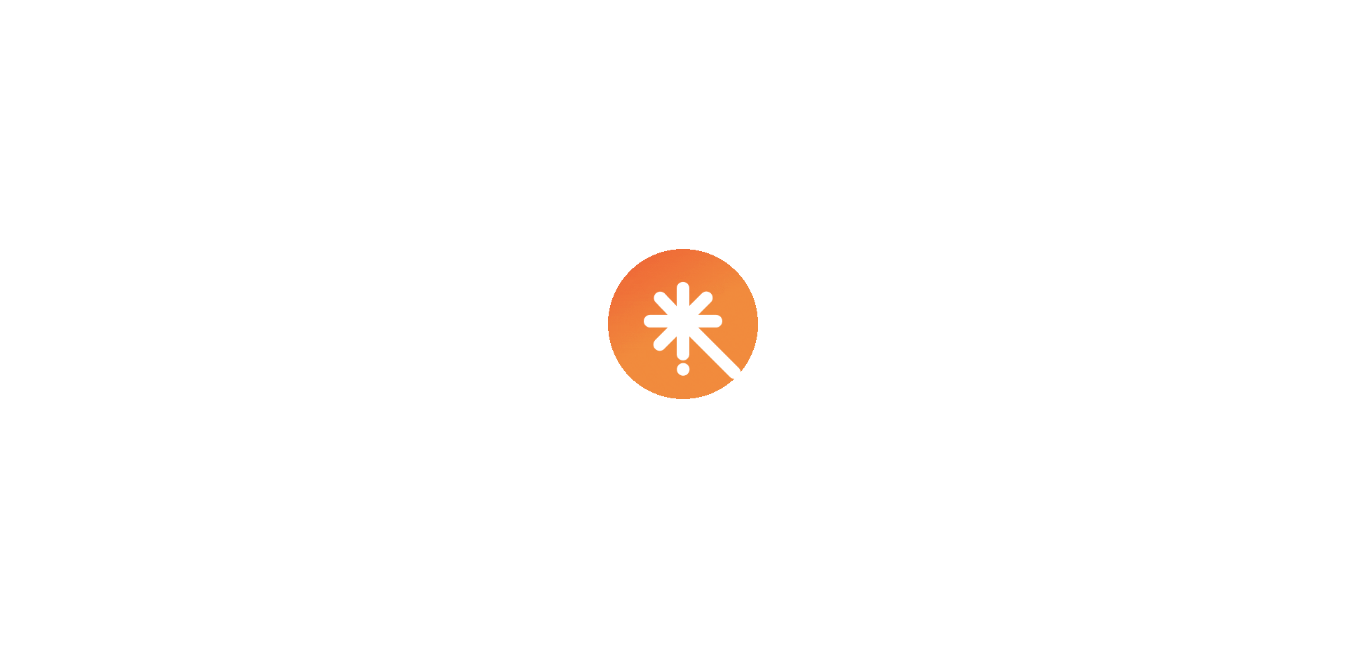 scroll, scrollTop: 0, scrollLeft: 0, axis: both 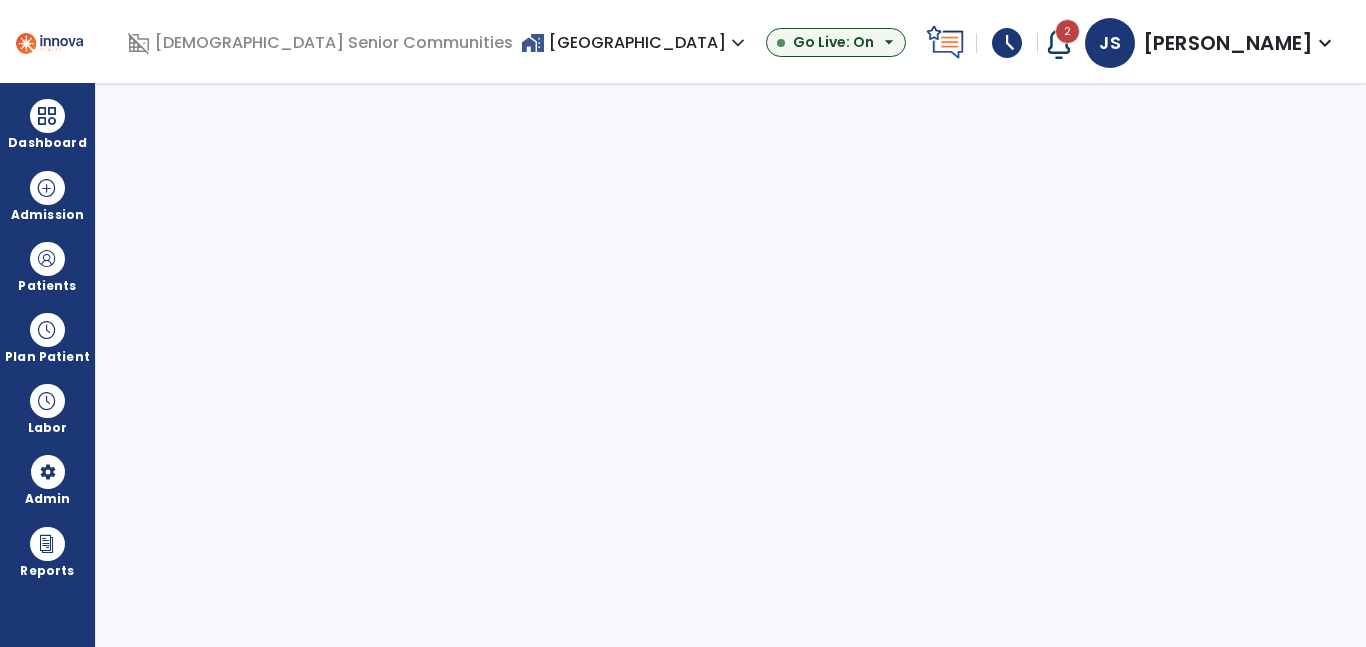 select on "***" 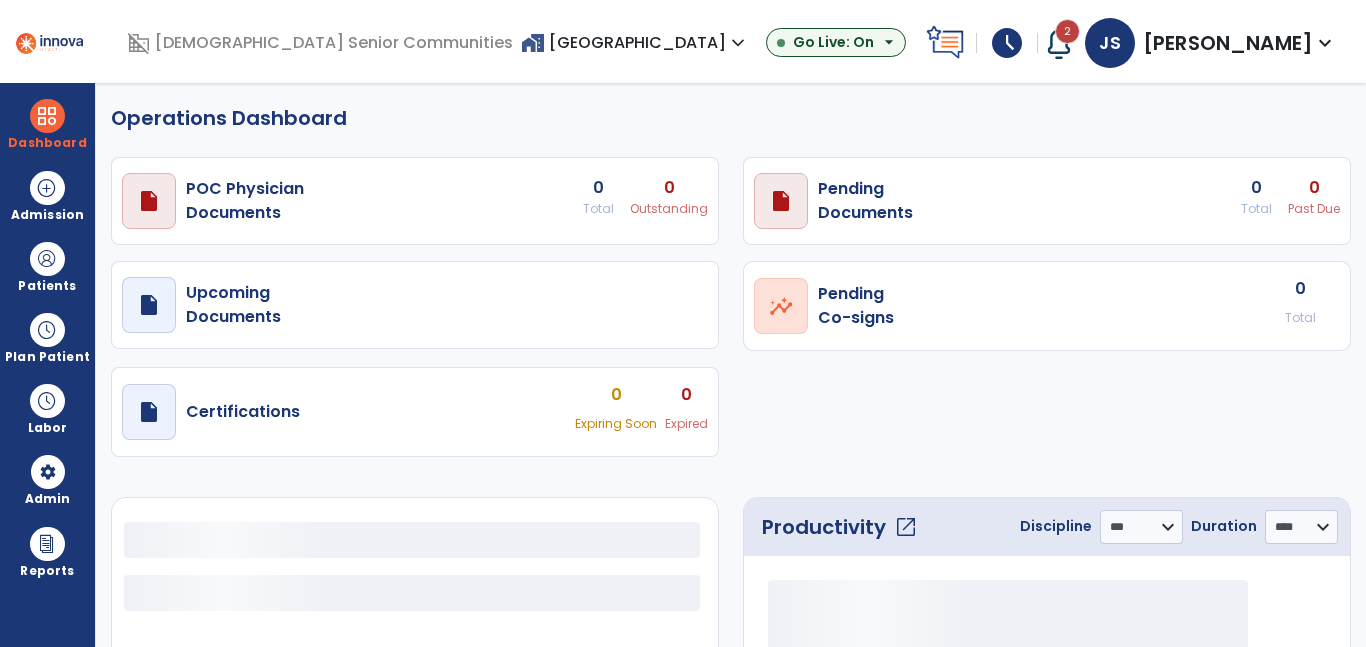 select on "***" 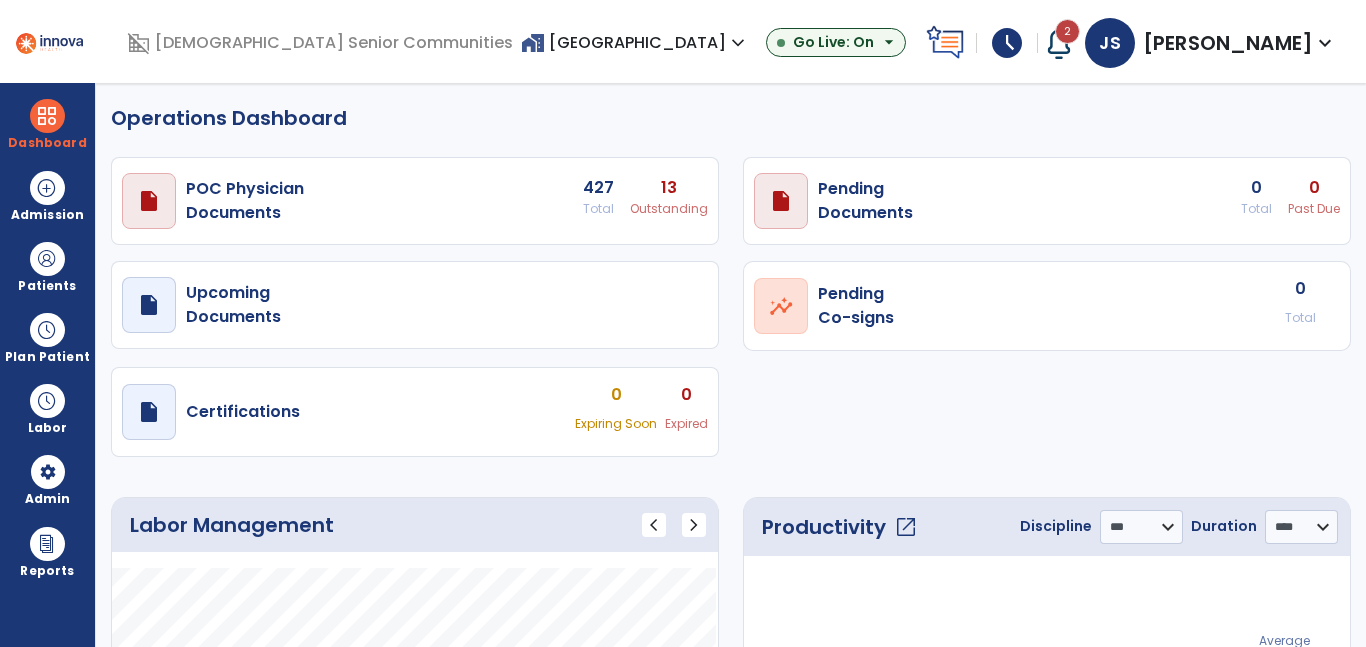 click on "2" at bounding box center [1067, 31] 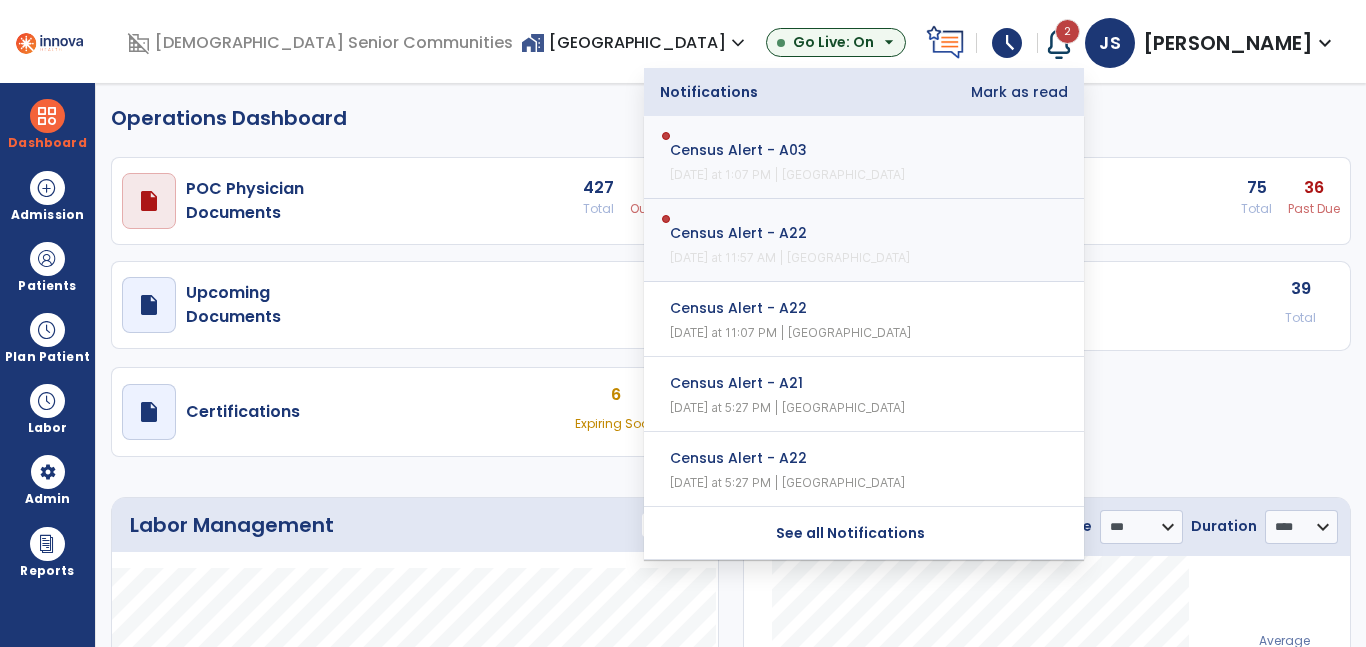 click on "Census Alert - A22 Today at 11:57 AM | Salem Crossing" at bounding box center [864, 240] 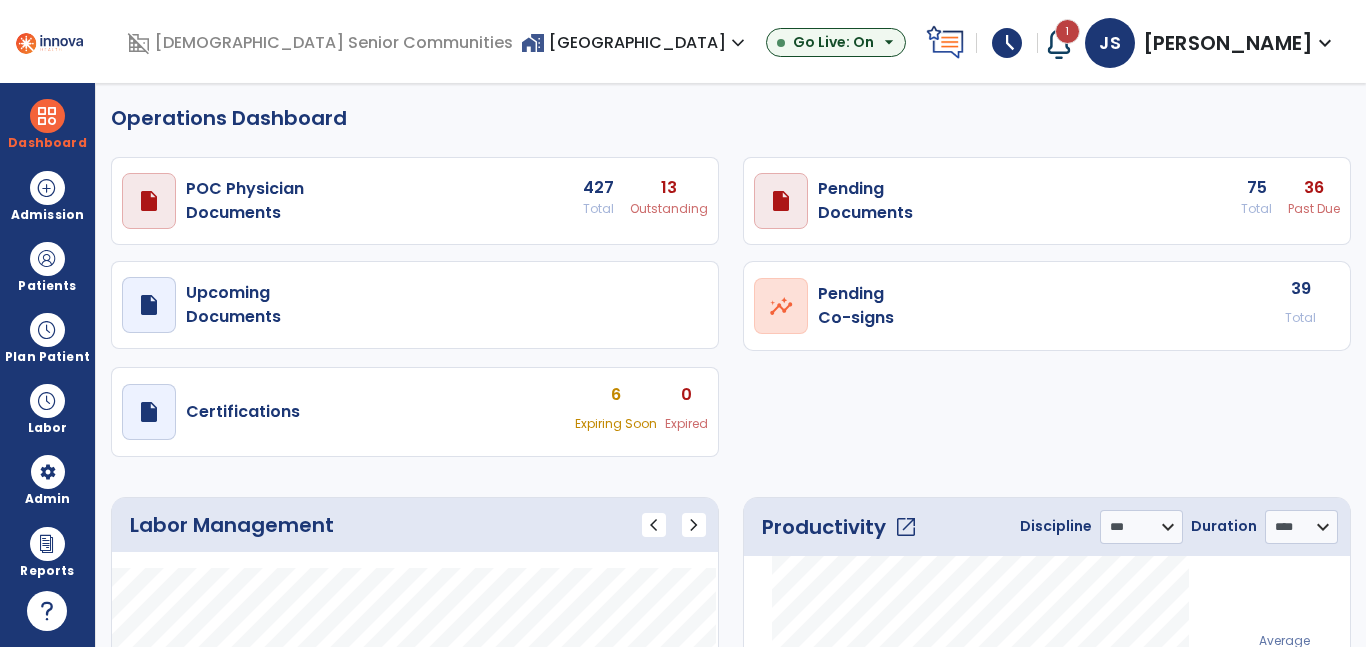 click at bounding box center [1059, 43] 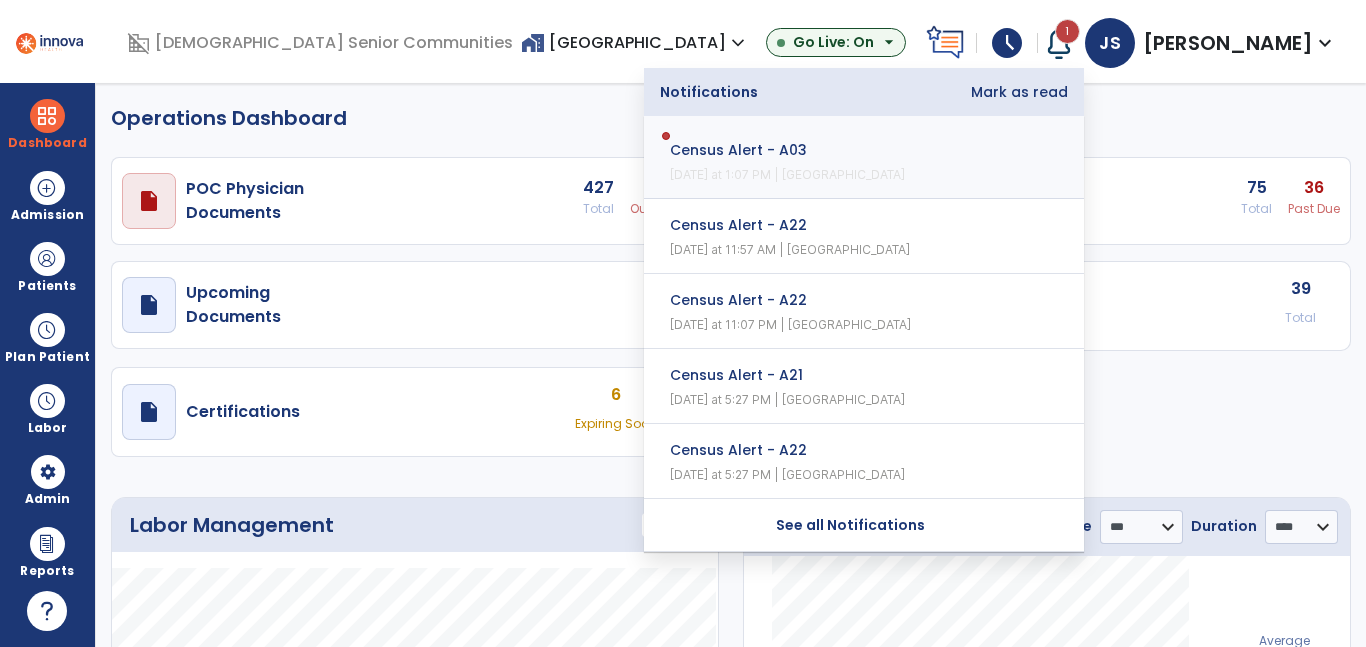 click on "Census Alert - A03 Today at 1:07 PM | Salem Crossing" at bounding box center [864, 157] 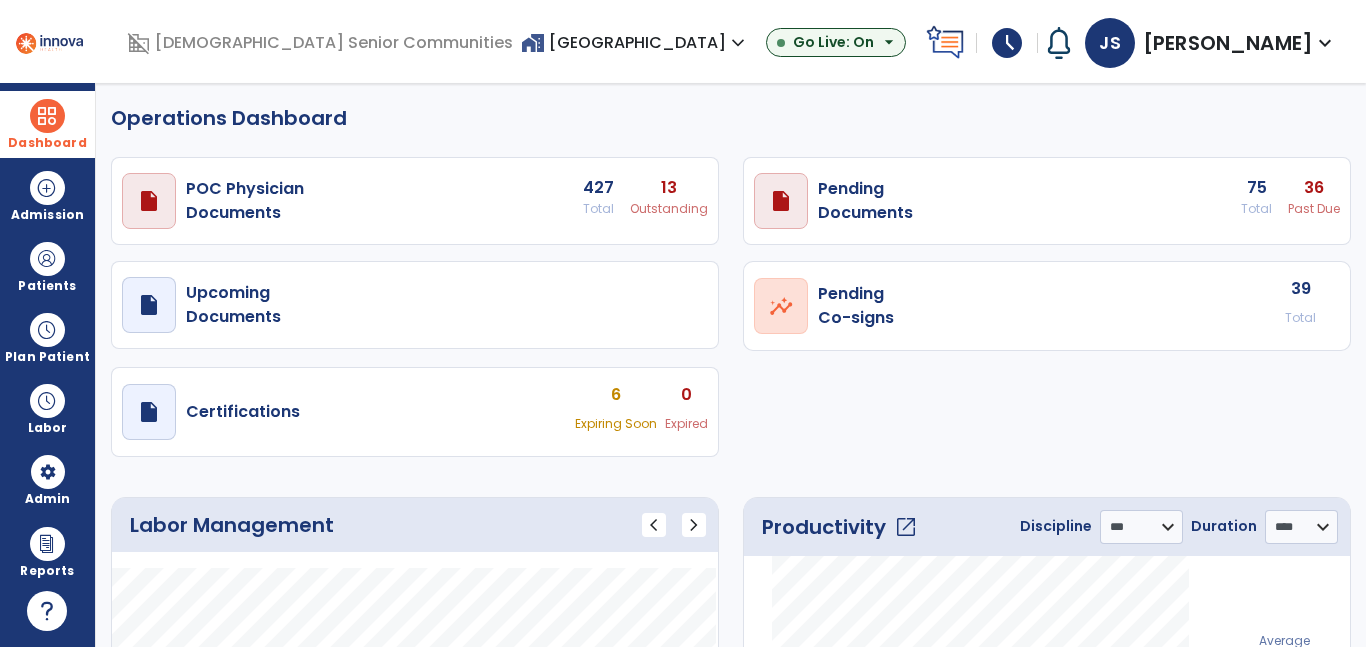 click at bounding box center [47, 116] 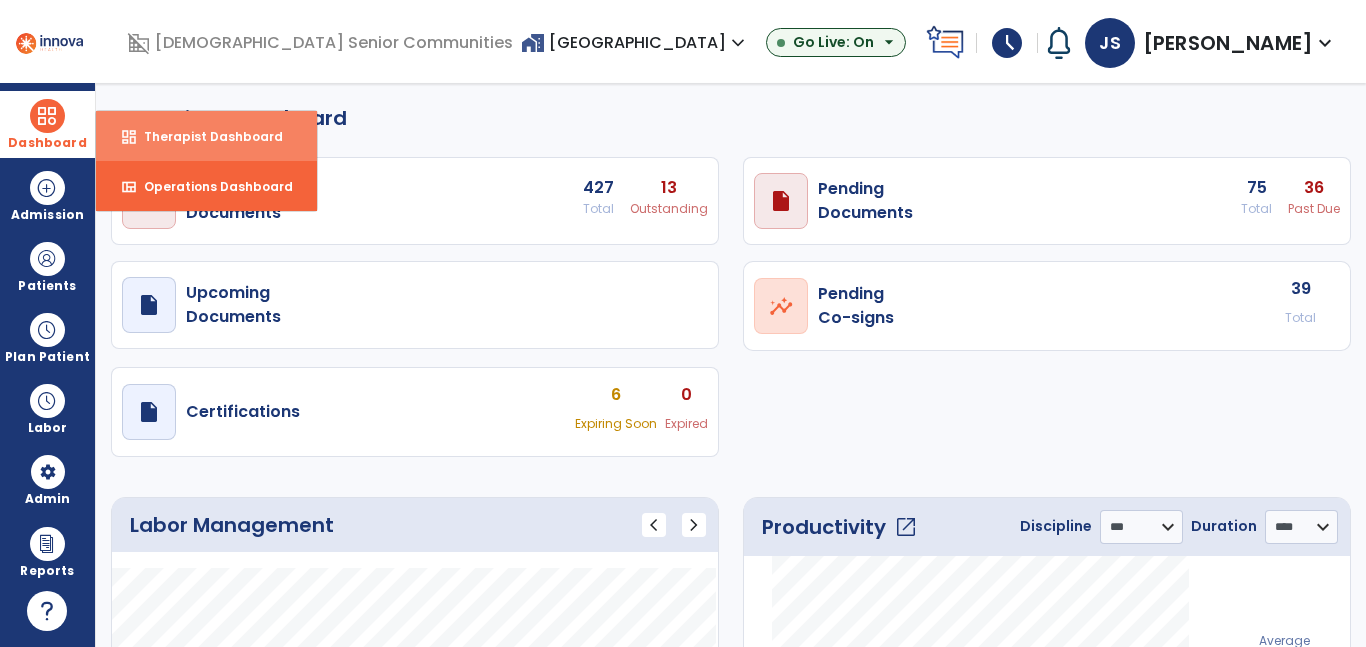 click on "Therapist Dashboard" at bounding box center [205, 136] 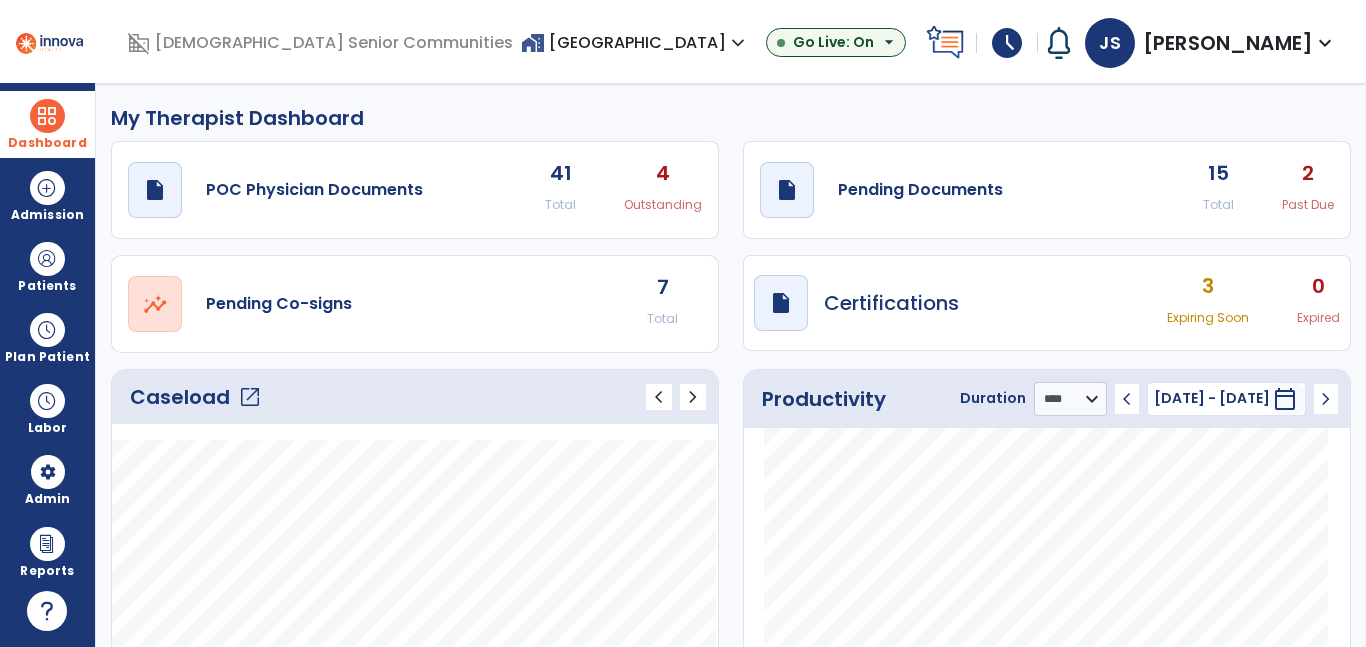 click at bounding box center (47, 116) 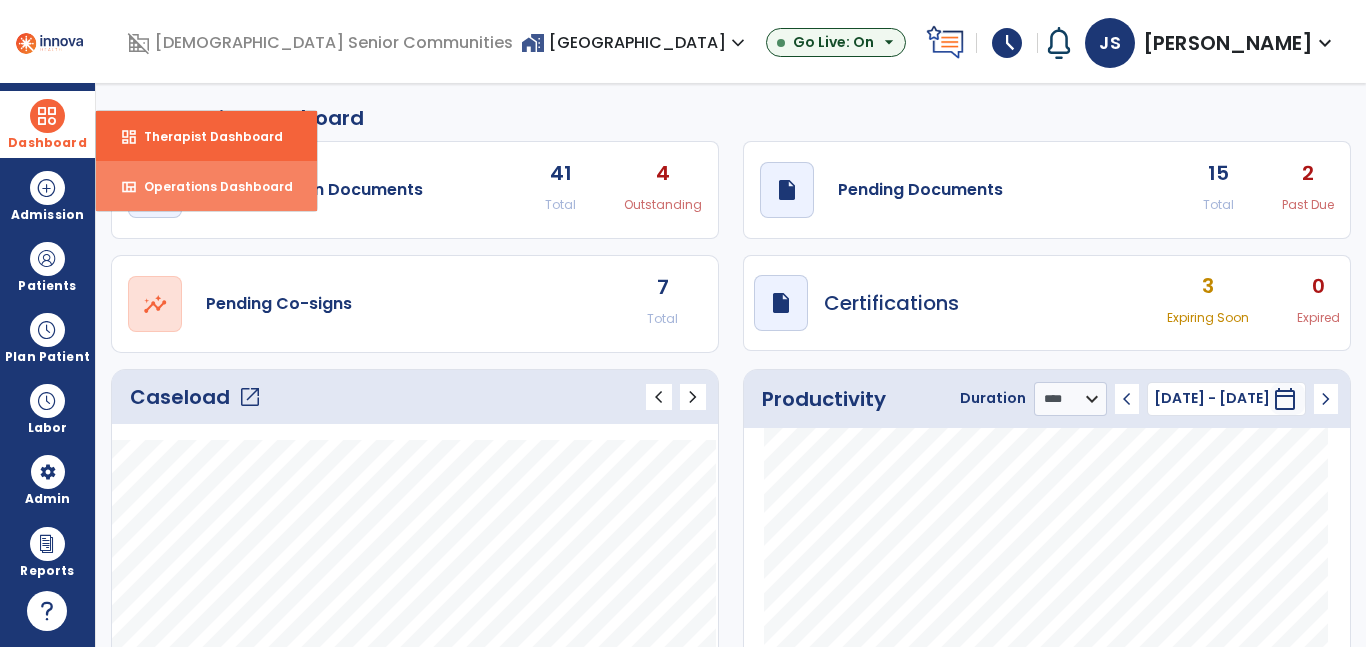 click on "Operations Dashboard" at bounding box center [210, 186] 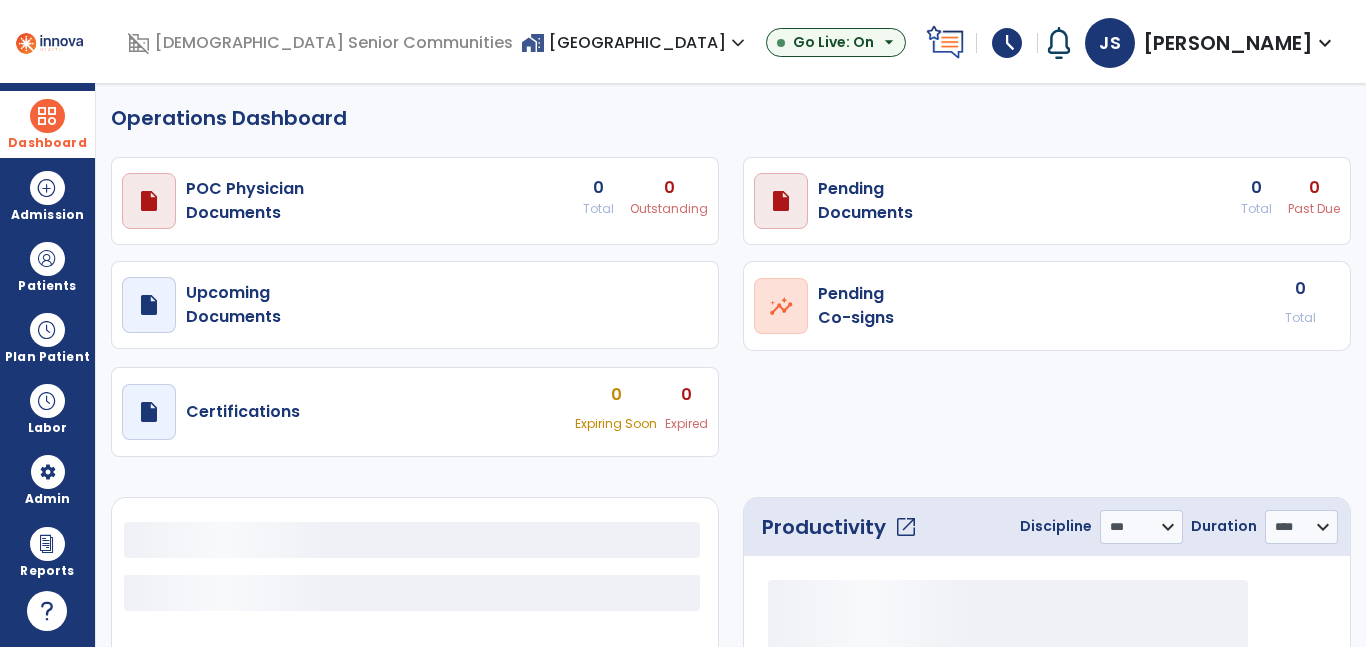select on "***" 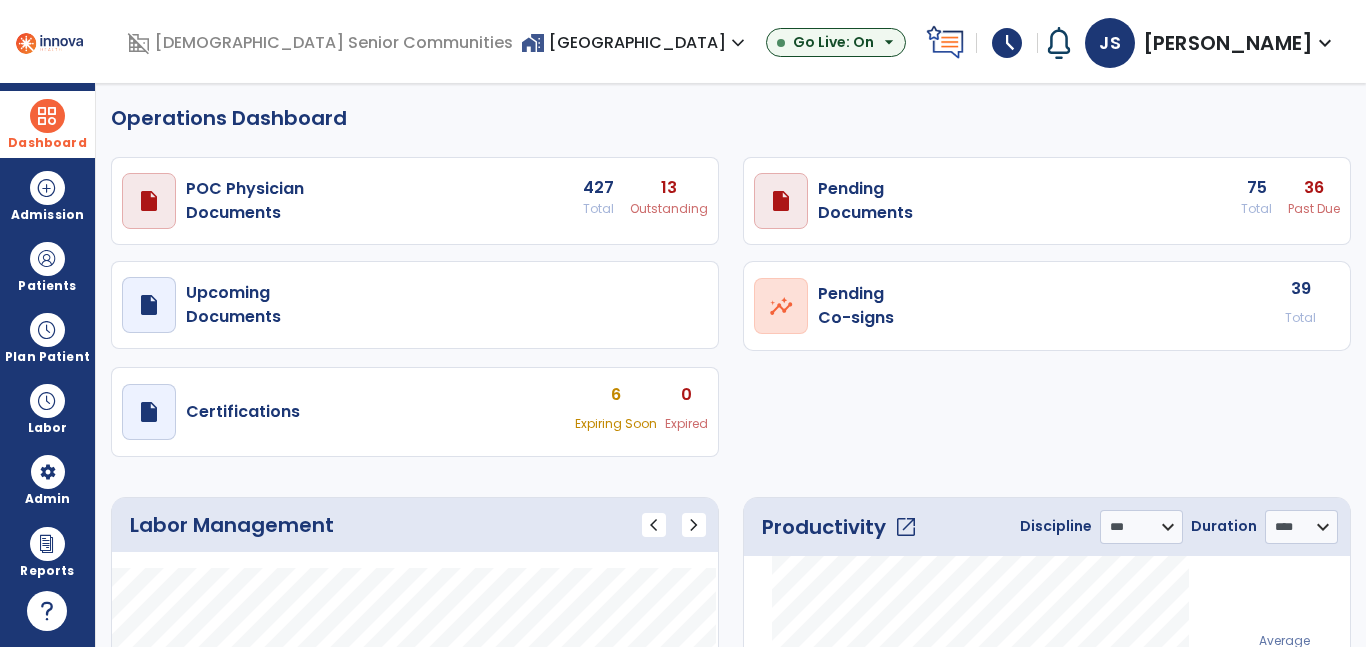 click on "Past Due" at bounding box center [669, 209] 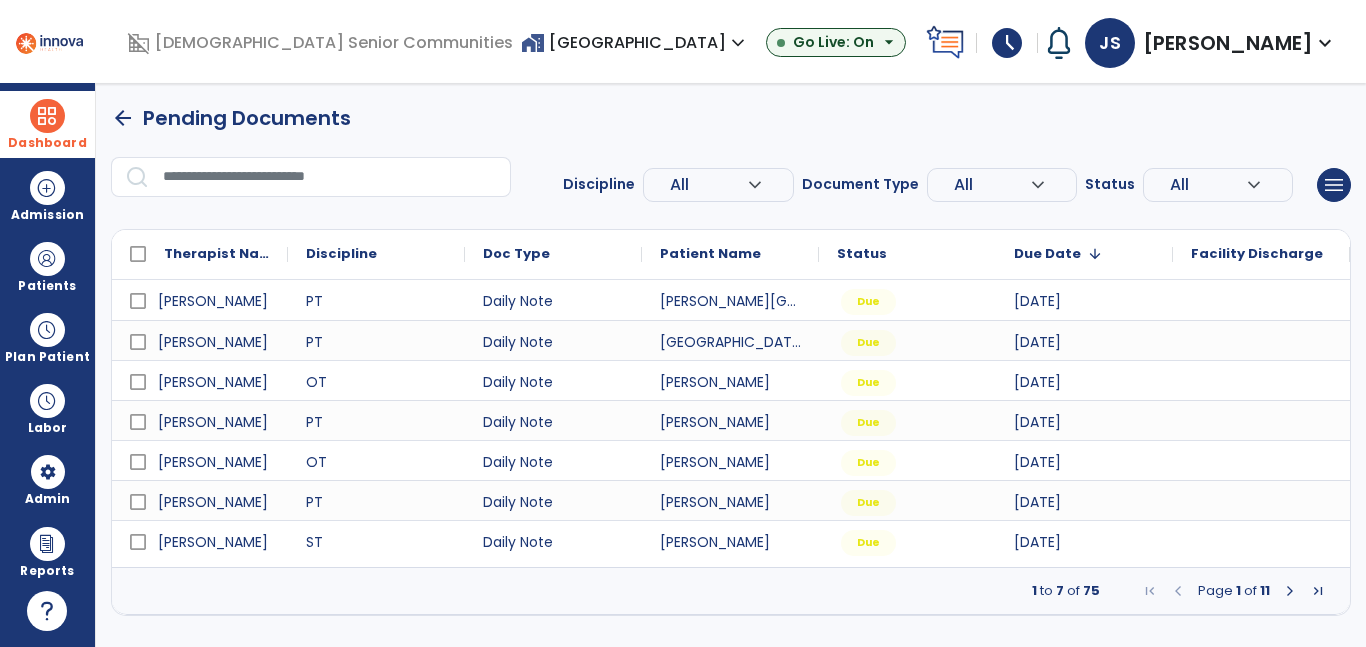 click on "All" at bounding box center (708, 185) 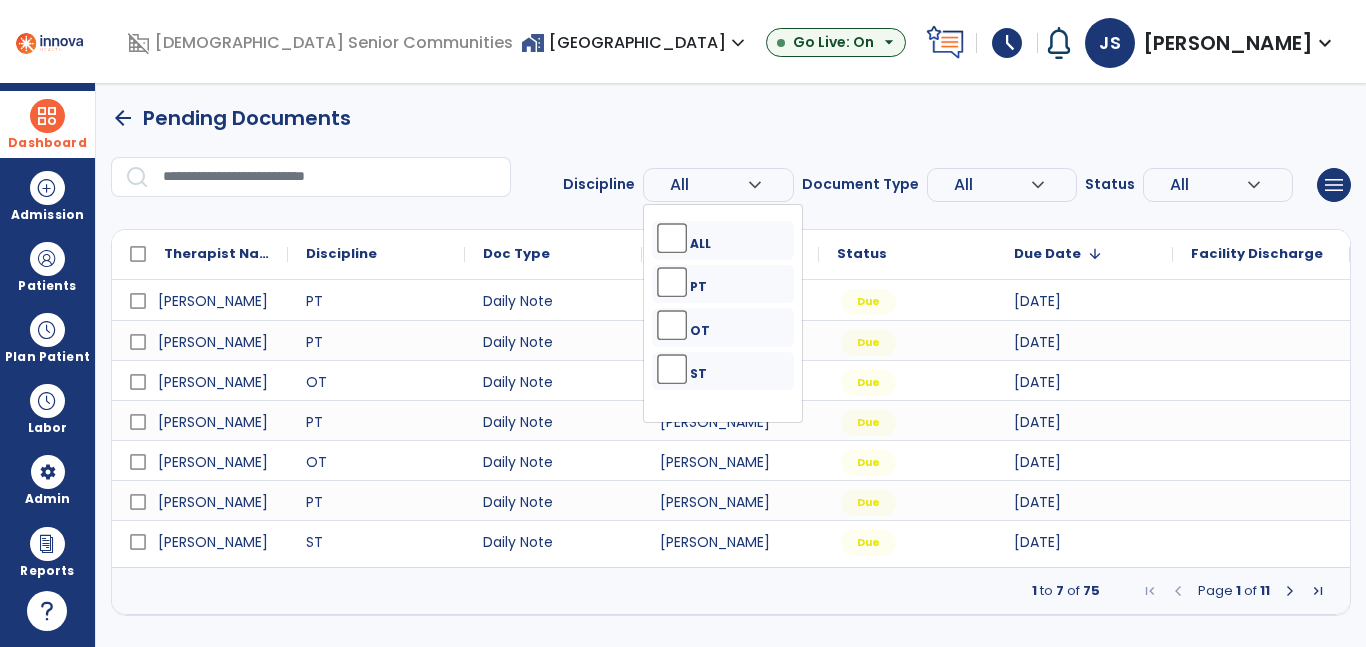 click on "ALL" at bounding box center [725, 243] 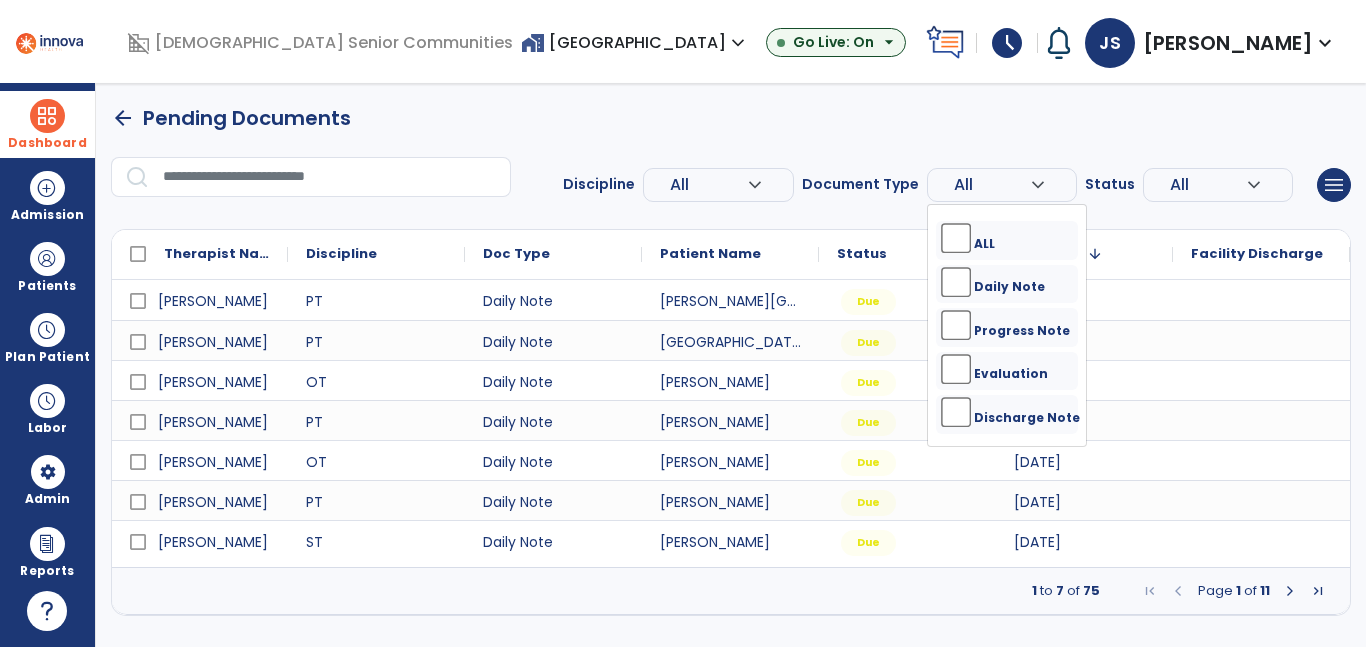 click on "All" at bounding box center (708, 185) 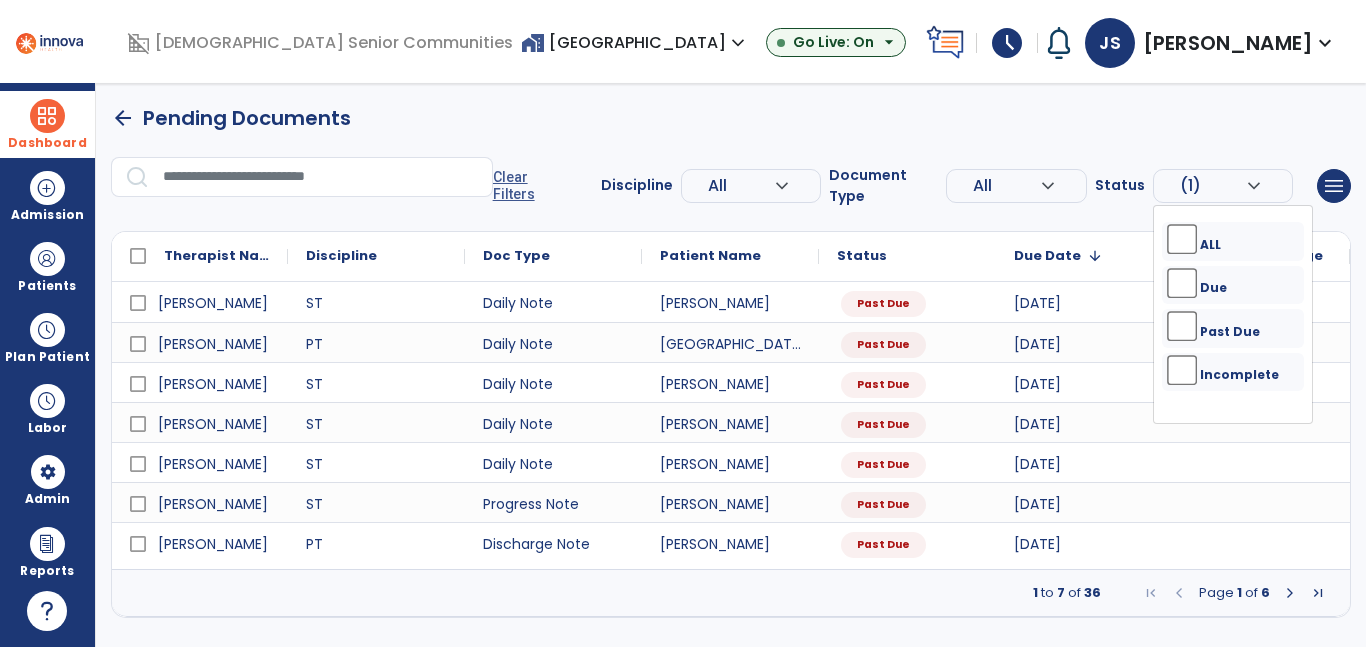 click on "arrow_back   Pending Documents" at bounding box center [731, 118] 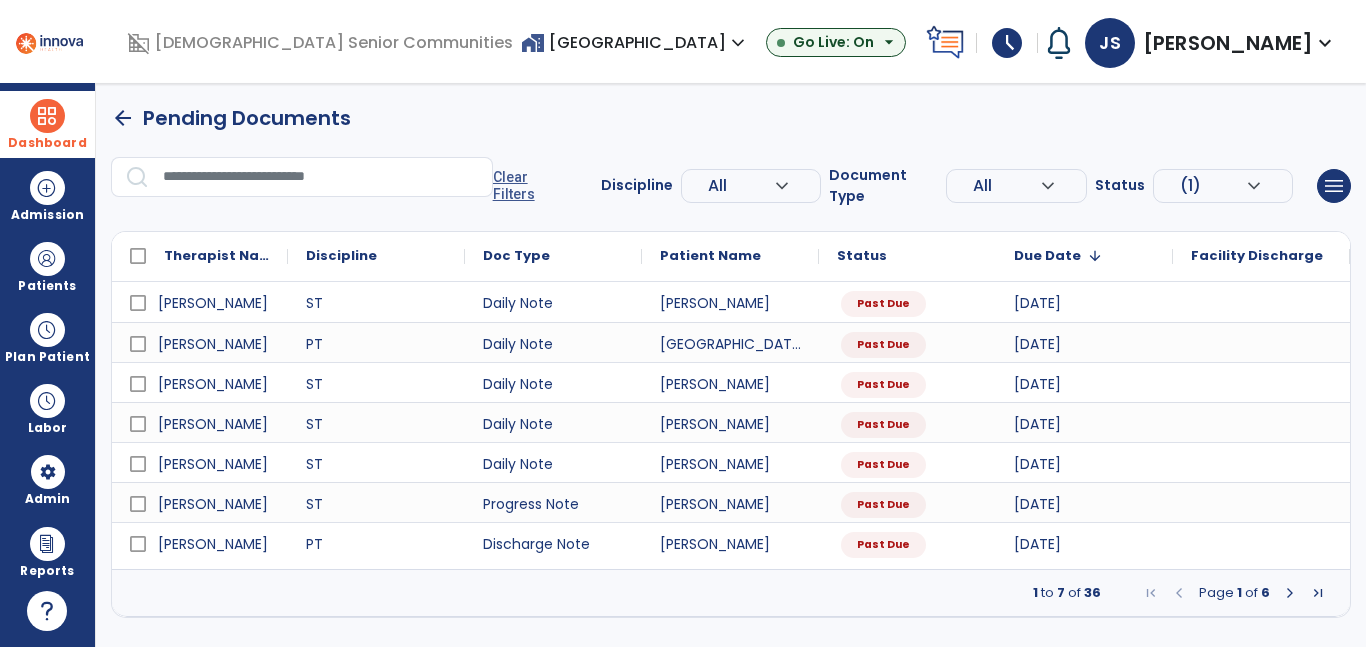 click at bounding box center [1290, 593] 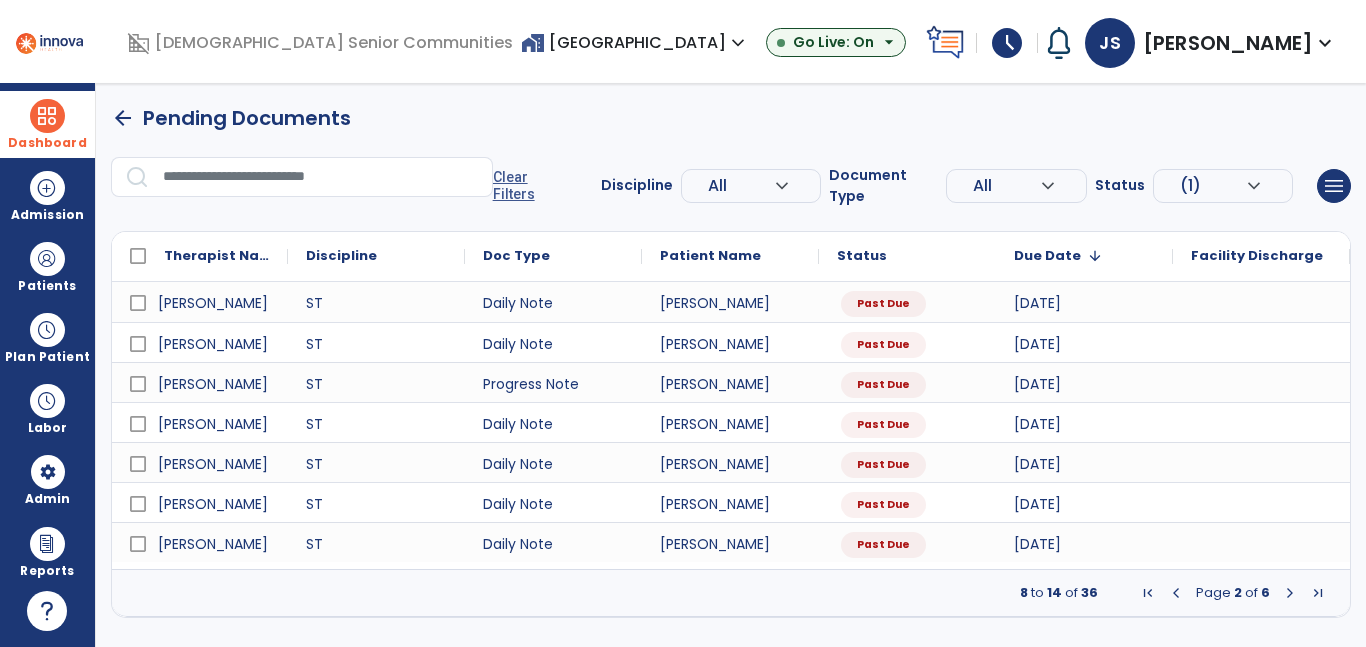 click at bounding box center (1290, 593) 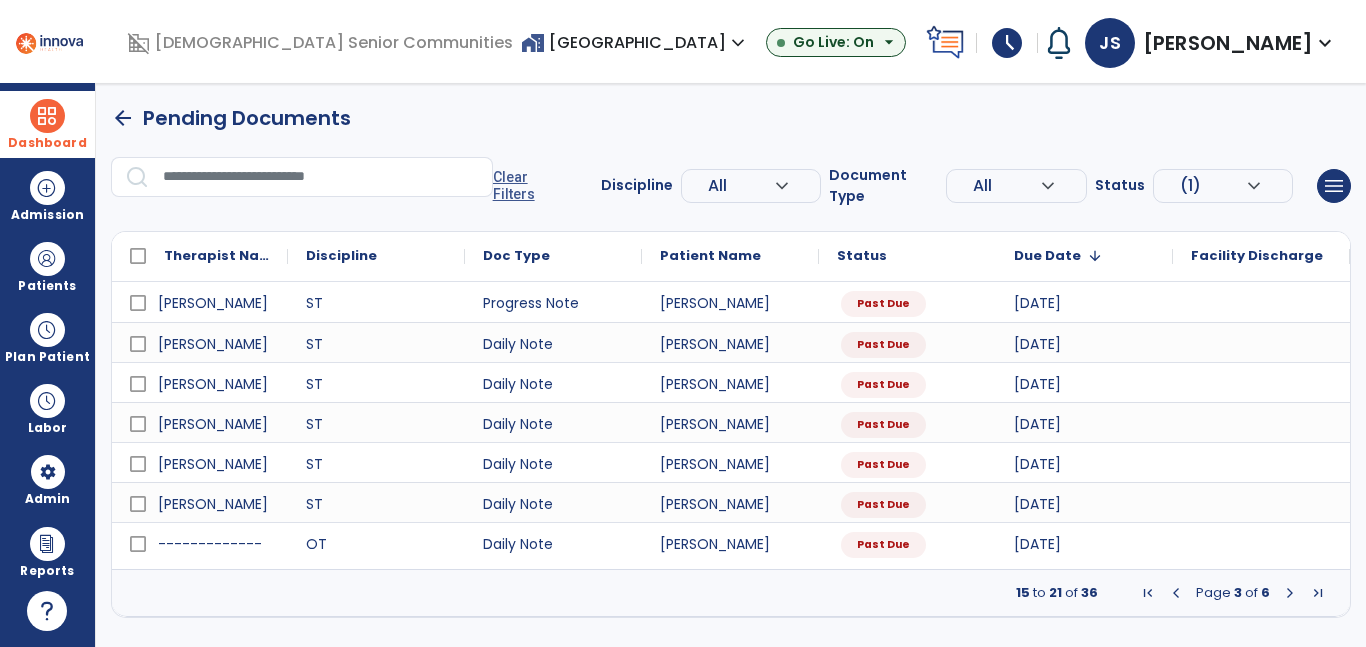 click at bounding box center [1290, 593] 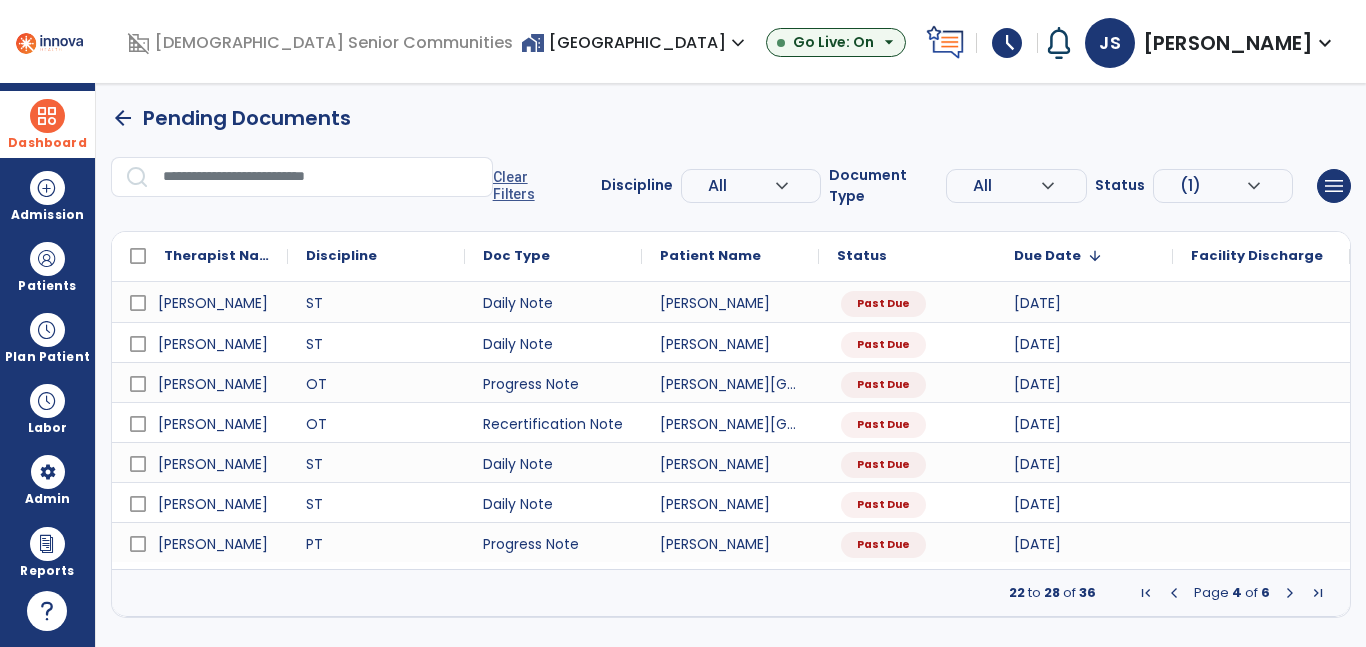 click at bounding box center (1290, 593) 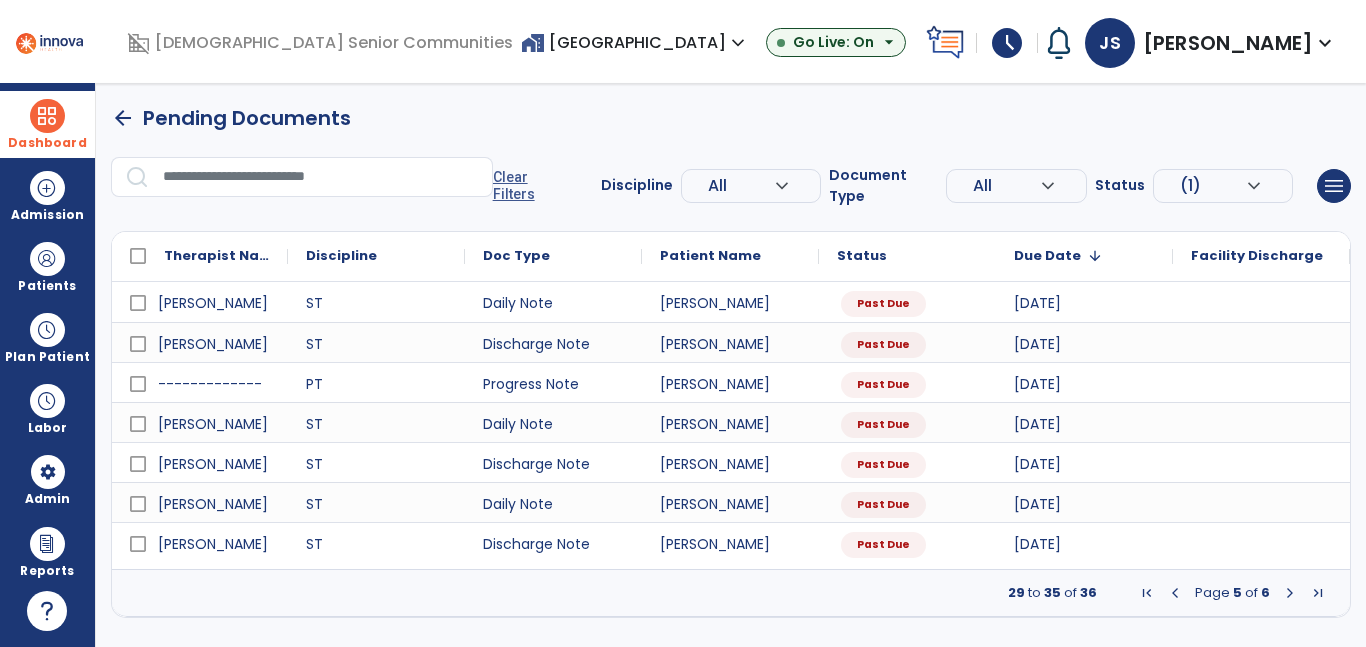 click at bounding box center [1290, 593] 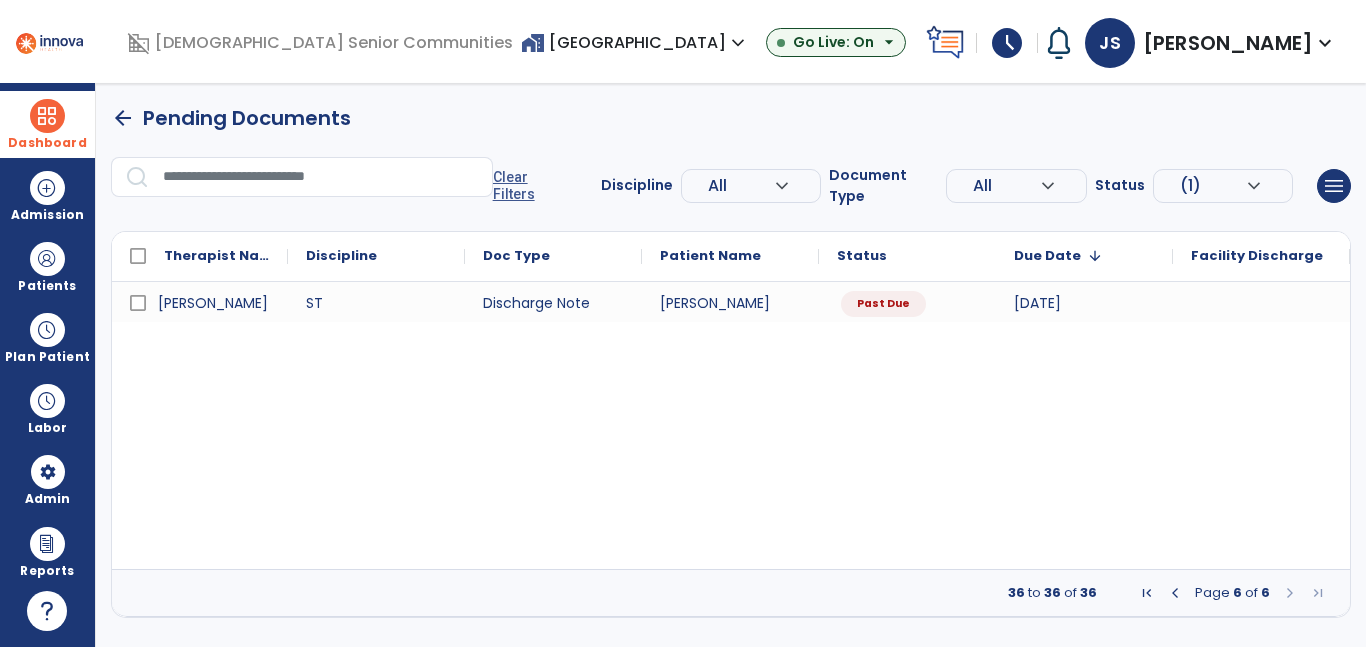 click on "Dashboard" at bounding box center [47, 143] 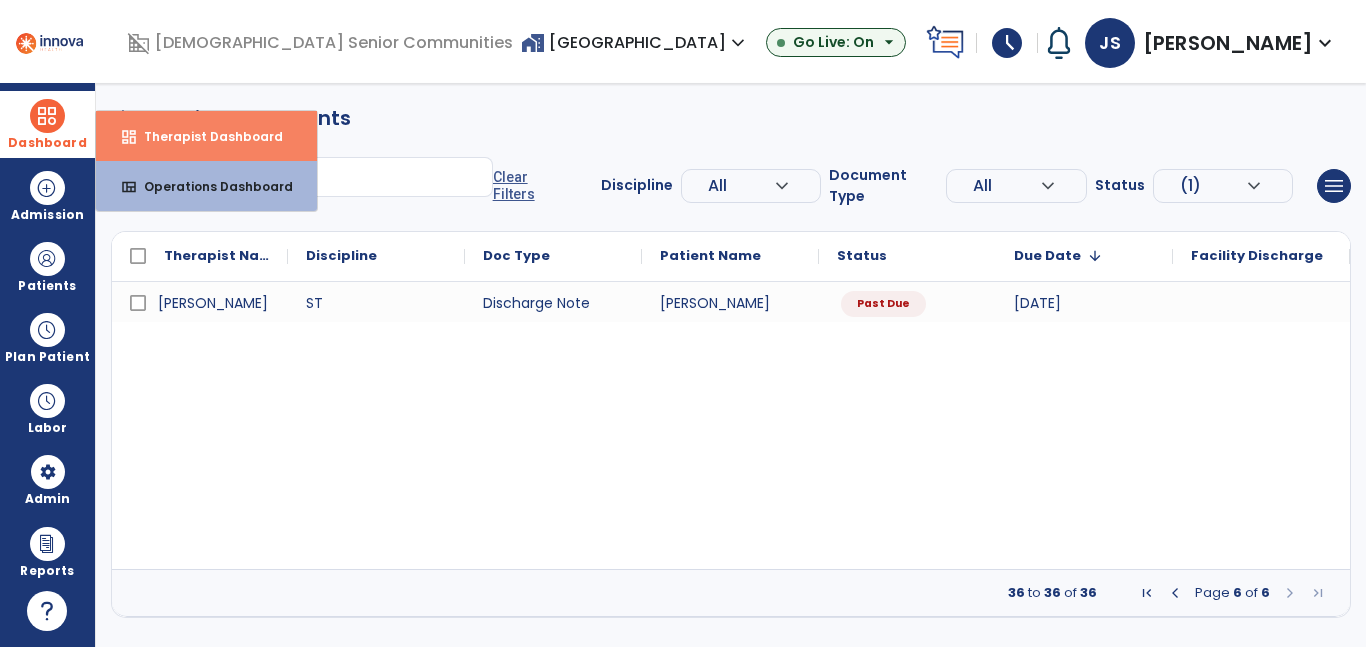 click on "dashboard  Therapist Dashboard" at bounding box center [206, 136] 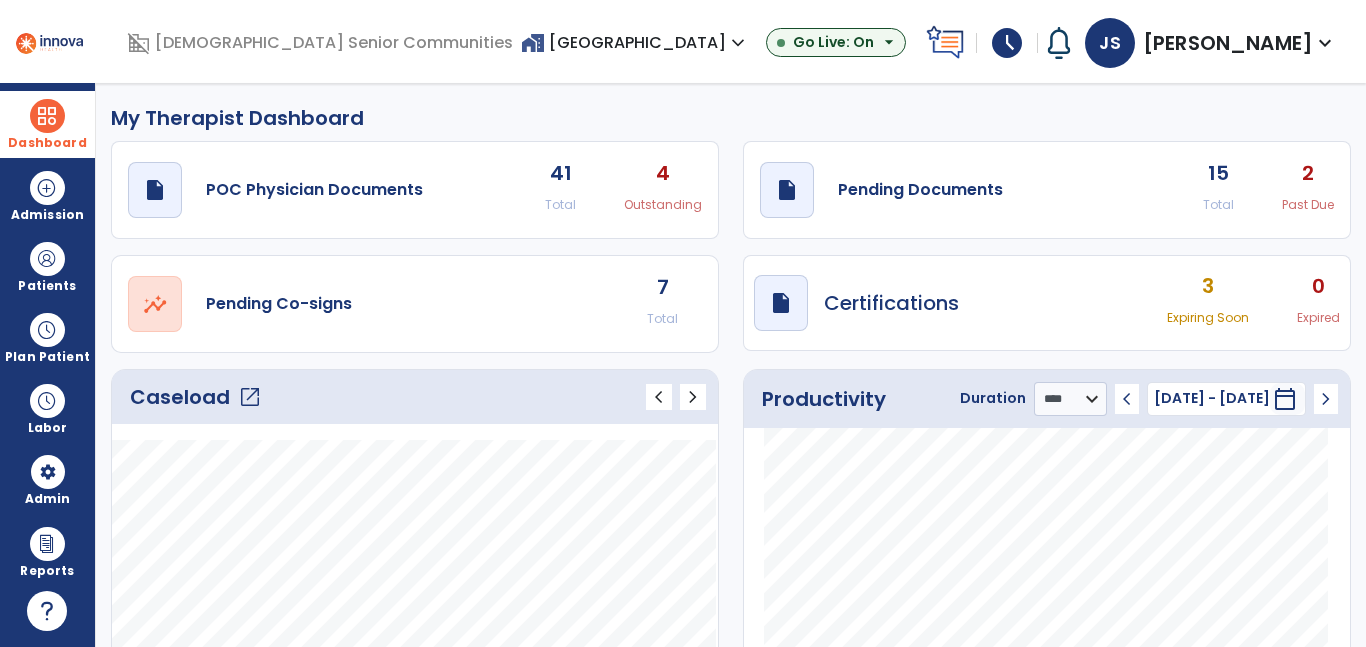 click on "open_in_new" 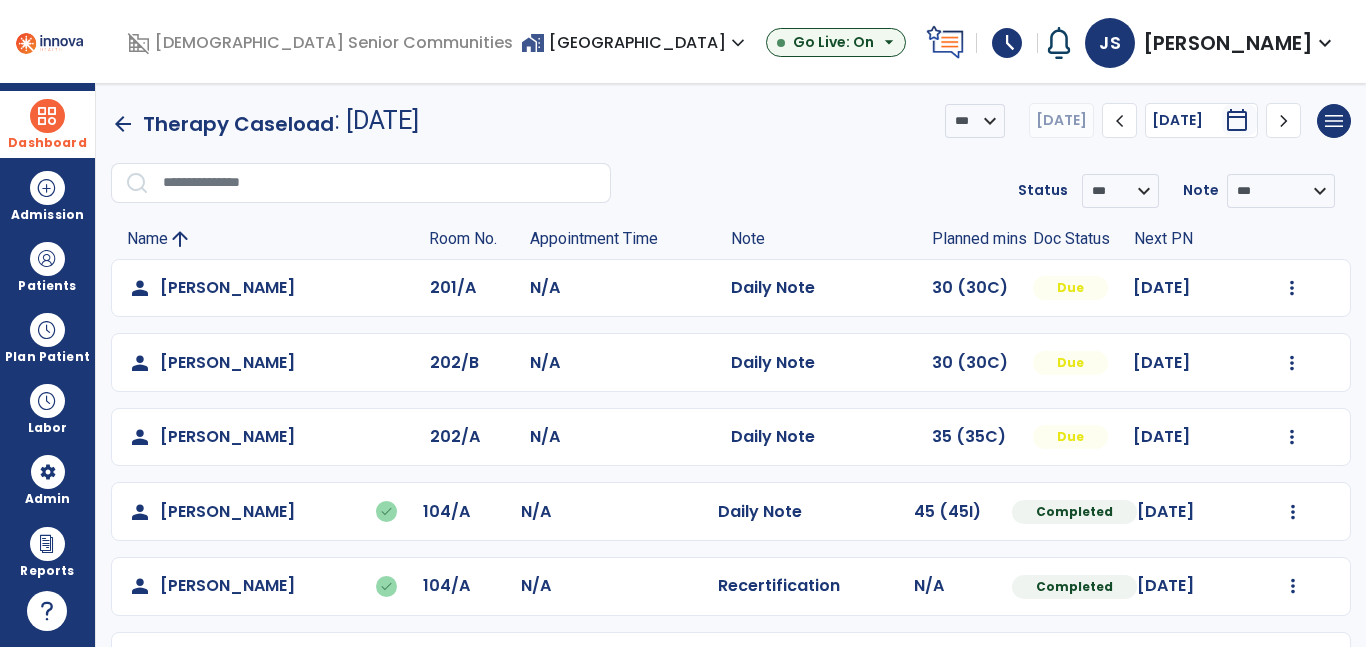 click on "person   Dennis, Donna  201/A N/A  Daily Note   30 (30C)  Due 07/11/2025  Mark Visit As Complete   Reset Note   Open Document   G + C Mins" 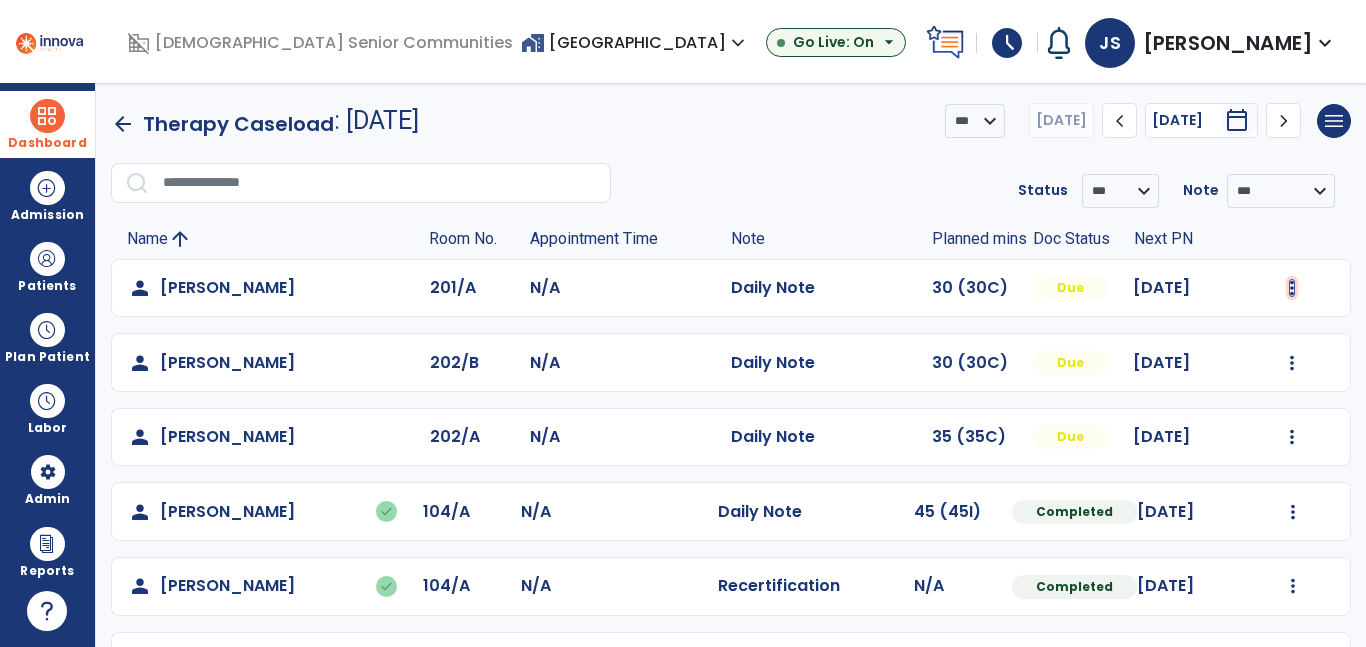 click at bounding box center (1292, 288) 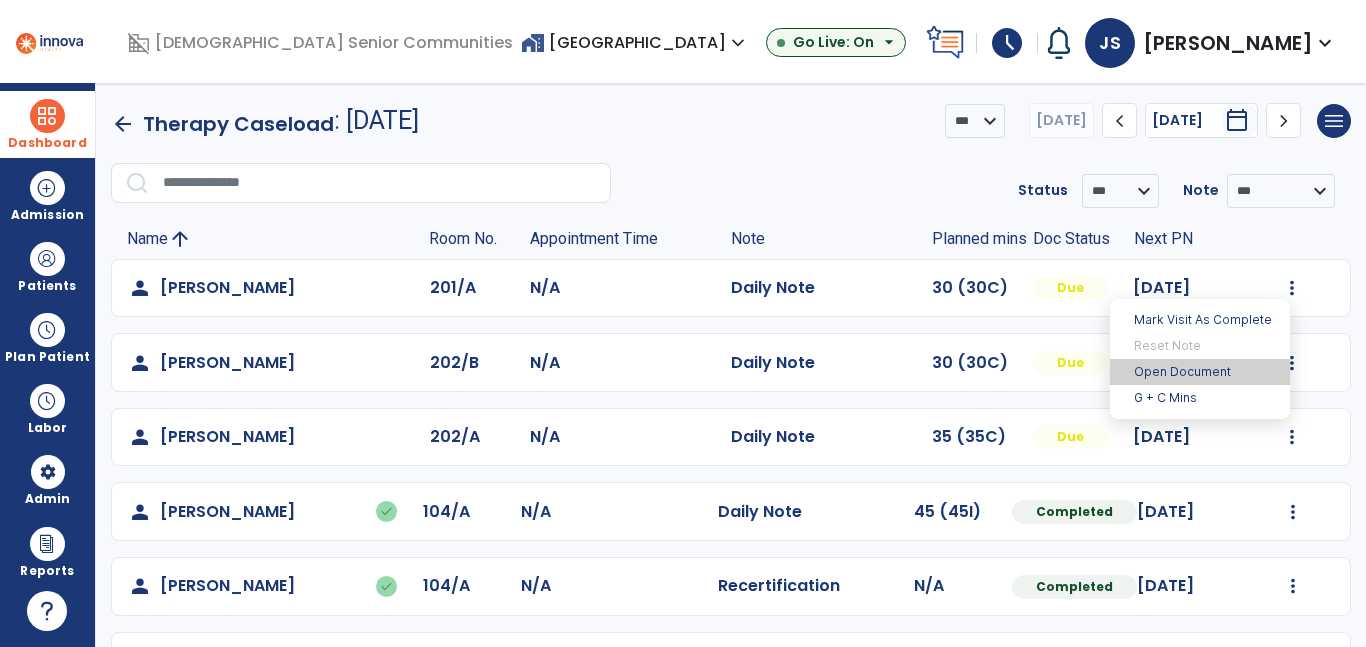 click on "Open Document" at bounding box center (1200, 372) 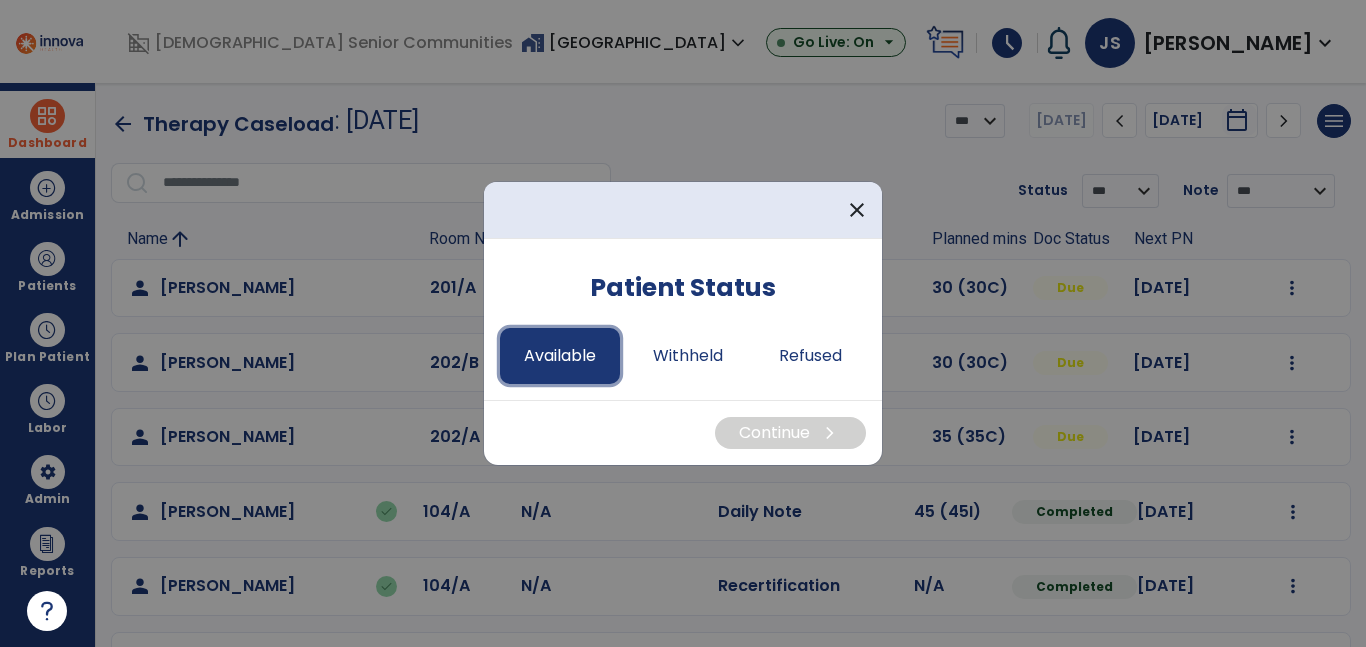 click on "Available" at bounding box center [560, 356] 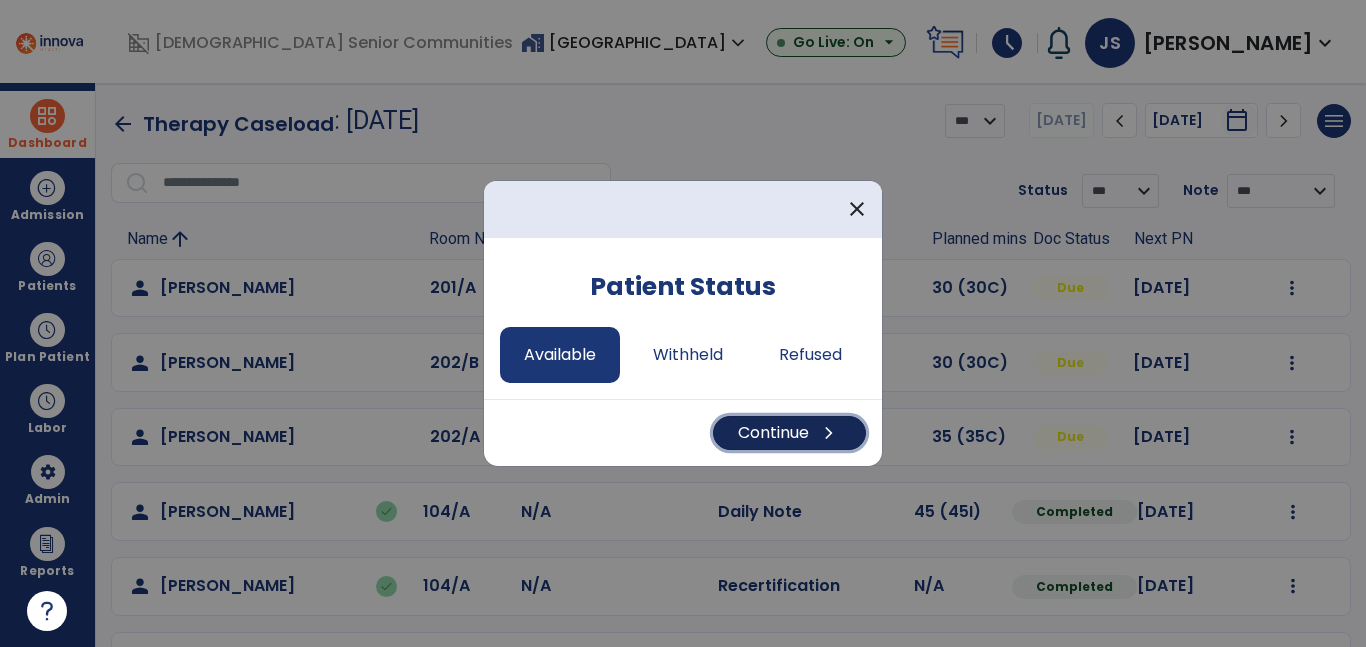 click on "Continue   chevron_right" at bounding box center [789, 433] 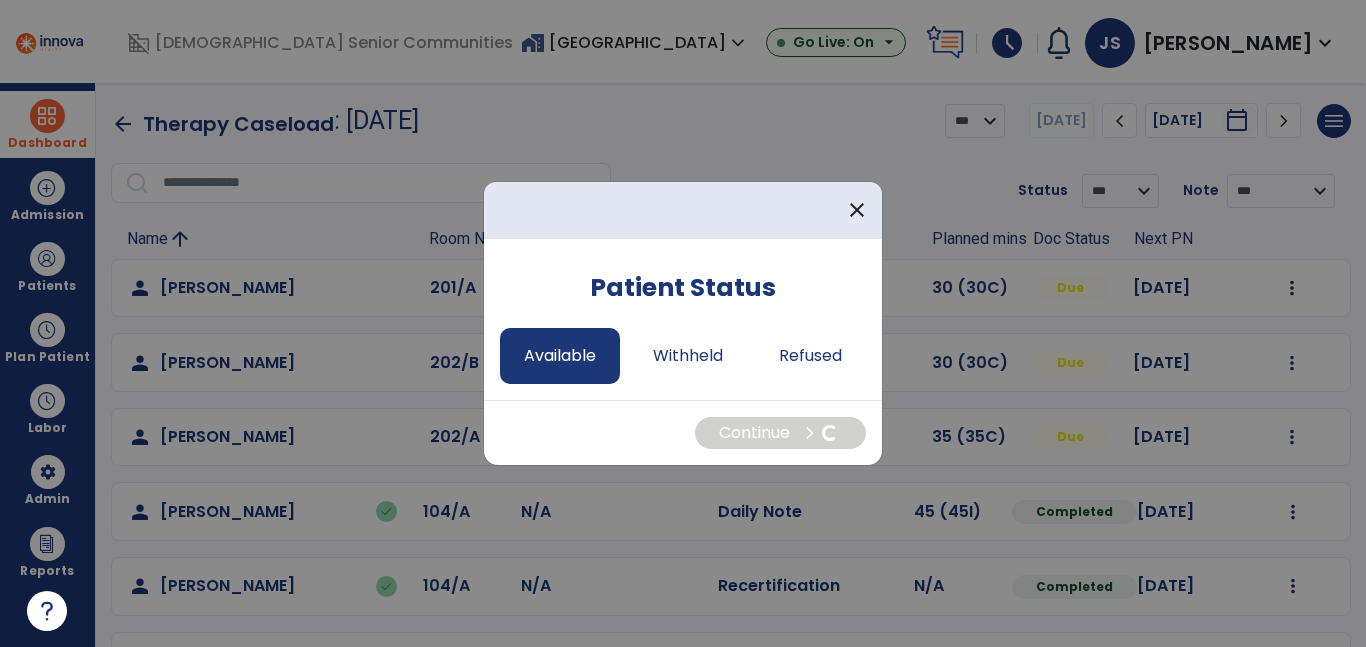select on "*" 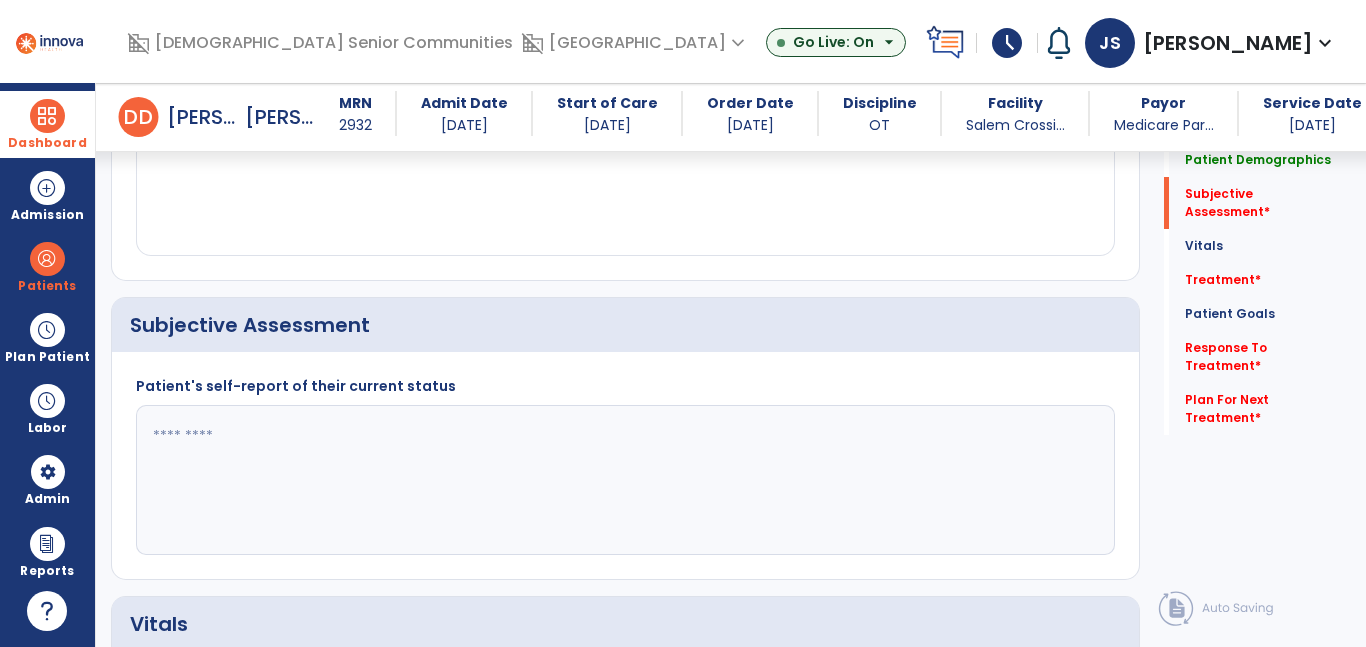 scroll, scrollTop: 346, scrollLeft: 0, axis: vertical 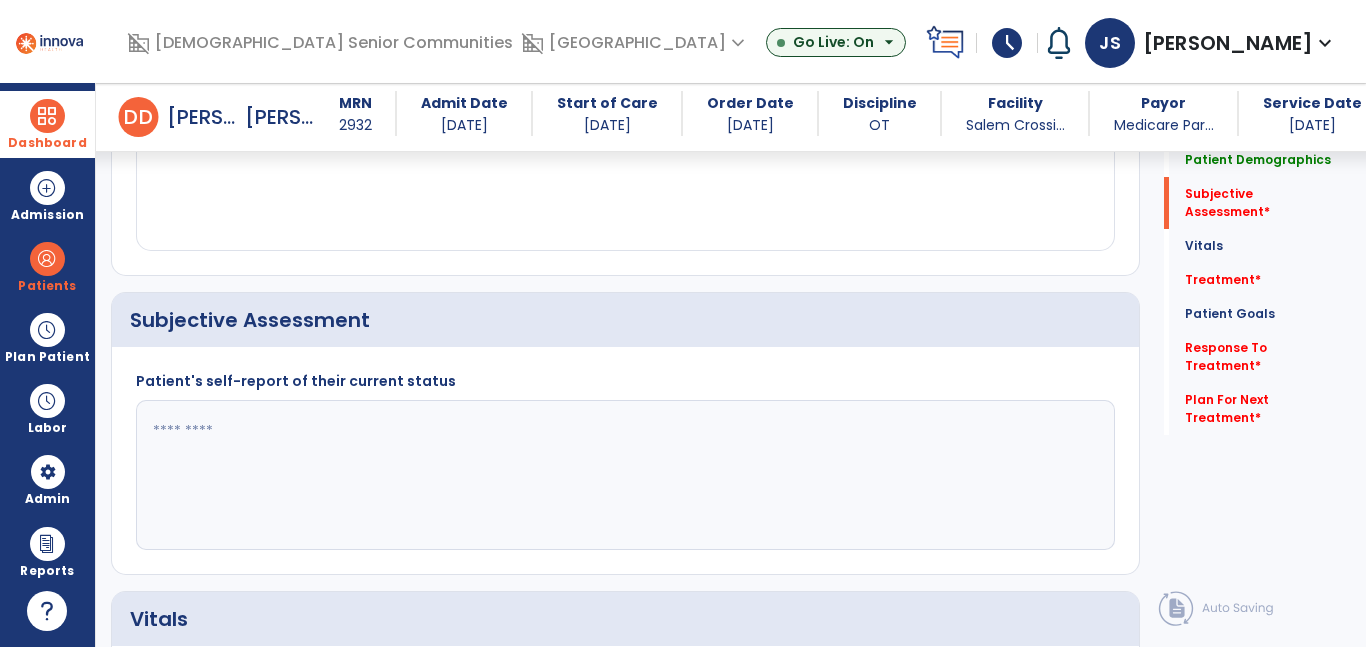 click 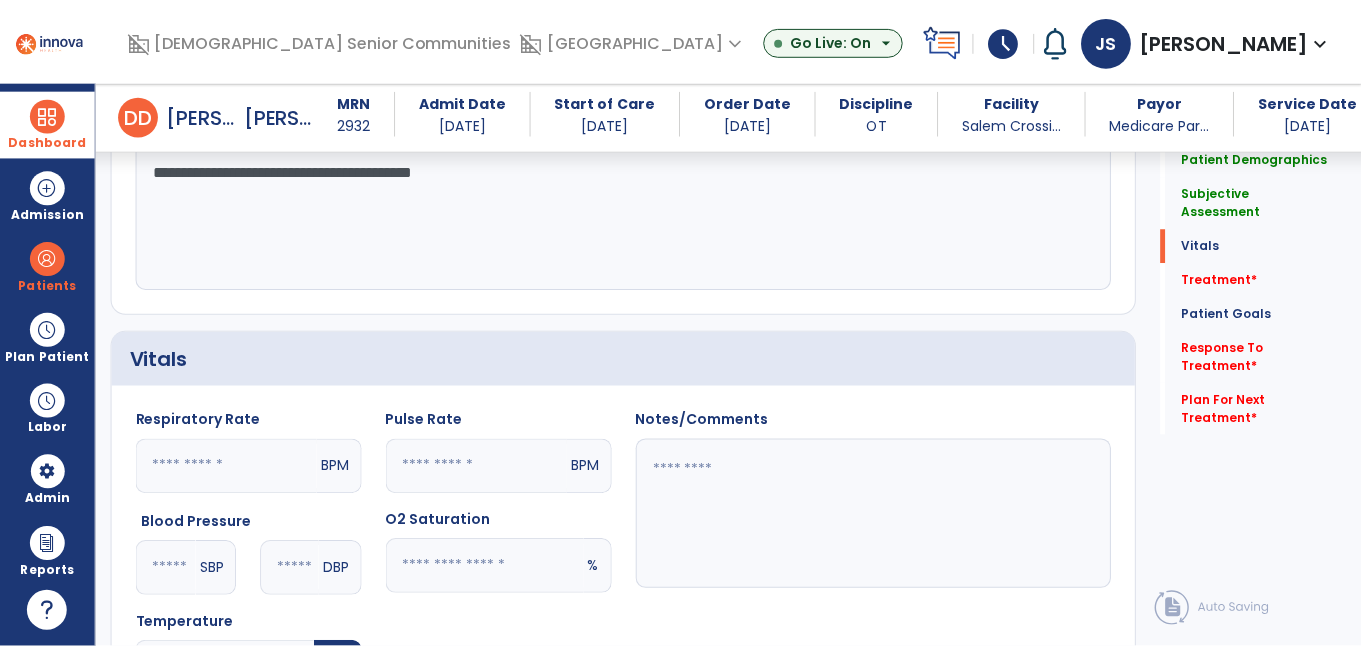 scroll, scrollTop: 1040, scrollLeft: 0, axis: vertical 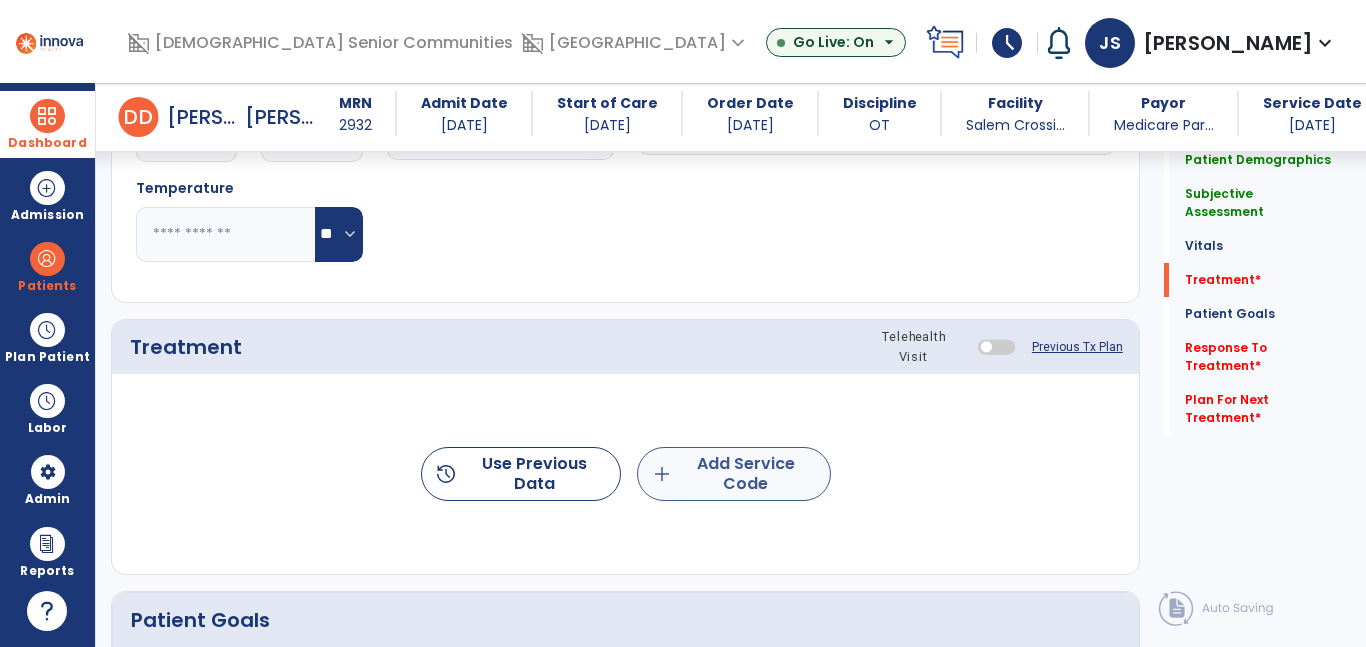 type on "**********" 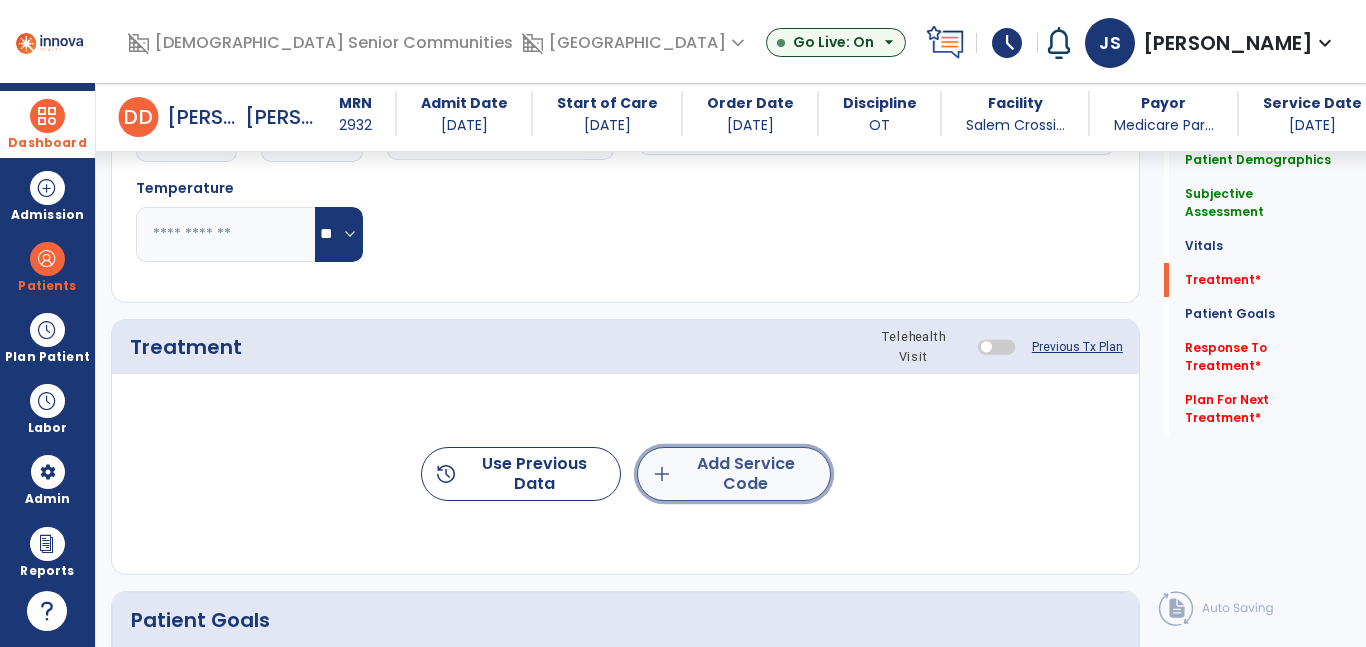 click on "add" 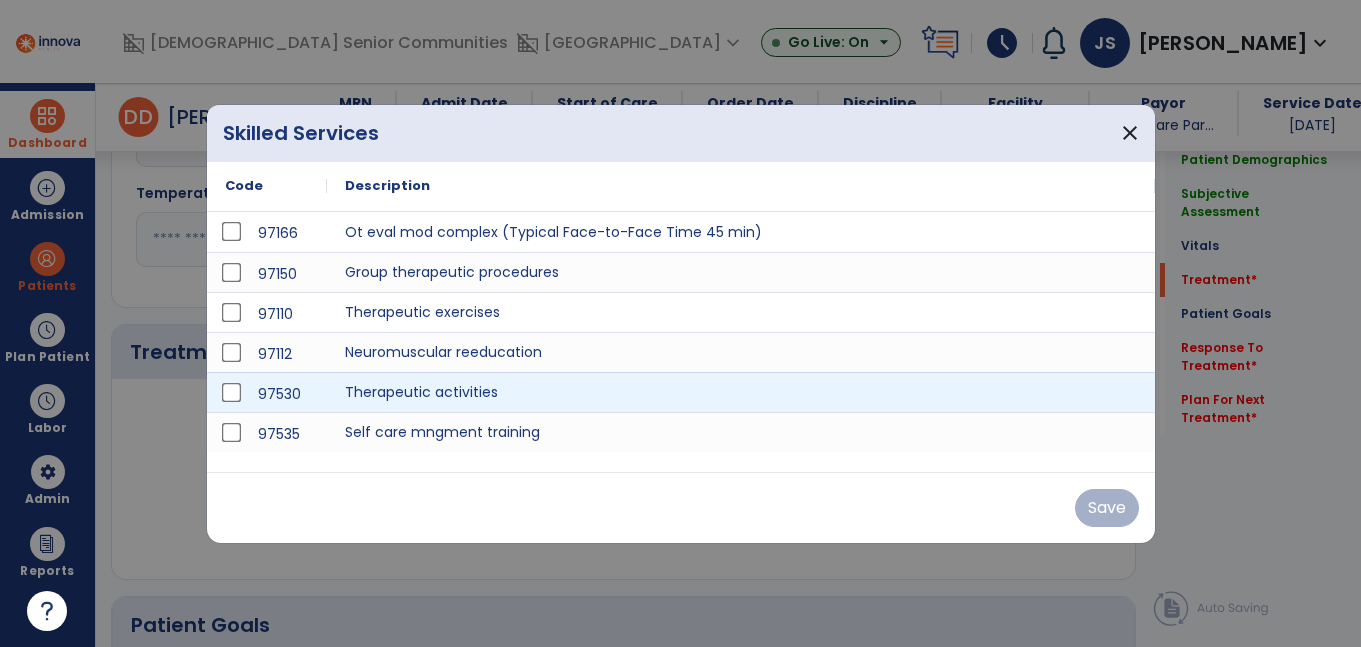 scroll, scrollTop: 1040, scrollLeft: 0, axis: vertical 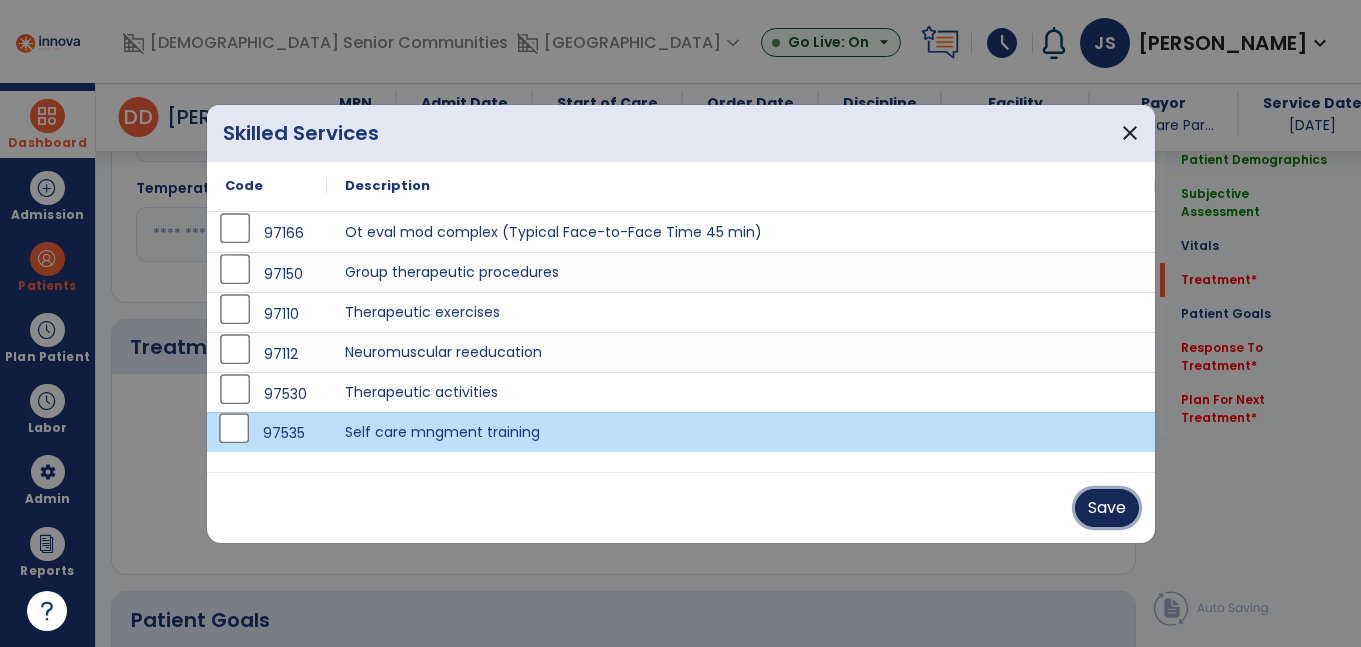 click on "Save" at bounding box center [1107, 508] 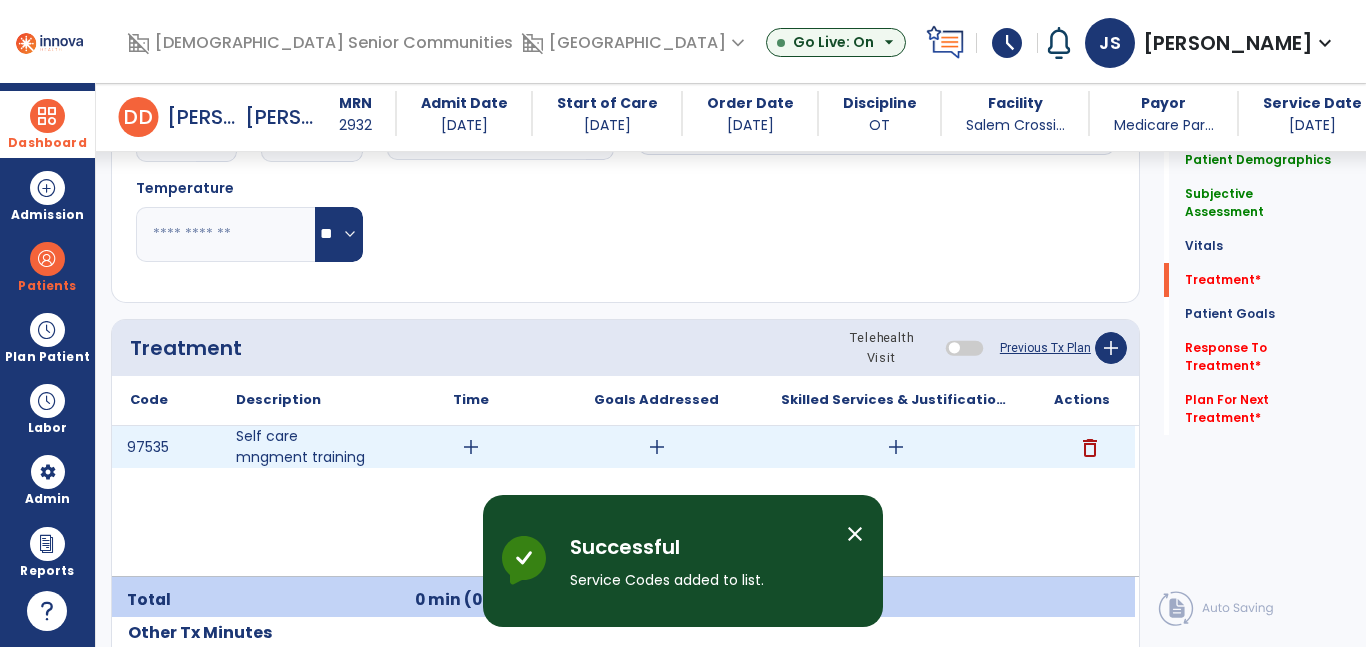 click on "add" at bounding box center [896, 447] 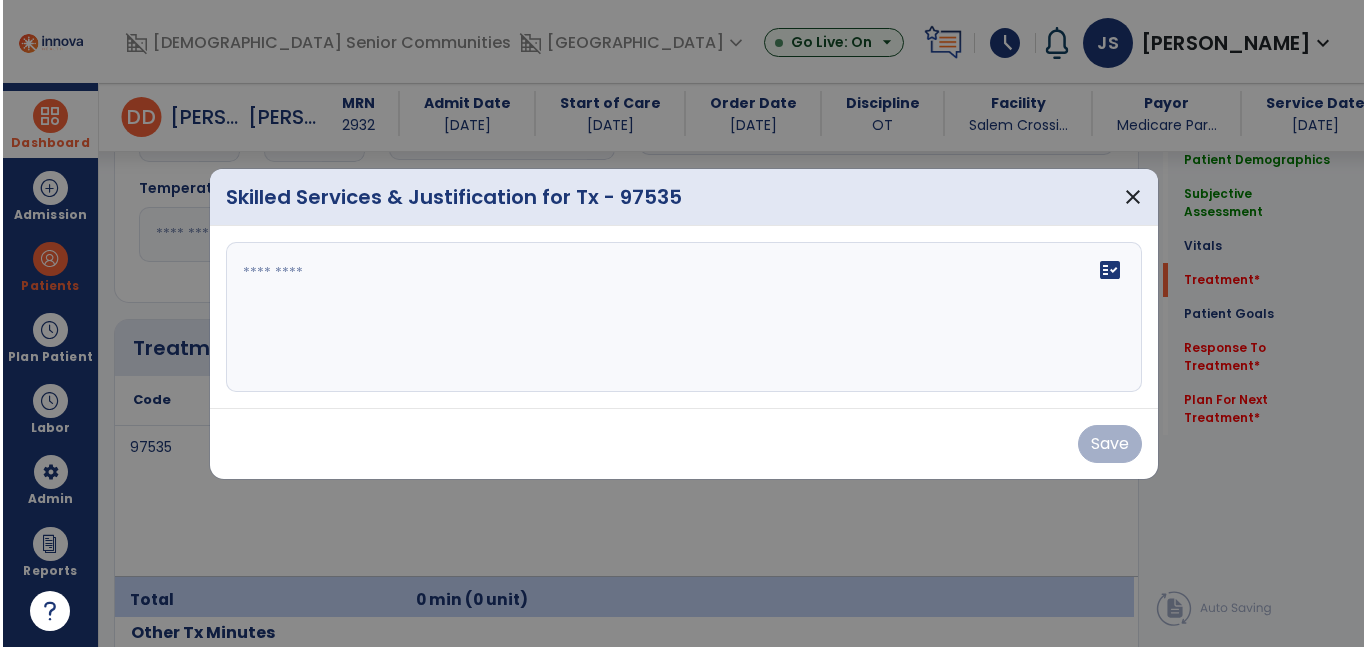 scroll, scrollTop: 1040, scrollLeft: 0, axis: vertical 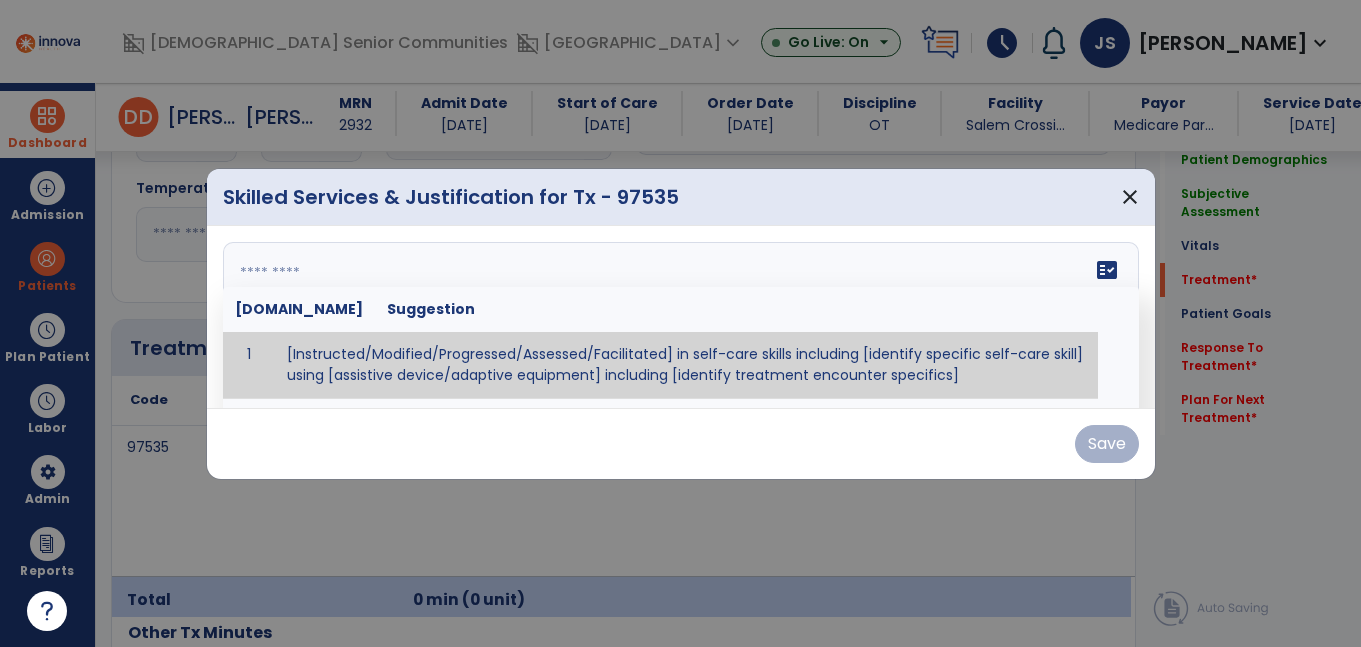 drag, startPoint x: 655, startPoint y: 327, endPoint x: 669, endPoint y: 327, distance: 14 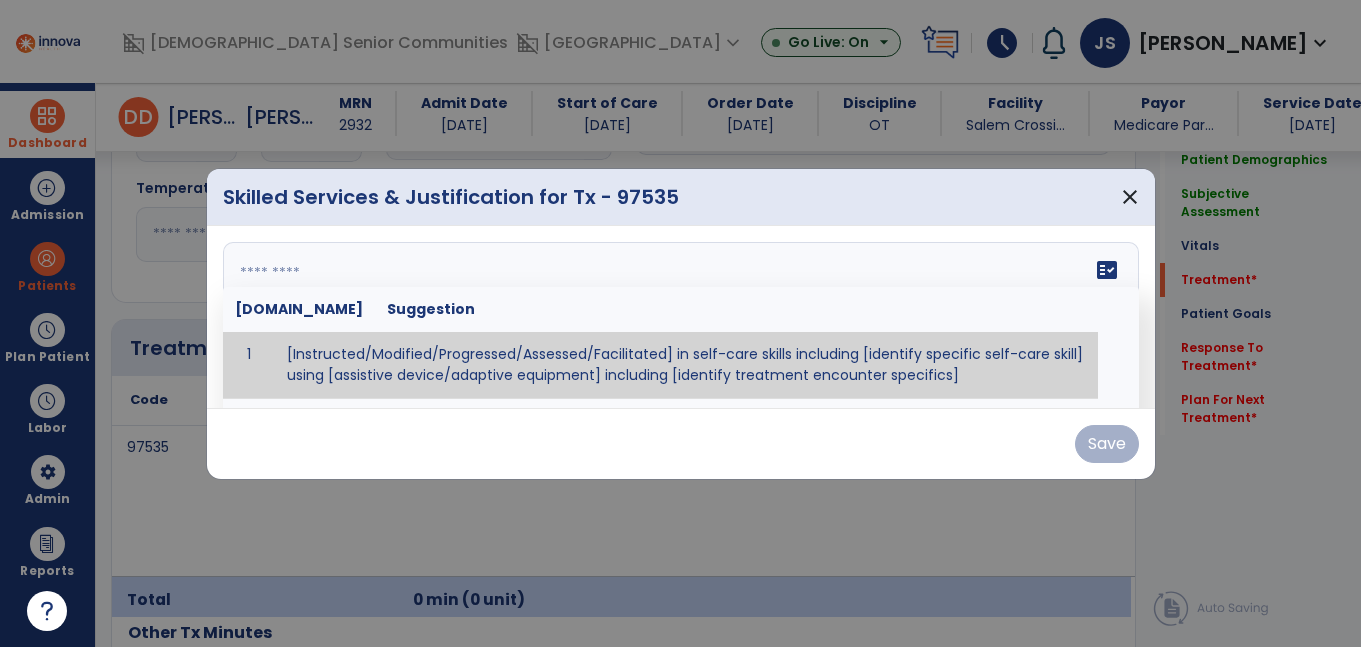 click on "fact_check  Sr.No Suggestion 1 [Instructed/Modified/Progressed/Assessed/Facilitated] in self-care skills including [identify specific self-care skill] using [assistive device/adaptive equipment] including [identify treatment encounter specifics]" at bounding box center (681, 317) 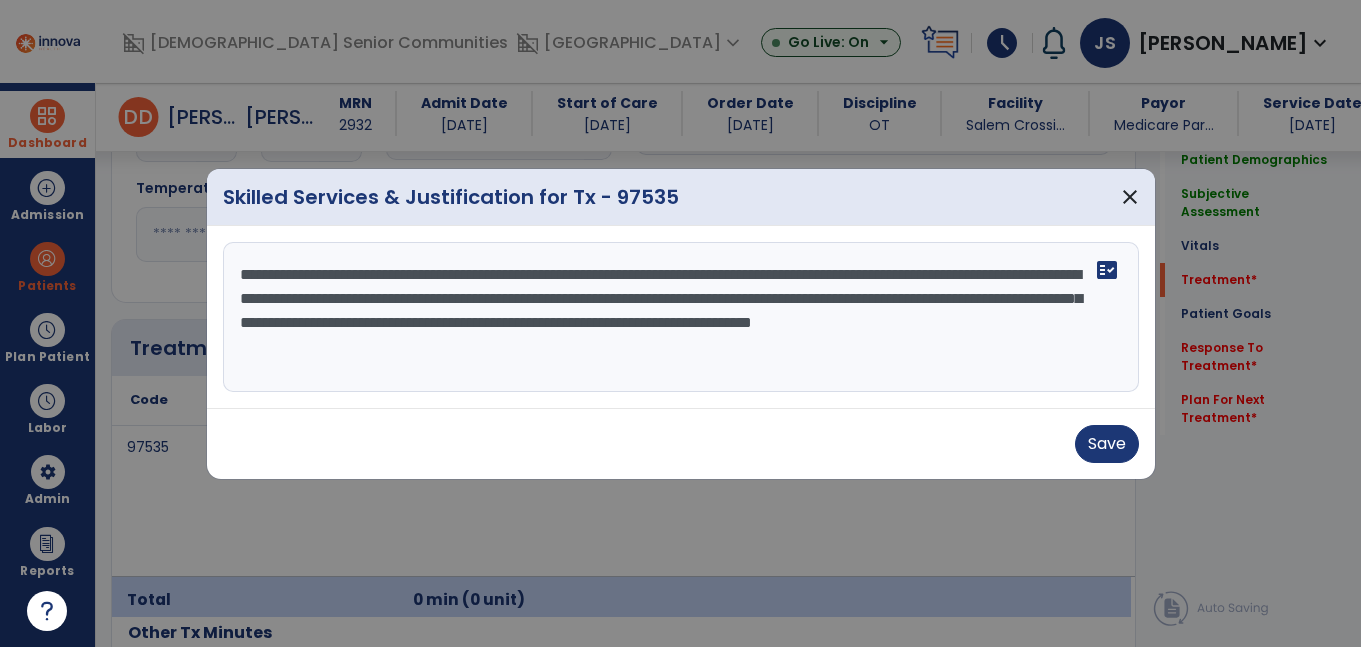 type on "**********" 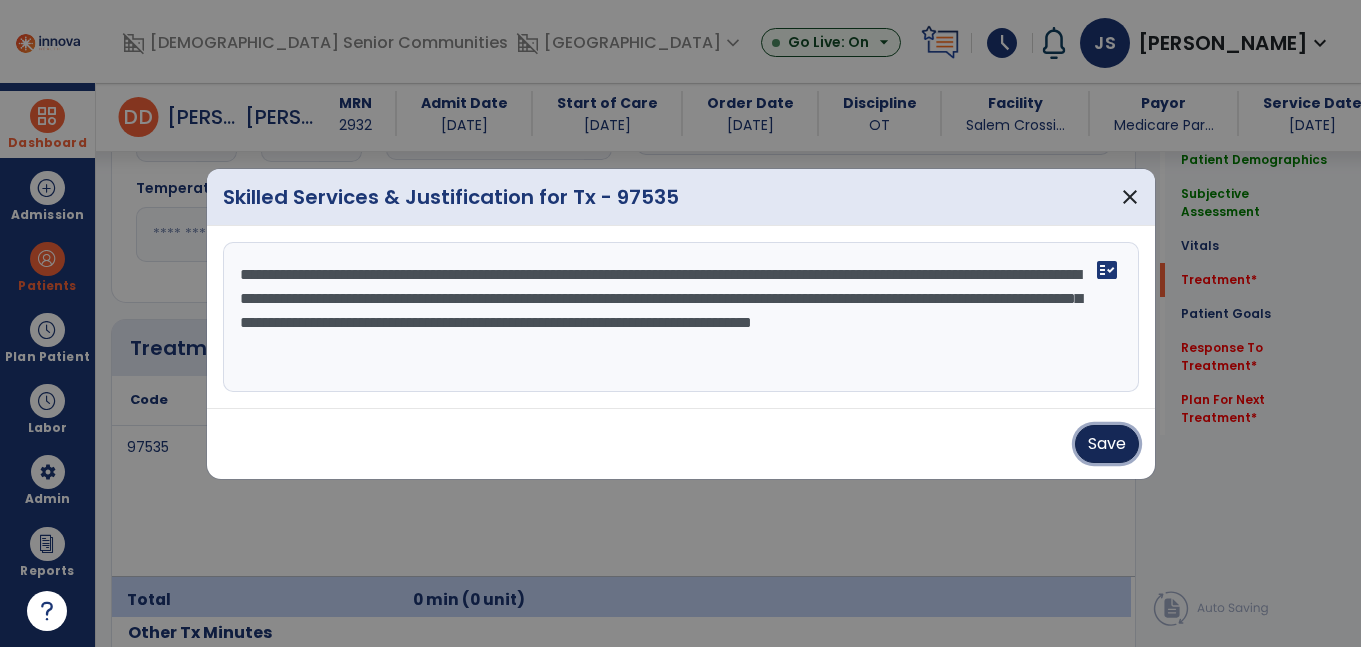 click on "Save" at bounding box center [1107, 444] 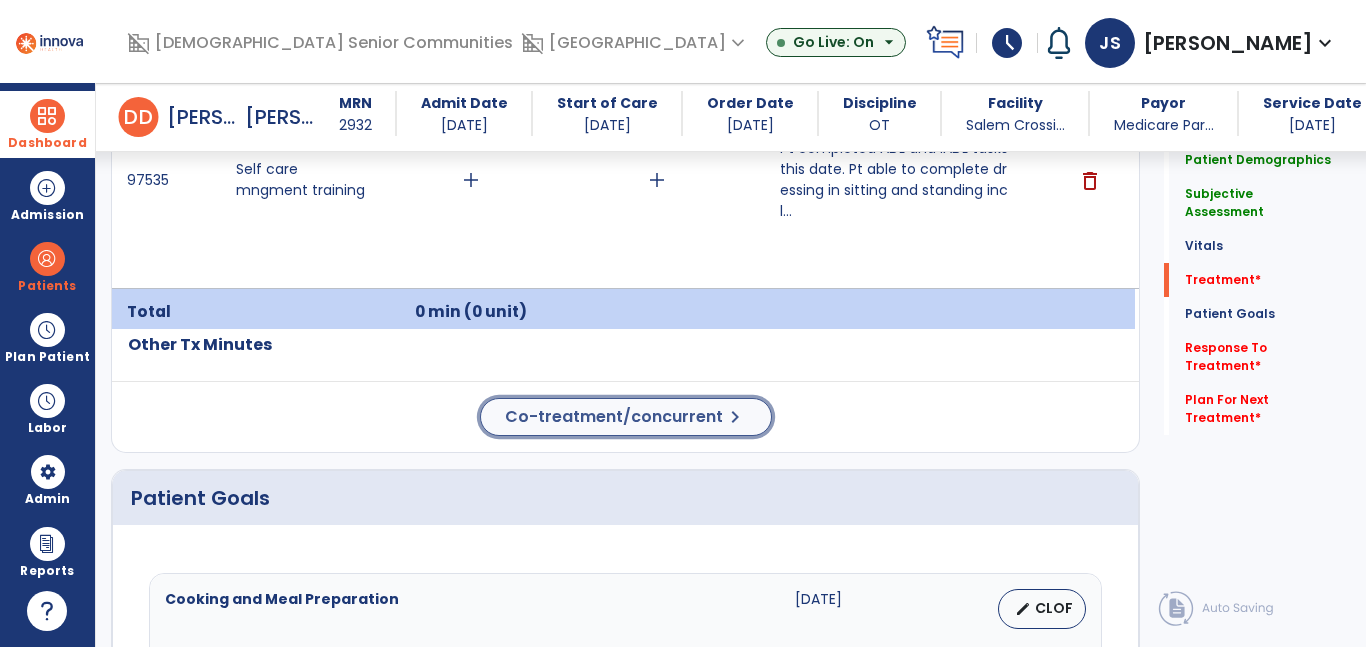 click on "Co-treatment/concurrent" 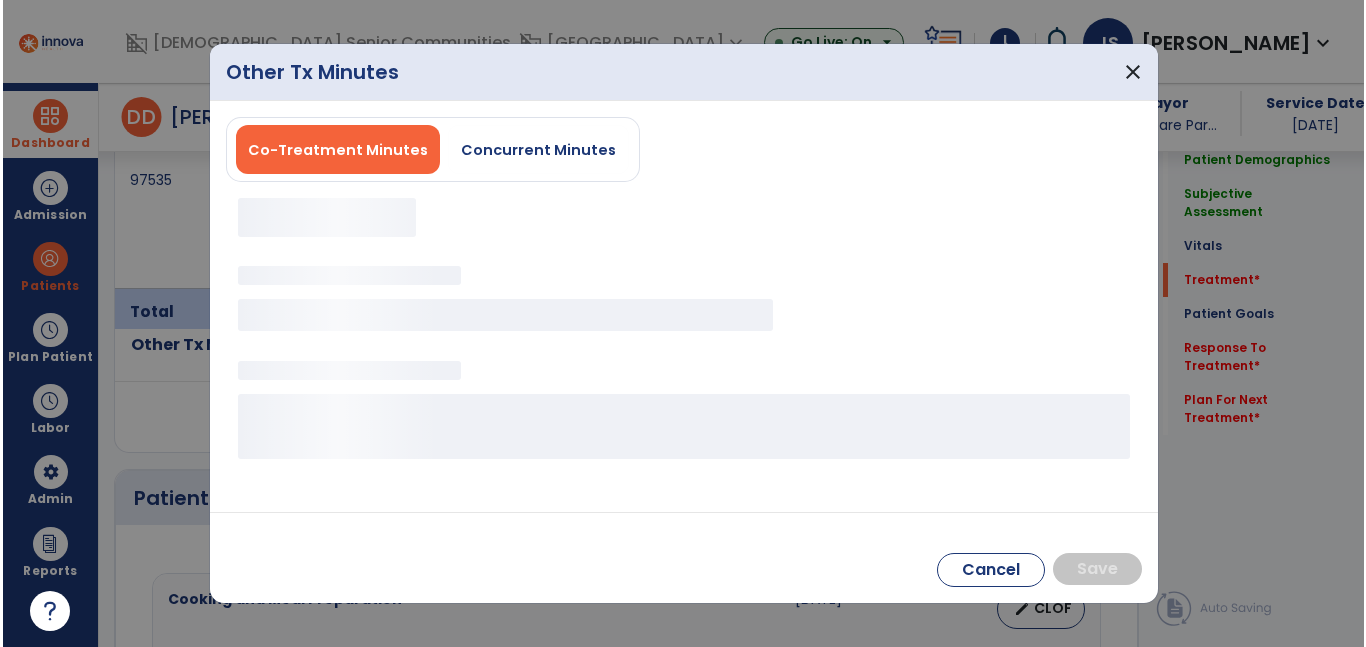 scroll, scrollTop: 1328, scrollLeft: 0, axis: vertical 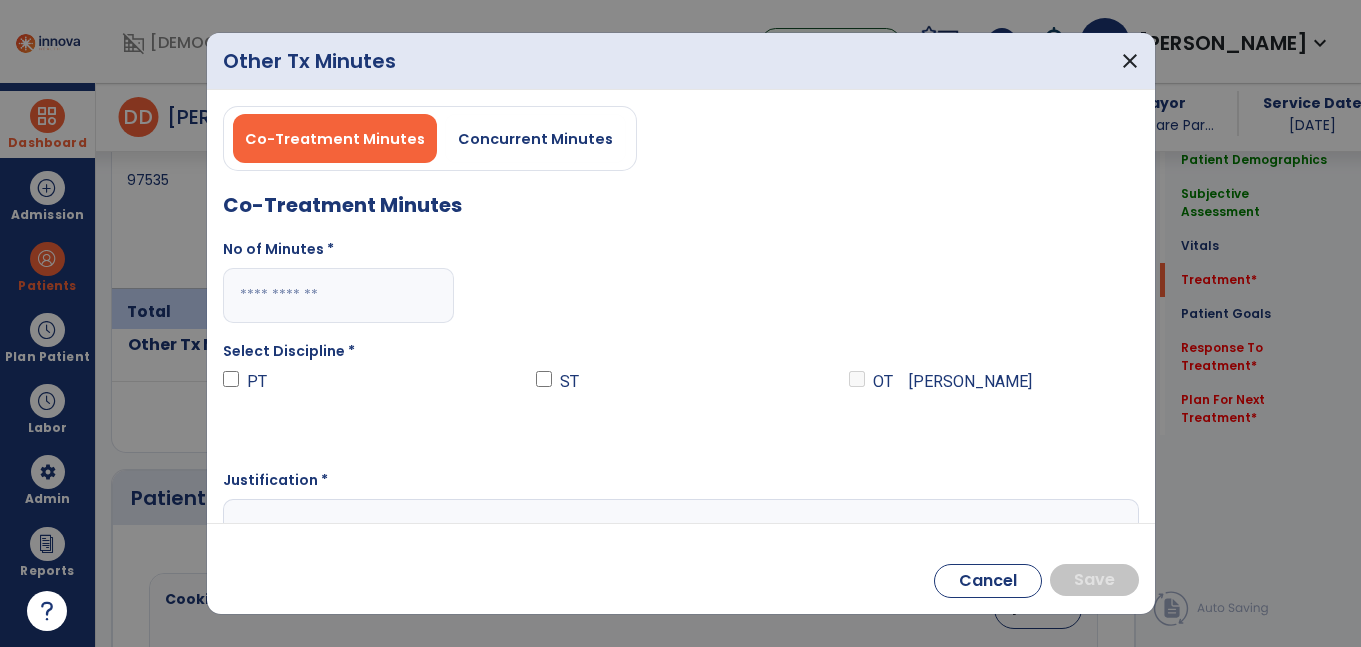 click on "Concurrent Minutes" at bounding box center [535, 139] 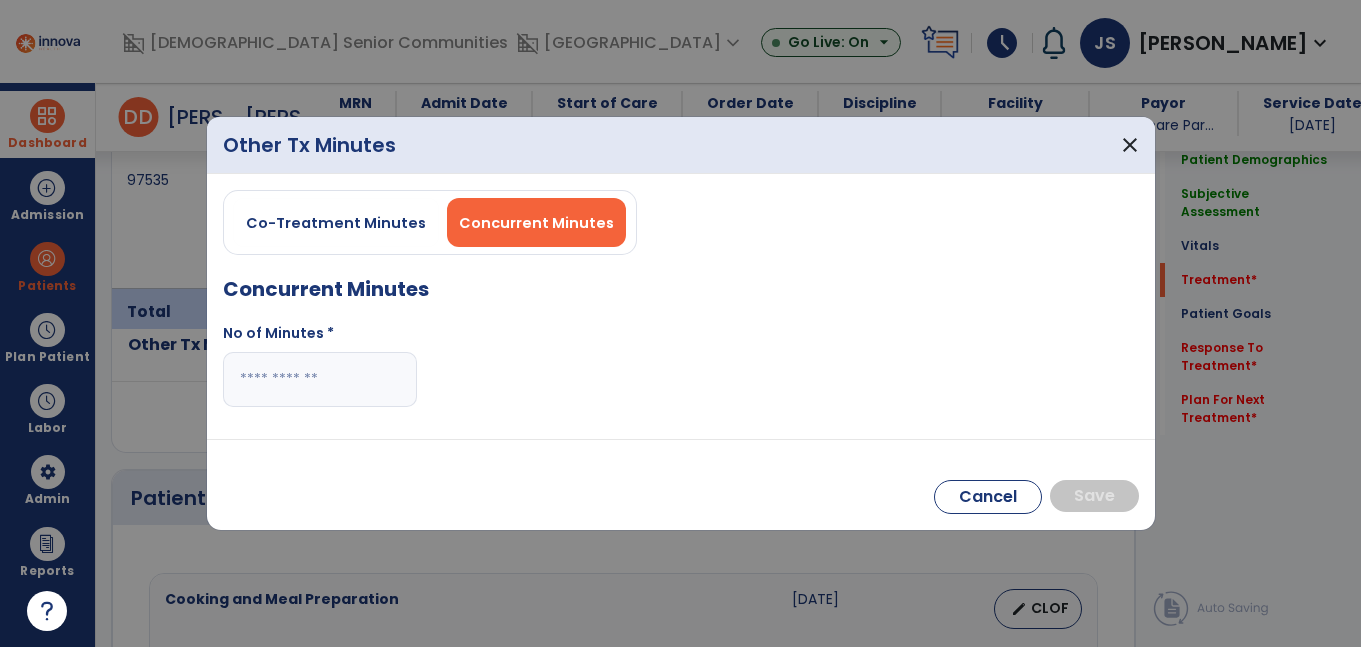 click at bounding box center (320, 379) 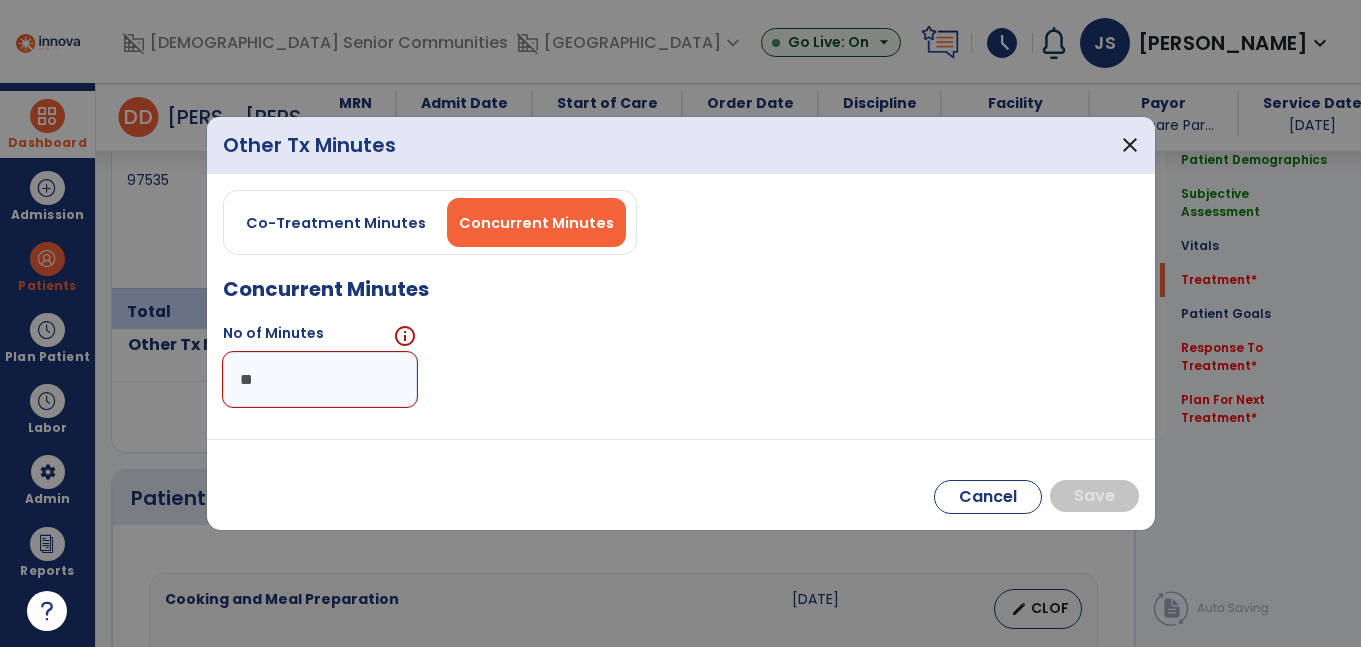 type on "**" 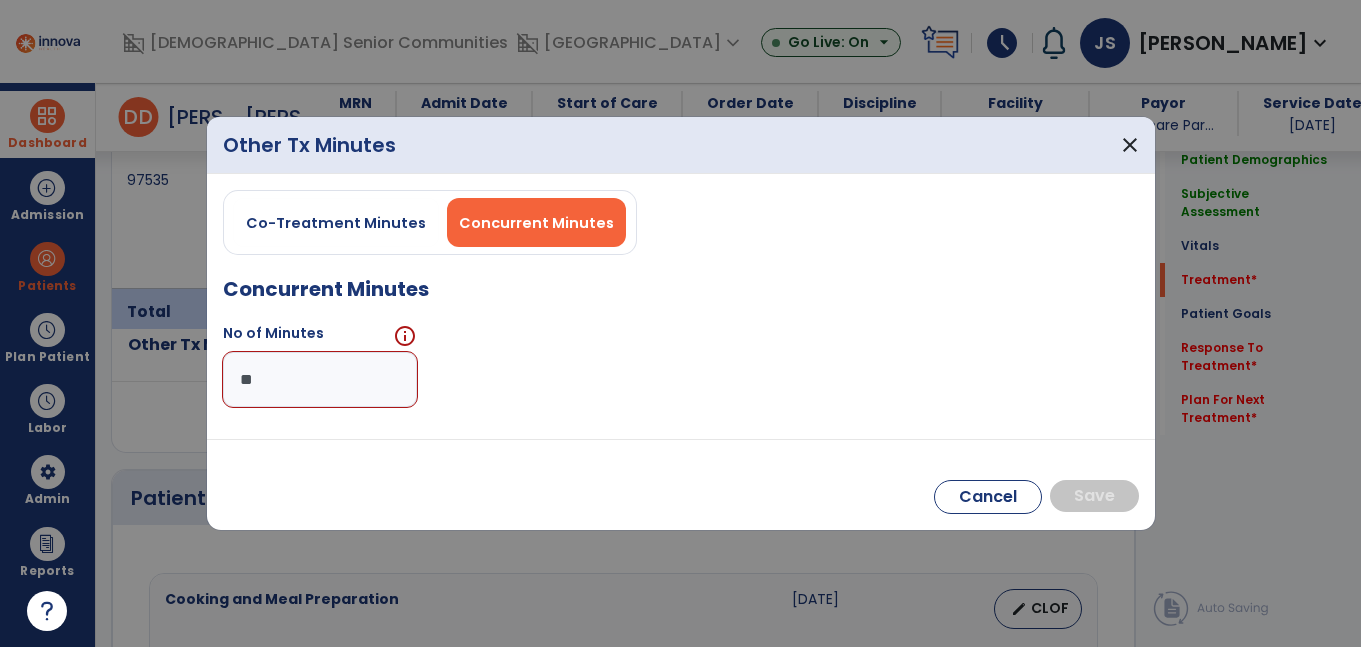 click on "Save" at bounding box center (1090, 497) 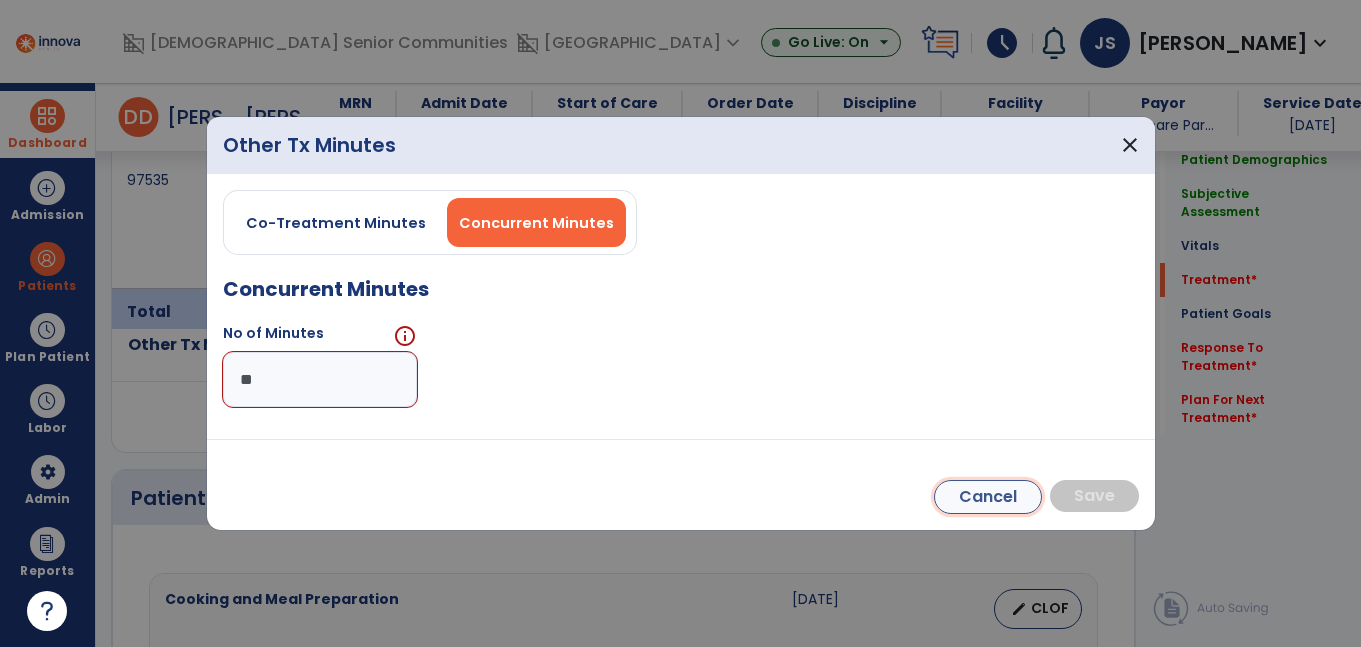 click on "Cancel" at bounding box center (988, 497) 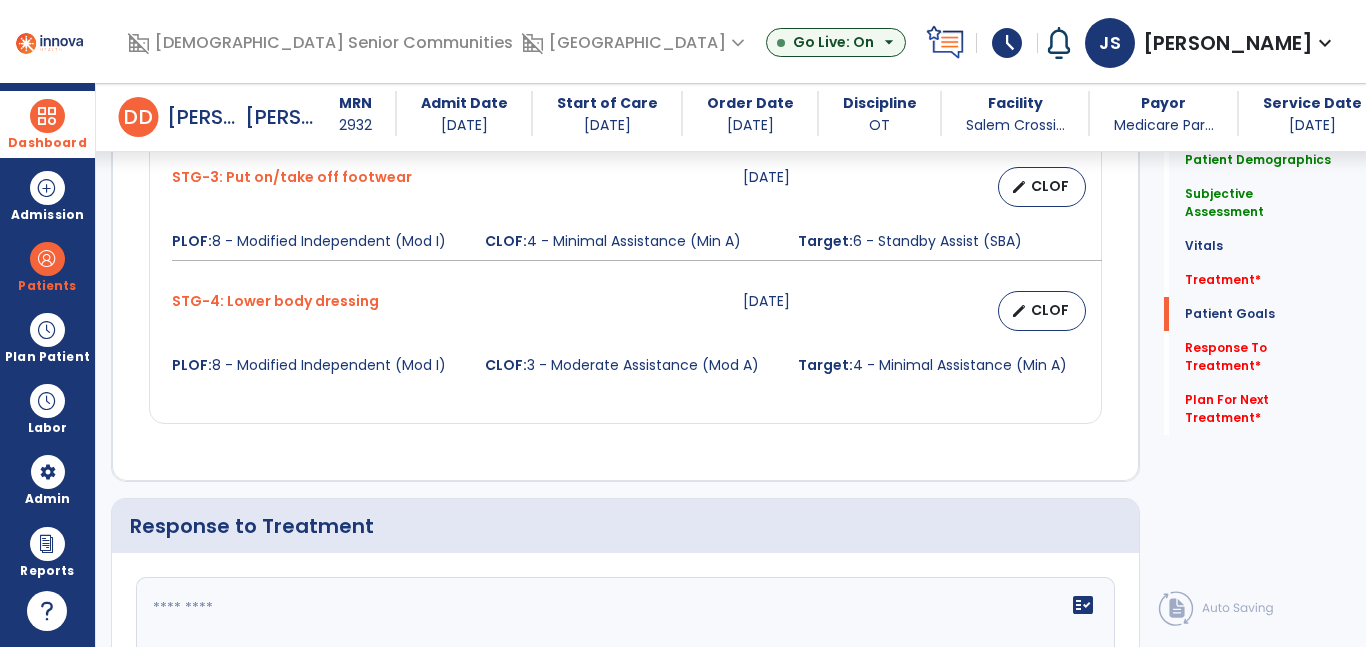scroll, scrollTop: 2890, scrollLeft: 0, axis: vertical 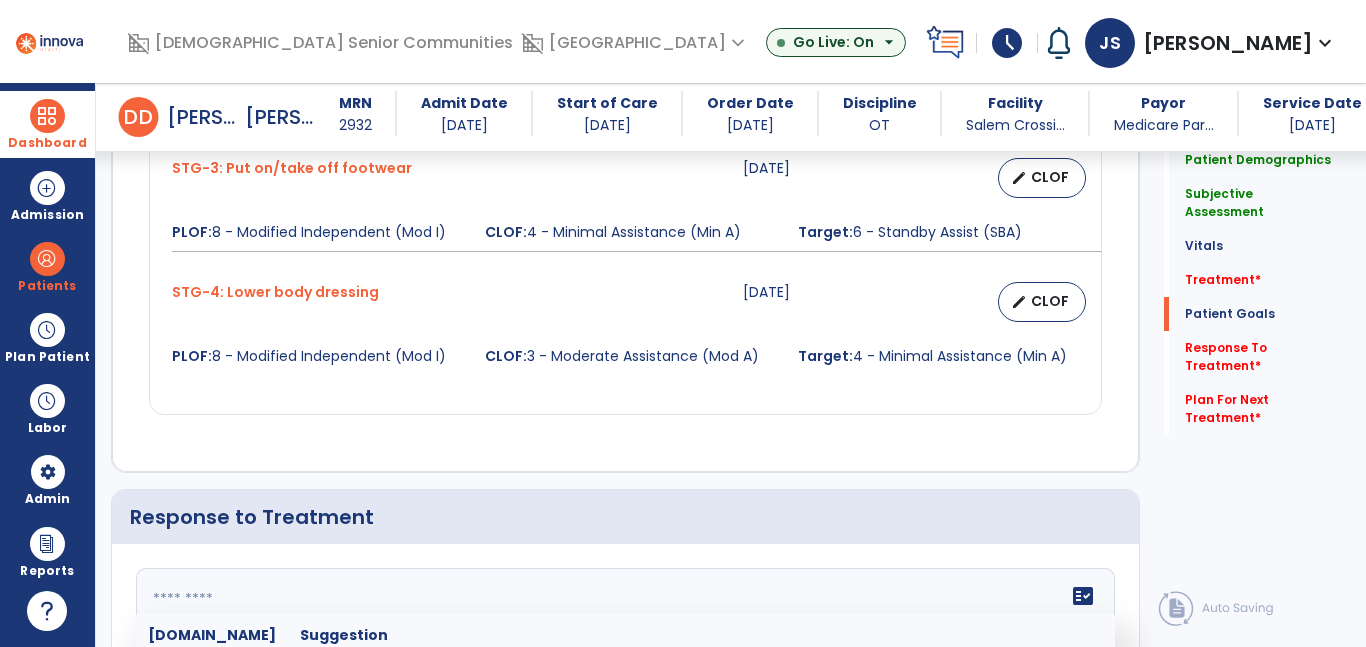 click 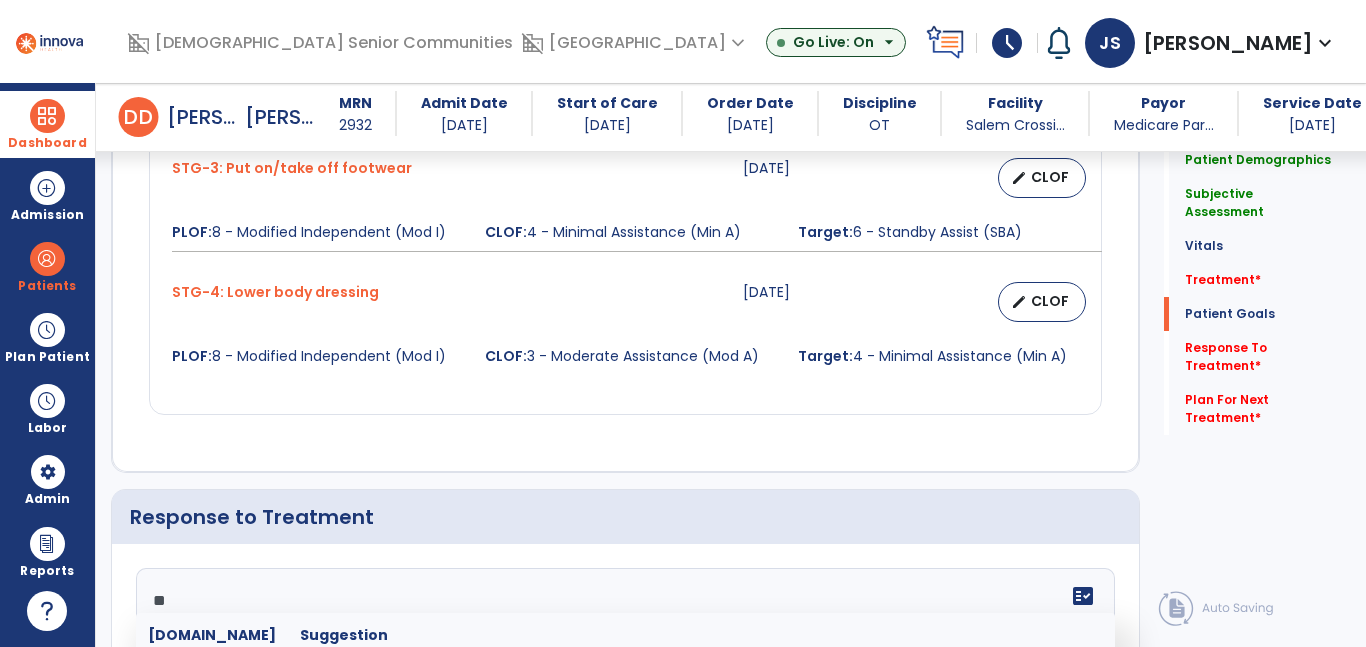 scroll, scrollTop: 2946, scrollLeft: 0, axis: vertical 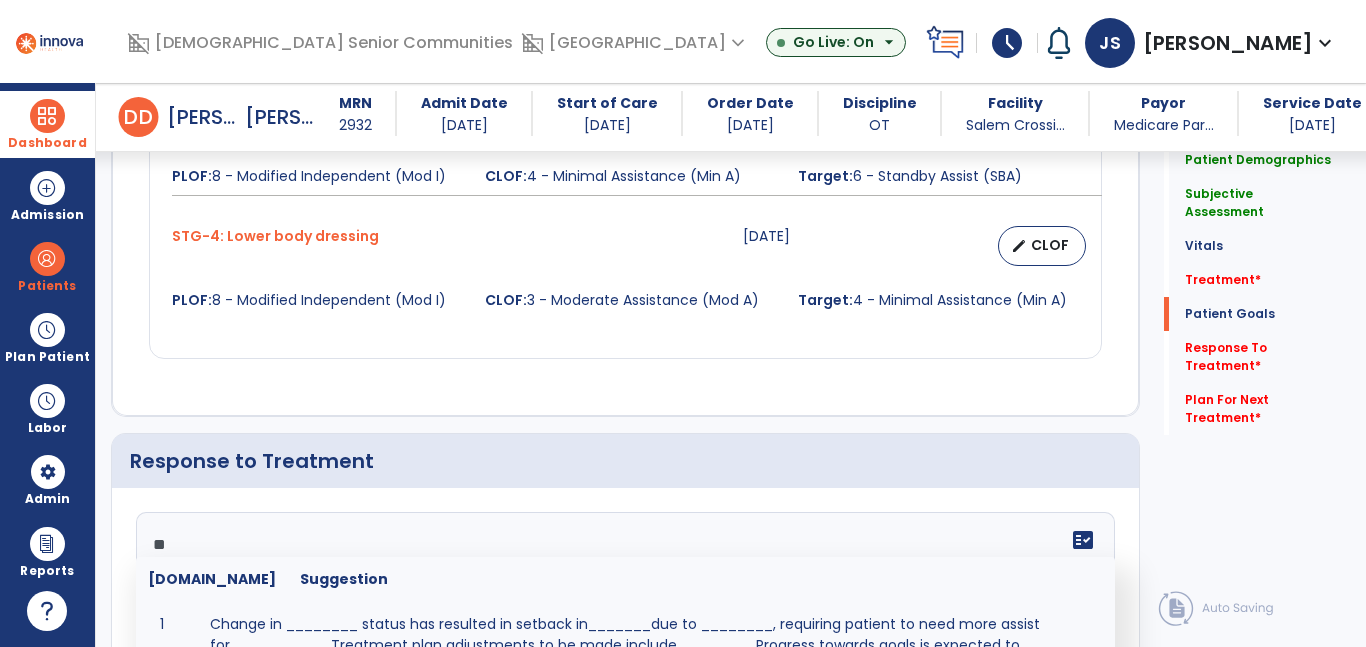 type on "*" 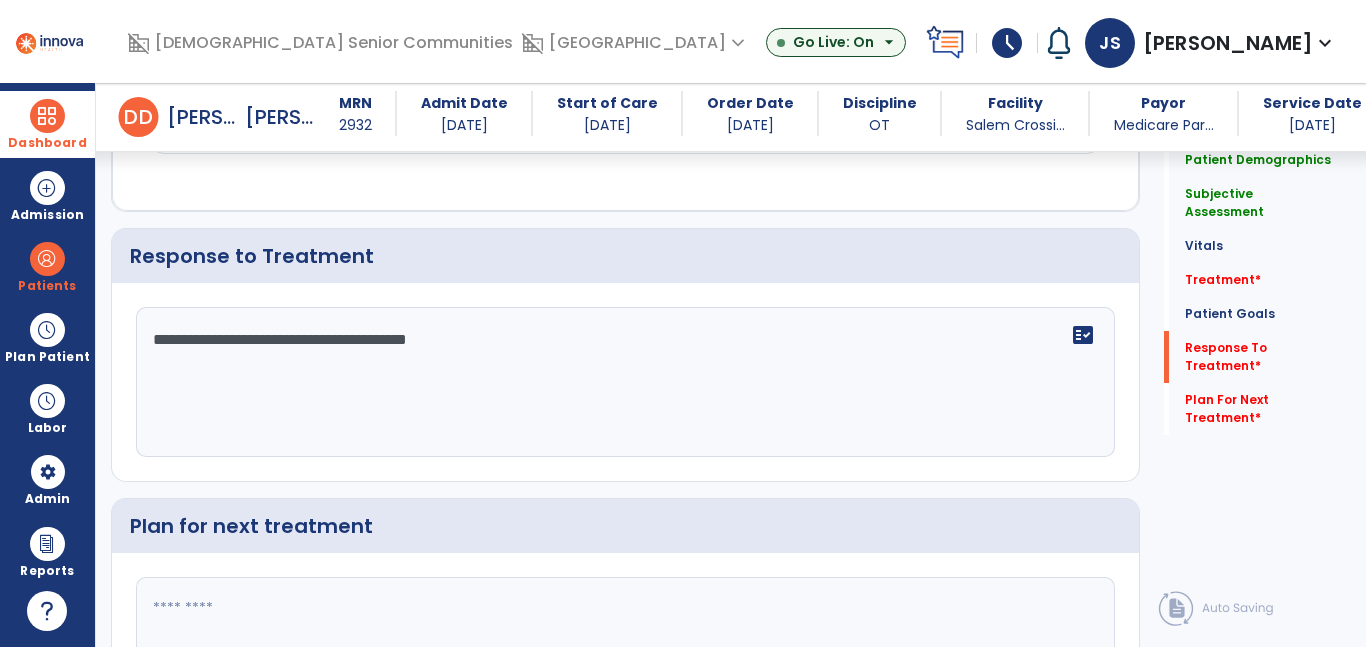 scroll, scrollTop: 3322, scrollLeft: 0, axis: vertical 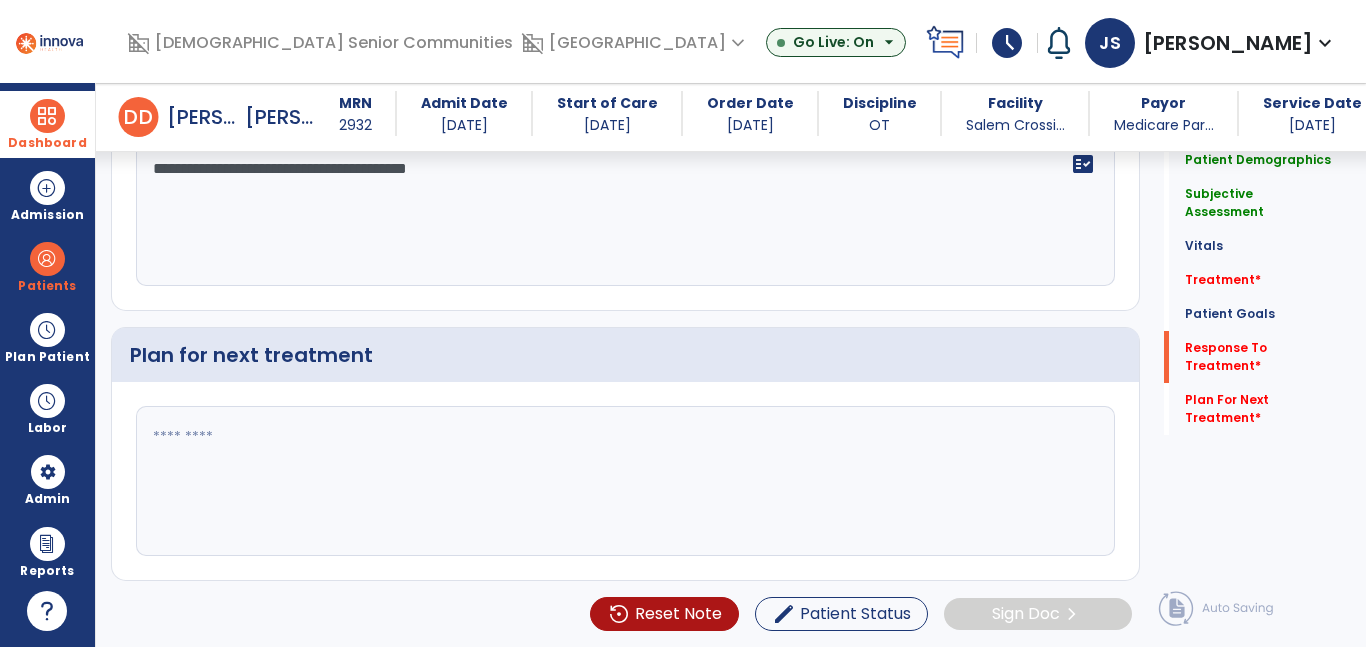 type on "**********" 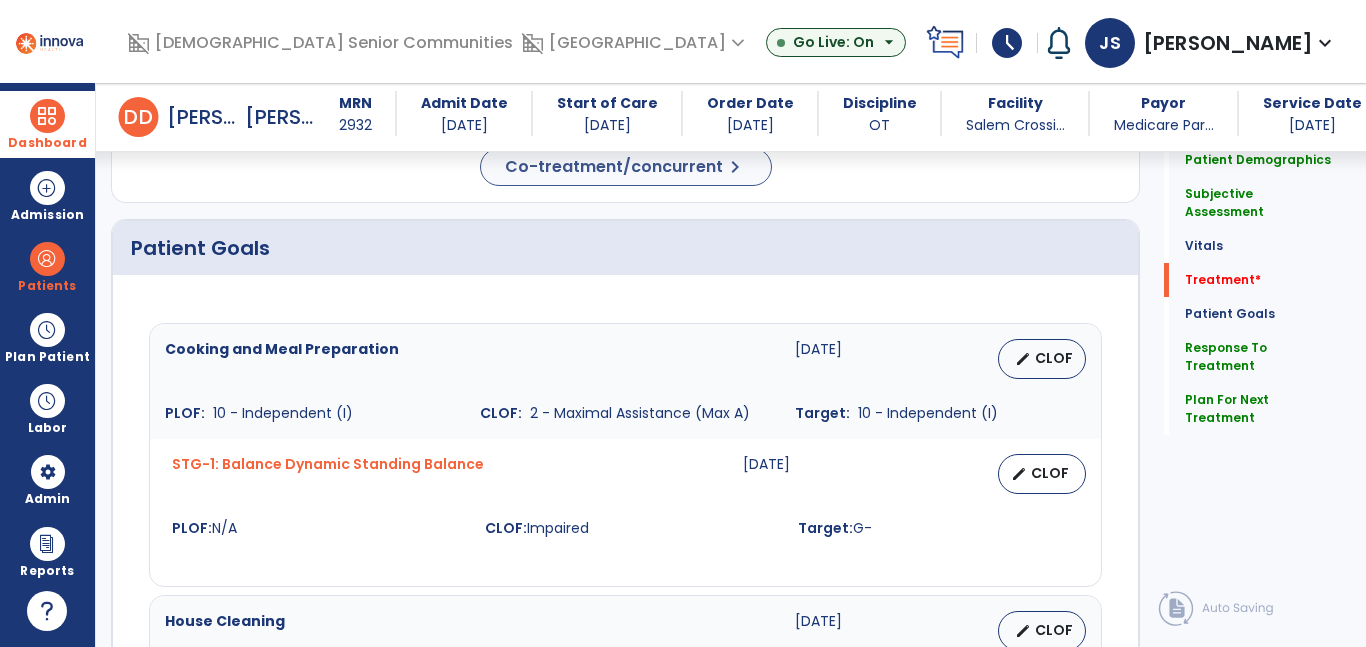 scroll, scrollTop: 1107, scrollLeft: 0, axis: vertical 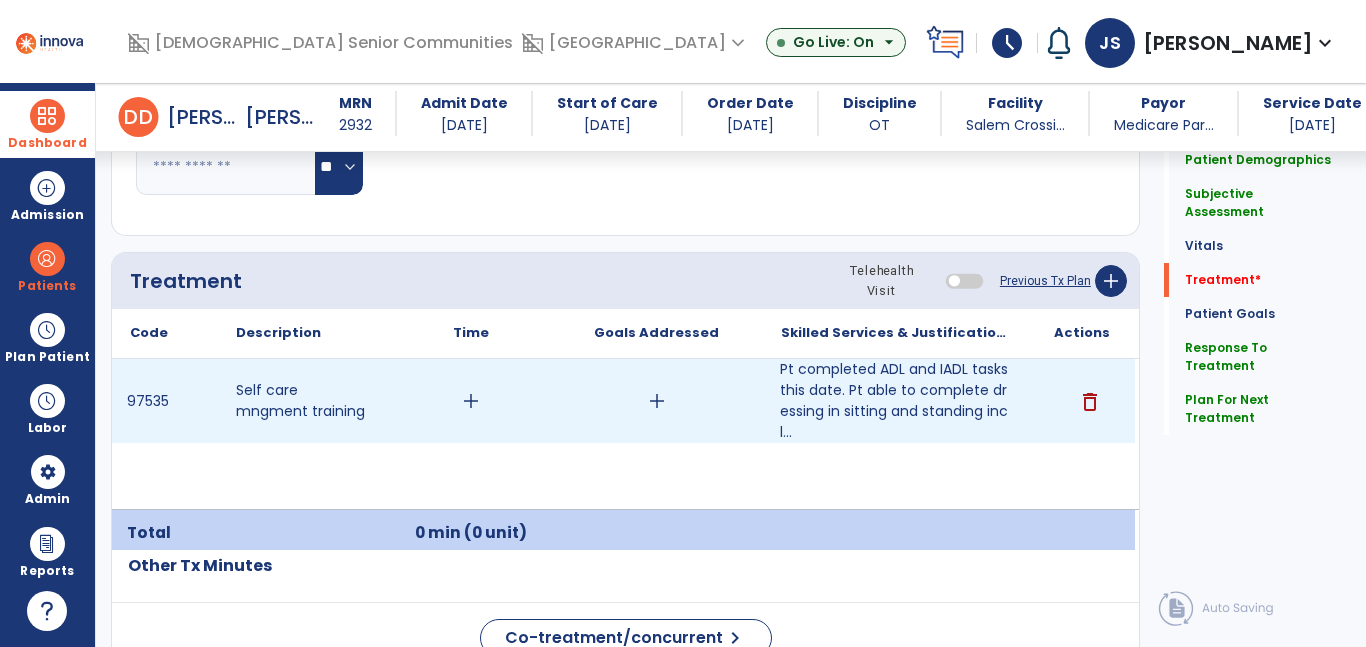 type on "**********" 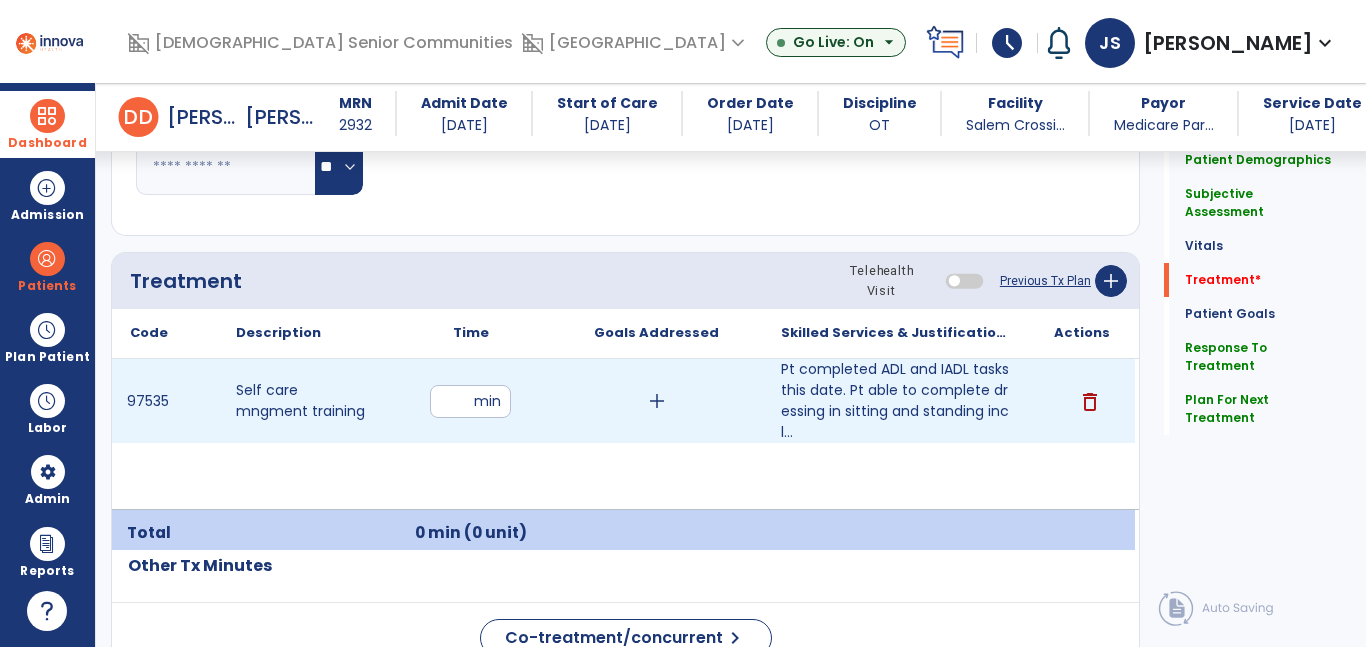 type on "**" 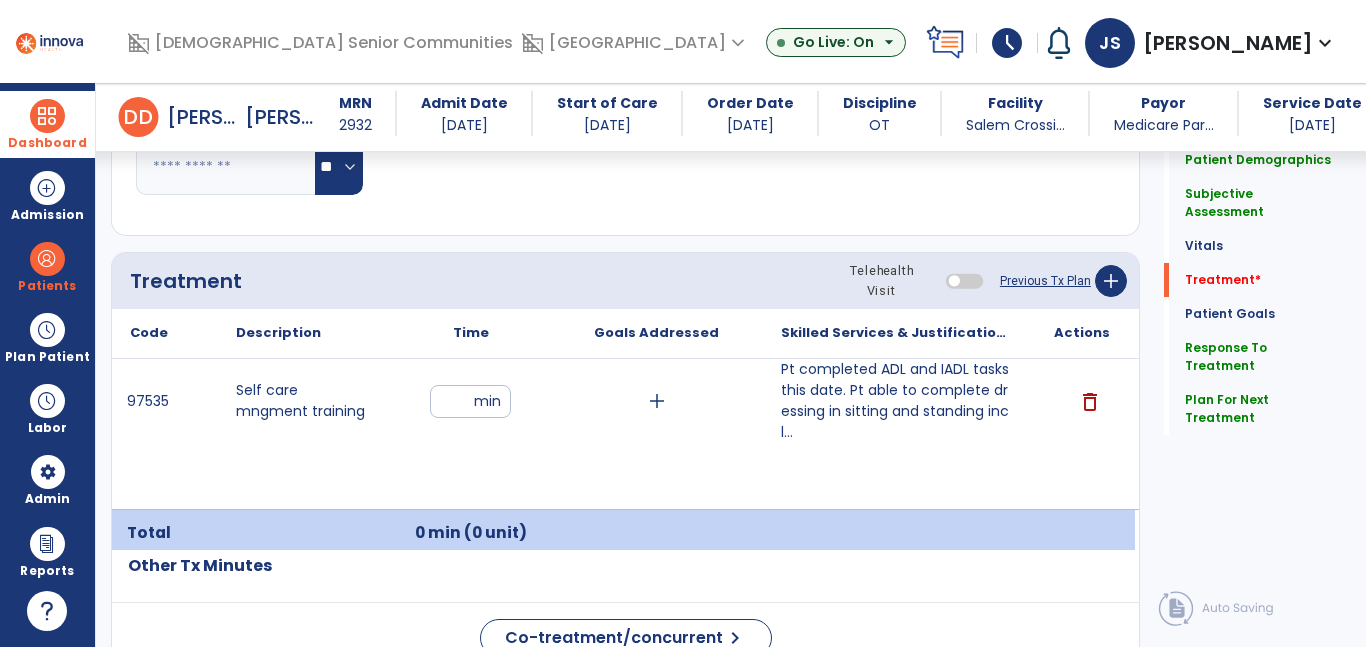 click on "Quick Links  Patient Demographics   Patient Demographics   Subjective Assessment   Subjective Assessment   Vitals   Vitals   Treatment   *  Treatment   *  Patient Goals   Patient Goals   Response To Treatment   Response To Treatment   Plan For Next Treatment   Plan For Next Treatment" 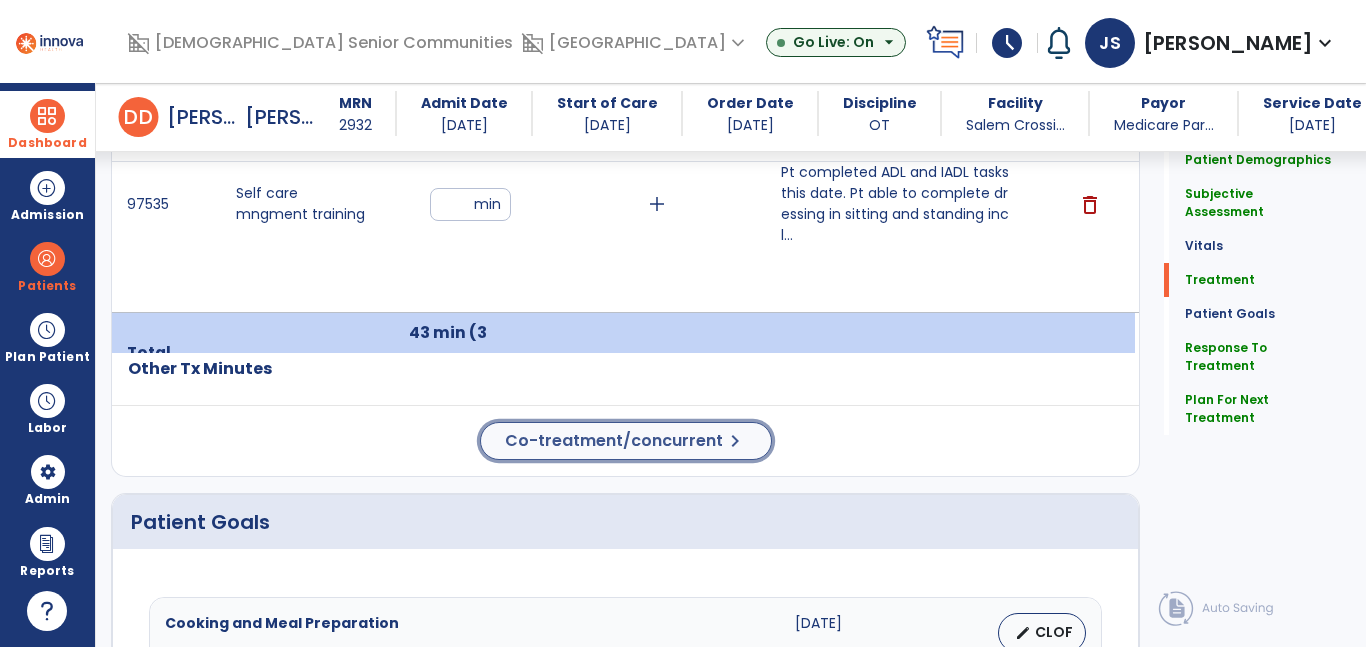 click on "Co-treatment/concurrent" 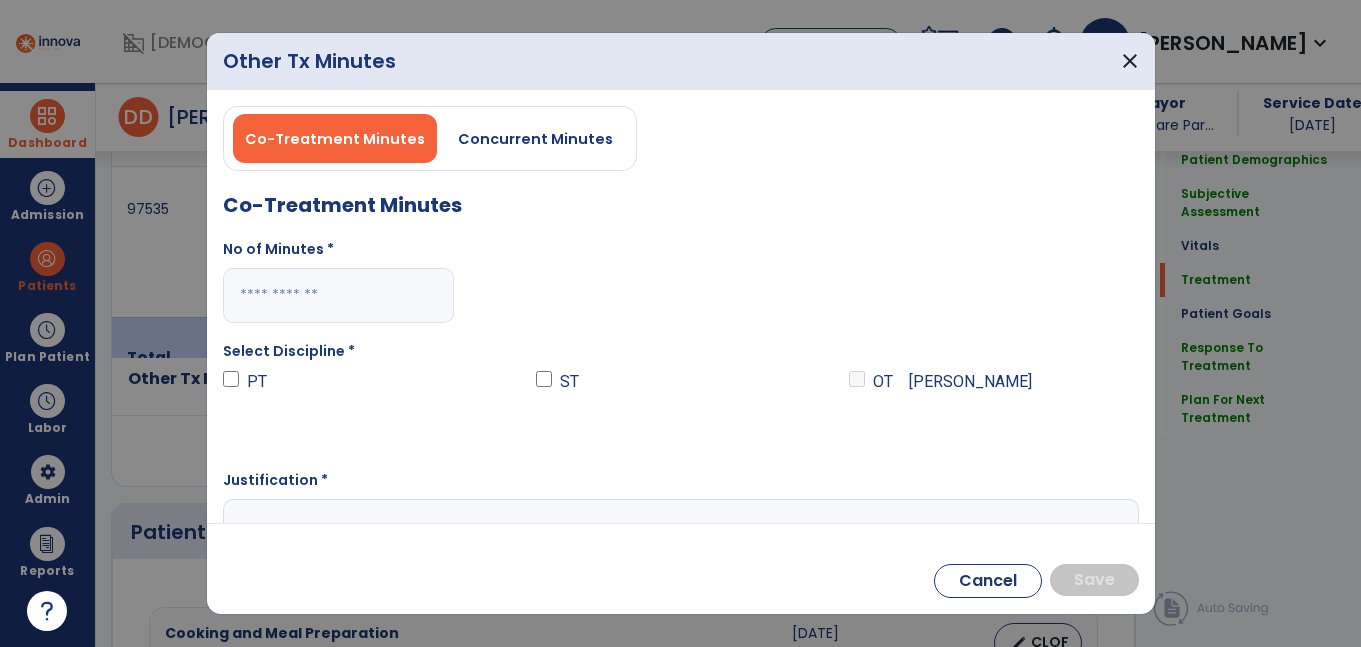 scroll, scrollTop: 1304, scrollLeft: 0, axis: vertical 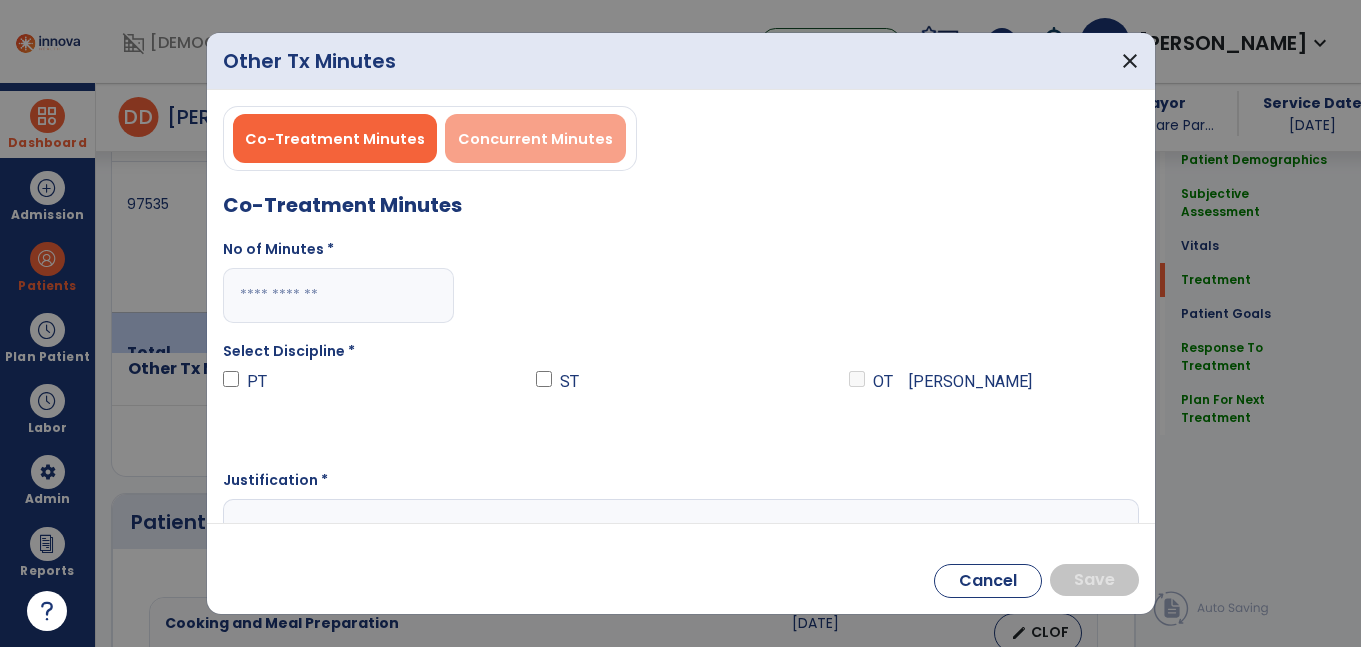 click on "Concurrent Minutes" at bounding box center (535, 139) 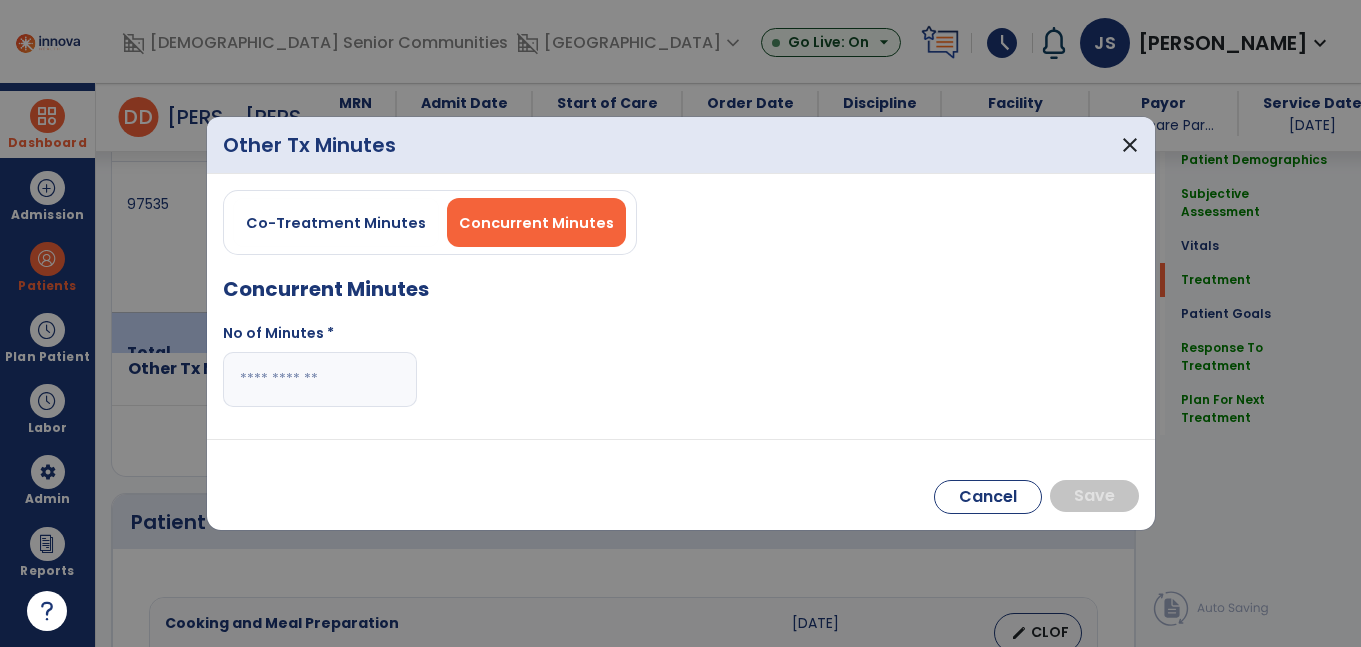 drag, startPoint x: 345, startPoint y: 383, endPoint x: 348, endPoint y: 372, distance: 11.401754 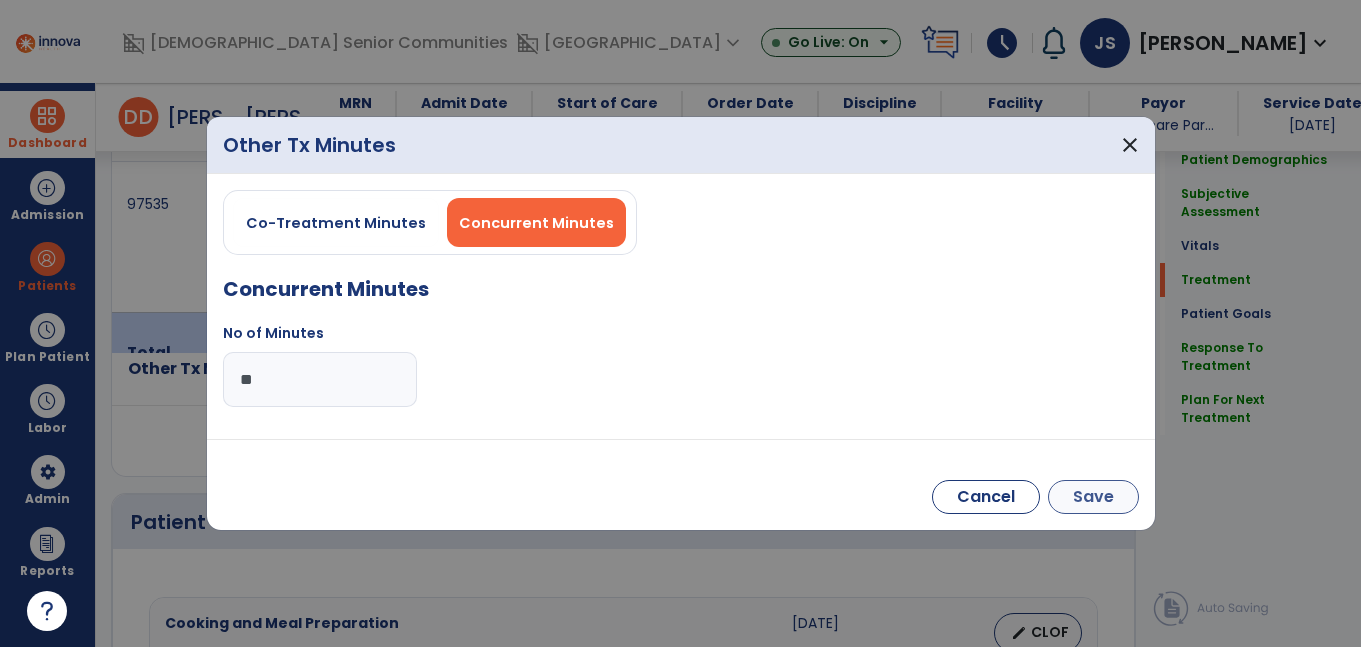 type on "**" 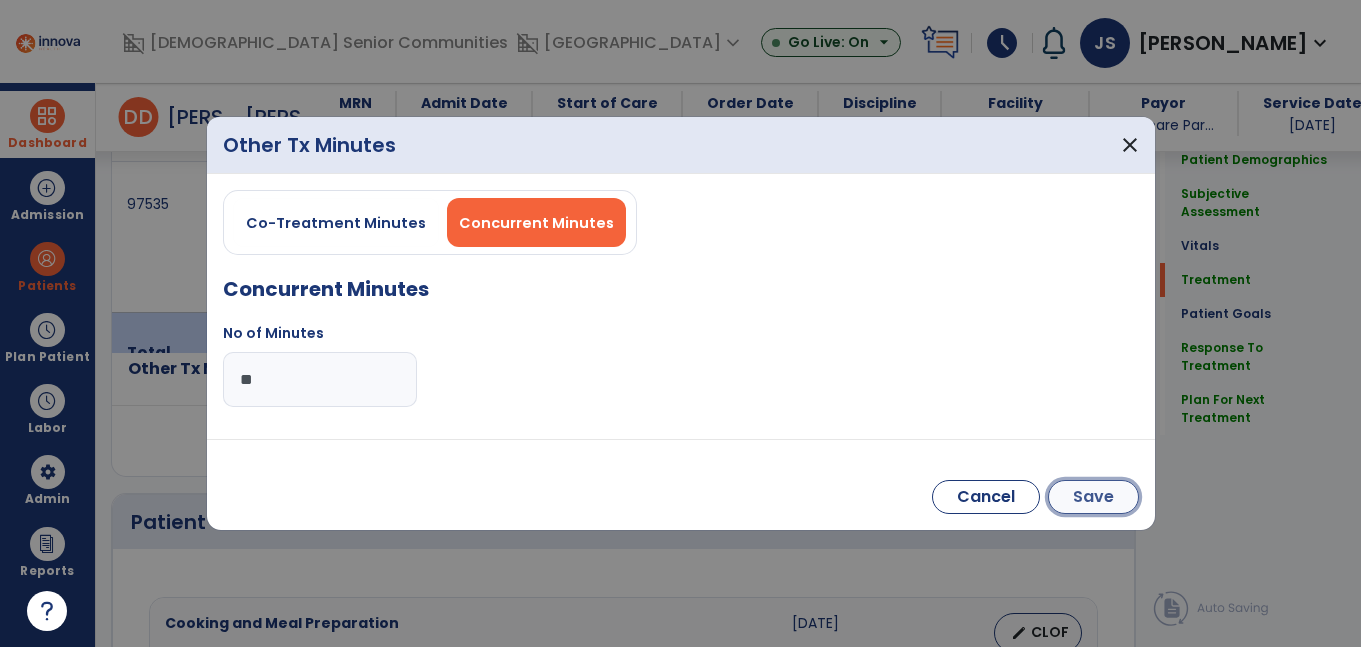 click on "Save" at bounding box center (1093, 497) 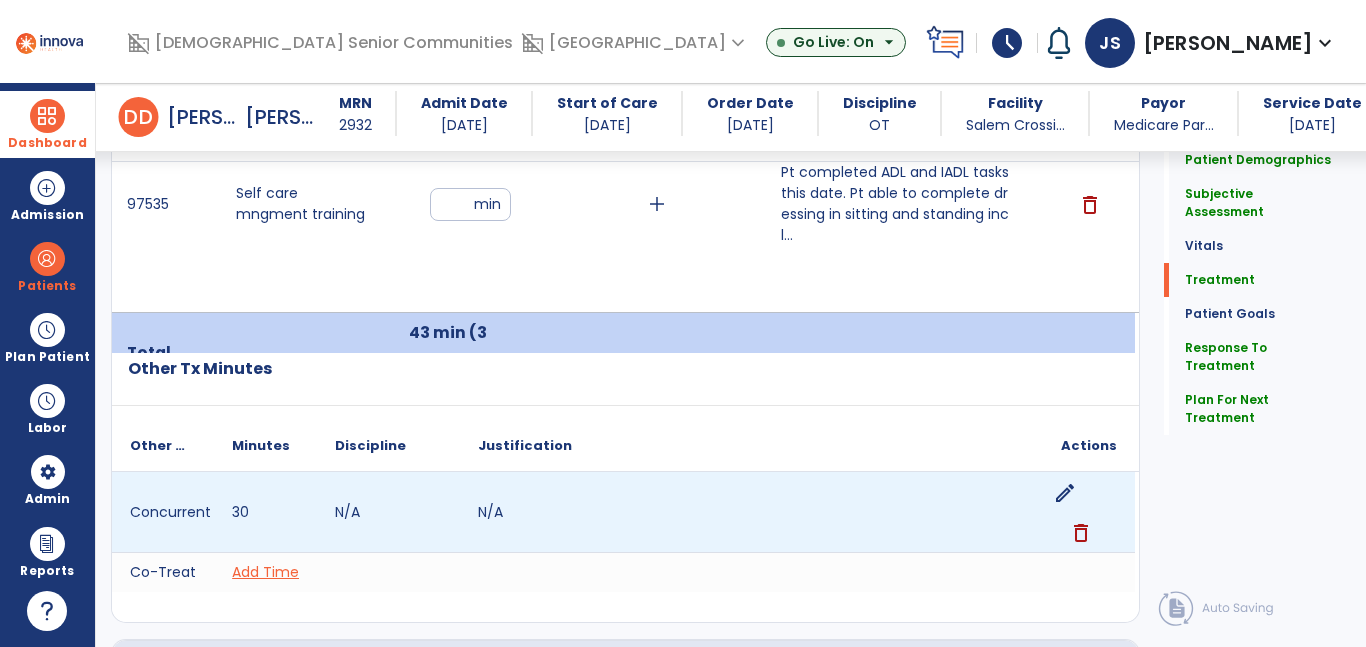 click on "edit" 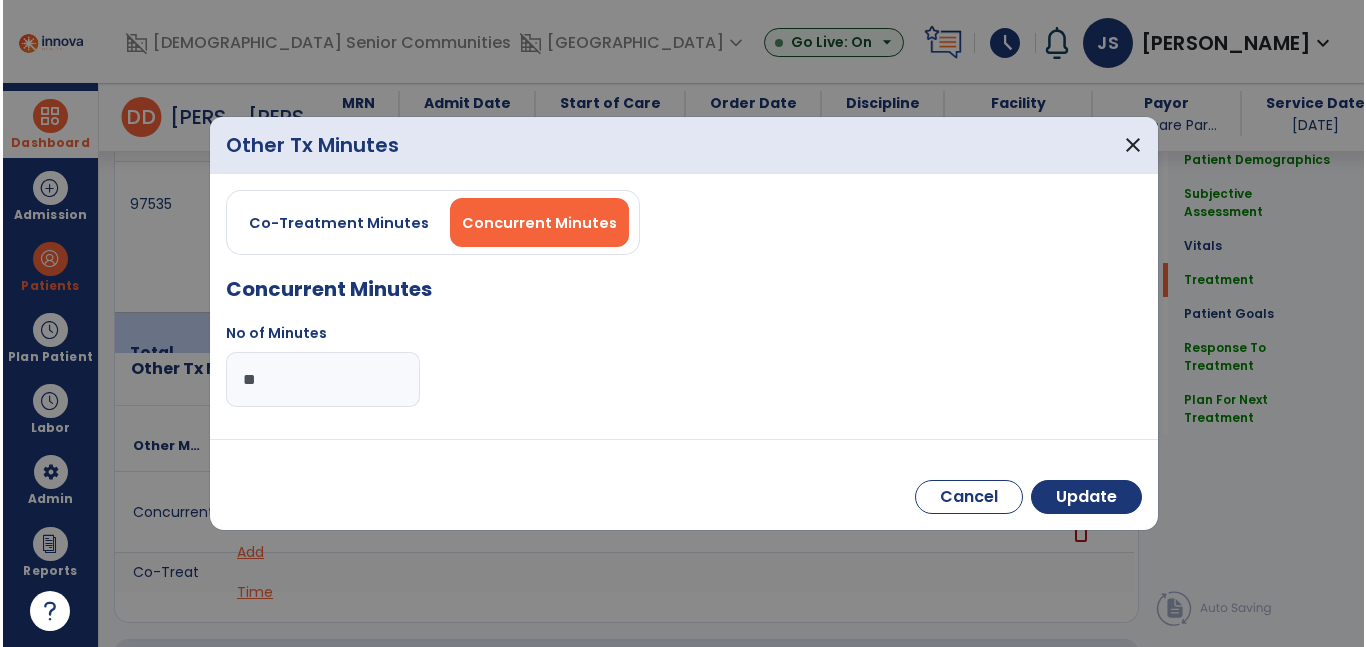 scroll, scrollTop: 1304, scrollLeft: 0, axis: vertical 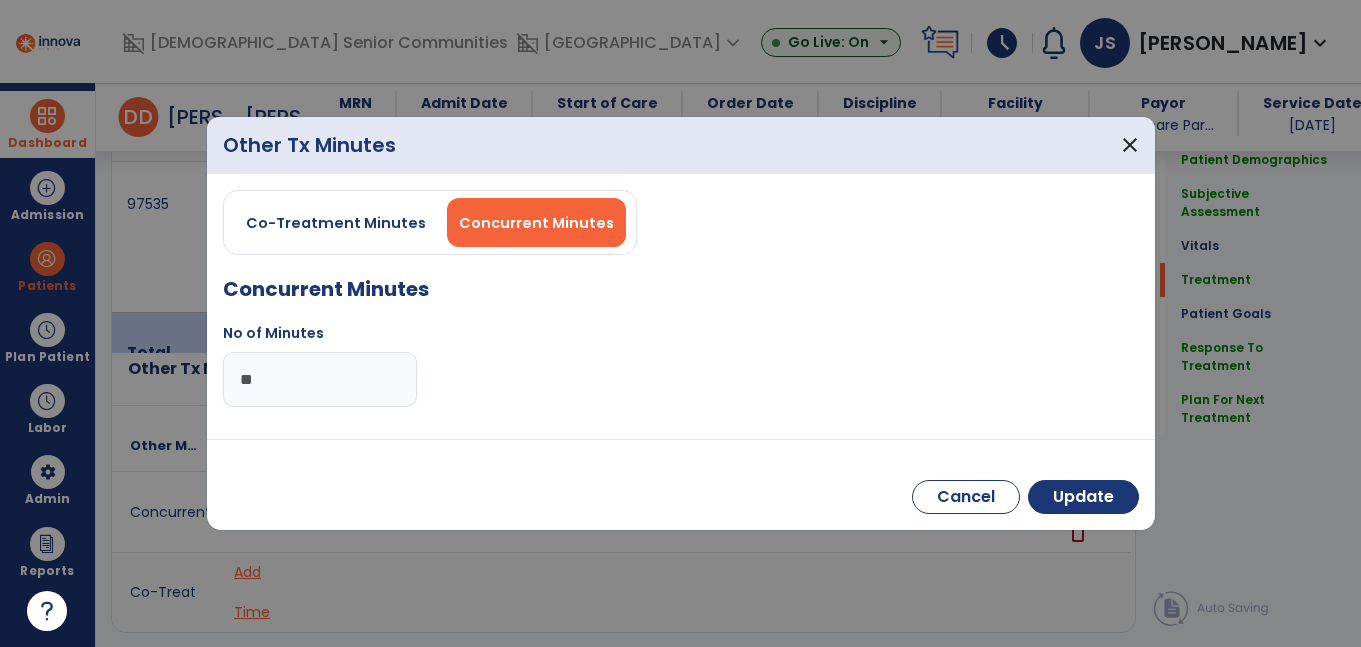 click on "**" at bounding box center (320, 379) 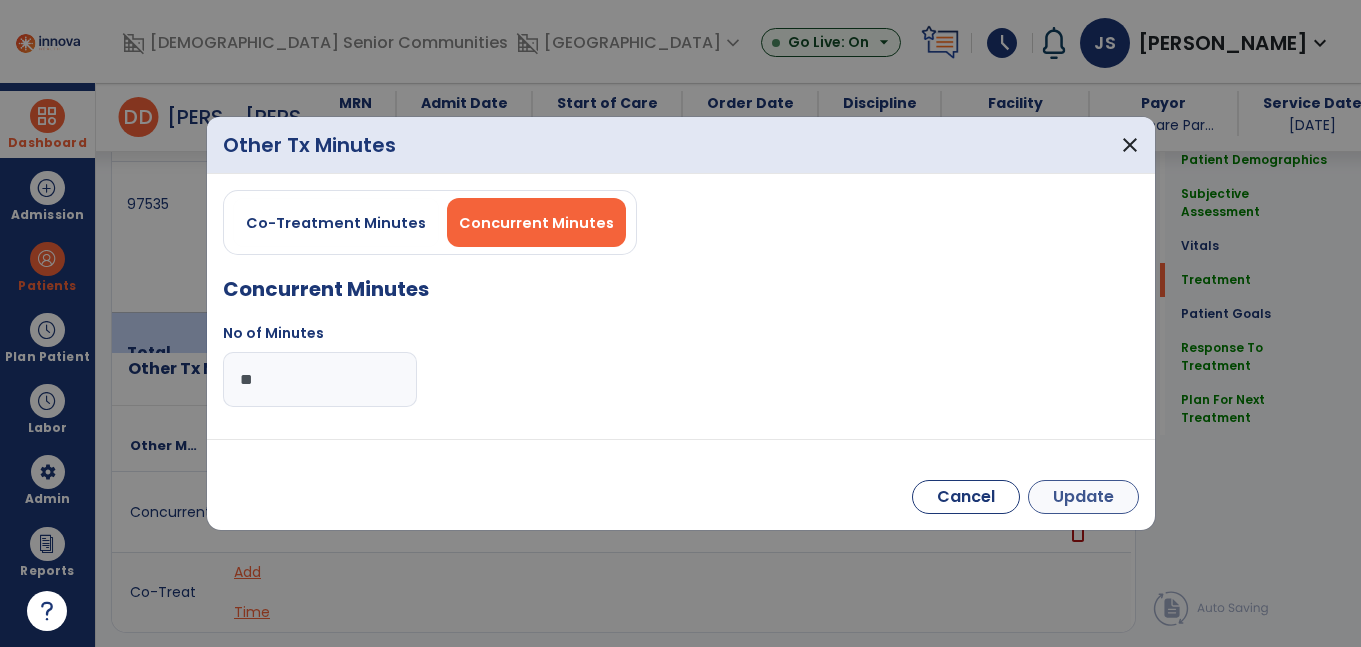 type on "**" 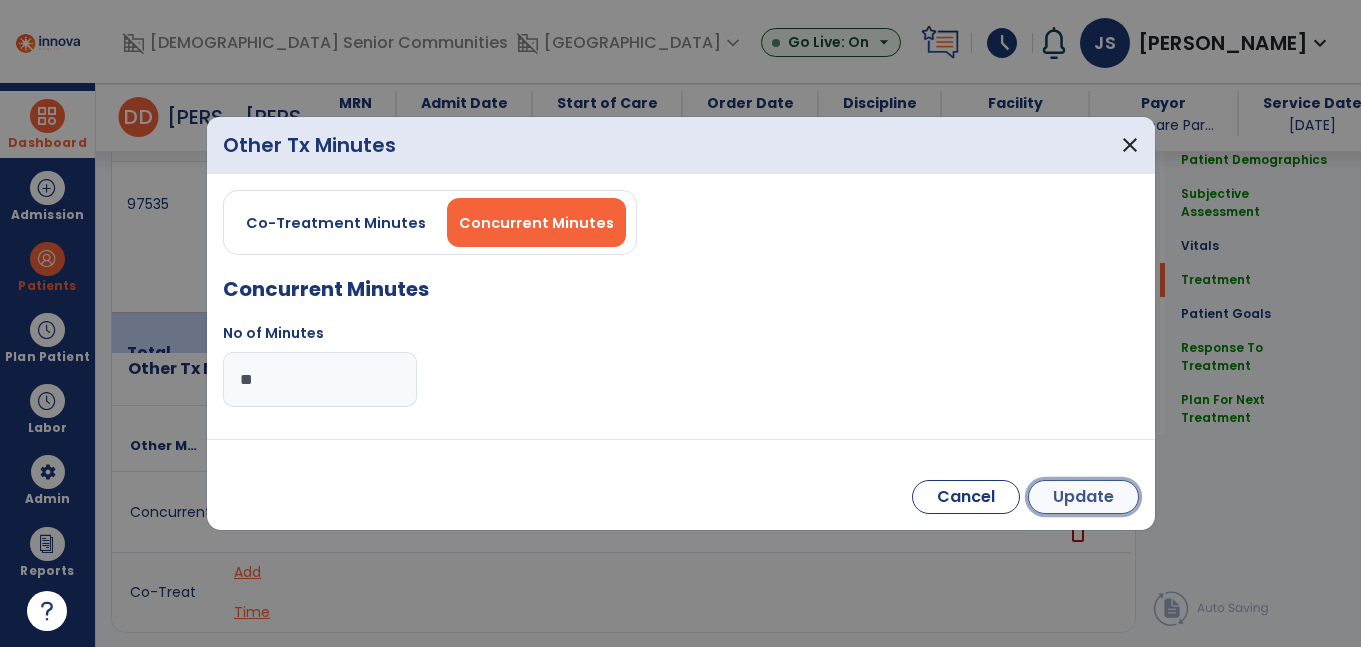 click on "Update" at bounding box center (1083, 497) 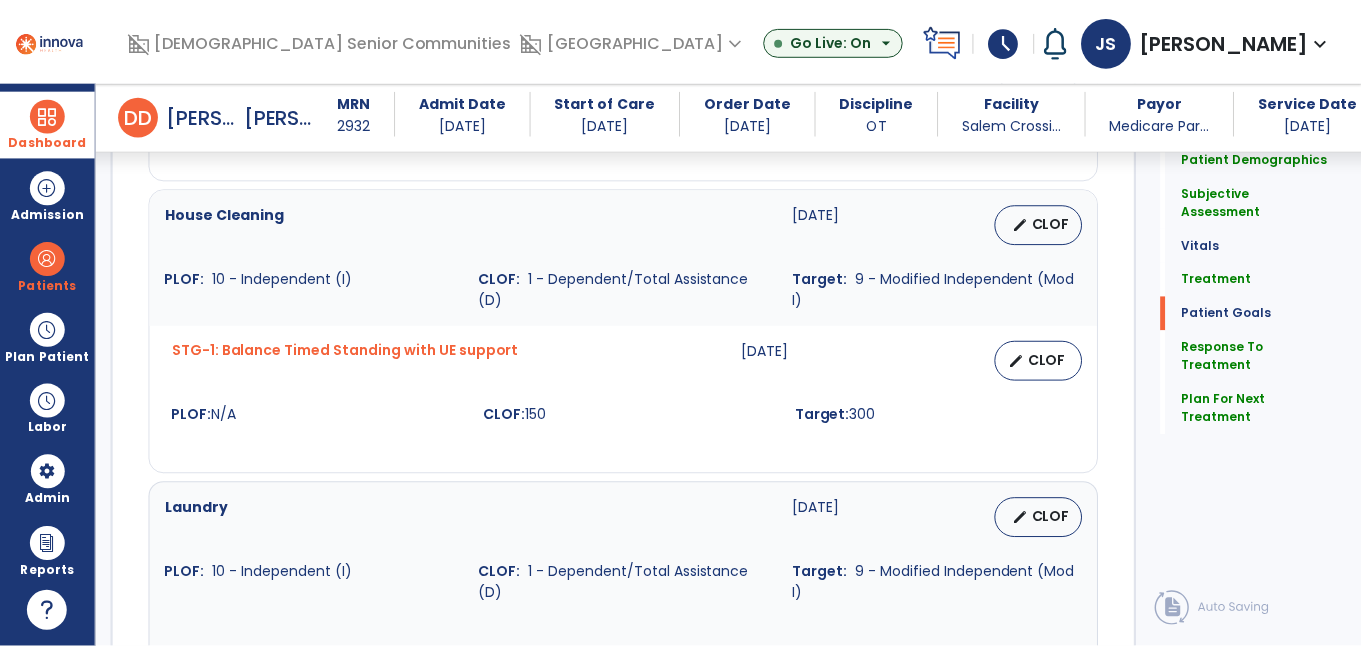 scroll, scrollTop: 3468, scrollLeft: 0, axis: vertical 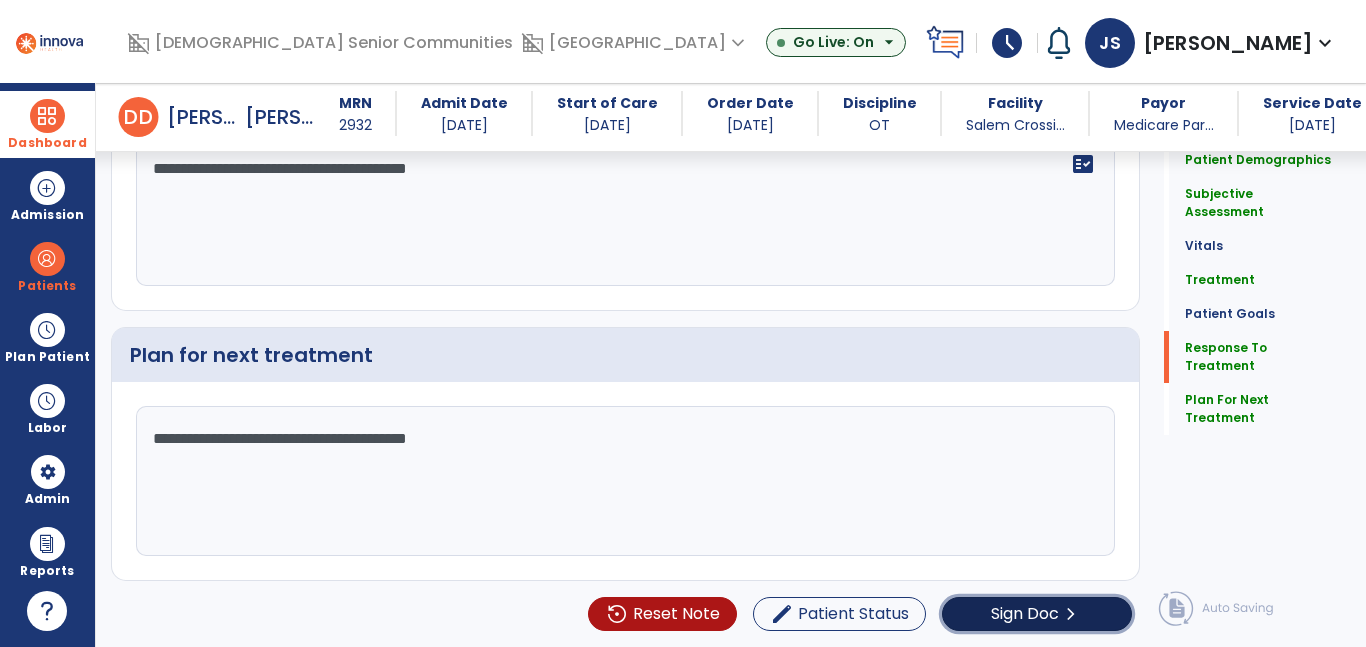 click on "Sign Doc  chevron_right" 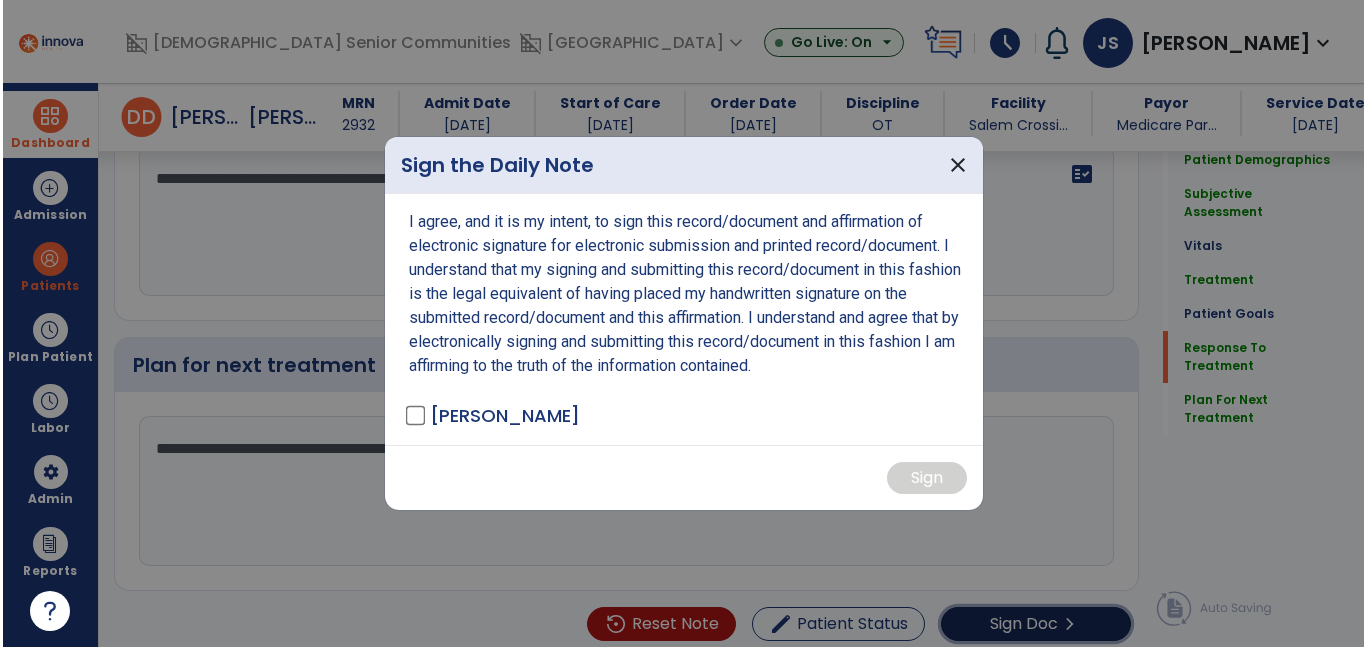 scroll, scrollTop: 3478, scrollLeft: 0, axis: vertical 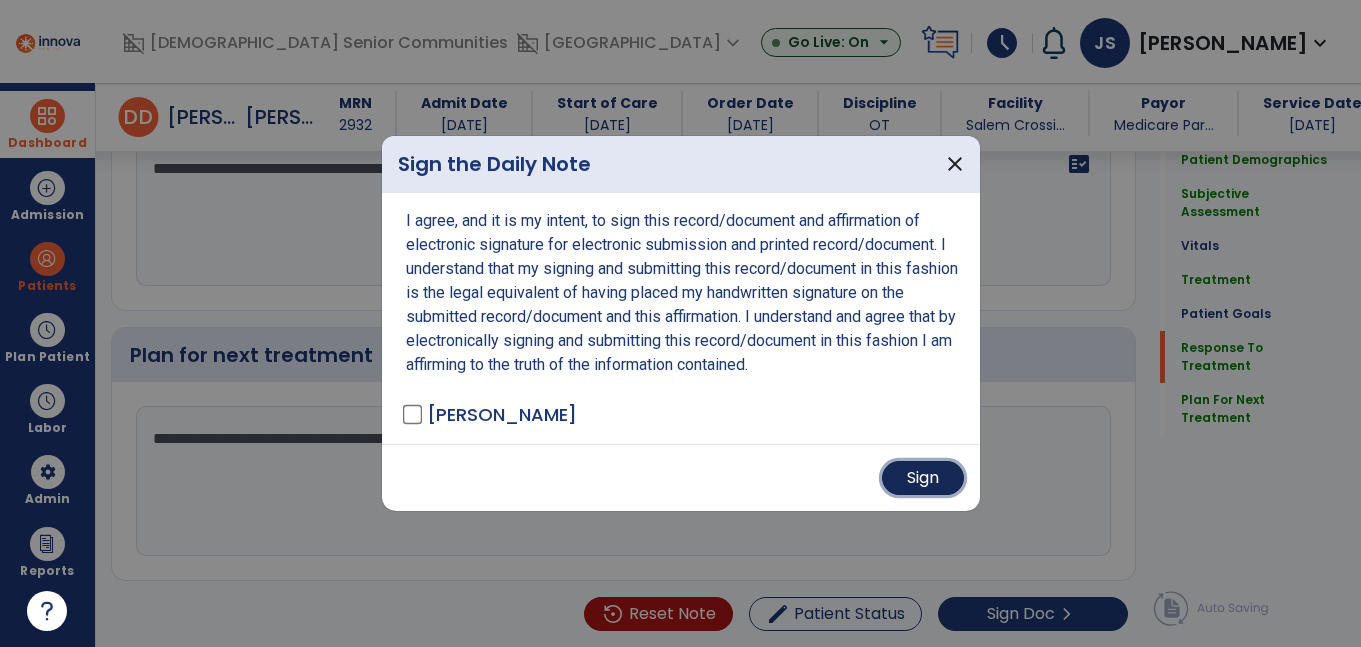 click on "Sign" at bounding box center [923, 478] 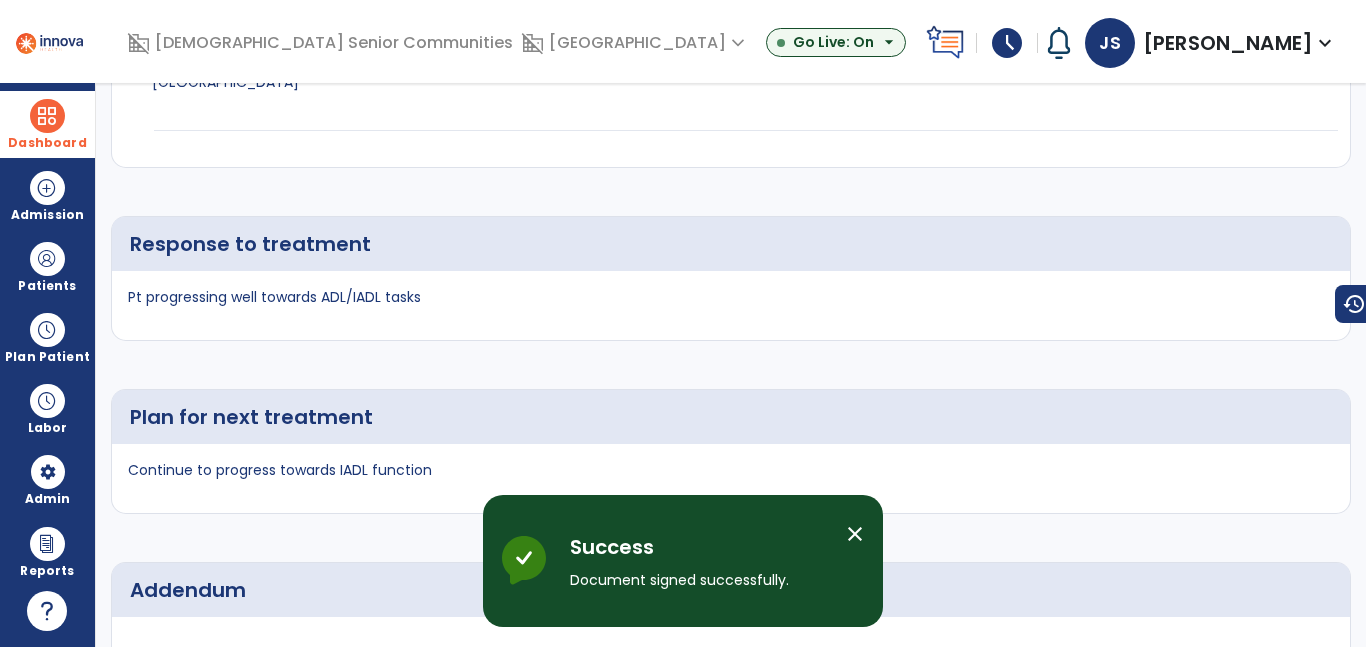scroll, scrollTop: 0, scrollLeft: 0, axis: both 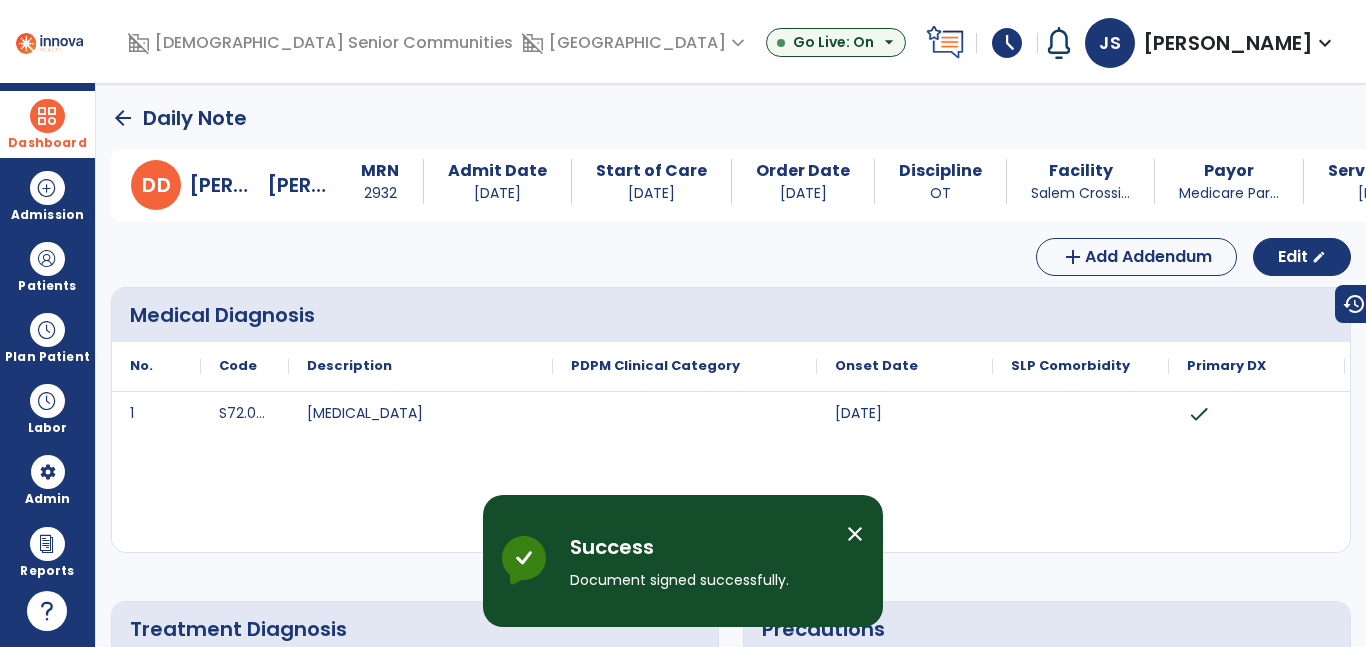 click on "arrow_back" 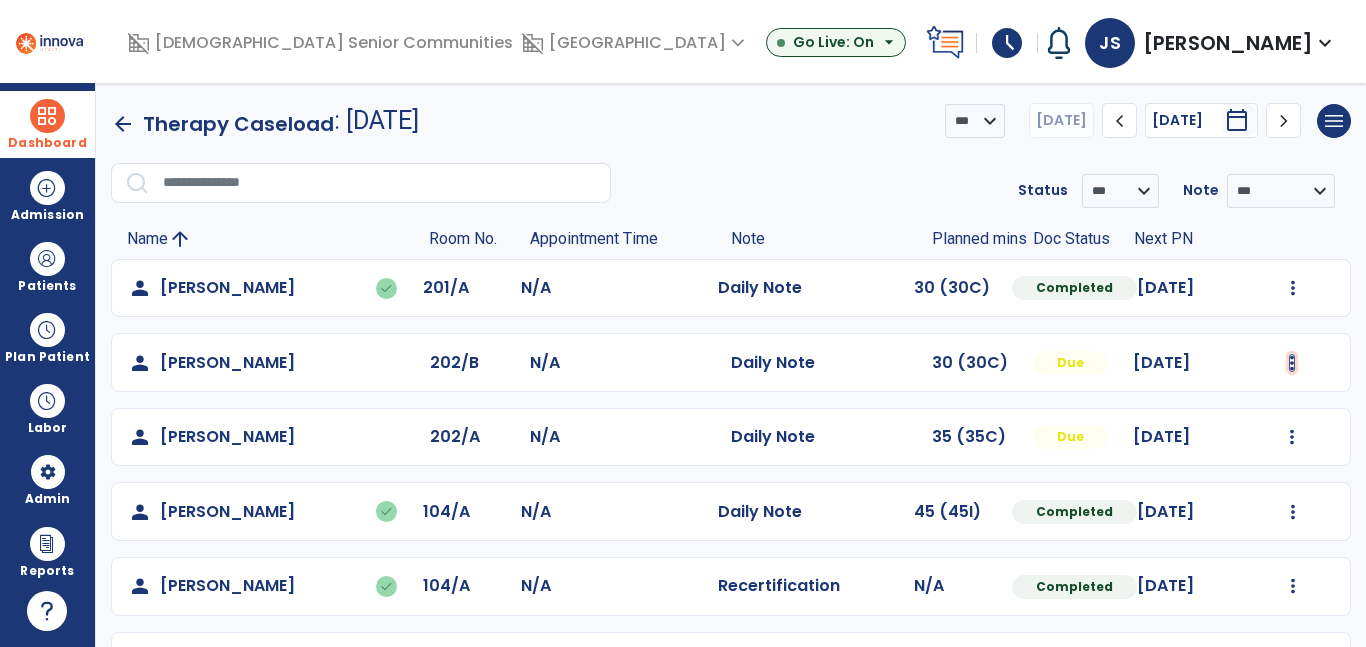 click at bounding box center [1293, 288] 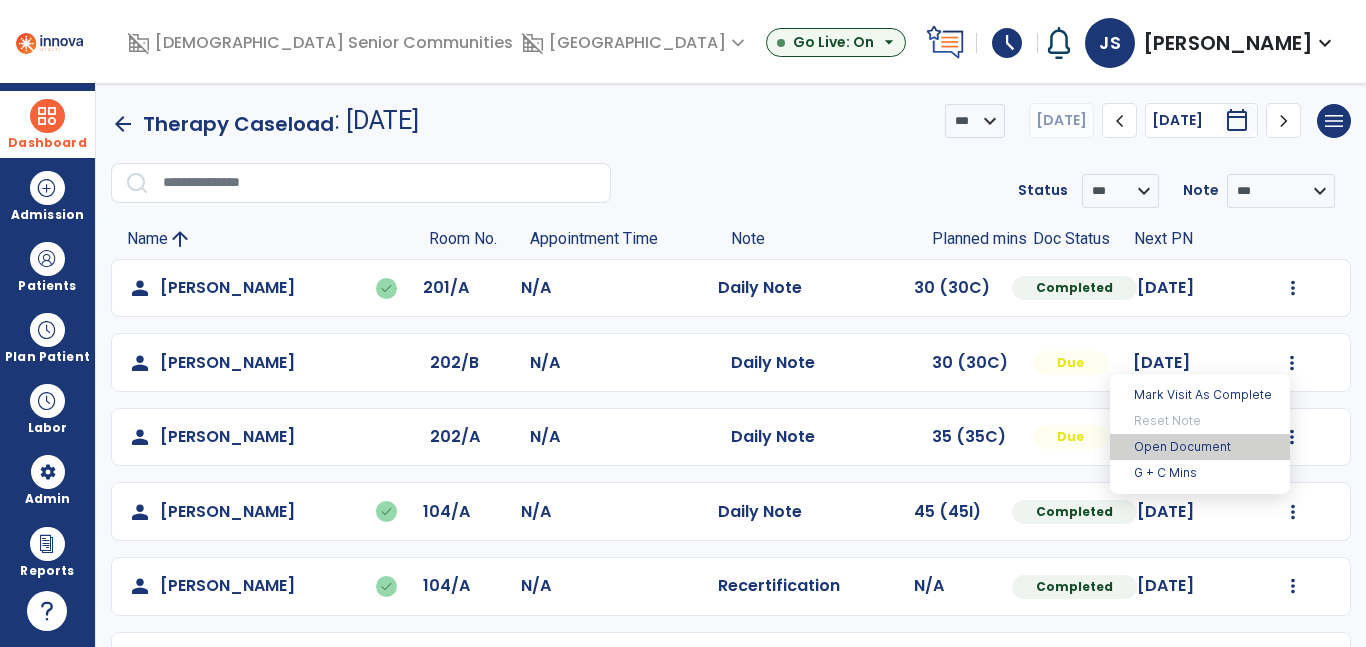 click on "Open Document" at bounding box center (1200, 447) 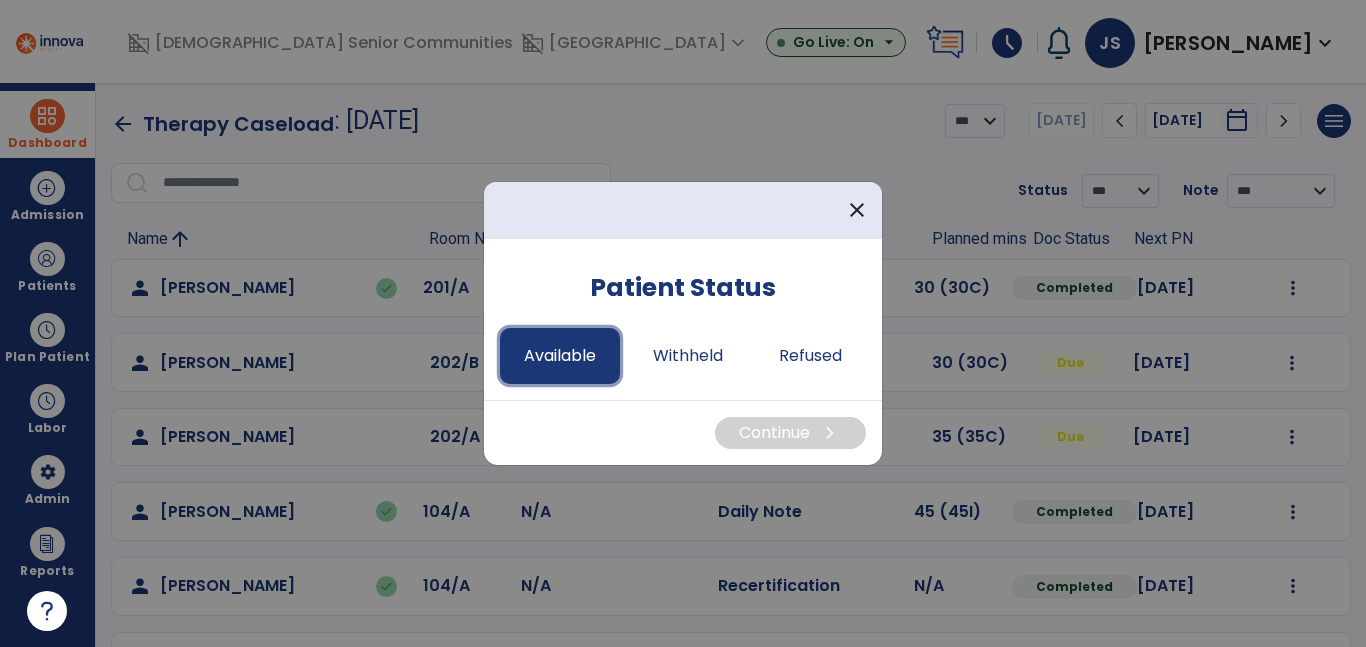 click on "Available" at bounding box center [560, 356] 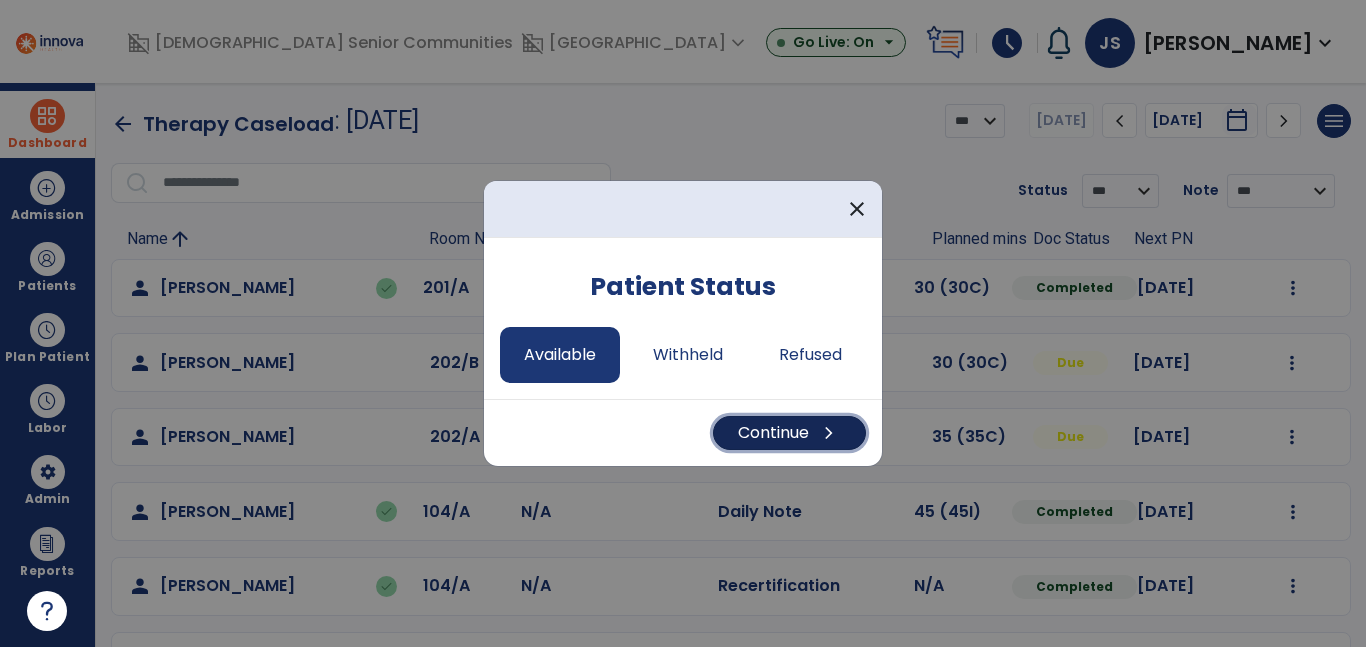 click on "Continue   chevron_right" at bounding box center [789, 433] 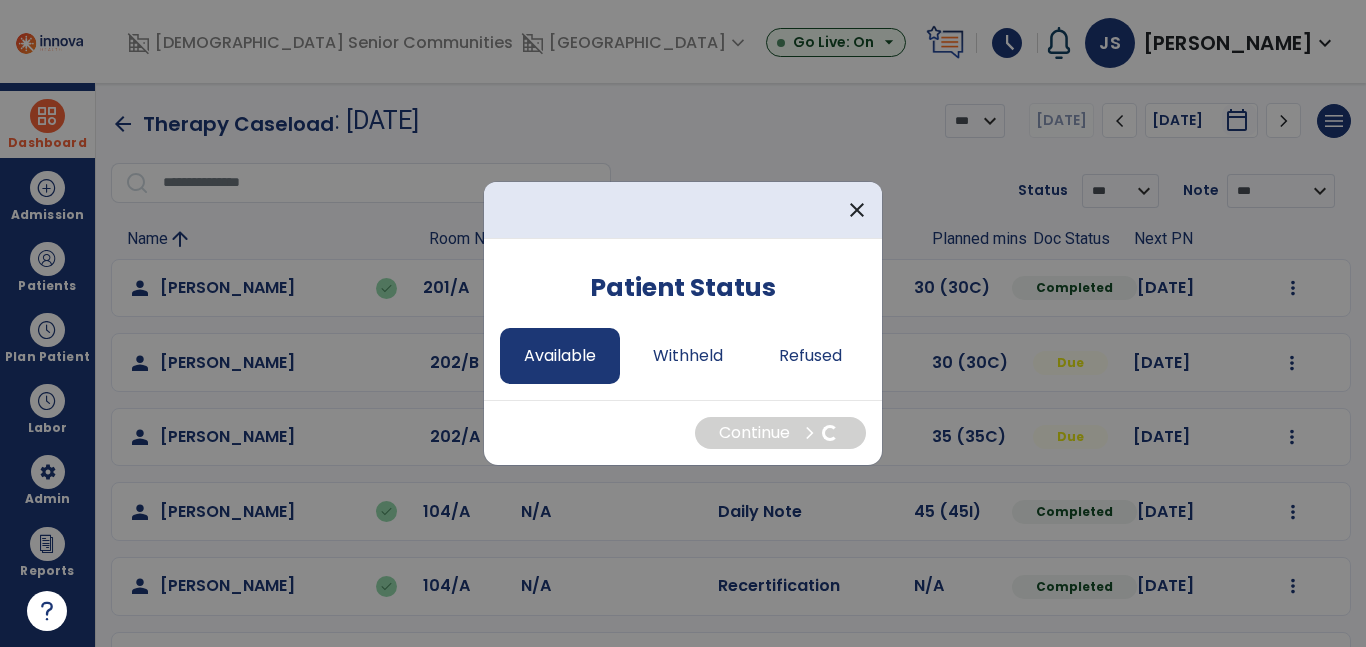 select on "*" 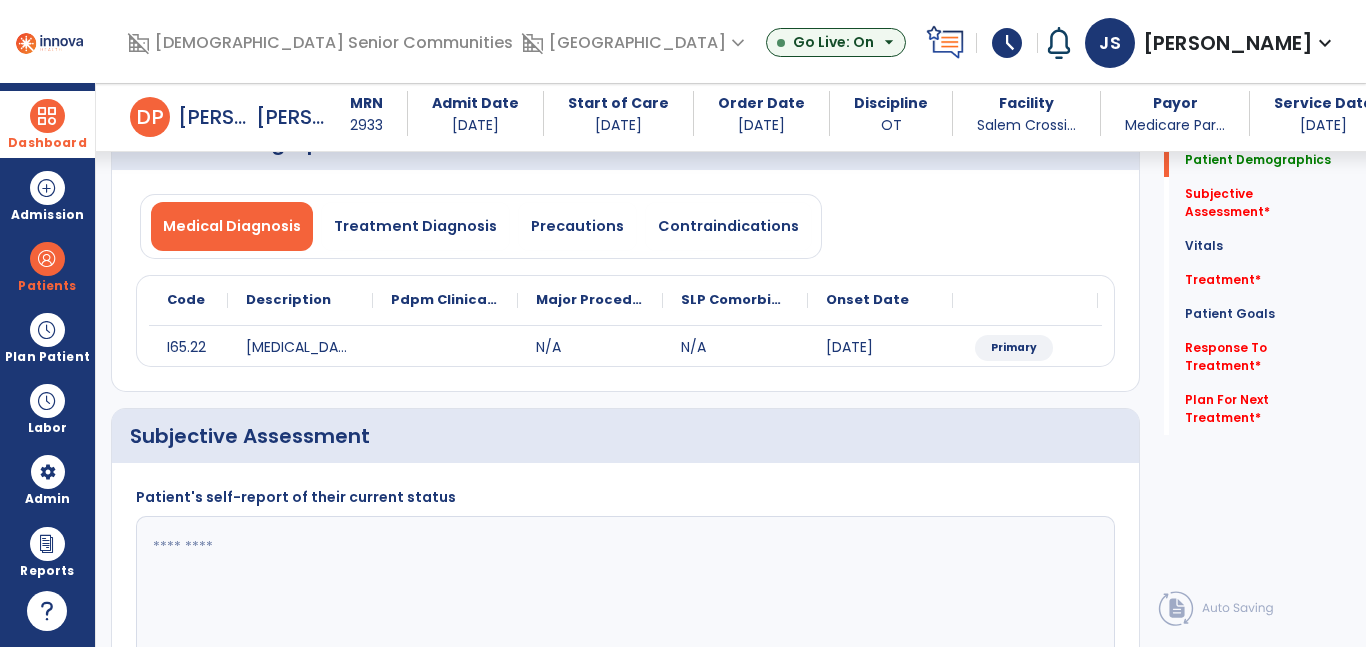 scroll, scrollTop: 134, scrollLeft: 0, axis: vertical 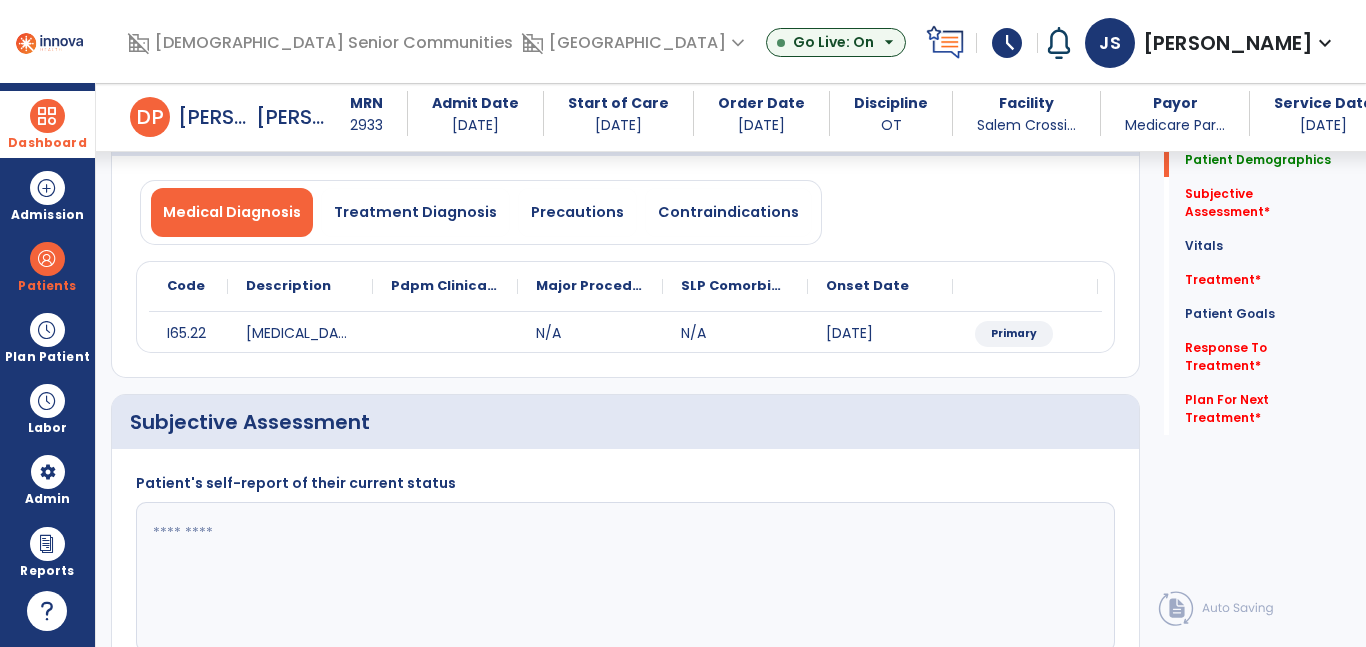 drag, startPoint x: 505, startPoint y: 542, endPoint x: 488, endPoint y: 495, distance: 49.979996 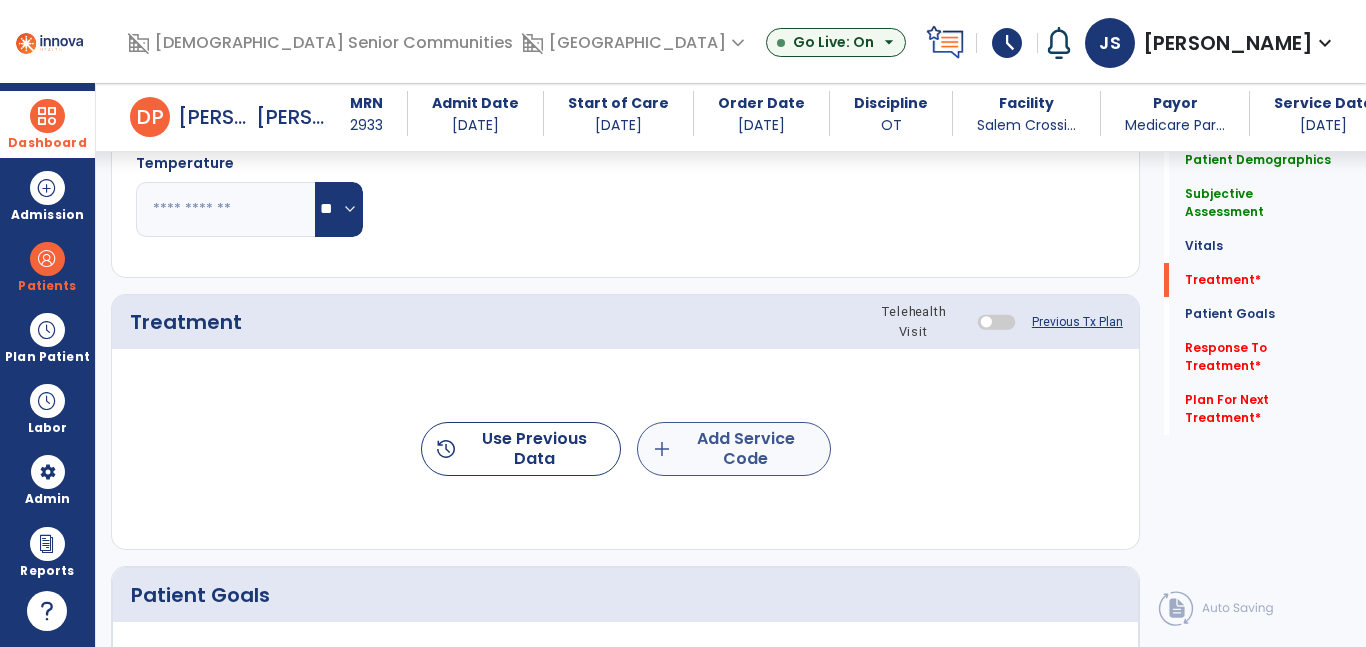 type on "**********" 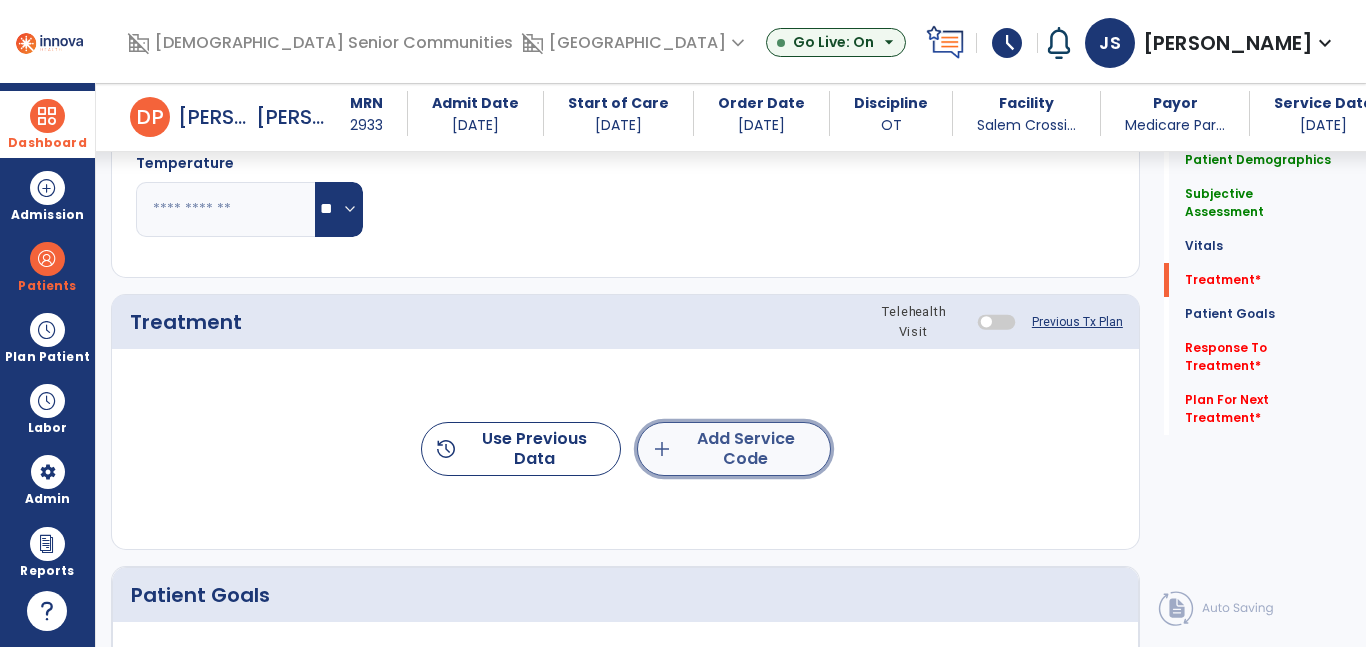 click on "add  Add Service Code" 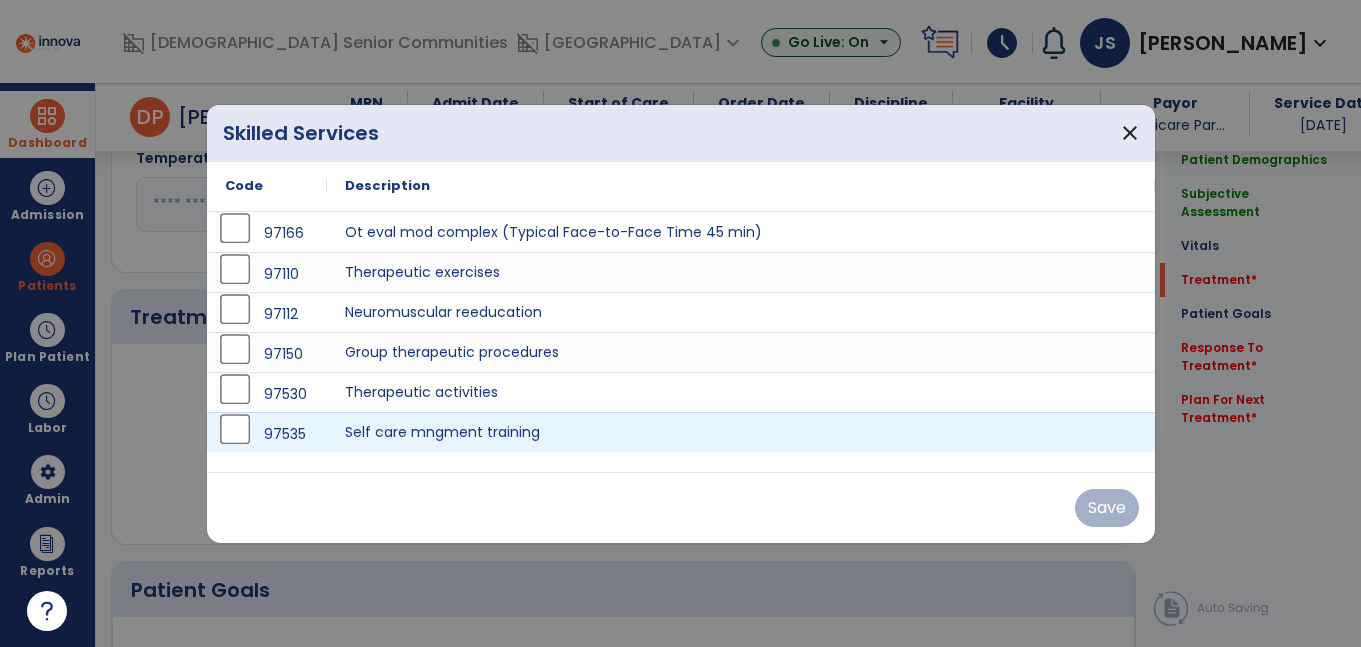 scroll, scrollTop: 955, scrollLeft: 0, axis: vertical 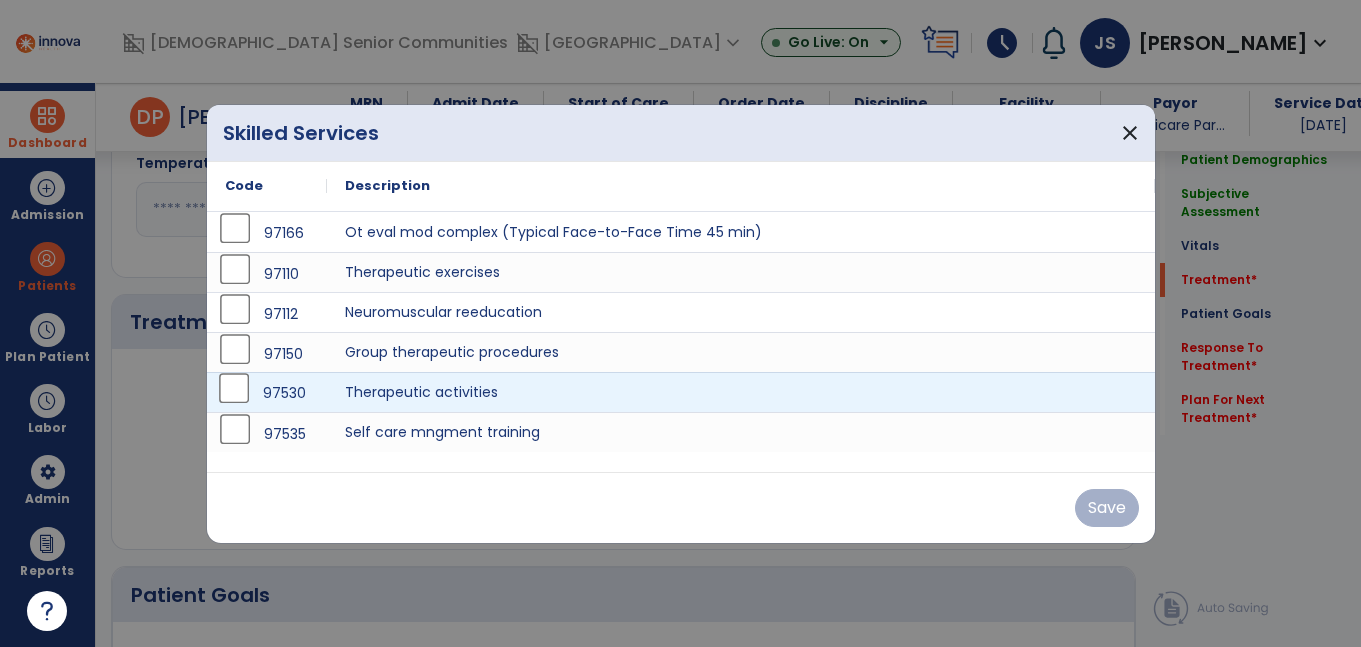 click on "97530" at bounding box center (267, 393) 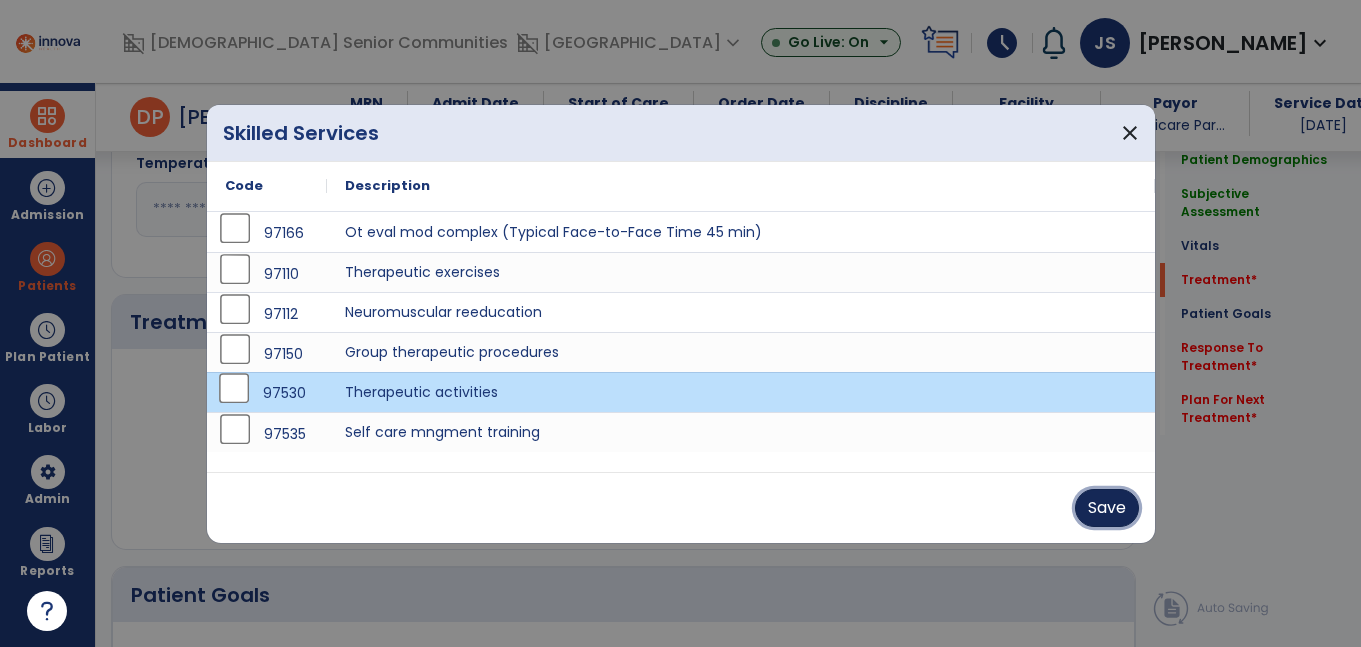 click on "Save" at bounding box center [1107, 508] 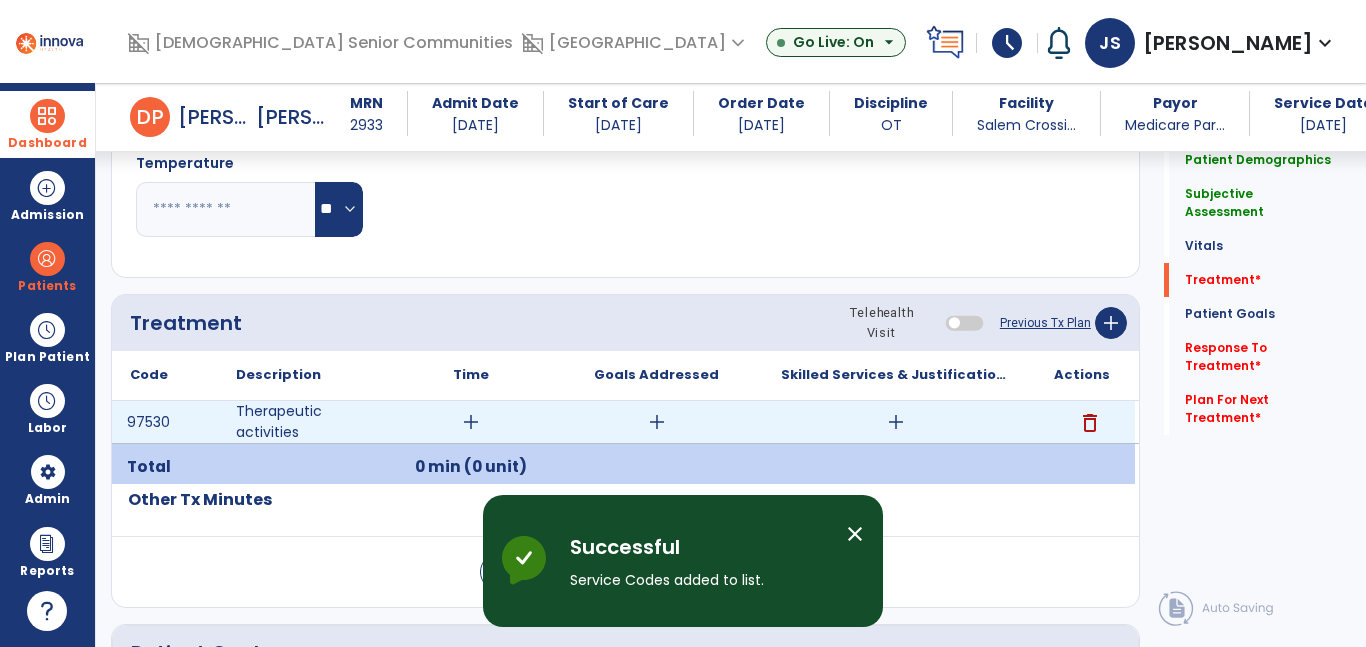 click on "add" at bounding box center (896, 422) 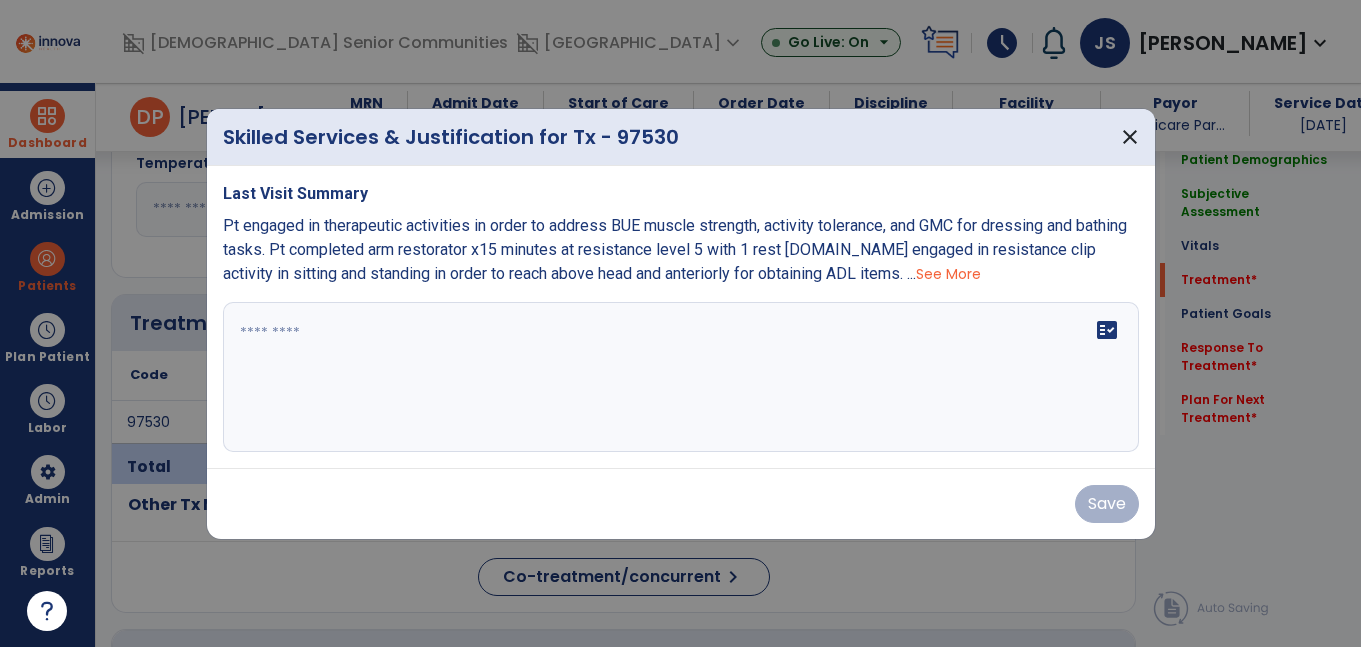 click at bounding box center (681, 377) 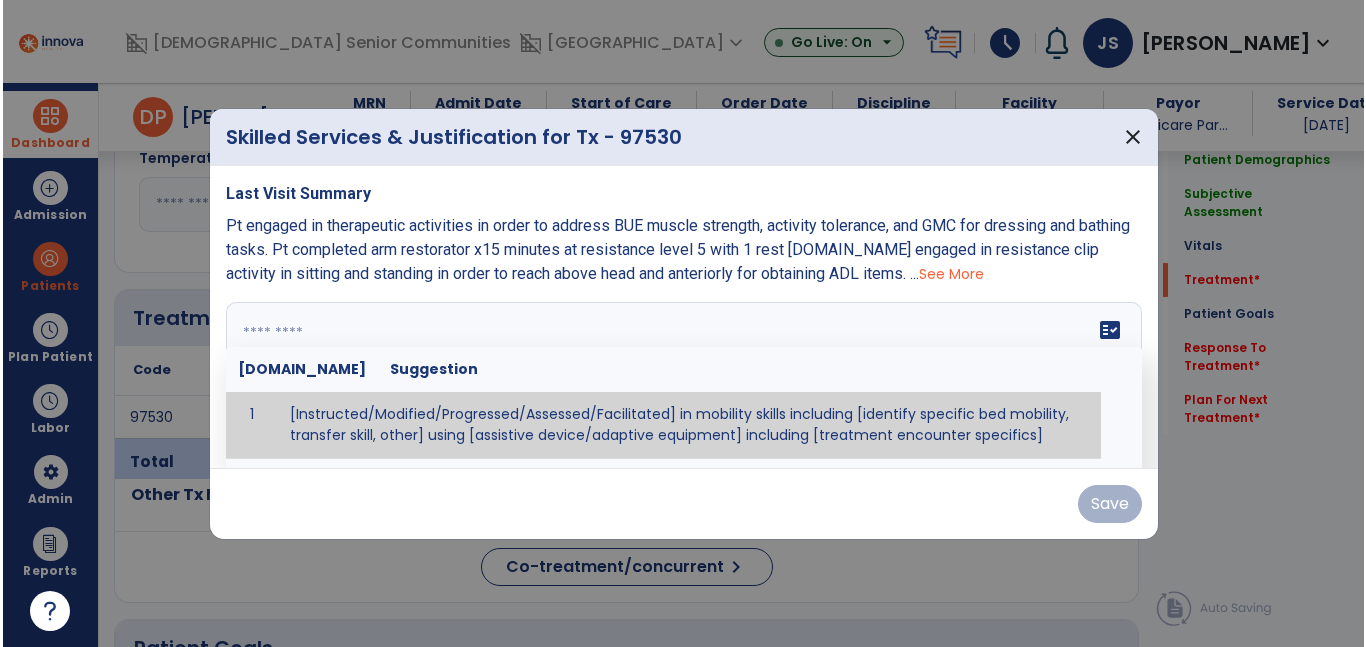 scroll, scrollTop: 955, scrollLeft: 0, axis: vertical 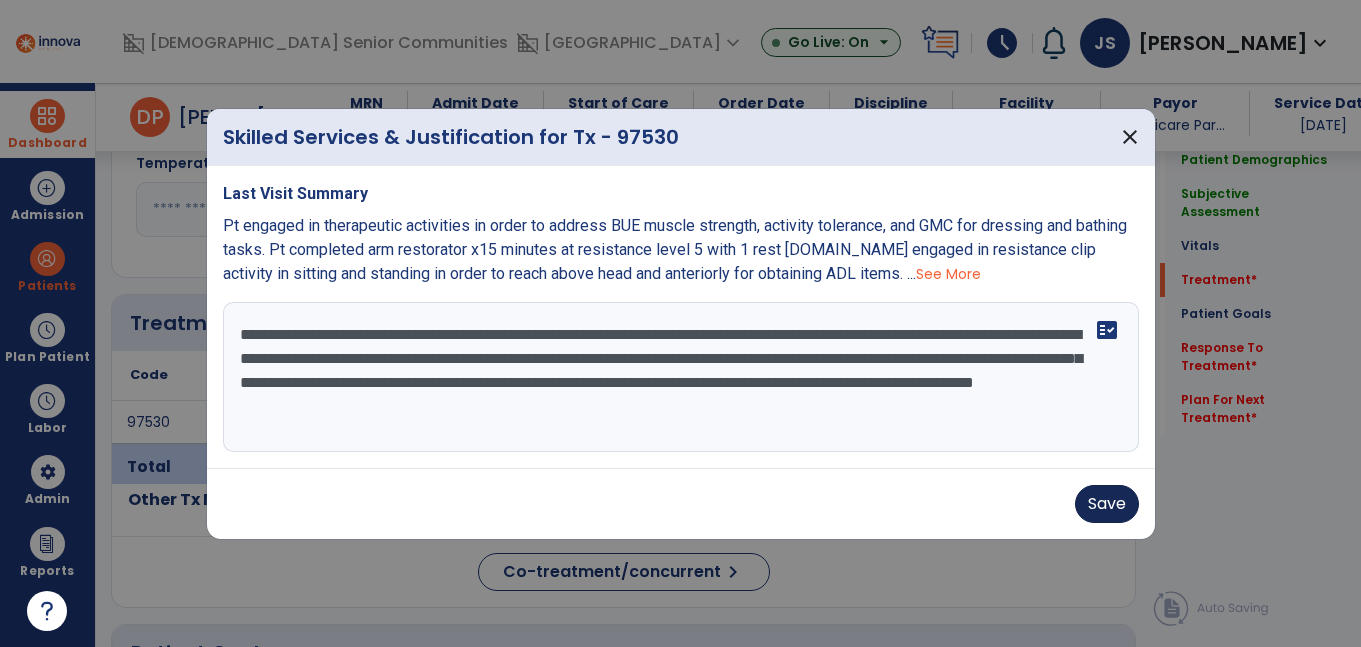 type on "**********" 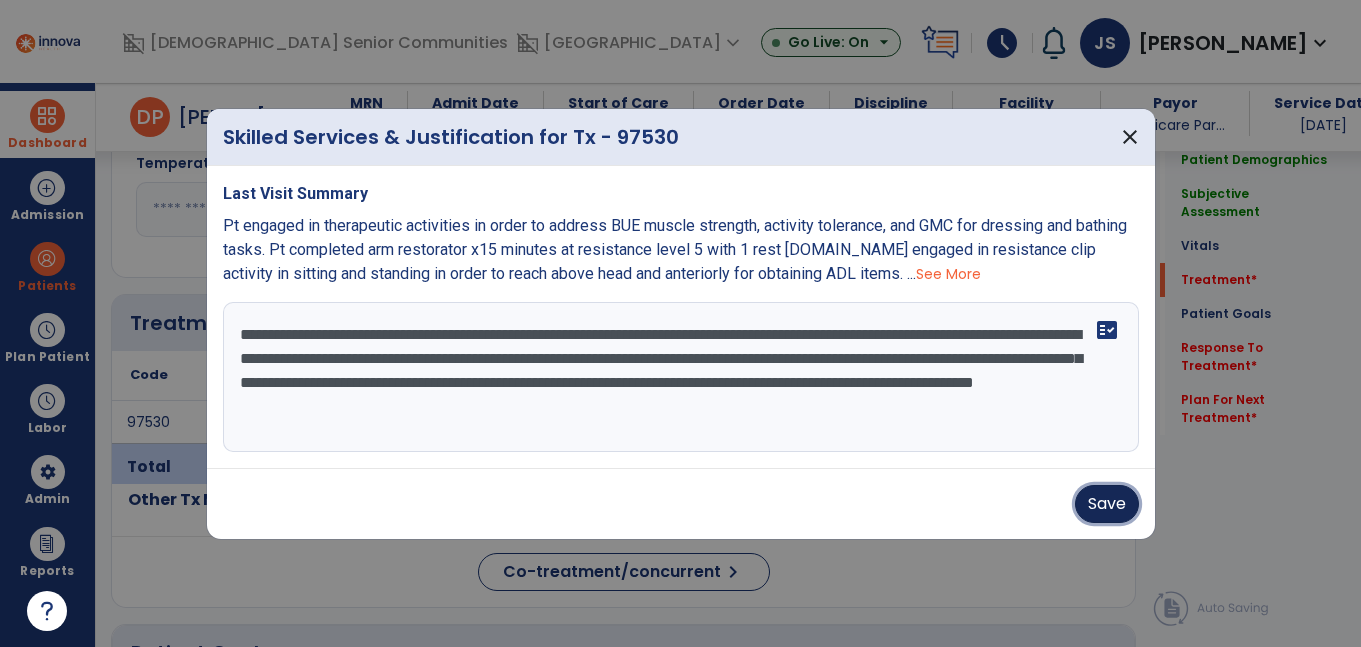 drag, startPoint x: 1100, startPoint y: 507, endPoint x: 1066, endPoint y: 469, distance: 50.990196 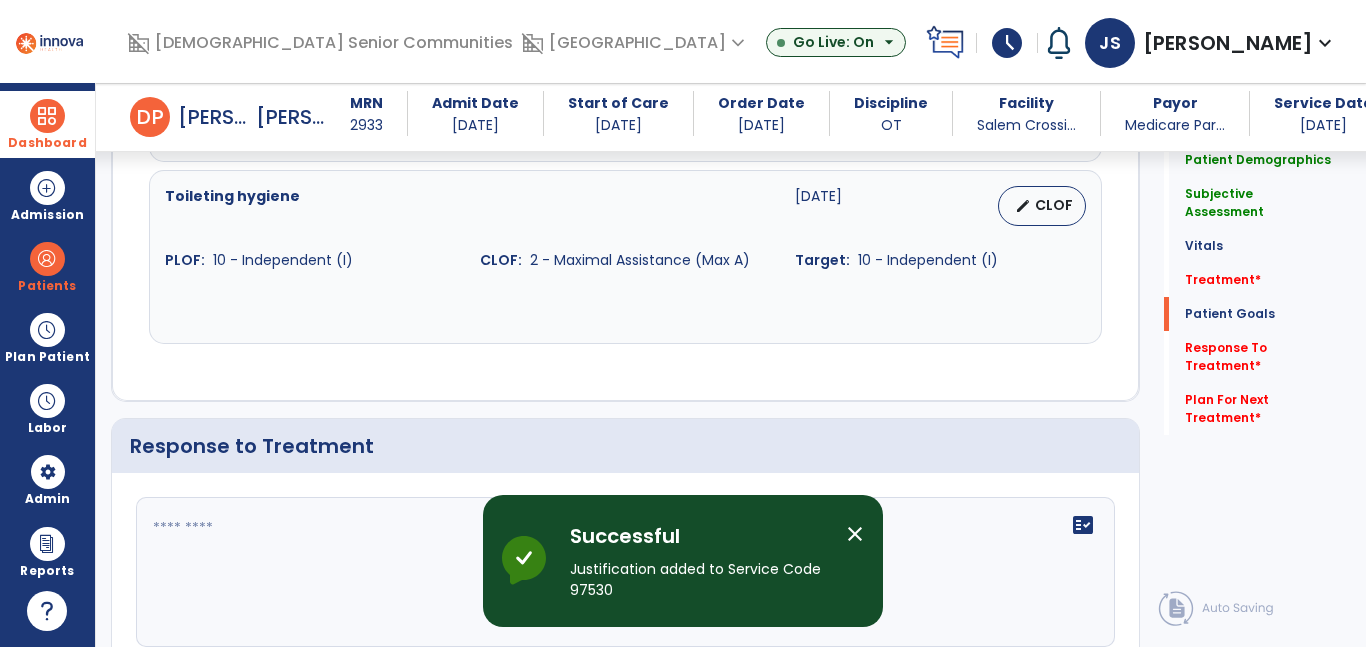 scroll, scrollTop: 2842, scrollLeft: 0, axis: vertical 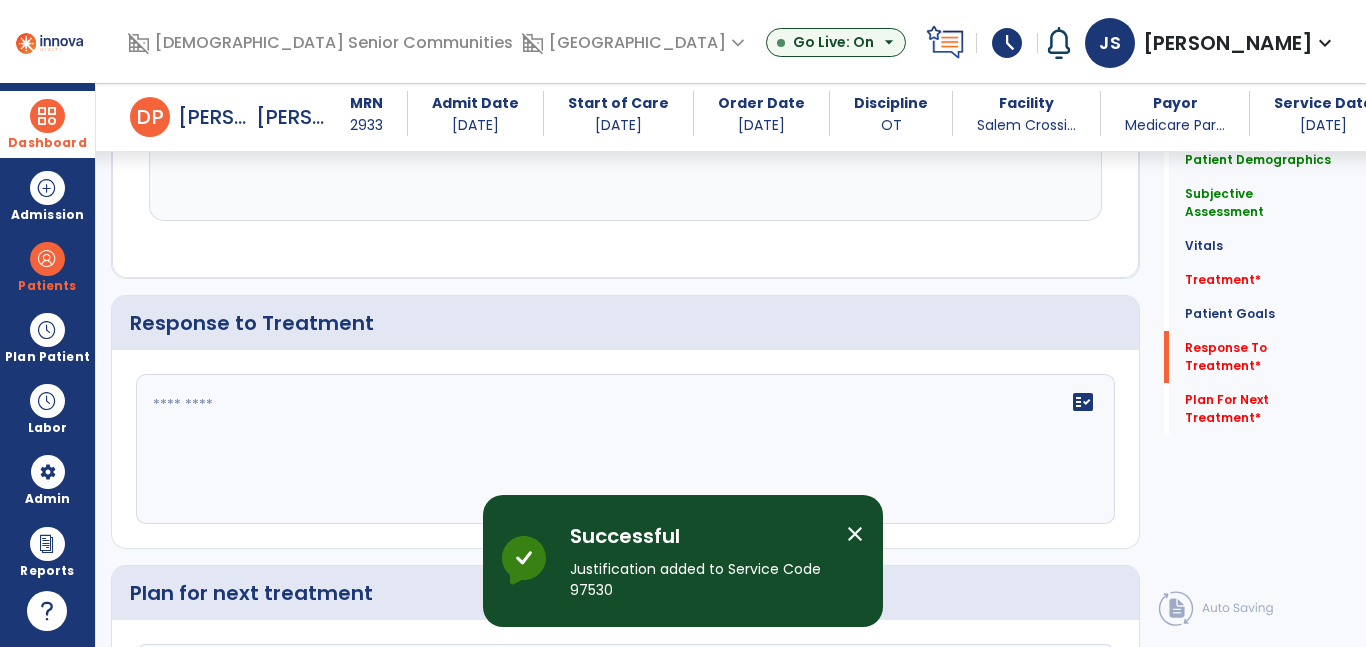 click 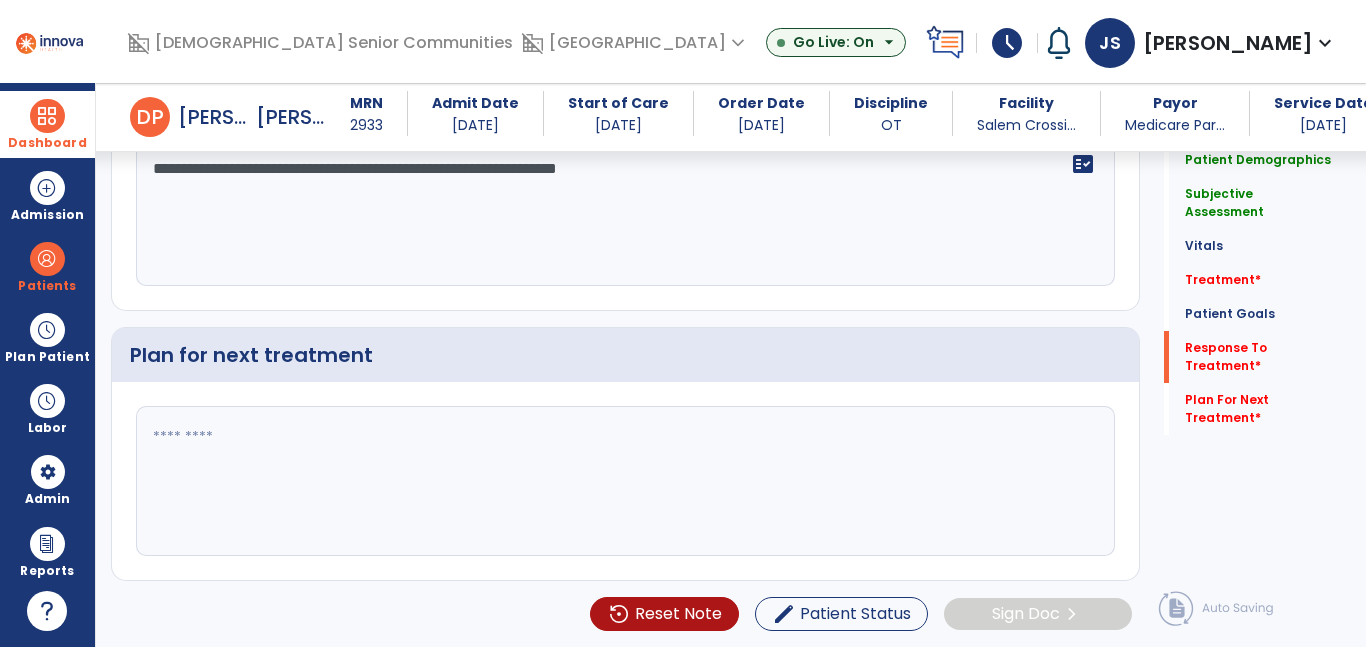 type on "**********" 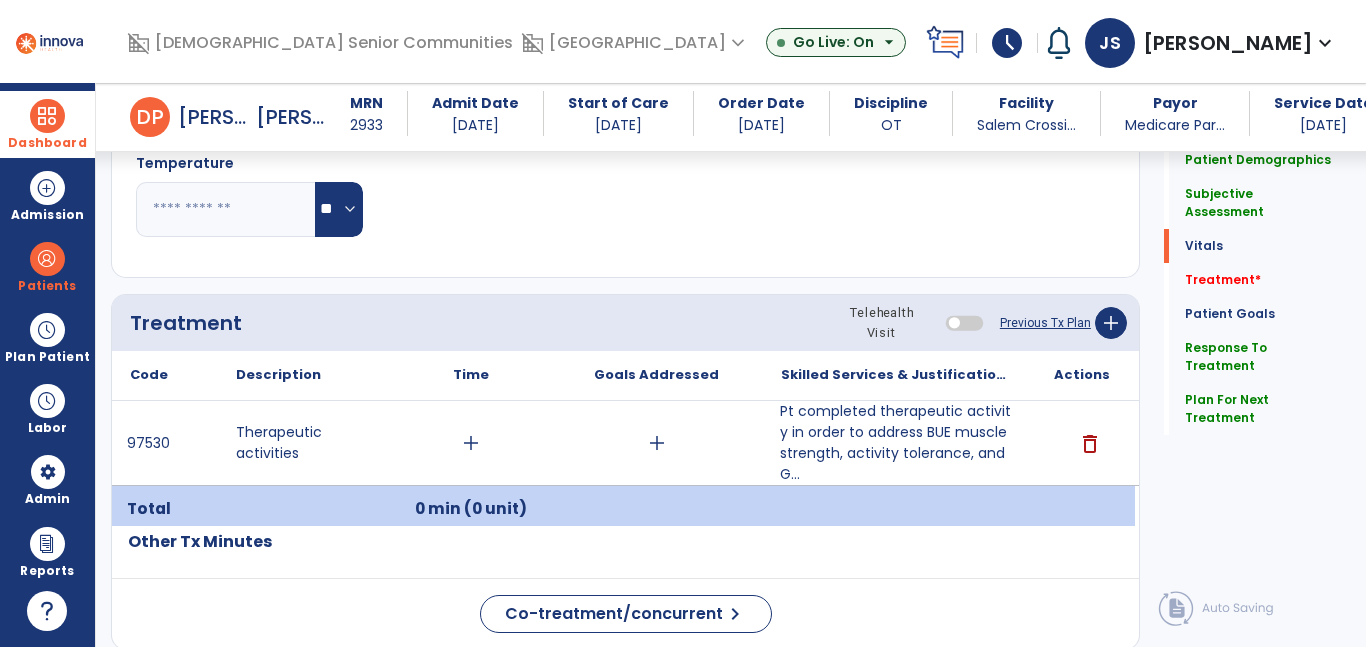 scroll, scrollTop: 882, scrollLeft: 0, axis: vertical 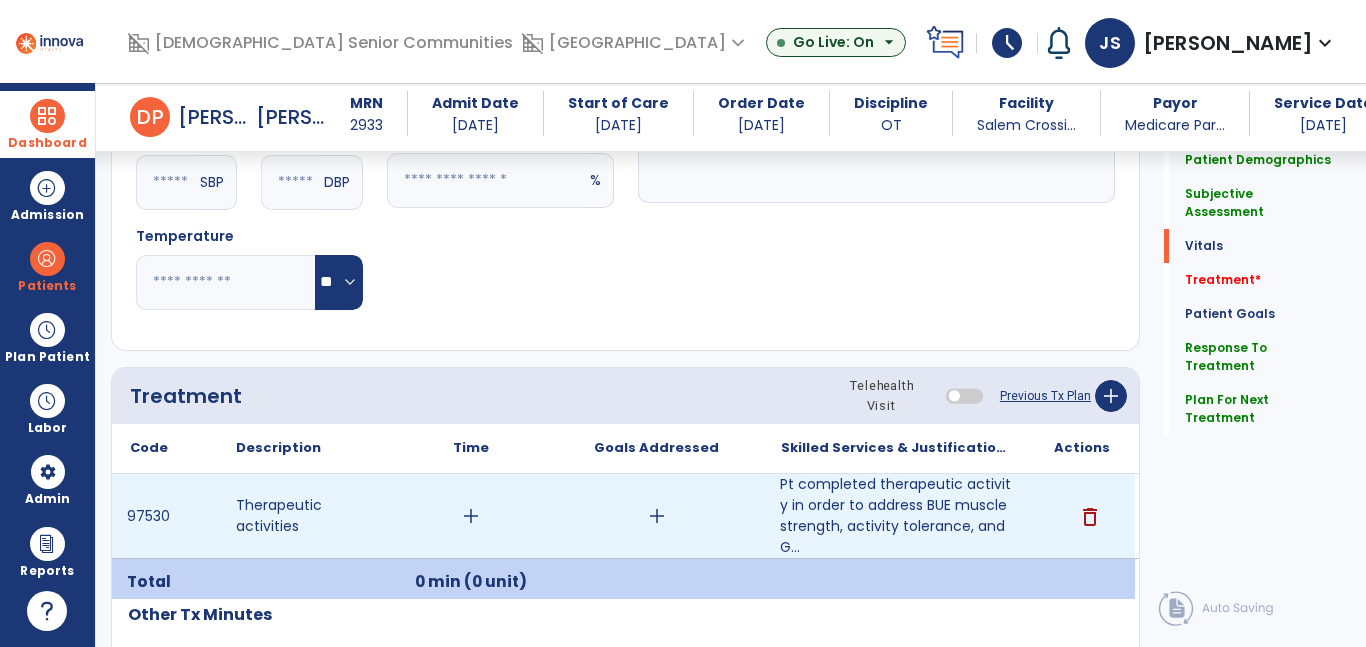 type on "**********" 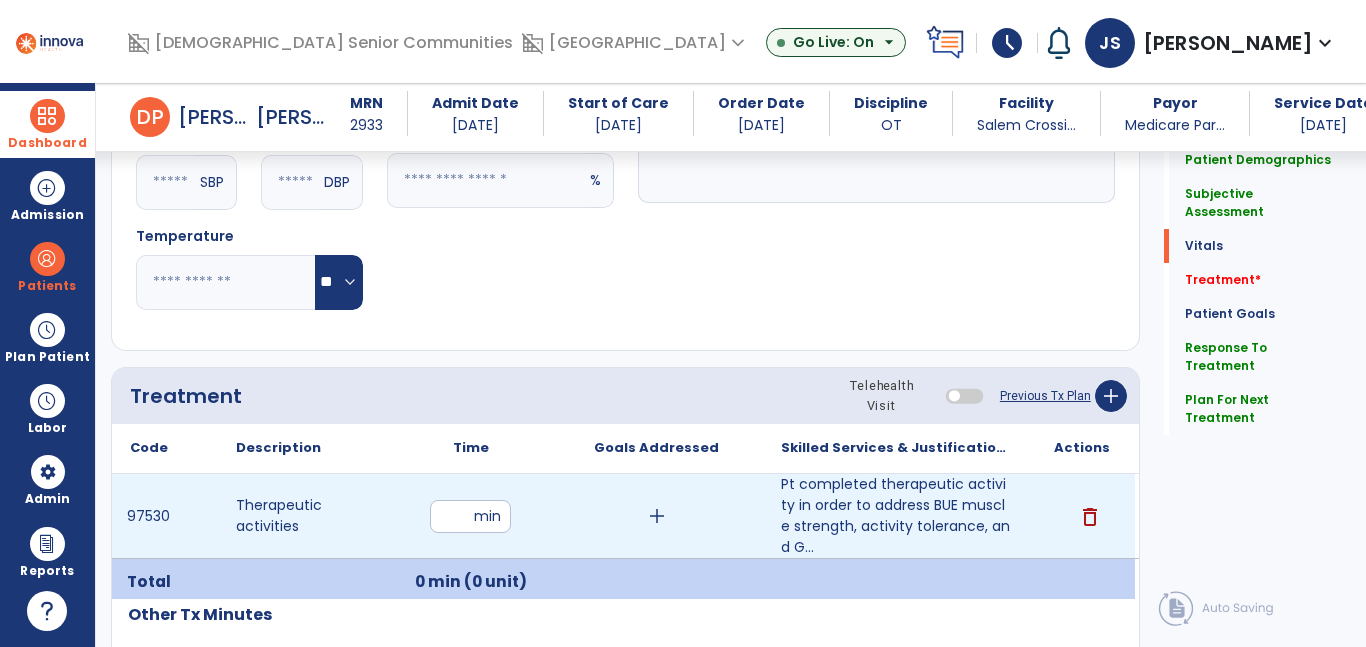 type on "**" 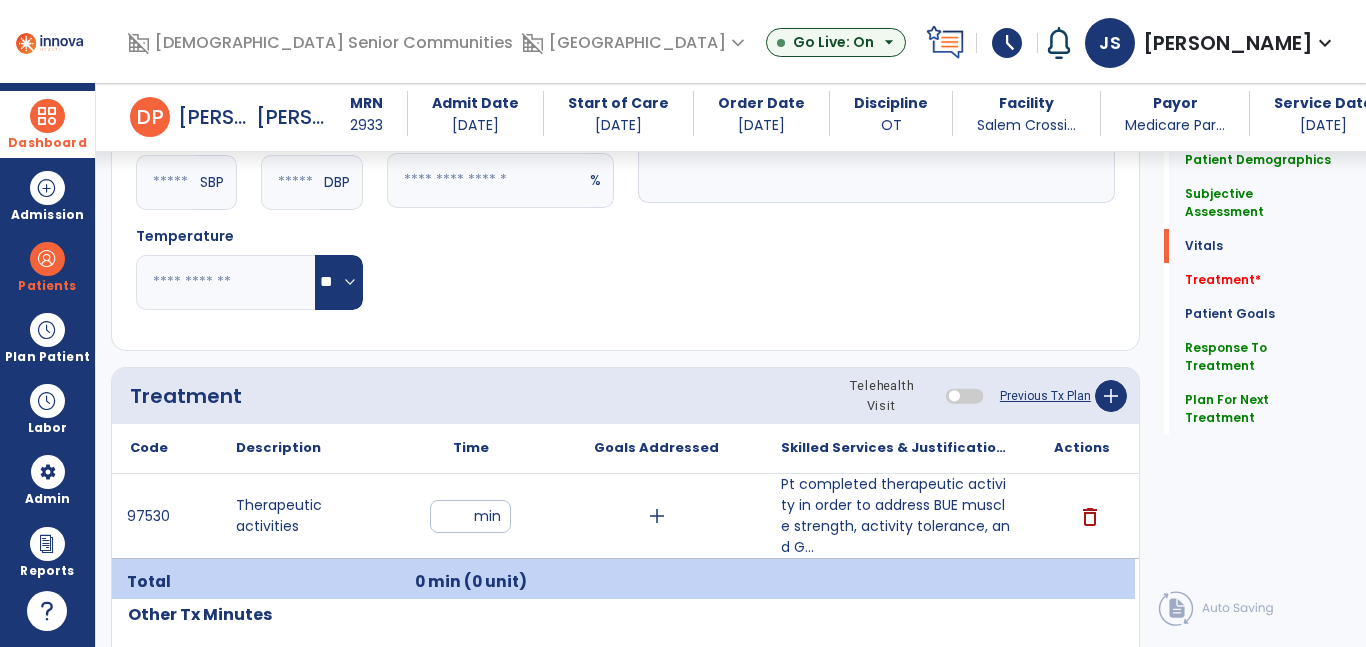 click on "Treatment Telehealth Visit  Previous Tx Plan   add" 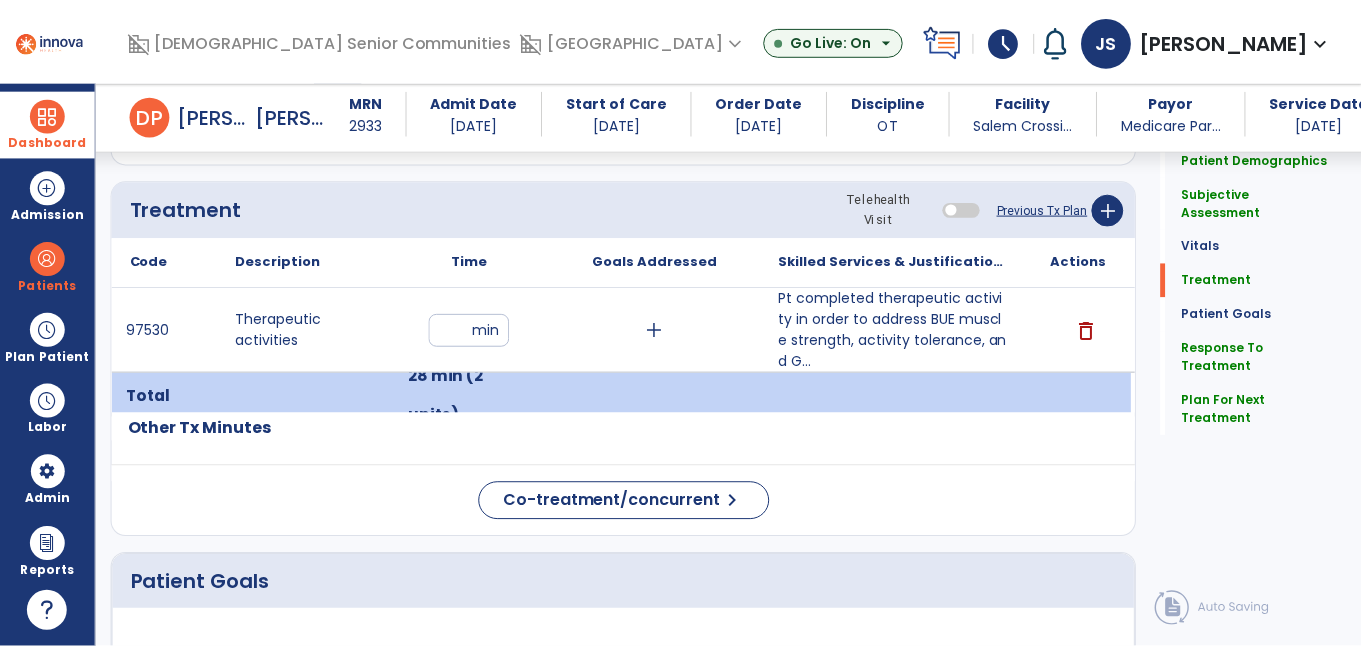 scroll, scrollTop: 1116, scrollLeft: 0, axis: vertical 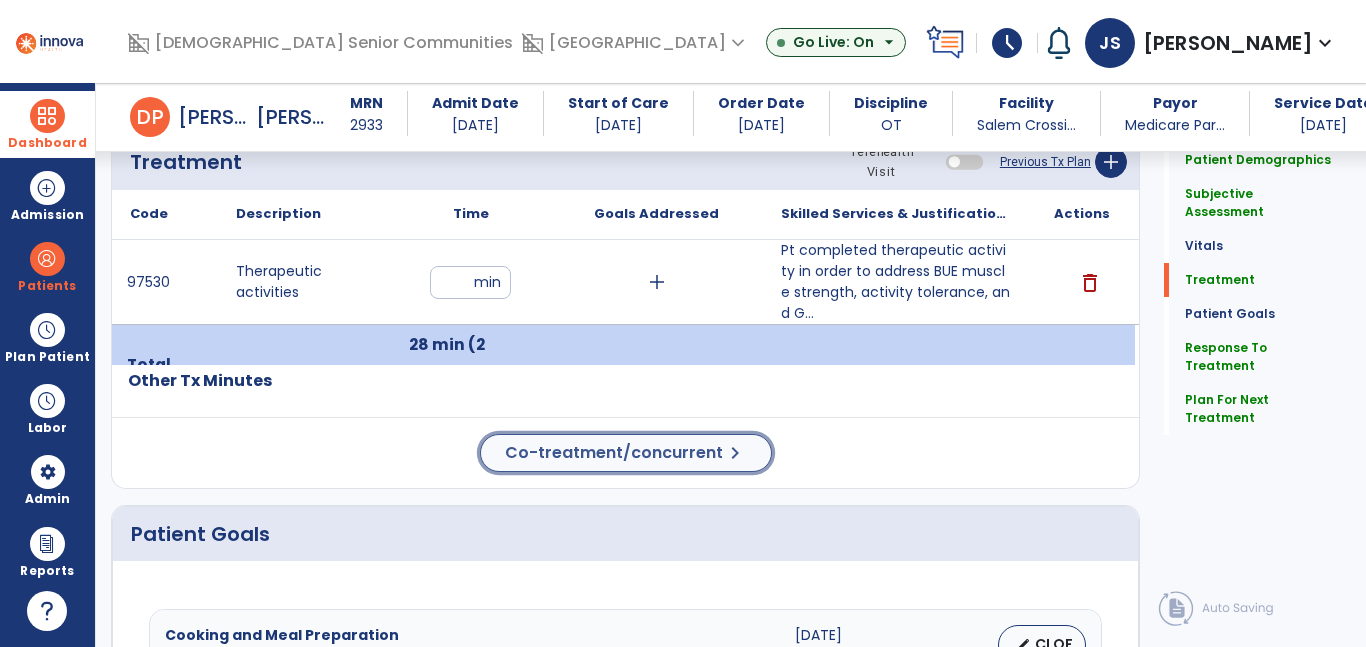 click on "Co-treatment/concurrent" 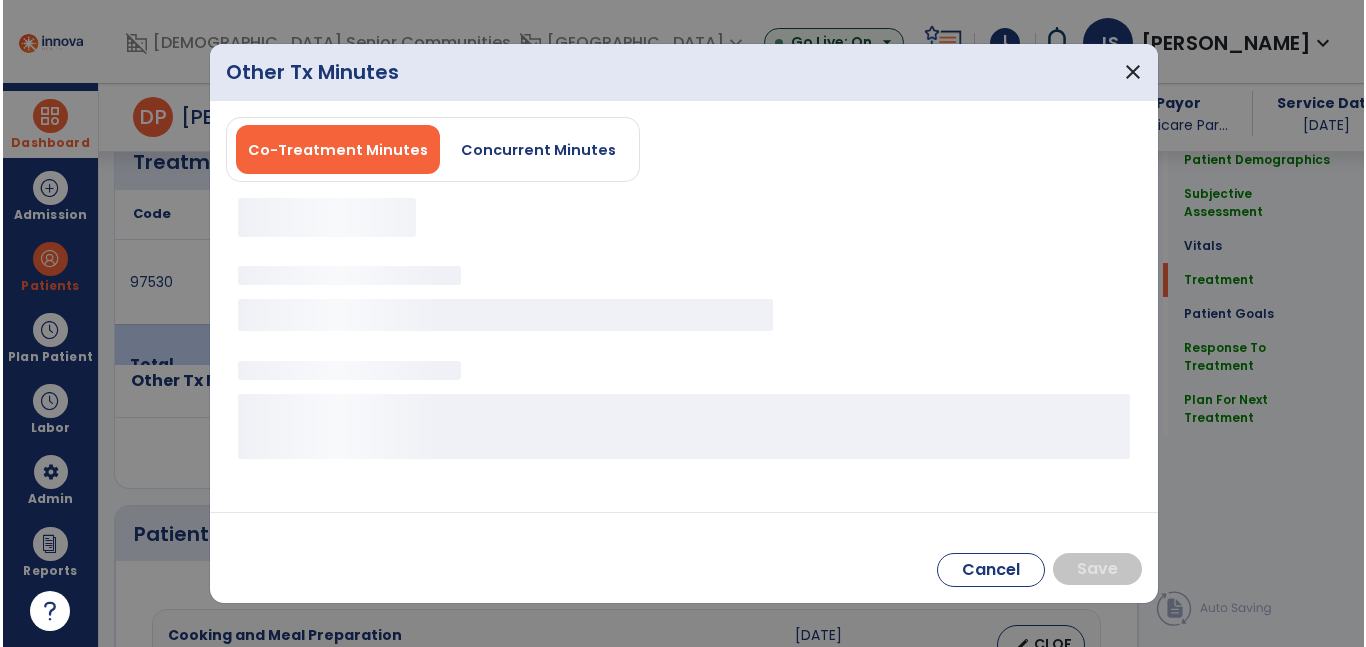 scroll, scrollTop: 1116, scrollLeft: 0, axis: vertical 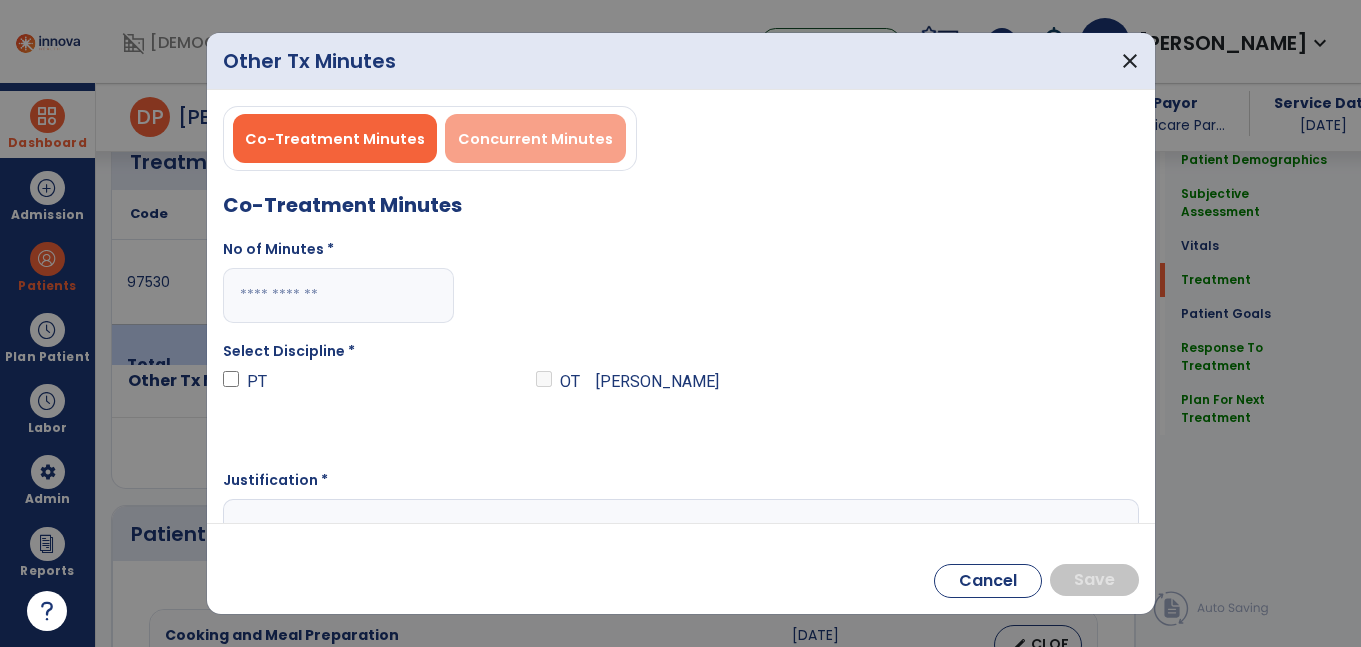 click on "Concurrent Minutes" at bounding box center (535, 138) 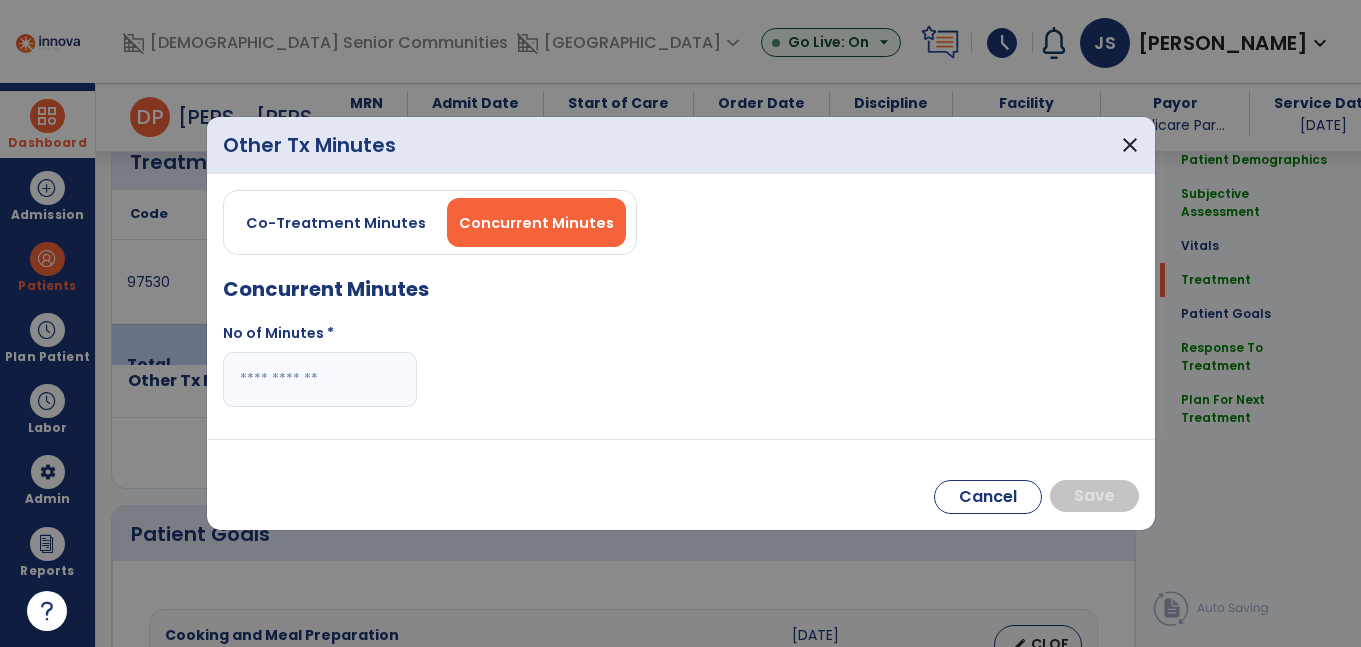click at bounding box center (320, 379) 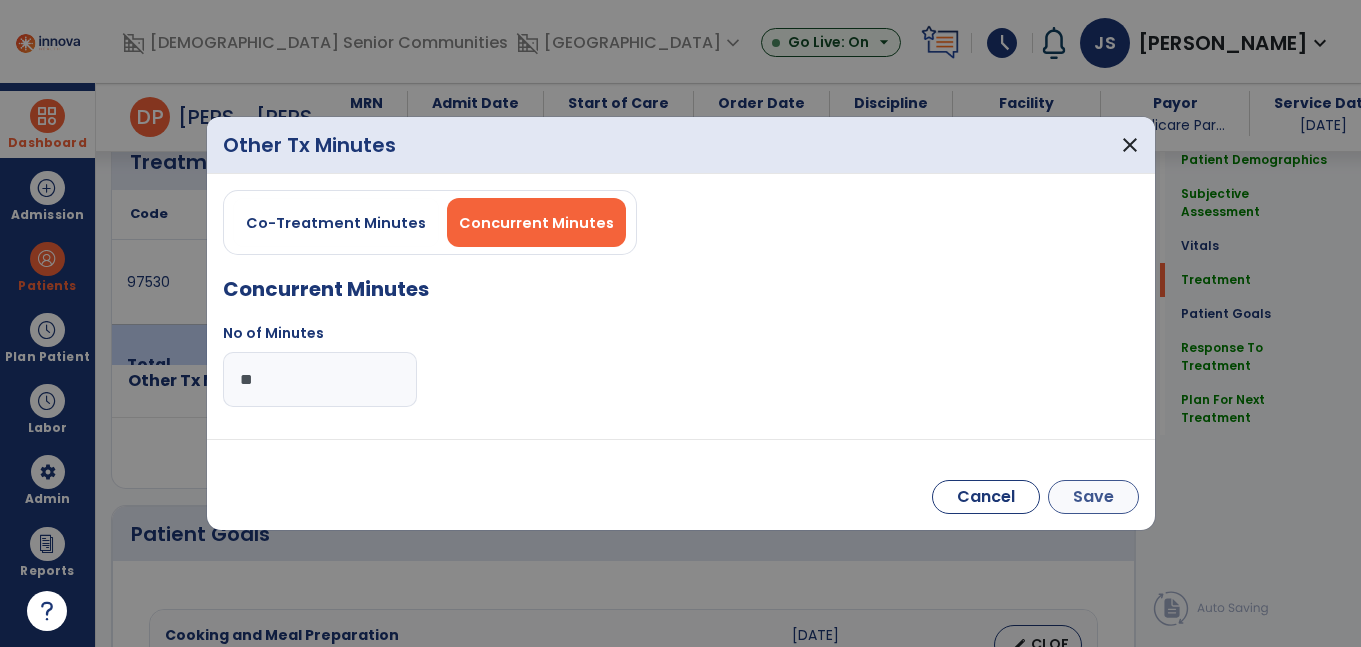 type on "**" 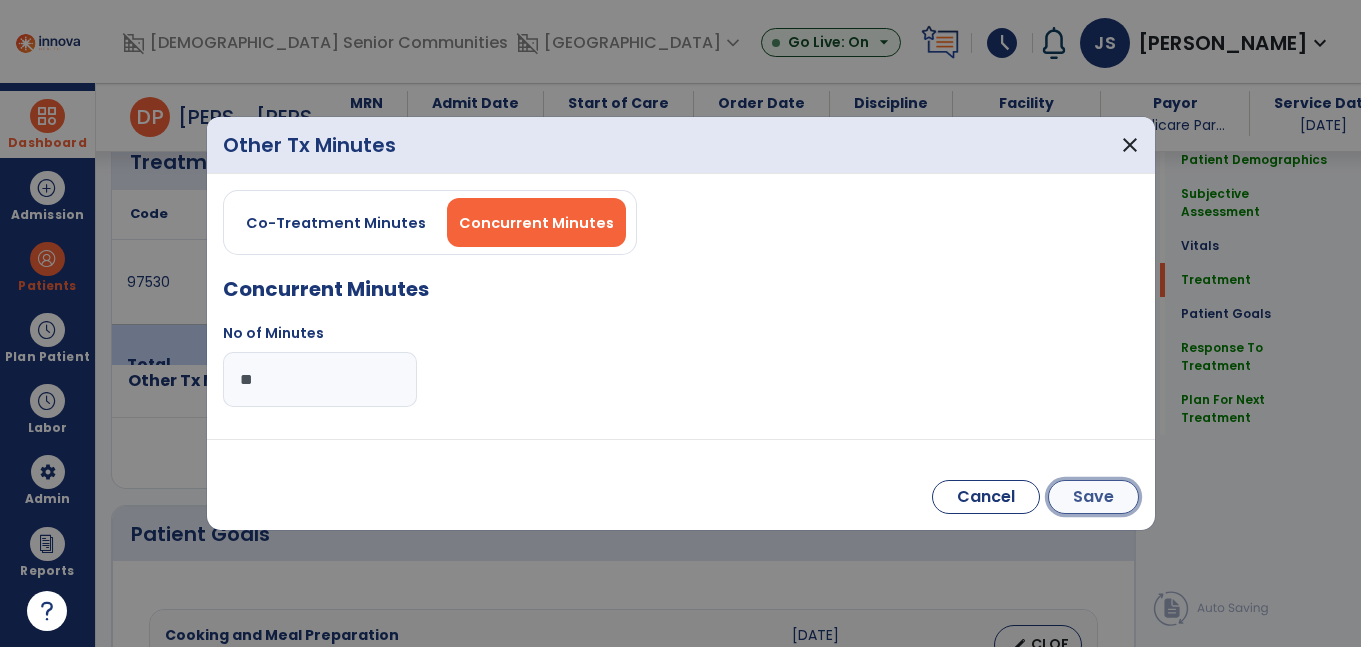 click on "Save" at bounding box center [1093, 497] 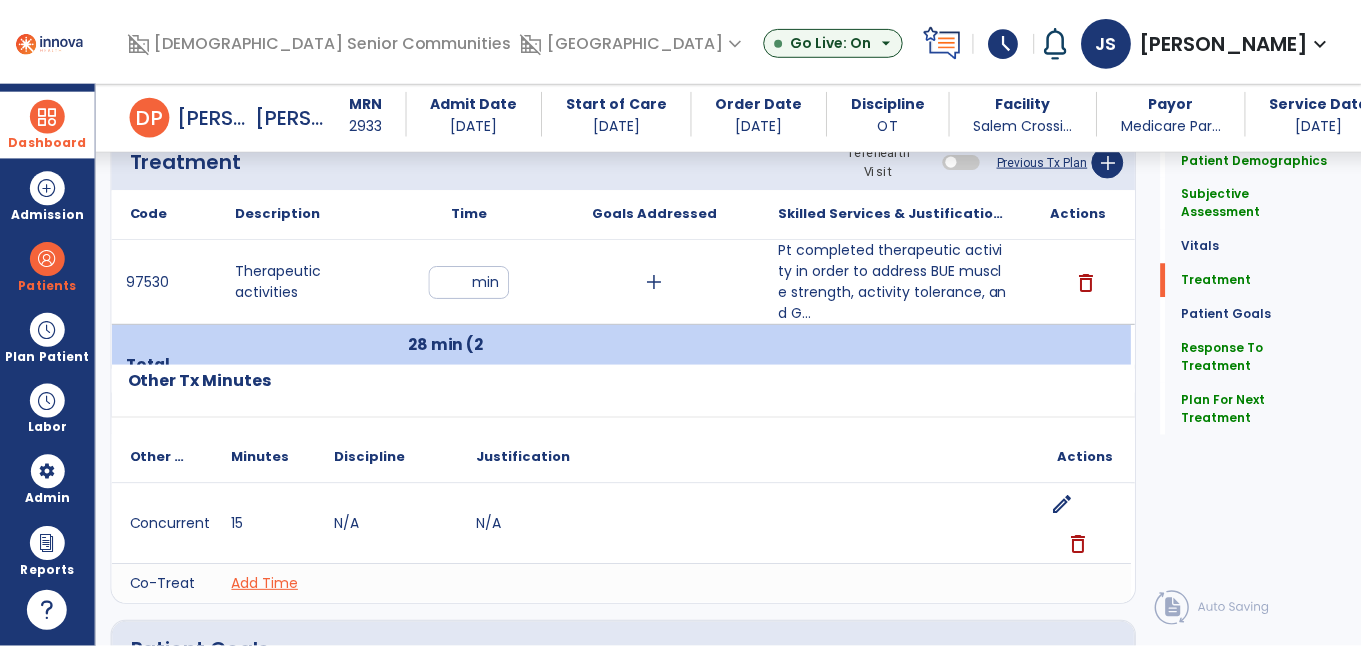 scroll, scrollTop: 3196, scrollLeft: 0, axis: vertical 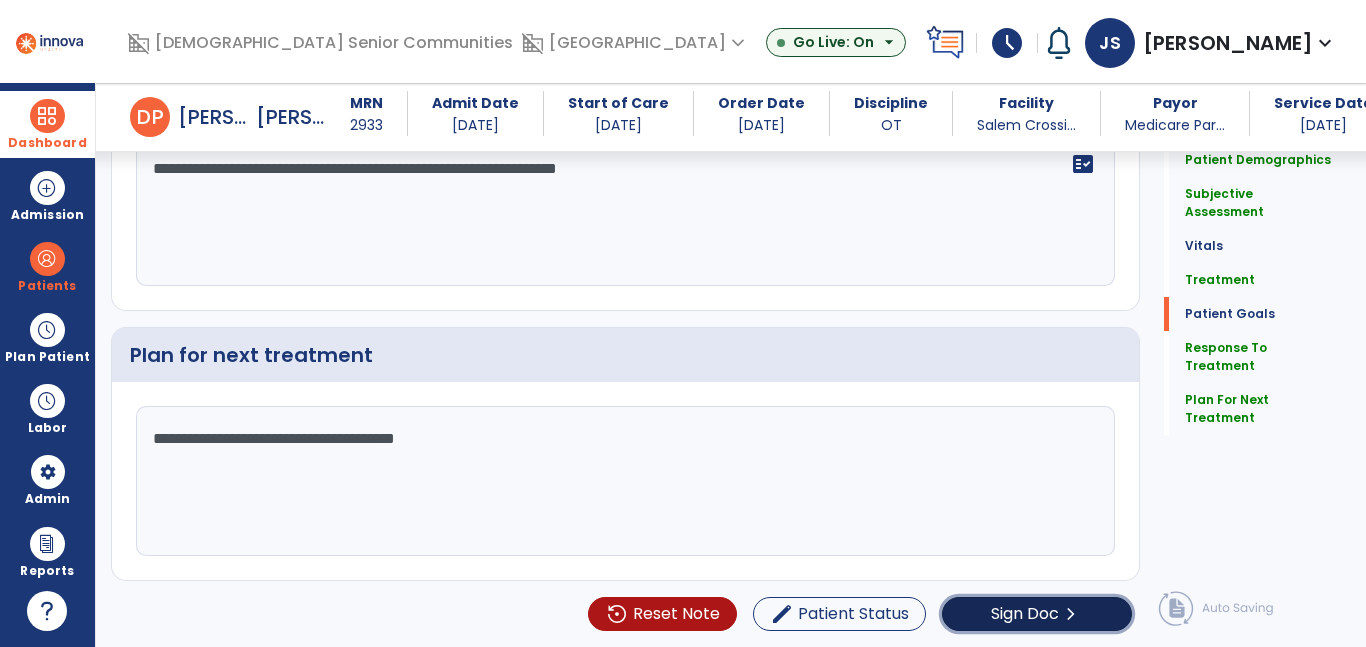 click on "Sign Doc" 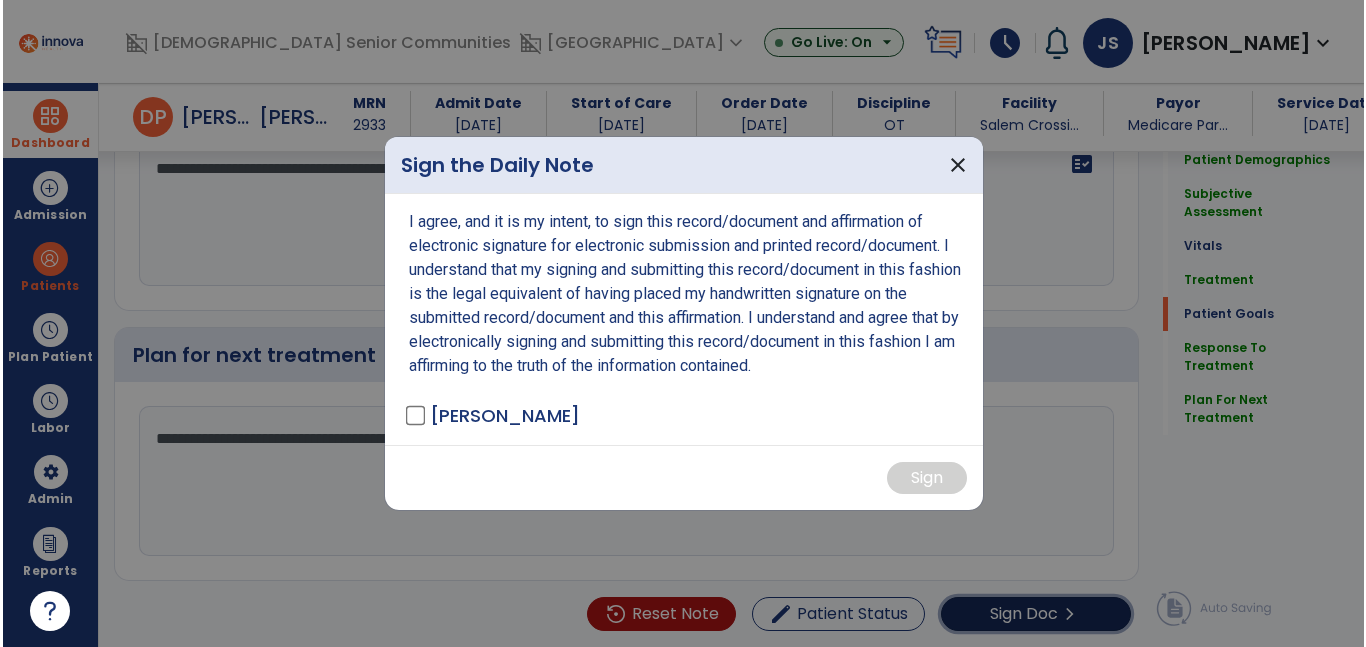 scroll, scrollTop: 3236, scrollLeft: 0, axis: vertical 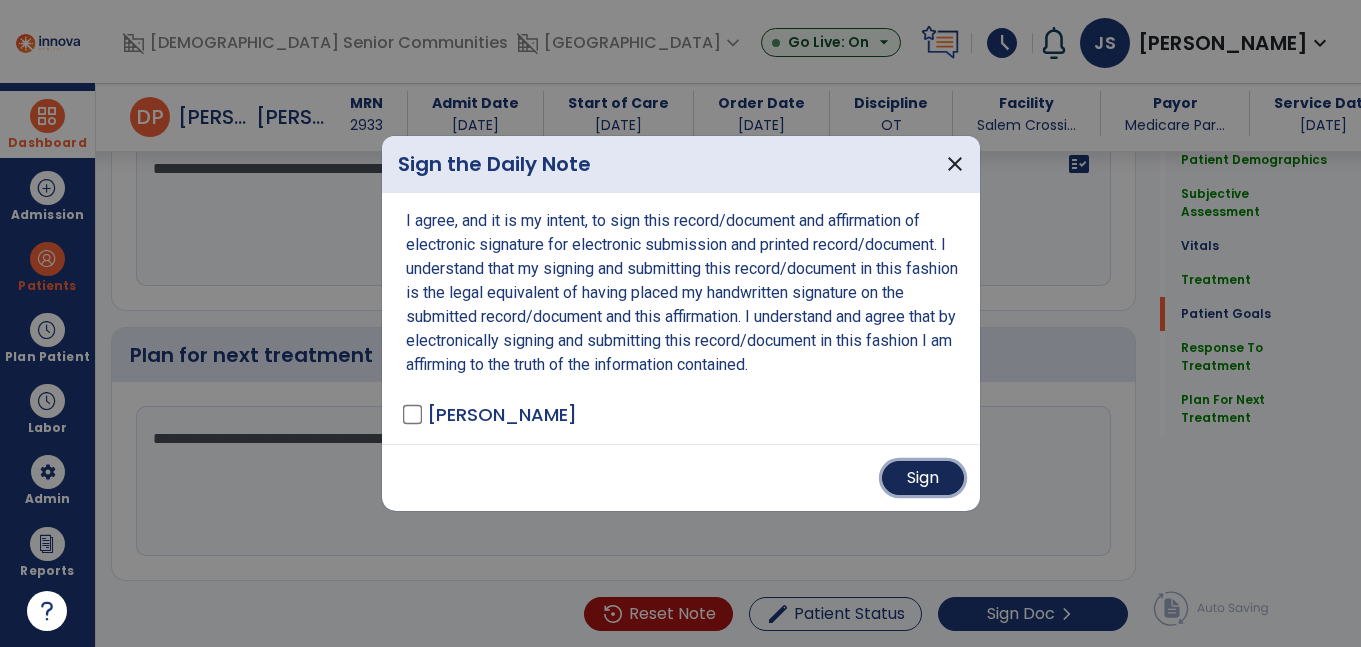 click on "Sign" at bounding box center (923, 478) 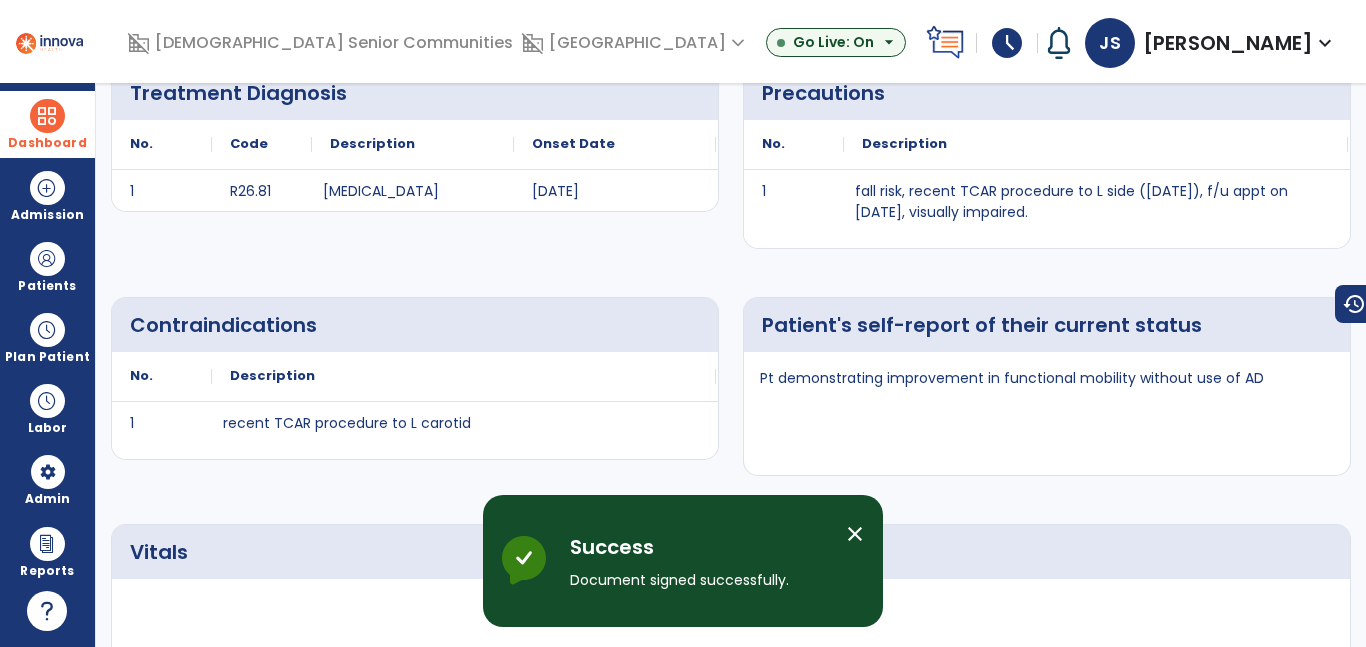 scroll, scrollTop: 0, scrollLeft: 0, axis: both 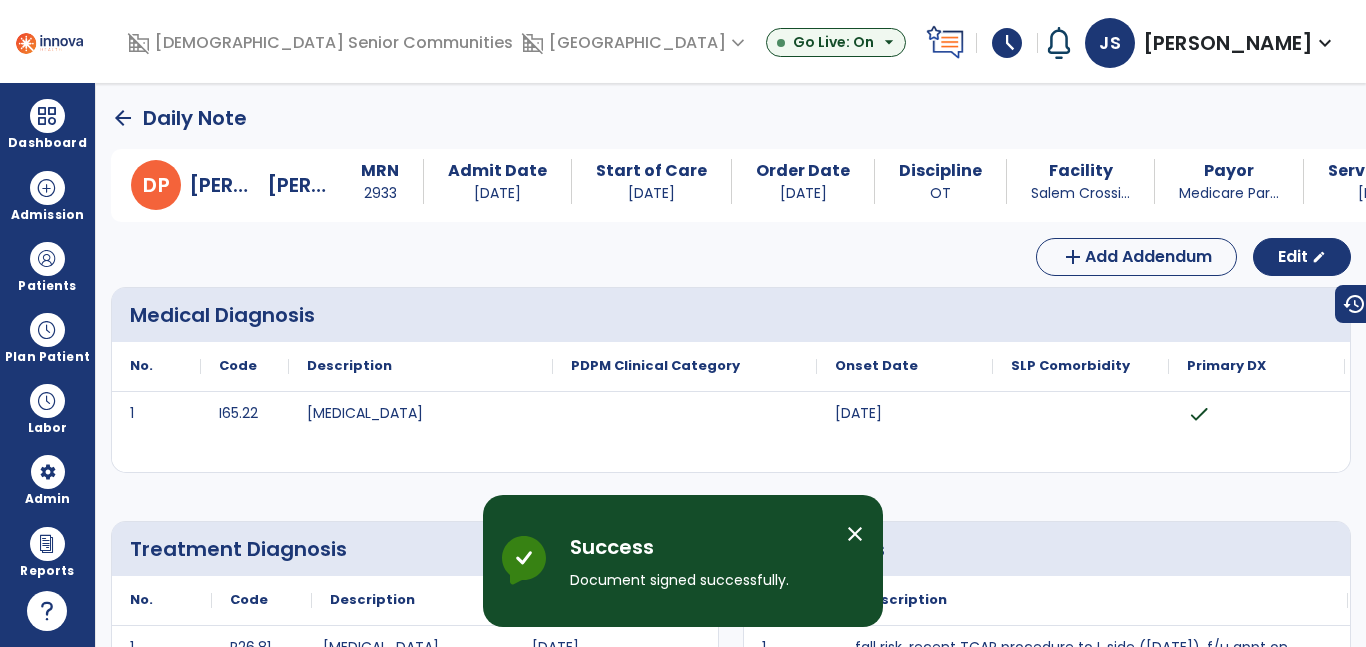 click on "arrow_back" 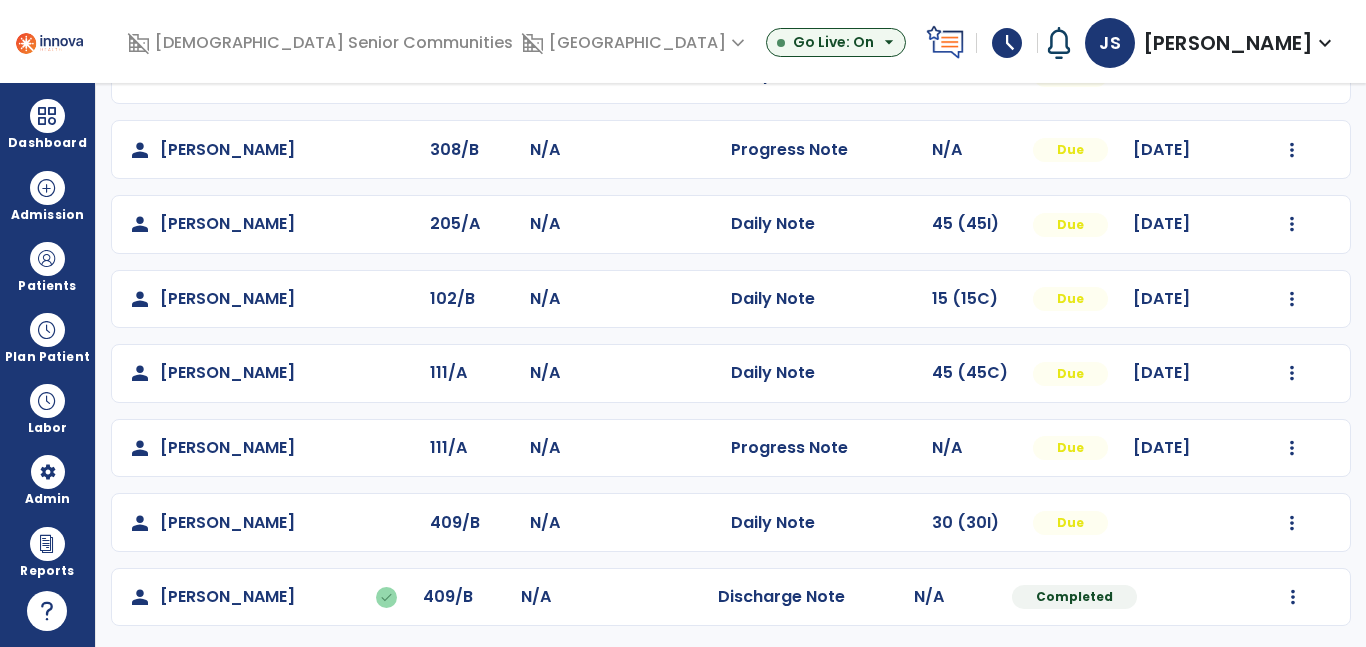 scroll, scrollTop: 887, scrollLeft: 0, axis: vertical 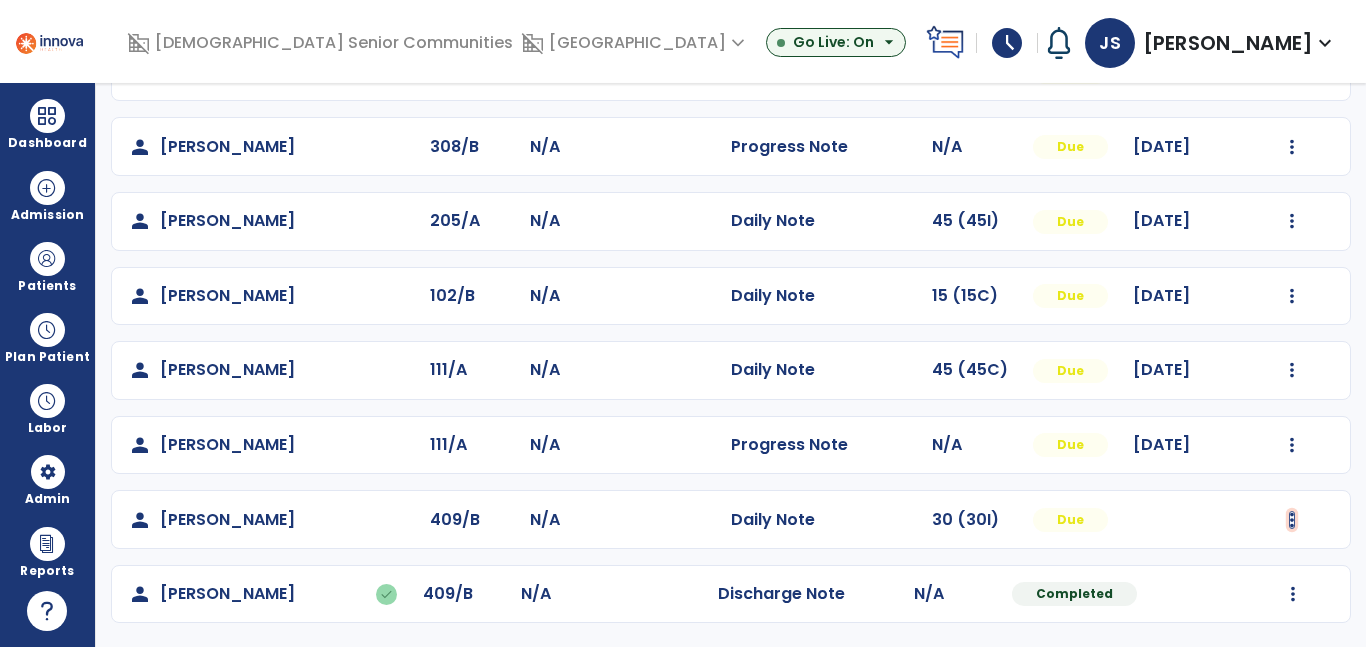 click at bounding box center [1293, -599] 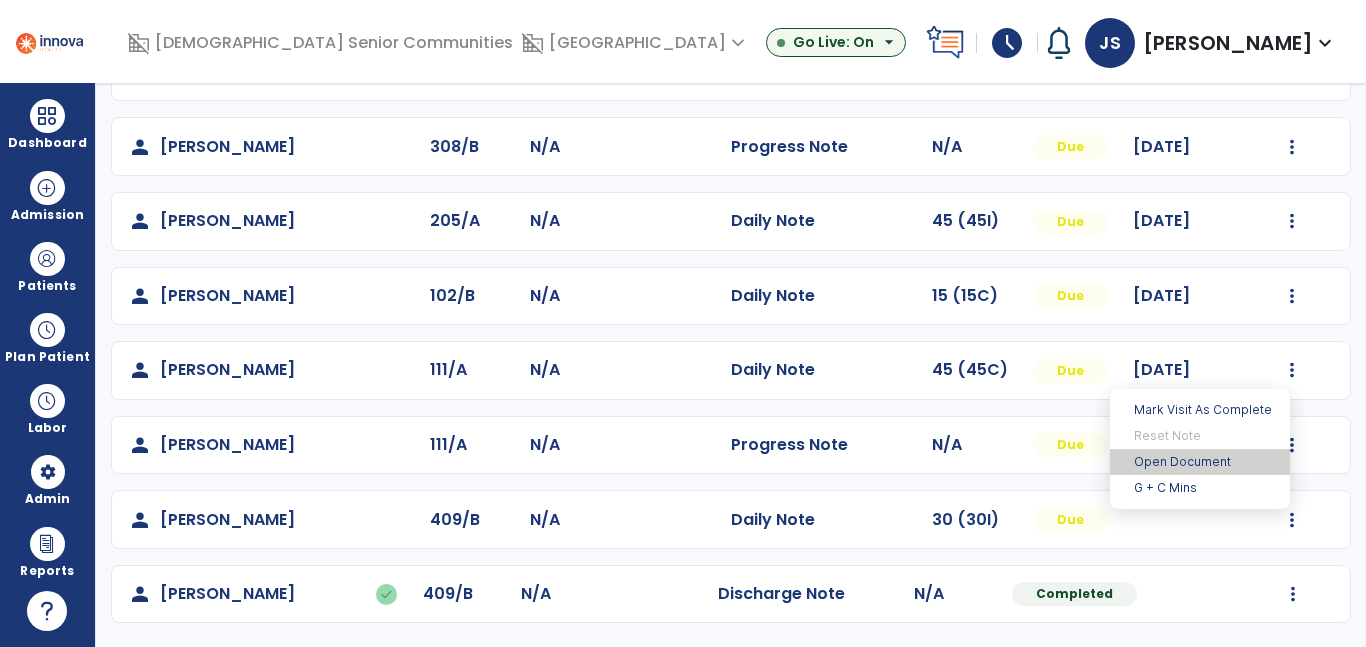 click on "Open Document" at bounding box center (1200, 462) 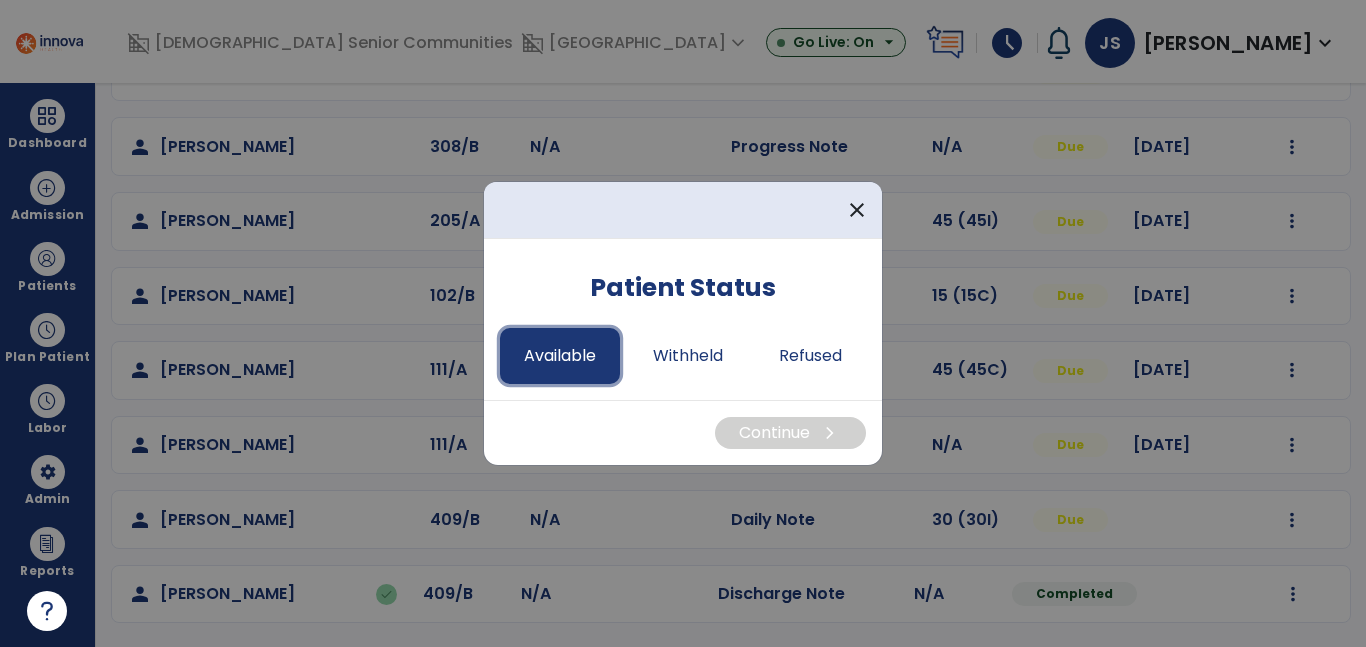 drag, startPoint x: 563, startPoint y: 355, endPoint x: 580, endPoint y: 369, distance: 22.022715 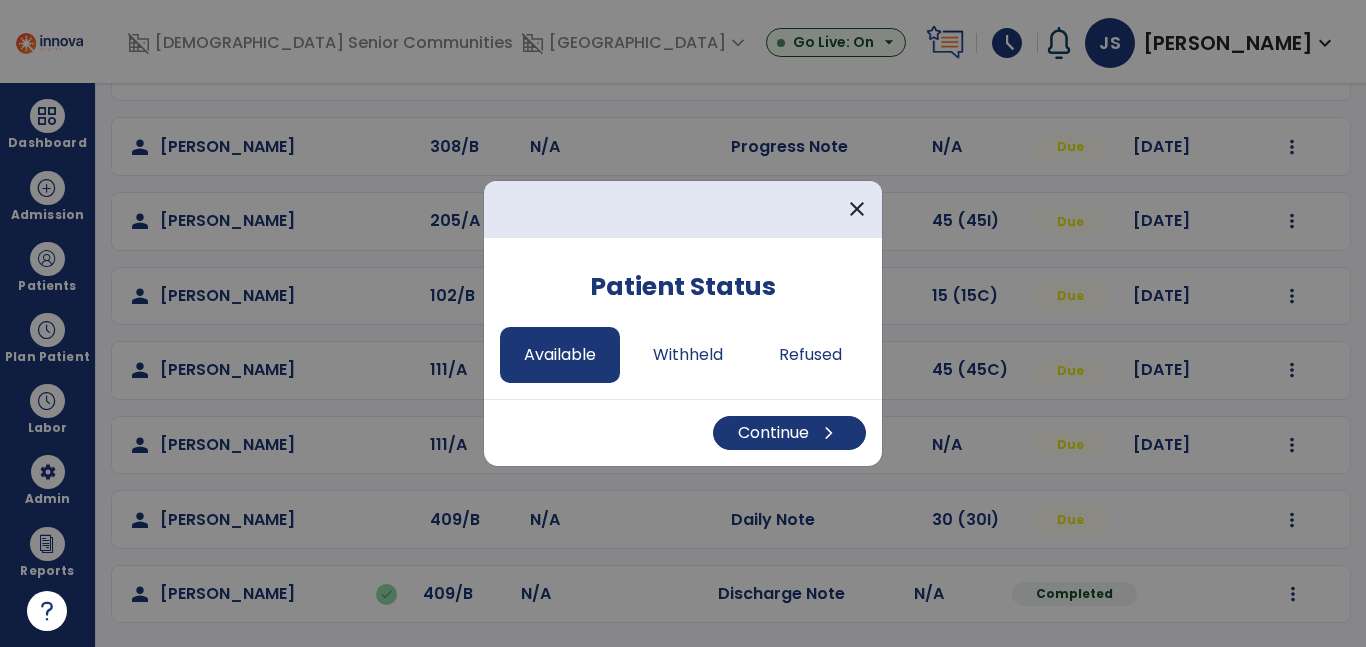 click on "Continue   chevron_right" at bounding box center (683, 432) 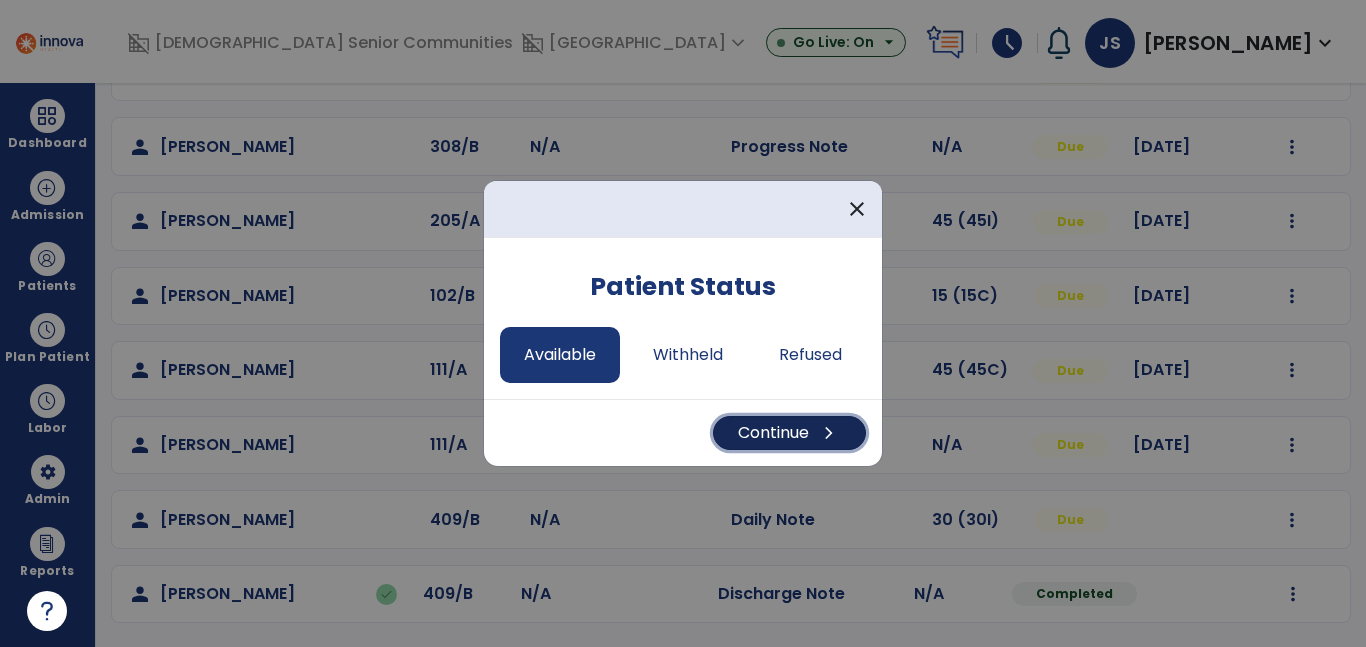 click on "Continue   chevron_right" at bounding box center (789, 433) 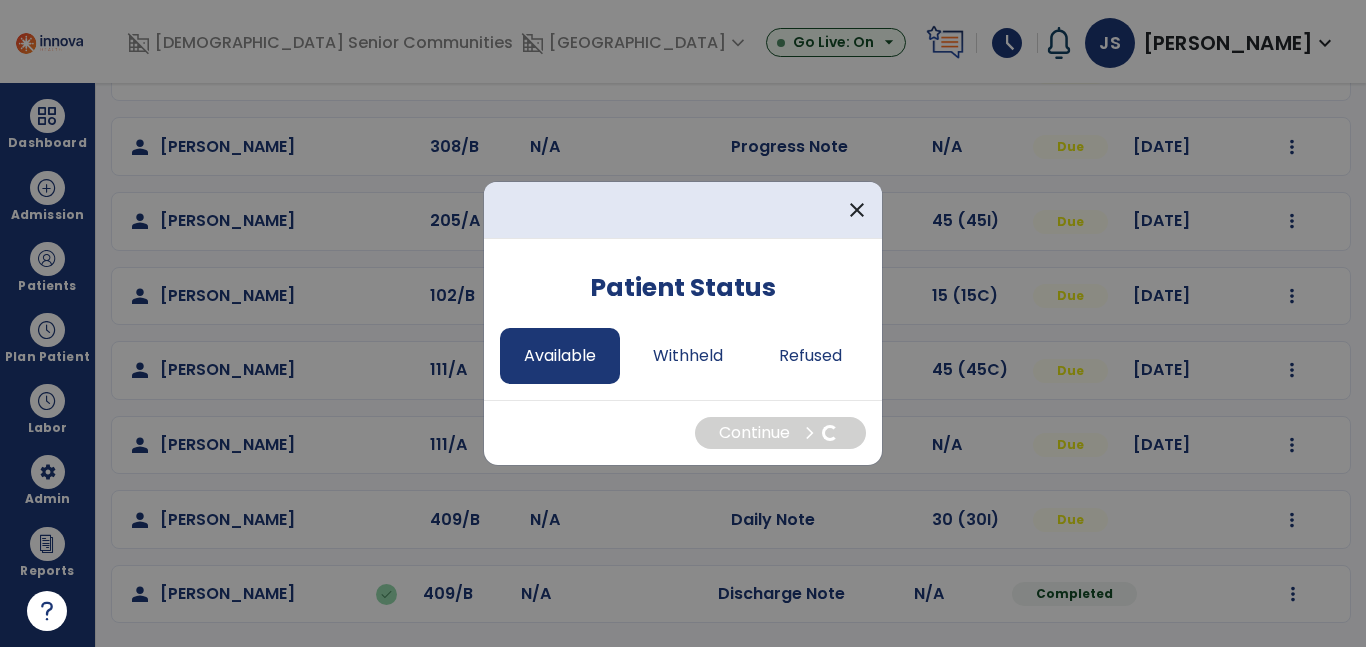 select on "*" 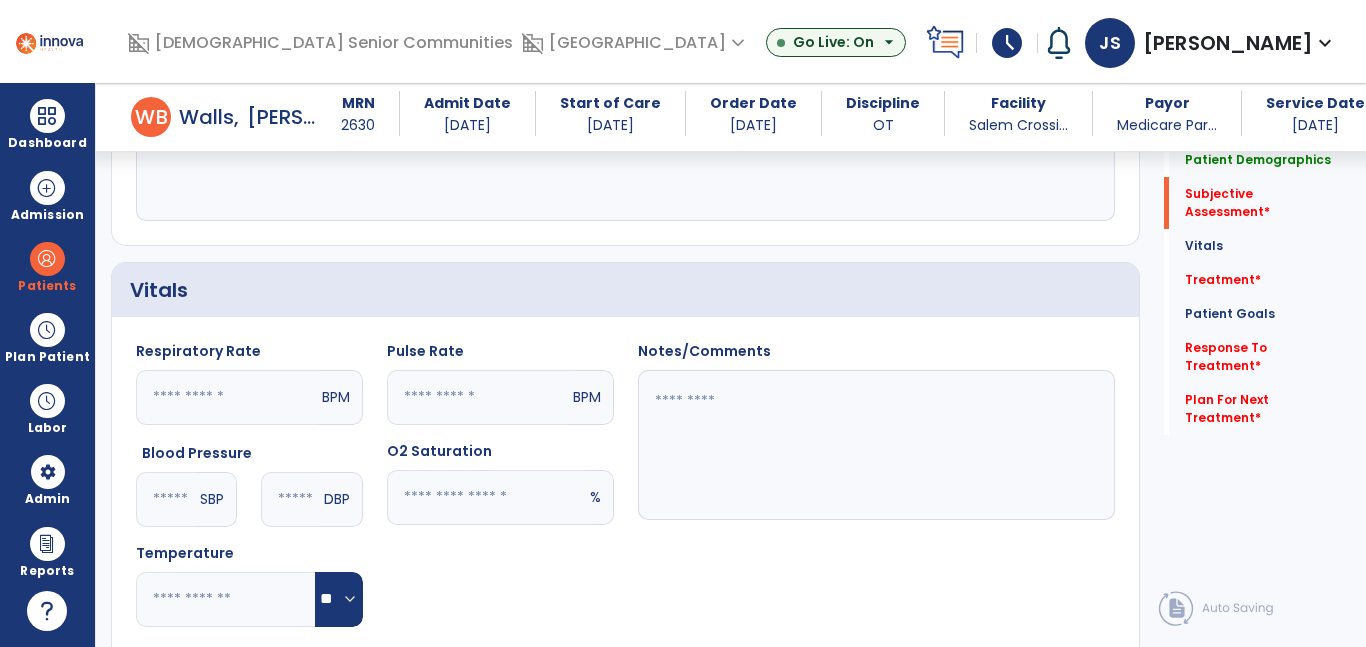 scroll, scrollTop: 495, scrollLeft: 0, axis: vertical 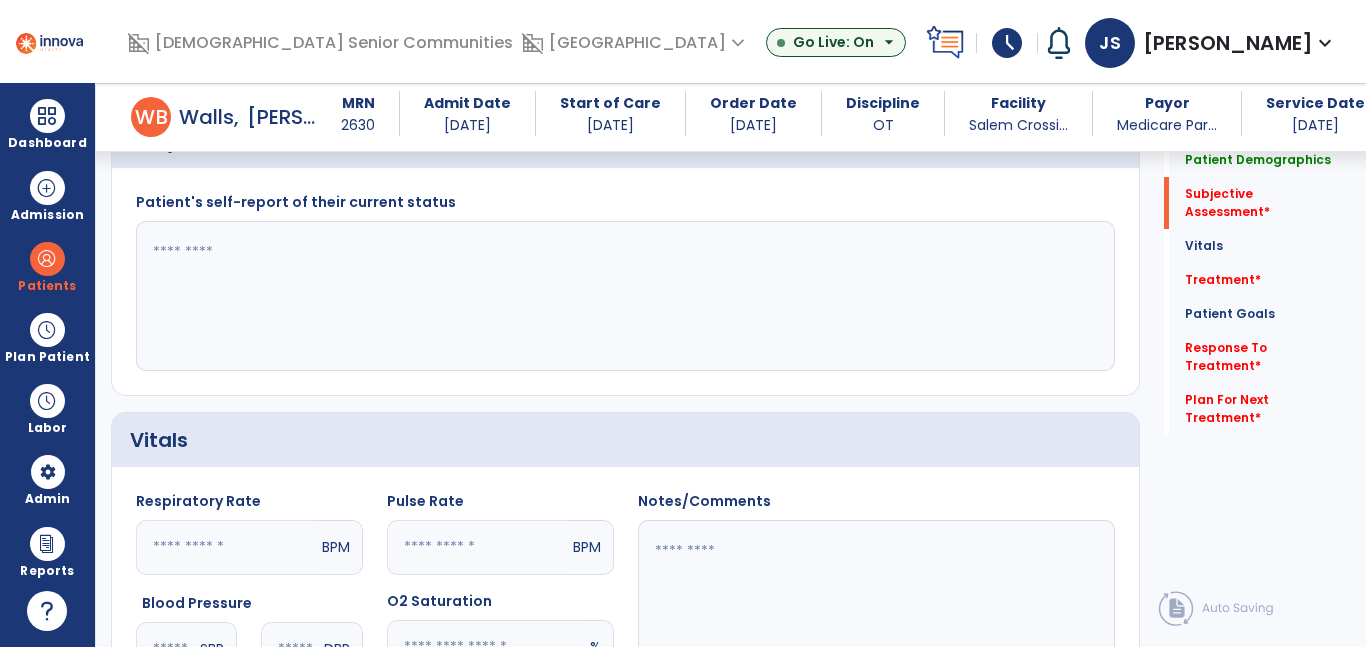 click 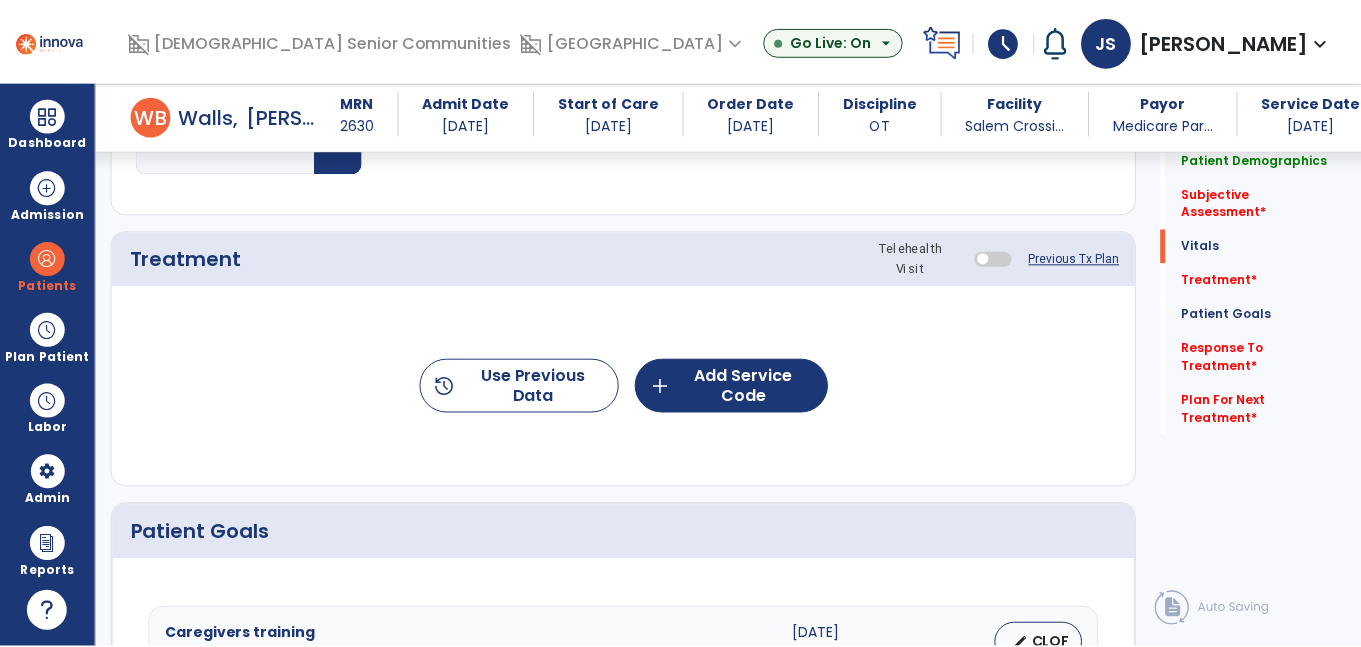 scroll, scrollTop: 1105, scrollLeft: 0, axis: vertical 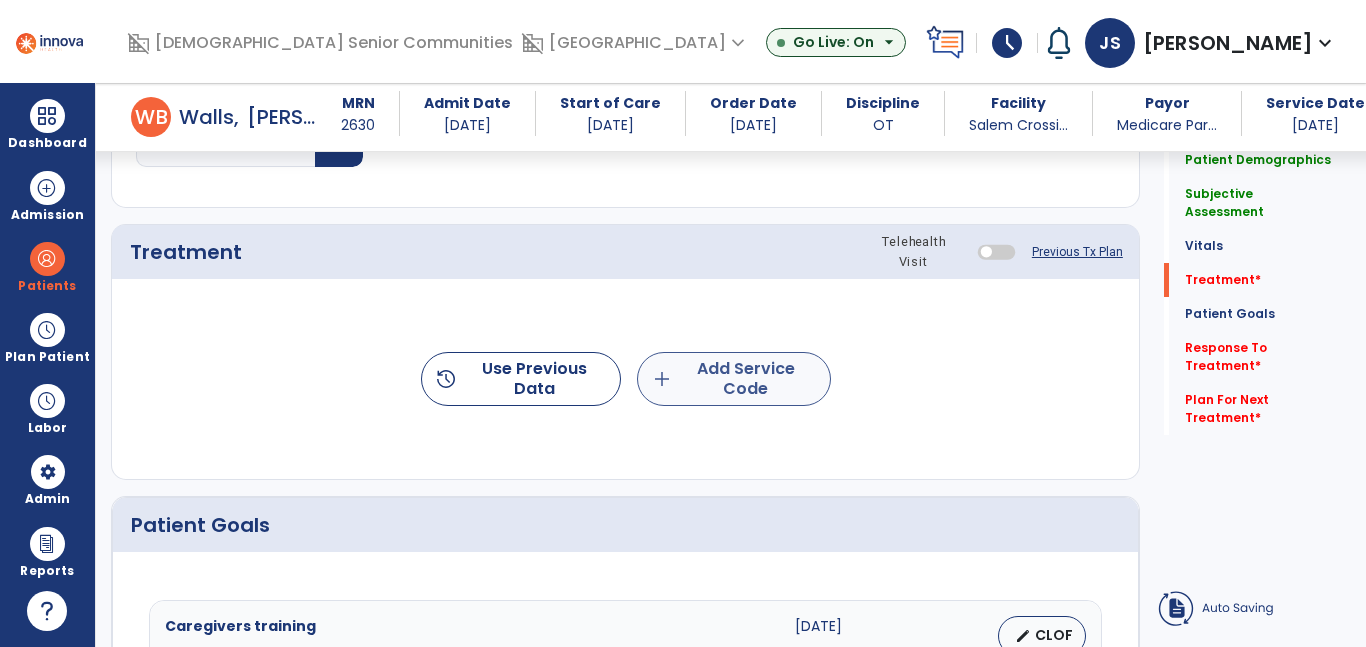 type on "**********" 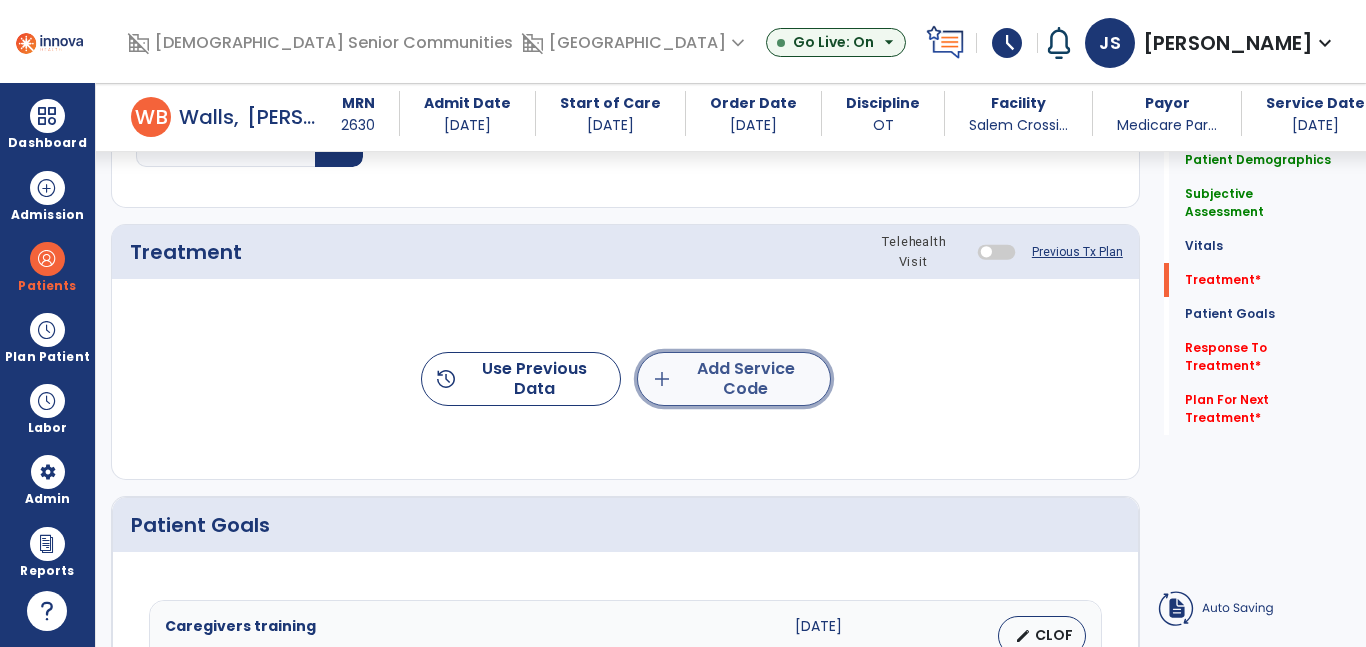 click on "add  Add Service Code" 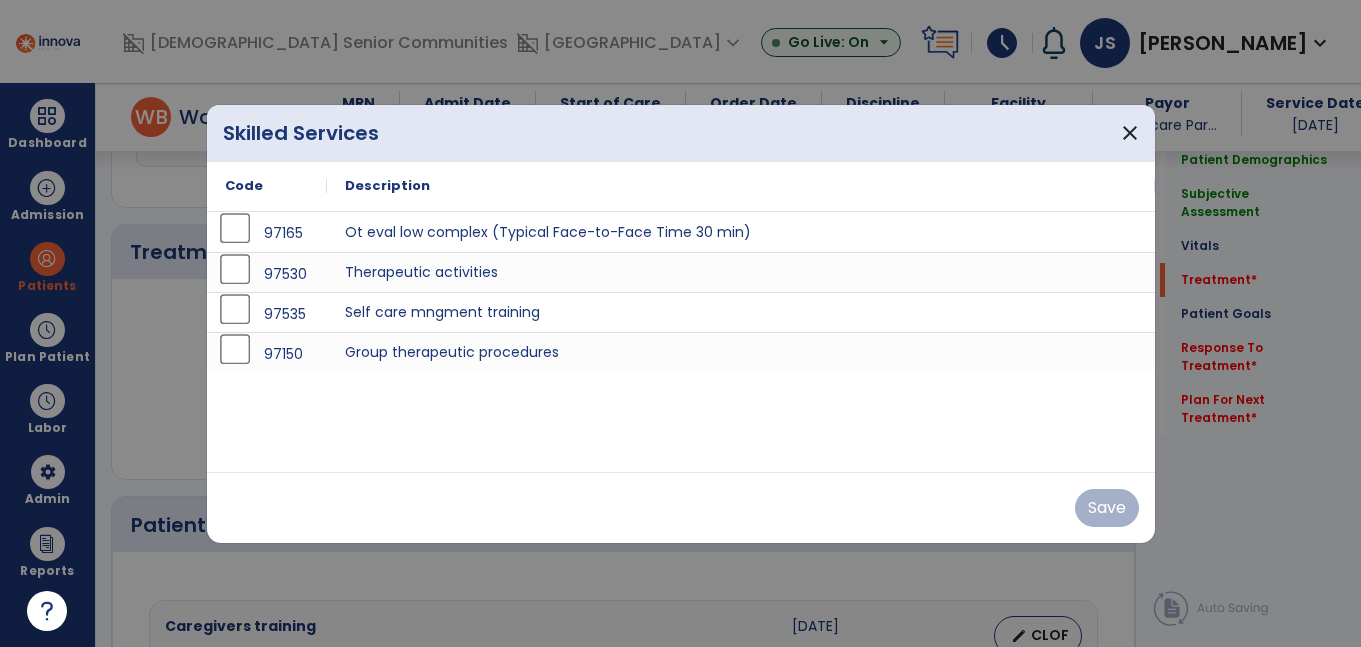 scroll, scrollTop: 1105, scrollLeft: 0, axis: vertical 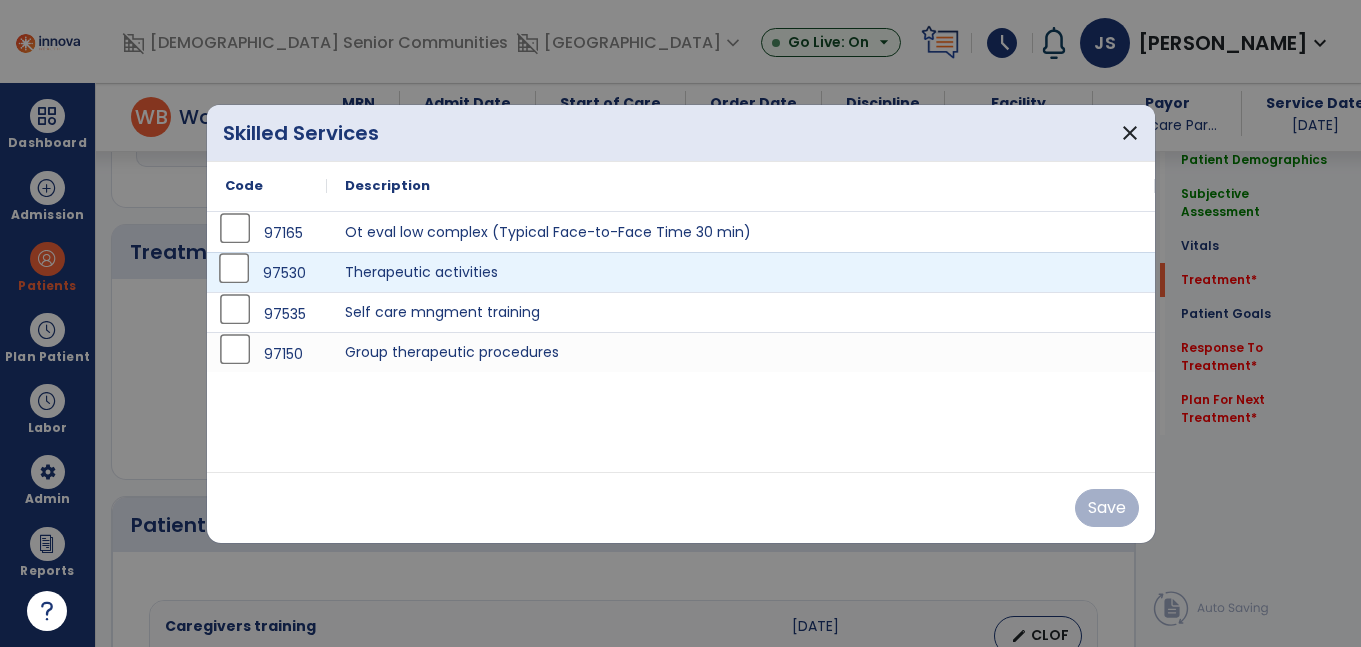 click on "97530" at bounding box center [267, 273] 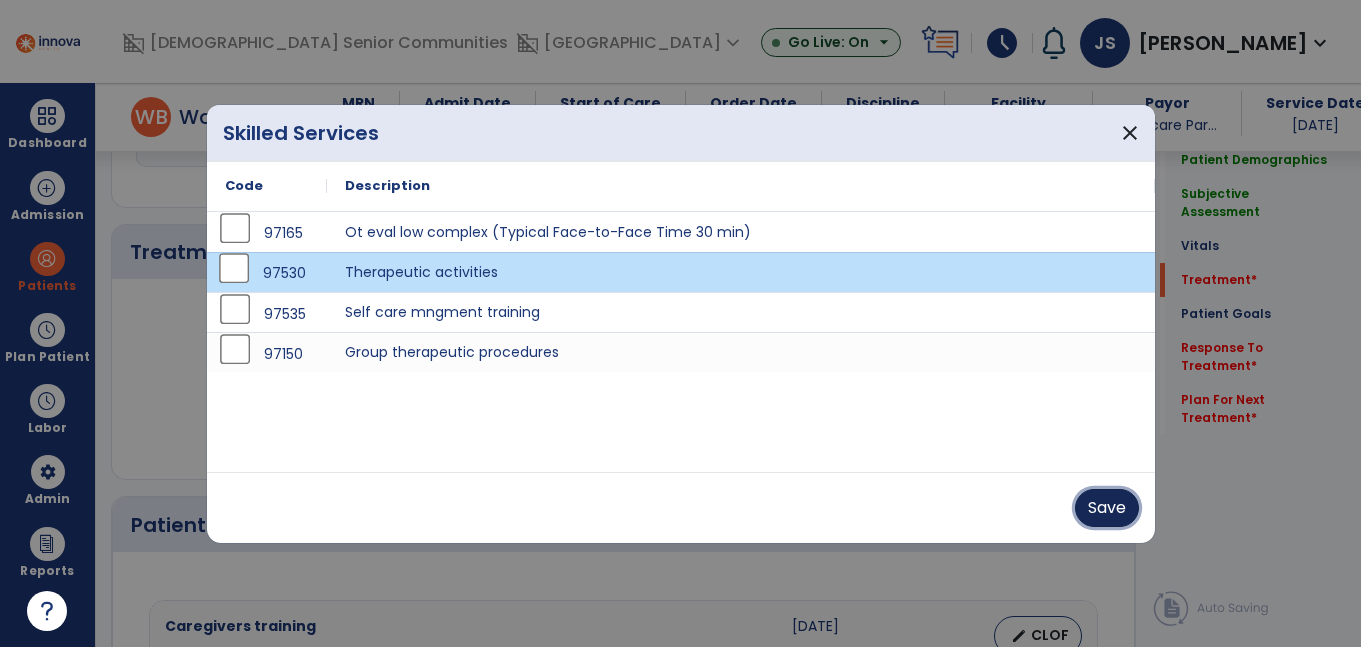 click on "Save" at bounding box center [1107, 508] 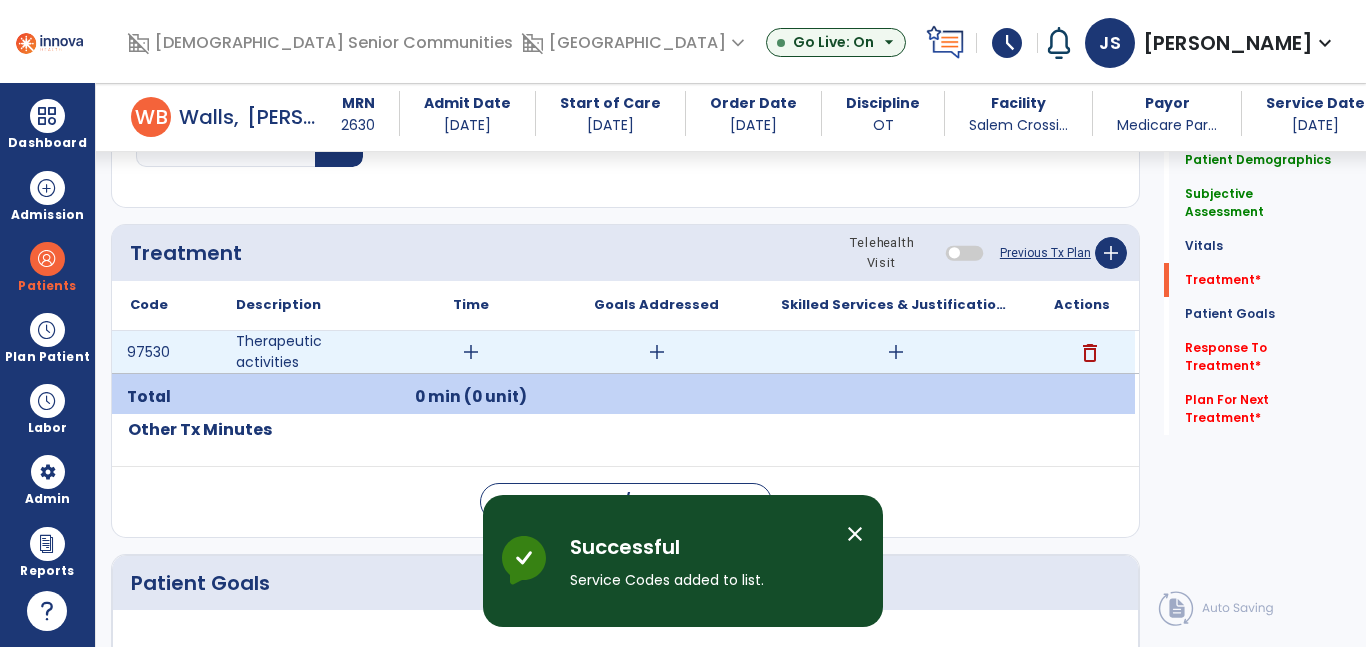 click on "add" at bounding box center [896, 352] 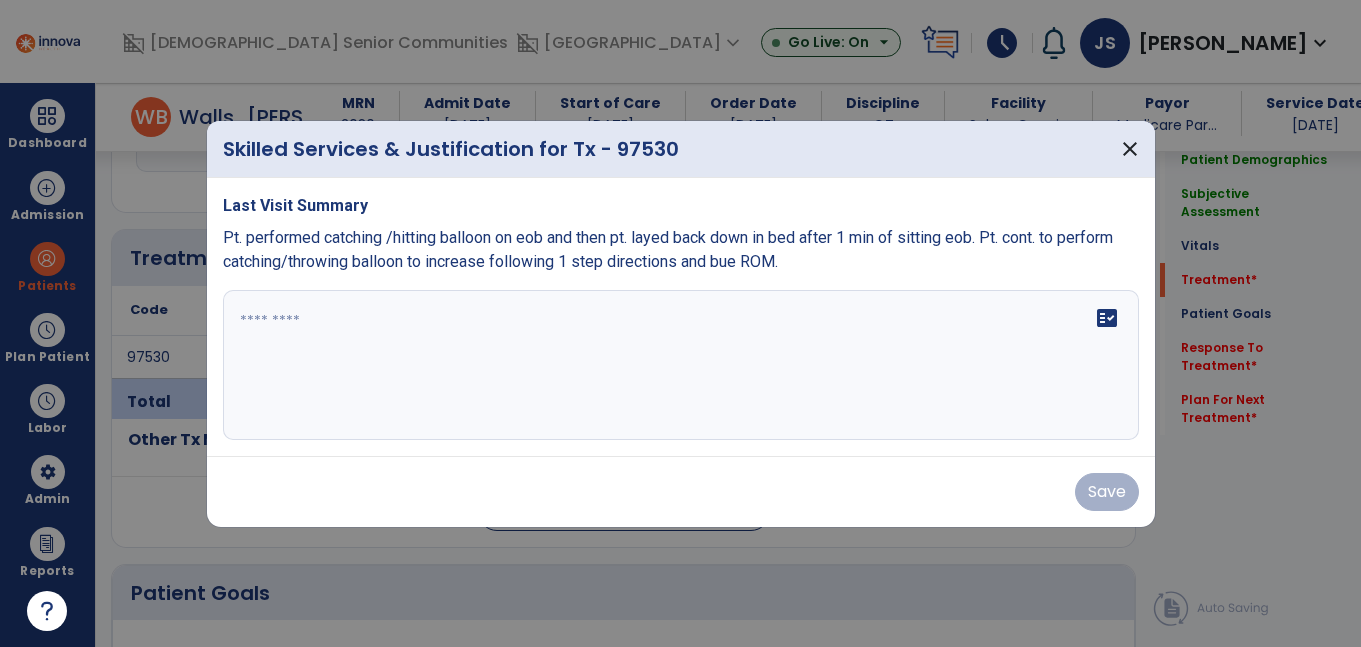 click at bounding box center (681, 365) 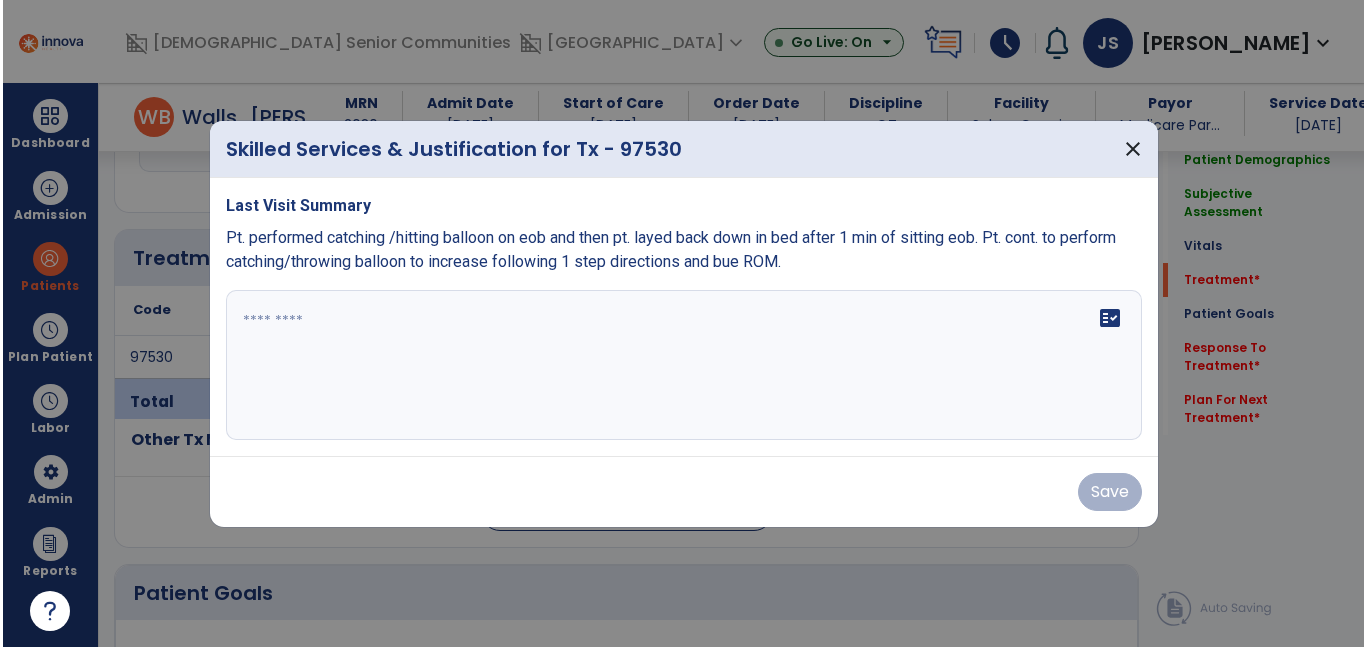 scroll, scrollTop: 1105, scrollLeft: 0, axis: vertical 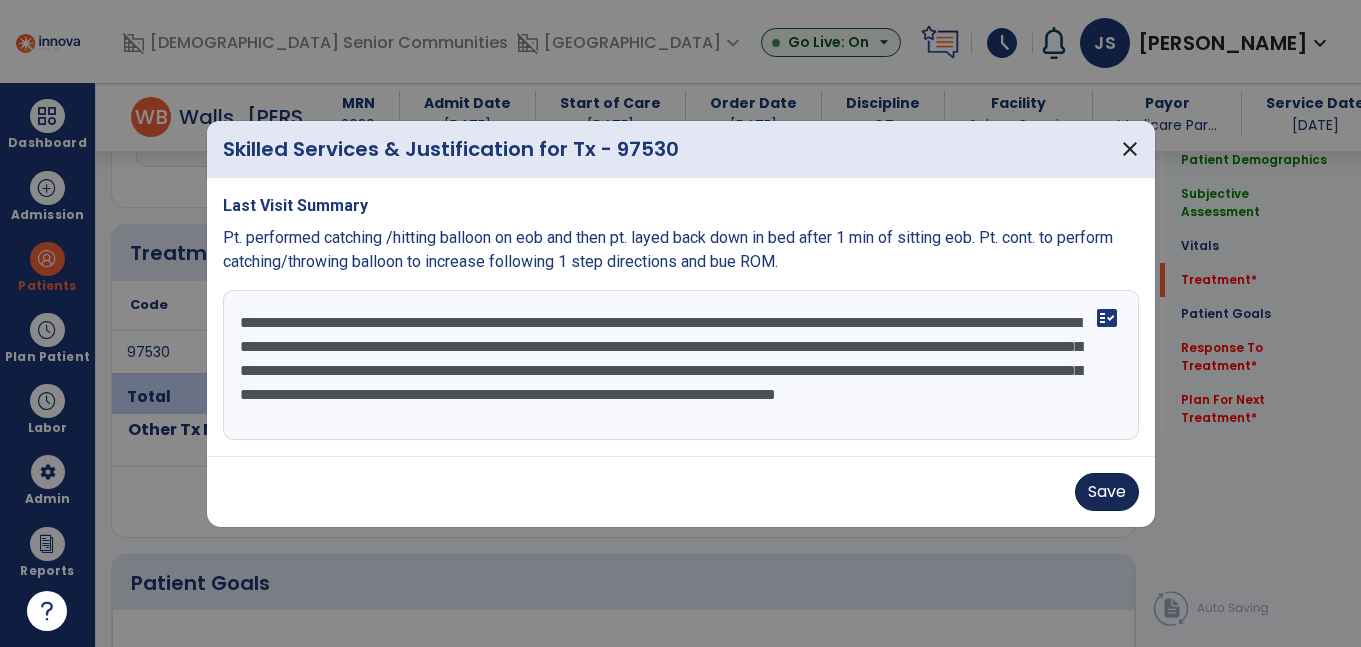 type on "**********" 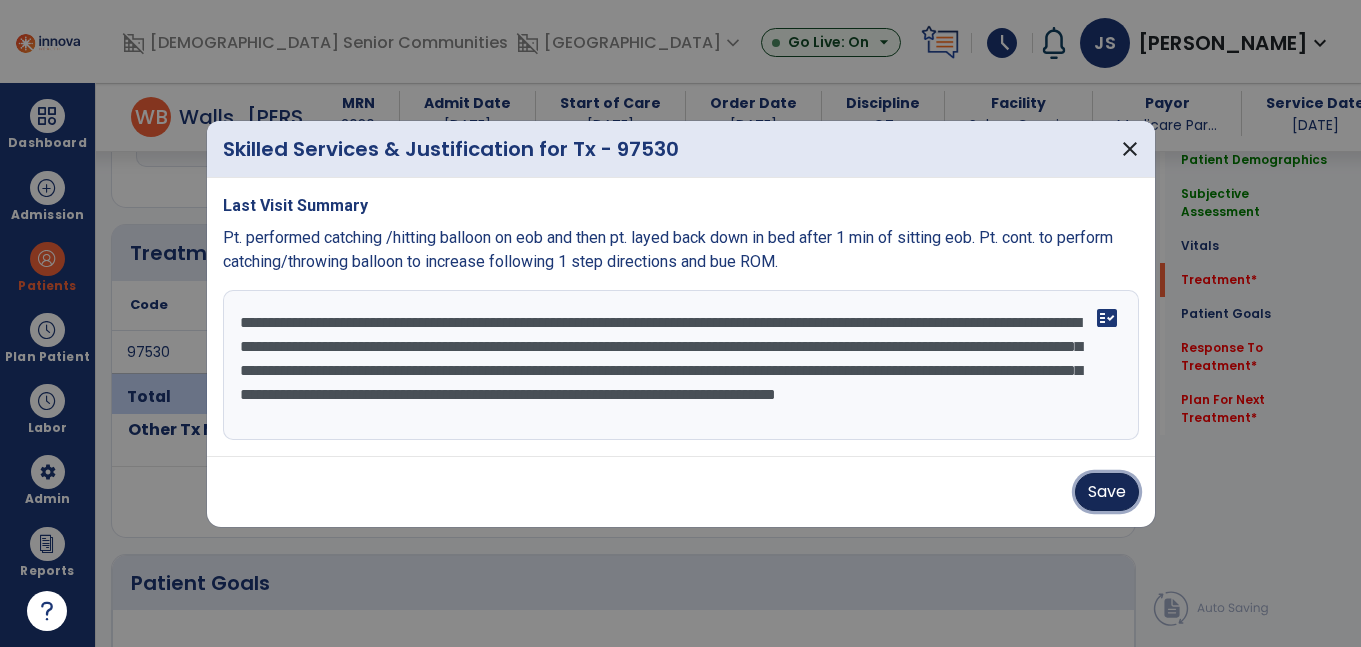 drag, startPoint x: 1116, startPoint y: 493, endPoint x: 1074, endPoint y: 499, distance: 42.426407 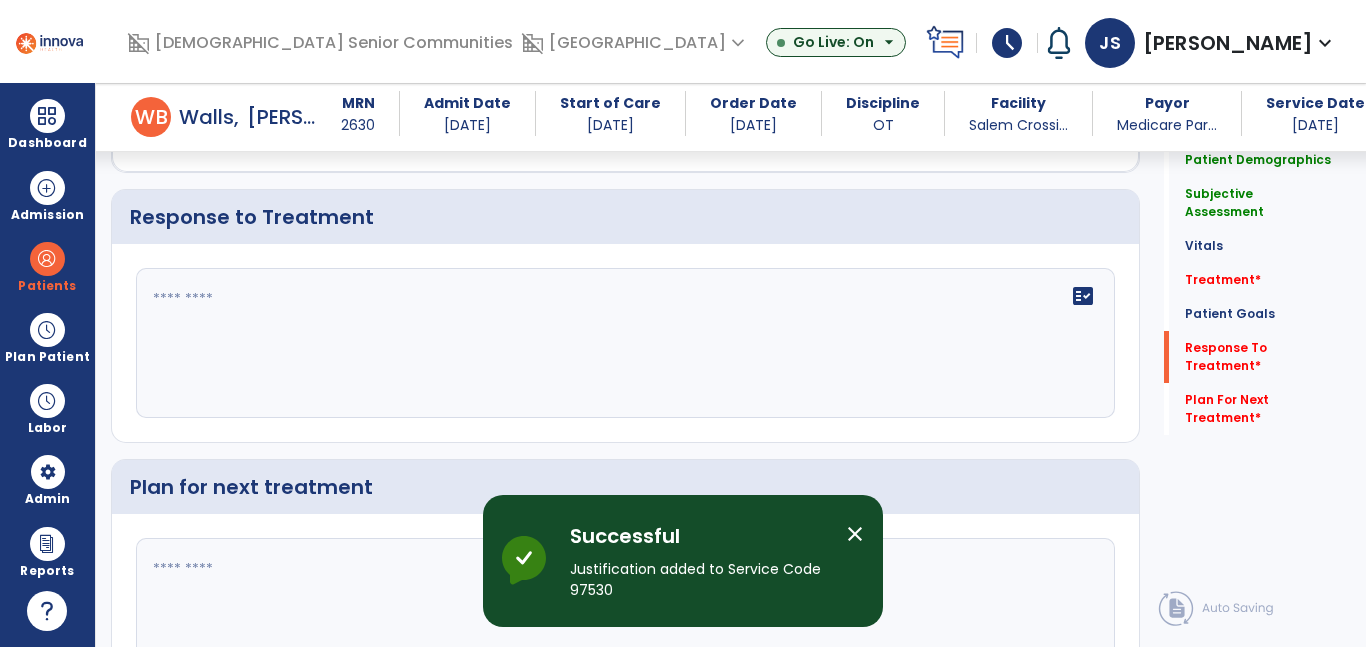 scroll, scrollTop: 2211, scrollLeft: 0, axis: vertical 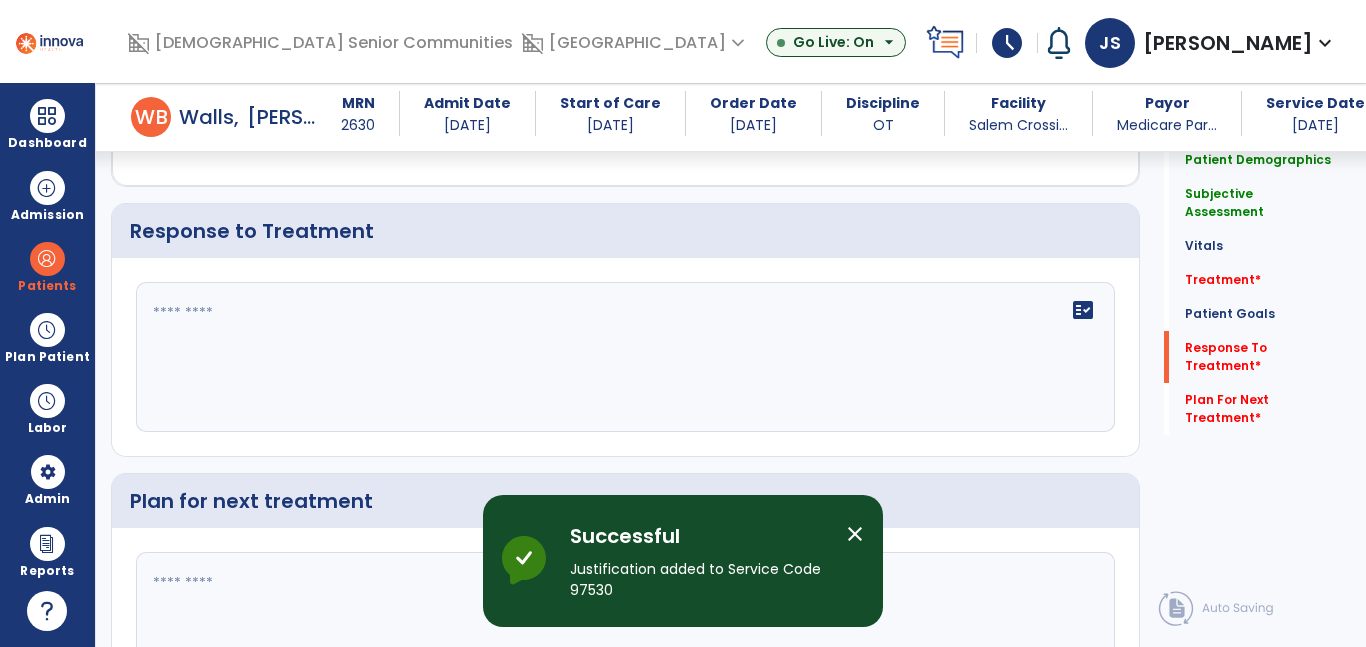 click on "fact_check" 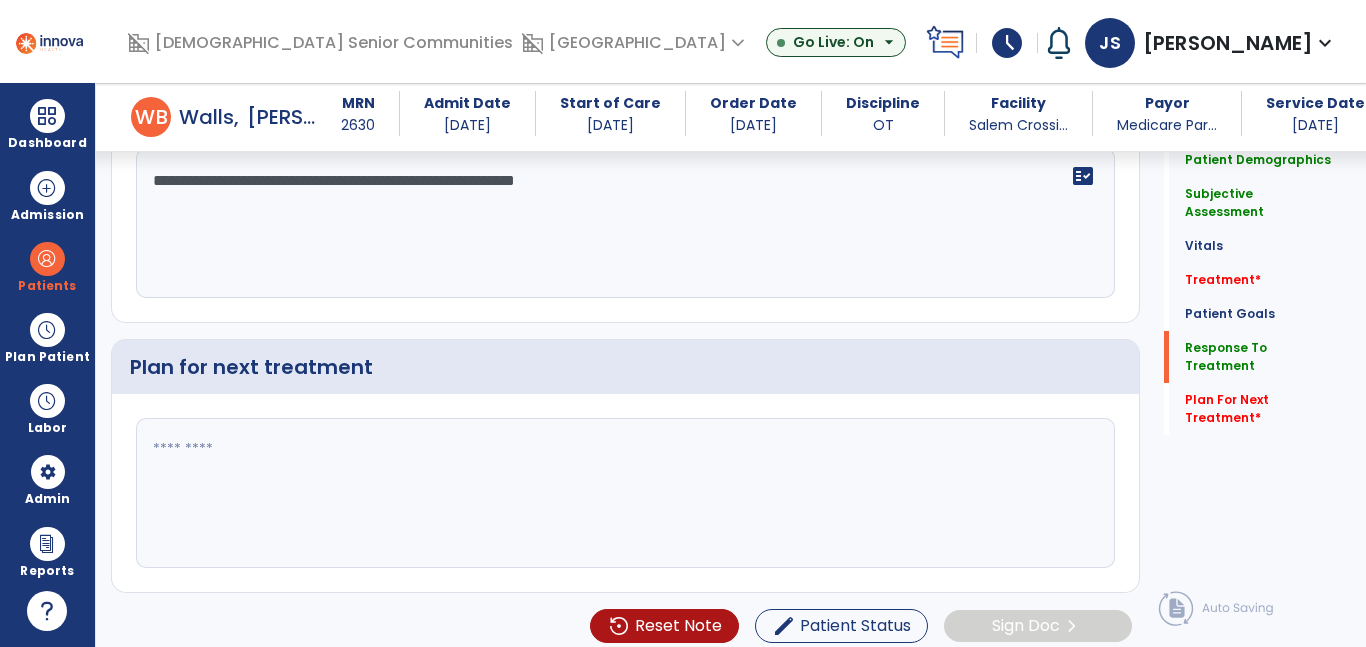 scroll, scrollTop: 2357, scrollLeft: 0, axis: vertical 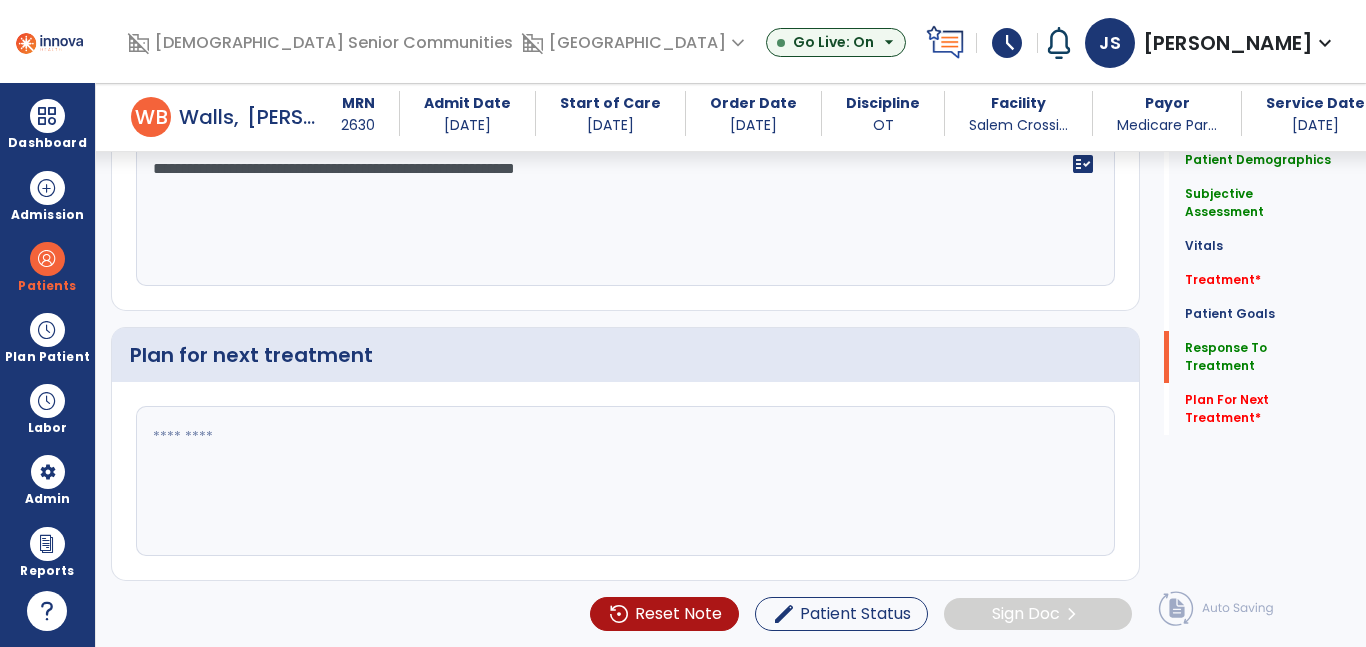 type on "**********" 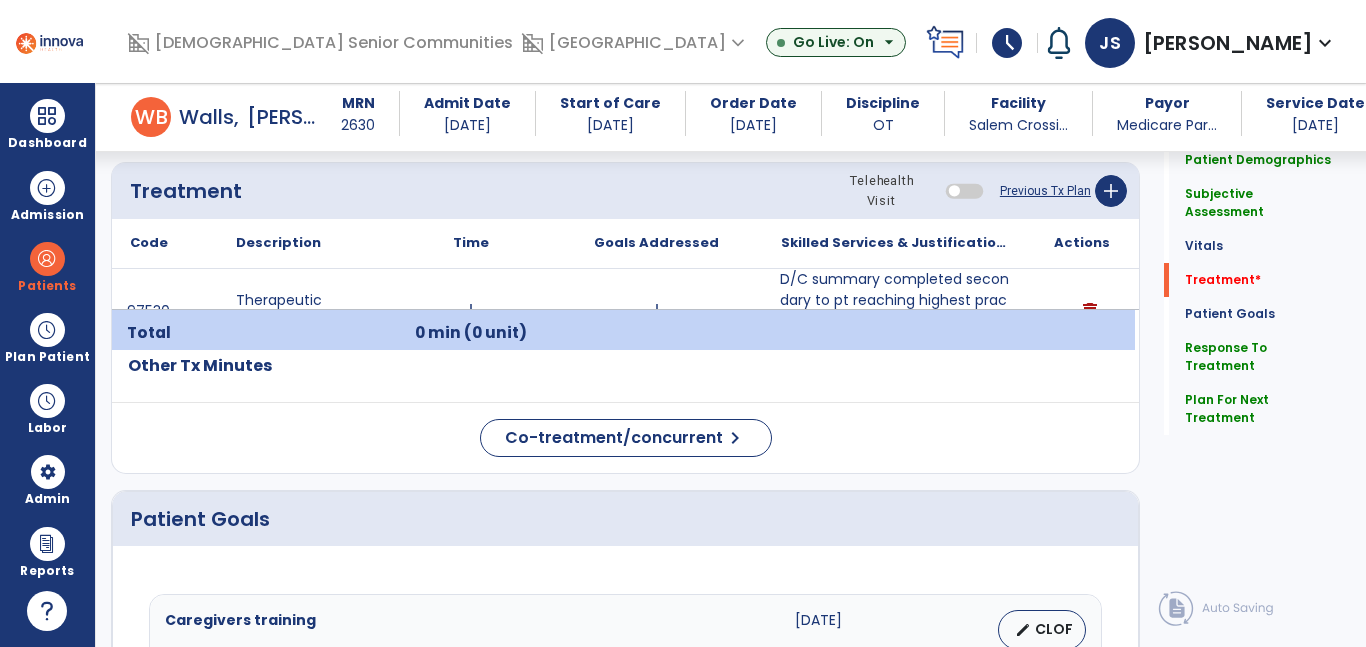 scroll, scrollTop: 1128, scrollLeft: 0, axis: vertical 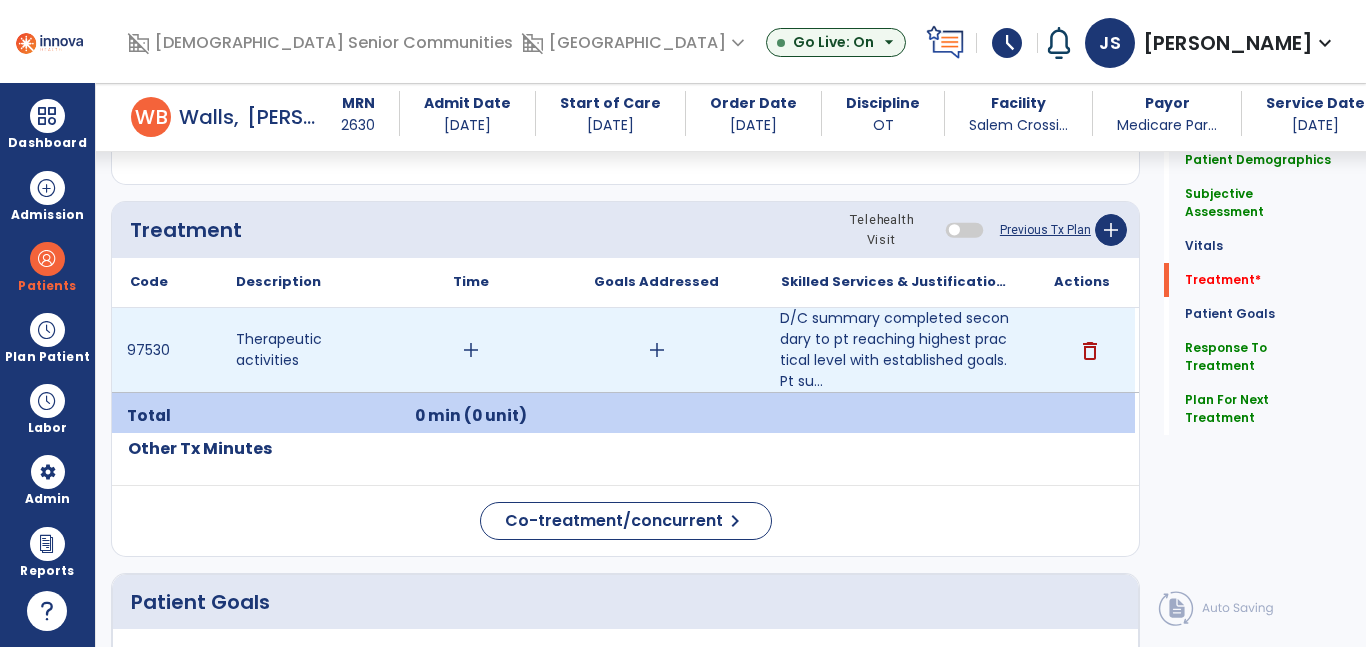 type on "**********" 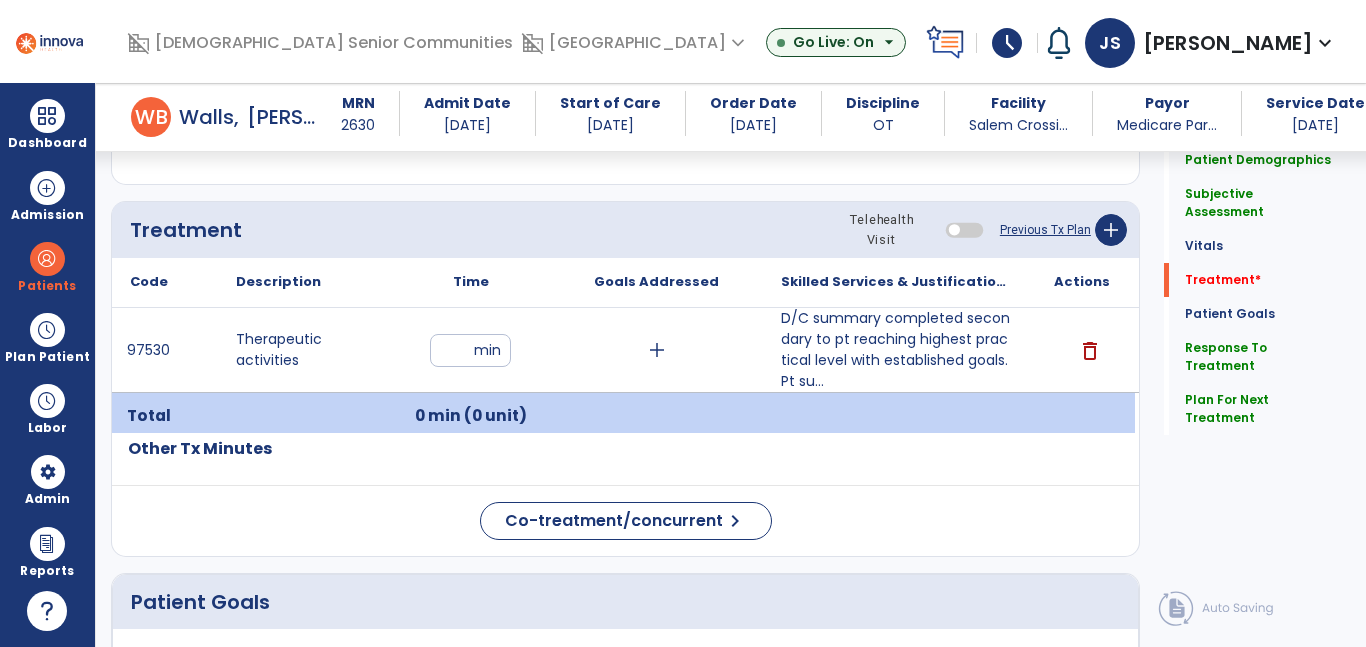 type on "**" 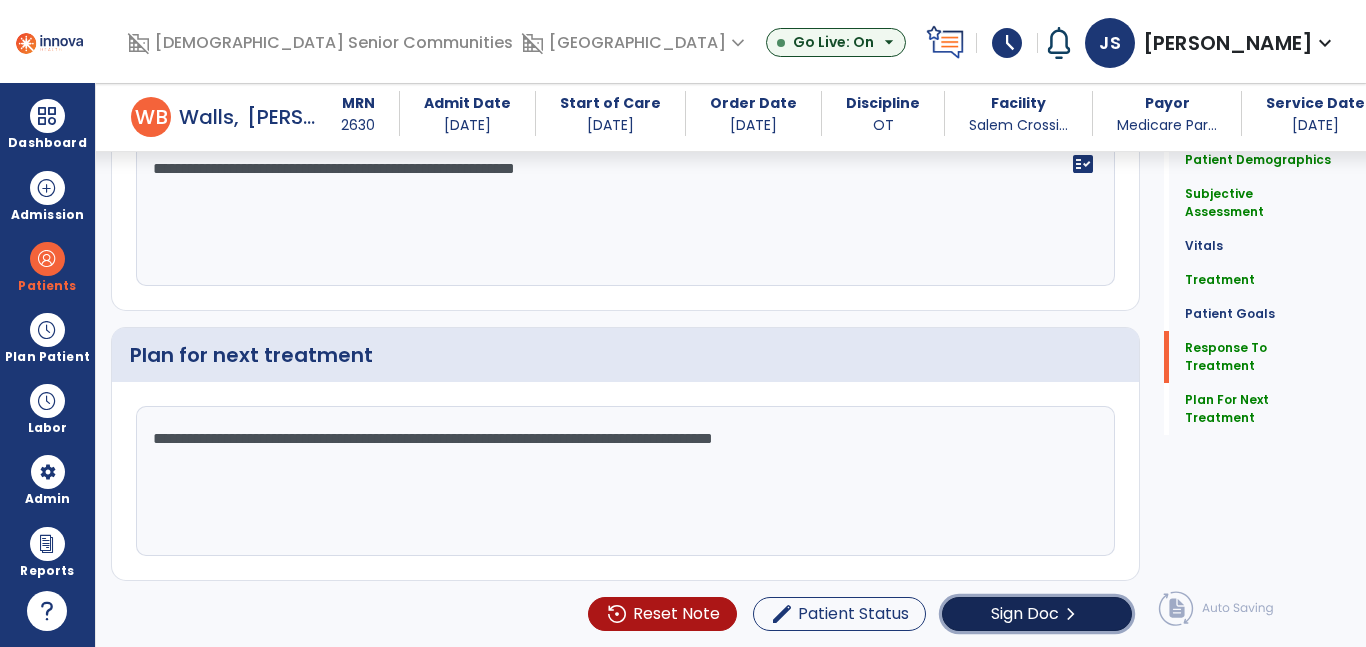 click on "Sign Doc" 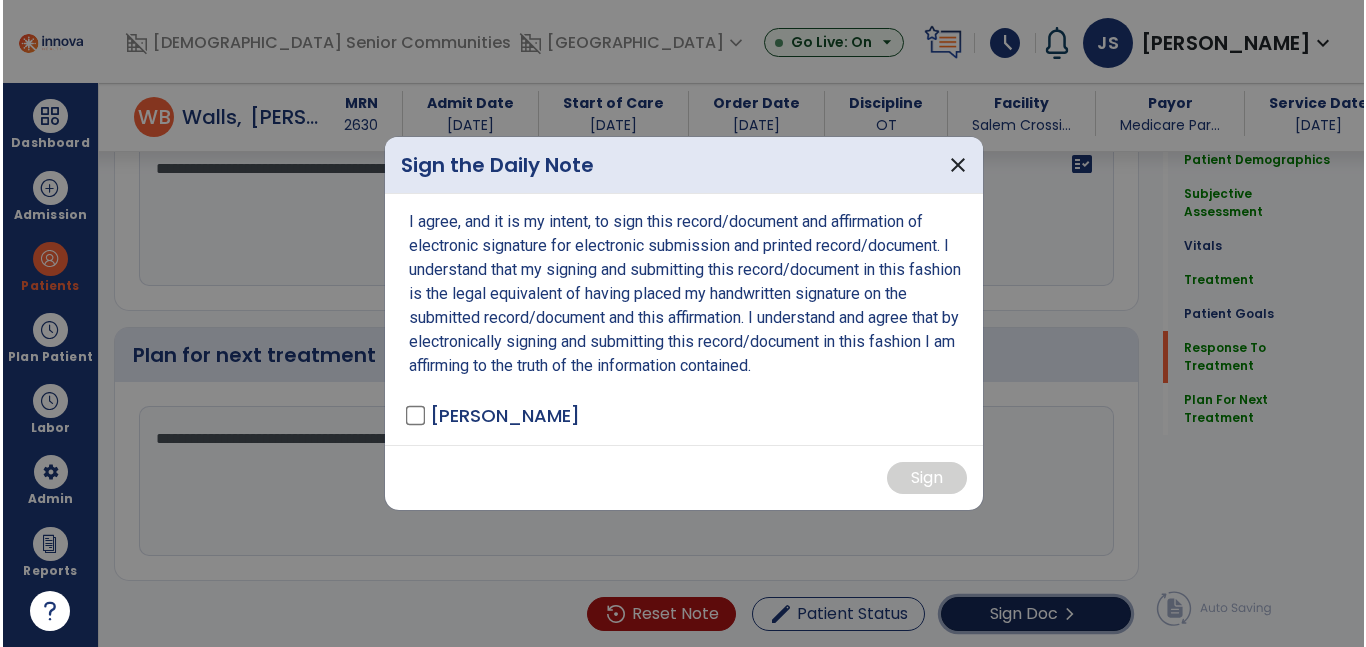 scroll, scrollTop: 2357, scrollLeft: 0, axis: vertical 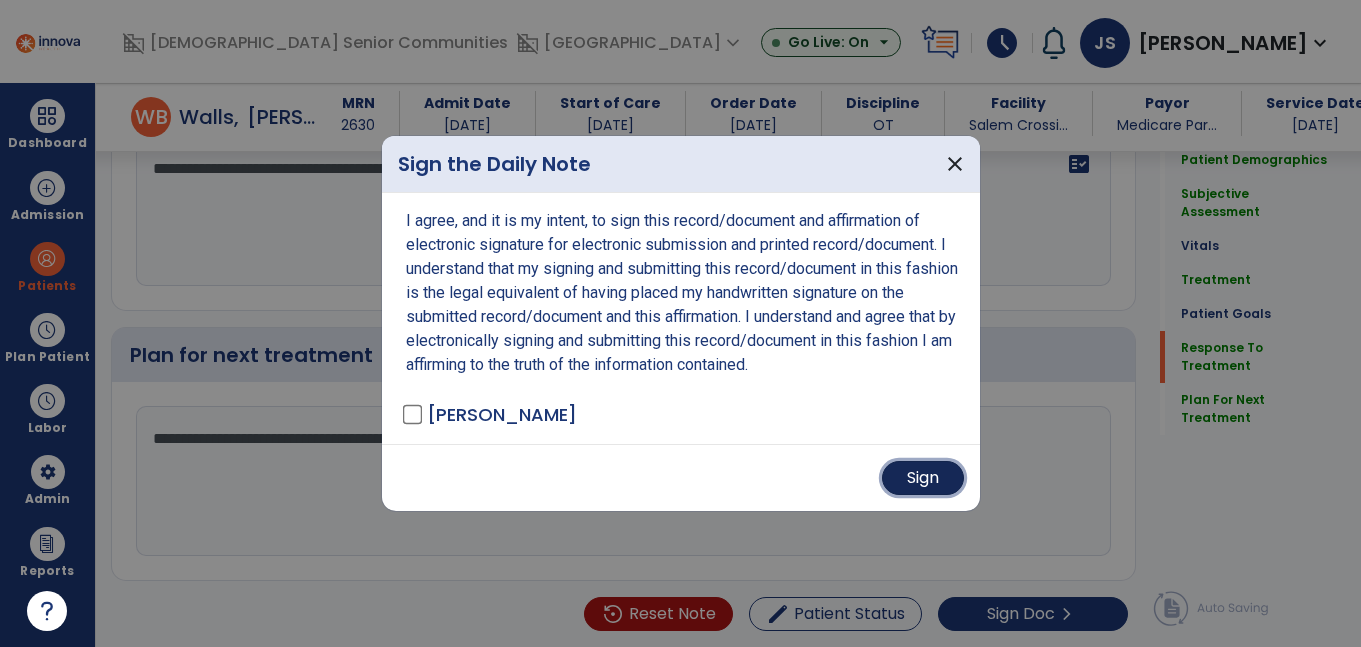 click on "Sign" at bounding box center (923, 478) 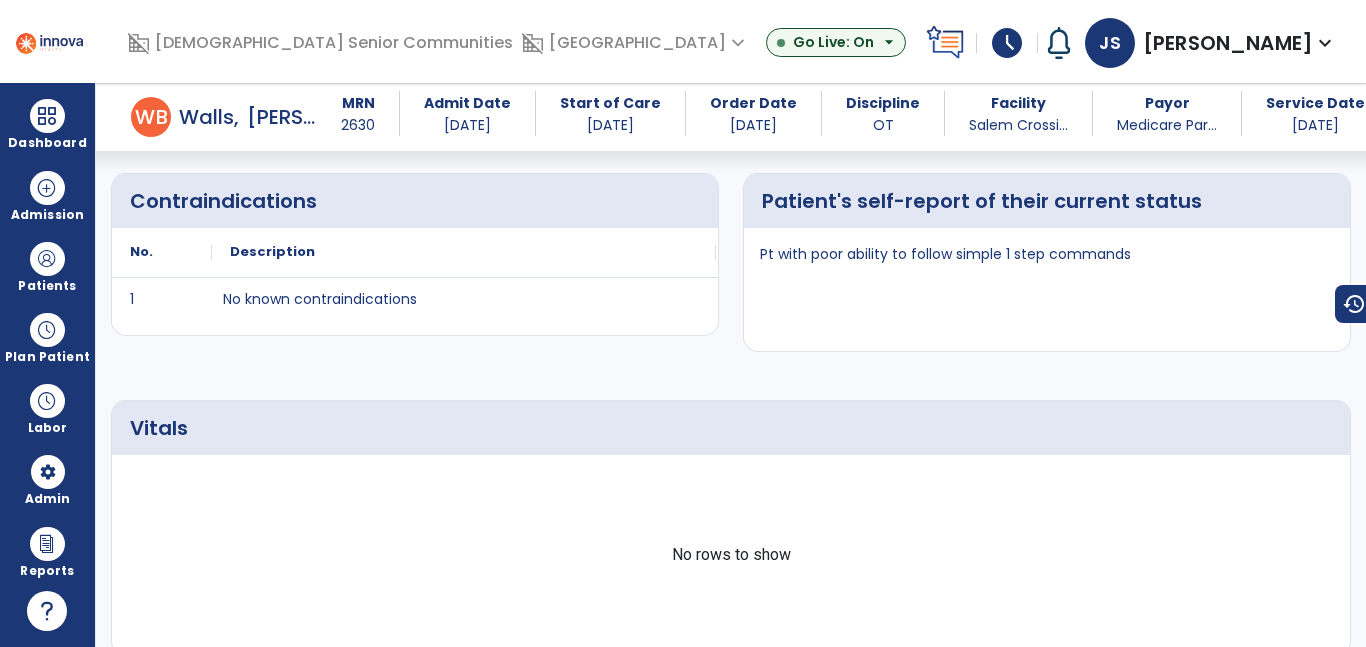 scroll, scrollTop: 0, scrollLeft: 0, axis: both 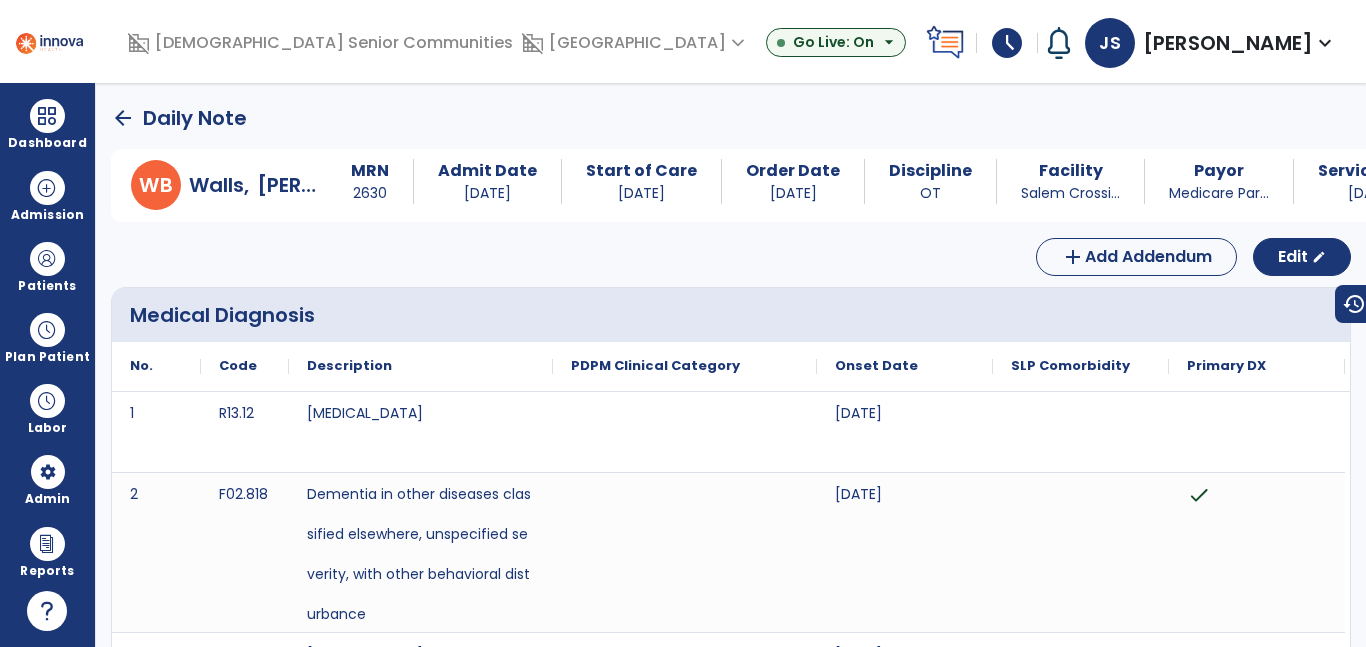 click on "arrow_back" 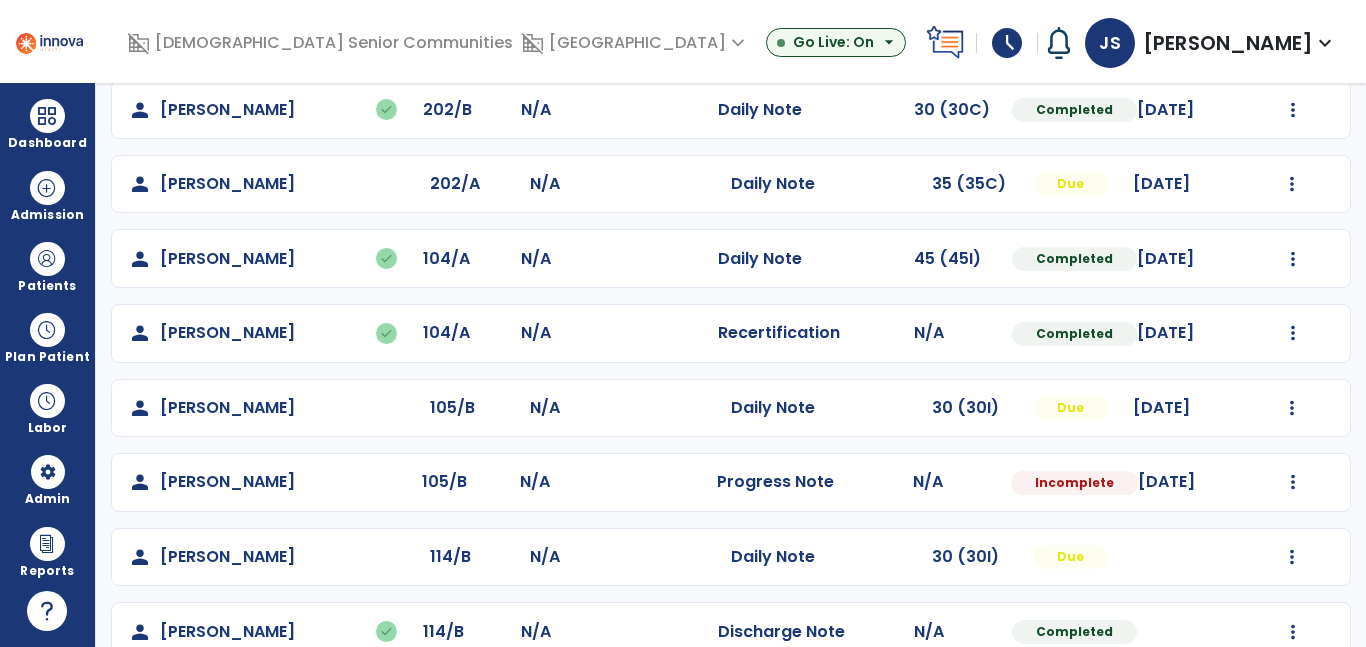 scroll, scrollTop: 260, scrollLeft: 0, axis: vertical 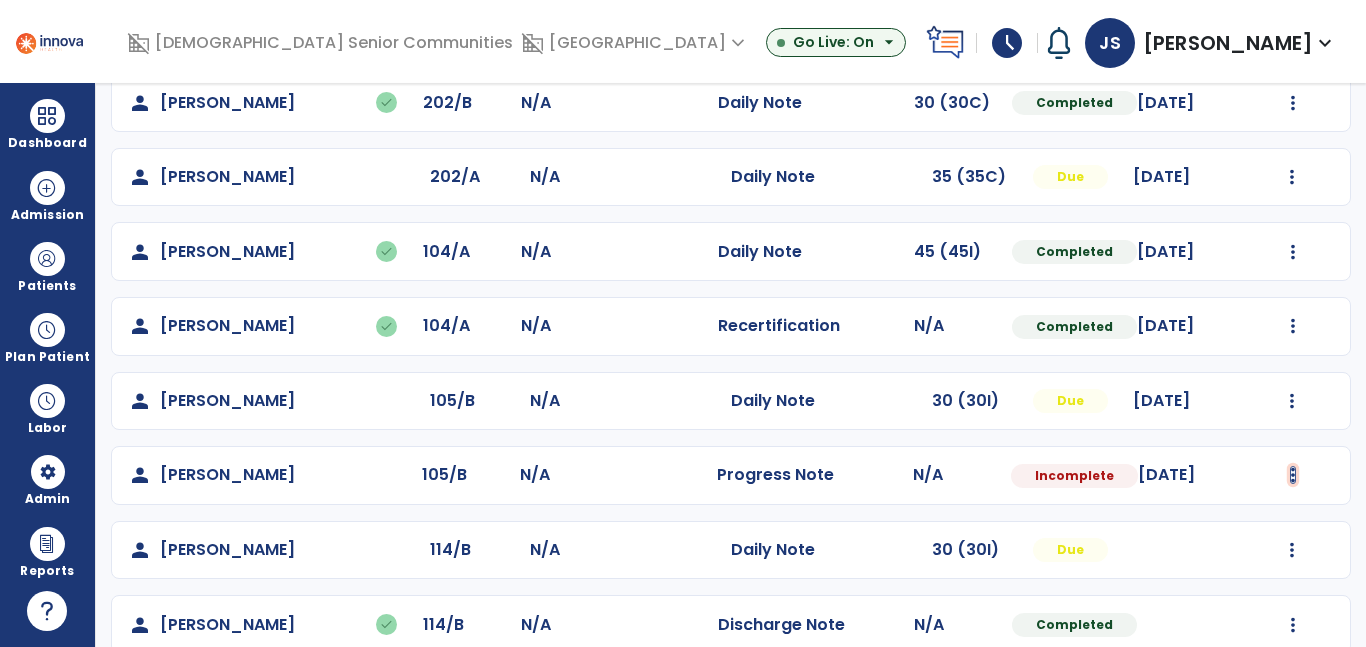 click at bounding box center (1293, 28) 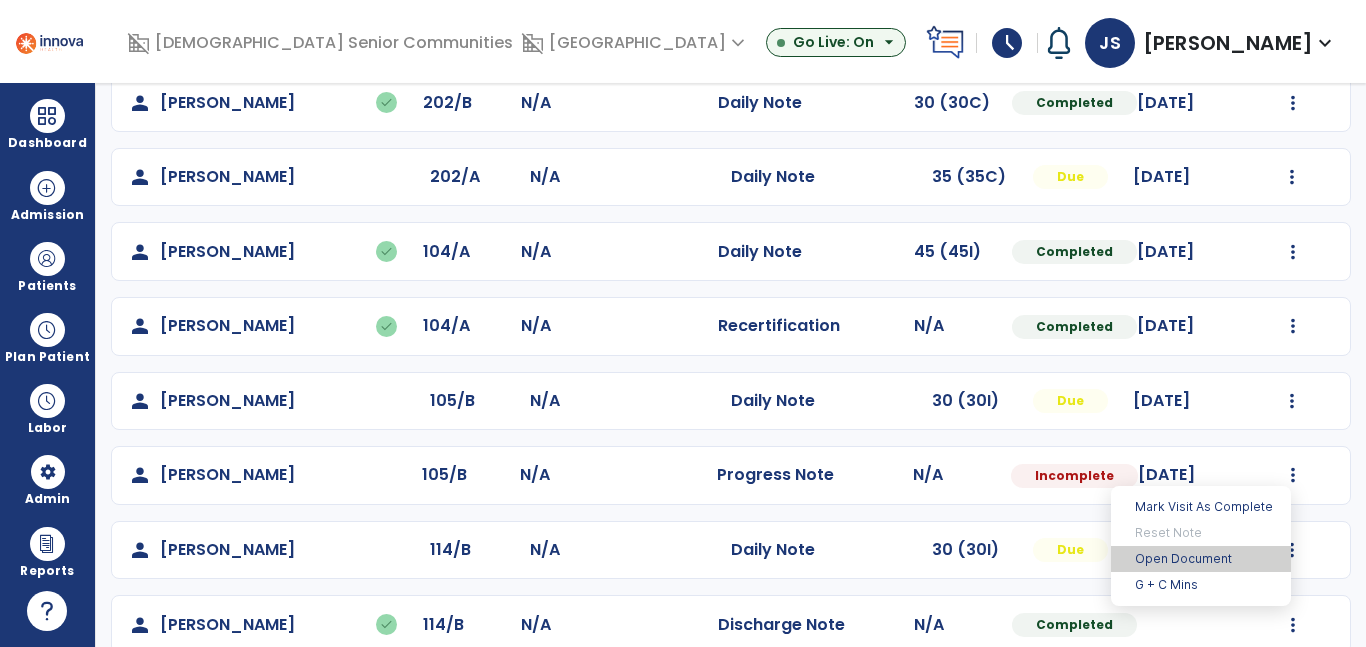 click on "Open Document" at bounding box center (1201, 559) 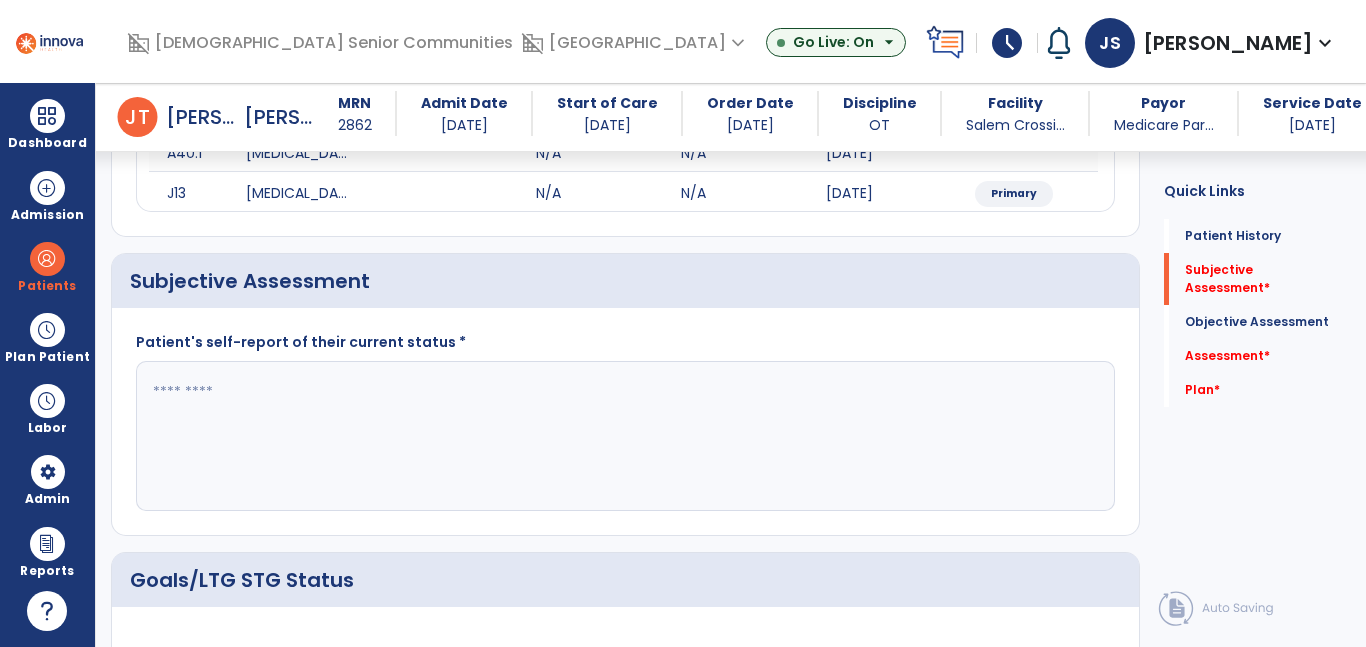 scroll, scrollTop: 465, scrollLeft: 0, axis: vertical 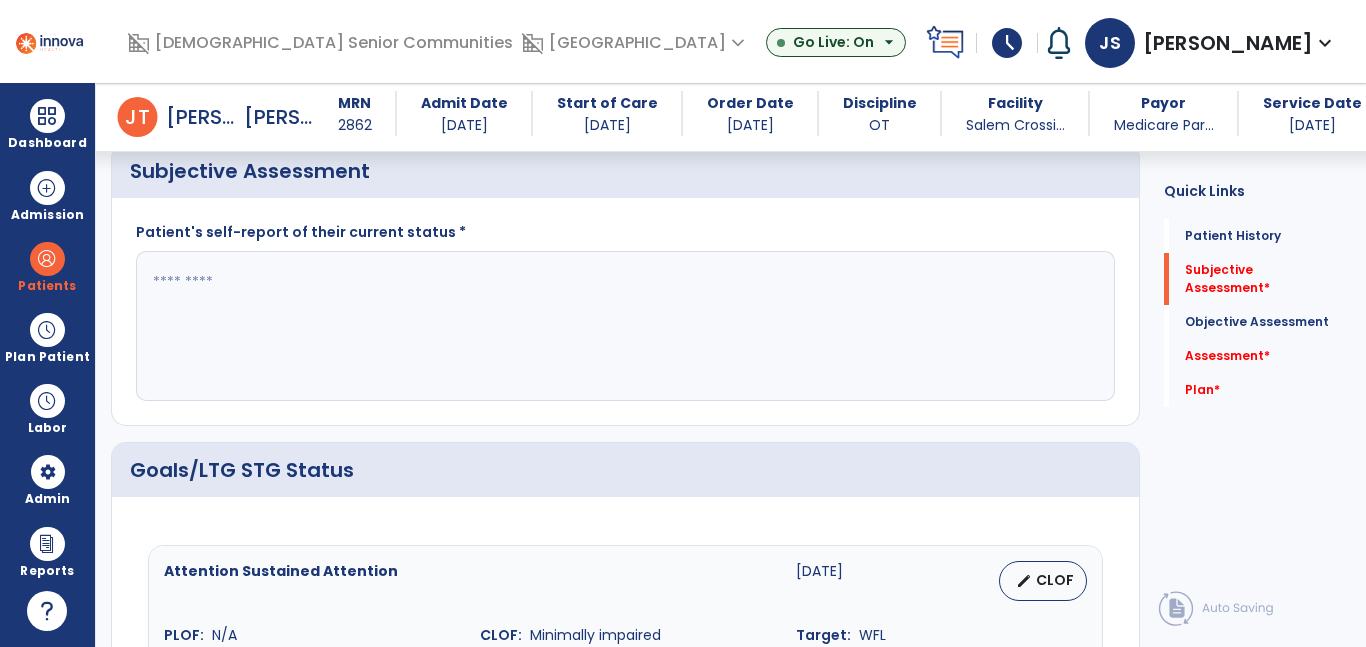 click 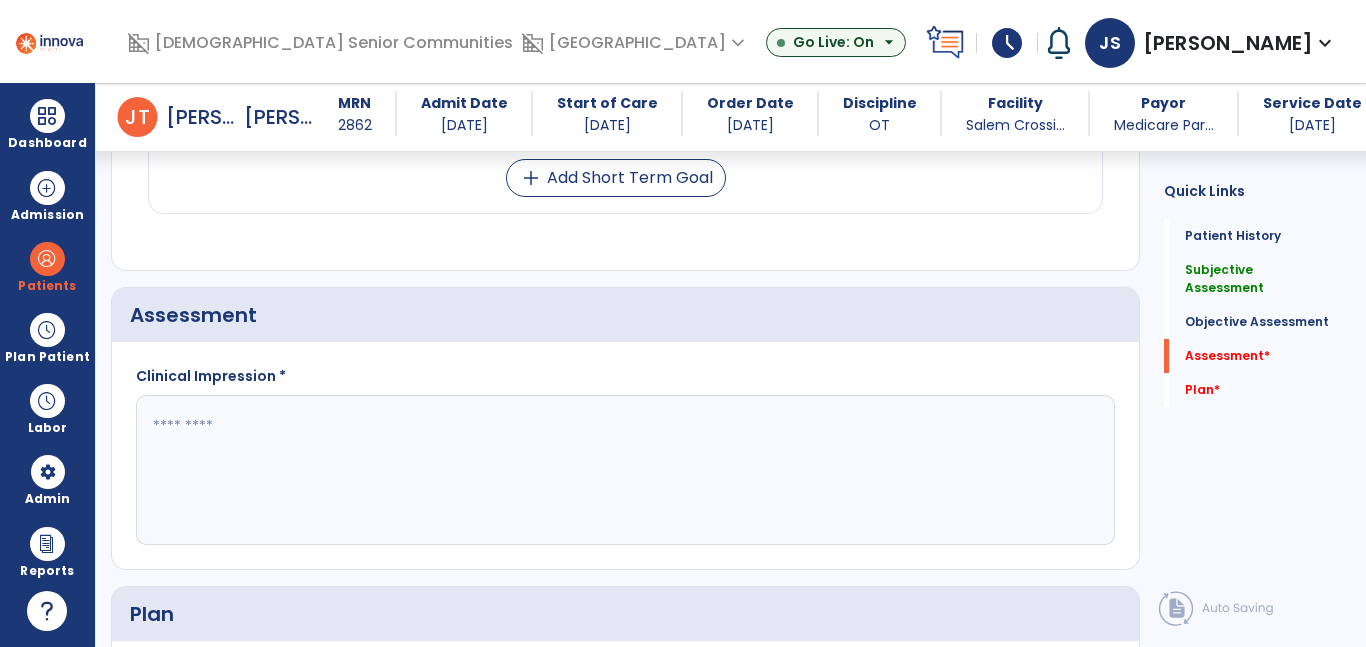 scroll, scrollTop: 1904, scrollLeft: 0, axis: vertical 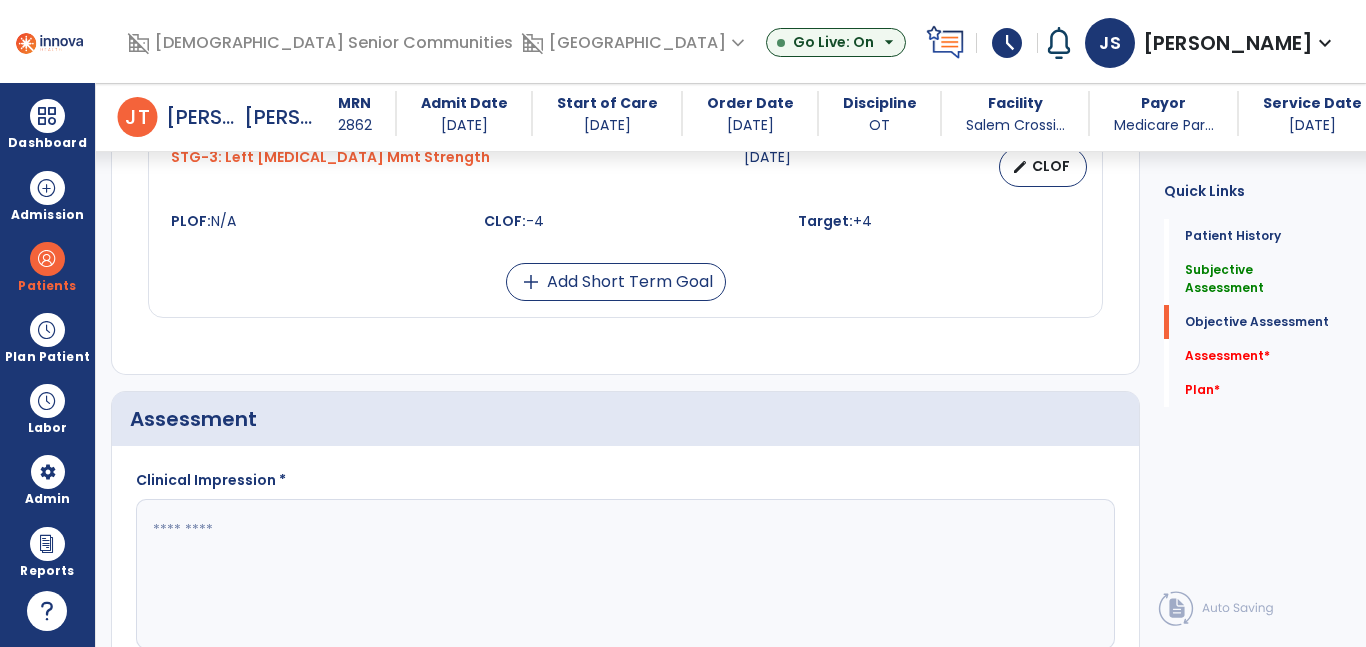 type on "**********" 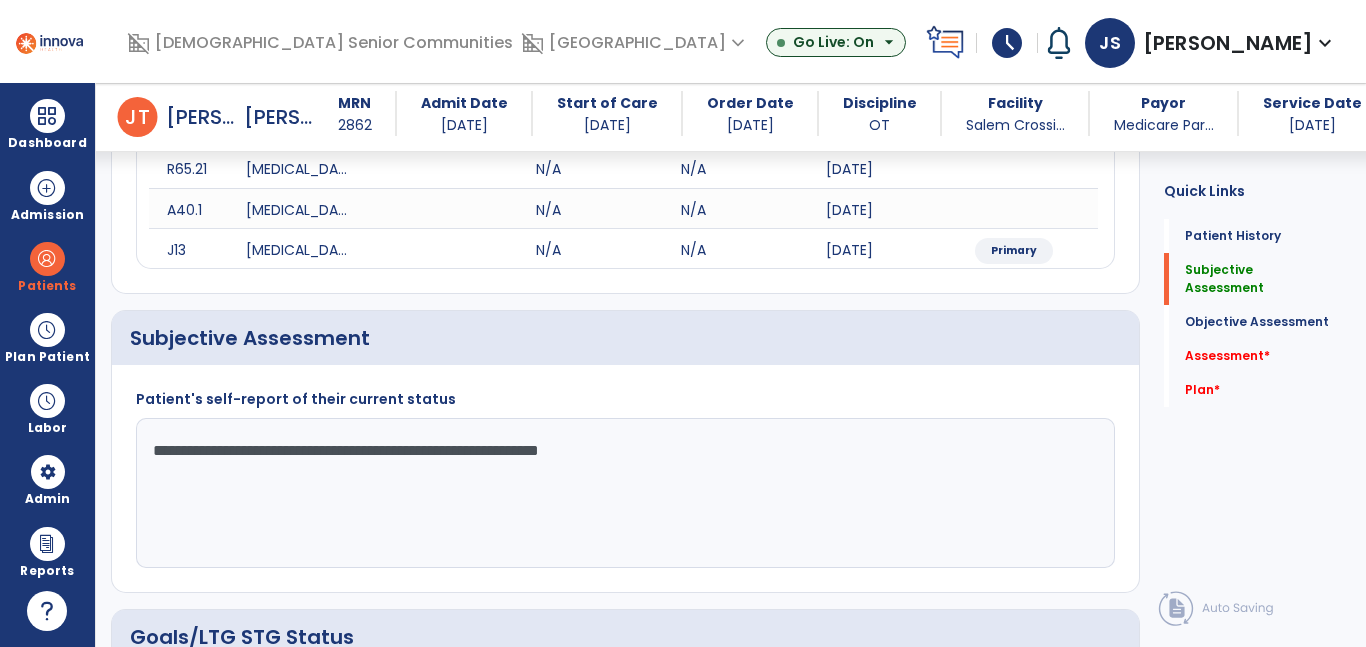 scroll, scrollTop: 289, scrollLeft: 0, axis: vertical 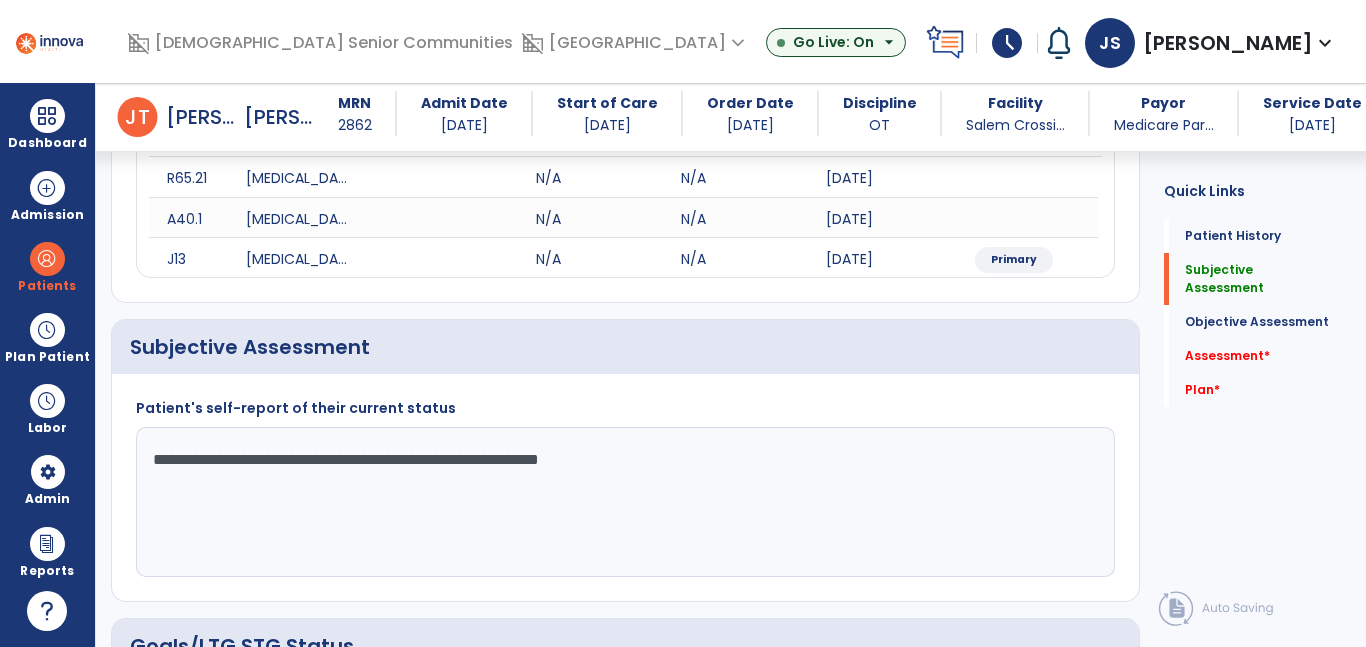 drag, startPoint x: 694, startPoint y: 470, endPoint x: 110, endPoint y: 522, distance: 586.3105 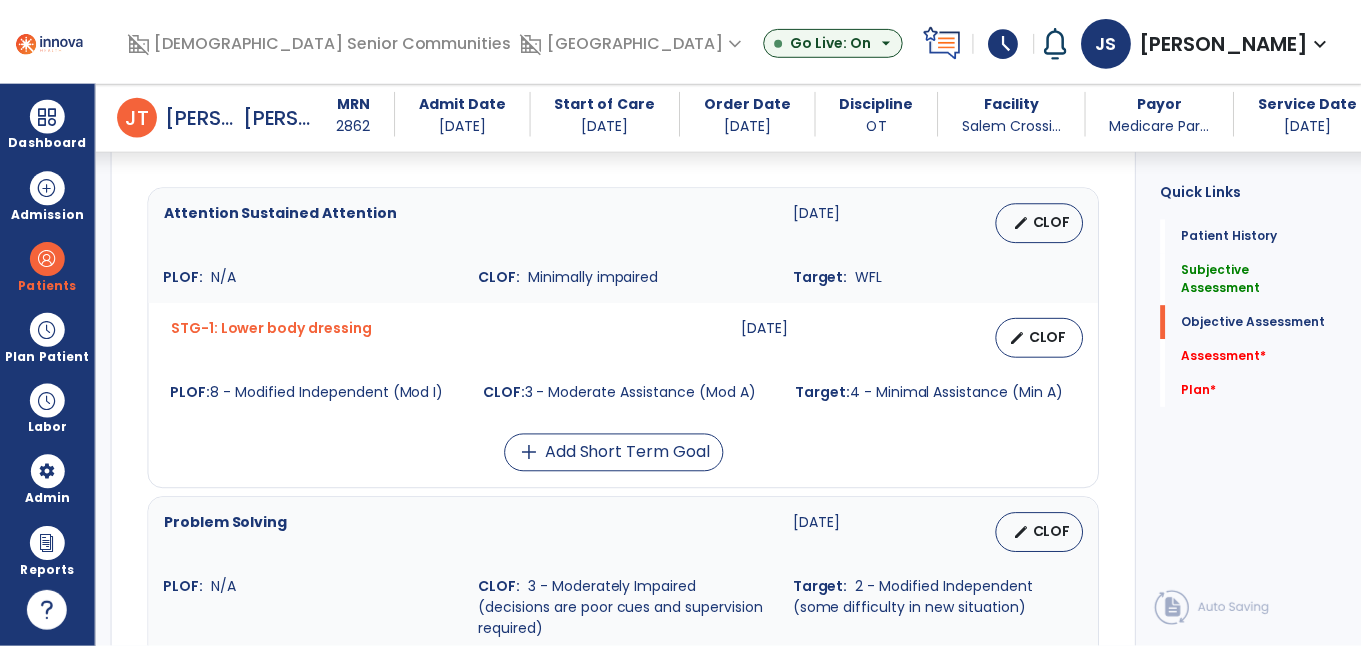 scroll, scrollTop: 819, scrollLeft: 0, axis: vertical 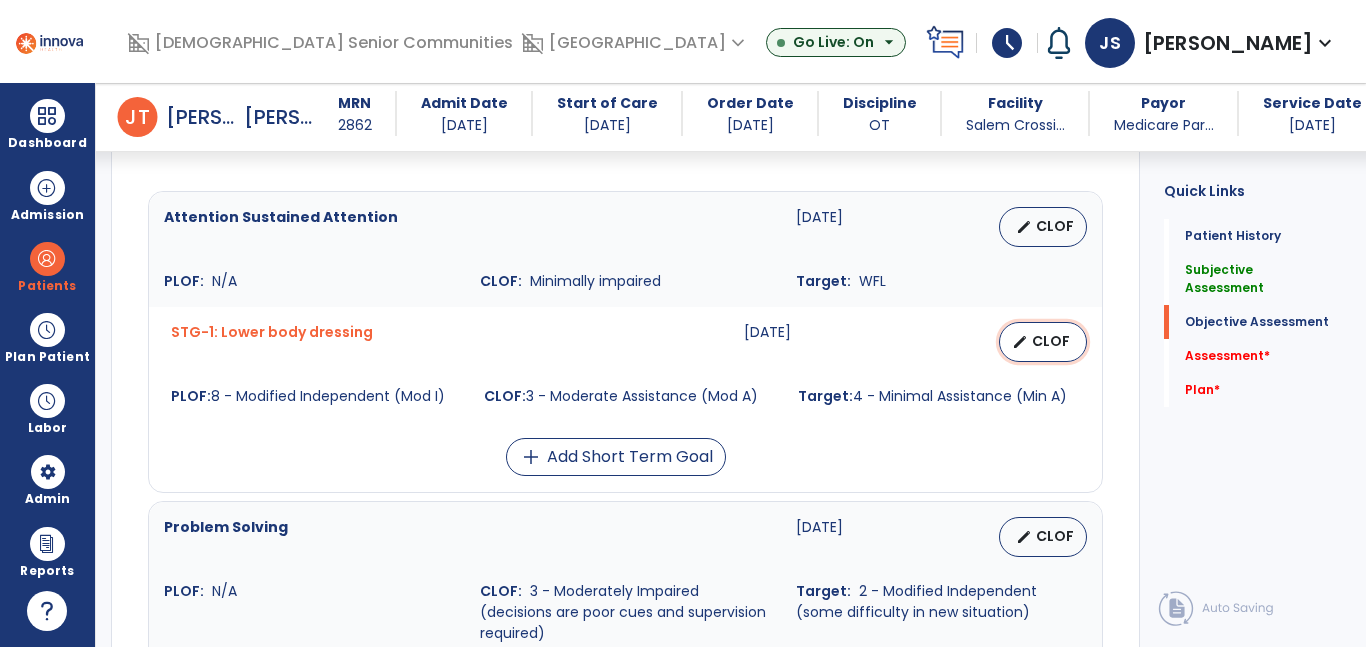 click on "CLOF" at bounding box center [1051, 341] 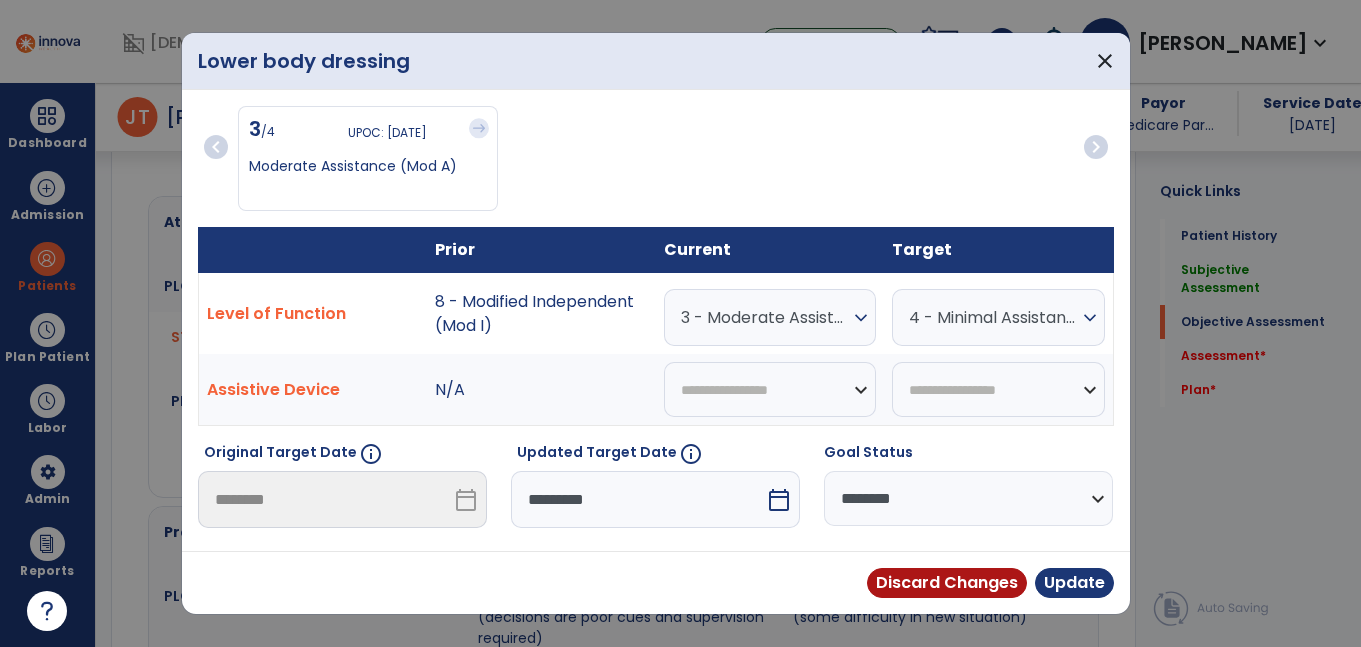 scroll, scrollTop: 819, scrollLeft: 0, axis: vertical 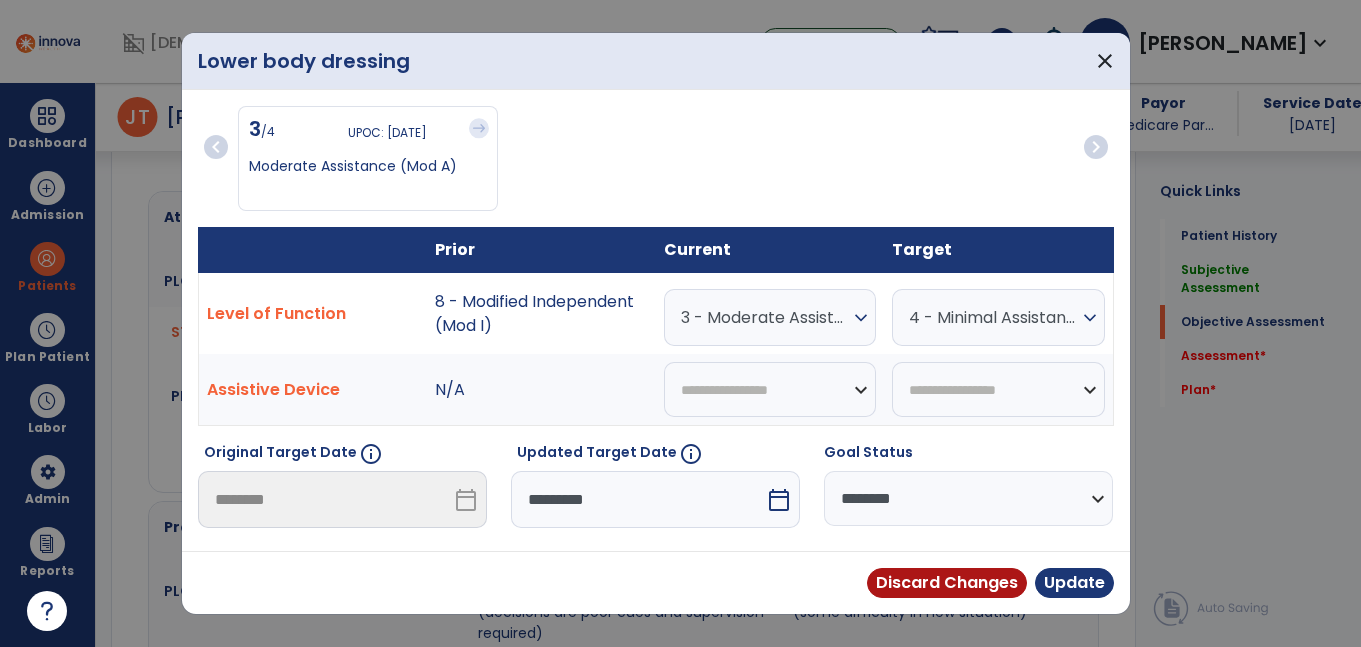 click on "3 - Moderate Assistance (Mod A)" at bounding box center (765, 317) 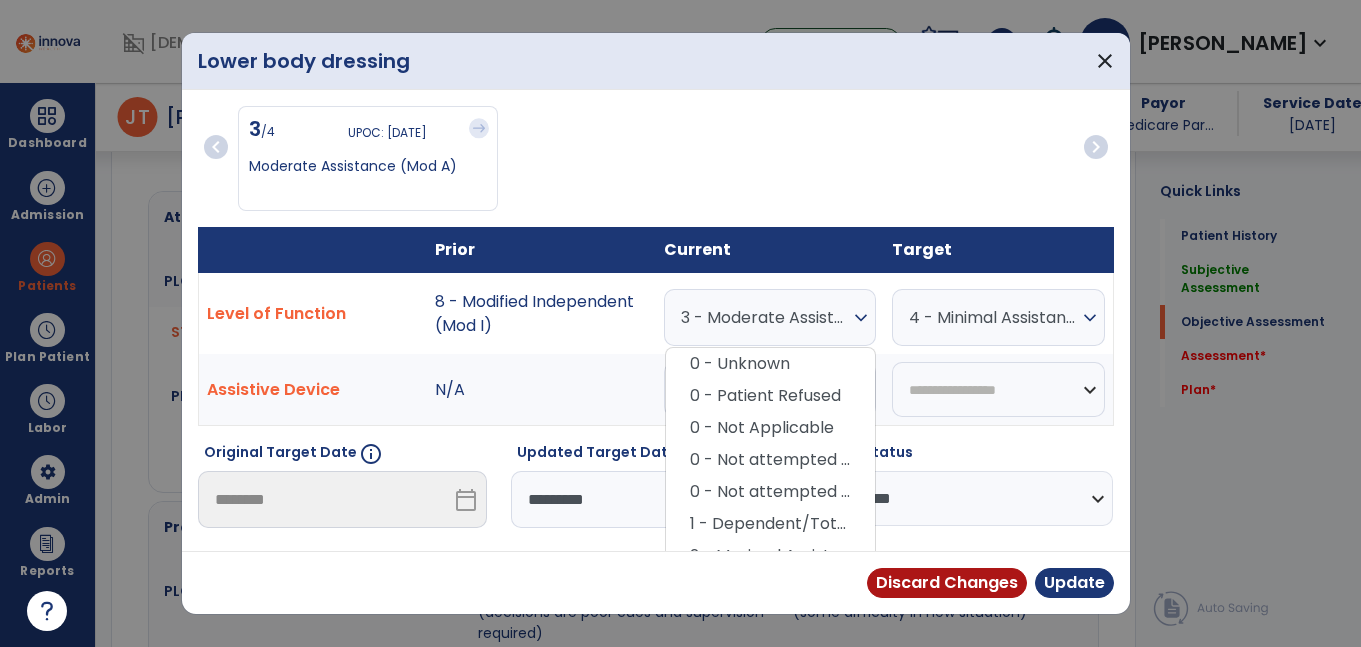click on "8 - Modified Independent (Mod I)" at bounding box center [541, 314] 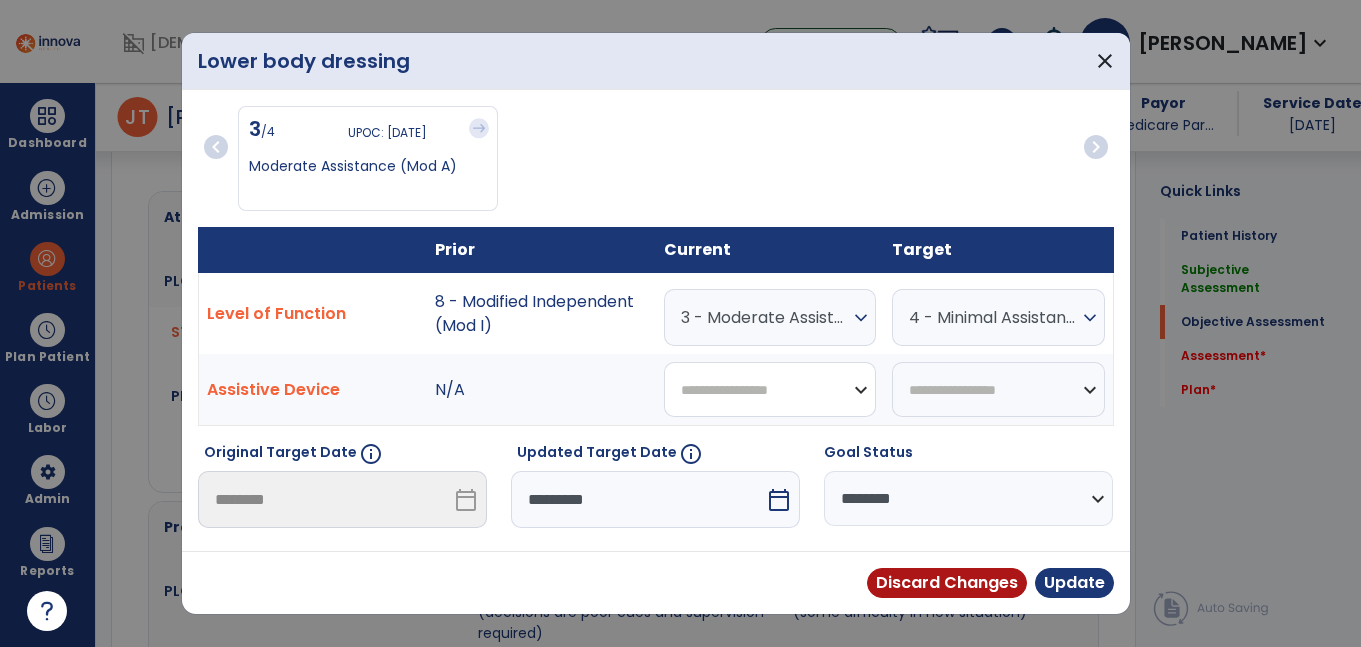 click on "**********" at bounding box center [770, 389] 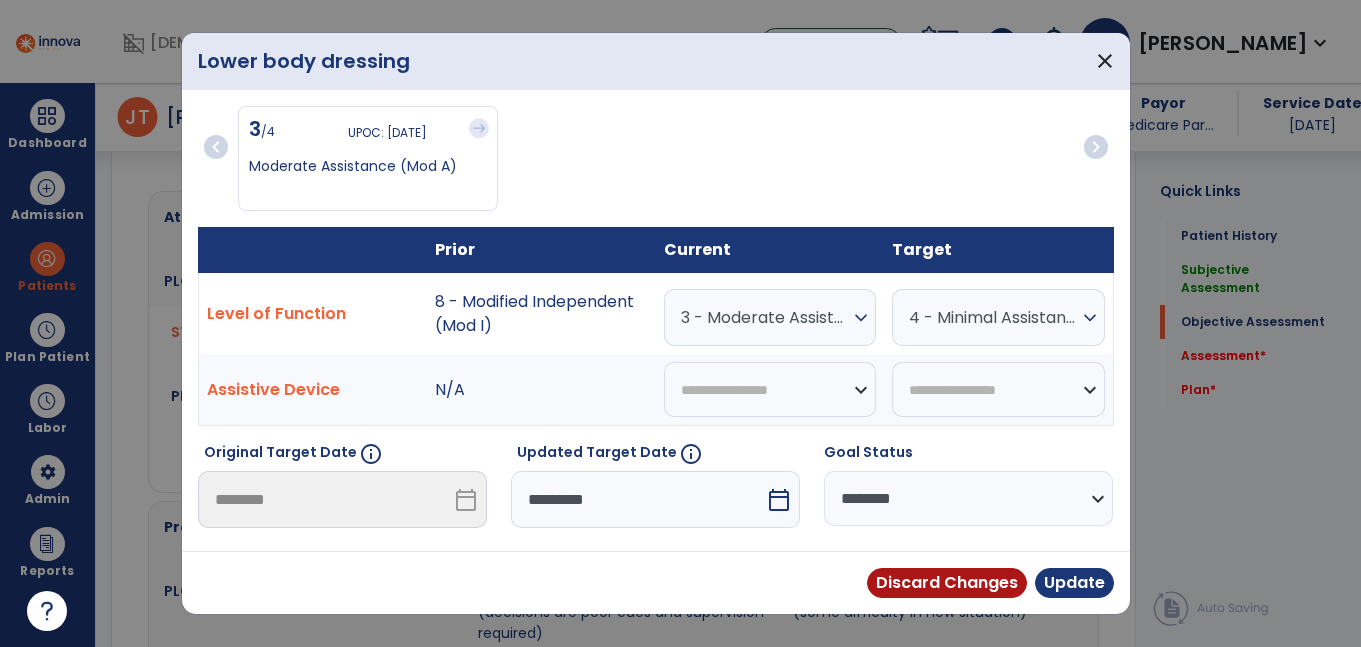 click on "*********" at bounding box center (638, 499) 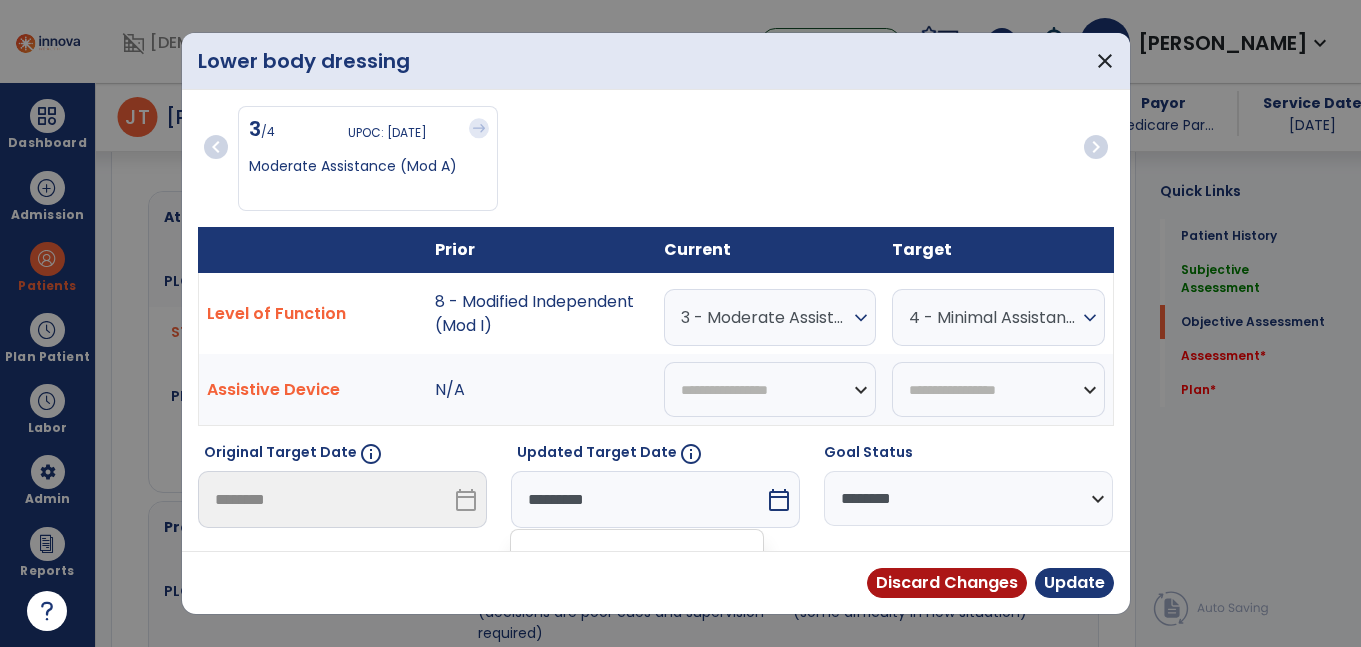 scroll, scrollTop: 275, scrollLeft: 0, axis: vertical 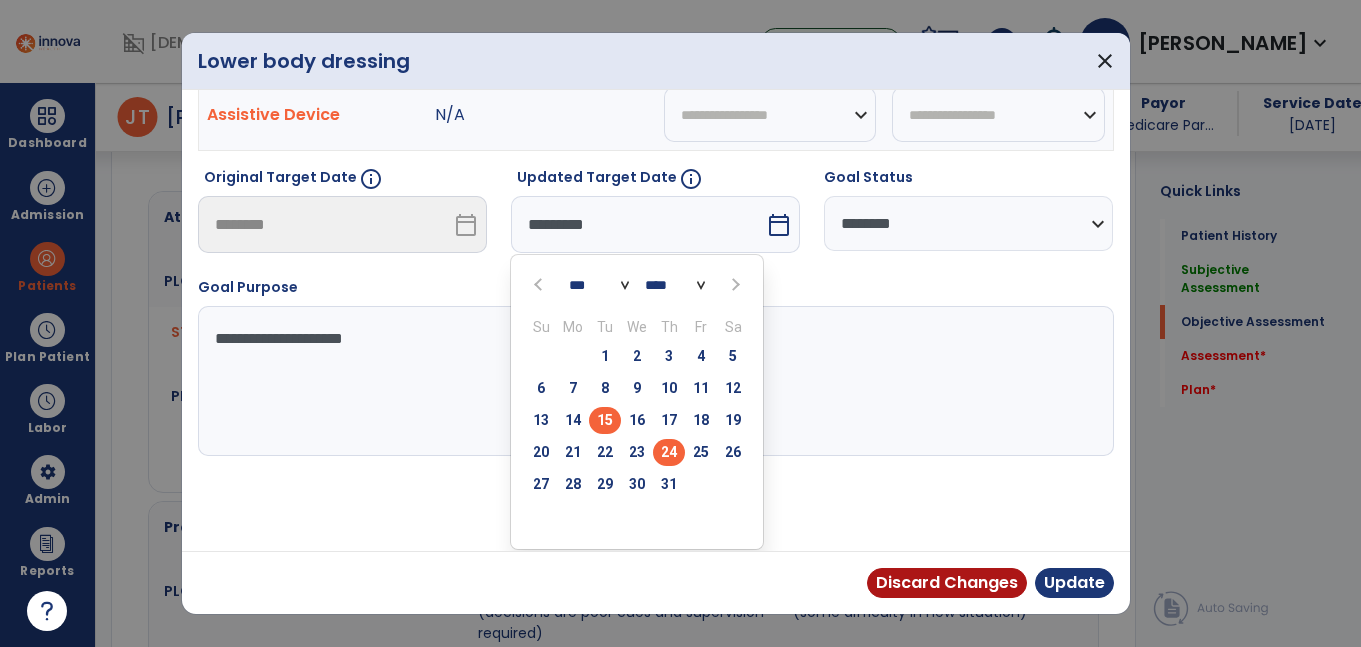 click on "24" at bounding box center (669, 452) 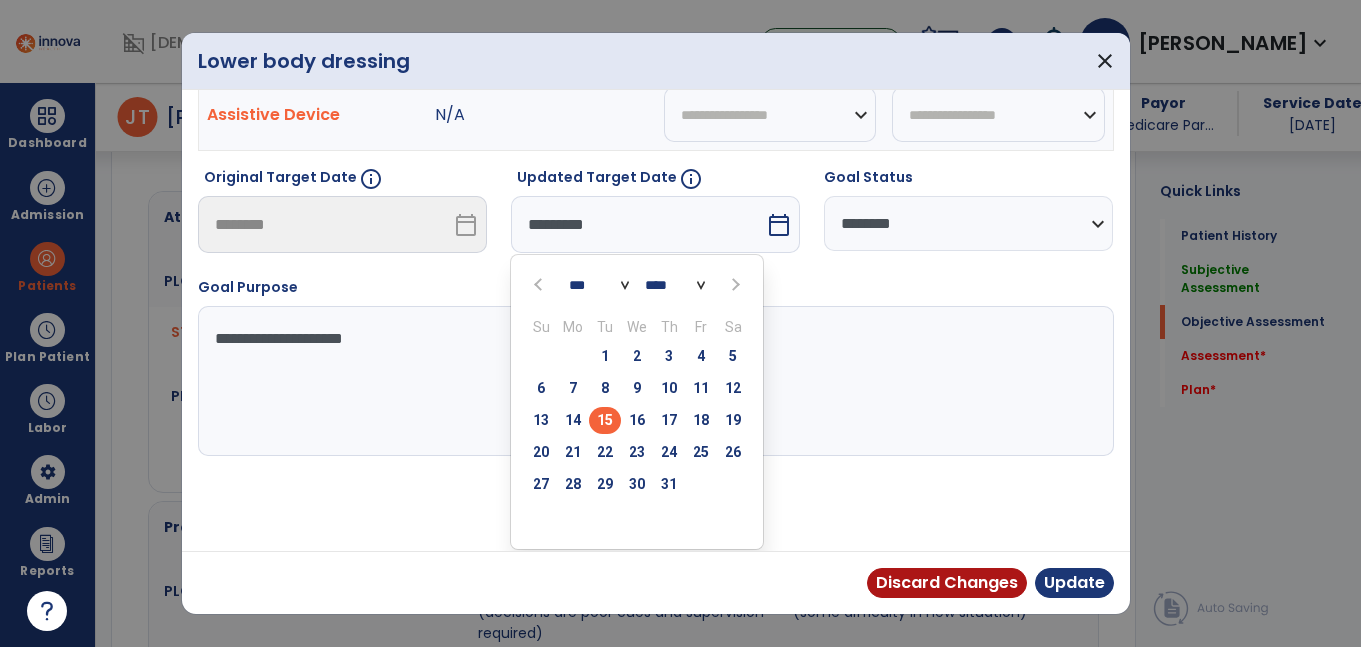 type on "*********" 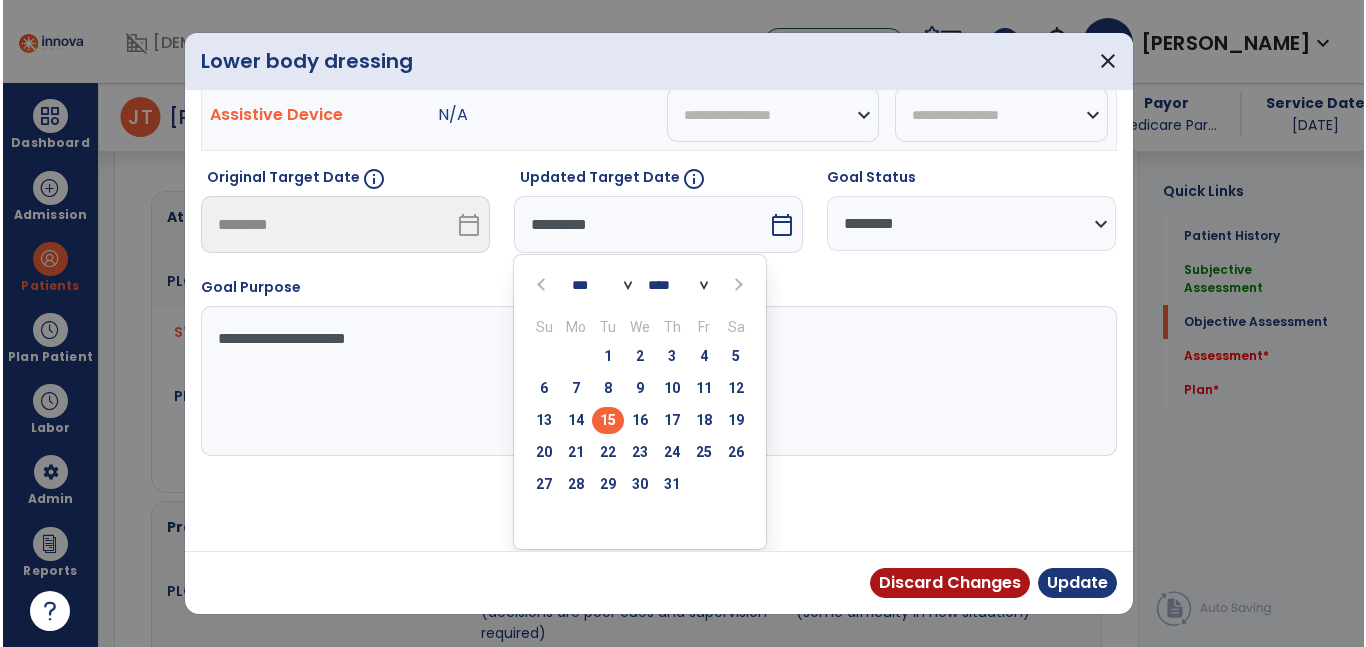 scroll, scrollTop: 197, scrollLeft: 0, axis: vertical 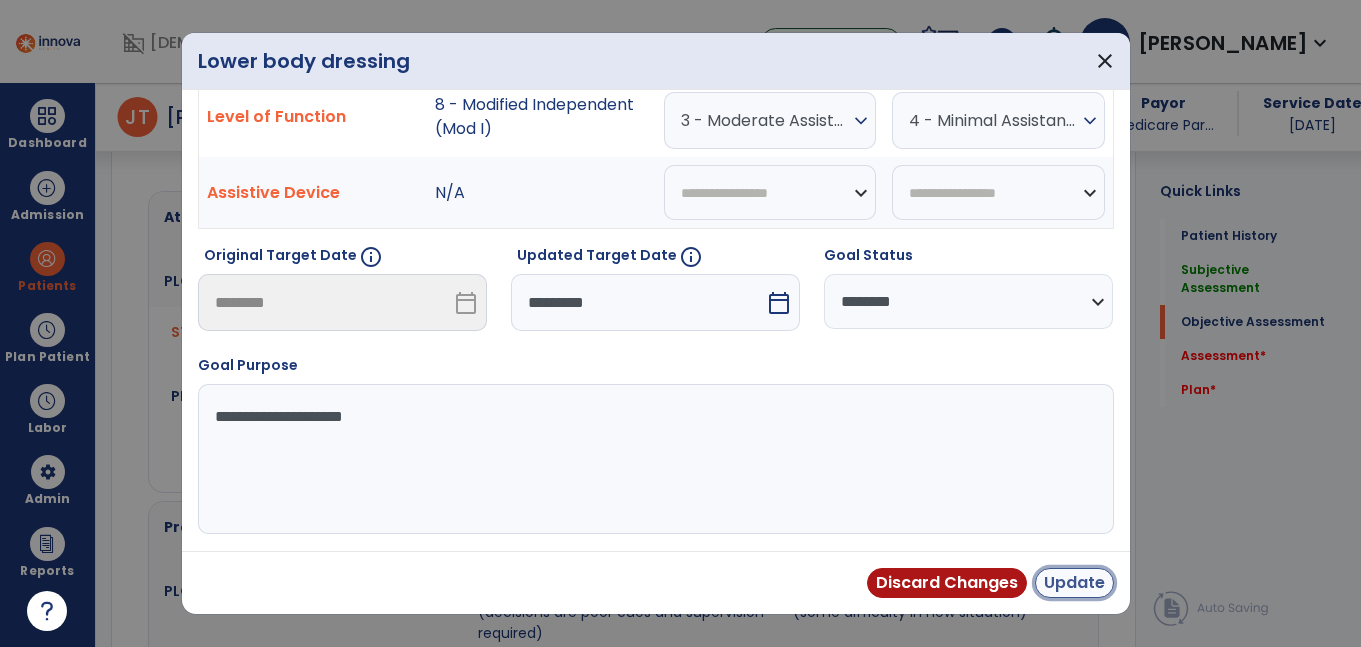 click on "Update" at bounding box center [1074, 583] 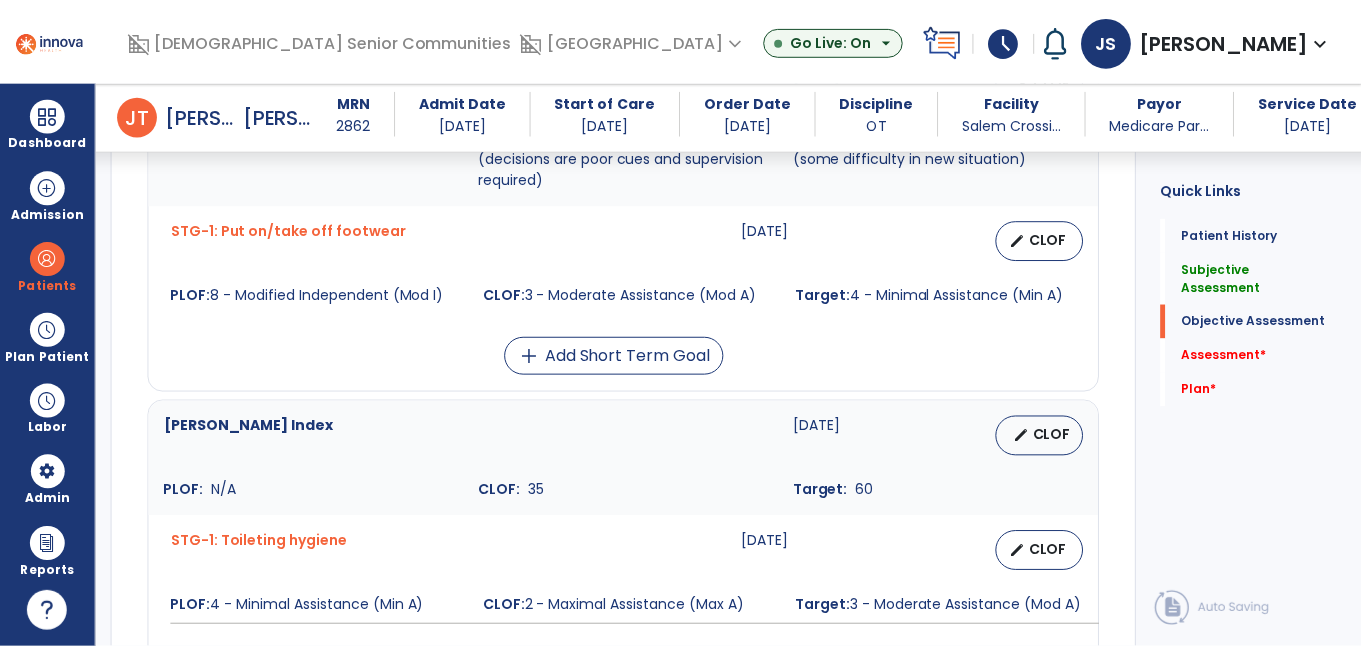 scroll, scrollTop: 1278, scrollLeft: 0, axis: vertical 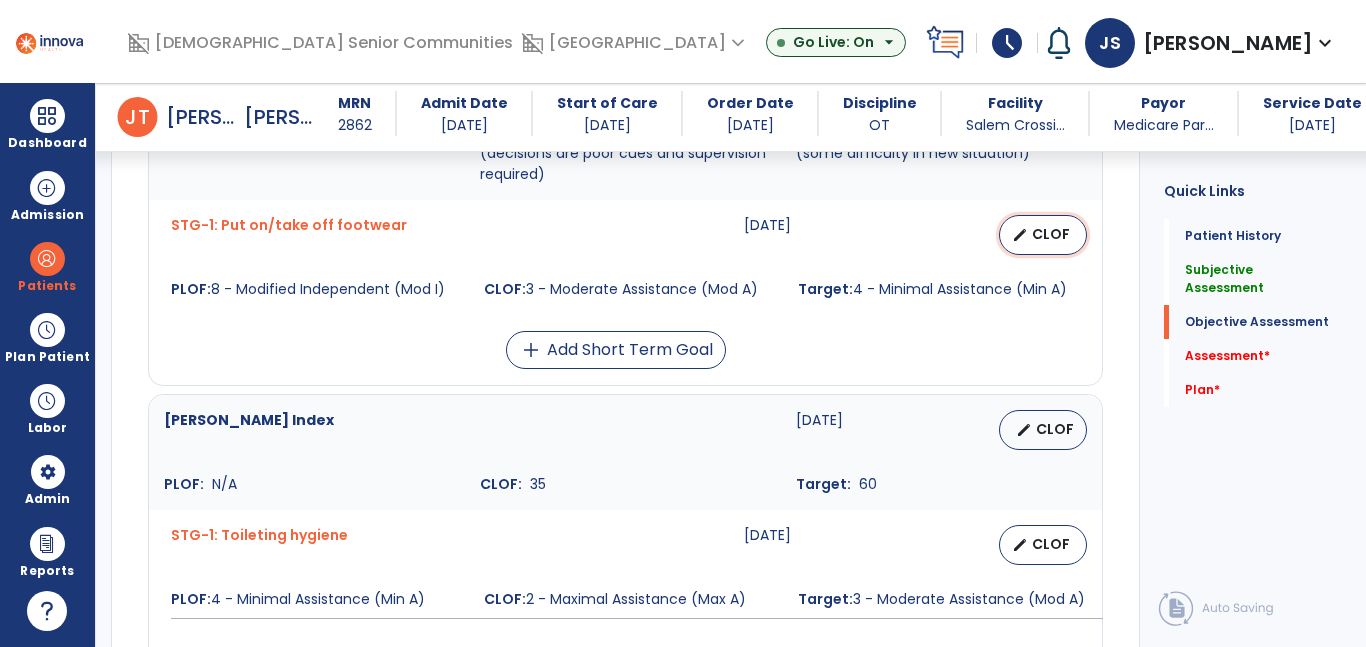 click on "CLOF" at bounding box center [1051, 234] 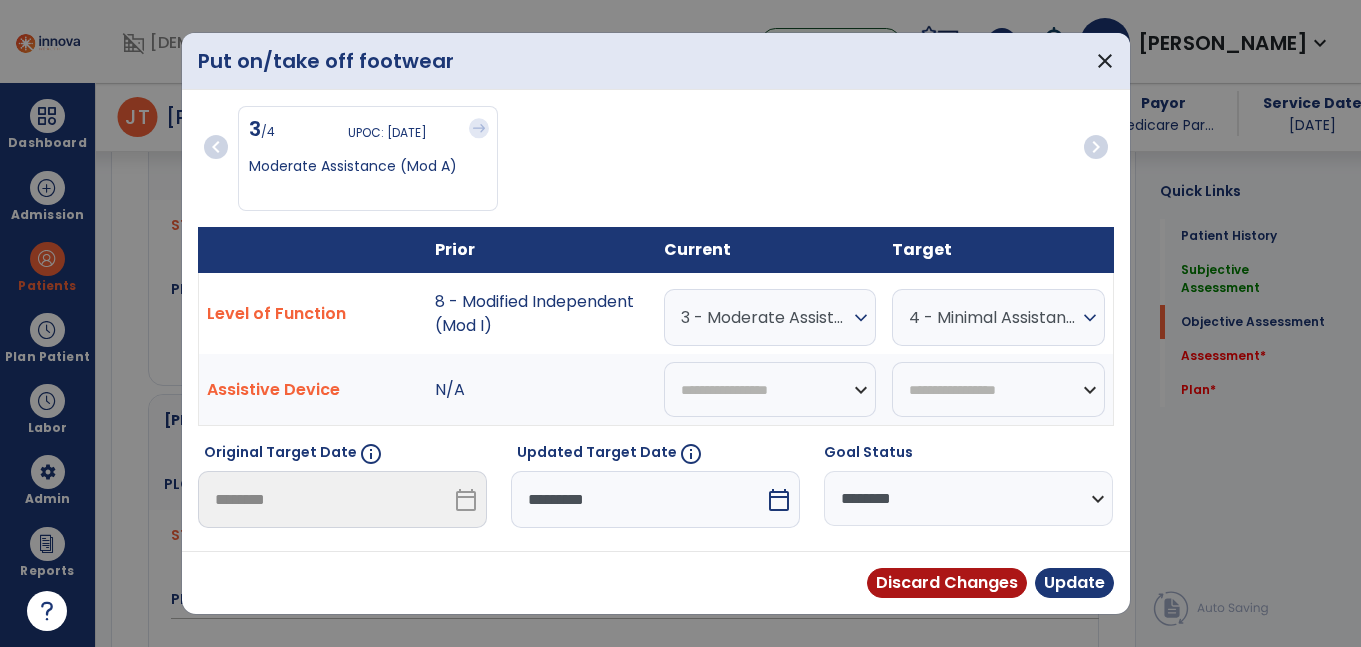 scroll, scrollTop: 1278, scrollLeft: 0, axis: vertical 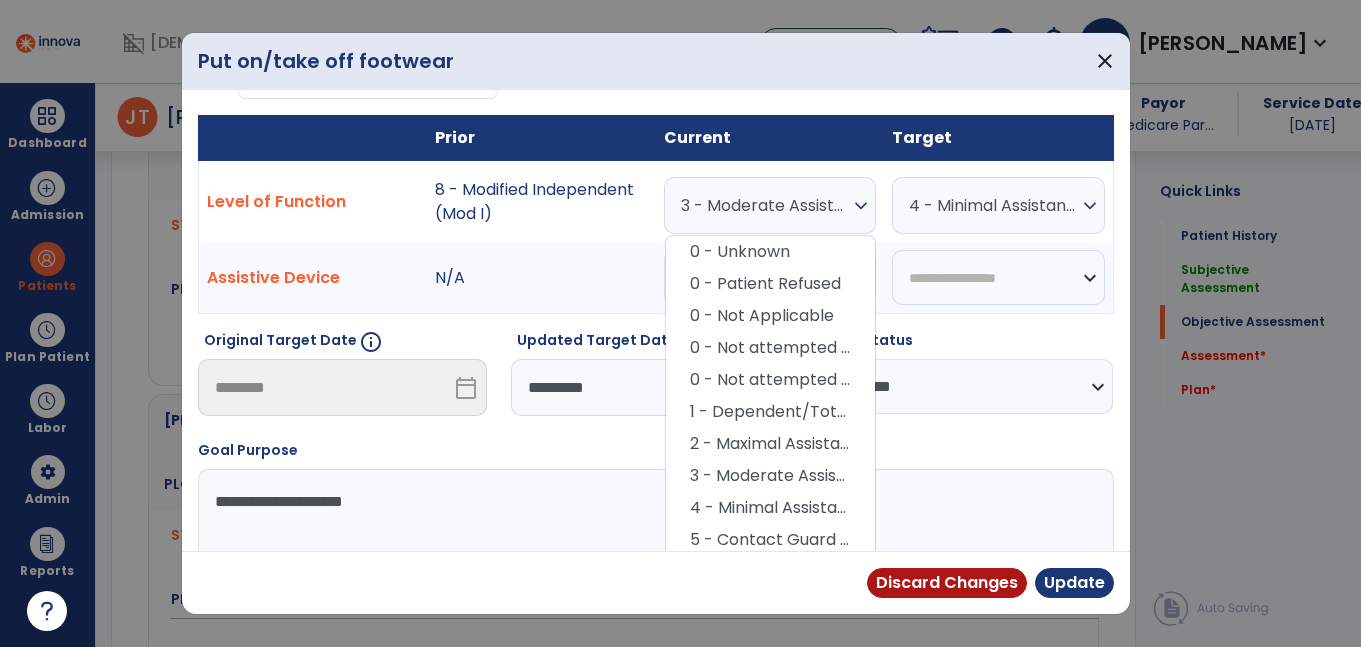 click on "Put on/take off footwear   close" at bounding box center (656, 61) 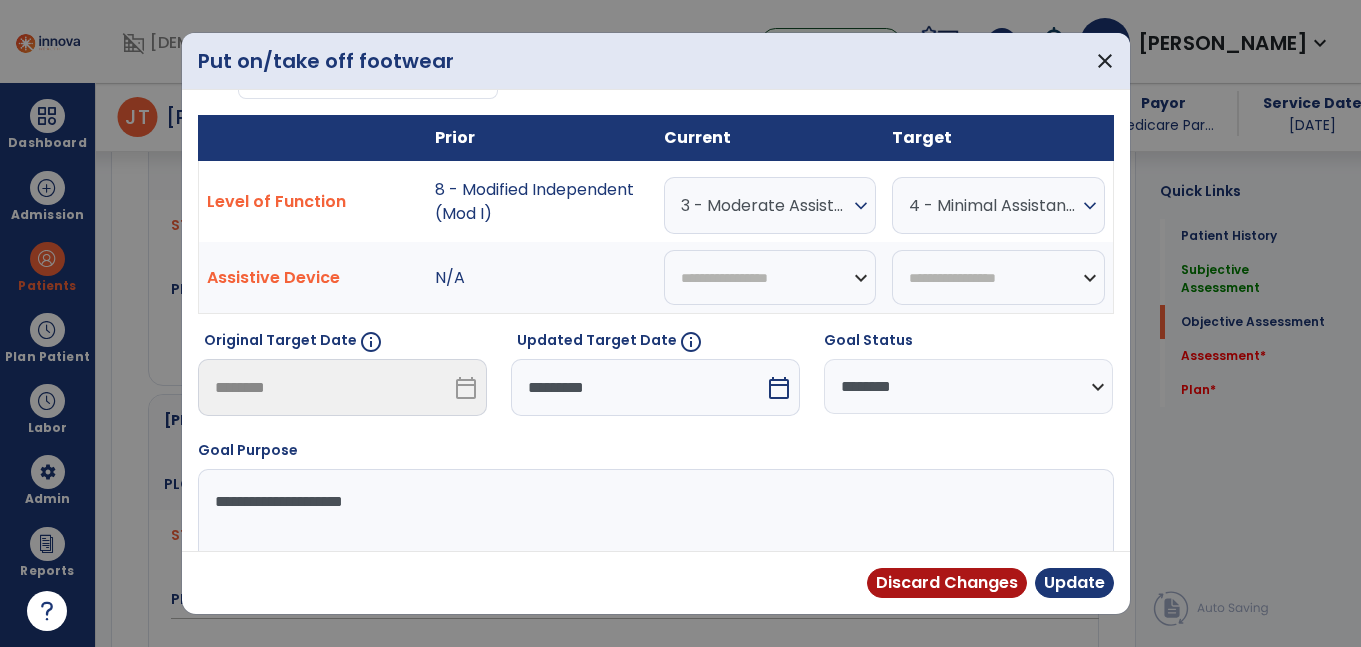 click on "*********" at bounding box center [638, 387] 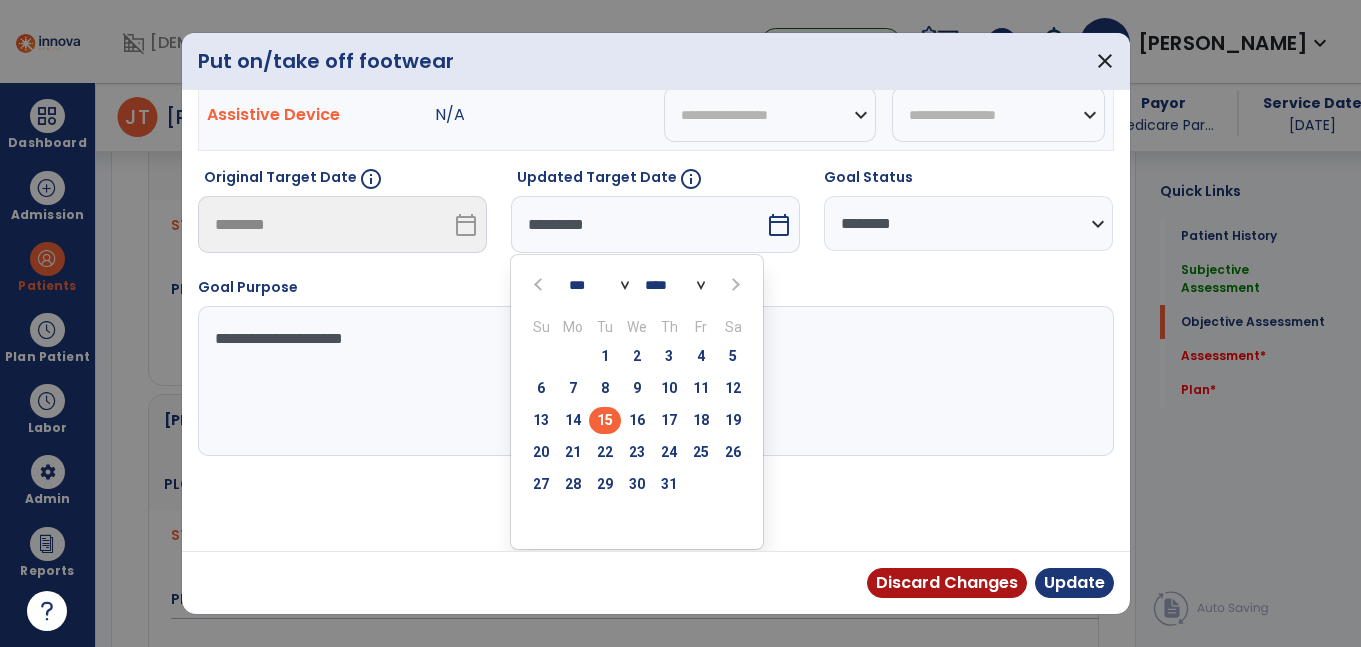 scroll, scrollTop: 274, scrollLeft: 0, axis: vertical 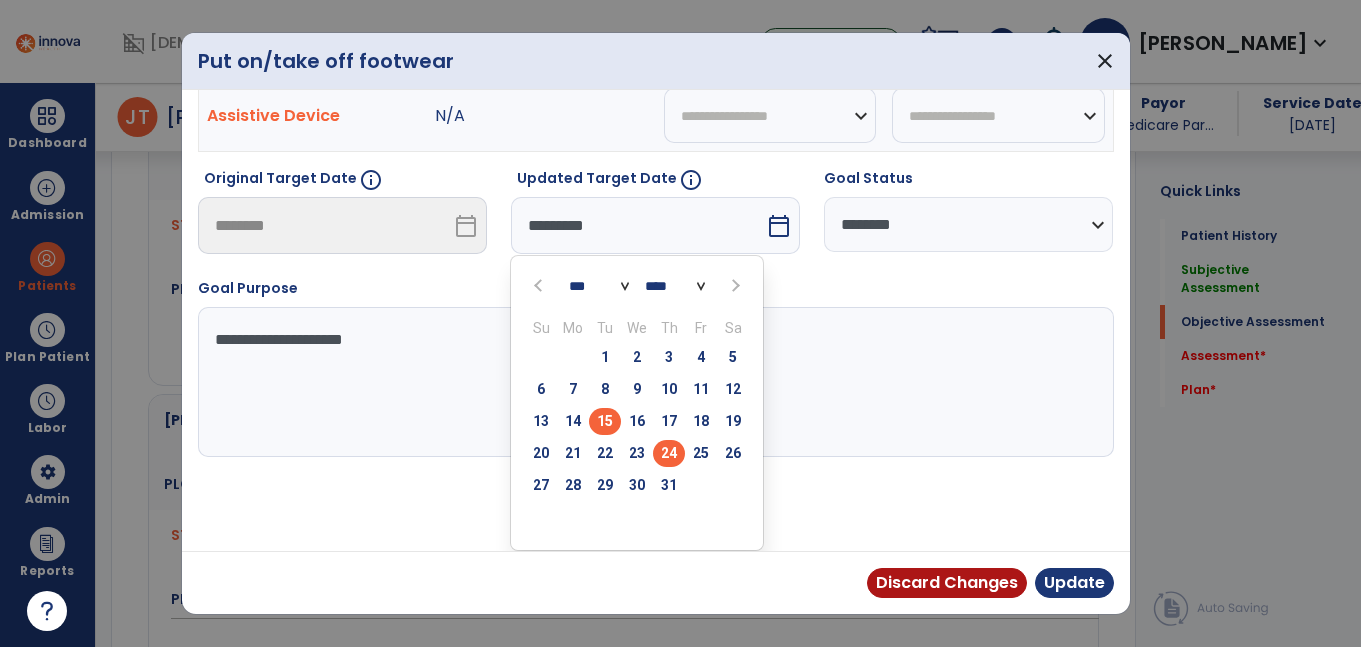 click on "24" at bounding box center [669, 453] 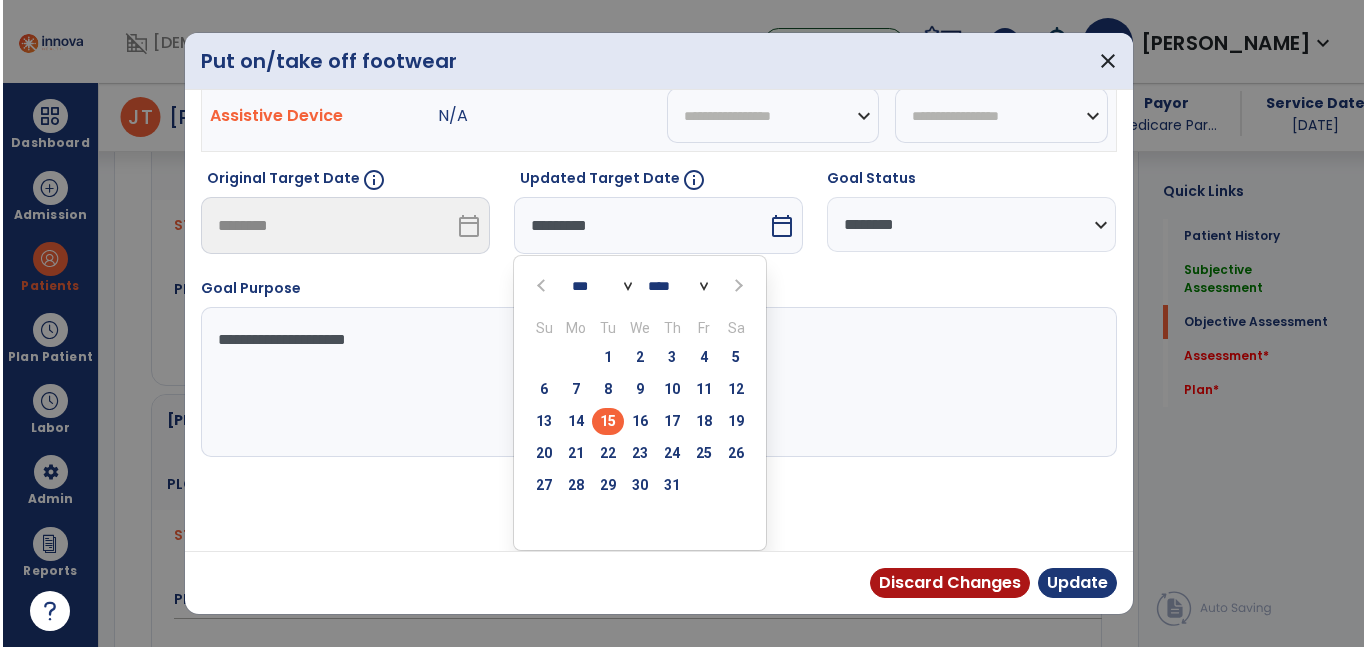scroll, scrollTop: 197, scrollLeft: 0, axis: vertical 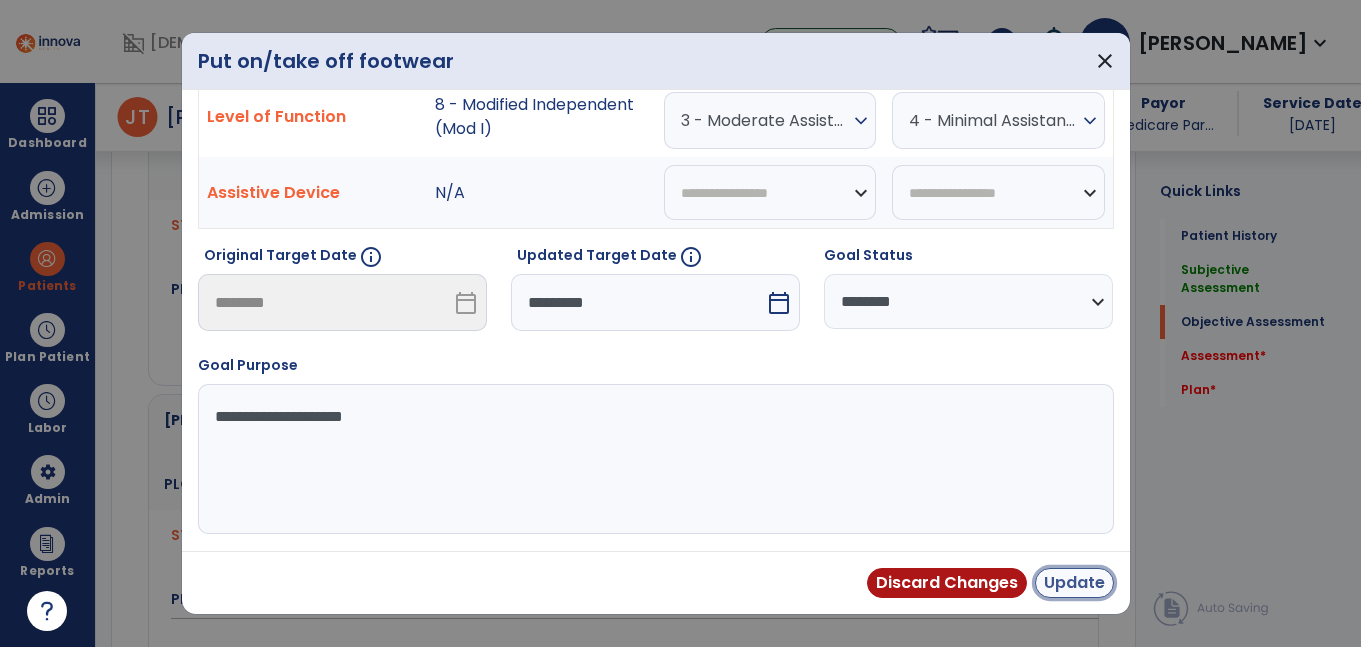 click on "Update" at bounding box center (1074, 583) 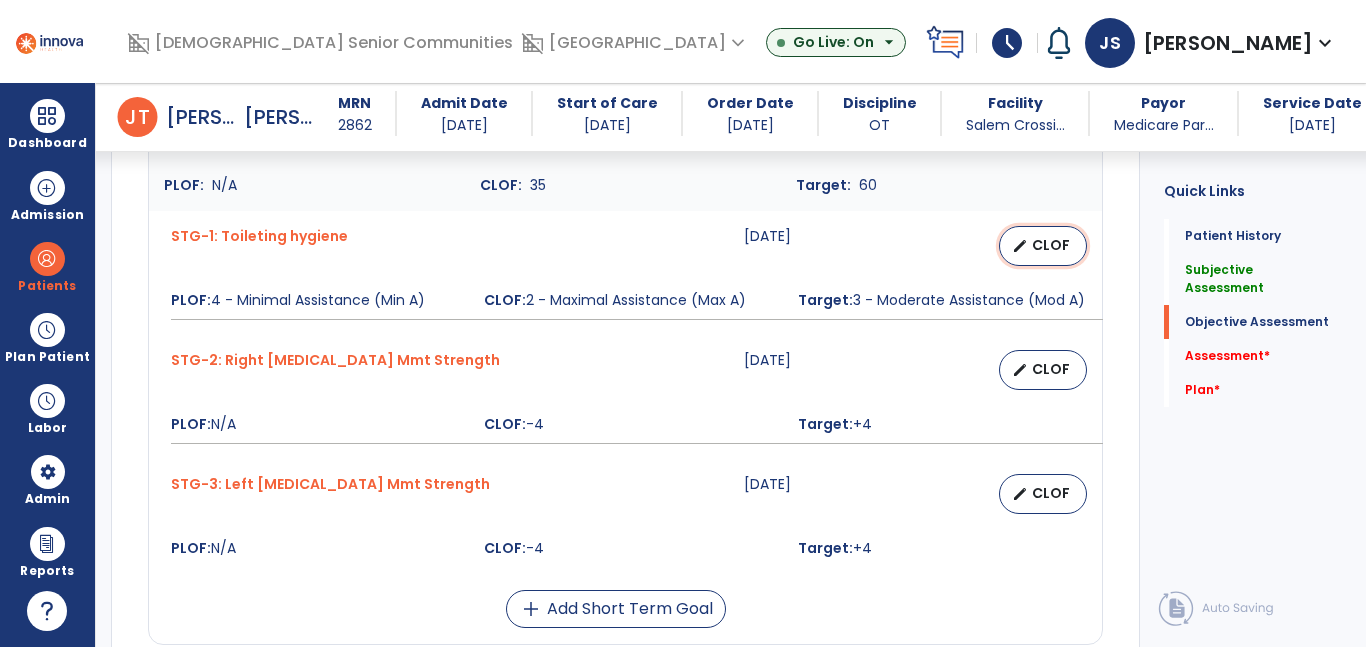 click on "edit   CLOF" at bounding box center (1043, 246) 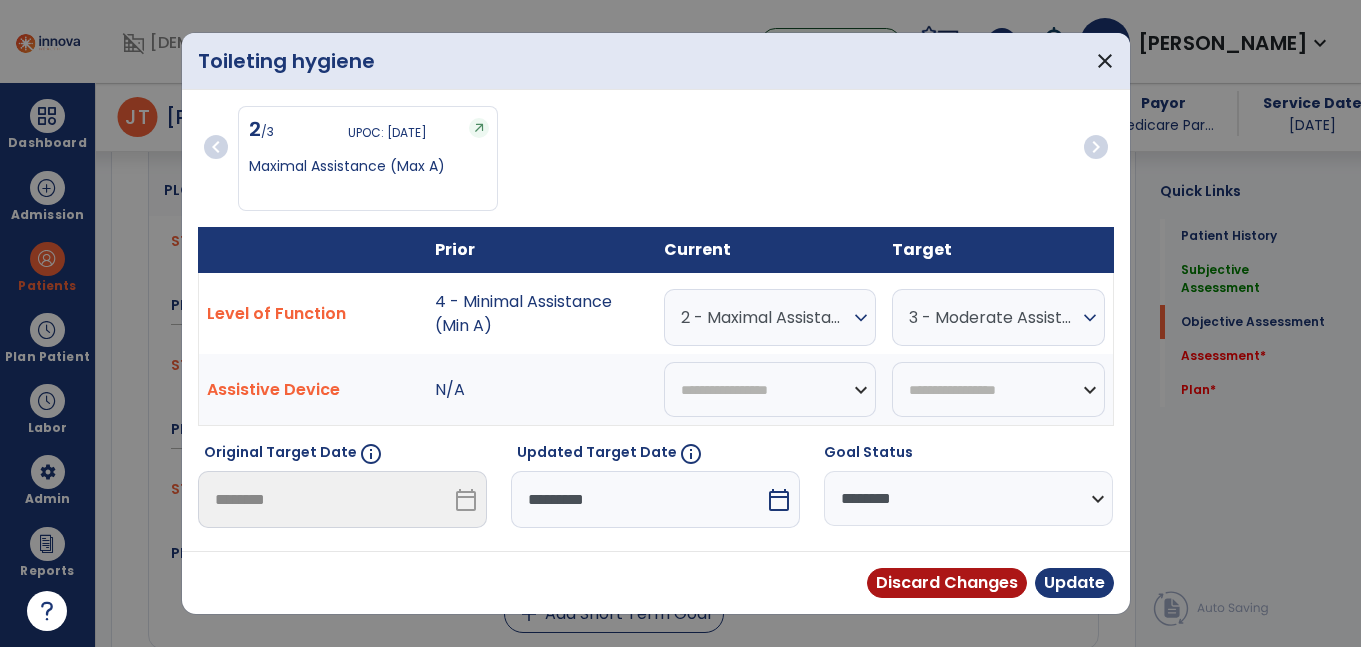 scroll, scrollTop: 1577, scrollLeft: 0, axis: vertical 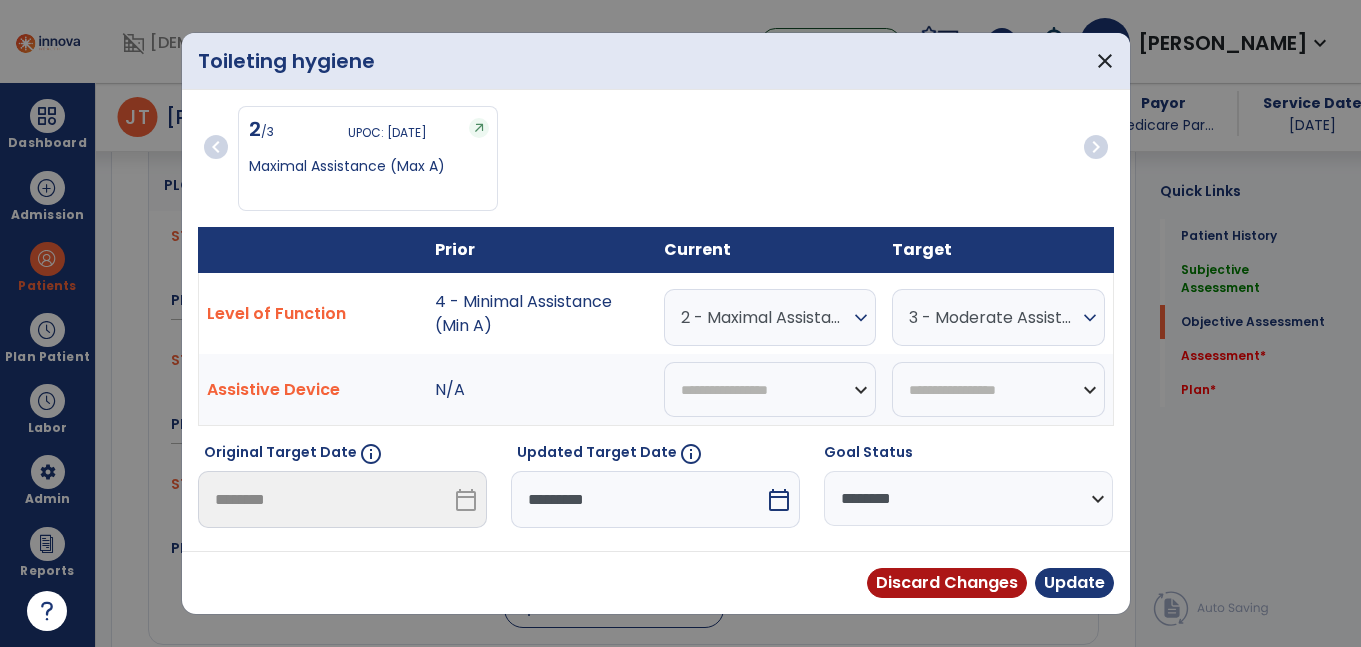 click on "*********" at bounding box center (638, 499) 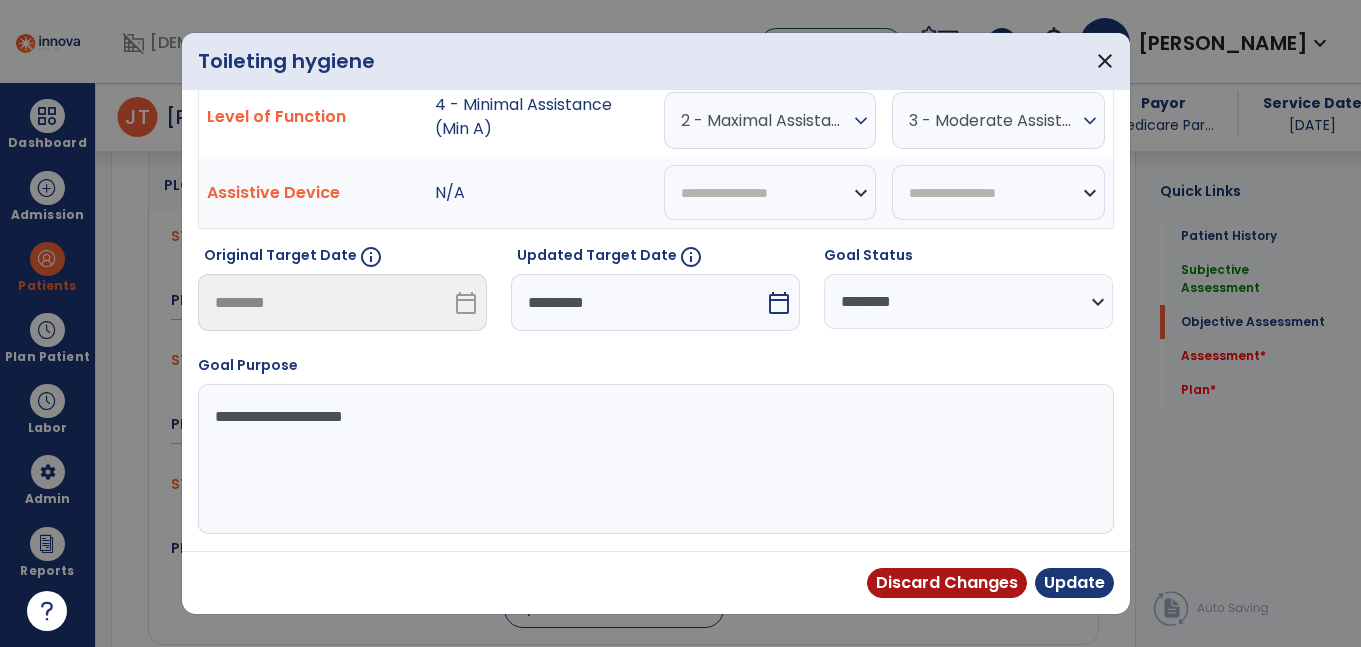 select on "*" 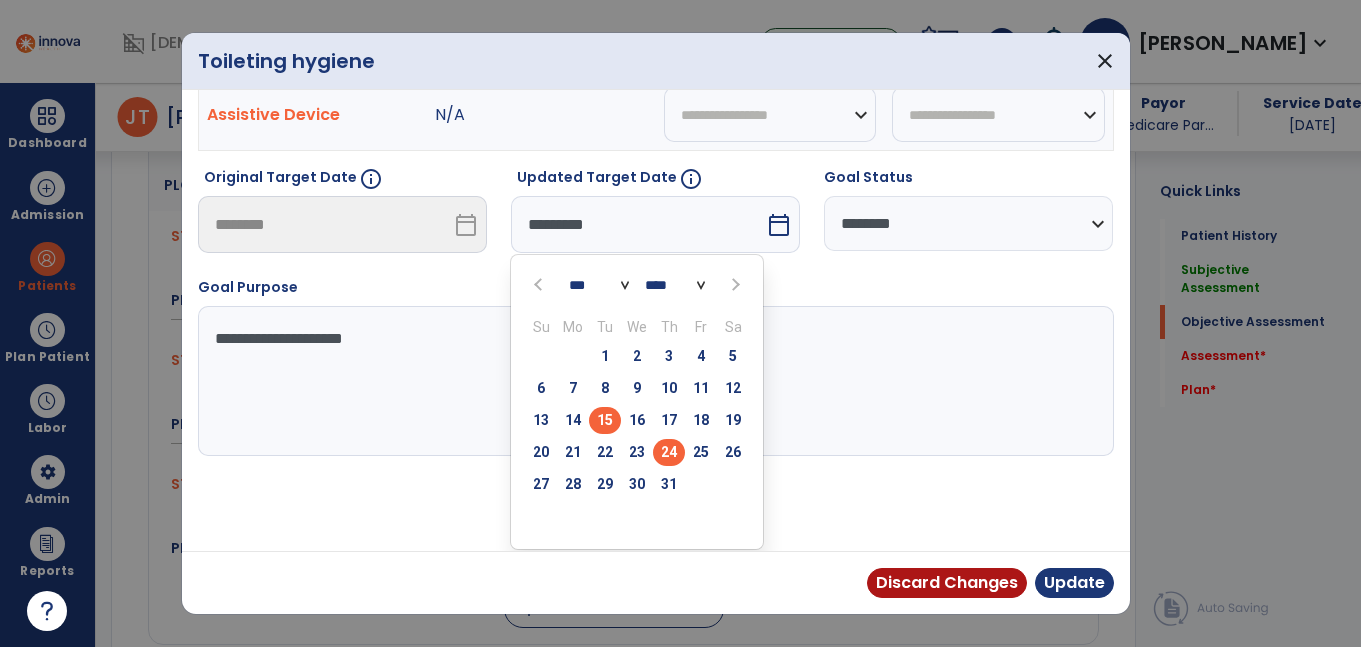 click on "24" at bounding box center (669, 452) 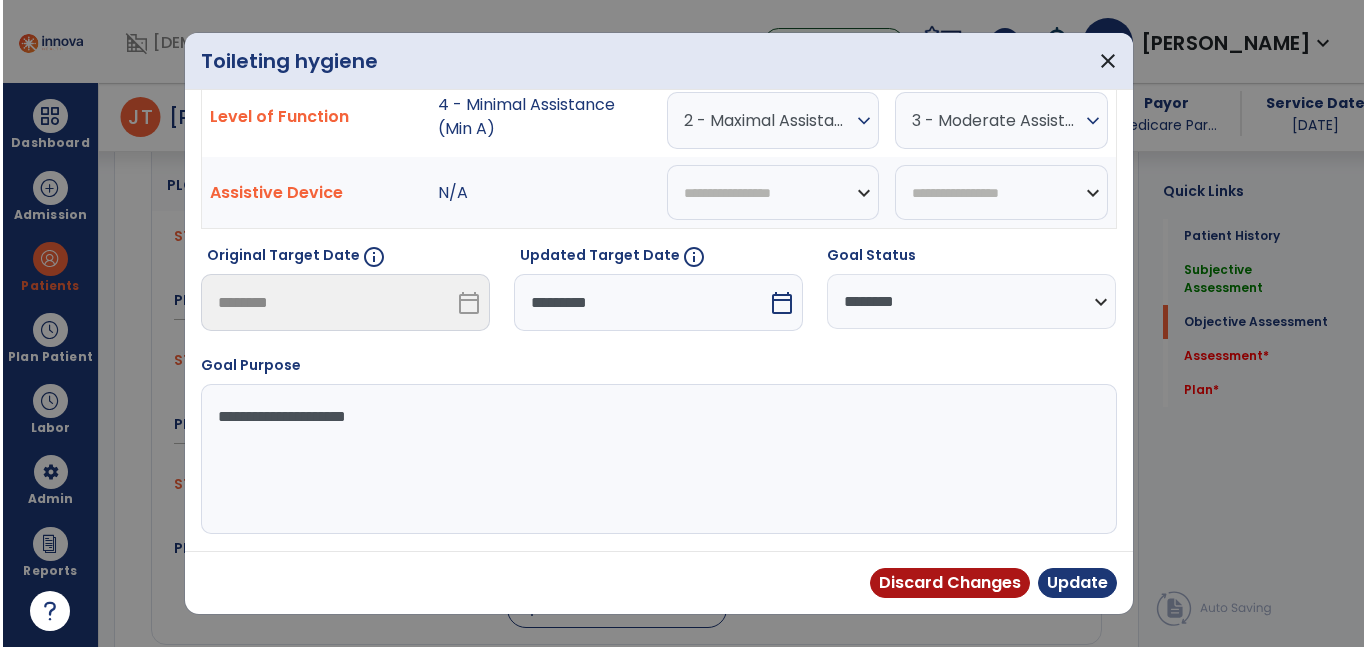 scroll, scrollTop: 197, scrollLeft: 0, axis: vertical 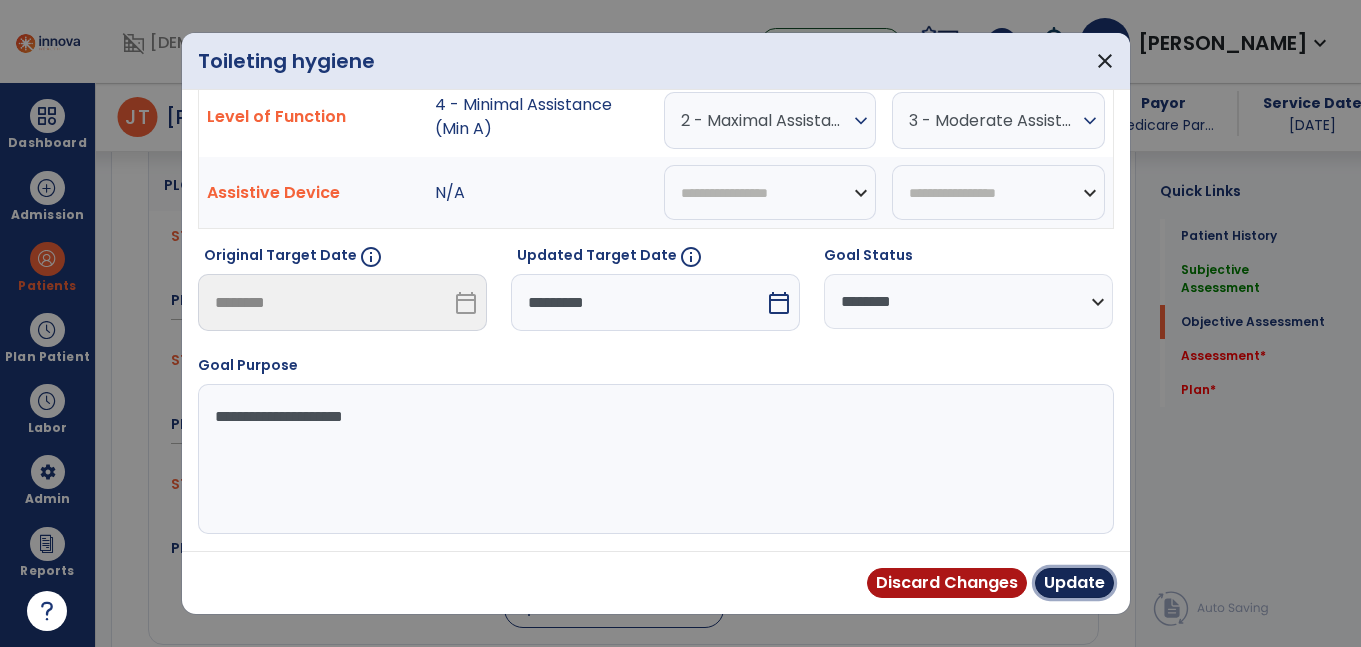 drag, startPoint x: 1080, startPoint y: 596, endPoint x: 1076, endPoint y: 582, distance: 14.56022 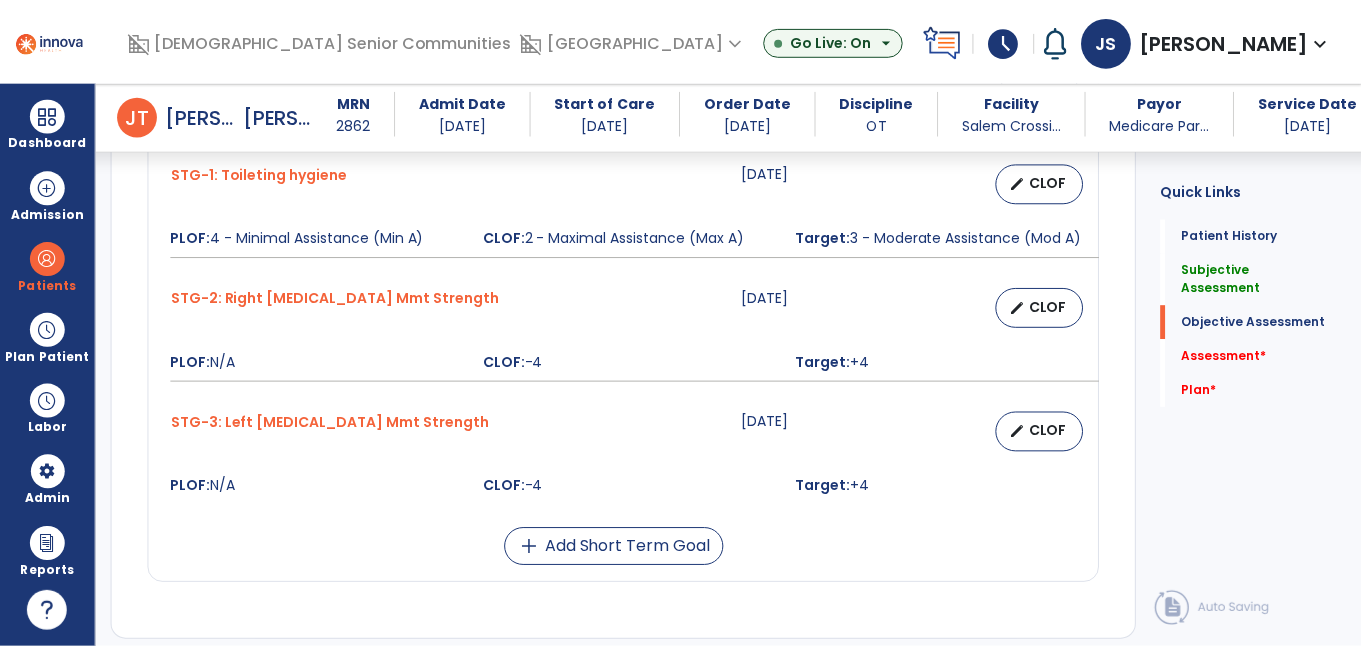 scroll, scrollTop: 1636, scrollLeft: 0, axis: vertical 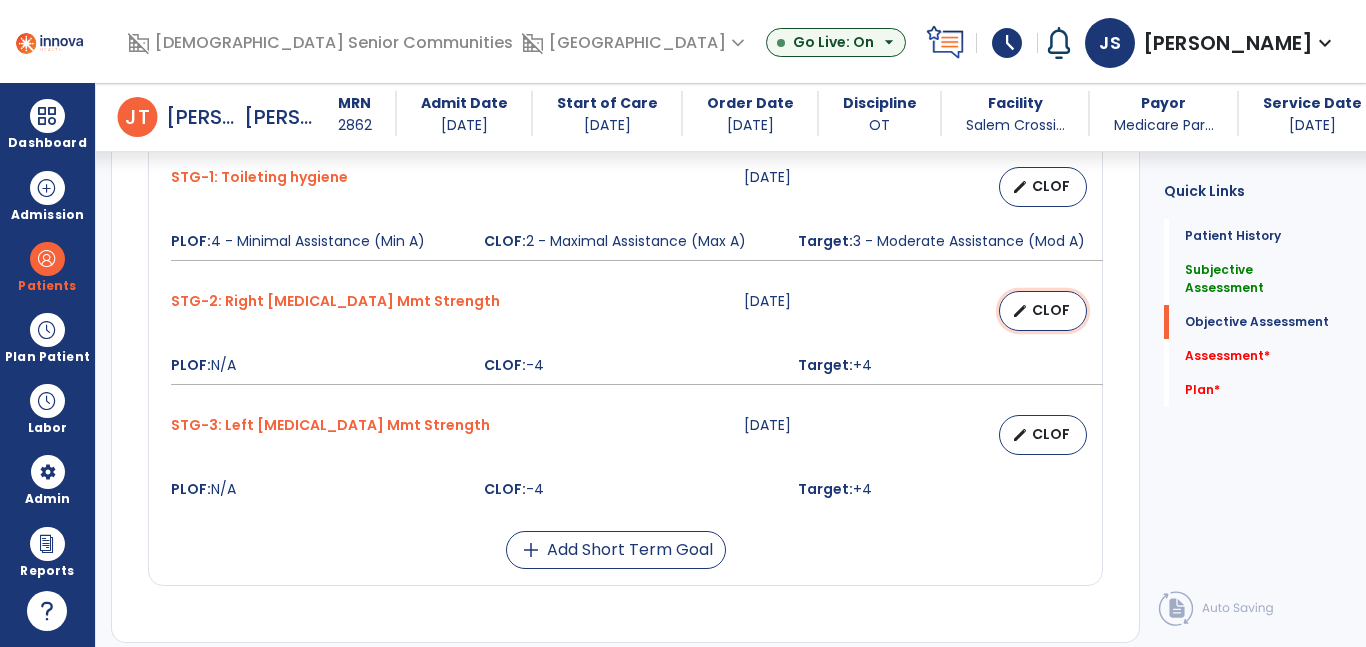 click on "CLOF" at bounding box center (1051, 310) 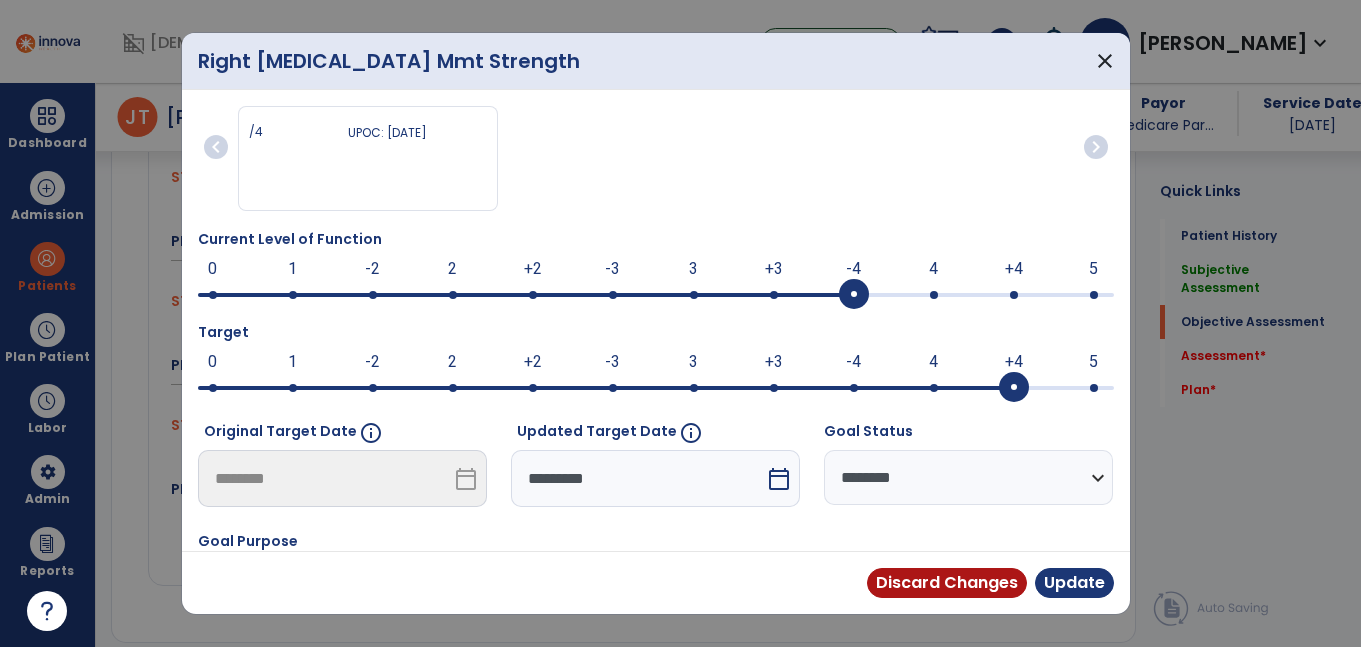 scroll, scrollTop: 1636, scrollLeft: 0, axis: vertical 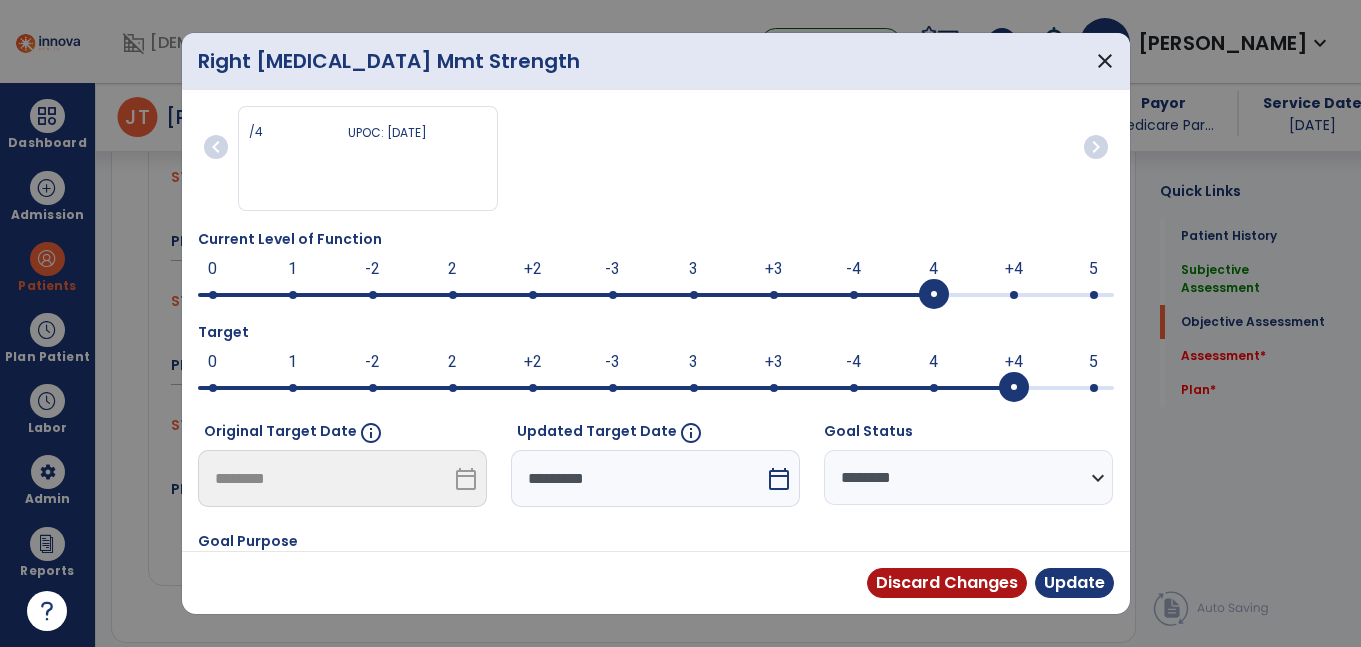 click at bounding box center [934, 295] 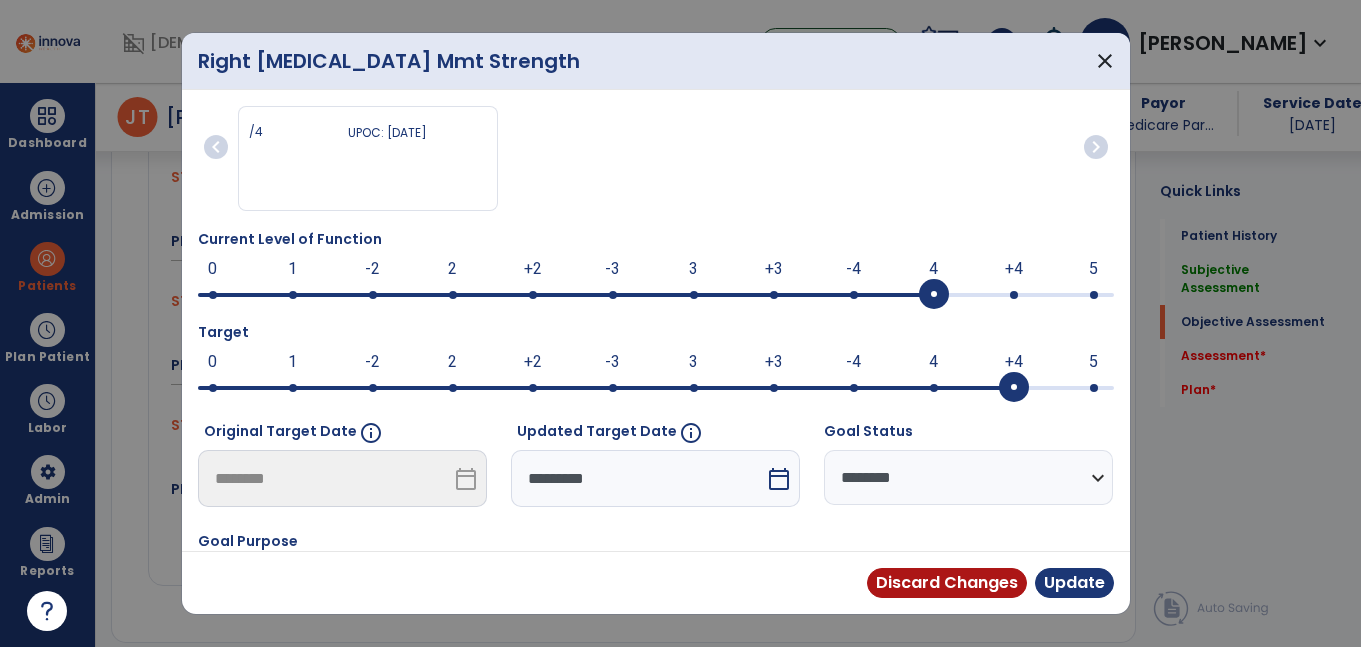 click on "*********" at bounding box center [638, 478] 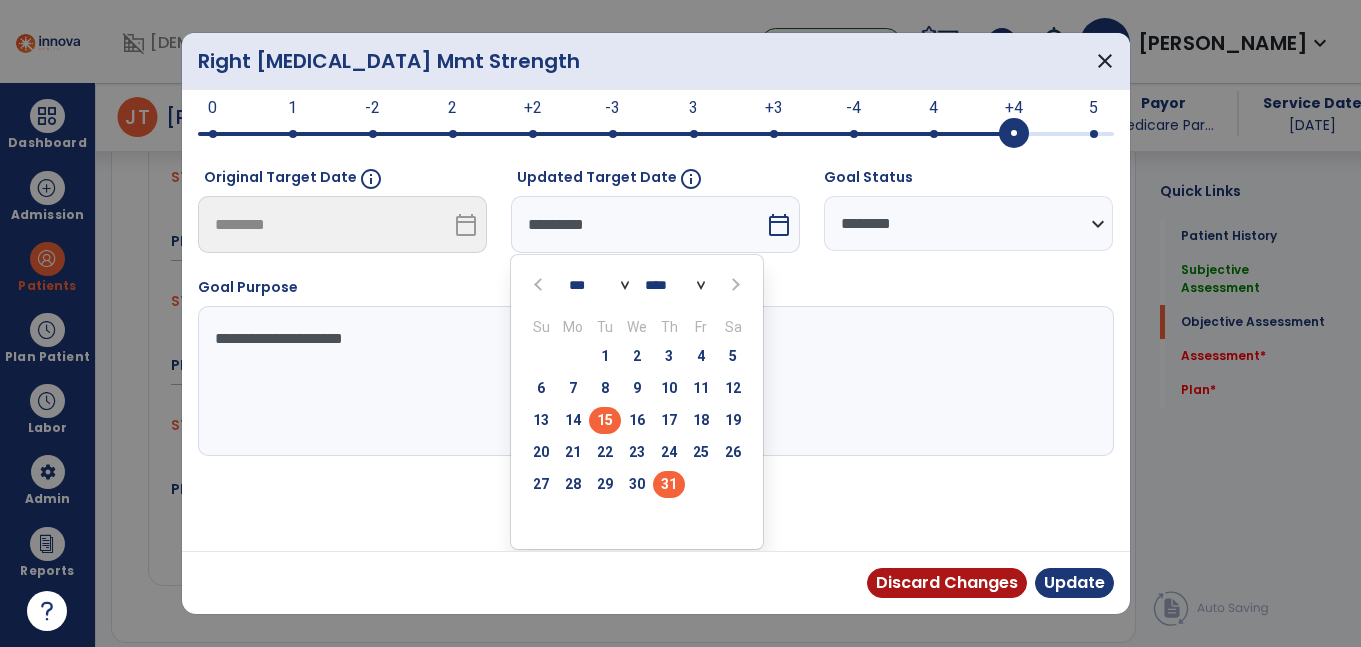 scroll, scrollTop: 253, scrollLeft: 0, axis: vertical 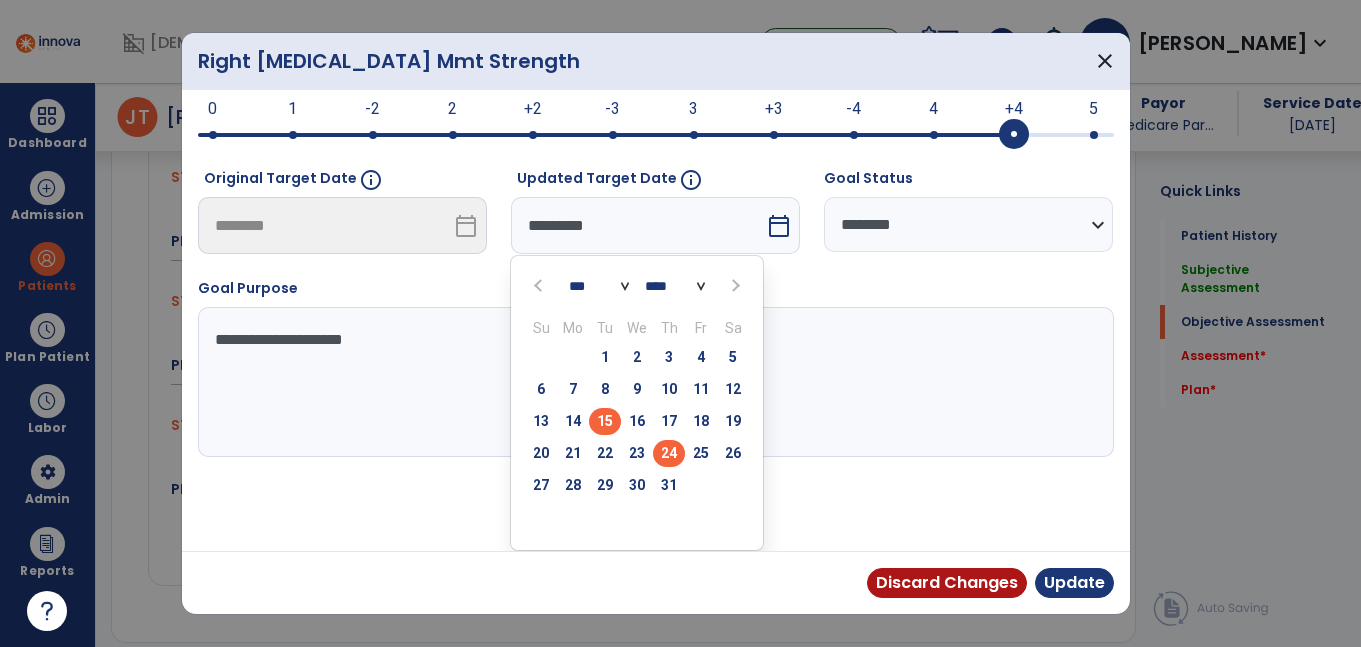 click on "24" at bounding box center [669, 453] 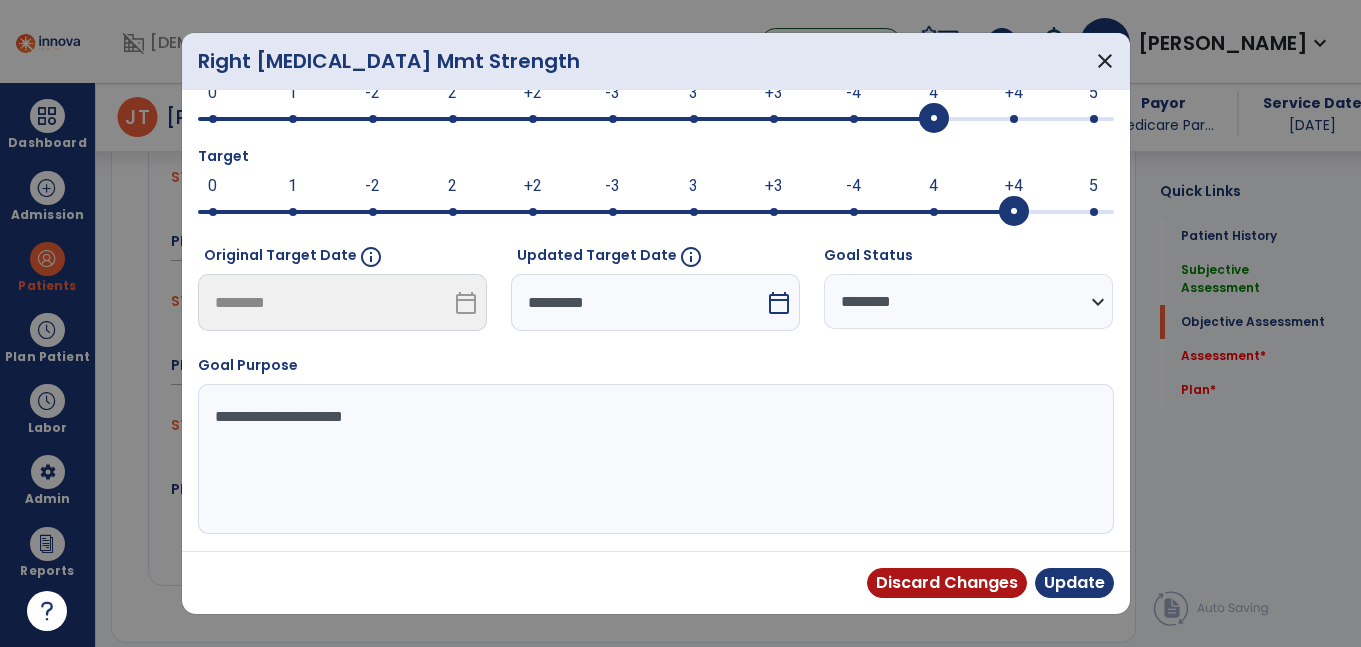 scroll, scrollTop: 176, scrollLeft: 0, axis: vertical 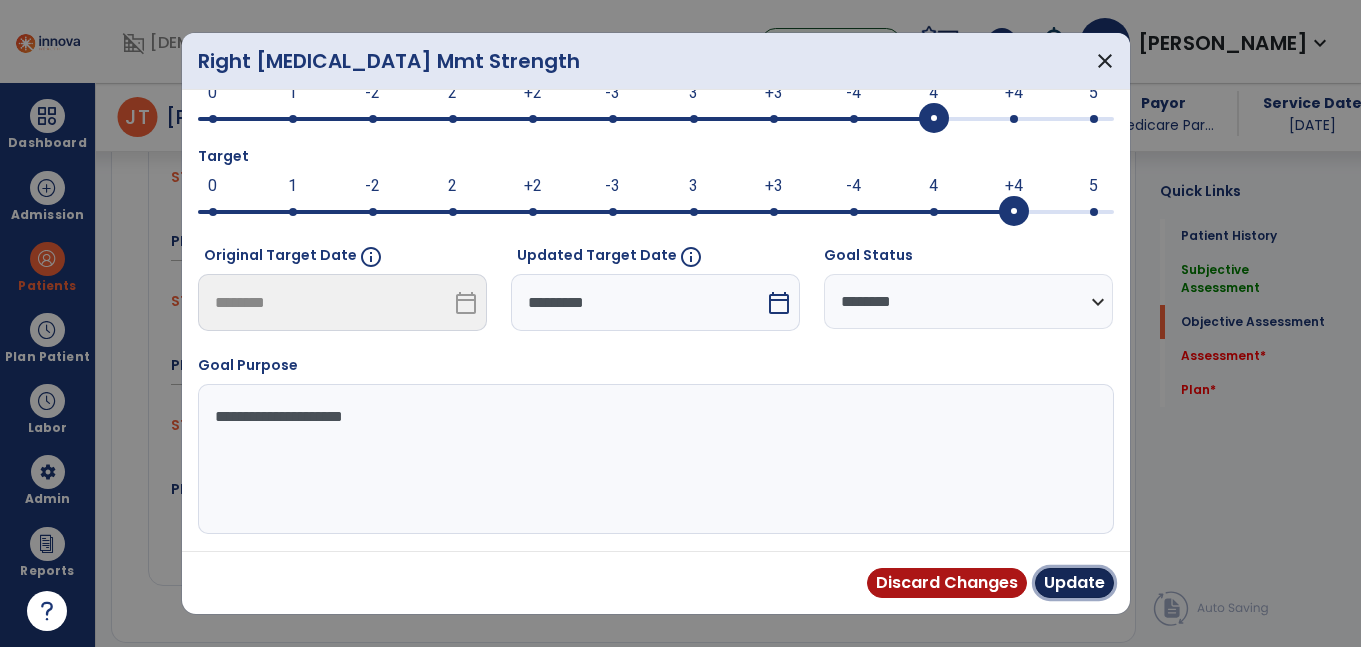click on "Update" at bounding box center [1074, 583] 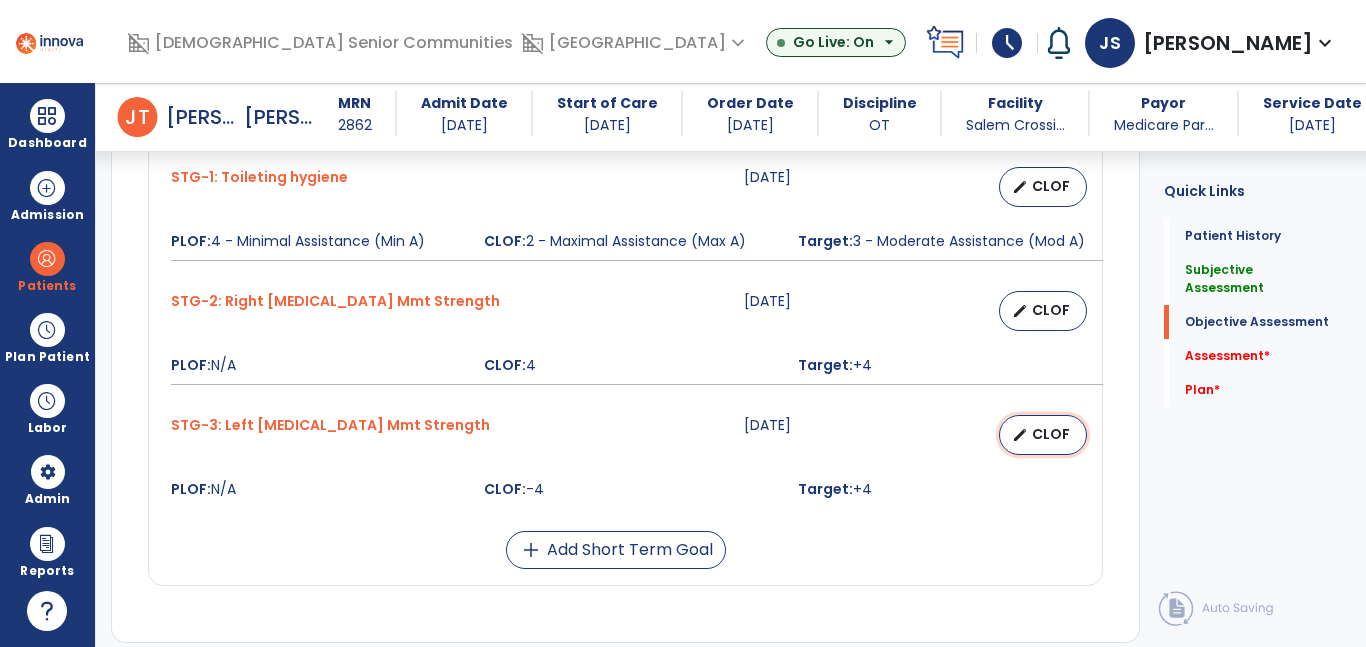 click on "CLOF" at bounding box center [1051, 434] 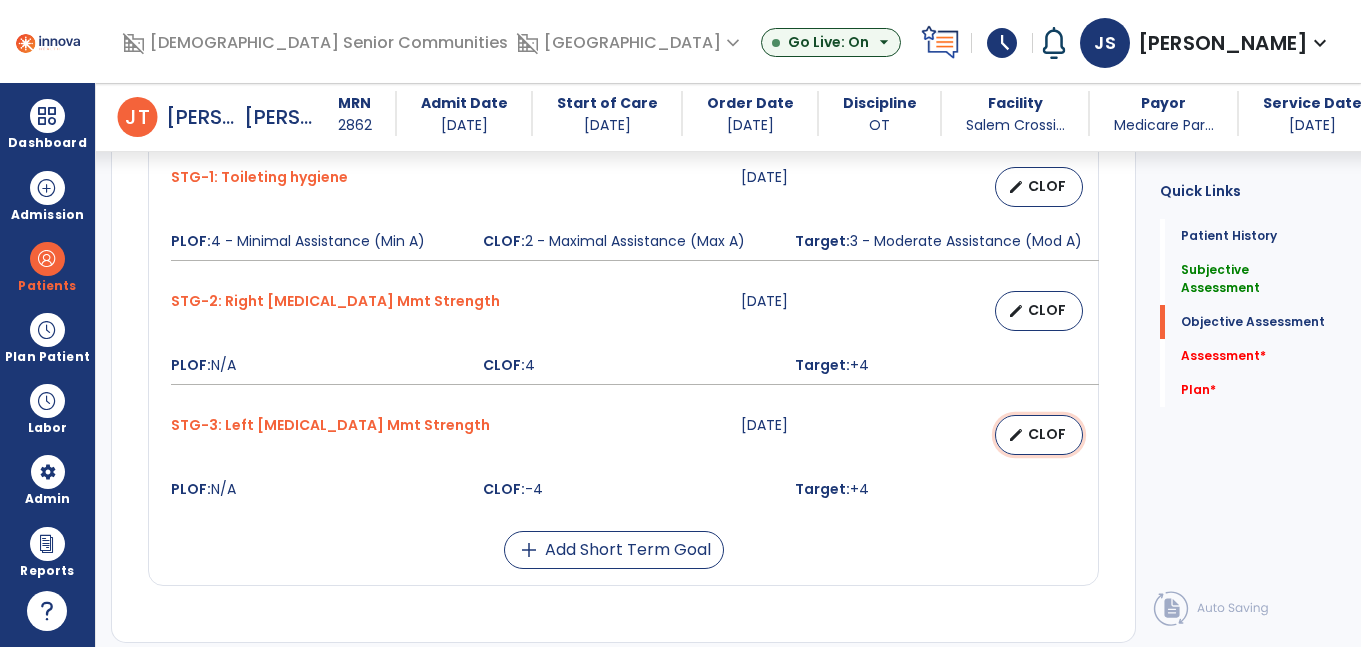select on "********" 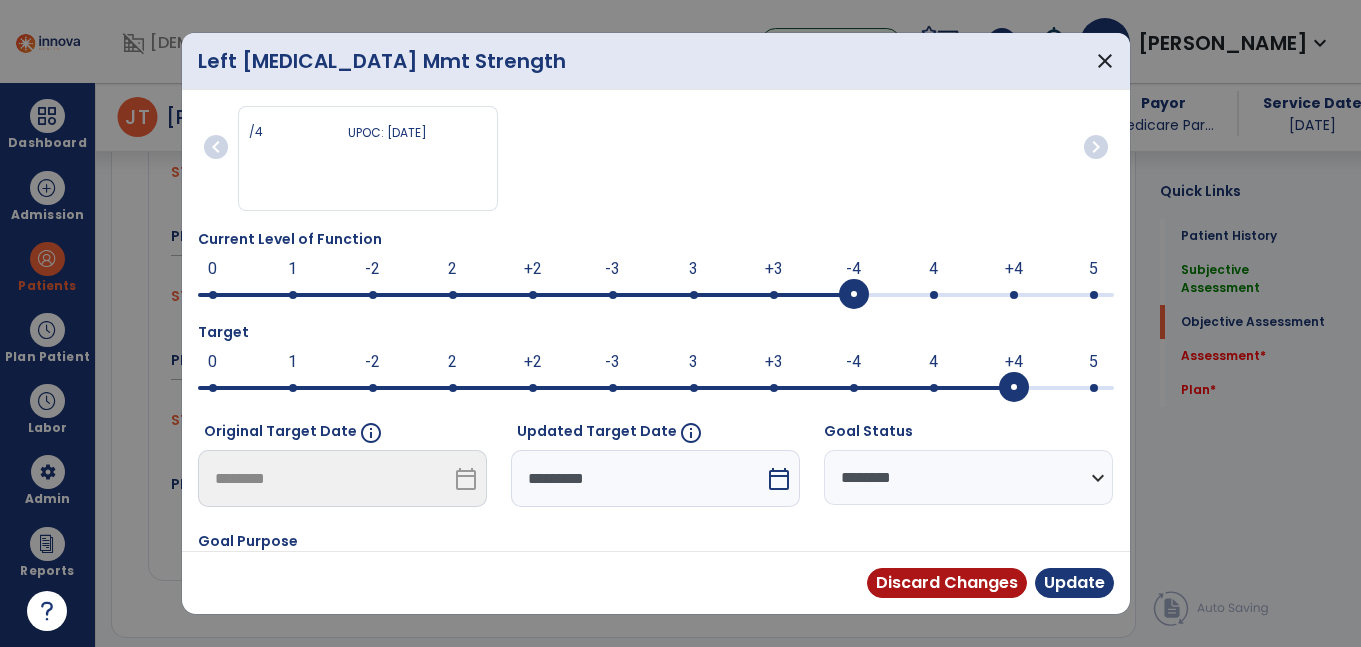 scroll, scrollTop: 1636, scrollLeft: 0, axis: vertical 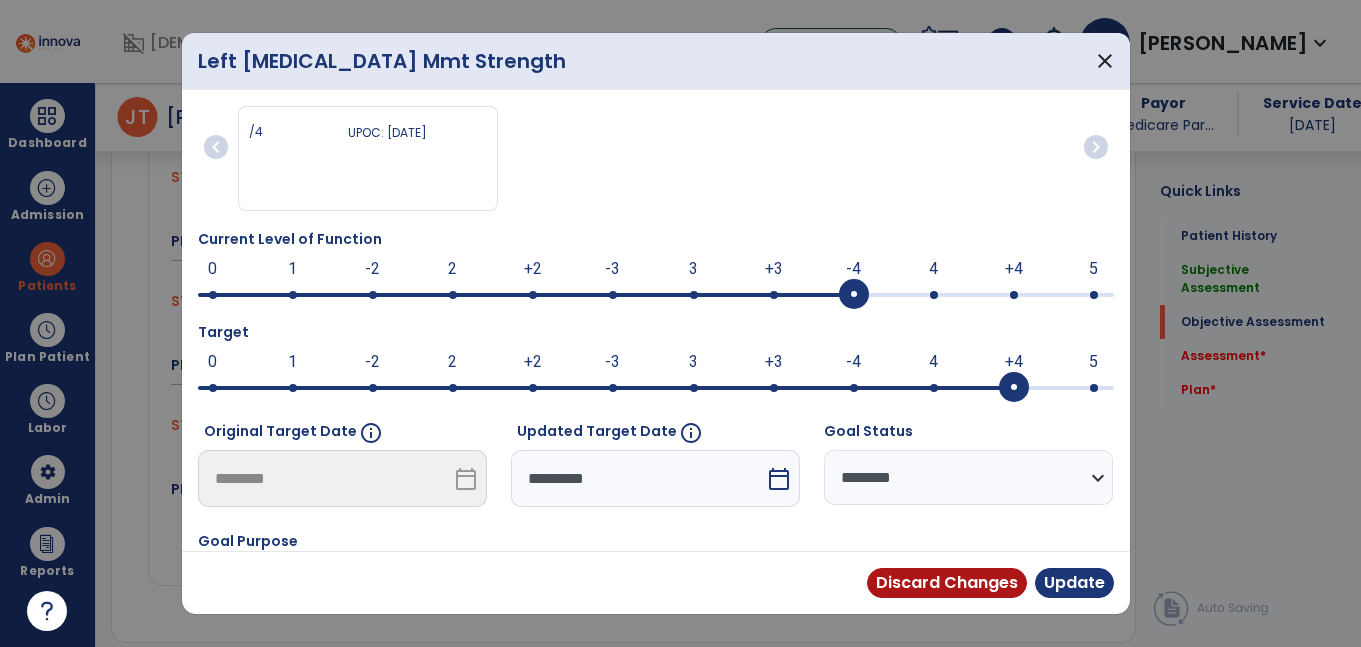 click at bounding box center [656, 295] 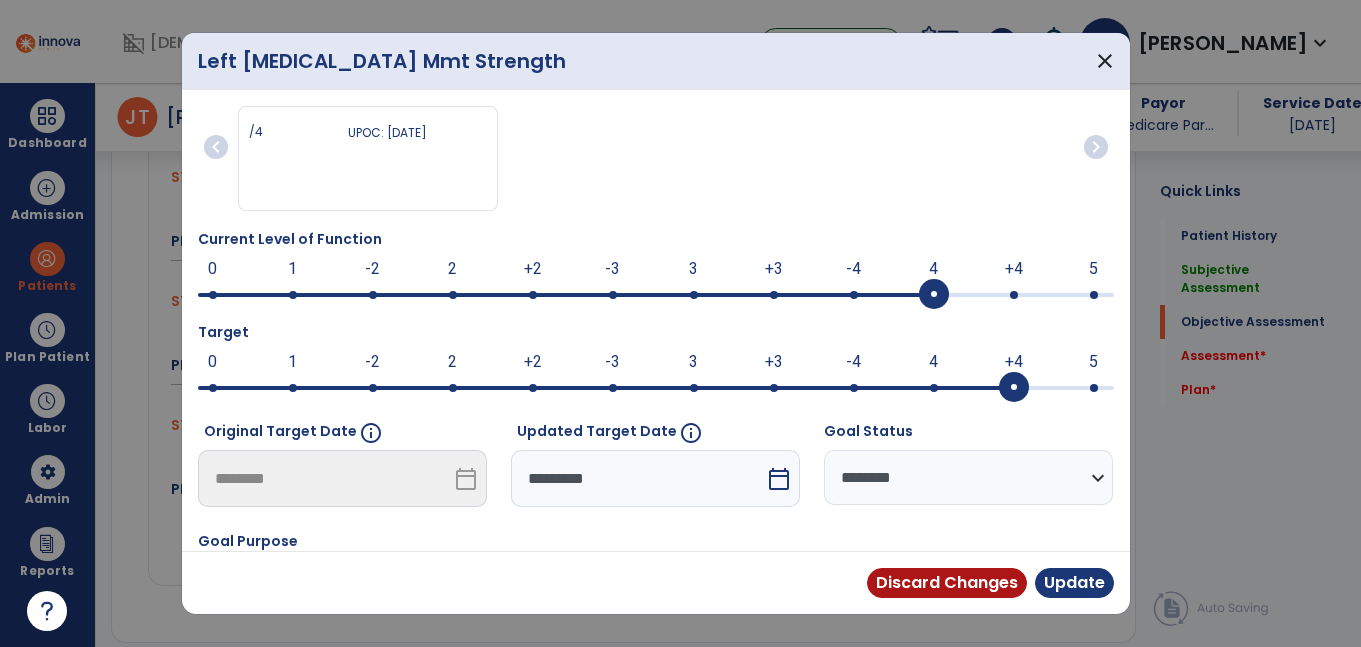 click on "calendar_today" at bounding box center [779, 479] 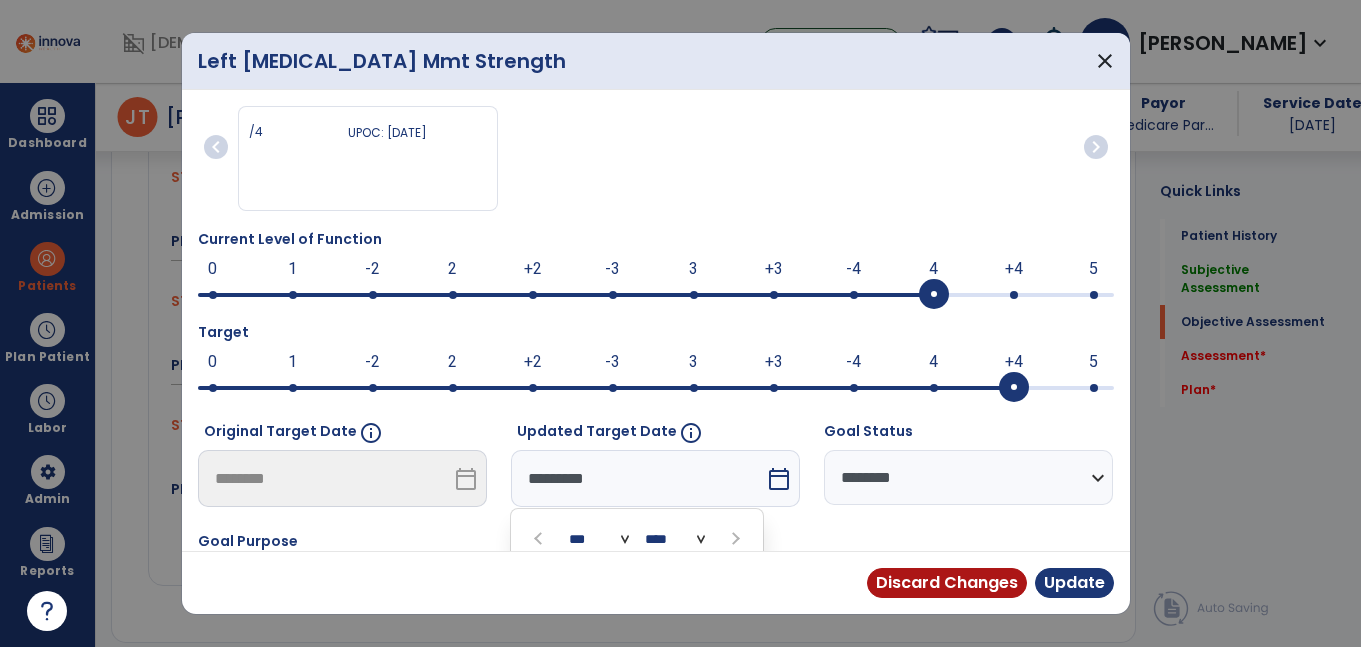 scroll, scrollTop: 254, scrollLeft: 0, axis: vertical 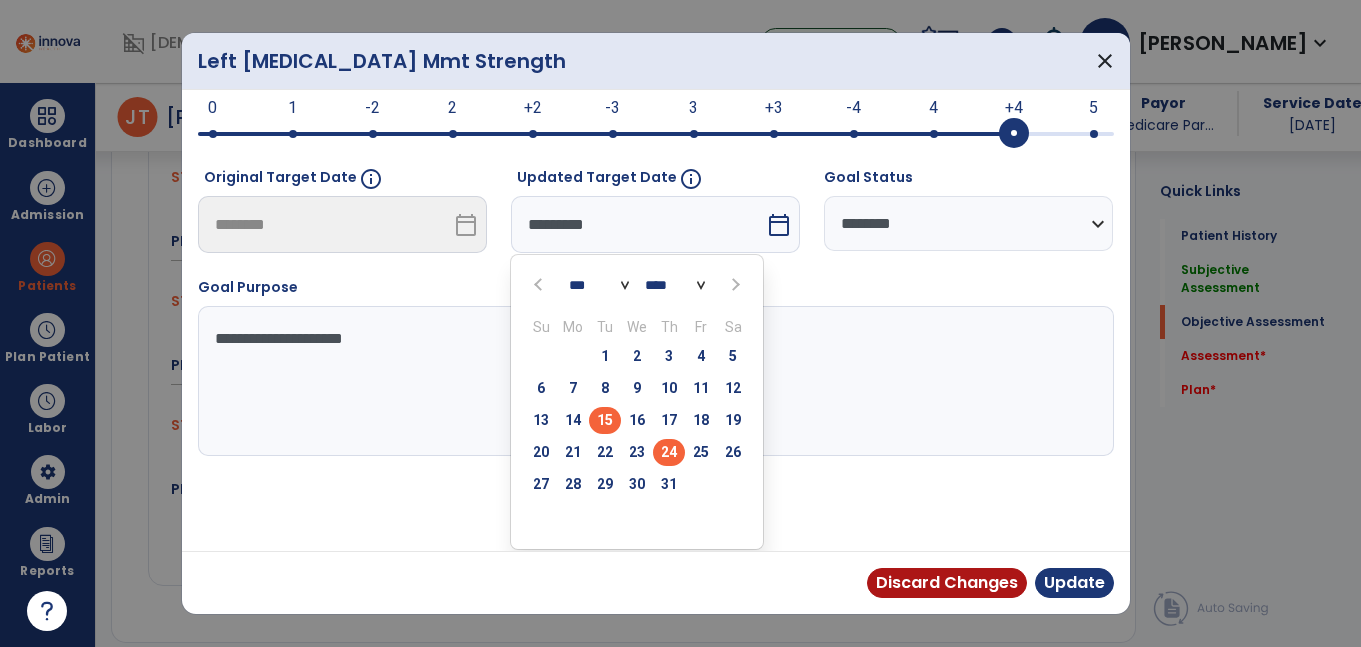 click on "24" at bounding box center (669, 452) 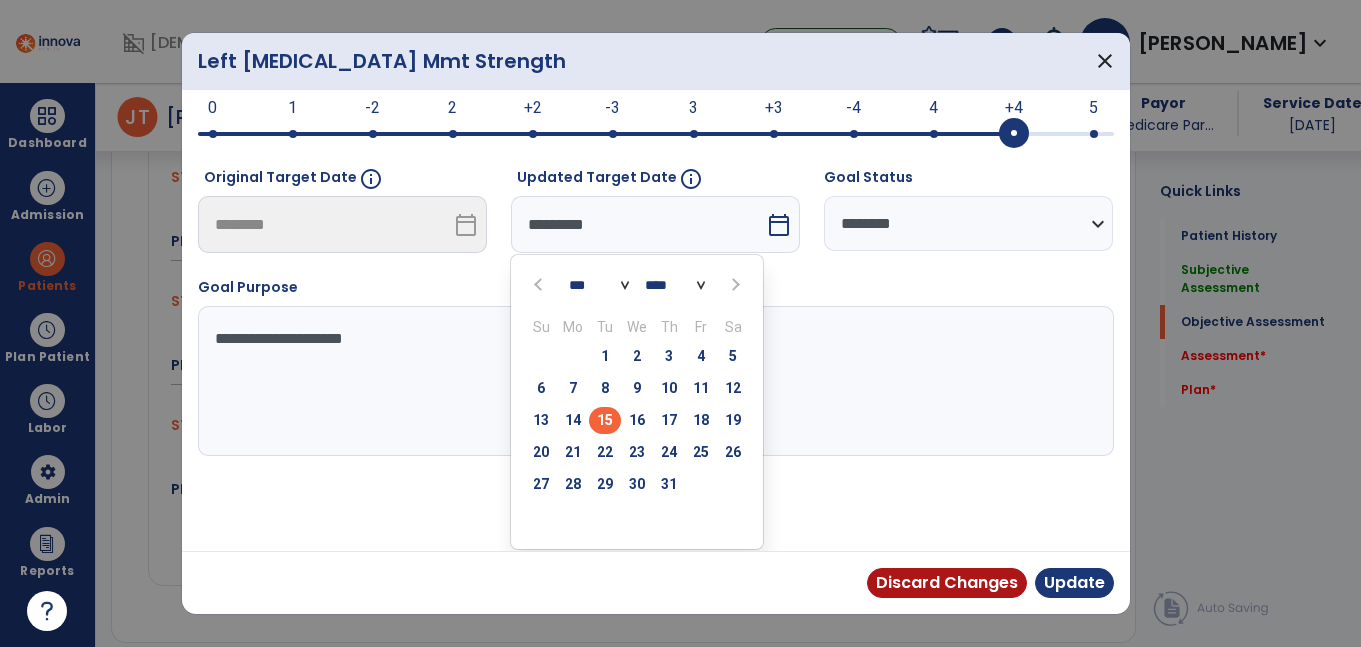 type on "*********" 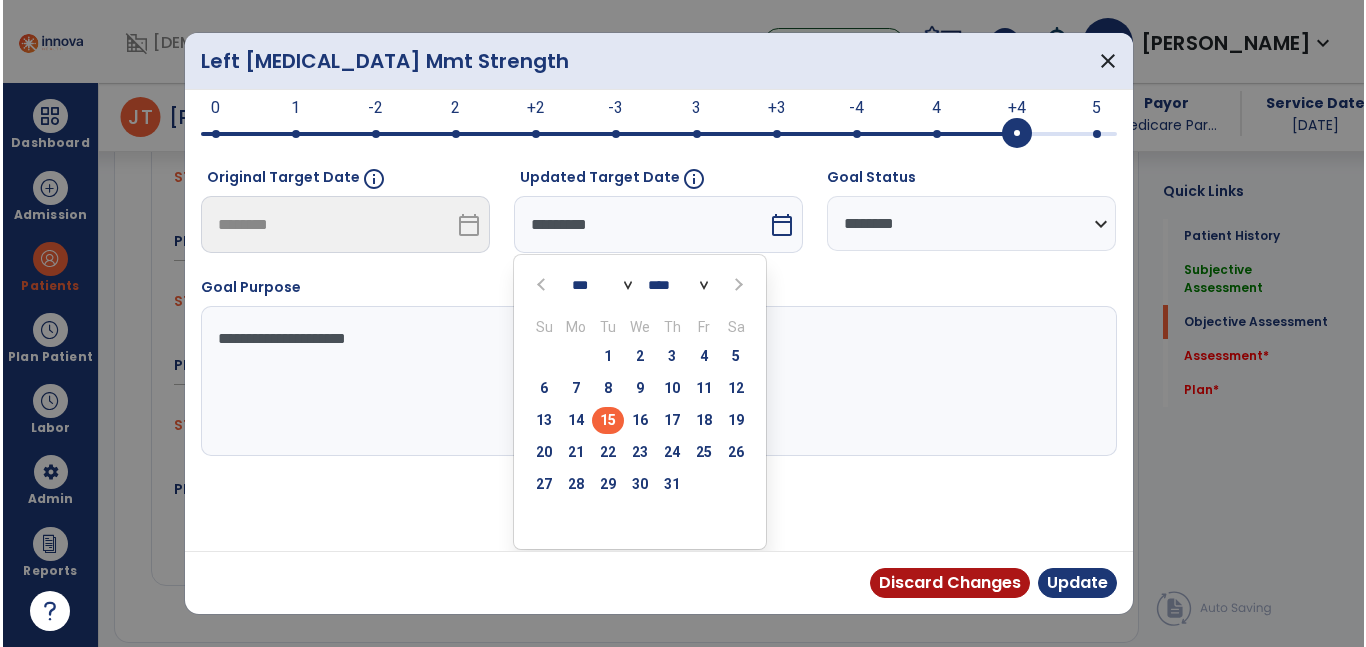 scroll, scrollTop: 176, scrollLeft: 0, axis: vertical 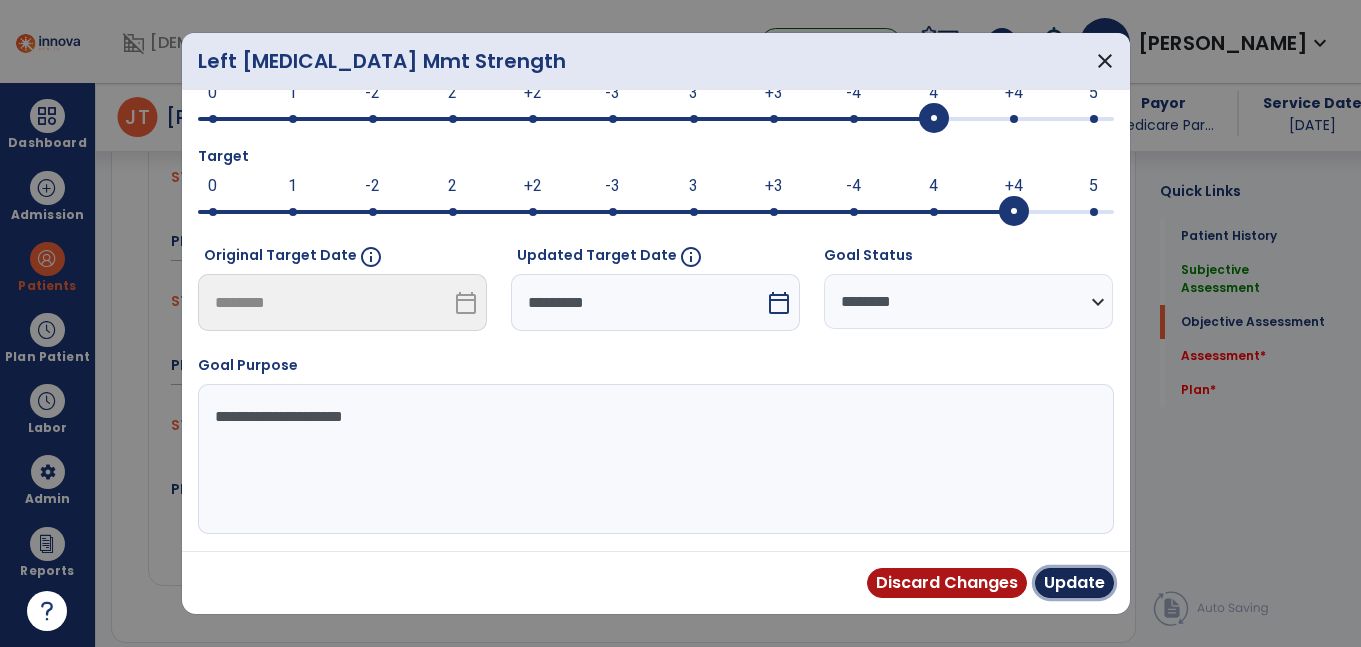 drag, startPoint x: 1079, startPoint y: 583, endPoint x: 1006, endPoint y: 552, distance: 79.30952 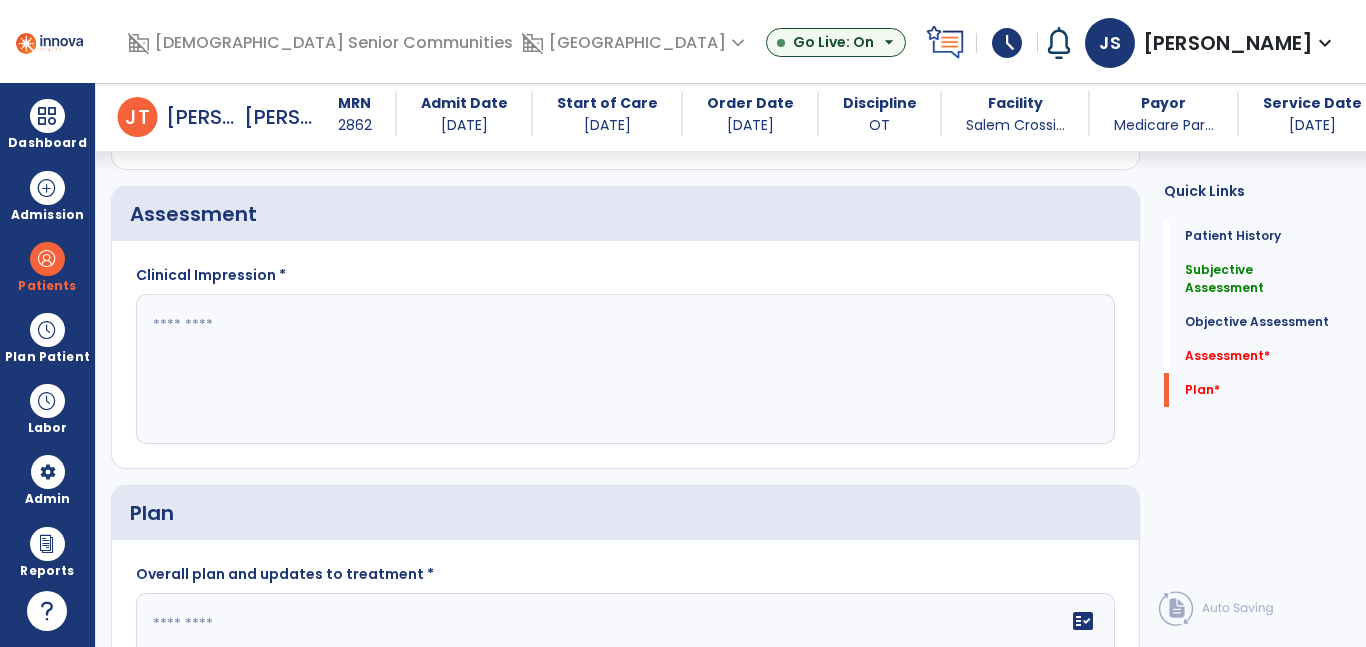 scroll, scrollTop: 1960, scrollLeft: 0, axis: vertical 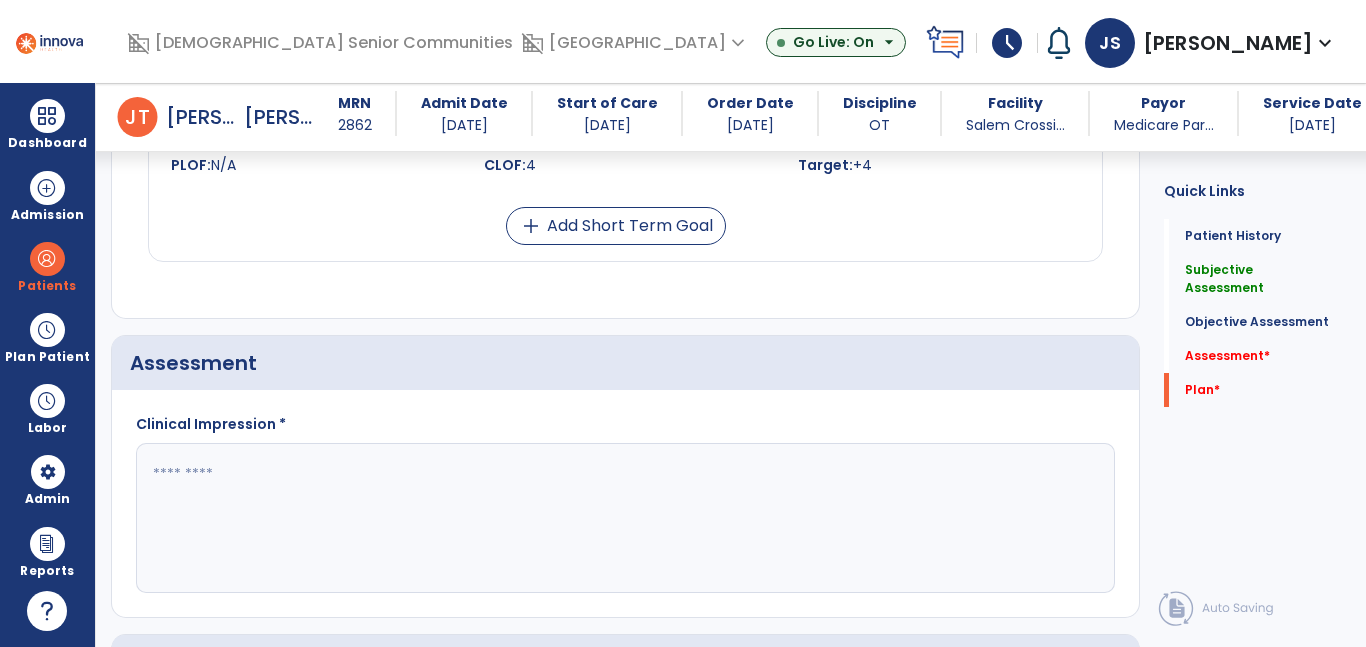 click 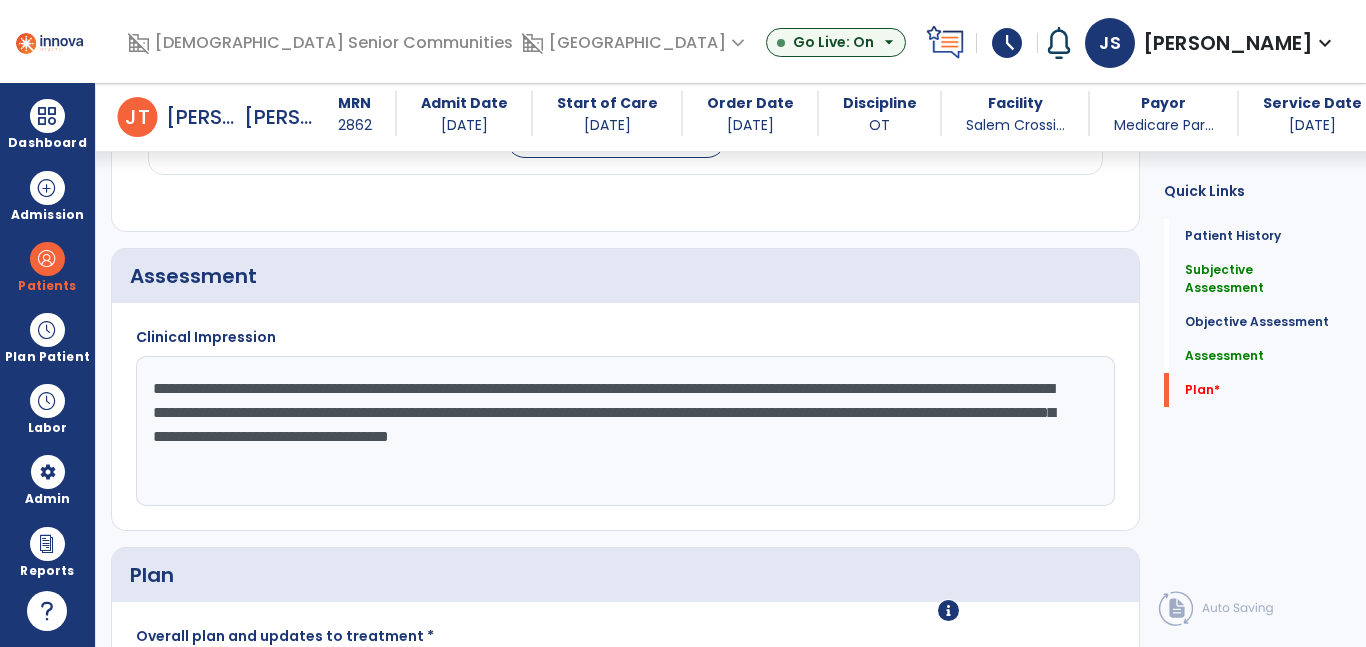 scroll, scrollTop: 2302, scrollLeft: 0, axis: vertical 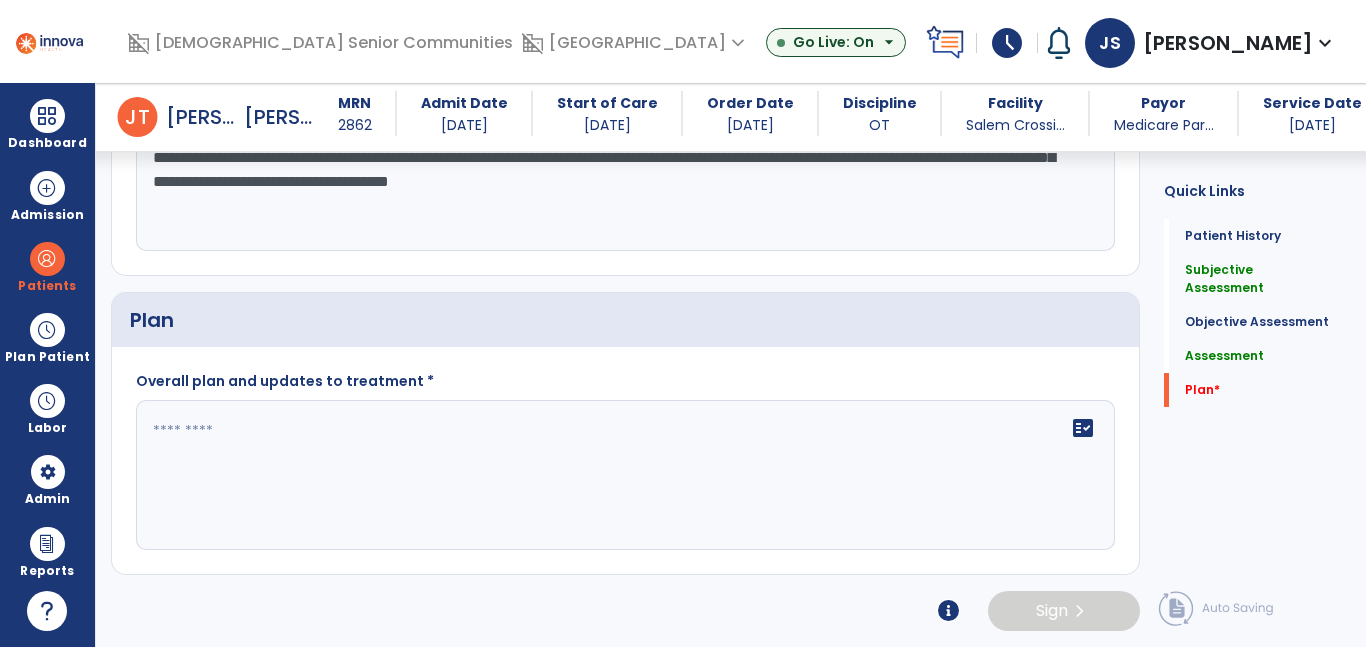 type on "**********" 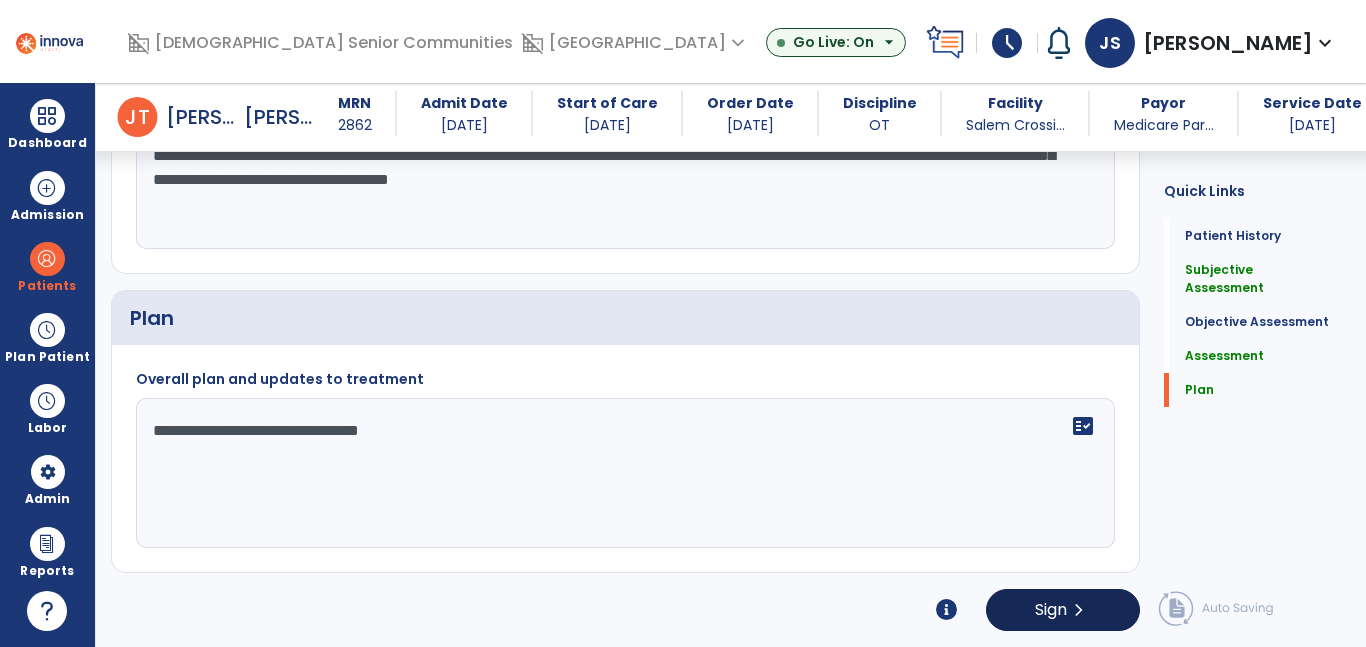 type on "**********" 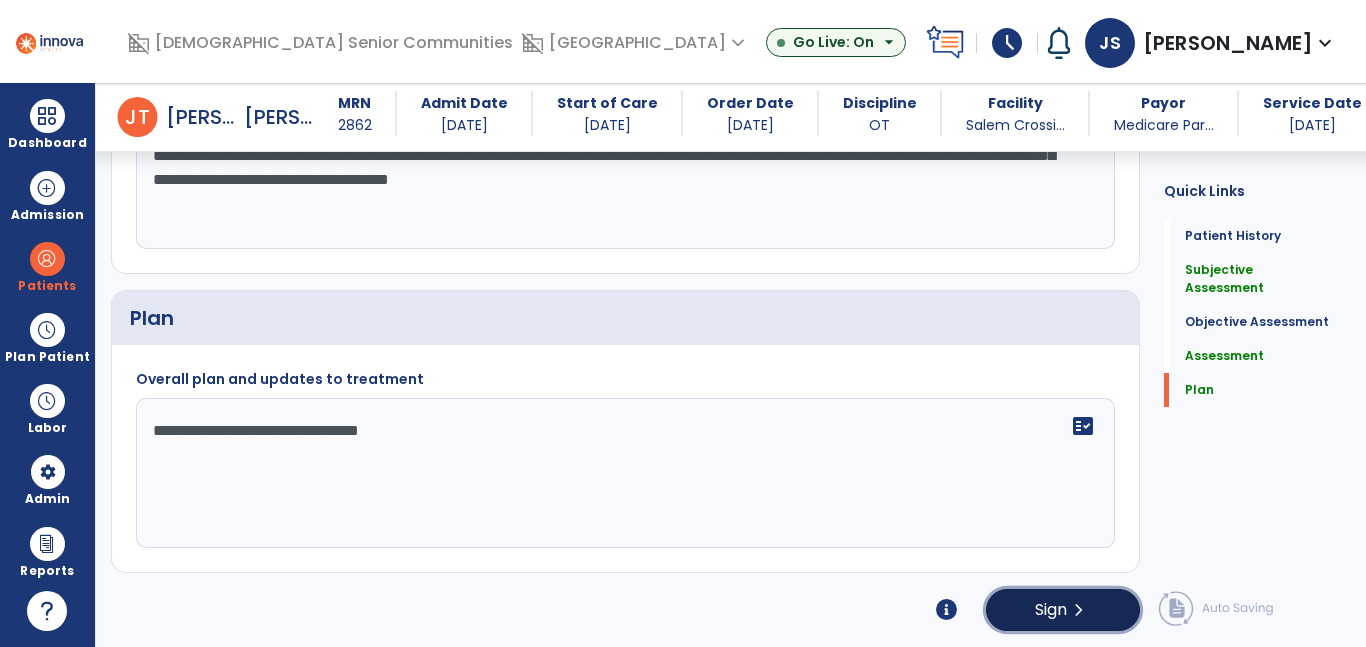 click on "Sign" 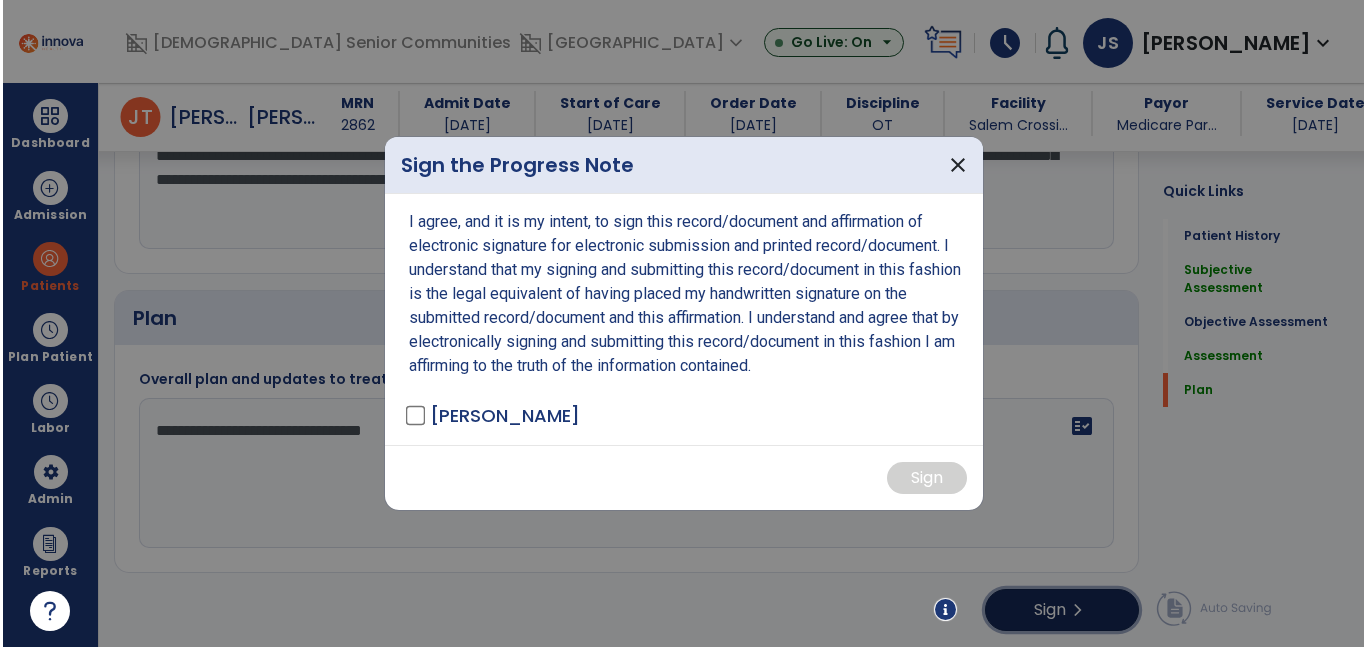 scroll, scrollTop: 2304, scrollLeft: 0, axis: vertical 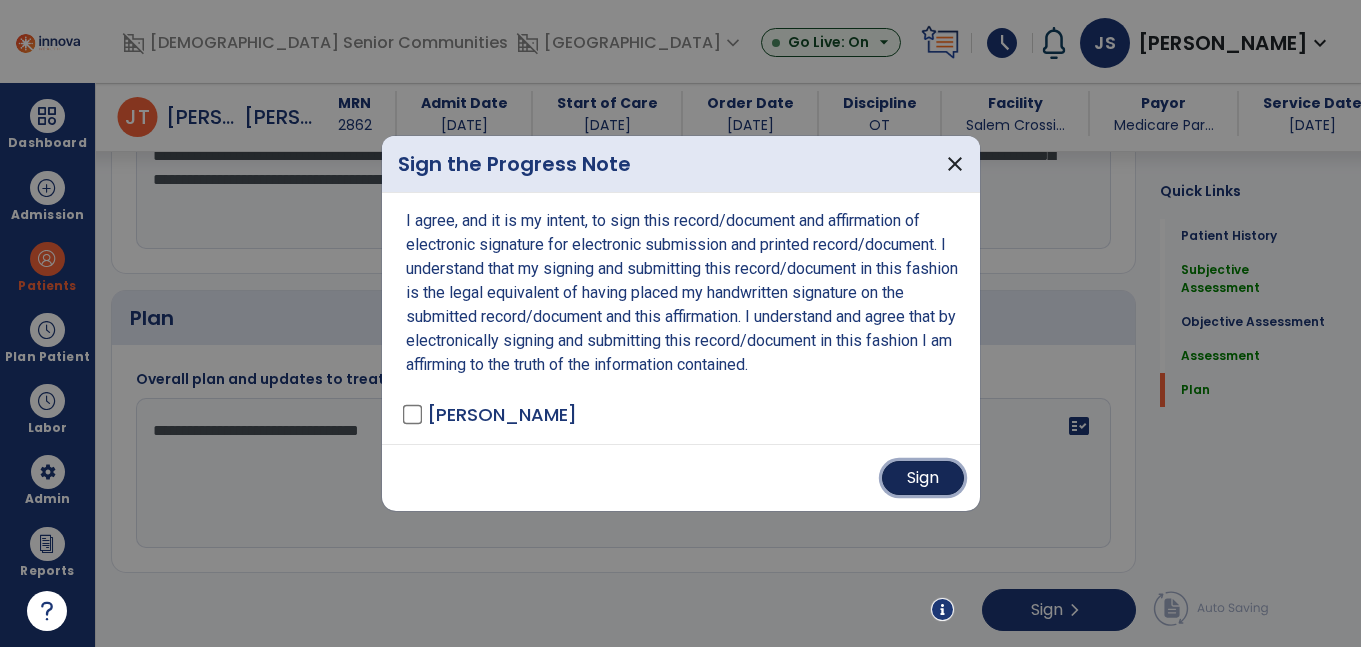 click on "Sign" at bounding box center [923, 478] 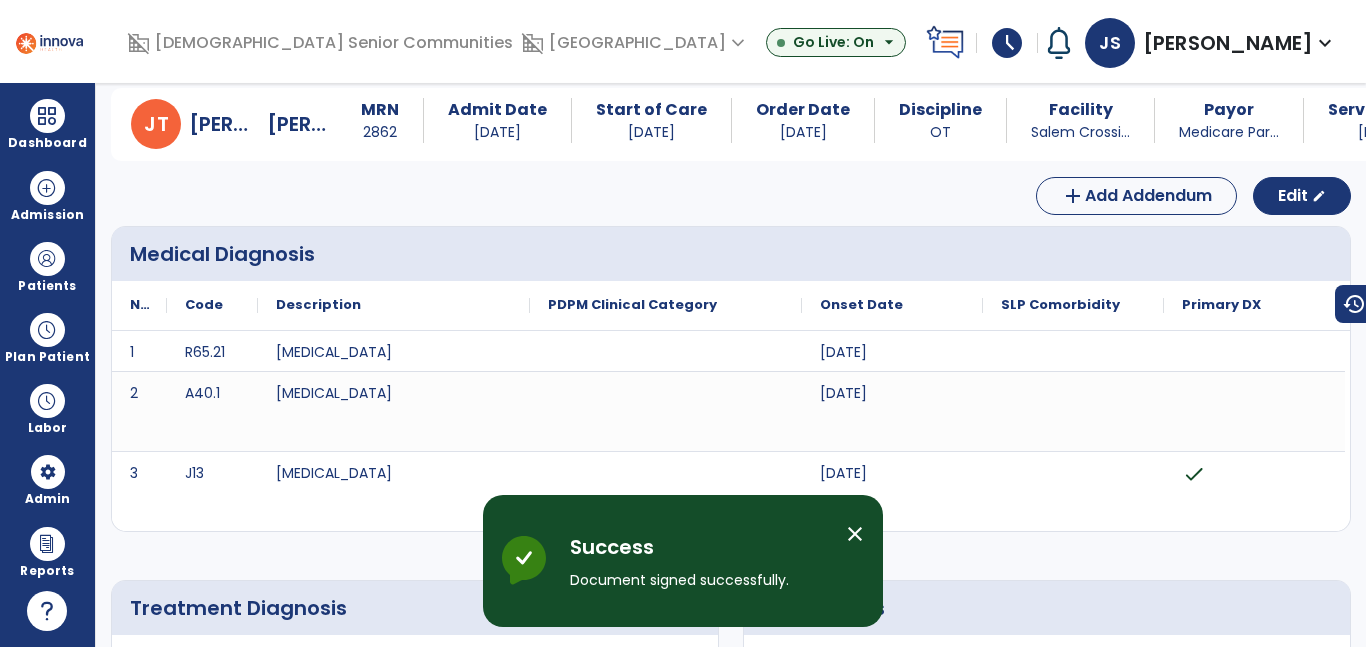 scroll, scrollTop: 0, scrollLeft: 0, axis: both 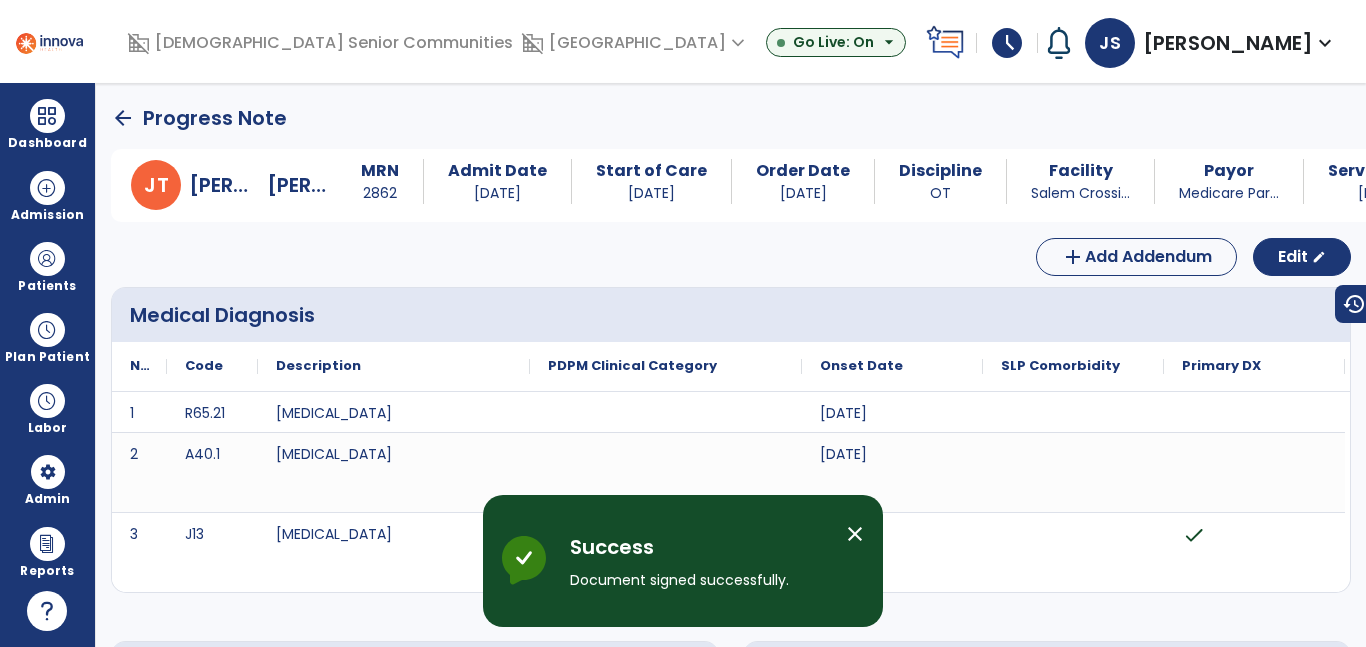 click on "arrow_back   Progress Note" 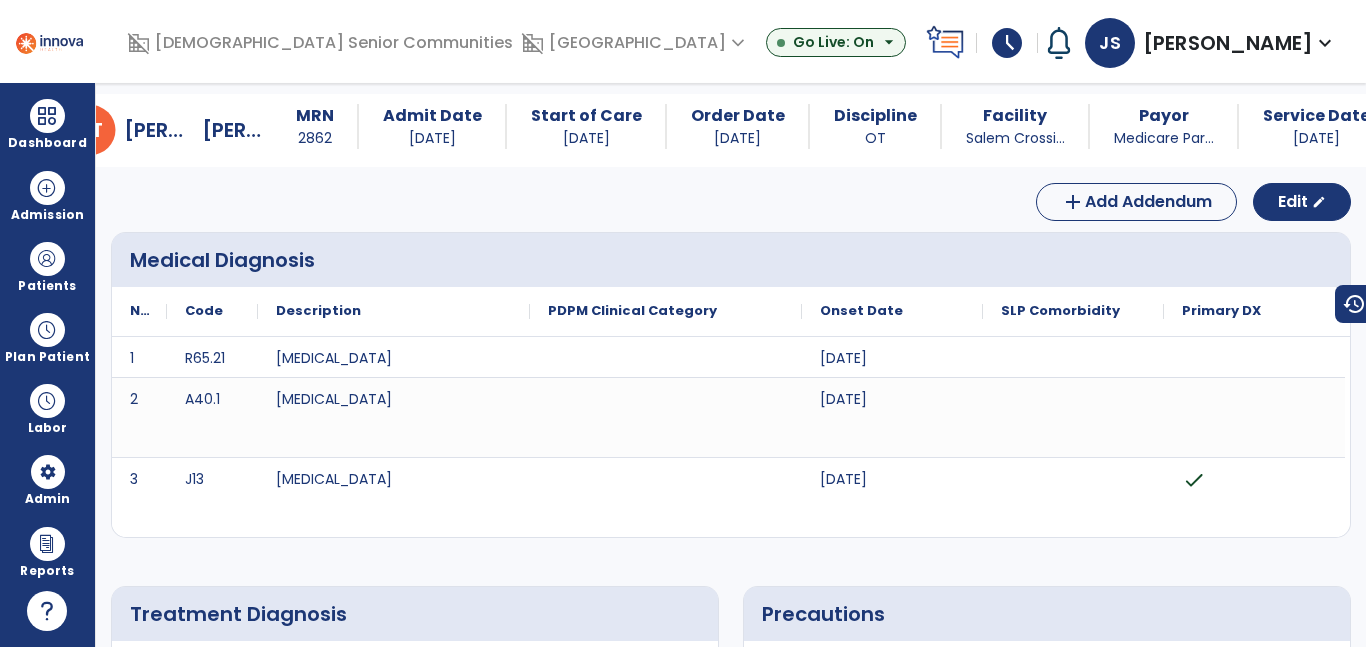 scroll, scrollTop: 0, scrollLeft: 0, axis: both 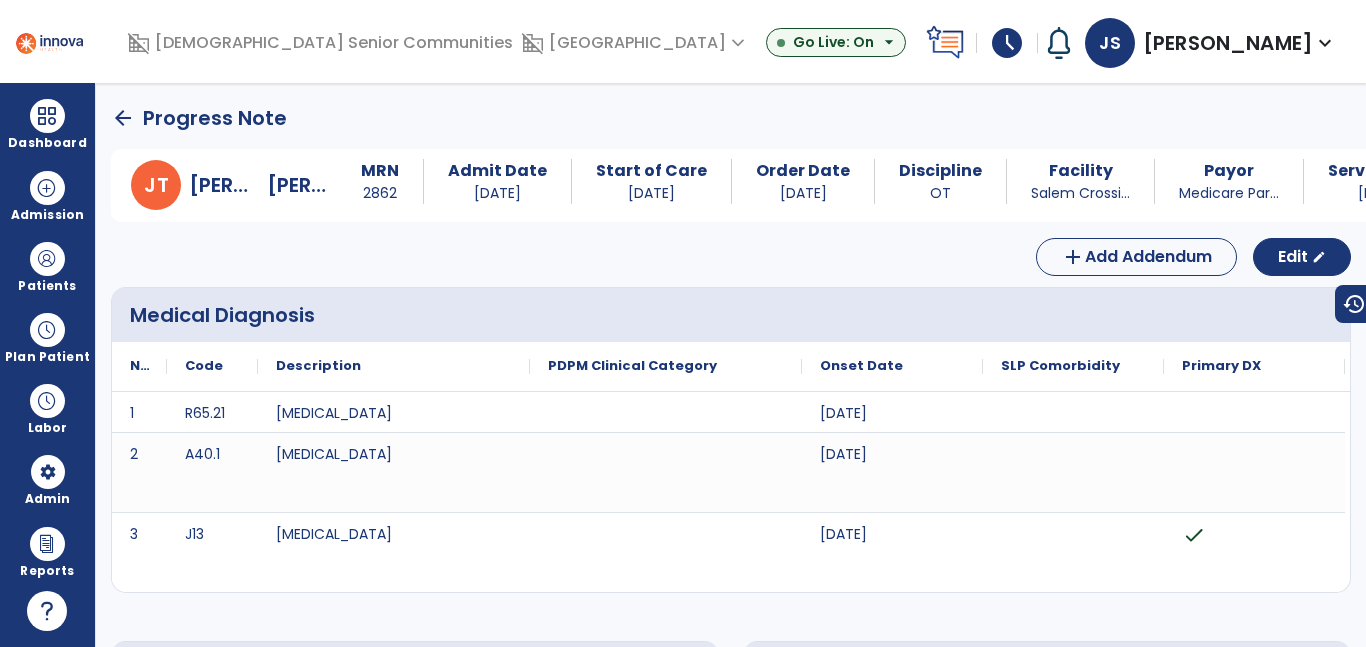 click on "arrow_back" 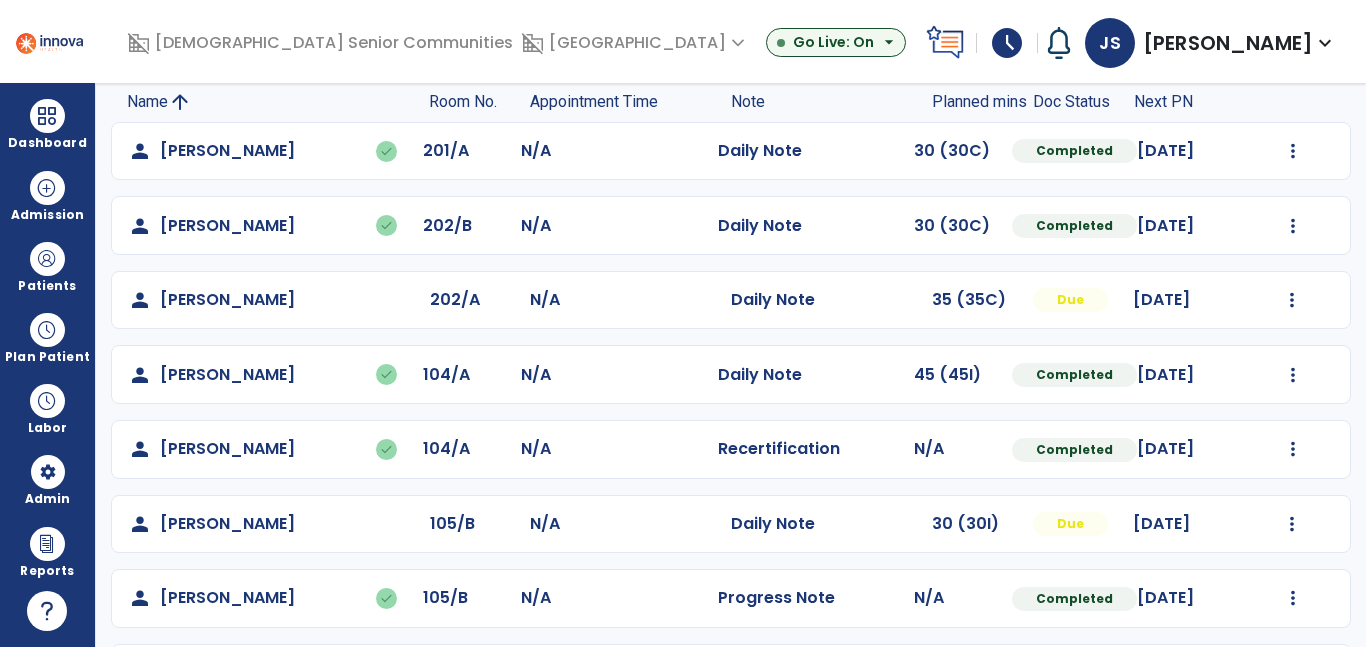 scroll, scrollTop: 291, scrollLeft: 0, axis: vertical 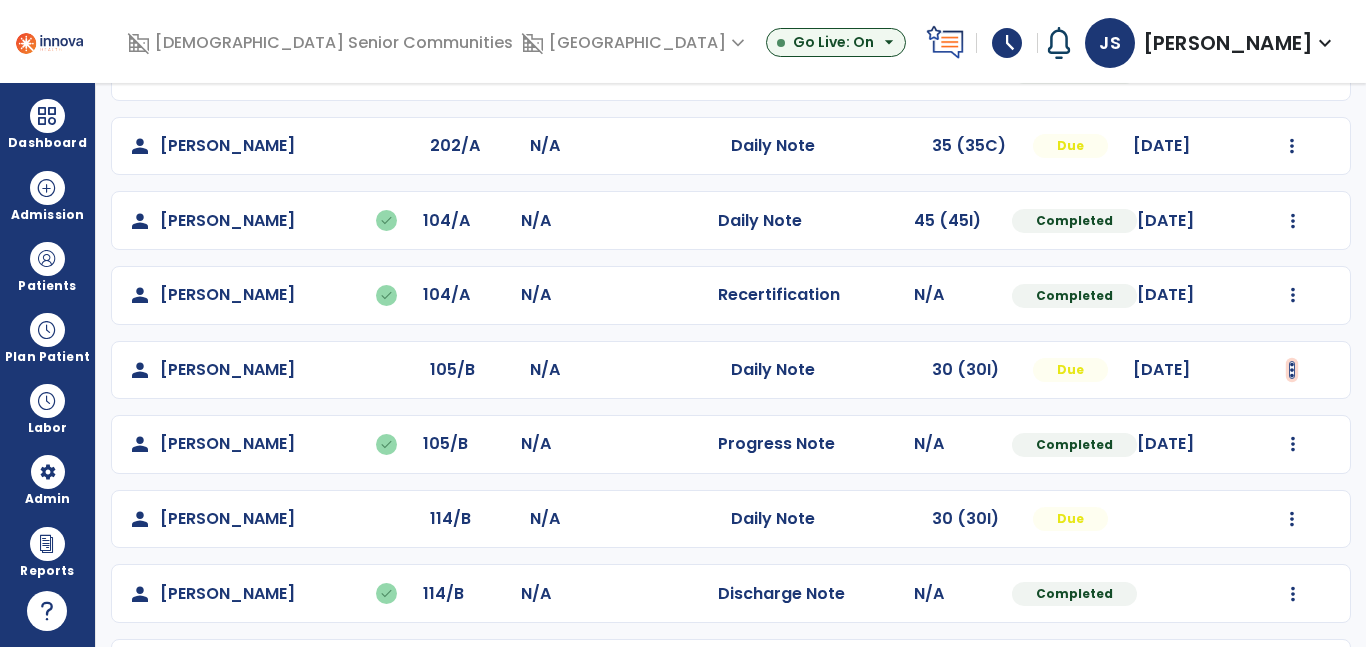 click at bounding box center [1293, -3] 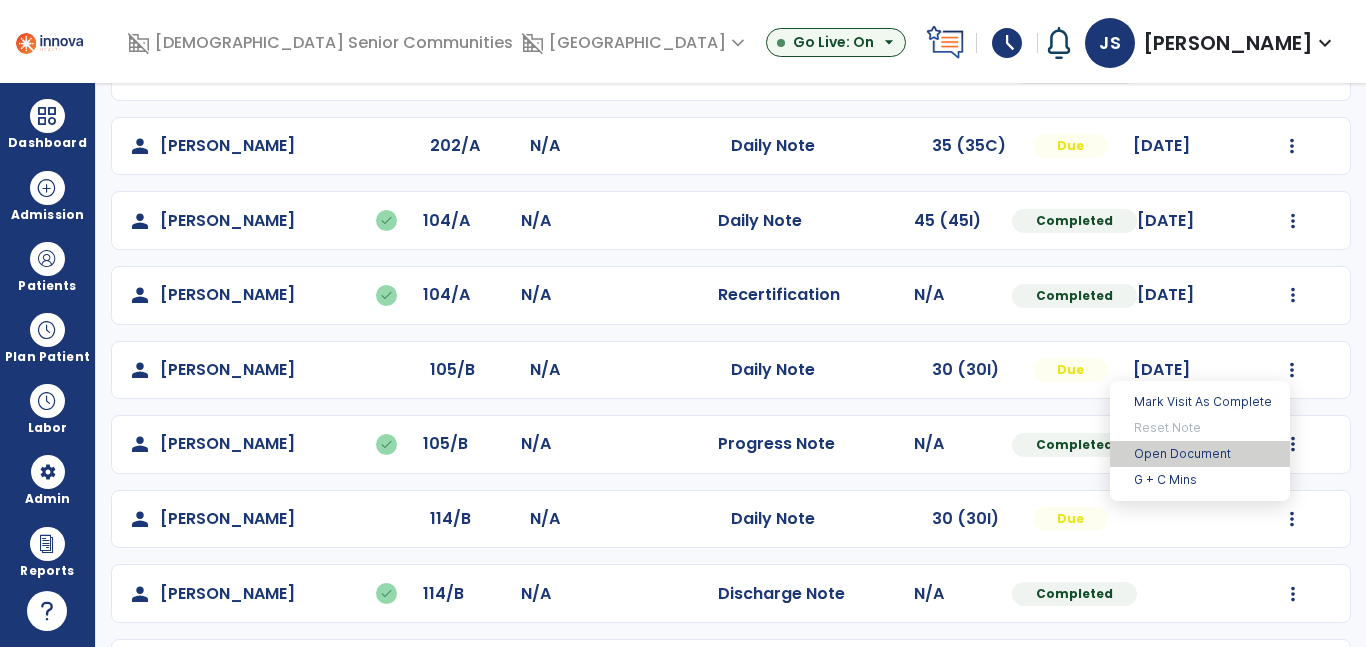 click on "Open Document" at bounding box center [1200, 454] 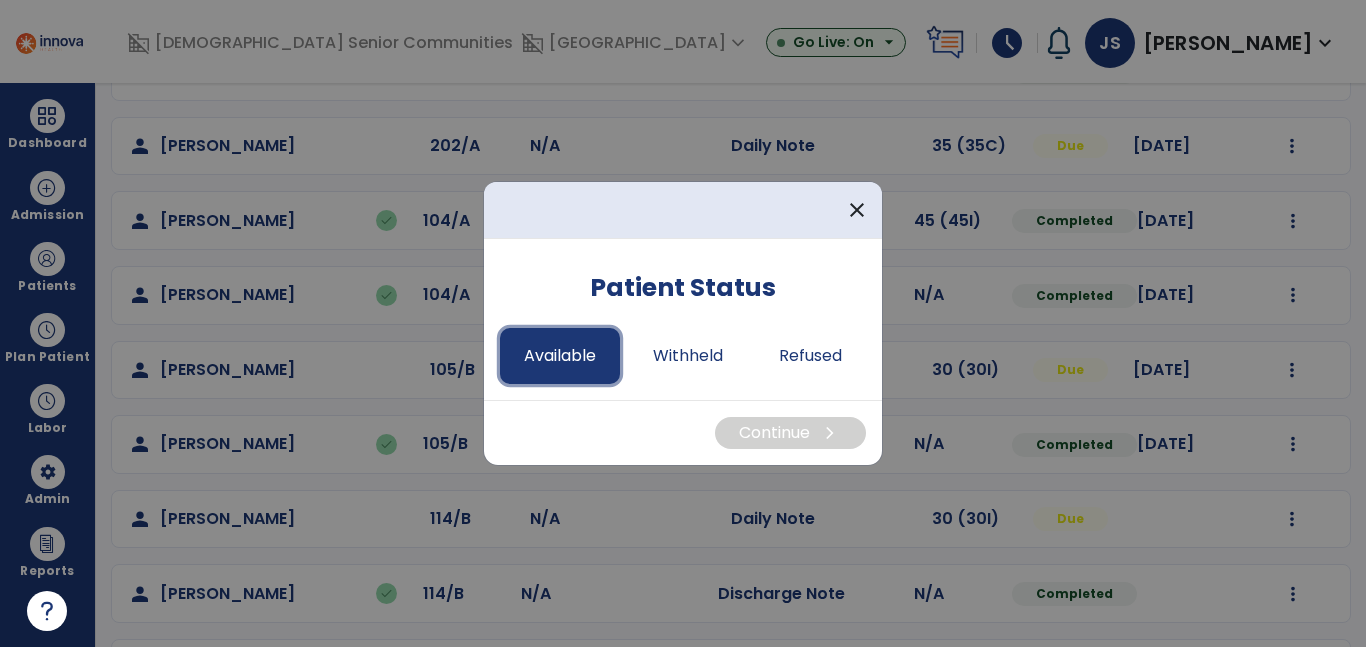 click on "Available" at bounding box center (560, 356) 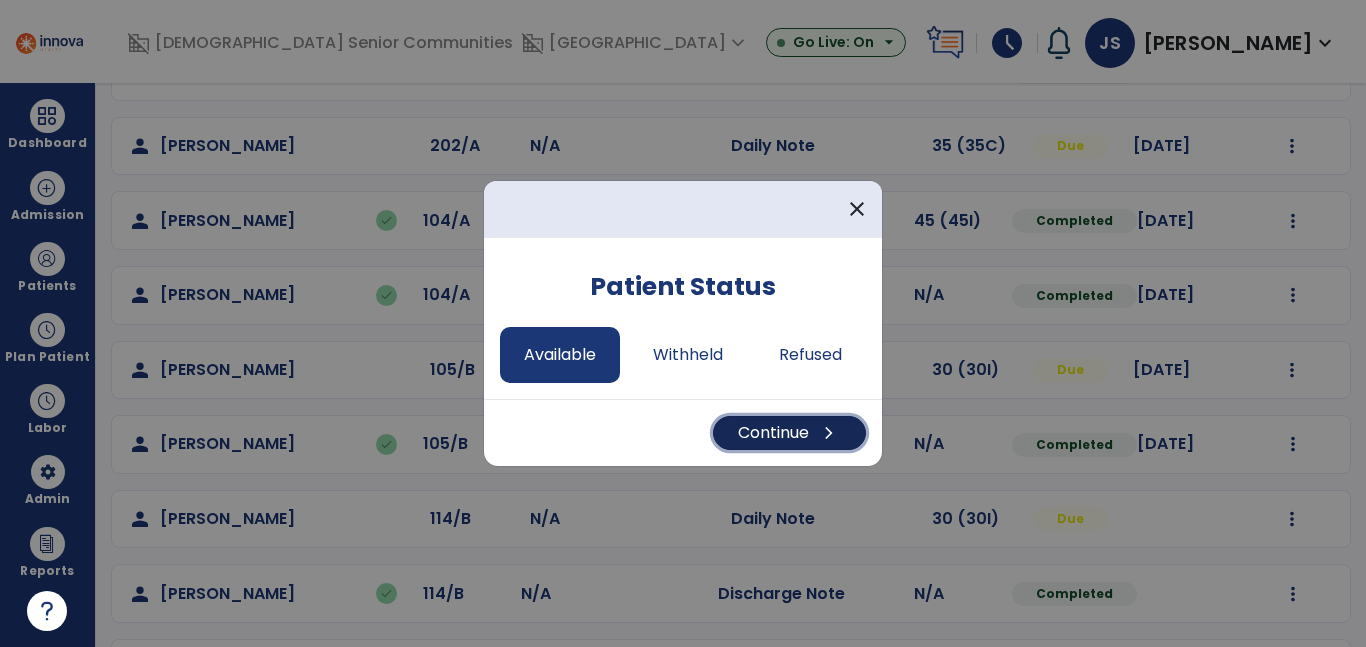 click on "Continue   chevron_right" at bounding box center (789, 433) 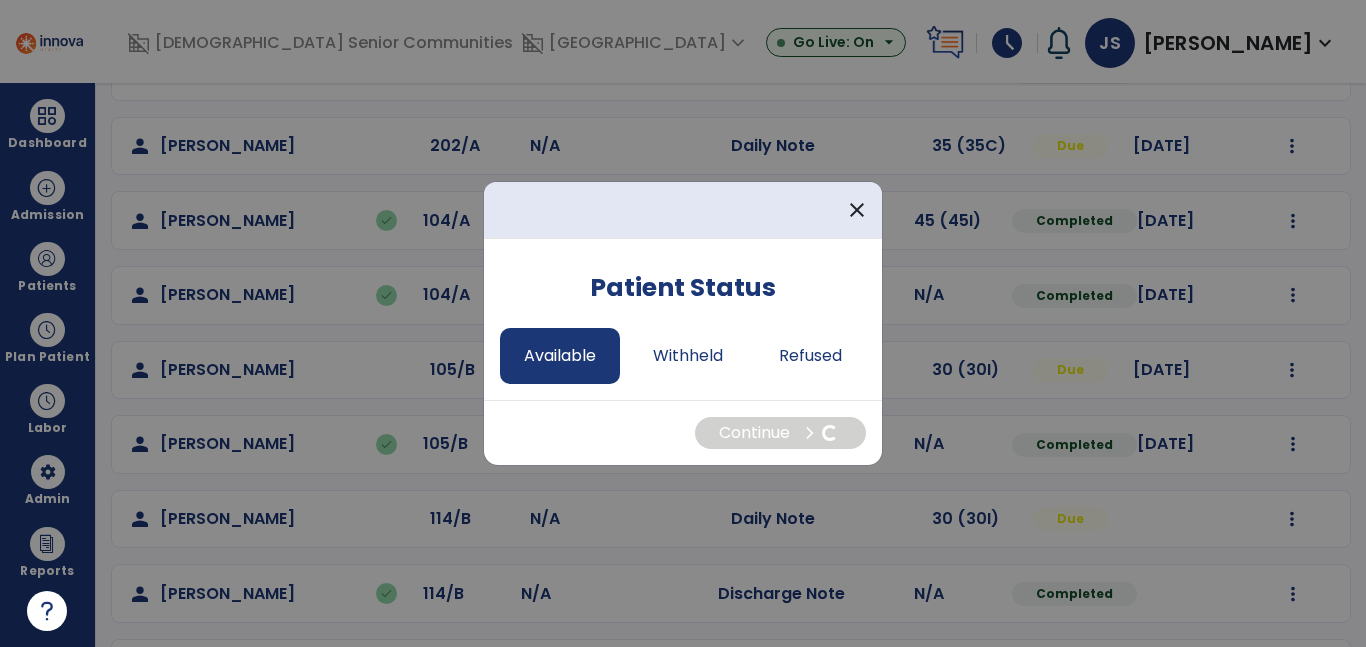 select on "*" 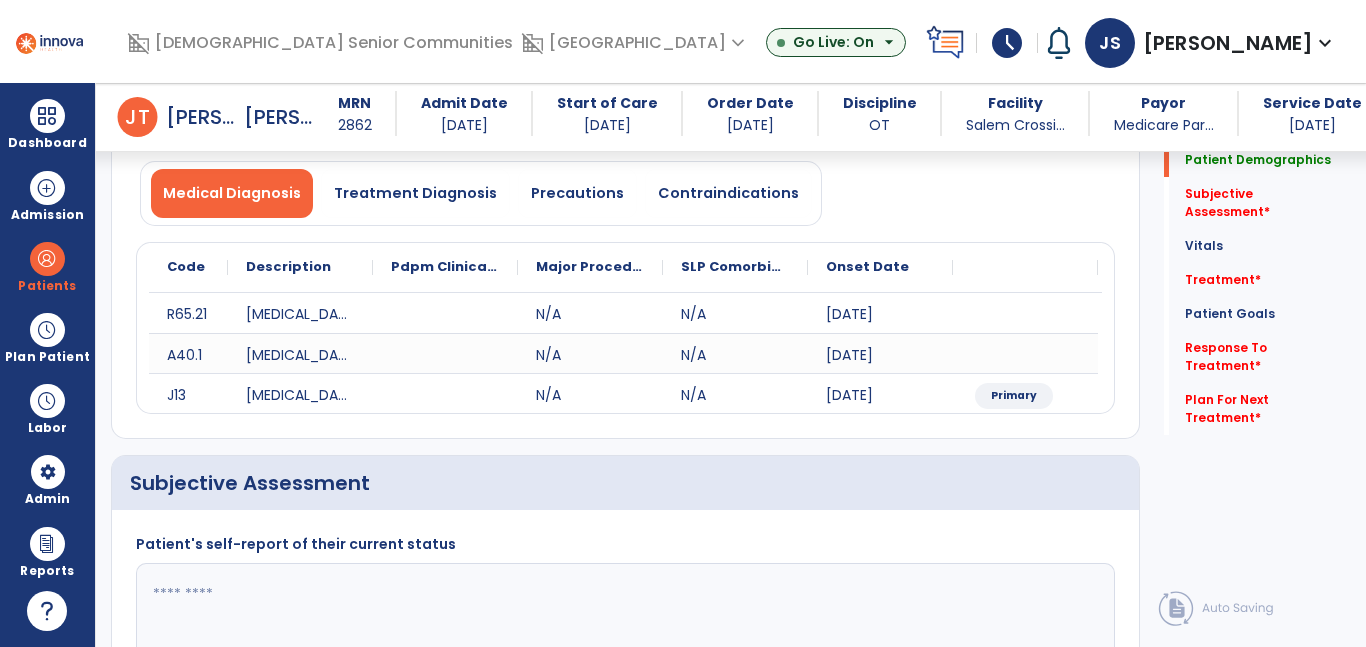 scroll, scrollTop: 258, scrollLeft: 0, axis: vertical 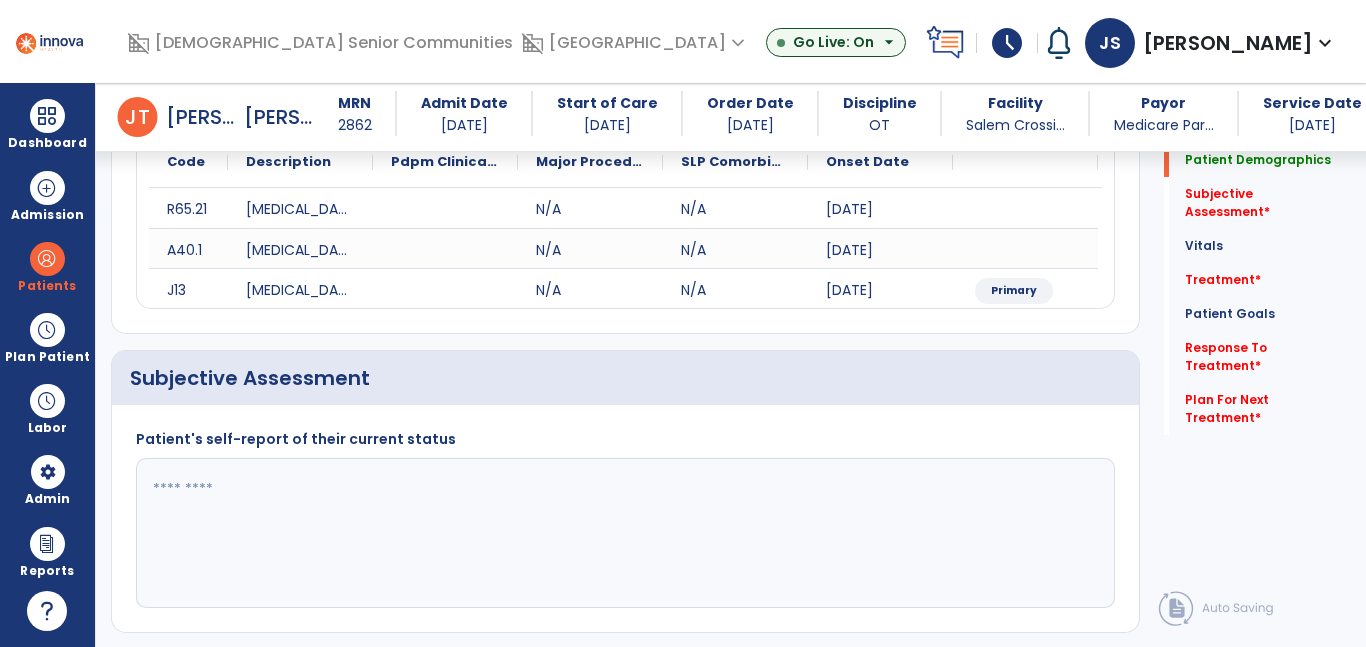 click 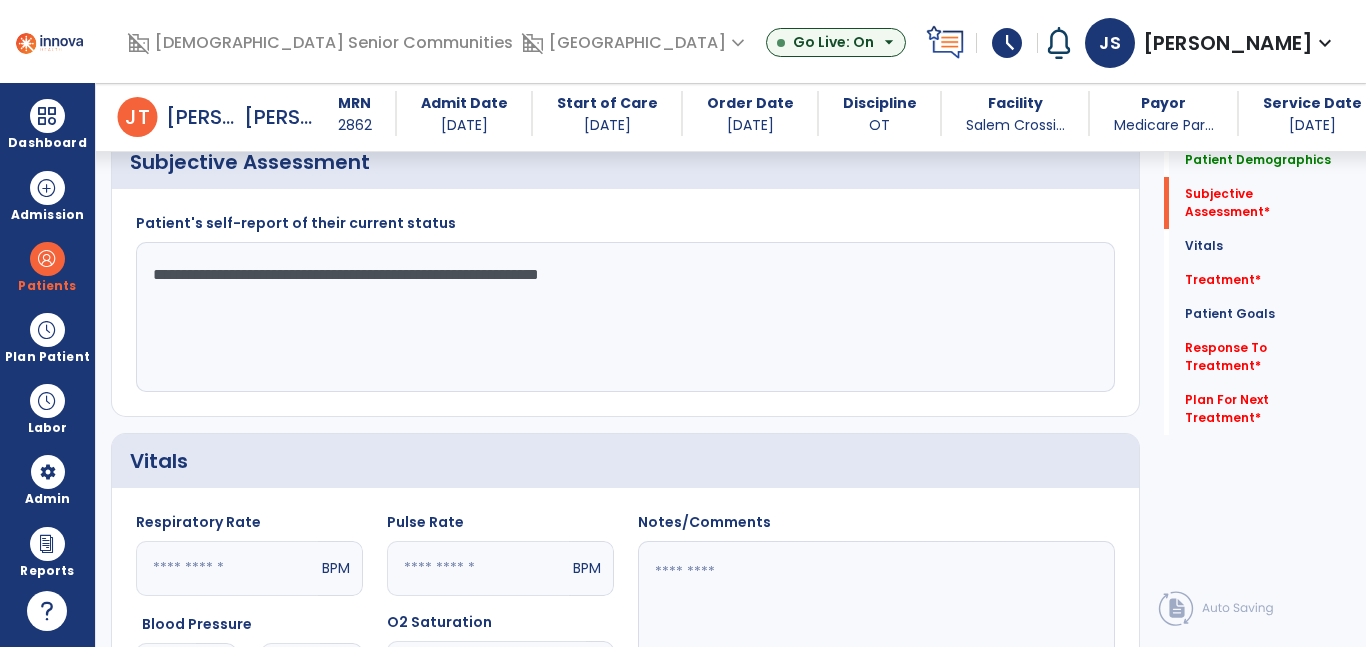 scroll, scrollTop: 496, scrollLeft: 0, axis: vertical 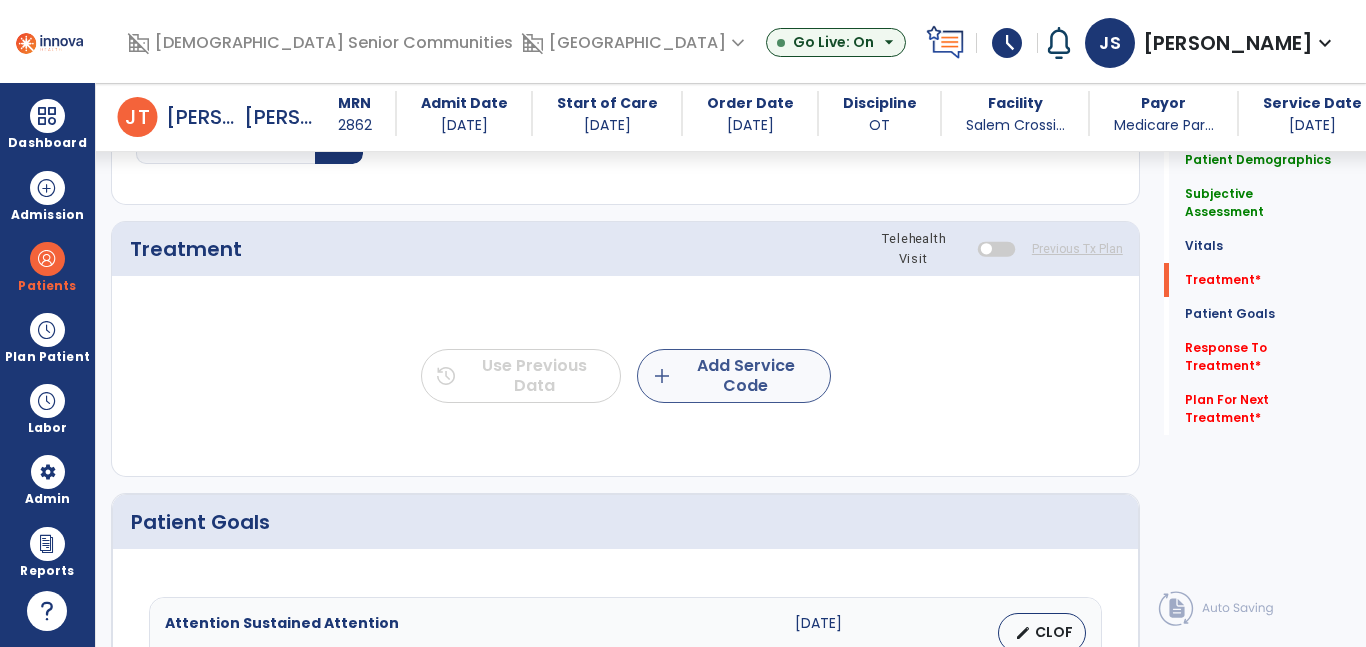 type on "**********" 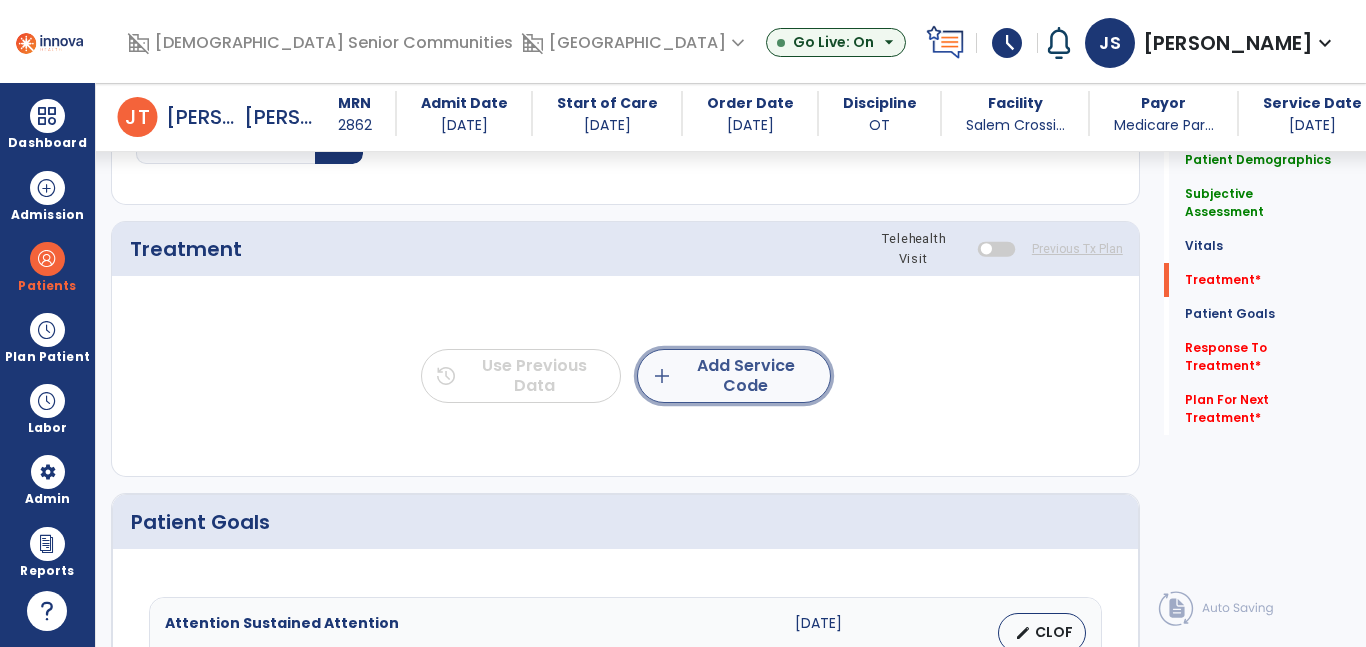 click on "add  Add Service Code" 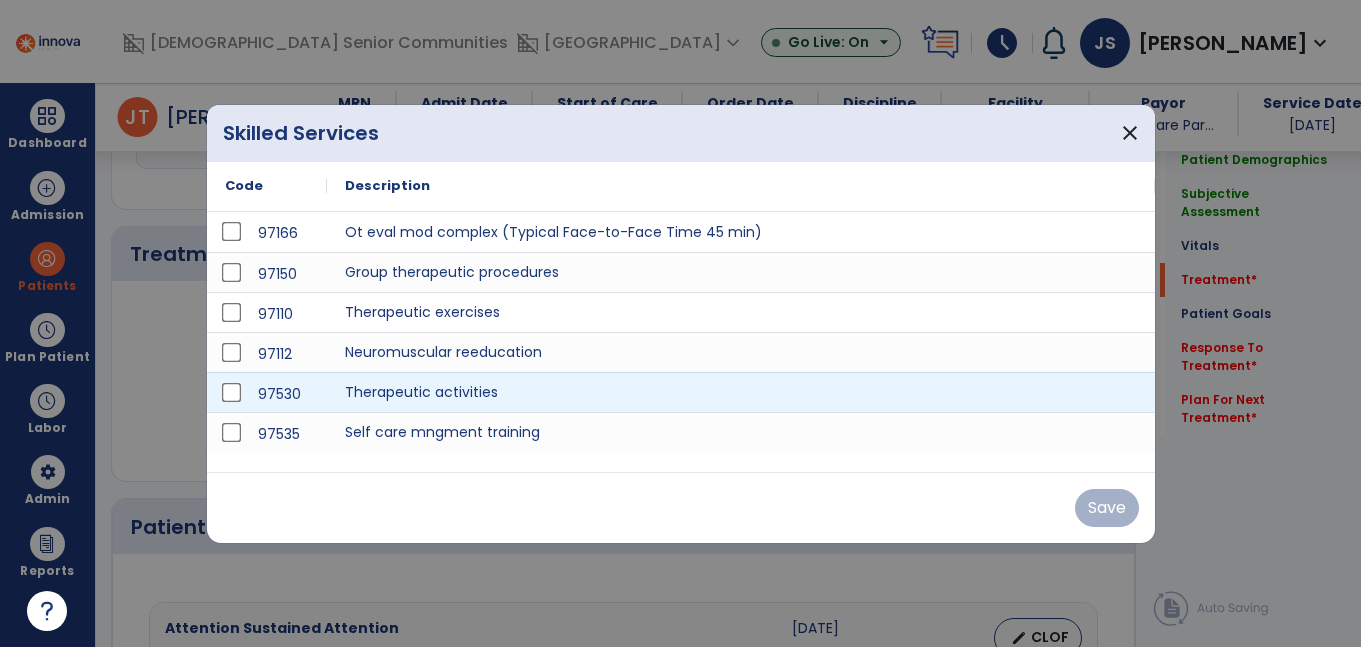 scroll, scrollTop: 1108, scrollLeft: 0, axis: vertical 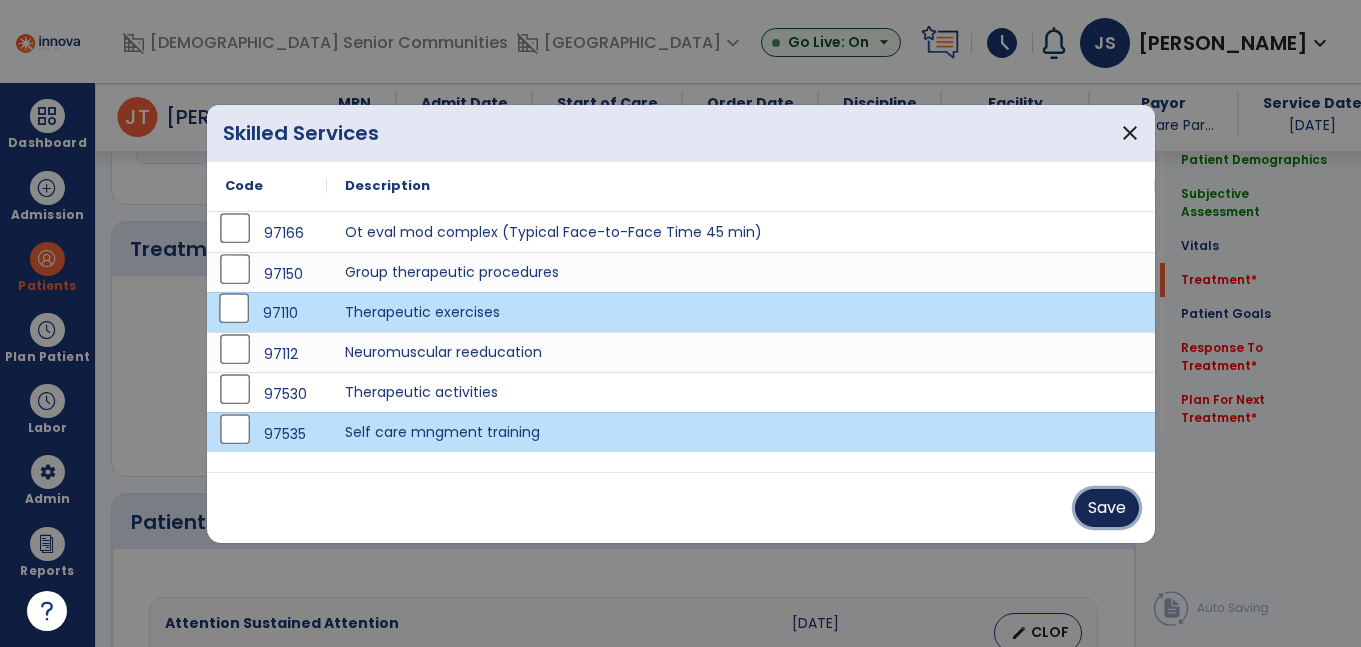 click on "Save" at bounding box center (1107, 508) 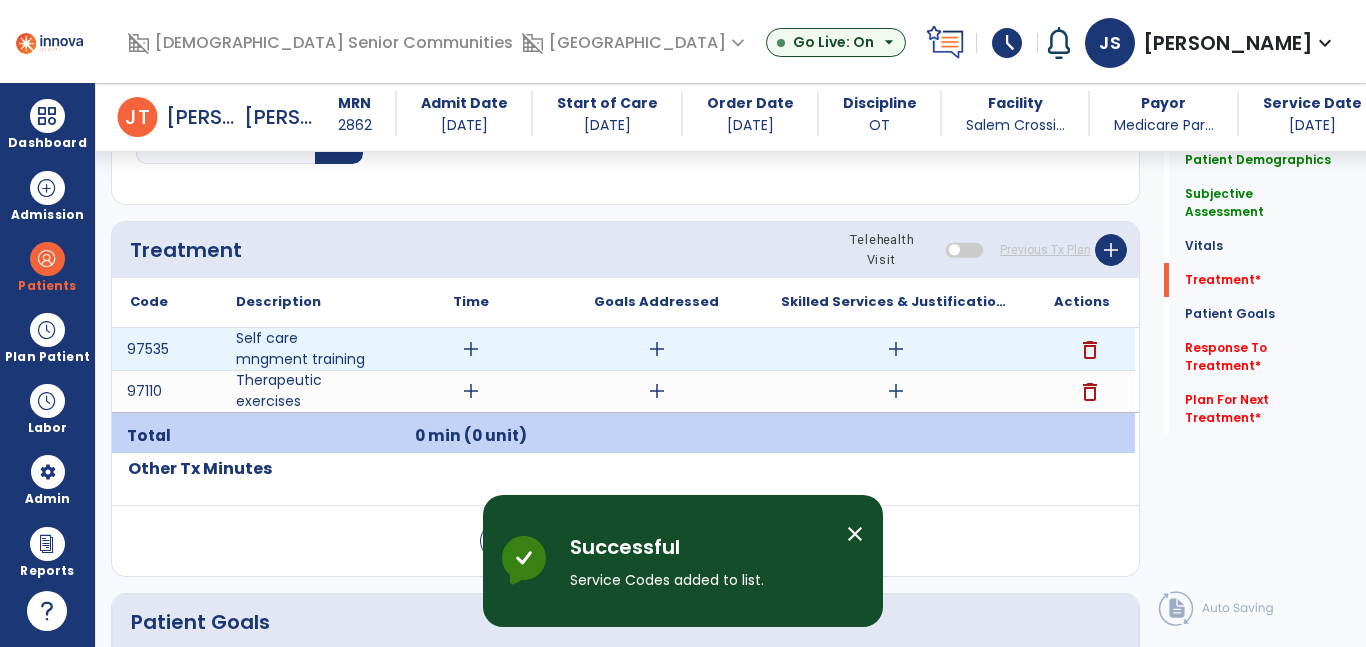drag, startPoint x: 889, startPoint y: 344, endPoint x: 814, endPoint y: 342, distance: 75.026665 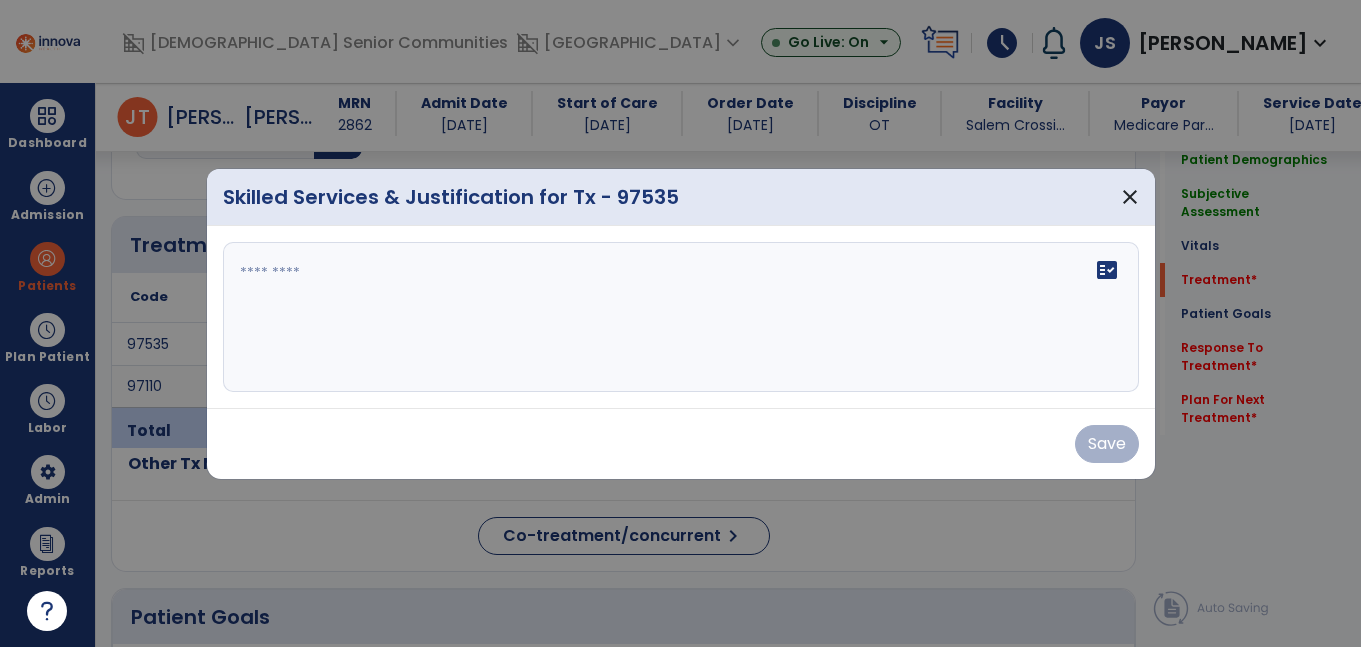 scroll, scrollTop: 1108, scrollLeft: 0, axis: vertical 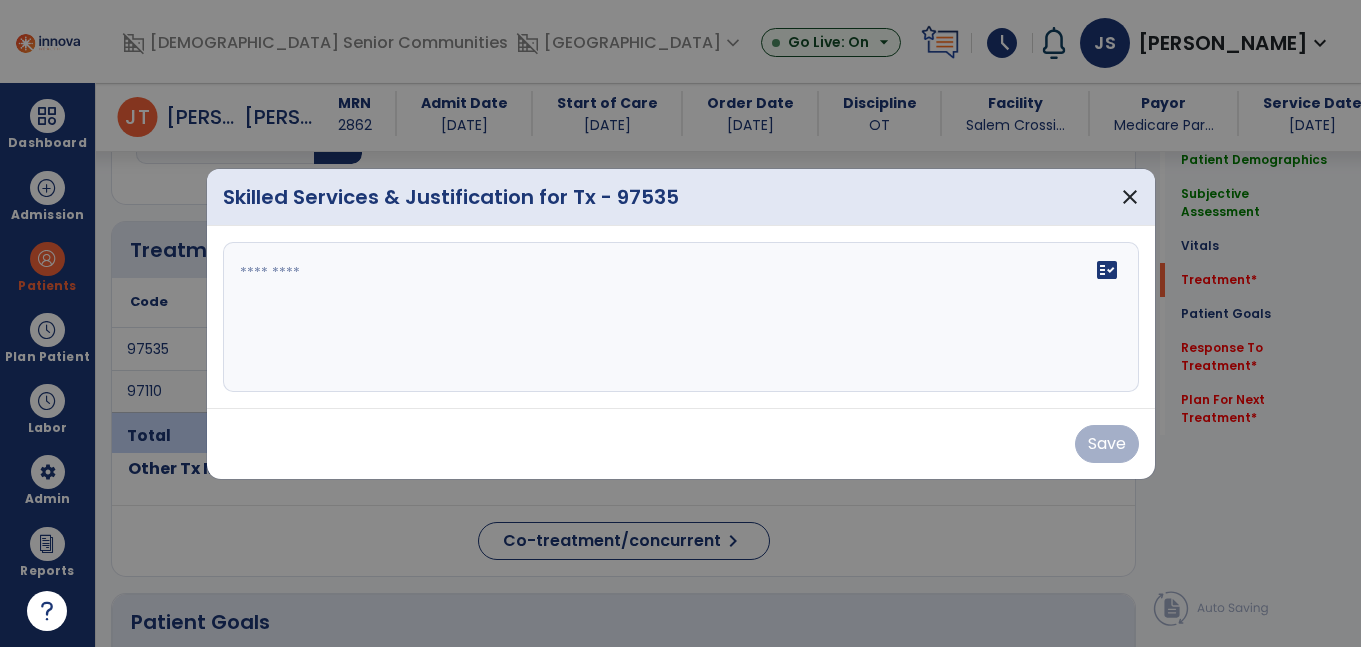 click on "fact_check" at bounding box center [681, 317] 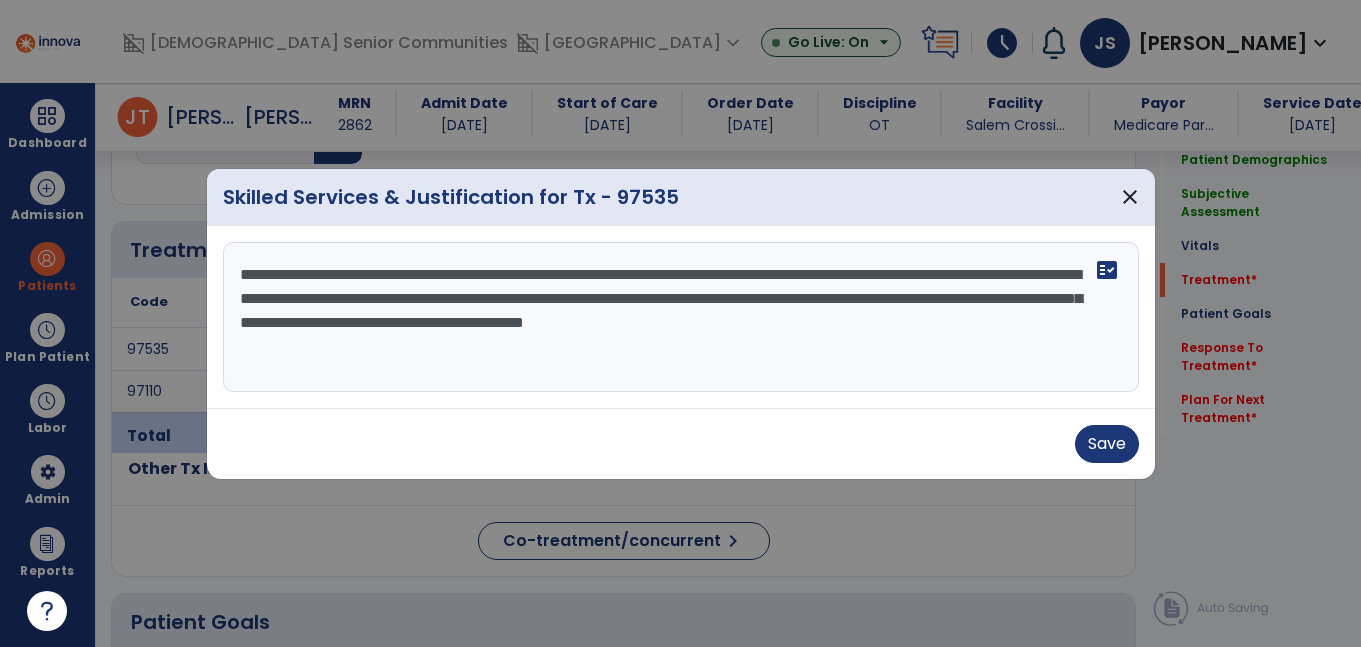 type on "**********" 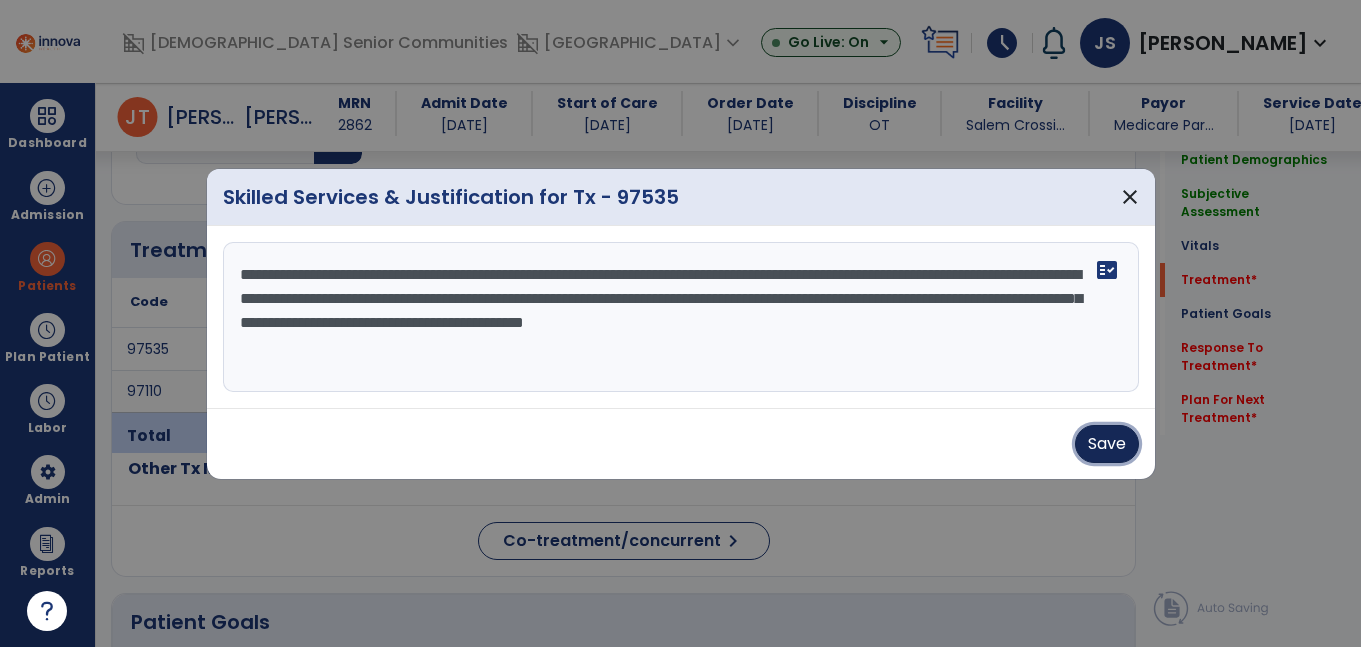 click on "Save" at bounding box center [1107, 444] 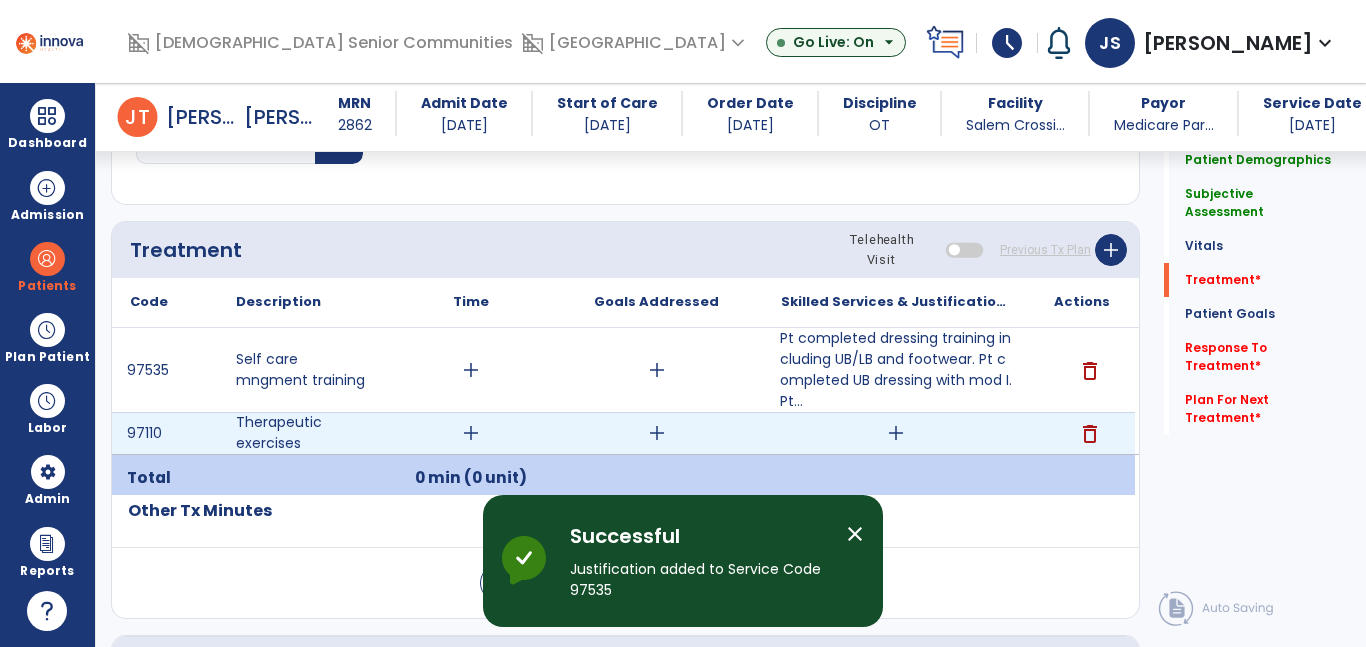click on "add" at bounding box center [896, 433] 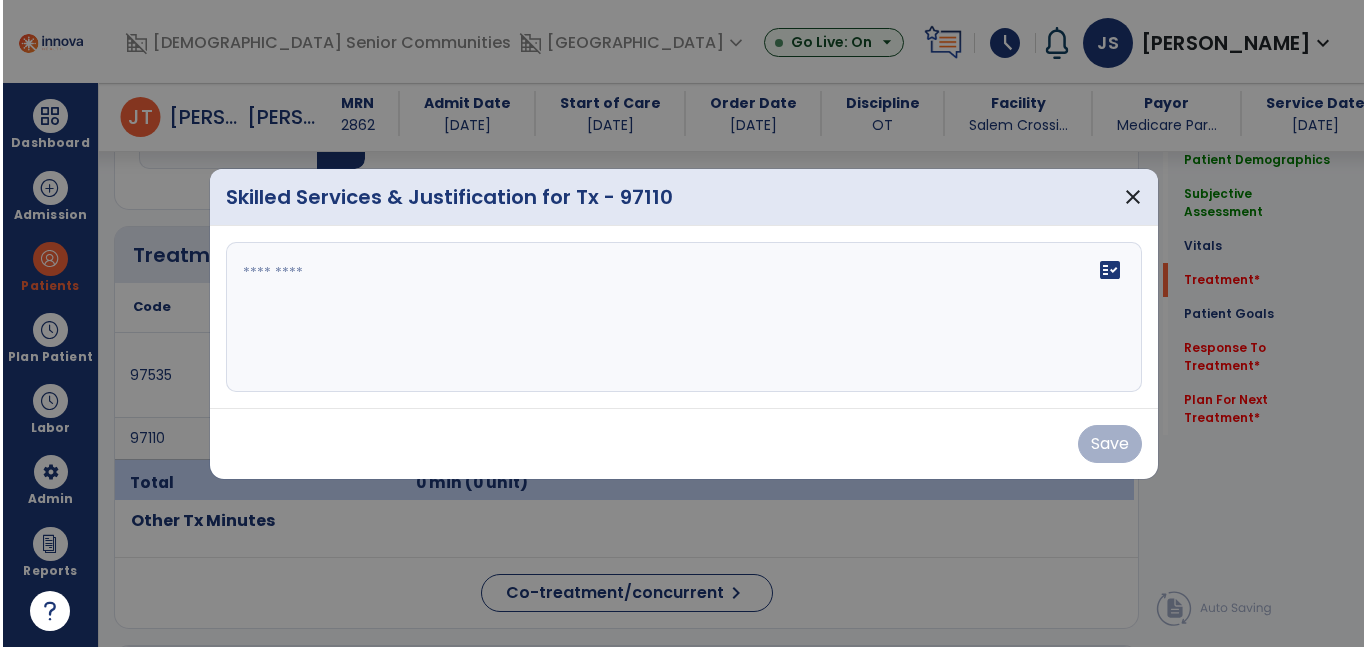 scroll, scrollTop: 1108, scrollLeft: 0, axis: vertical 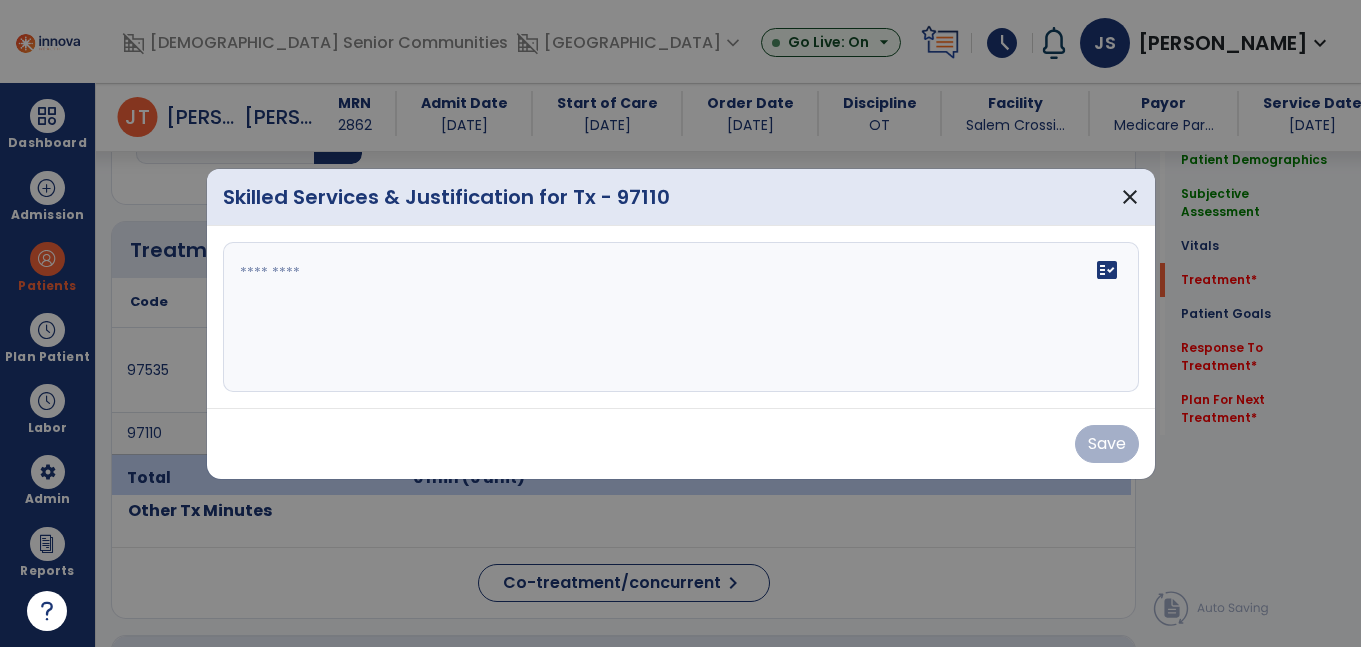 click on "fact_check" at bounding box center [681, 317] 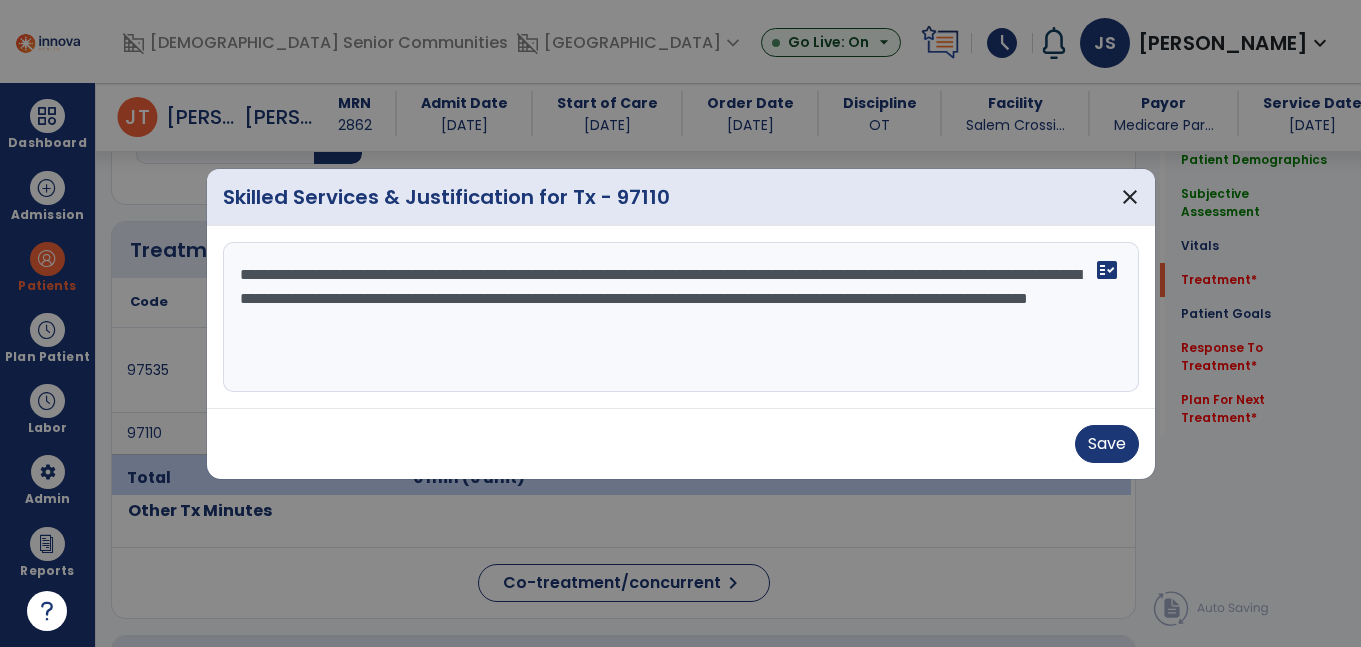 click on "**********" at bounding box center [681, 317] 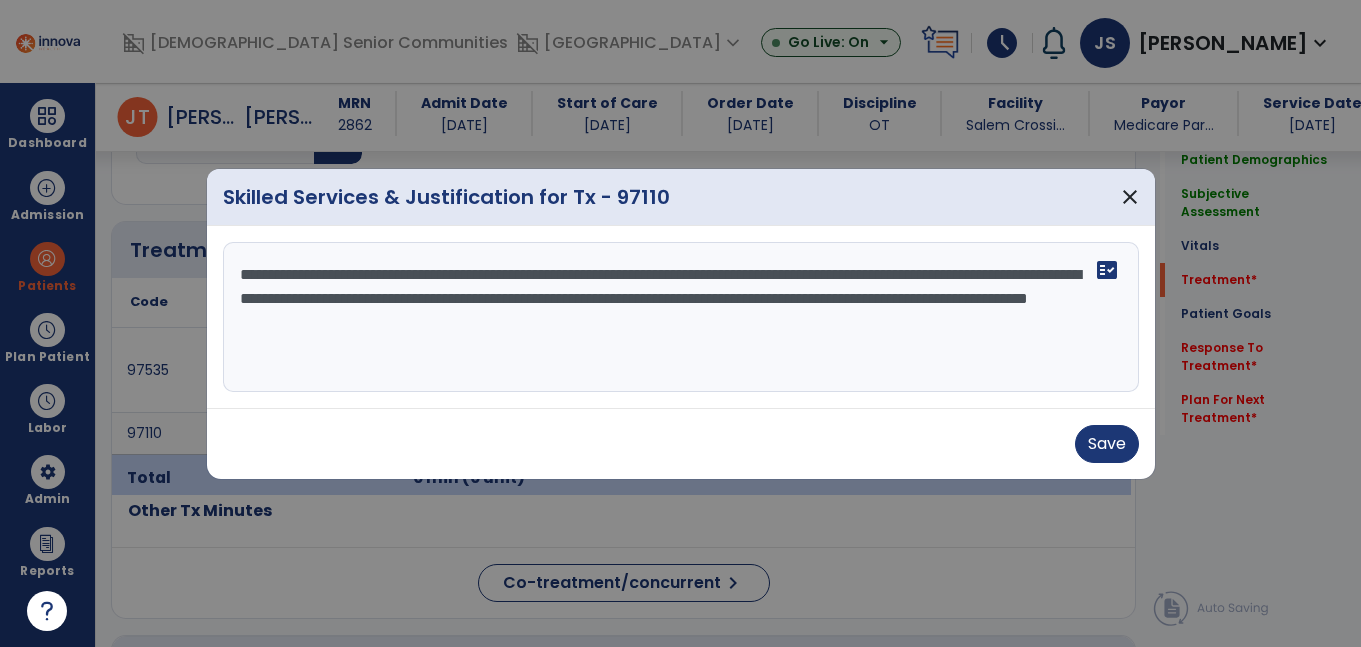 click on "**********" at bounding box center [681, 317] 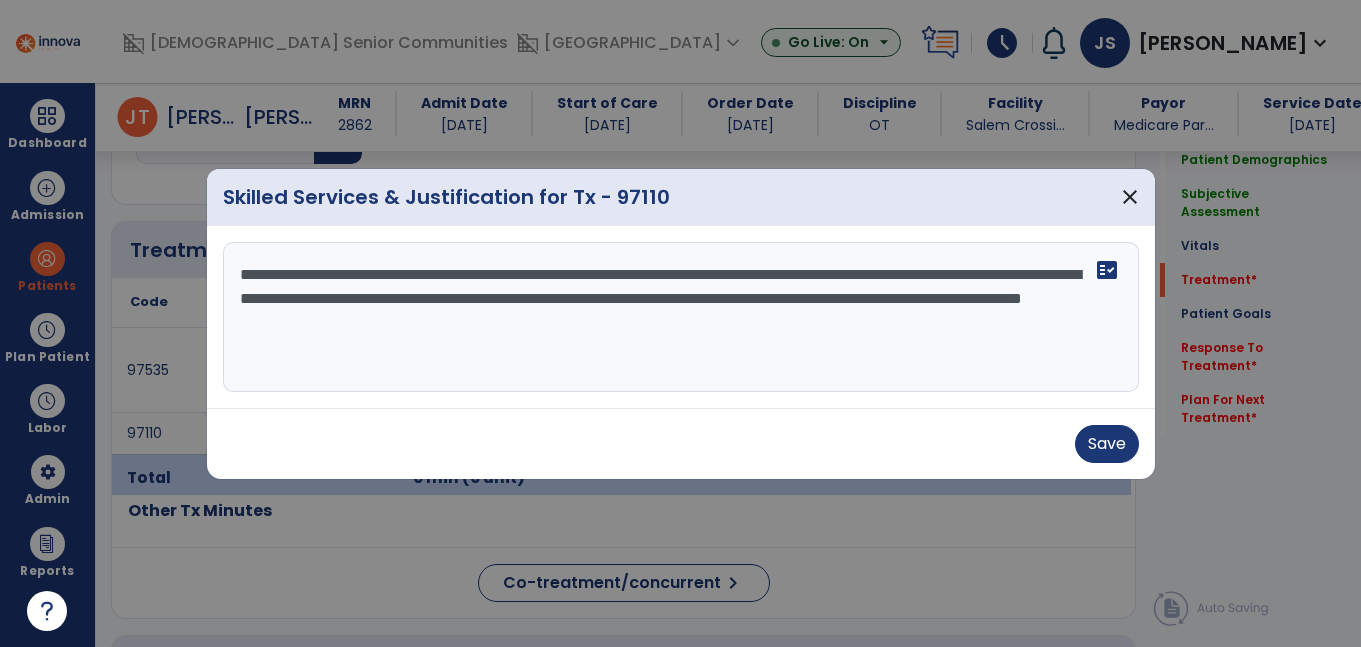 drag, startPoint x: 731, startPoint y: 321, endPoint x: 753, endPoint y: 317, distance: 22.36068 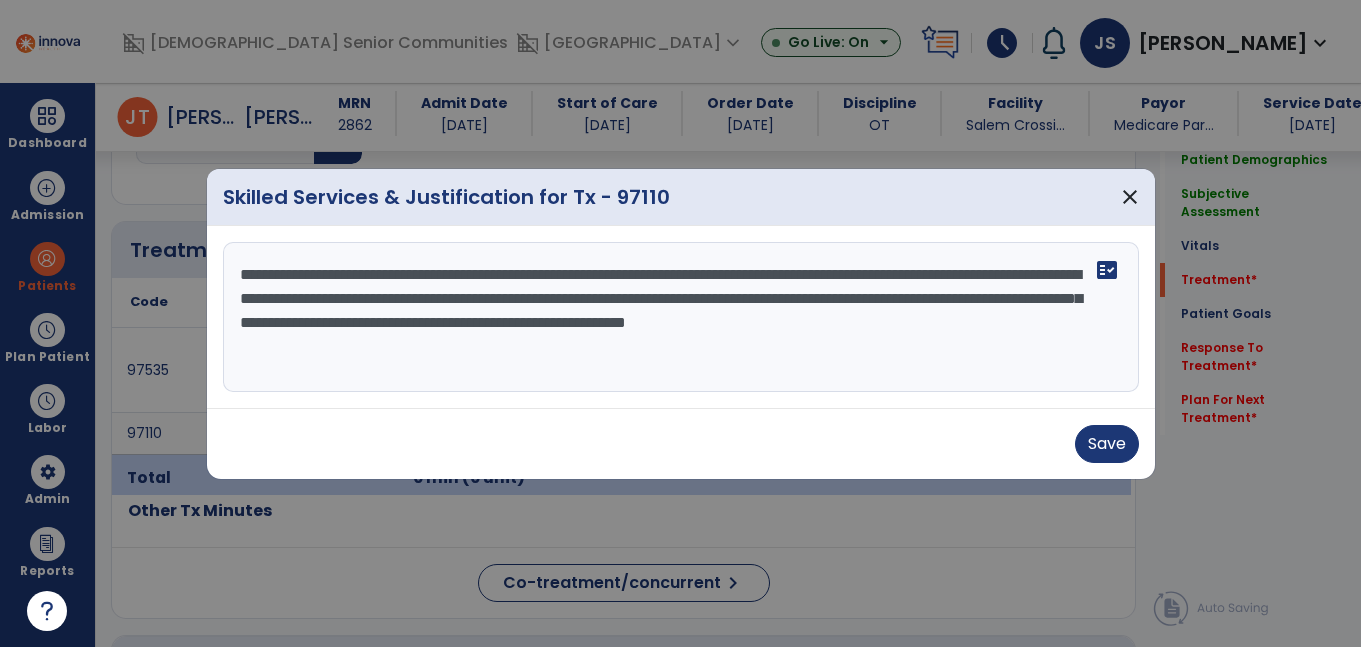 type on "**********" 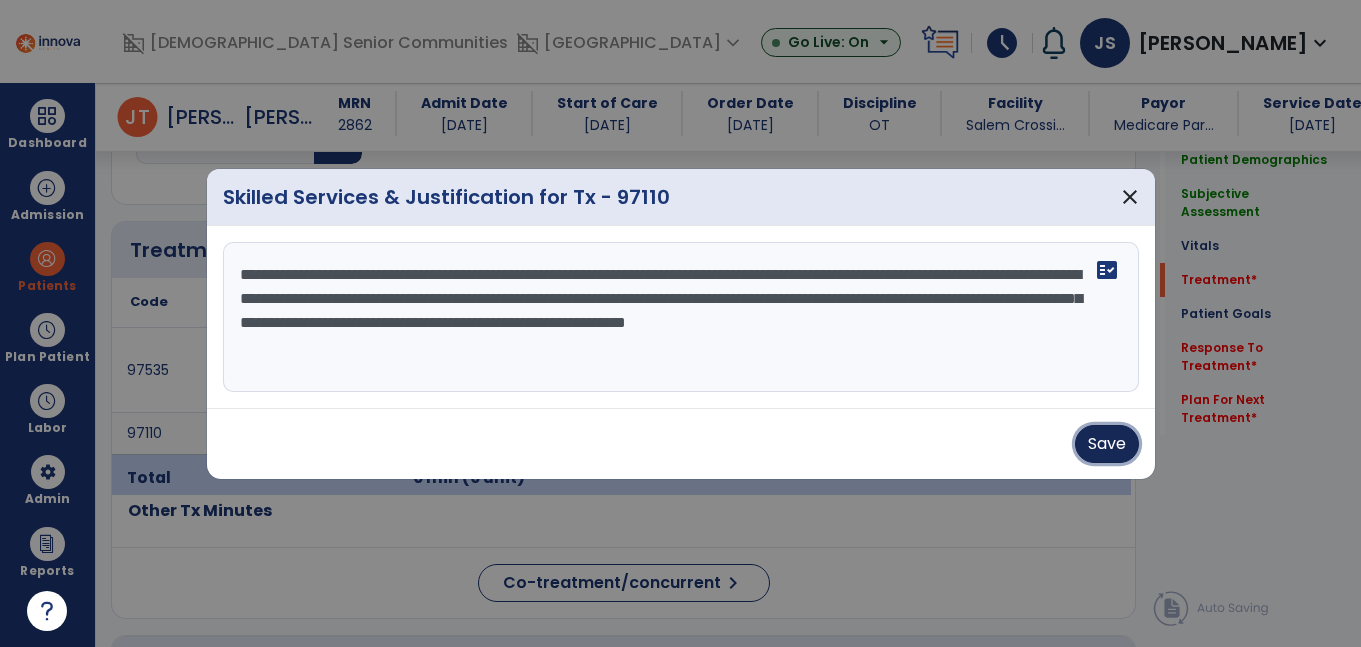 click on "Save" at bounding box center [1107, 444] 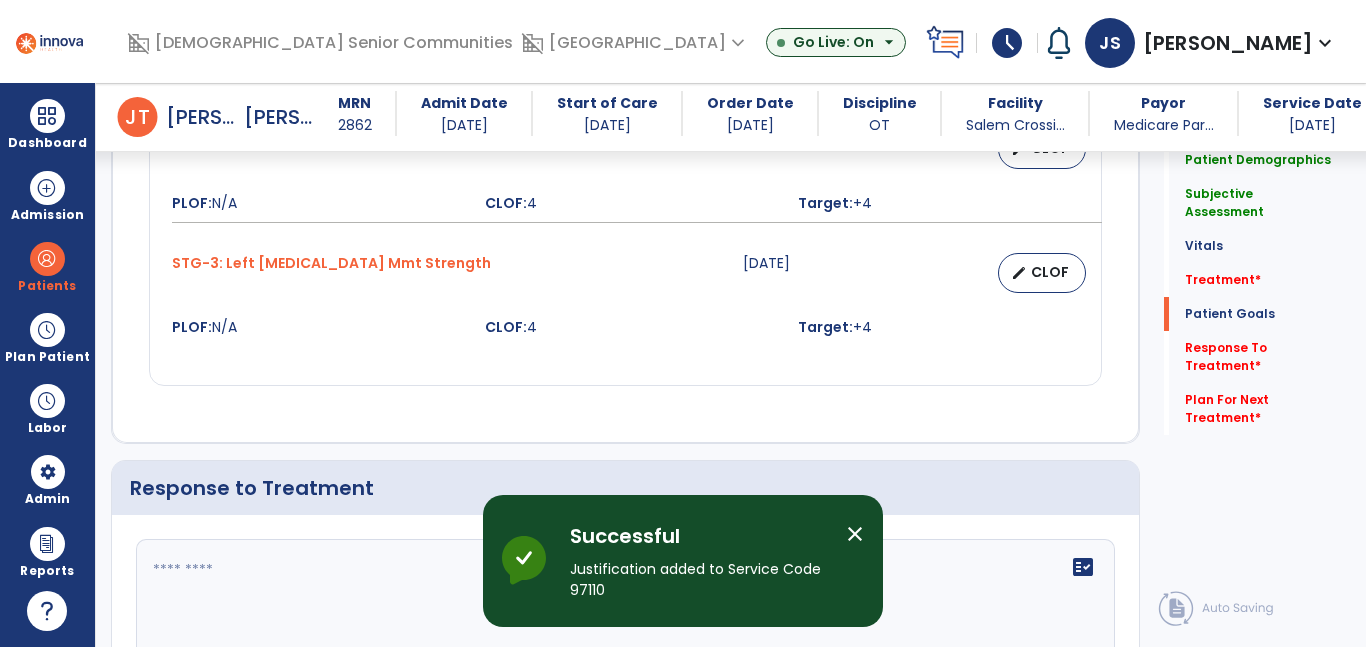 scroll, scrollTop: 2703, scrollLeft: 0, axis: vertical 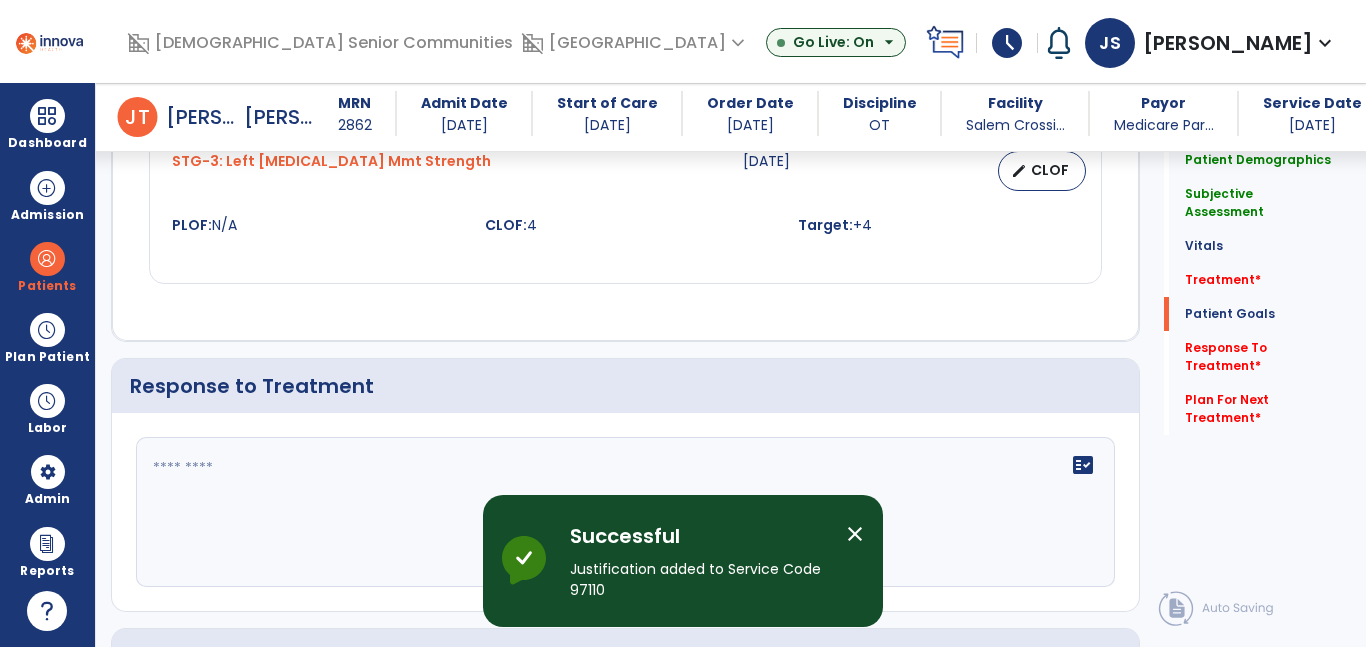 click 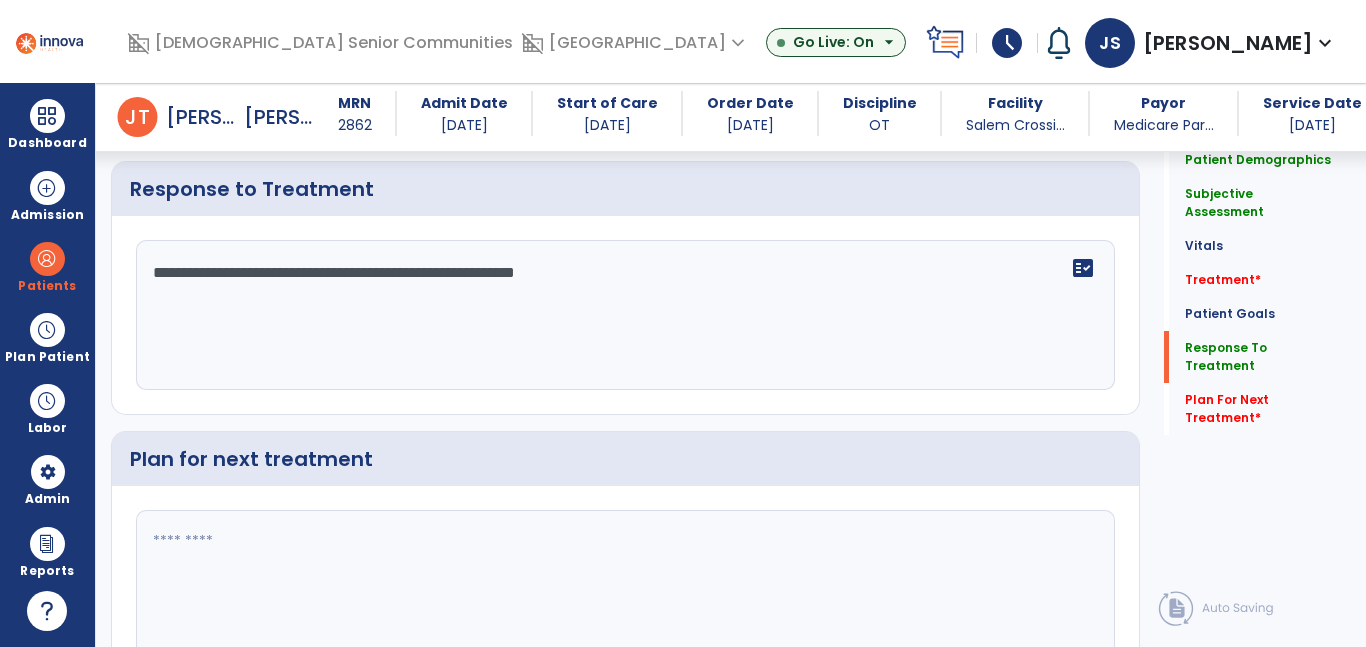 scroll, scrollTop: 2953, scrollLeft: 0, axis: vertical 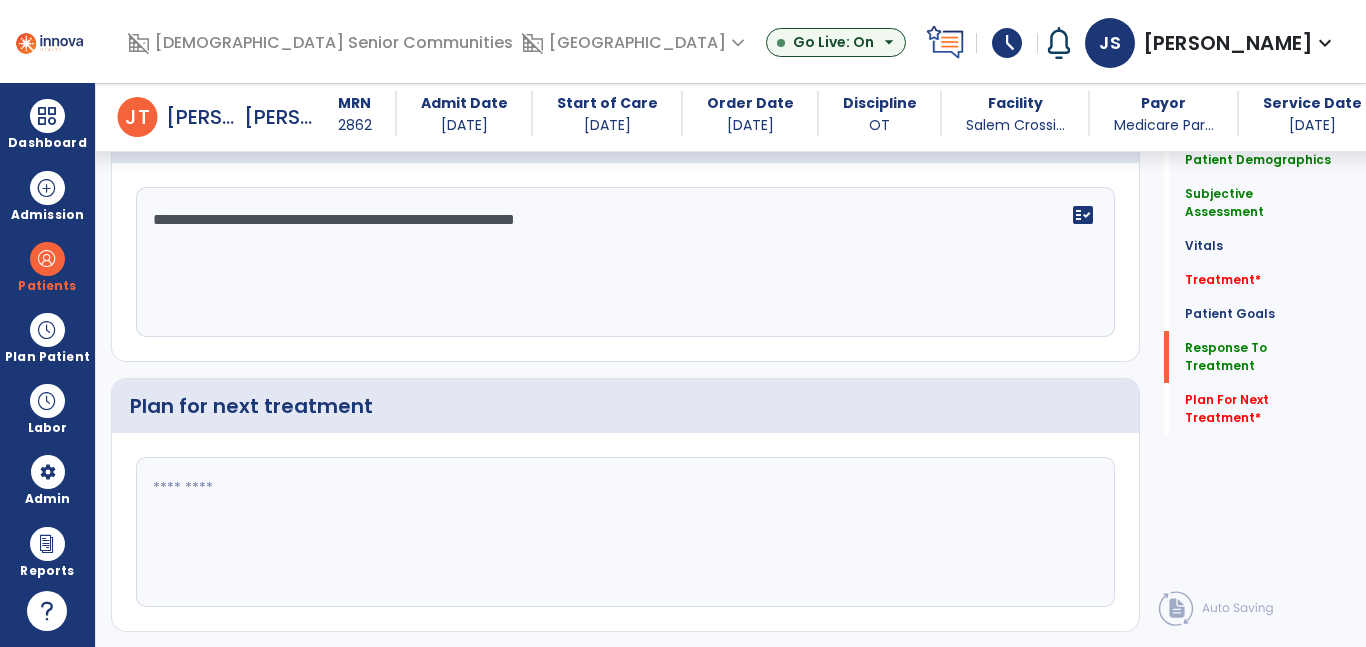 type on "**********" 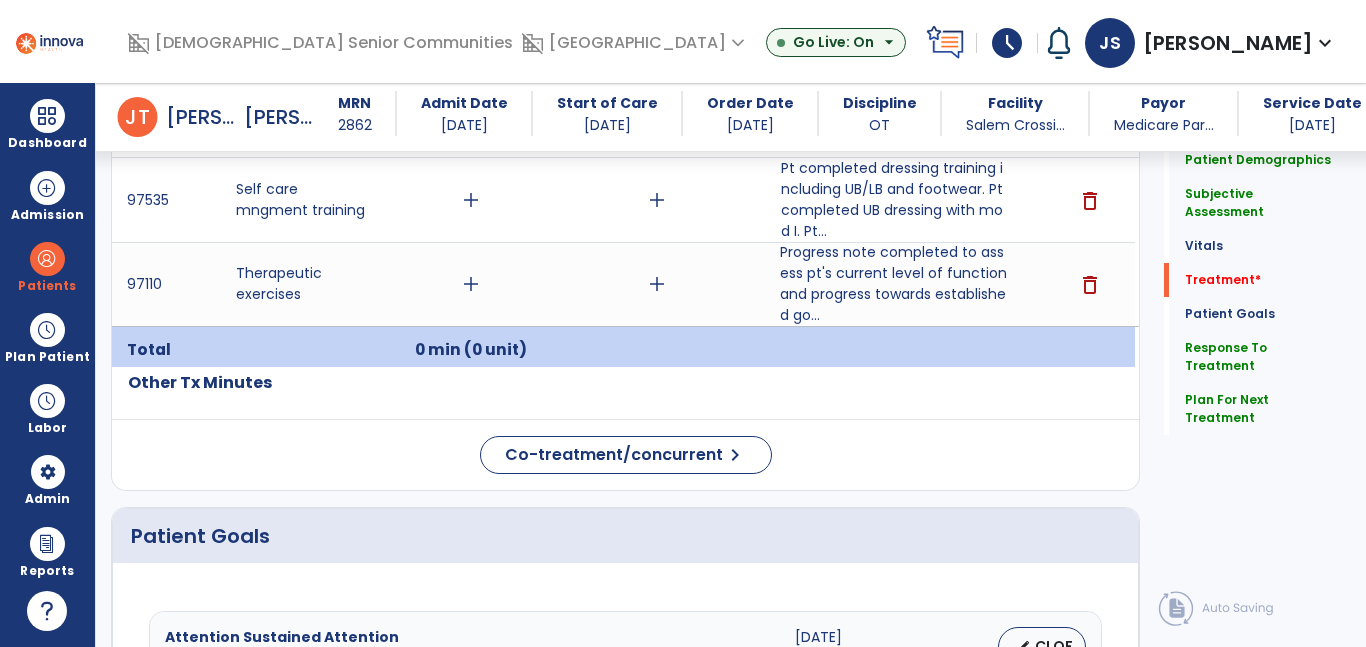 scroll, scrollTop: 1275, scrollLeft: 0, axis: vertical 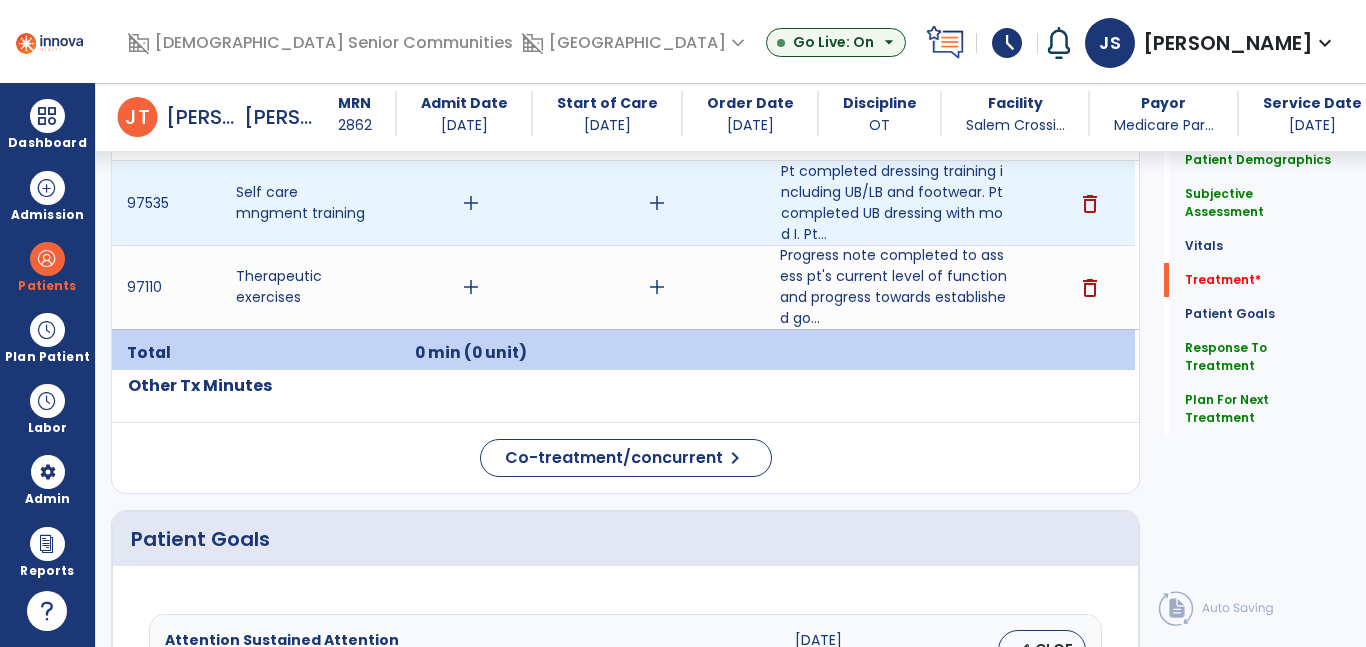 type on "**********" 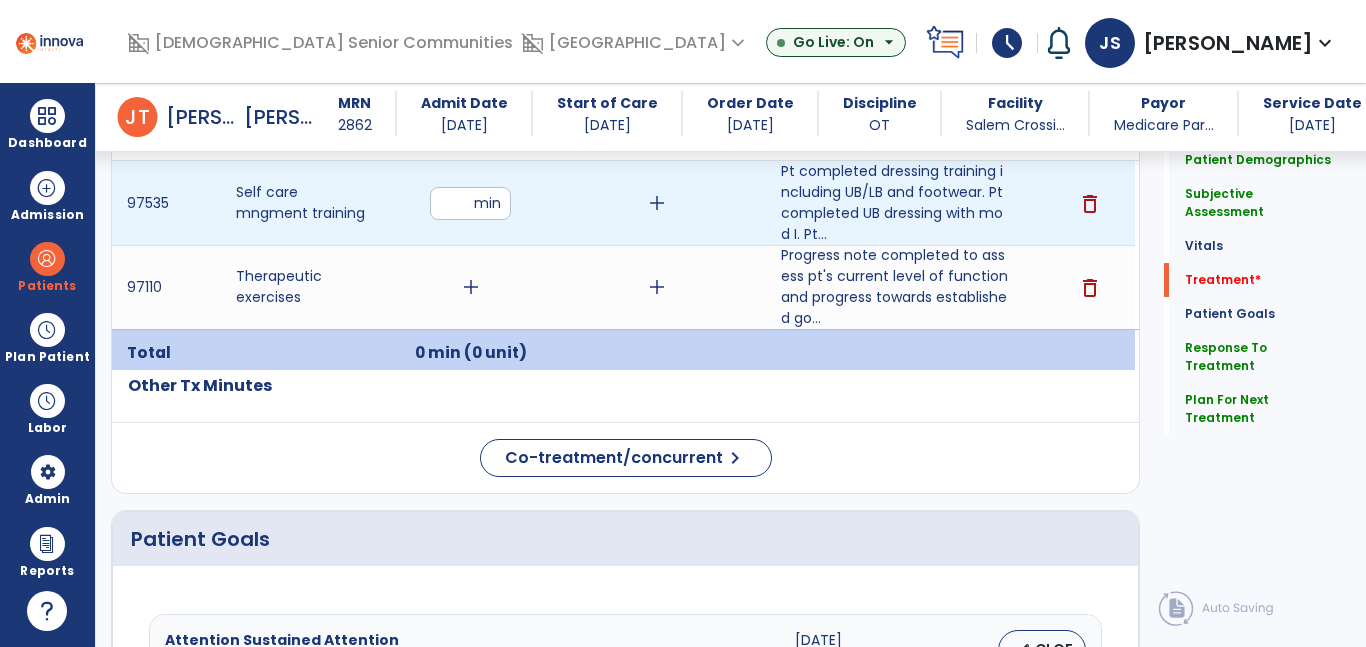 type on "**" 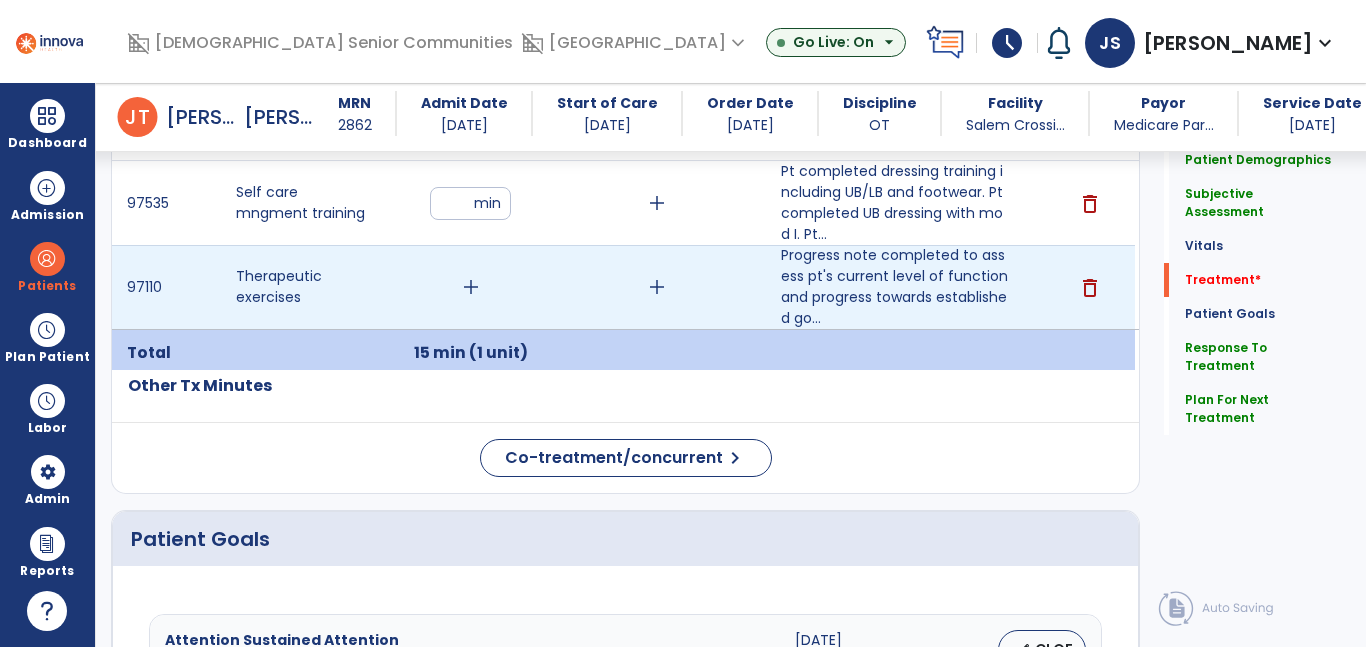 click on "add" at bounding box center [471, 287] 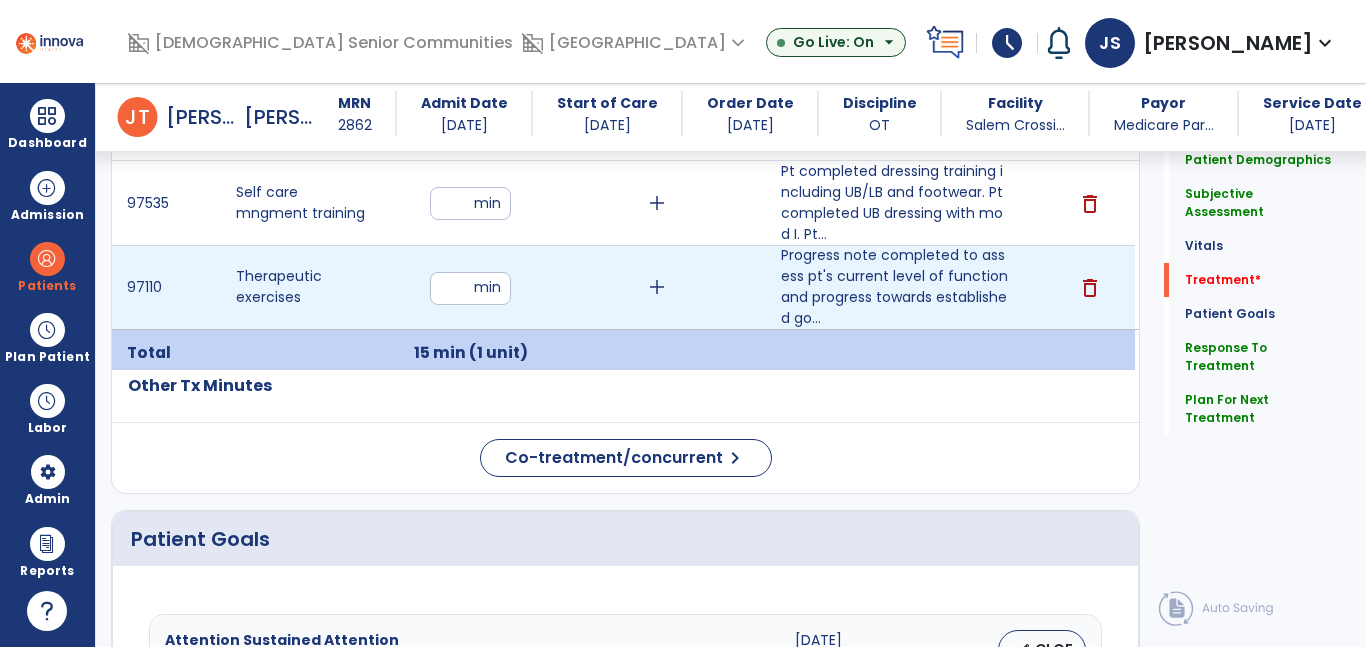 type on "**" 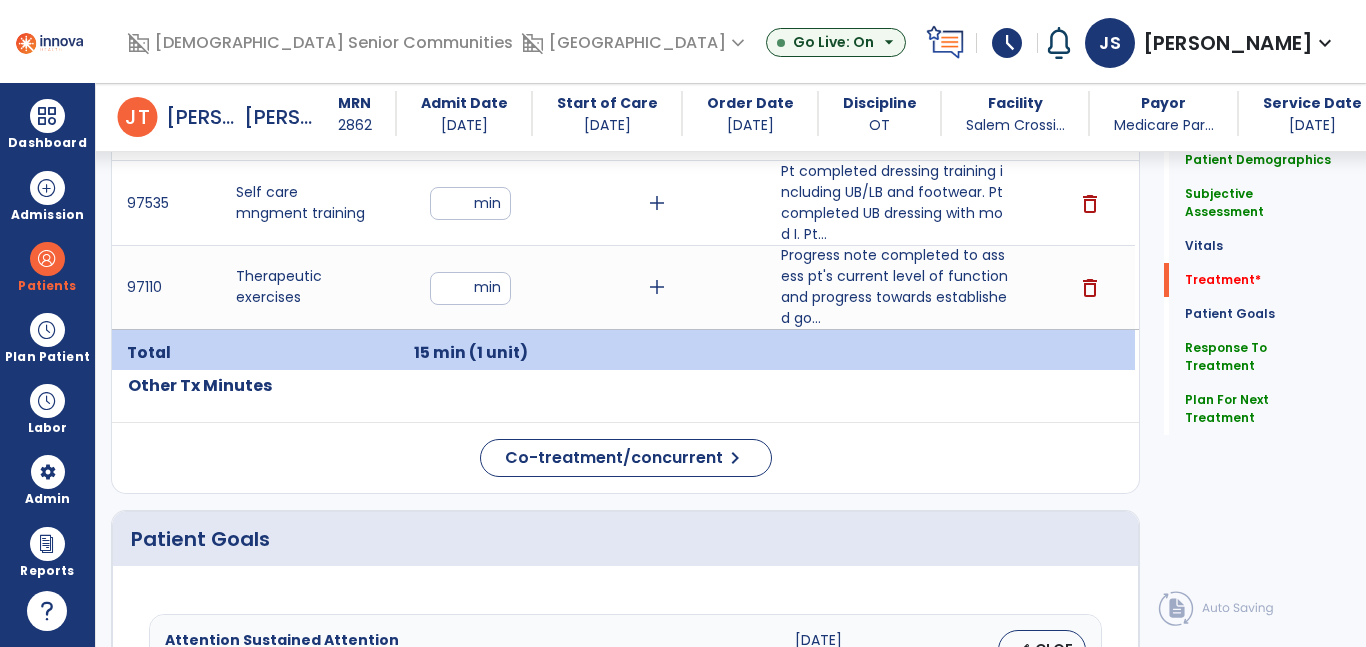 click on "Quick Links  Patient Demographics   Patient Demographics   Subjective Assessment   Subjective Assessment   Vitals   Vitals   Treatment   *  Treatment   *  Patient Goals   Patient Goals   Response To Treatment   Response To Treatment   Plan For Next Treatment   Plan For Next Treatment" 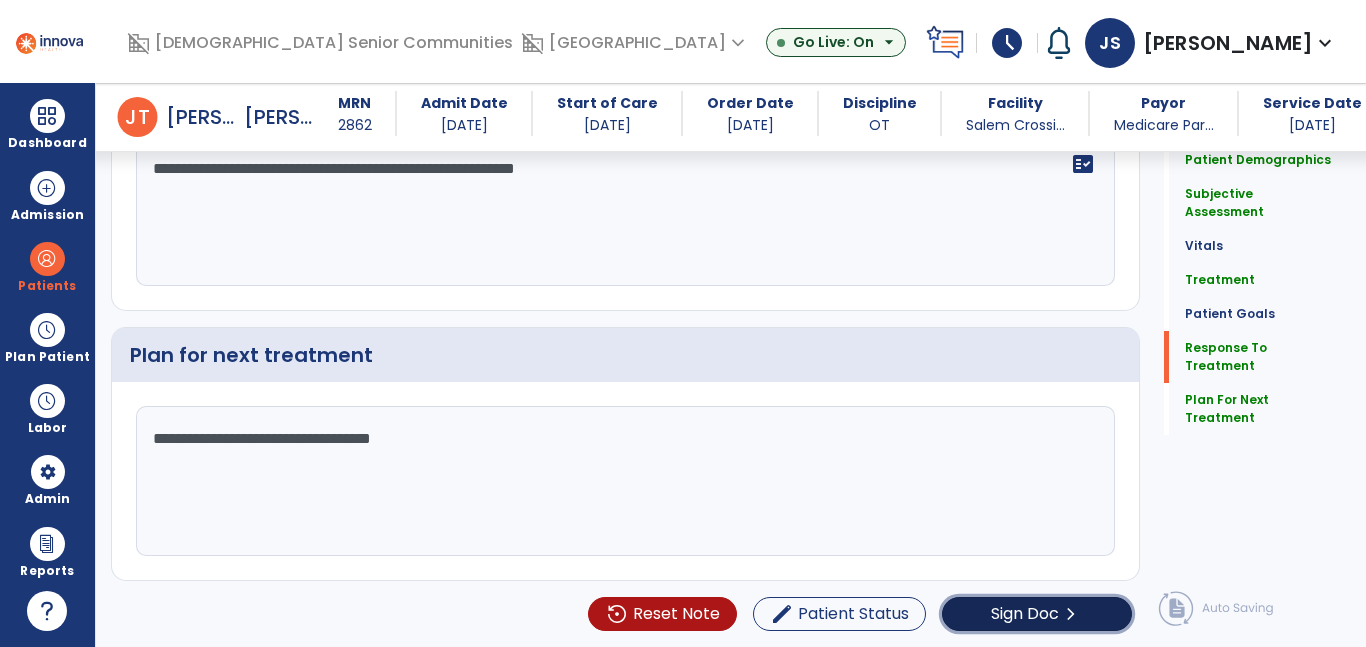 click on "Sign Doc" 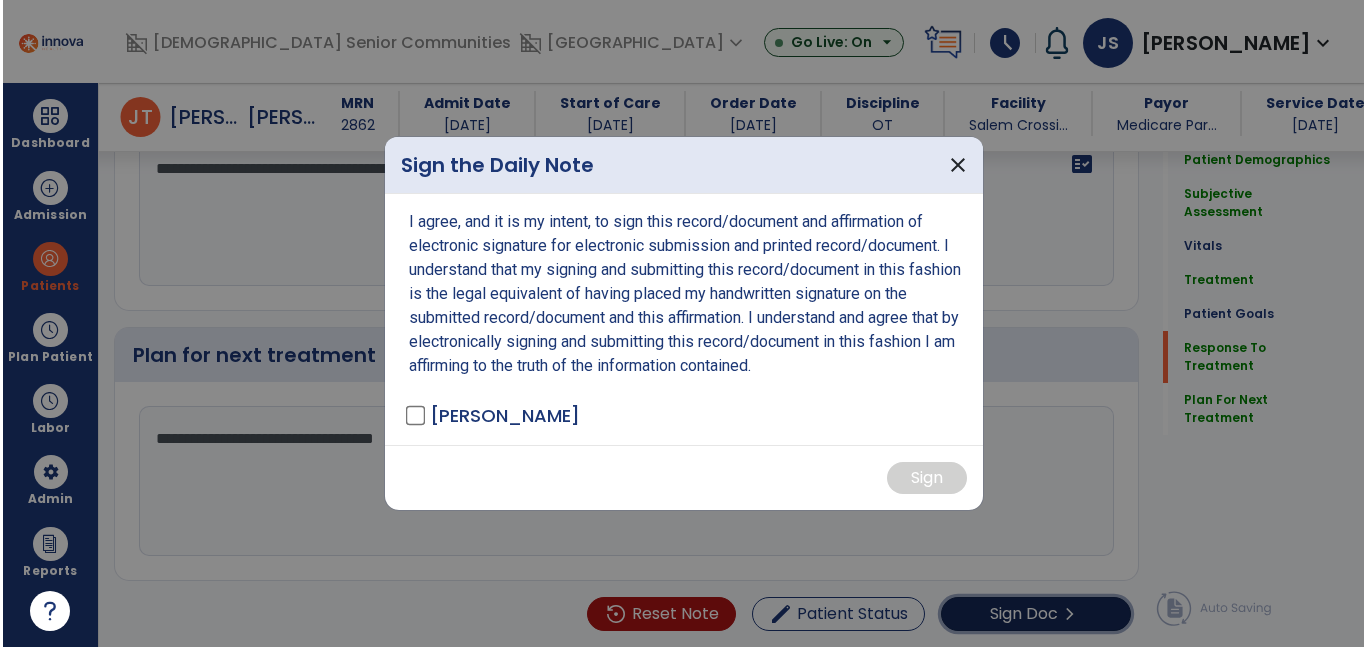 scroll, scrollTop: 3004, scrollLeft: 0, axis: vertical 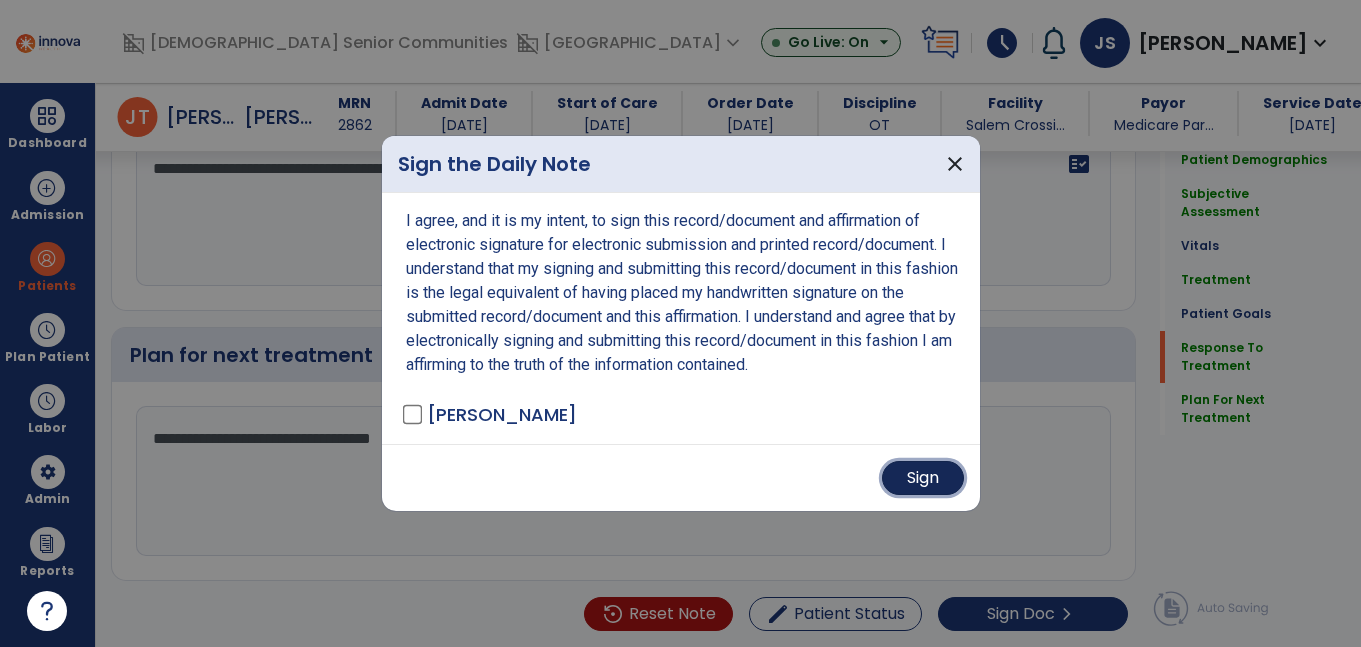 click on "Sign" at bounding box center [923, 478] 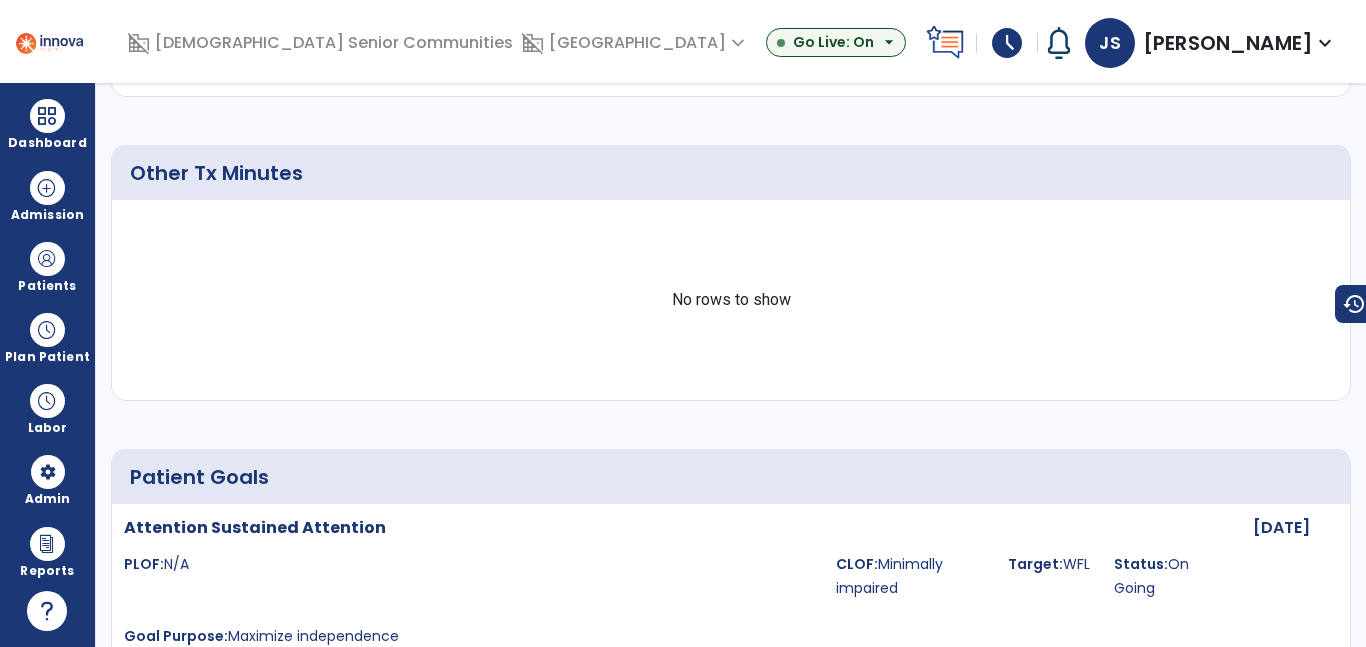 scroll, scrollTop: 0, scrollLeft: 0, axis: both 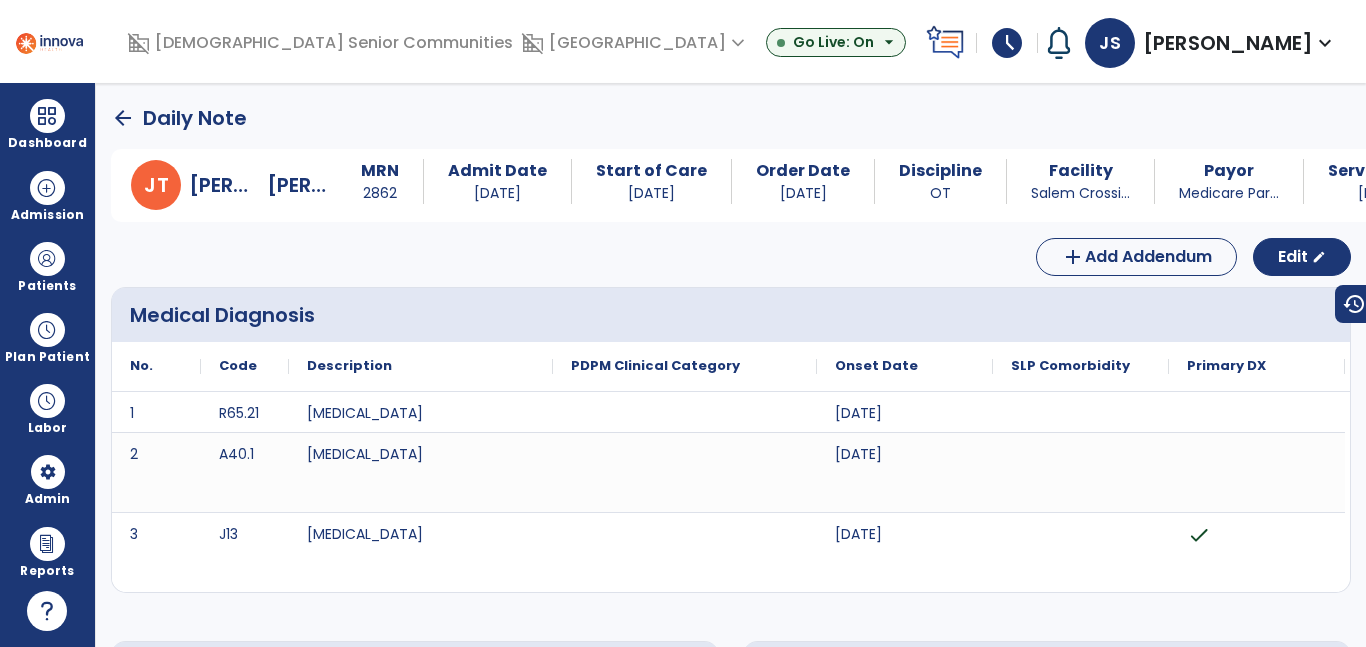 click on "arrow_back" 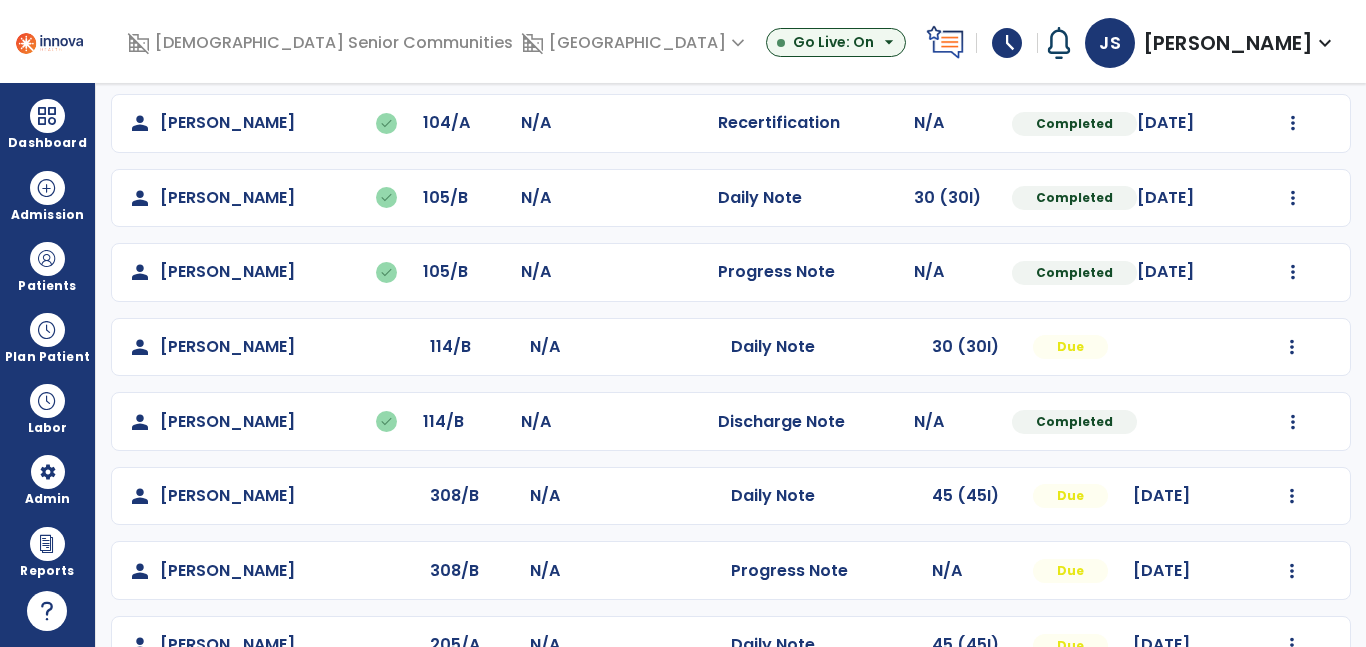 scroll, scrollTop: 464, scrollLeft: 0, axis: vertical 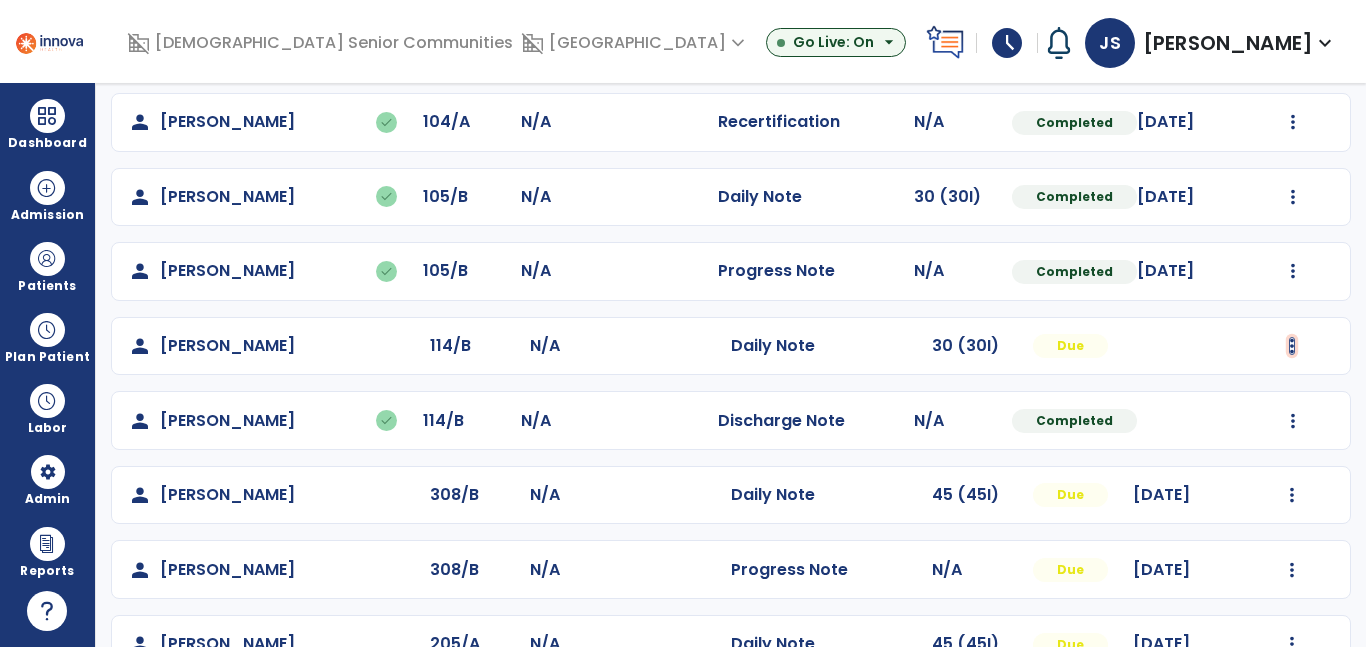 click at bounding box center (1293, -176) 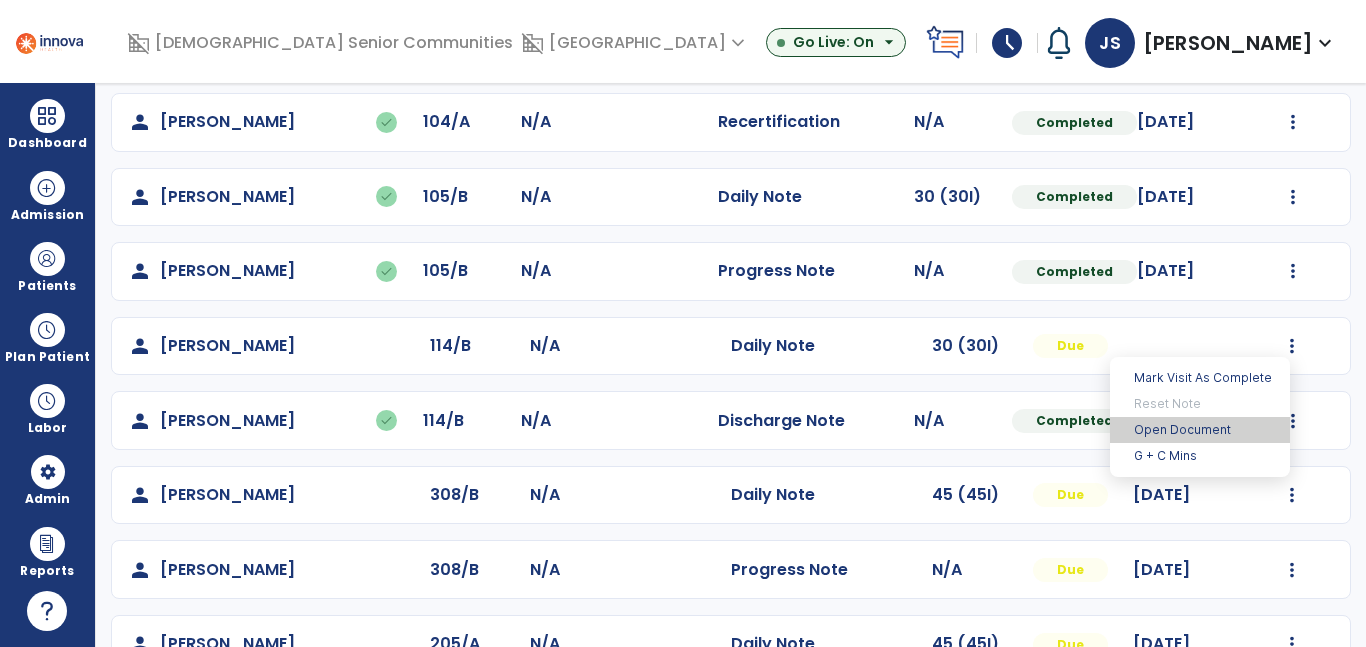 click on "Open Document" at bounding box center (1200, 430) 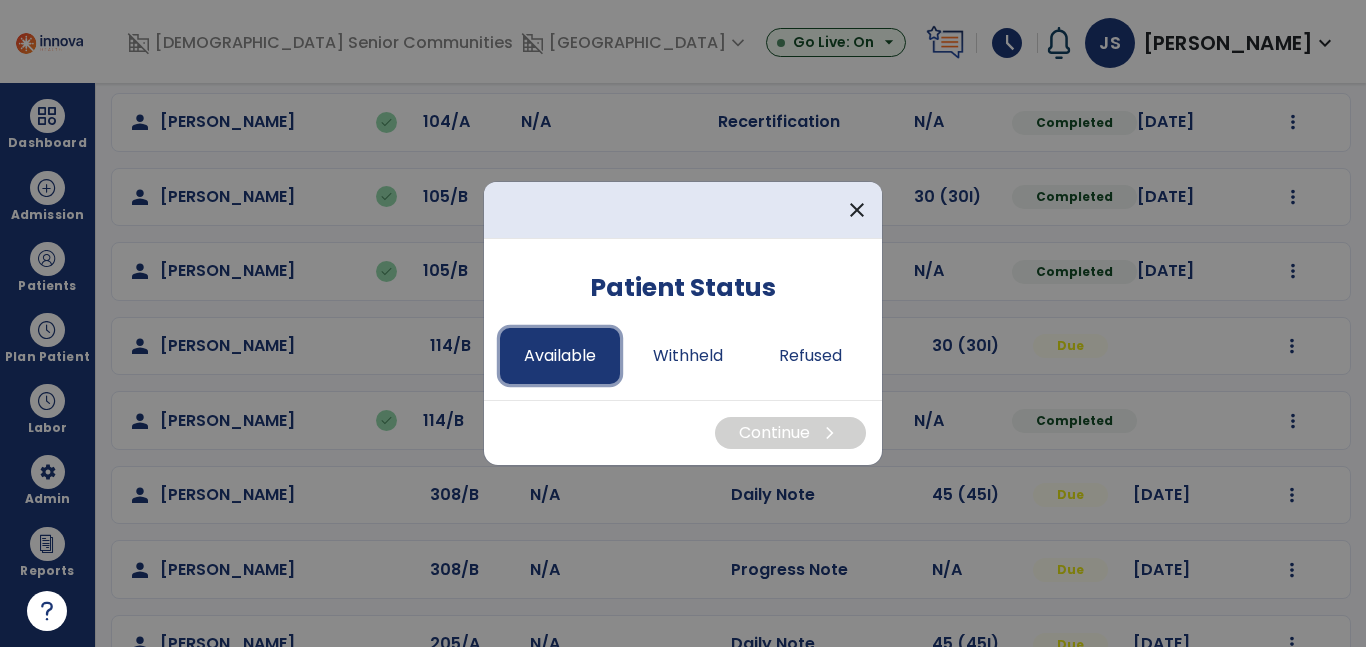 click on "Available" at bounding box center [560, 356] 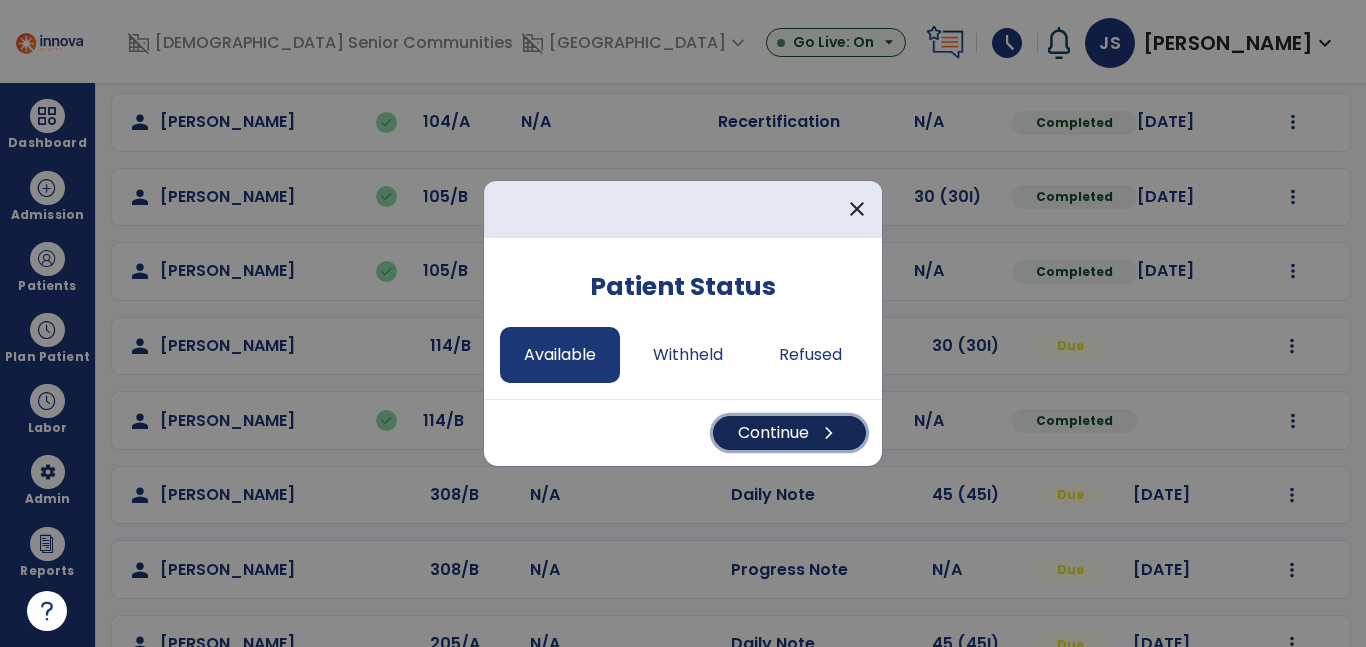 click on "Continue   chevron_right" at bounding box center [789, 433] 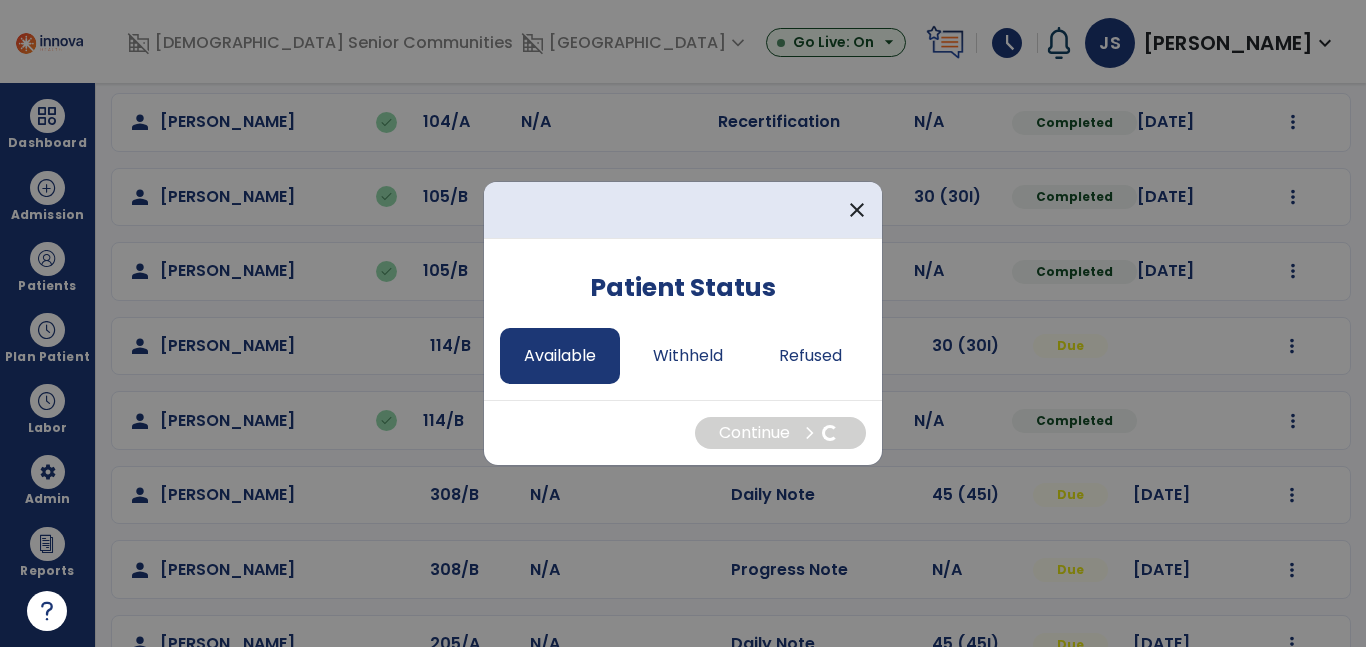 select on "*" 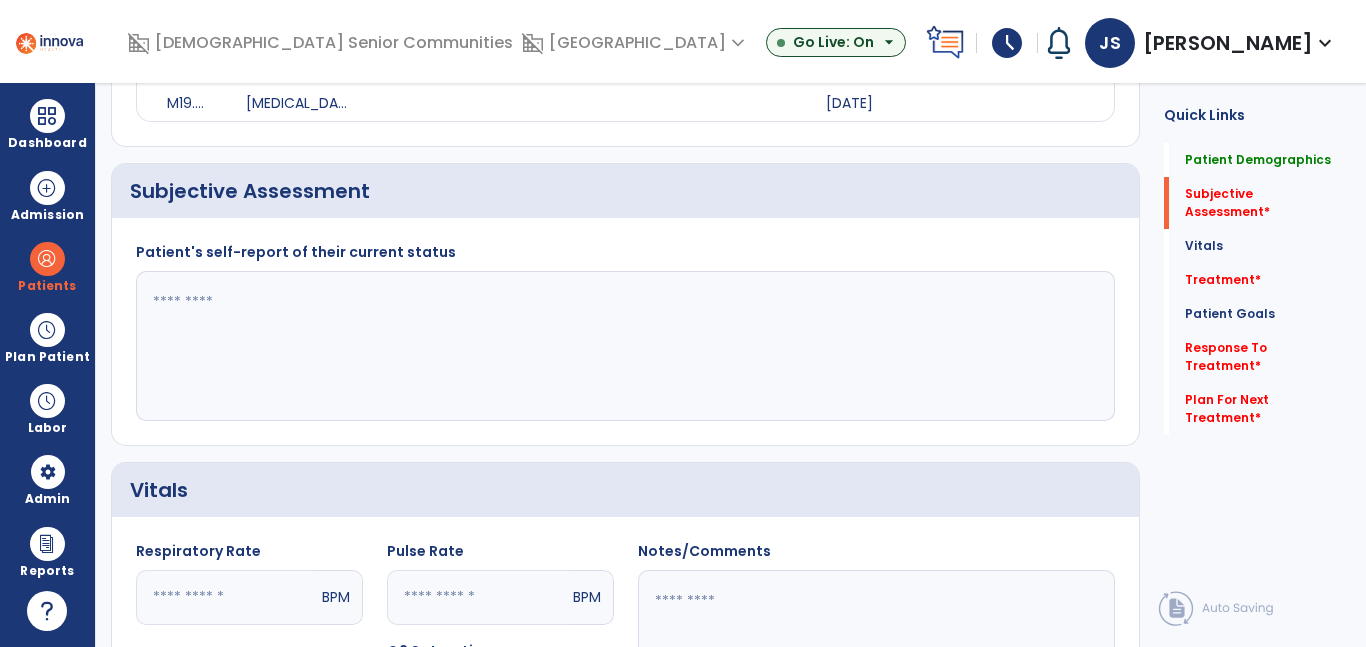 click 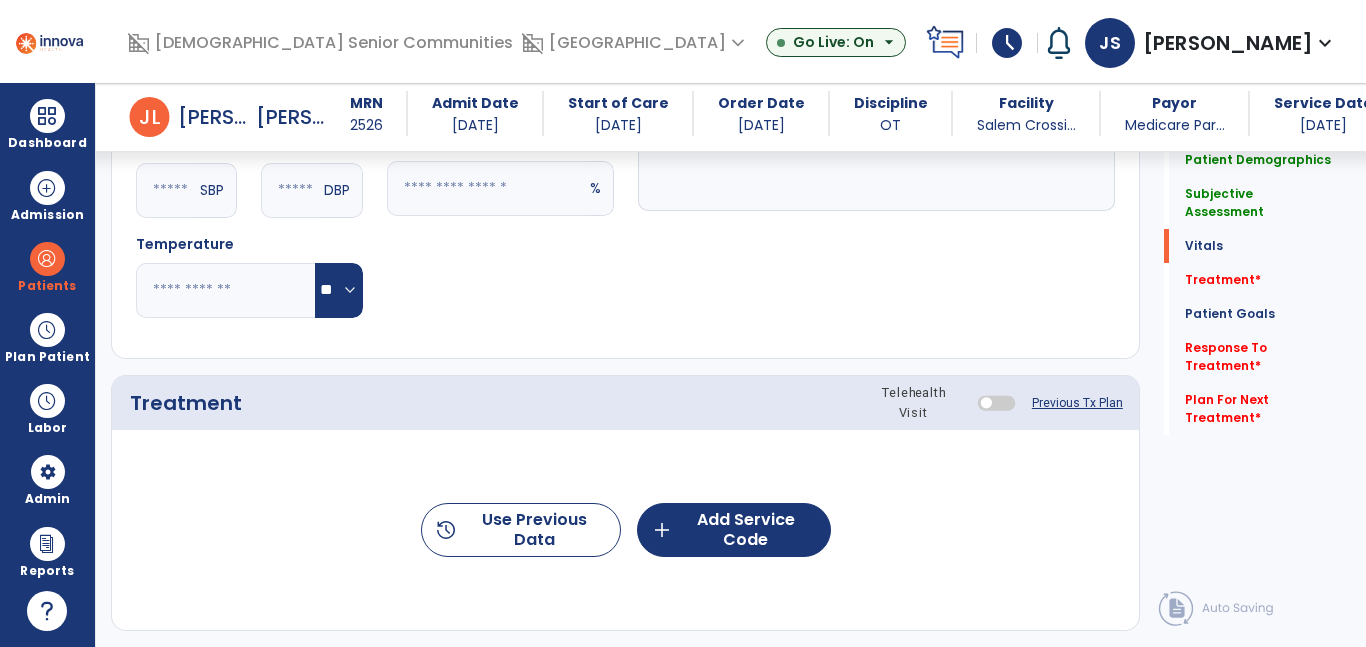 scroll, scrollTop: 976, scrollLeft: 0, axis: vertical 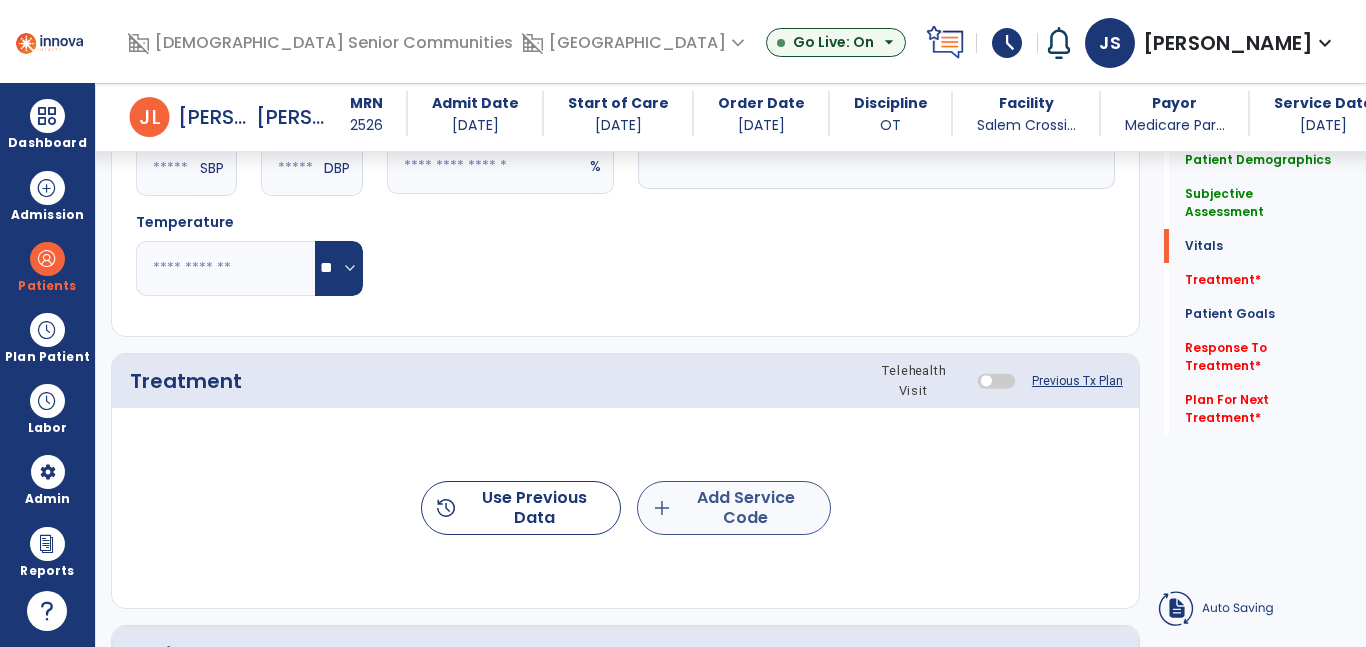 type on "**********" 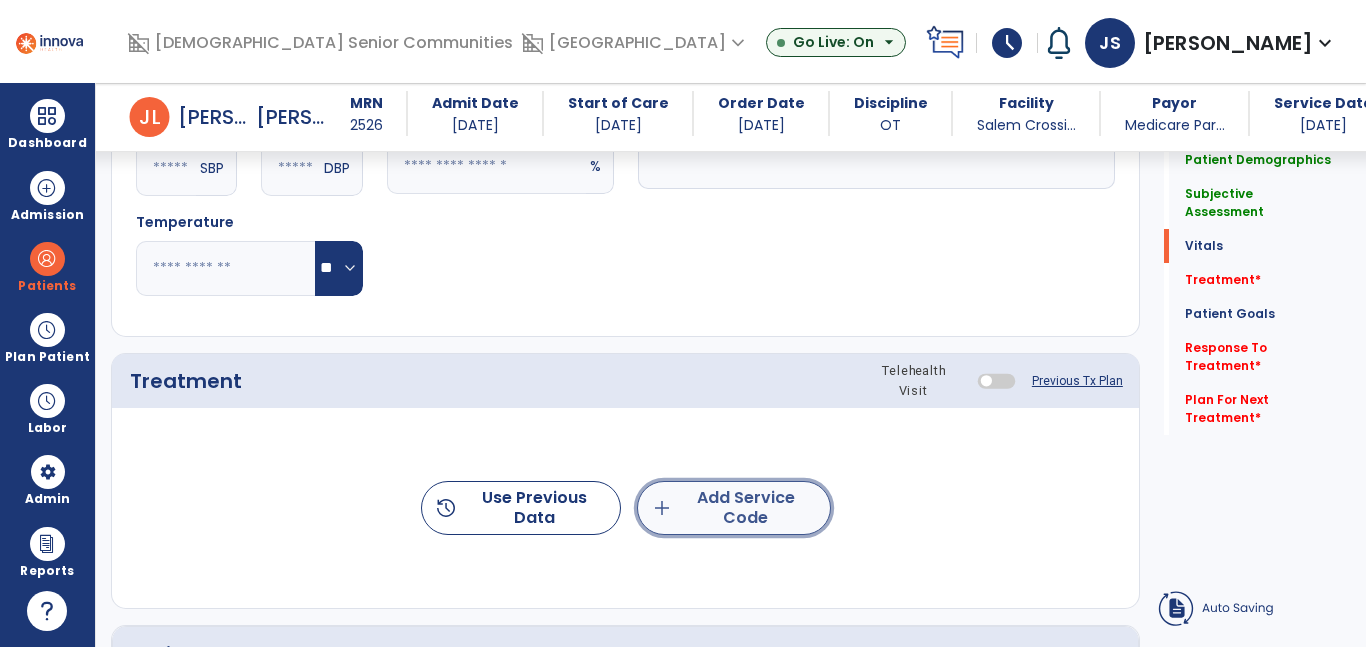 click on "add  Add Service Code" 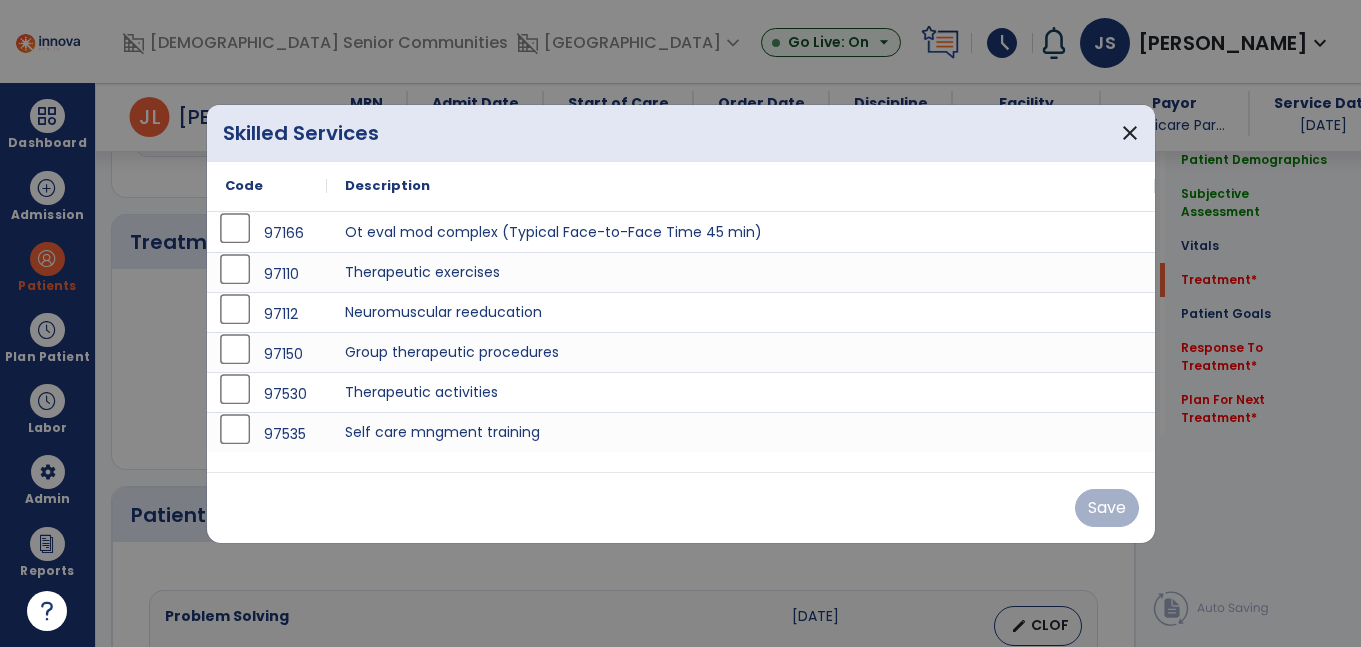 scroll, scrollTop: 1110, scrollLeft: 0, axis: vertical 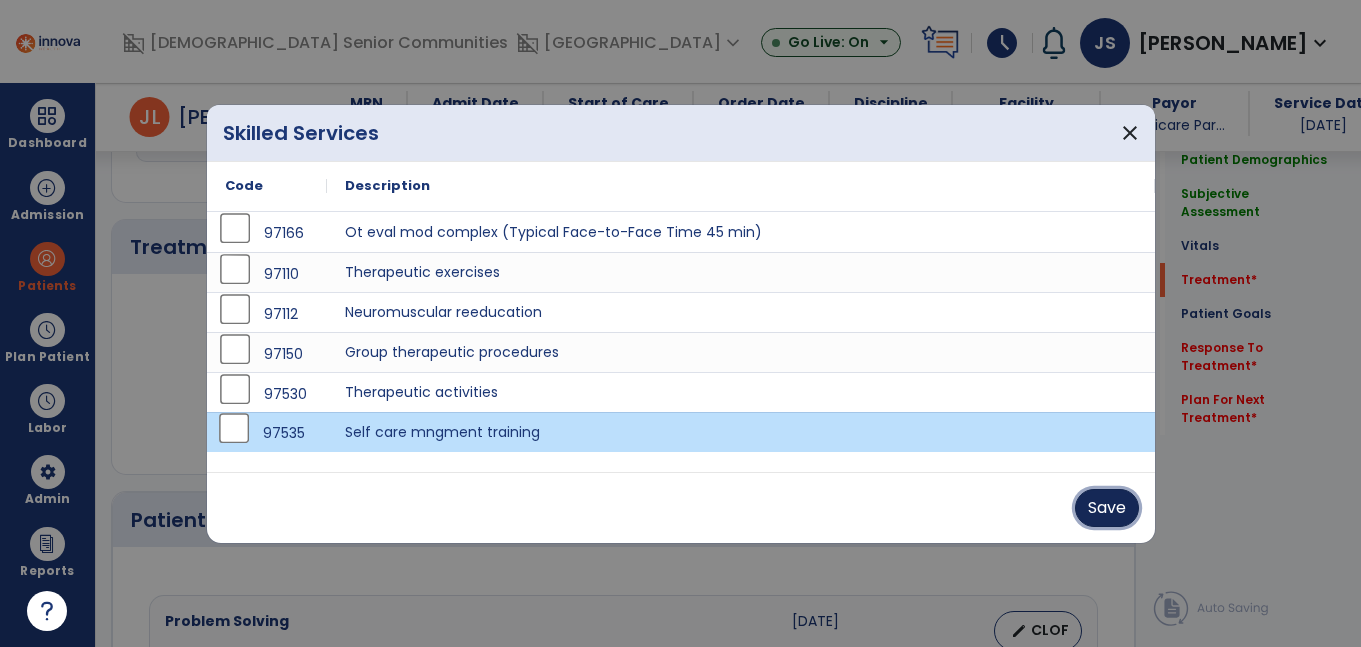 click on "Save" at bounding box center [1107, 508] 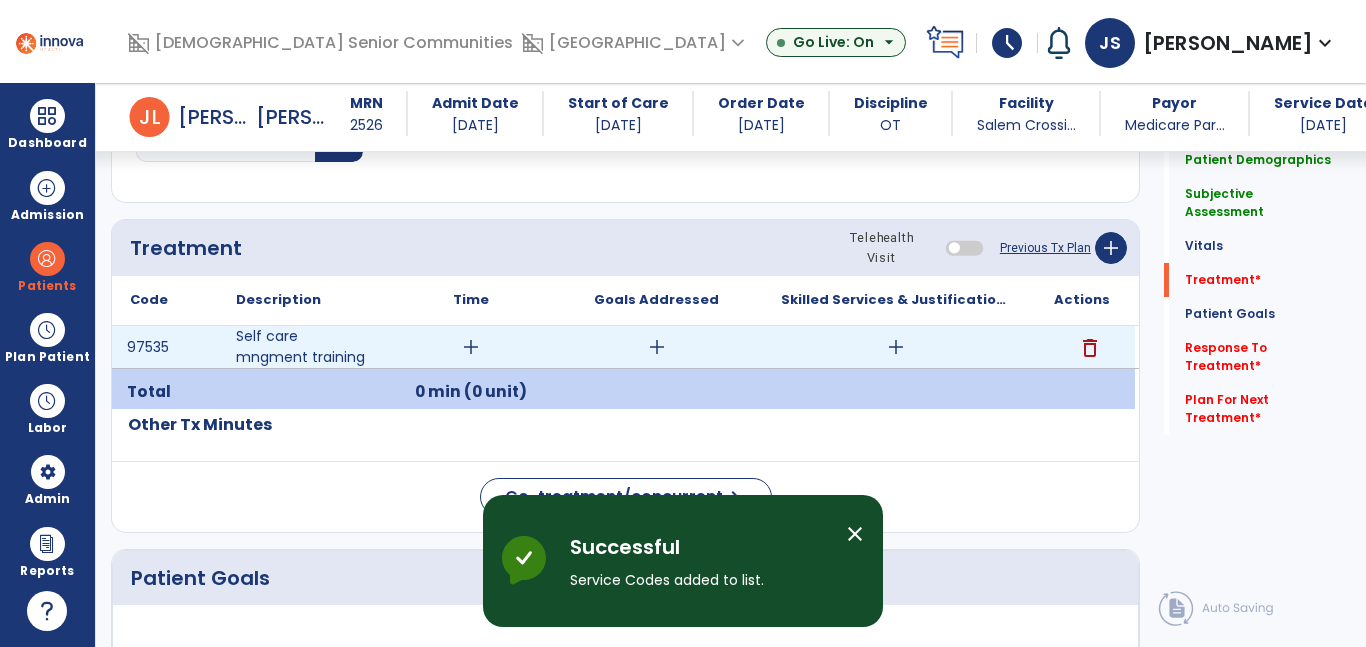 click on "add" at bounding box center (896, 347) 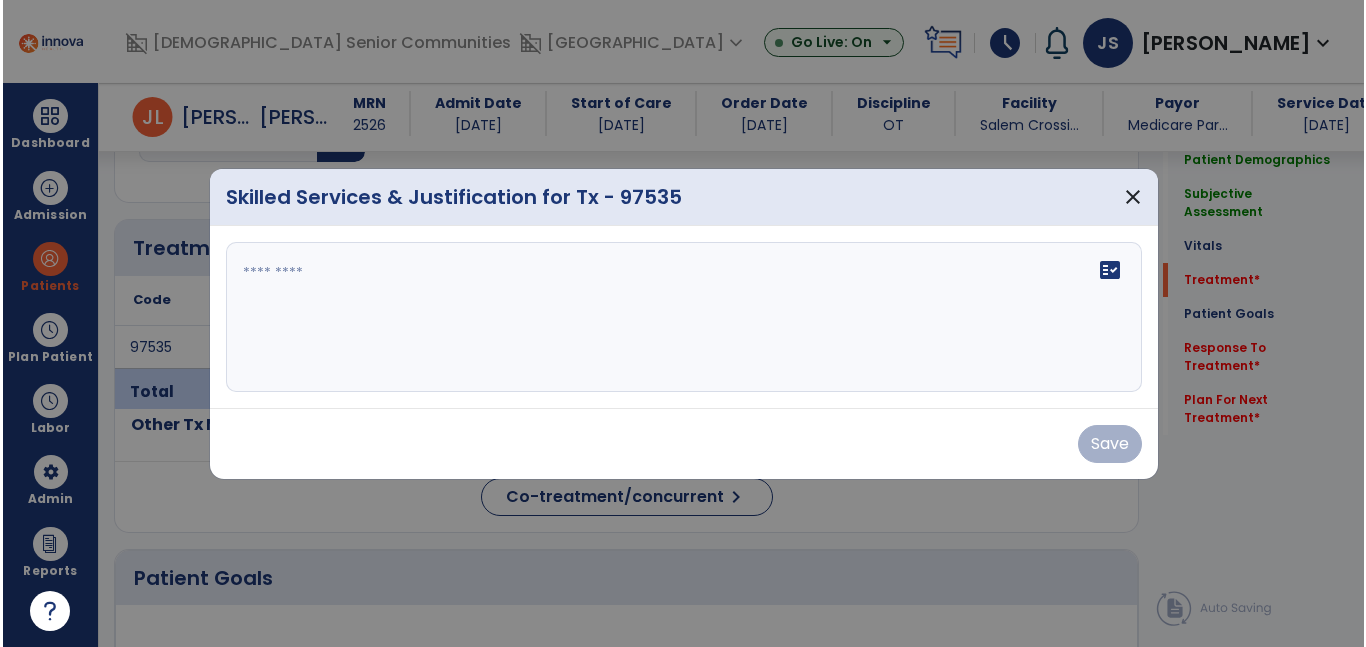 scroll, scrollTop: 1110, scrollLeft: 0, axis: vertical 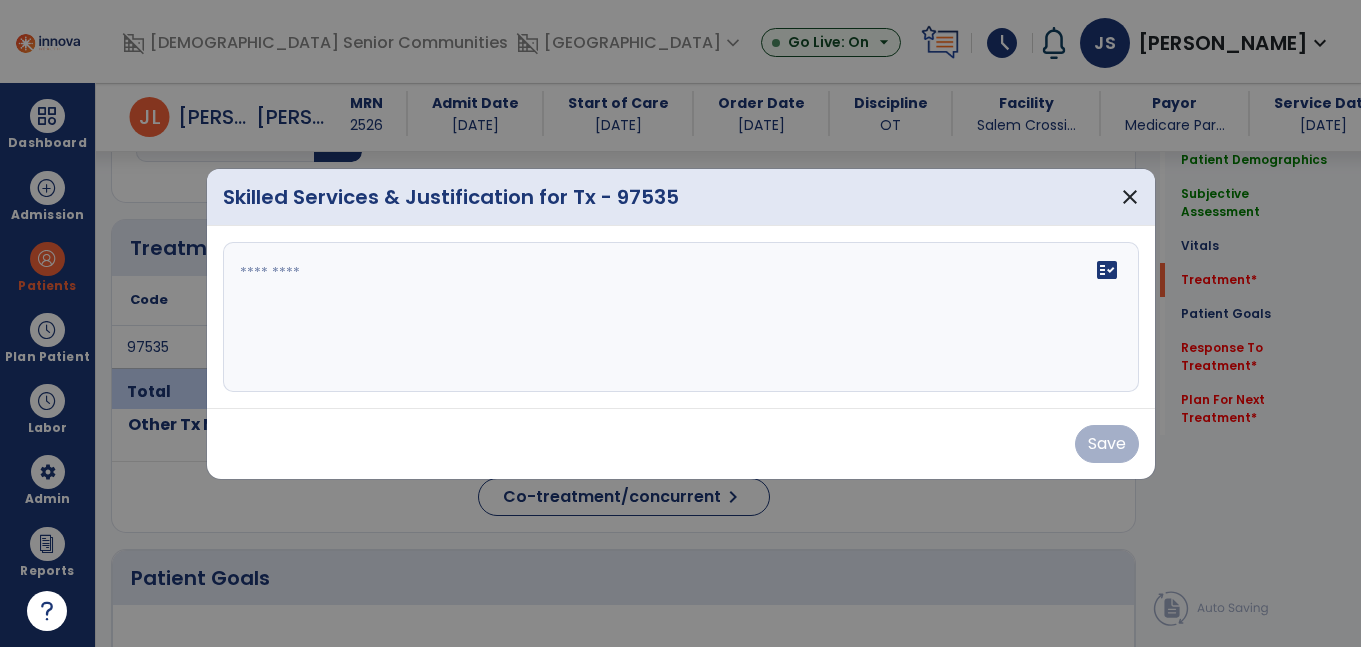 click on "fact_check" at bounding box center (681, 317) 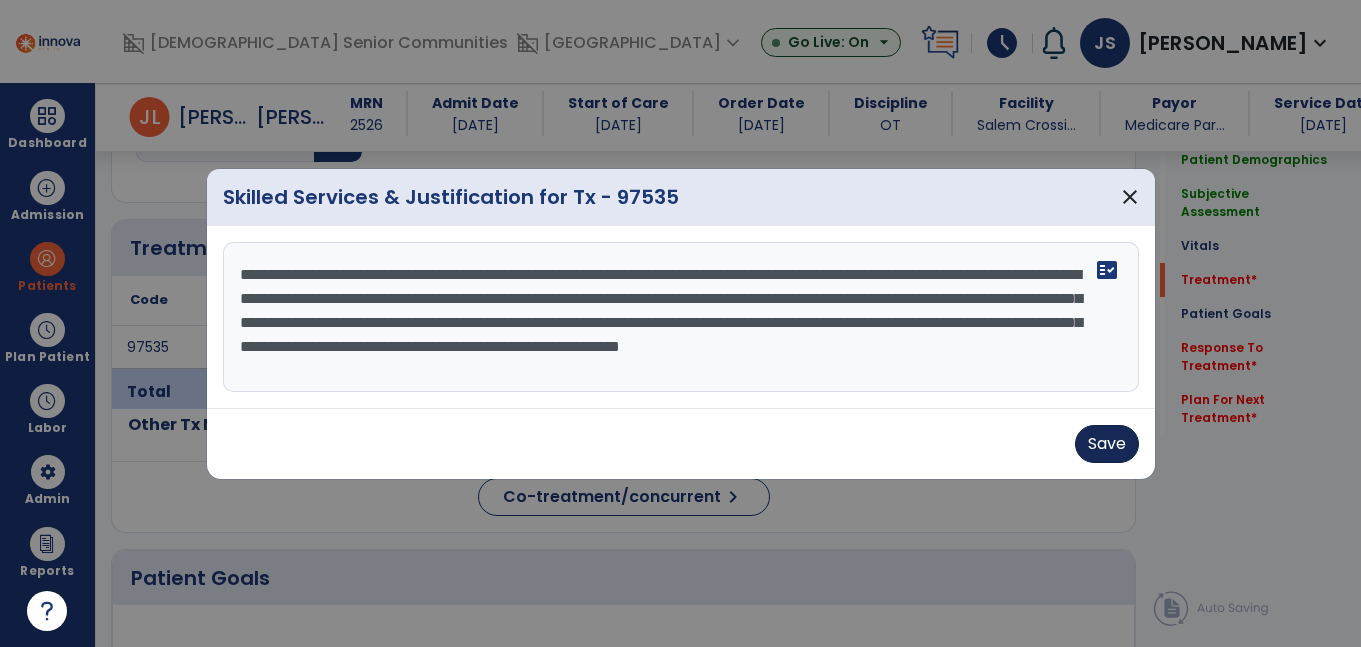 type on "**********" 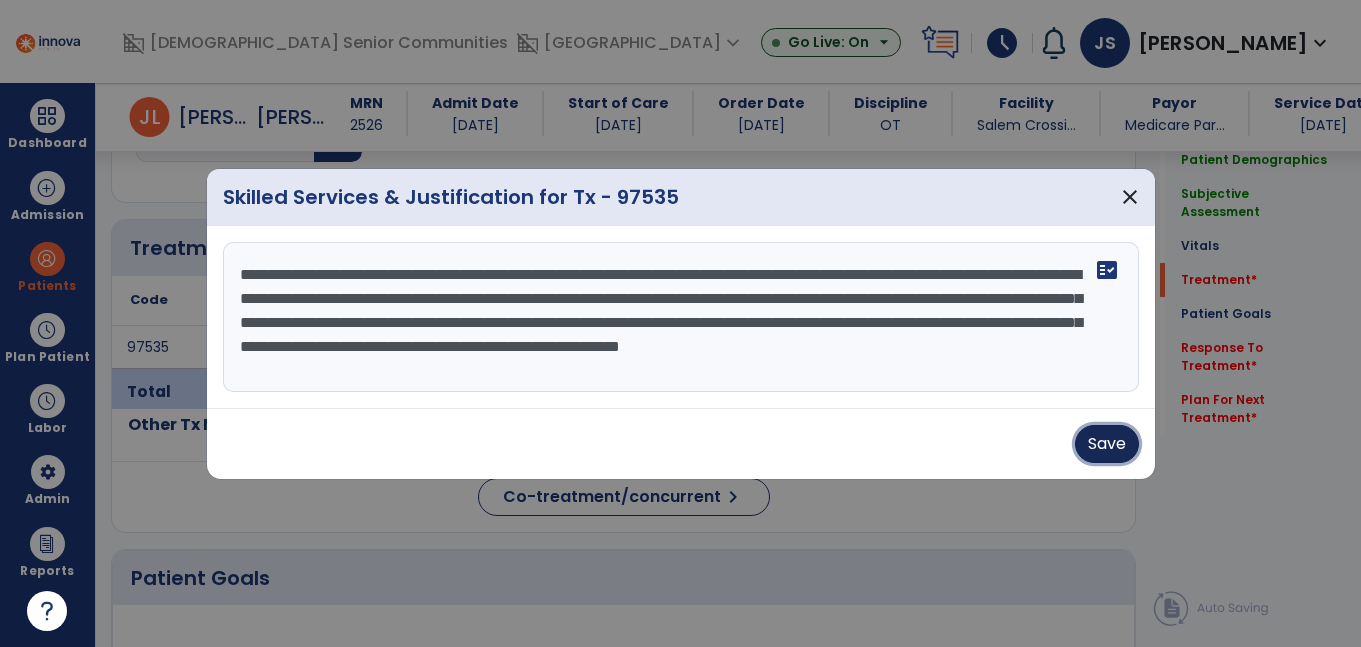 click on "Save" at bounding box center [1107, 444] 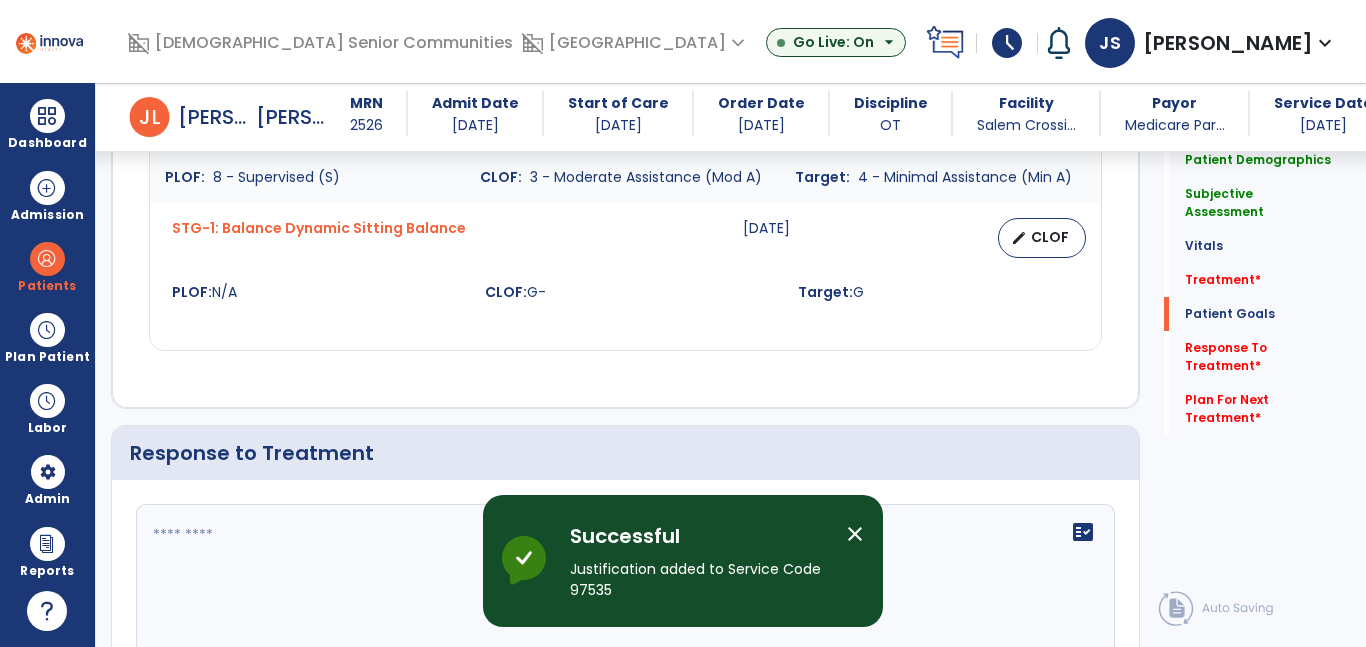 scroll, scrollTop: 2843, scrollLeft: 0, axis: vertical 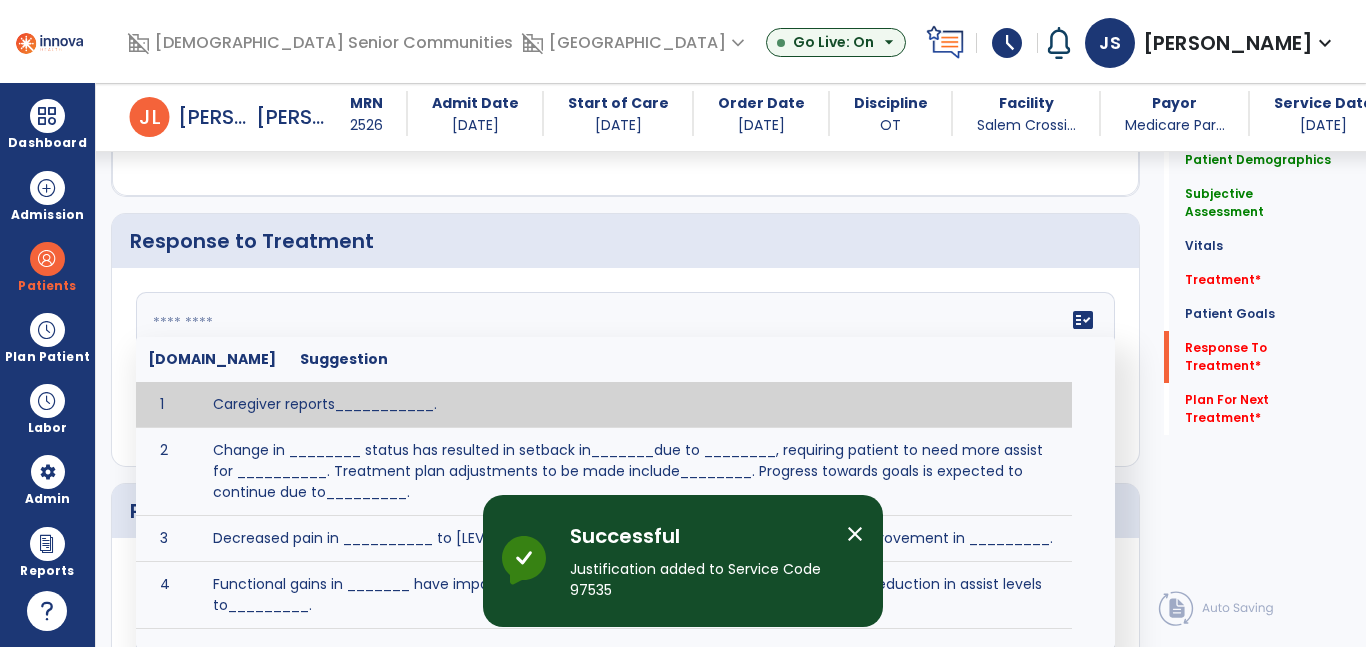 click on "fact_check  [DOMAIN_NAME] Suggestion 1 Caregiver reports___________. 2 Change in ________ status has resulted in setback in_______due to ________, requiring patient to need more assist for __________.   Treatment plan adjustments to be made include________.  Progress towards goals is expected to continue due to_________. 3 Decreased pain in __________ to [LEVEL] in response to [MODALITY/TREATMENT] allows for improvement in _________. 4 Functional gains in _______ have impacted the patient's ability to perform_________ with a reduction in assist levels to_________. 5 Functional progress this week has been significant due to__________. 6 Gains in ________ have improved the patient's ability to perform ______with decreased levels of assist to___________. 7 Improvement in ________allows patient to tolerate higher levels of challenges in_________. 8 Pain in [AREA] has decreased to [LEVEL] in response to [TREATMENT/MODALITY], allowing fore ease in completing__________. 9 10 11 12 13 14 15 16 17 18 19 20 21" 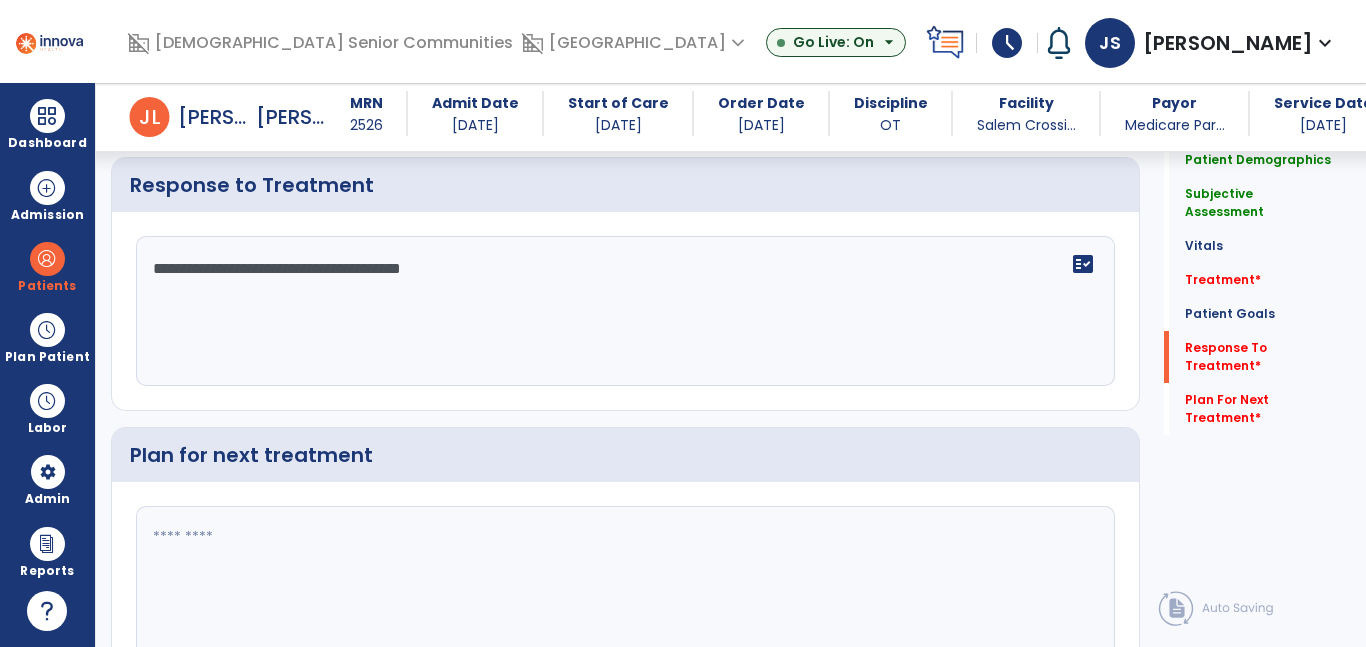 scroll, scrollTop: 2998, scrollLeft: 0, axis: vertical 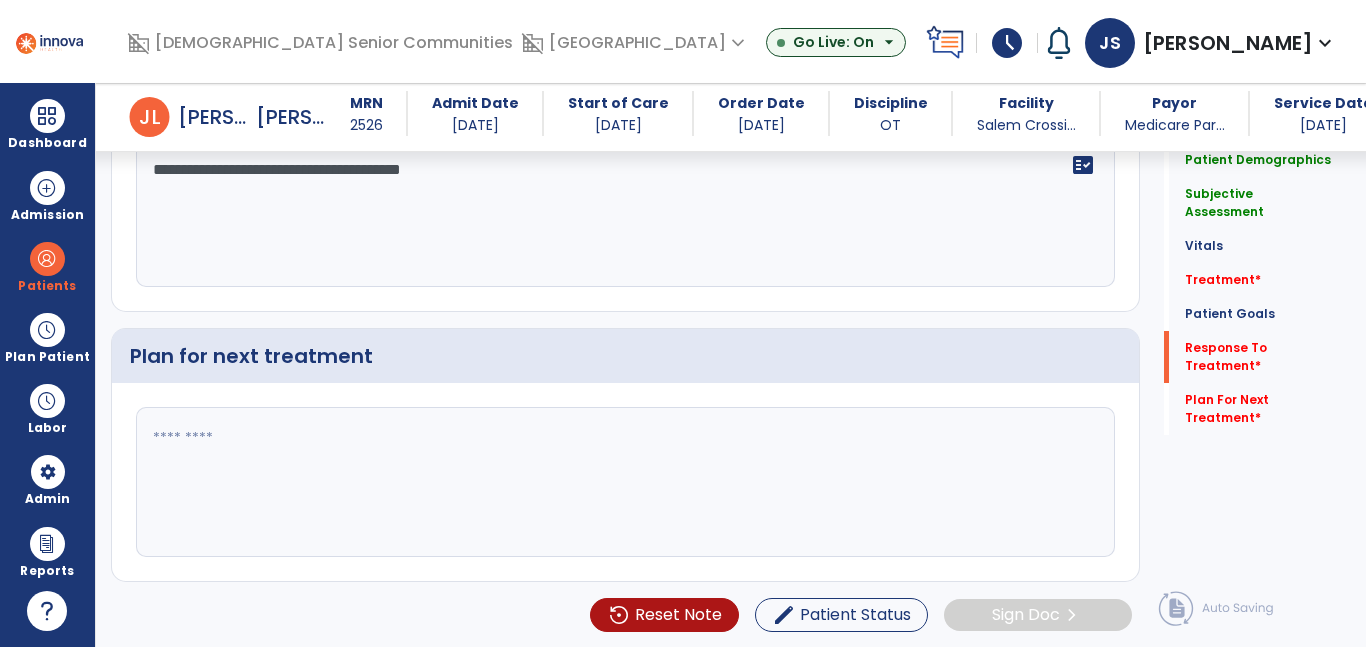 type on "**********" 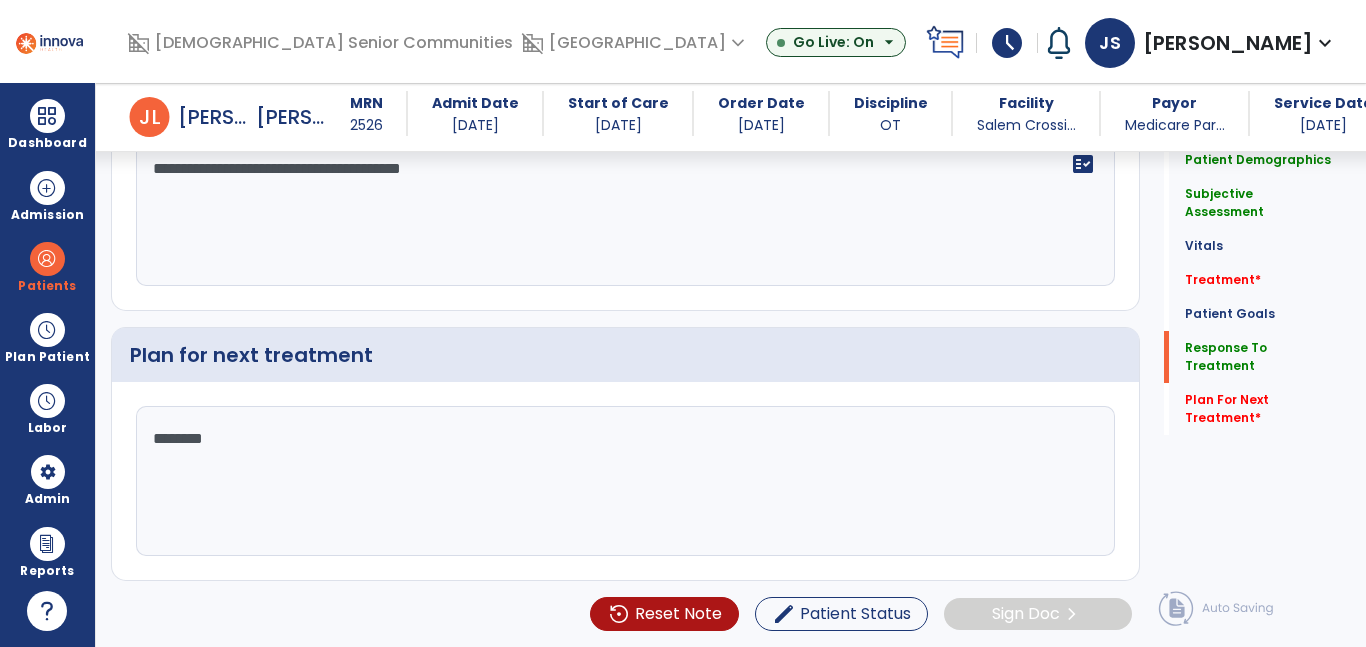 scroll, scrollTop: 2954, scrollLeft: 0, axis: vertical 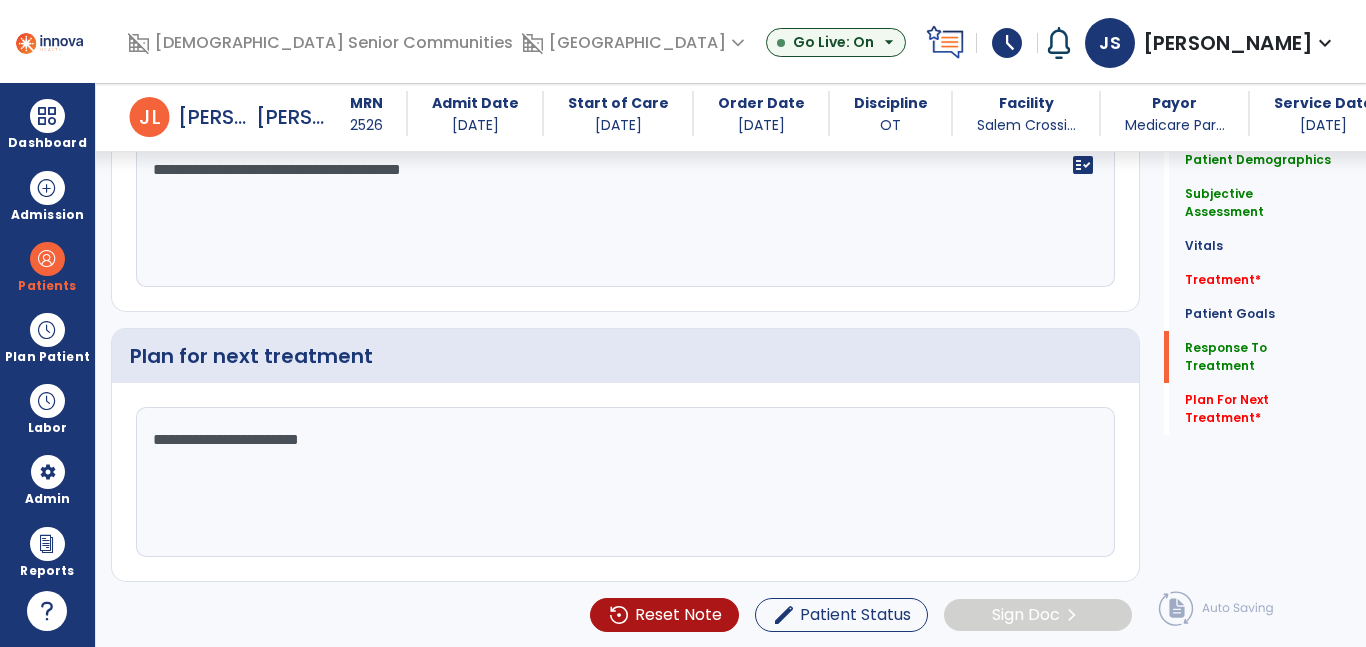 type on "**********" 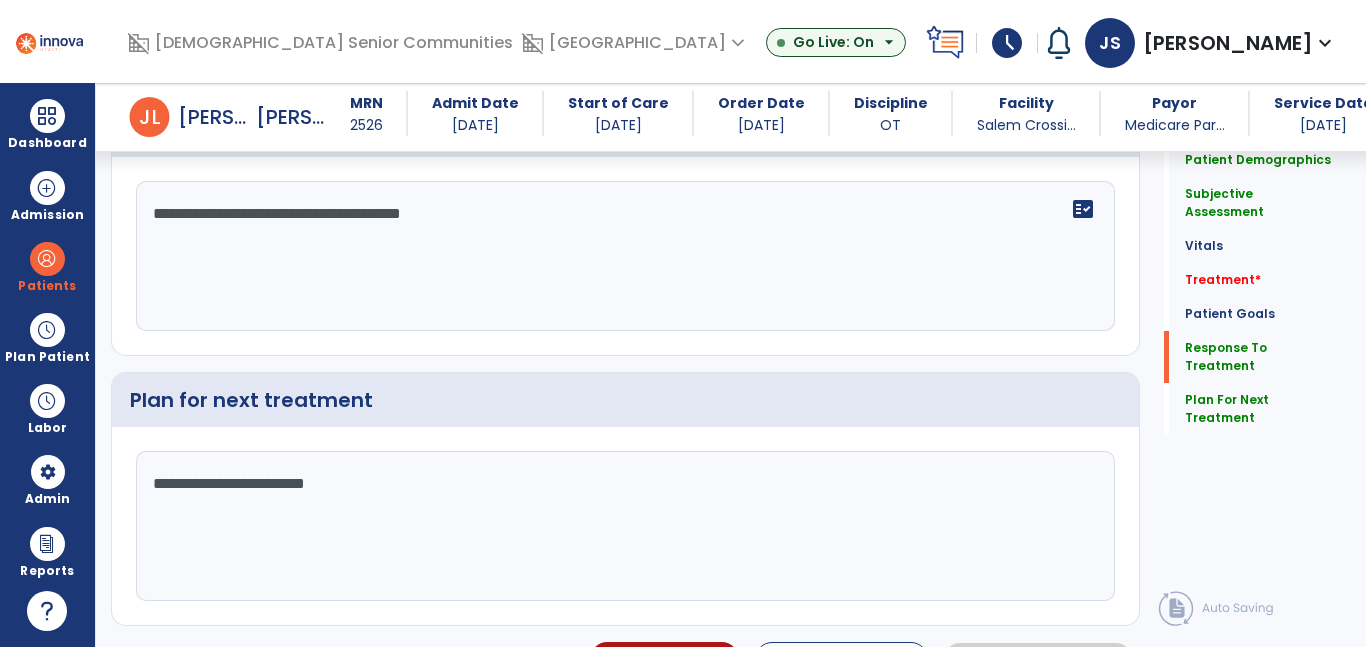 scroll, scrollTop: 2998, scrollLeft: 0, axis: vertical 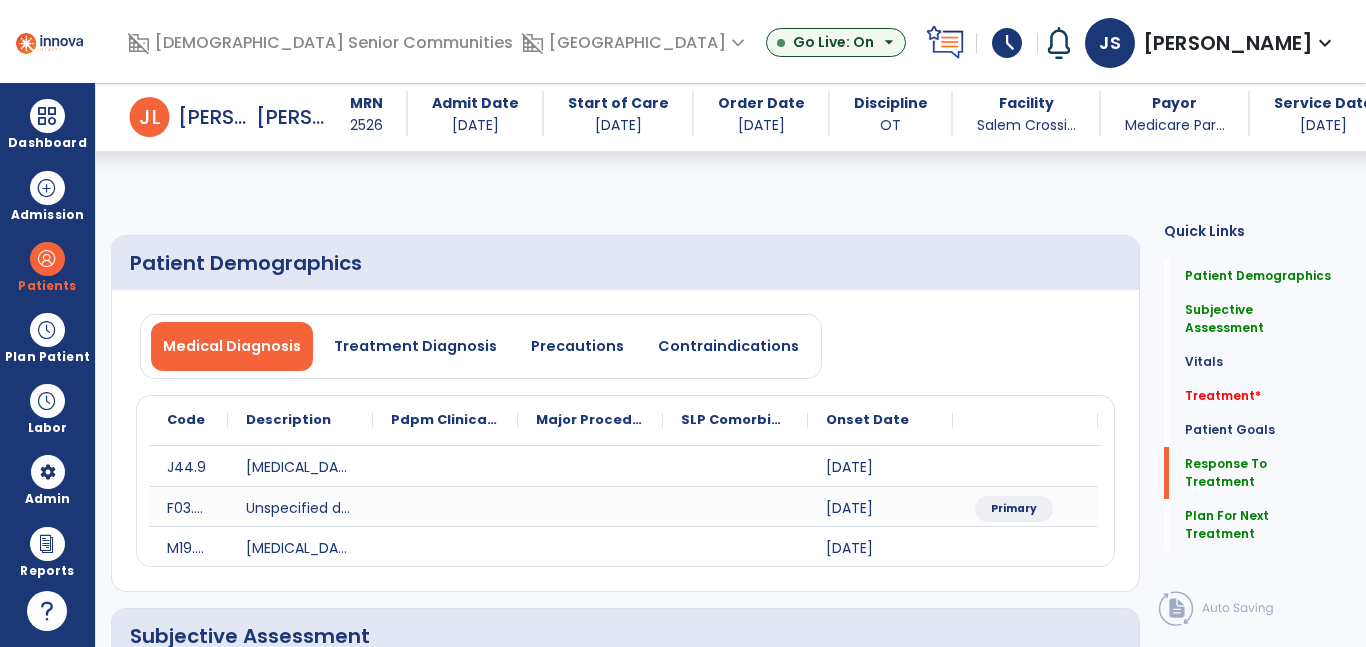 select on "*" 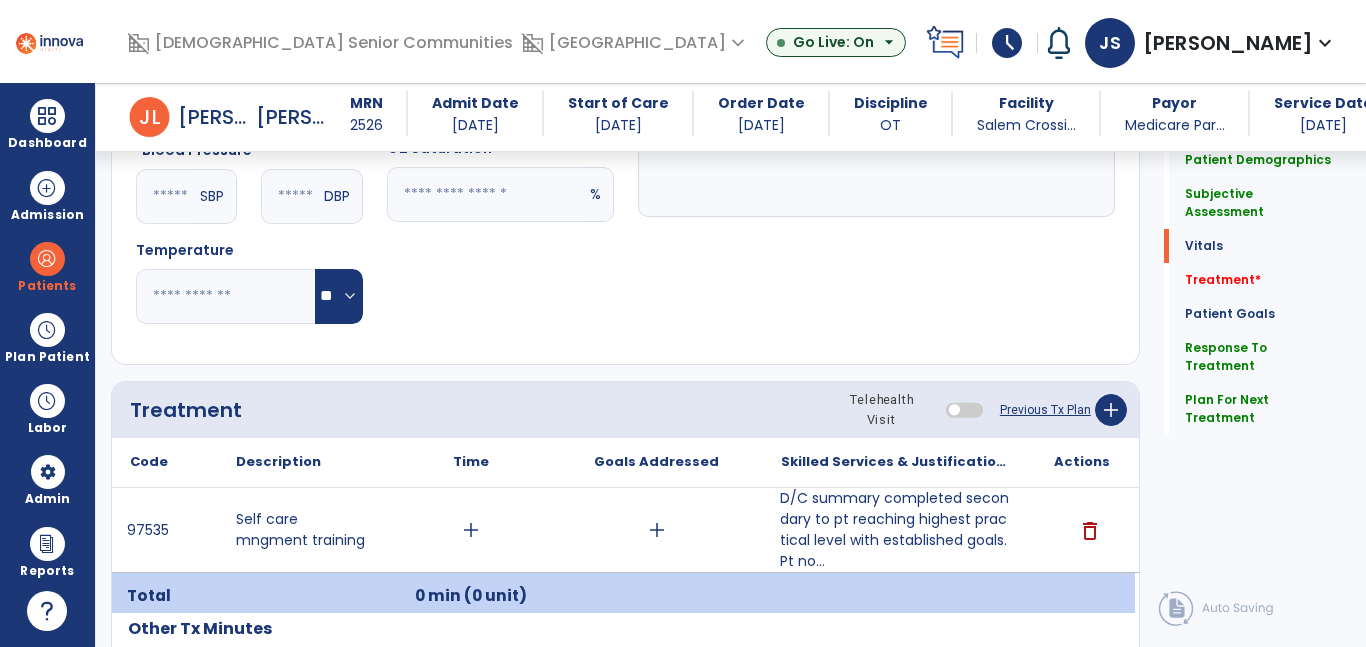 scroll, scrollTop: 1083, scrollLeft: 0, axis: vertical 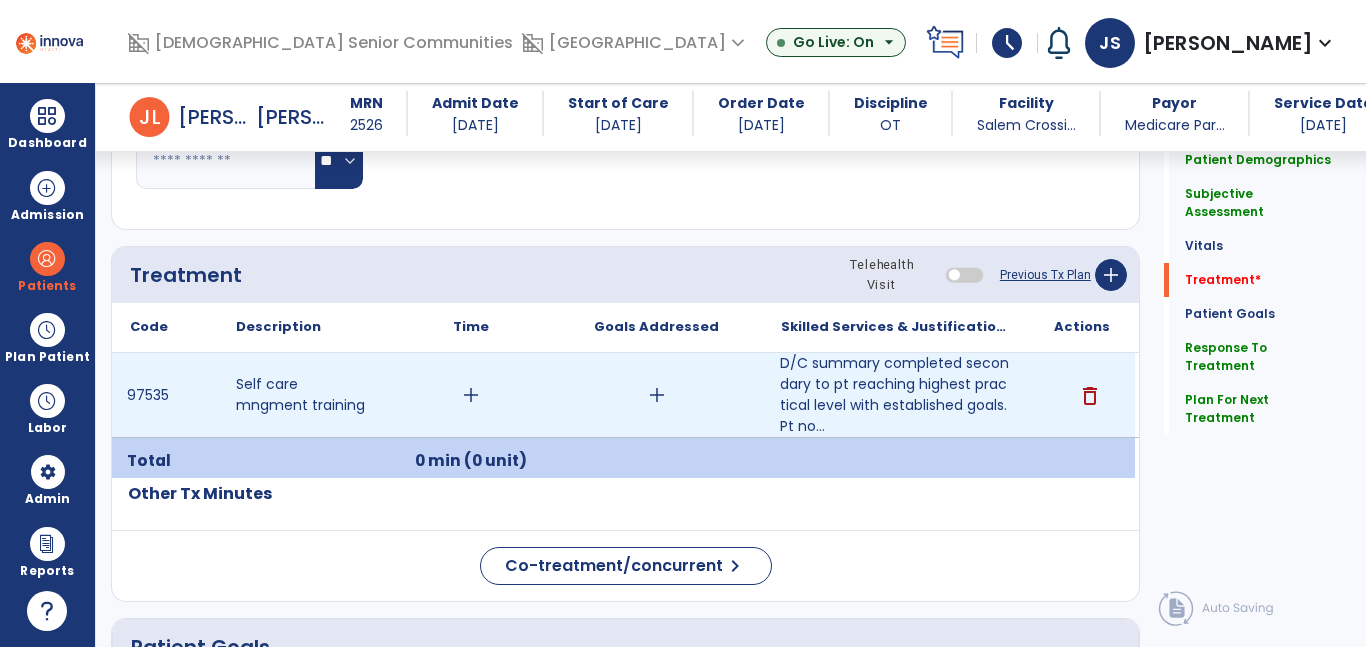 type on "**********" 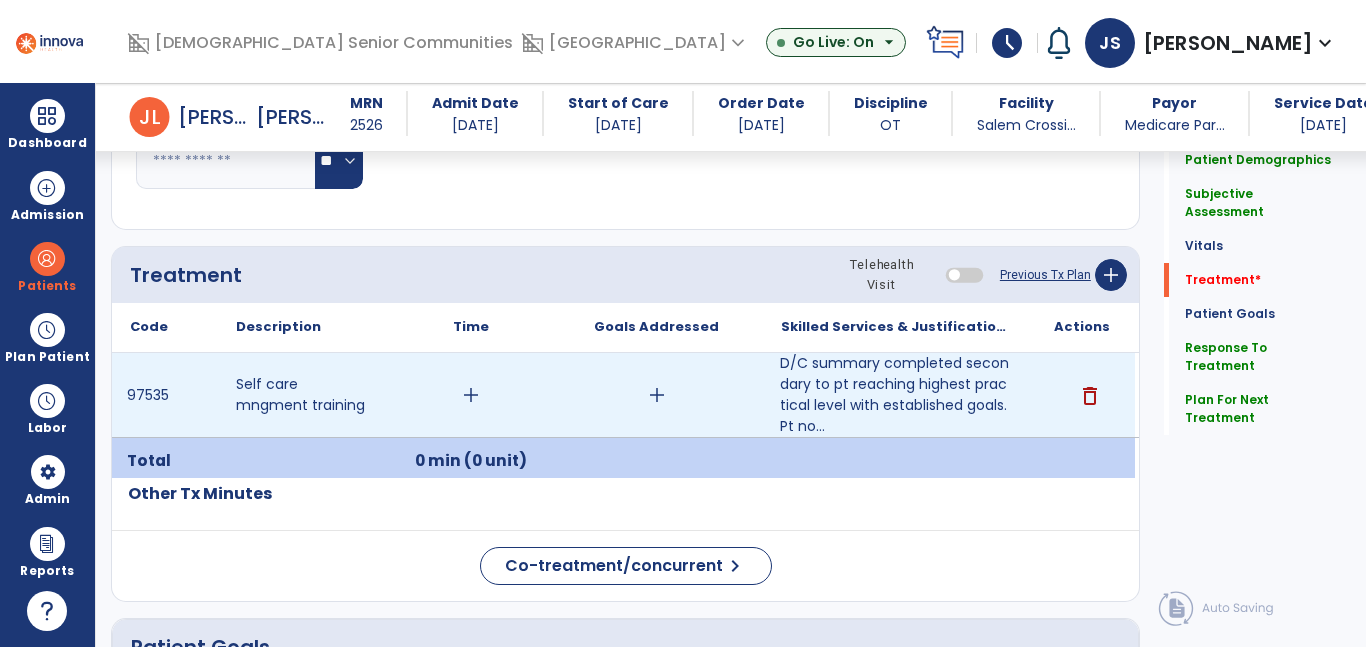 click on "add" at bounding box center (471, 395) 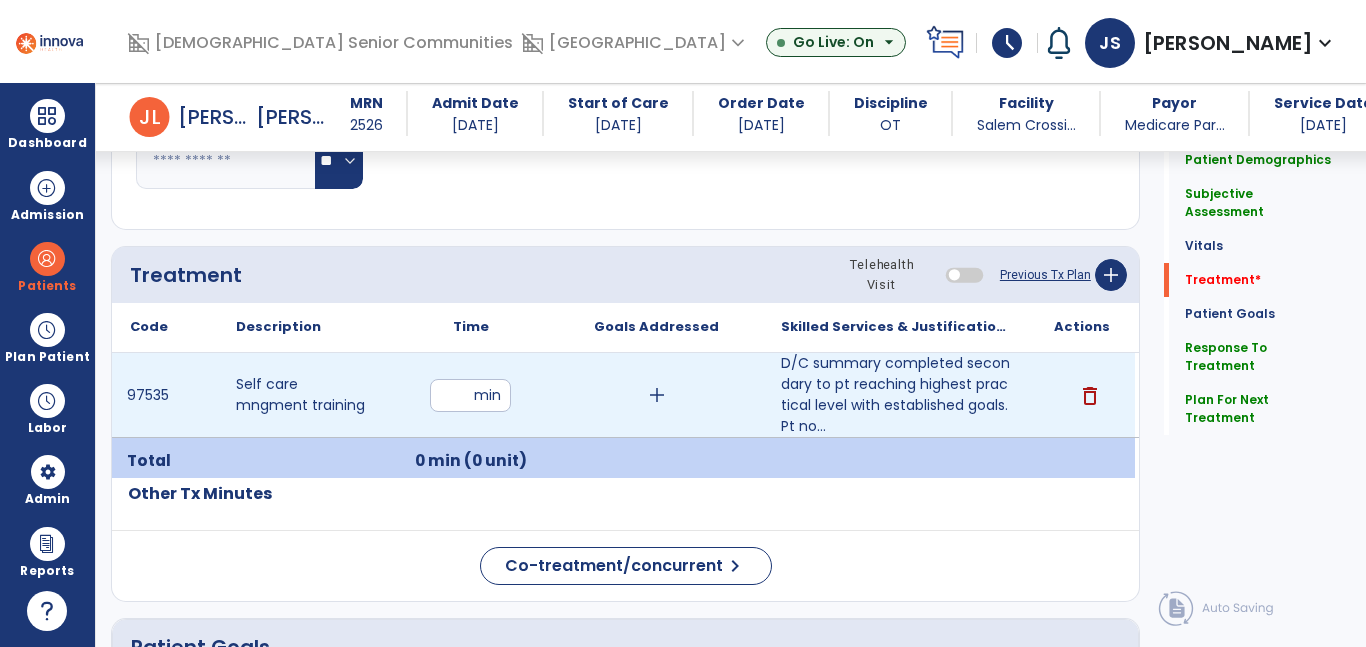 type on "**" 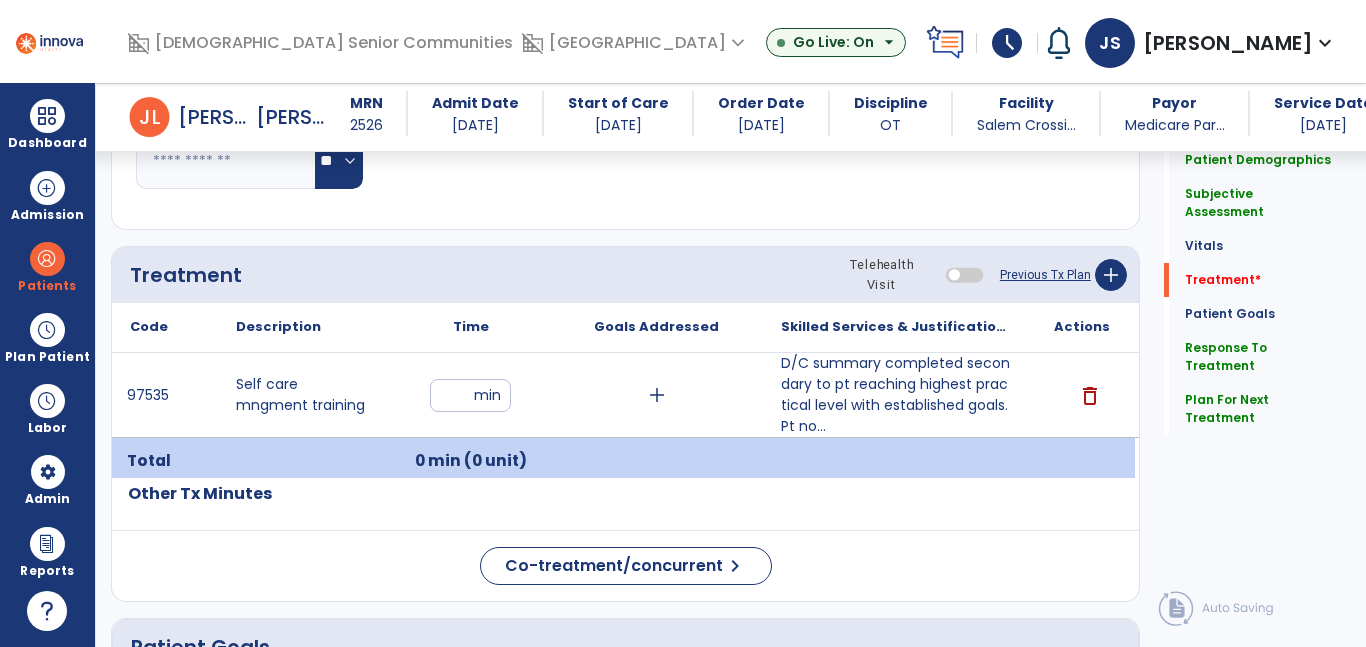 click on "Quick Links  Patient Demographics   Patient Demographics   Subjective Assessment   Subjective Assessment   Vitals   Vitals   Treatment   *  Treatment   *  Patient Goals   Patient Goals   Response To Treatment   Response To Treatment   Plan For Next Treatment   Plan For Next Treatment" 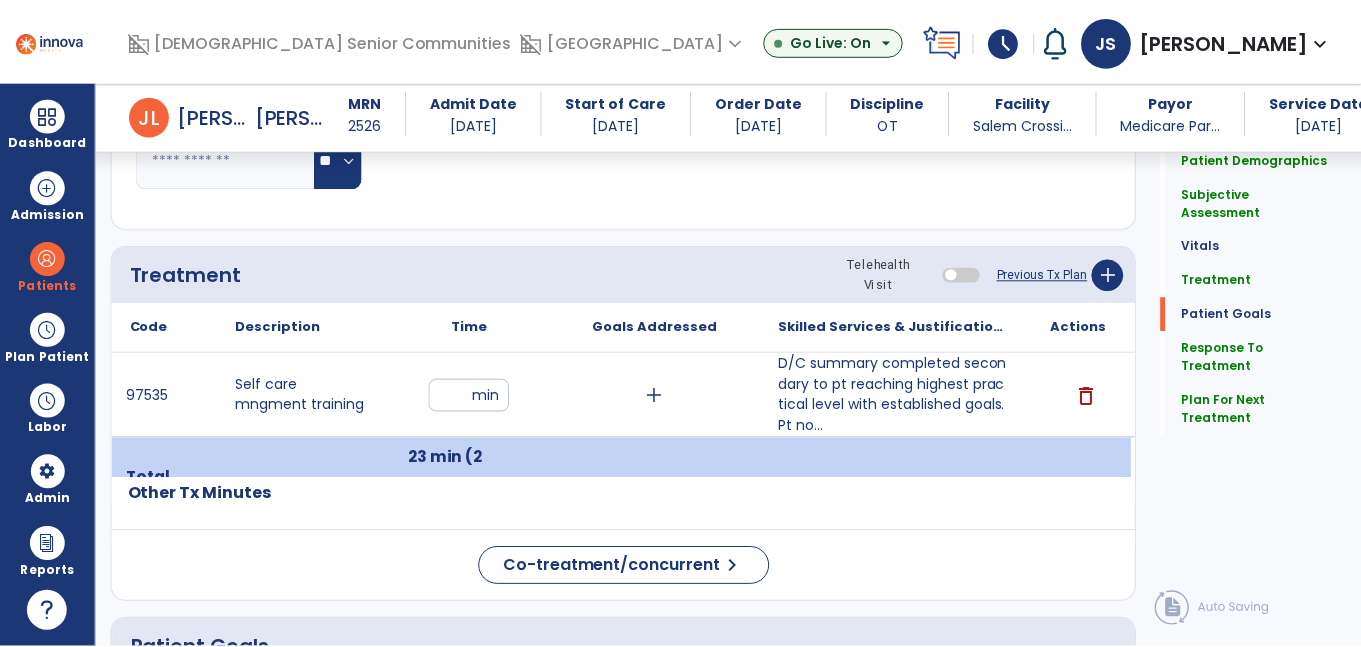 scroll, scrollTop: 2999, scrollLeft: 0, axis: vertical 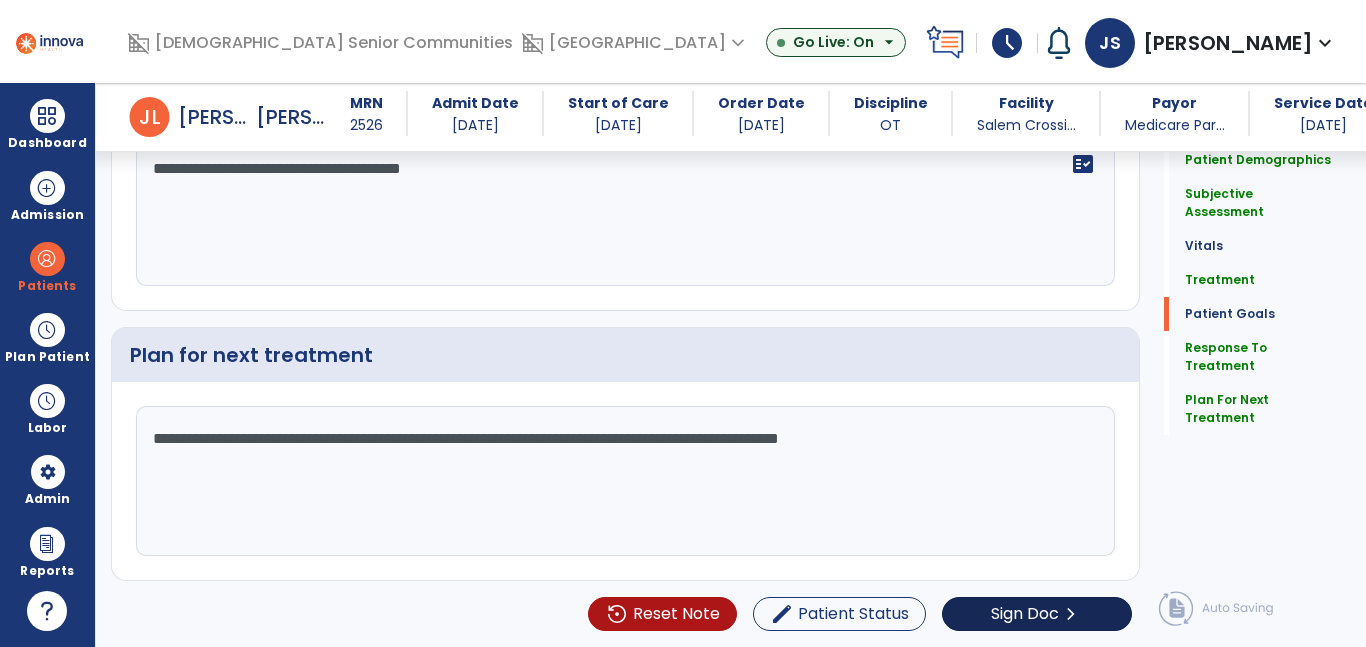 click on "Patient Demographics  Medical Diagnosis   Treatment Diagnosis   Precautions   Contraindications
Code
Description
Pdpm Clinical Category
J44.9 to" 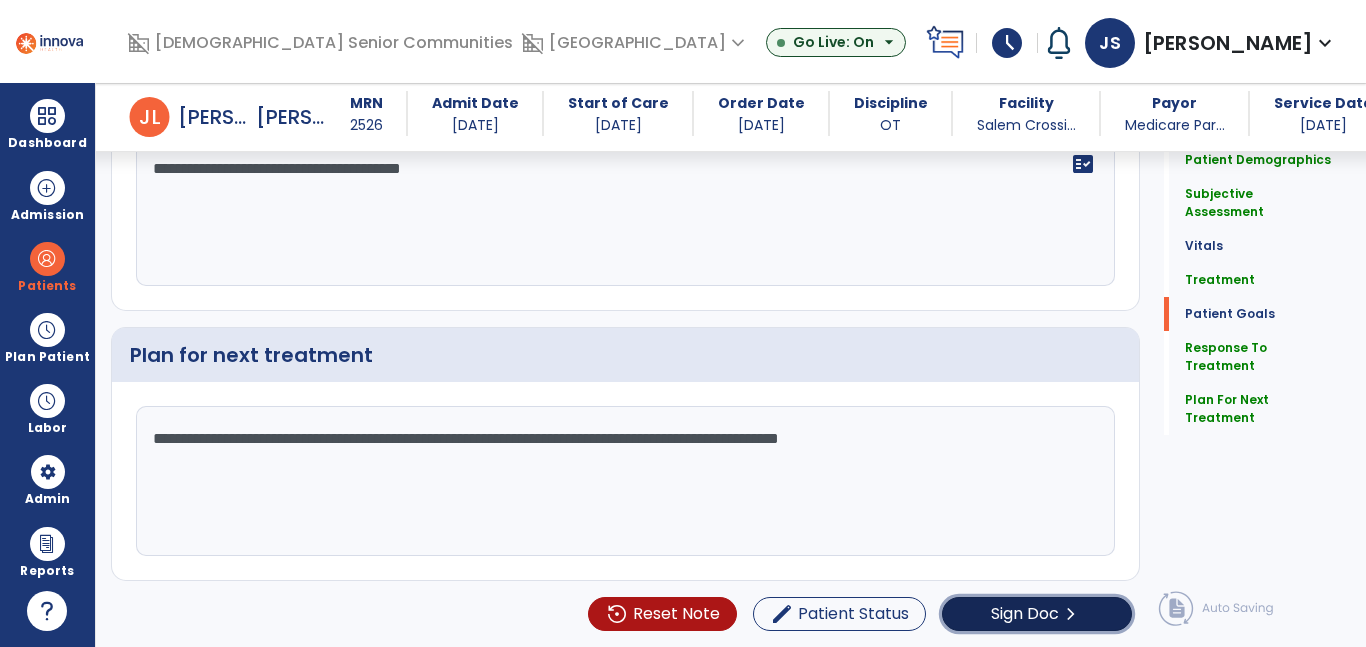 click on "Sign Doc" 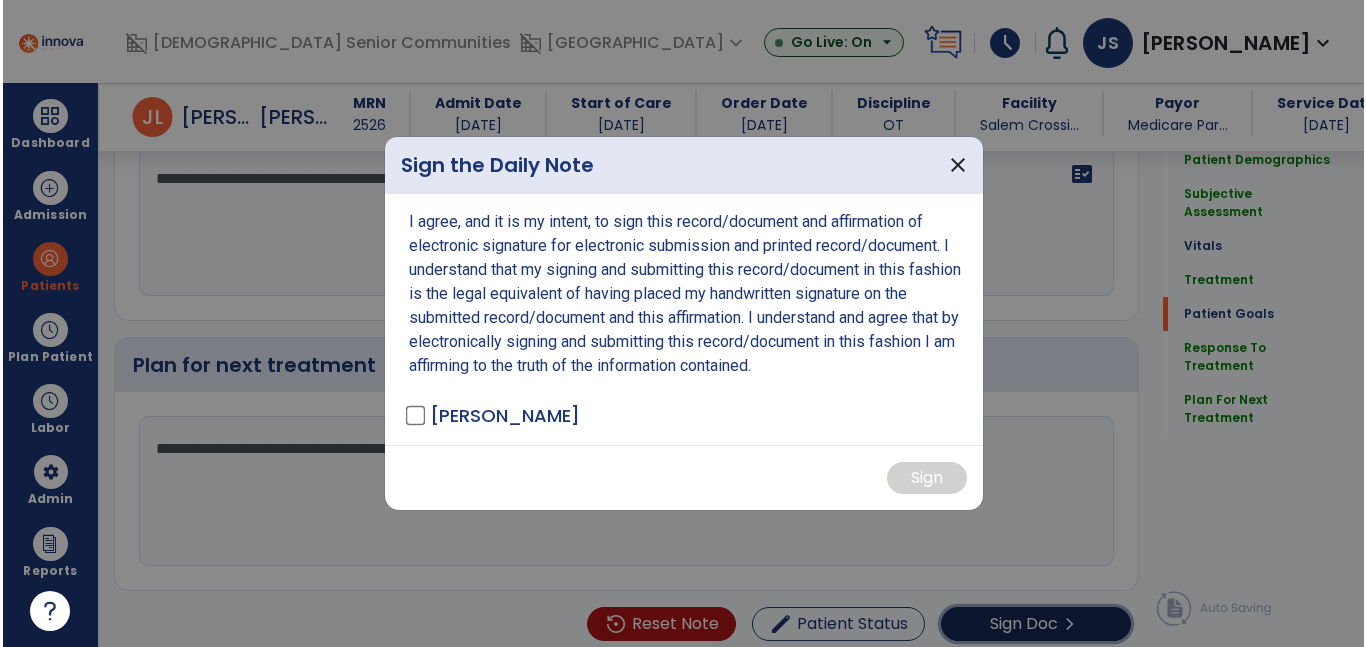 scroll, scrollTop: 2999, scrollLeft: 0, axis: vertical 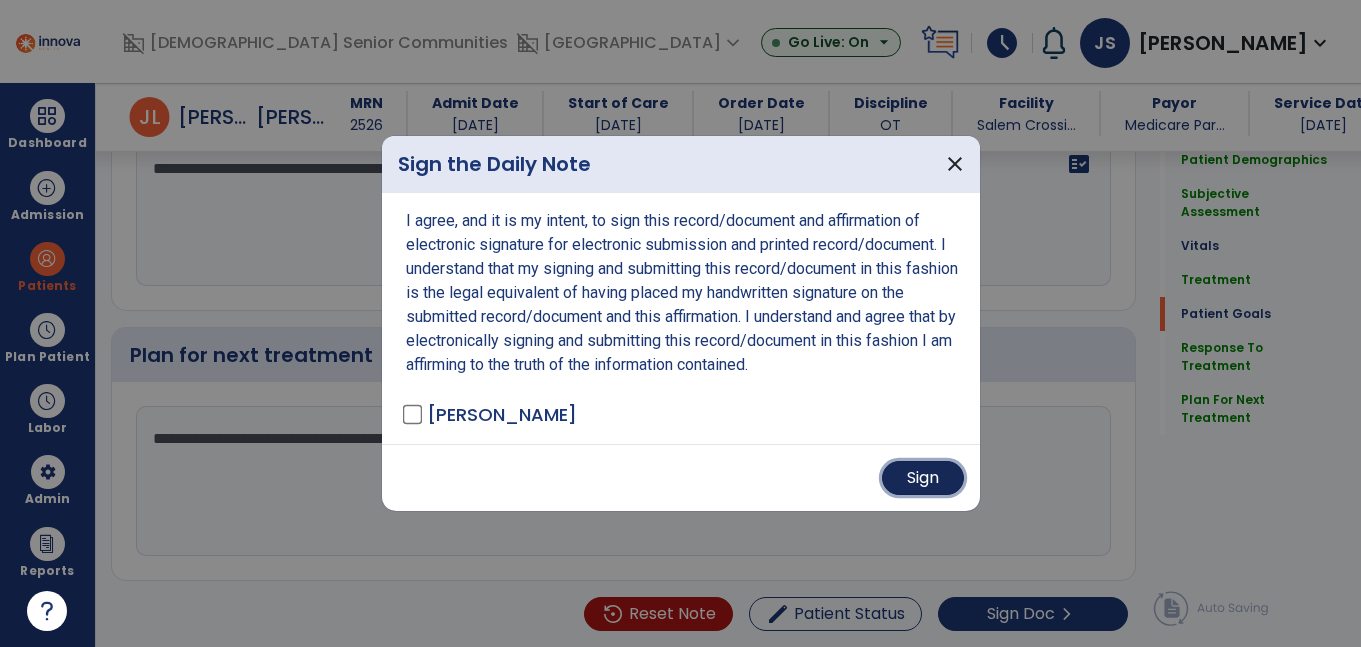 click on "Sign" at bounding box center (923, 478) 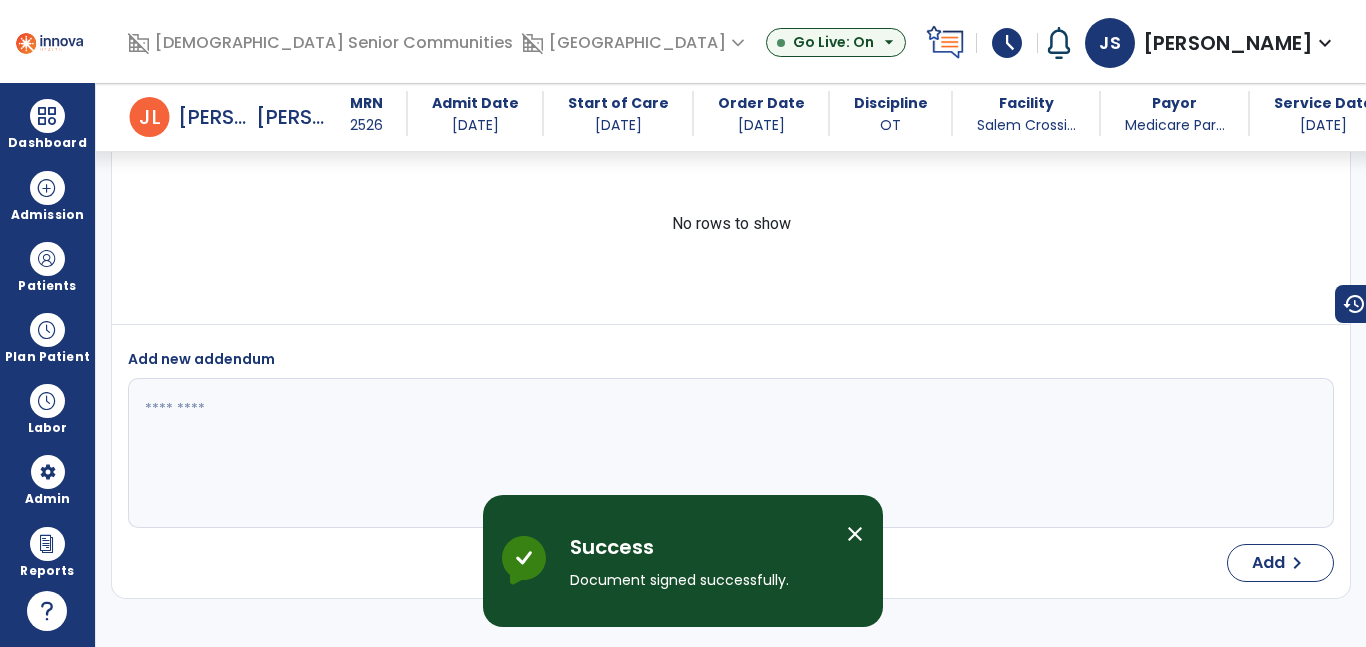 click on "close" at bounding box center [855, 534] 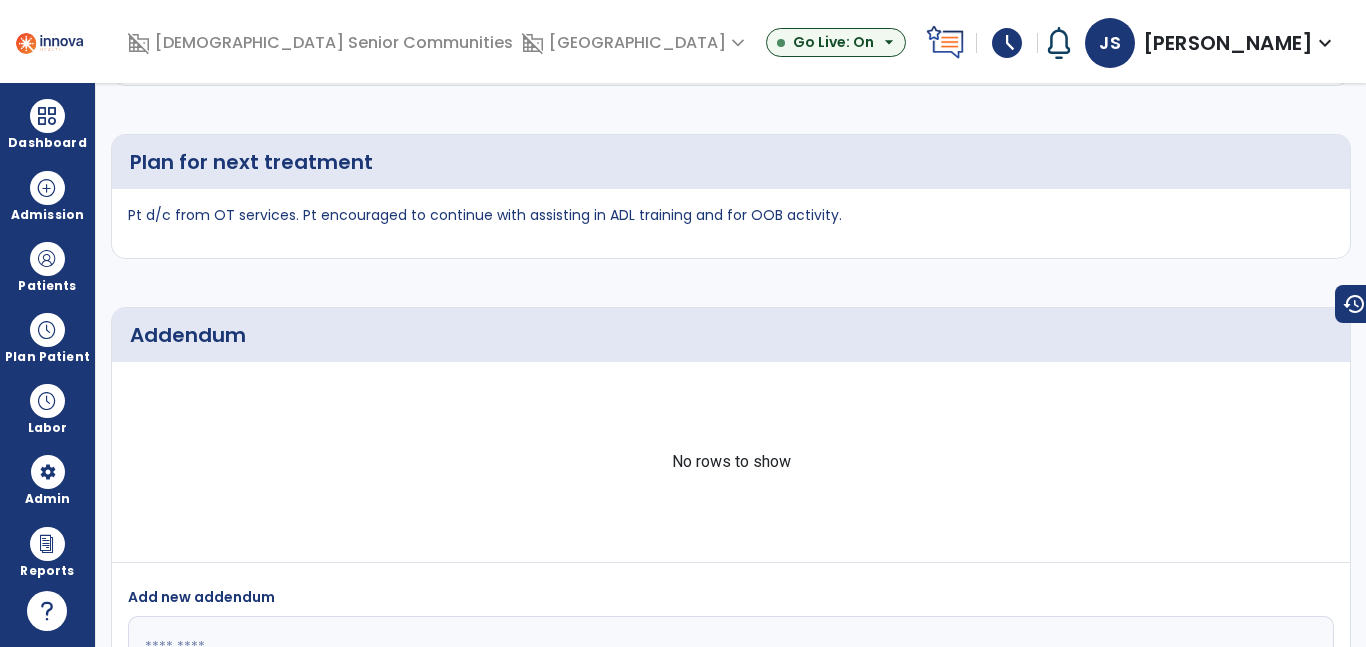 scroll, scrollTop: 0, scrollLeft: 0, axis: both 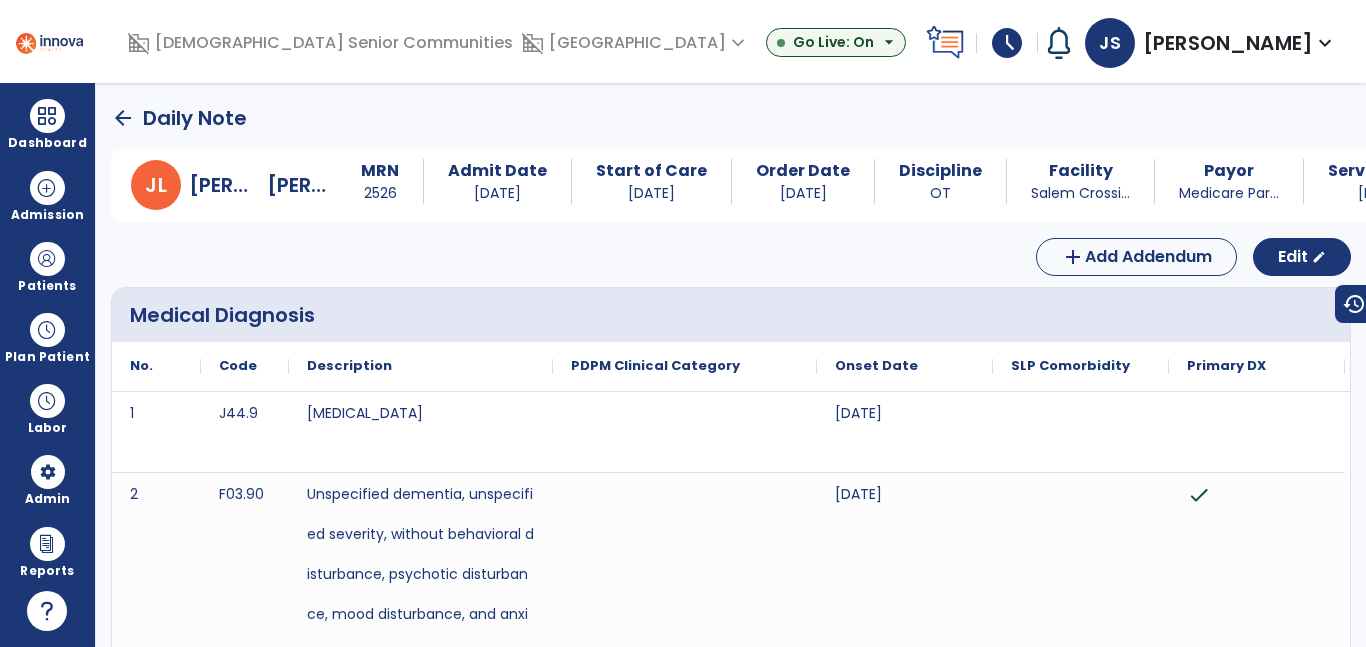 click on "arrow_back" 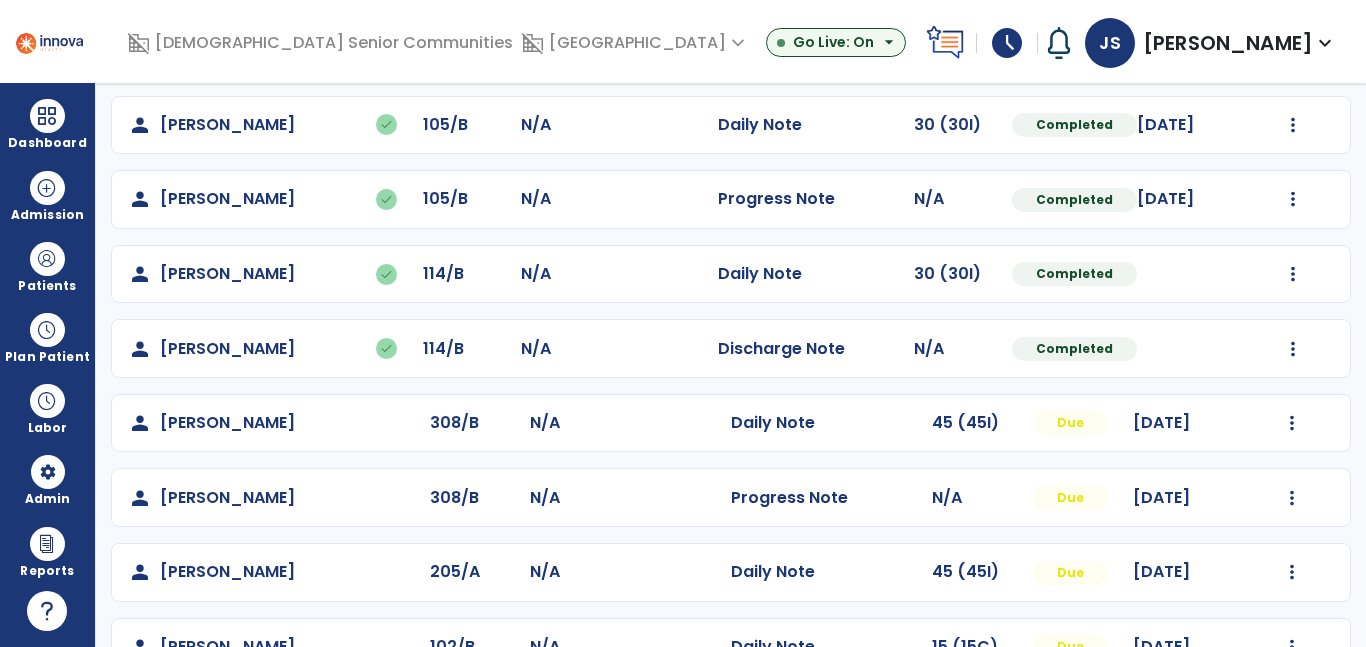 scroll, scrollTop: 548, scrollLeft: 0, axis: vertical 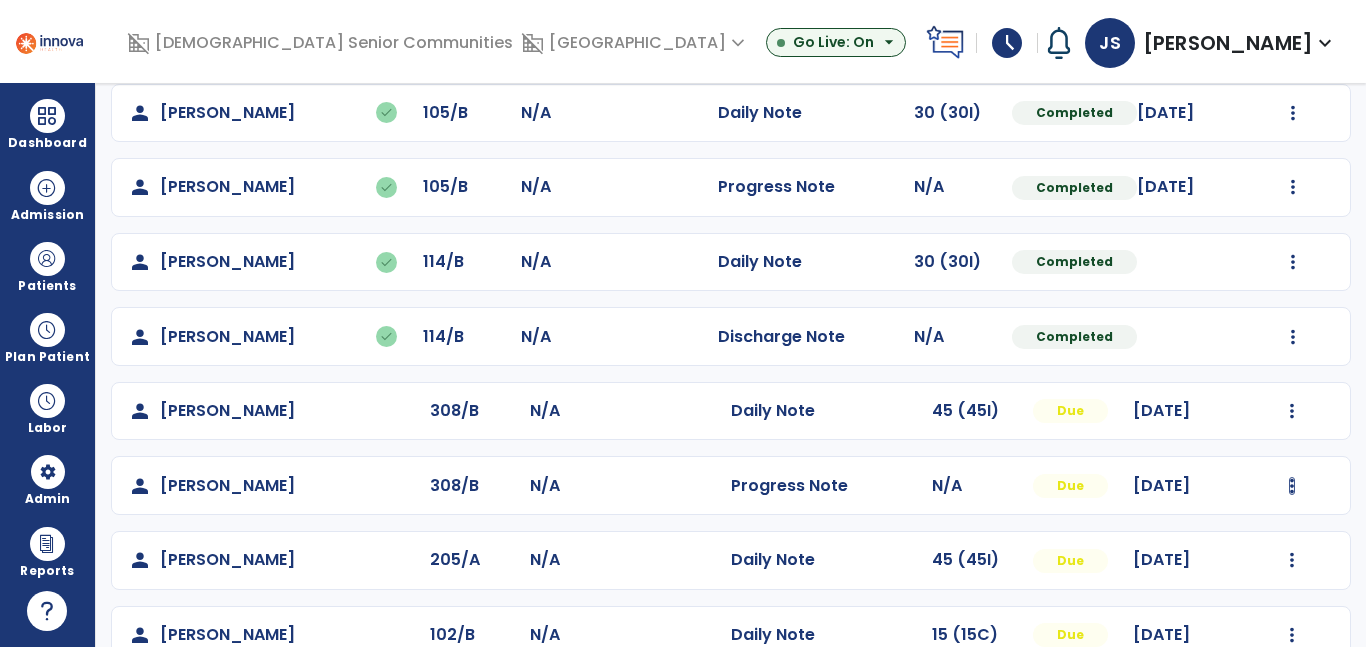 click on "Mark Visit As Complete   Reset Note   Open Document   G + C Mins" 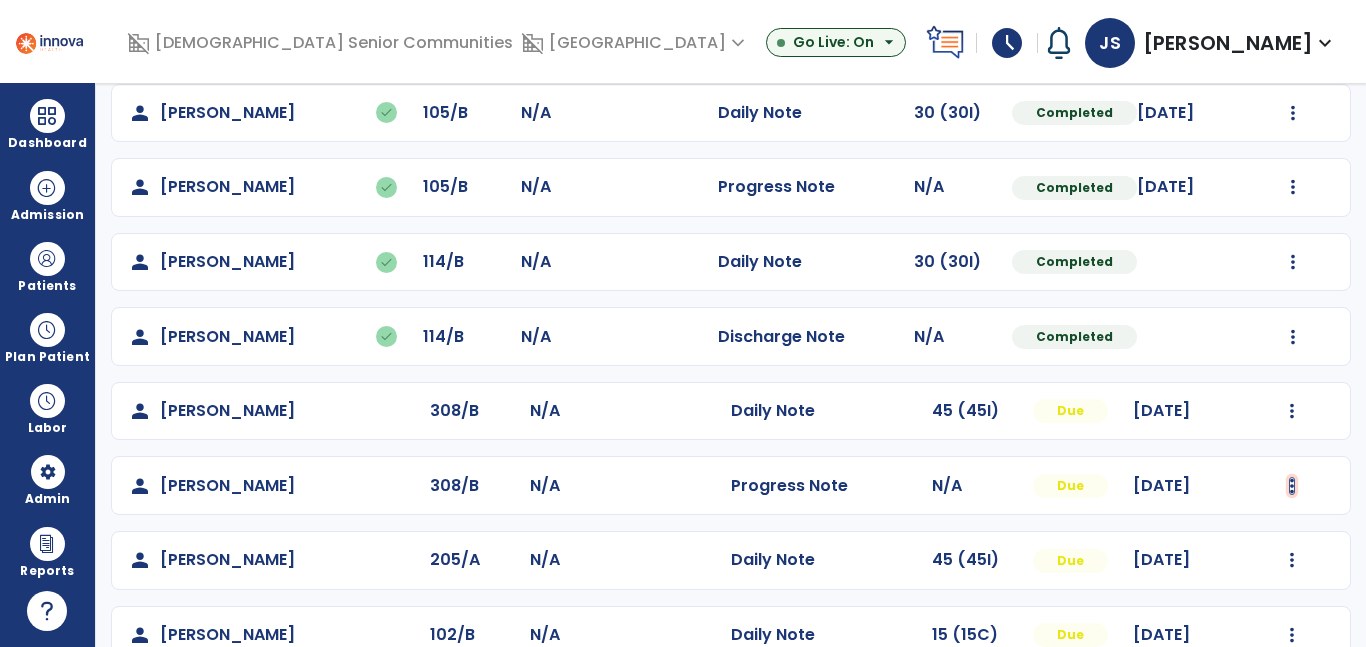 click at bounding box center (1293, -260) 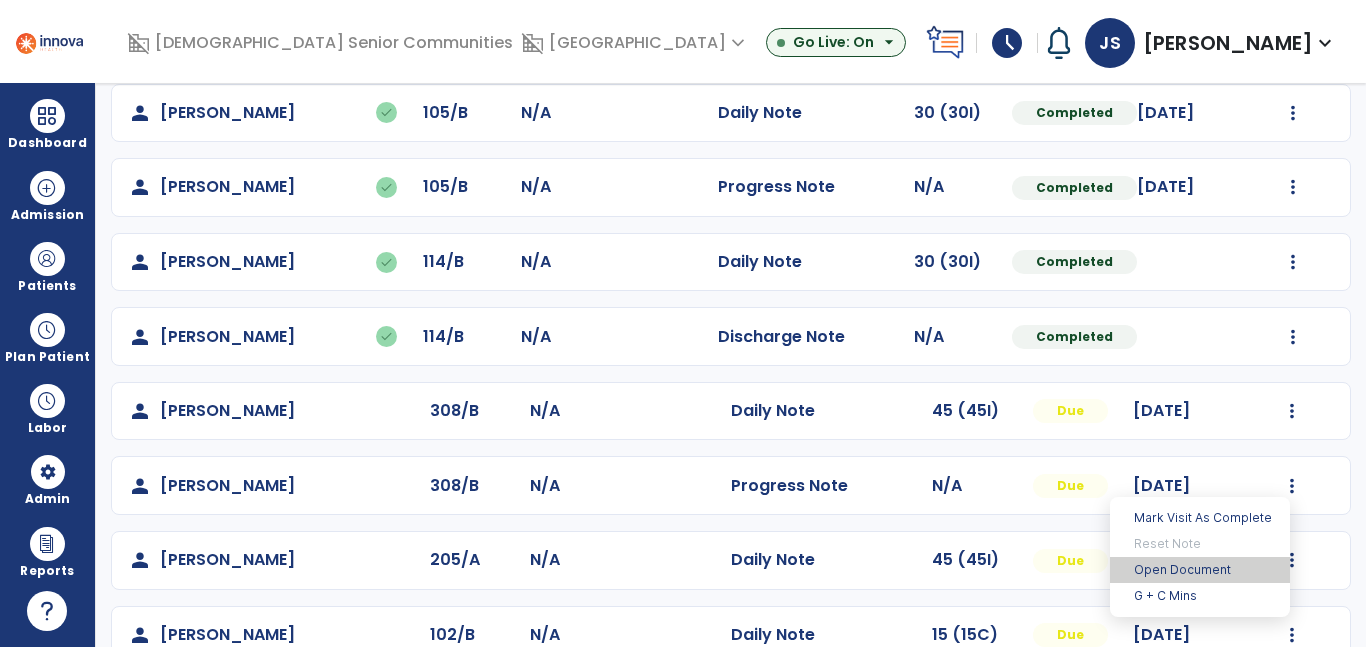 click on "Open Document" at bounding box center [1200, 570] 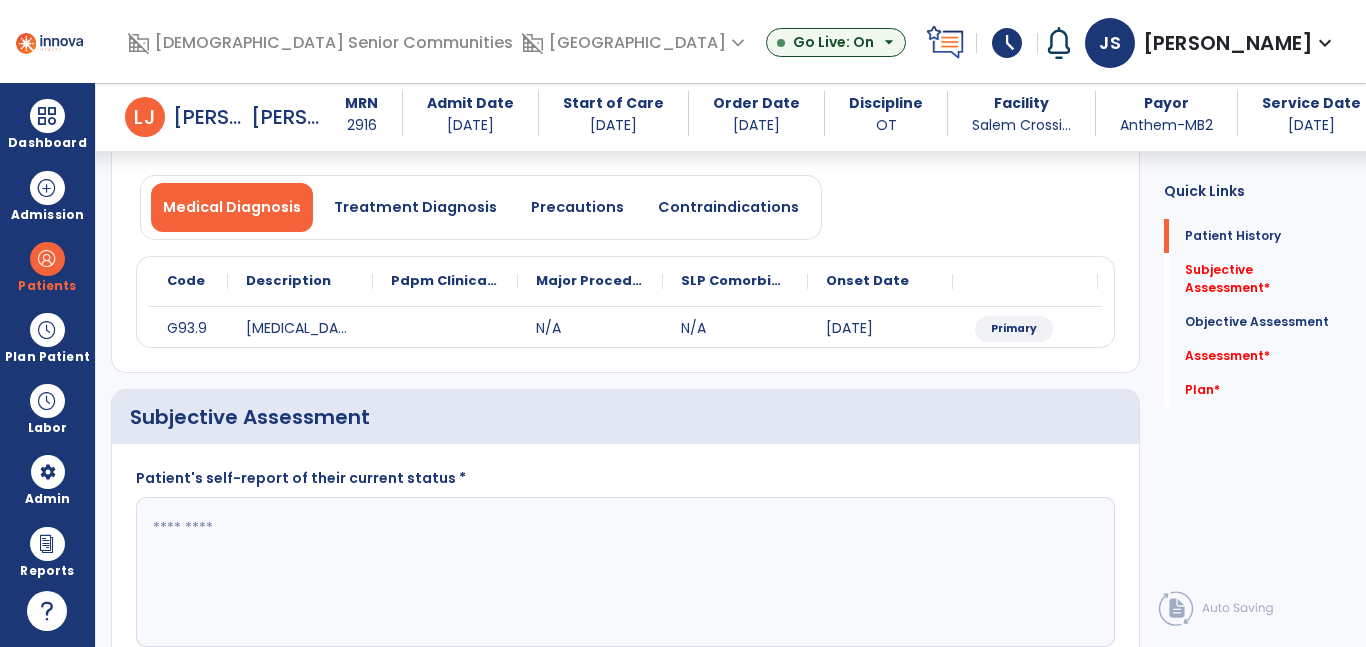 scroll, scrollTop: 188, scrollLeft: 0, axis: vertical 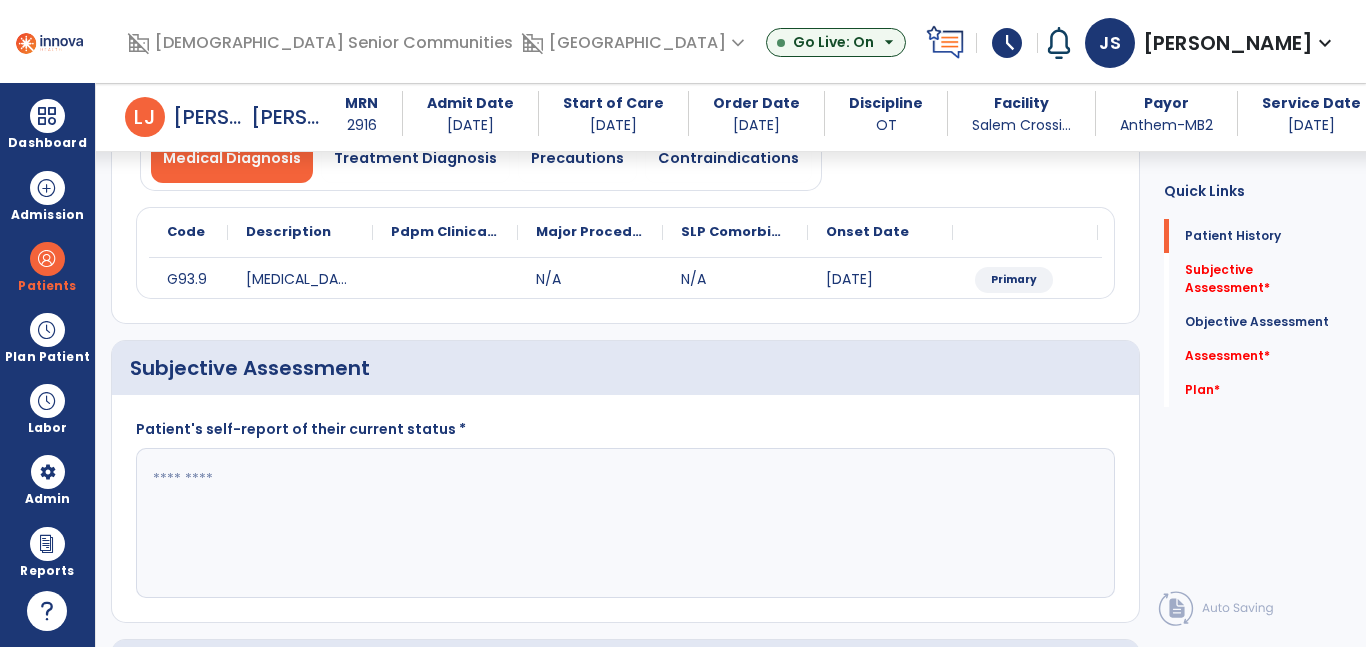click 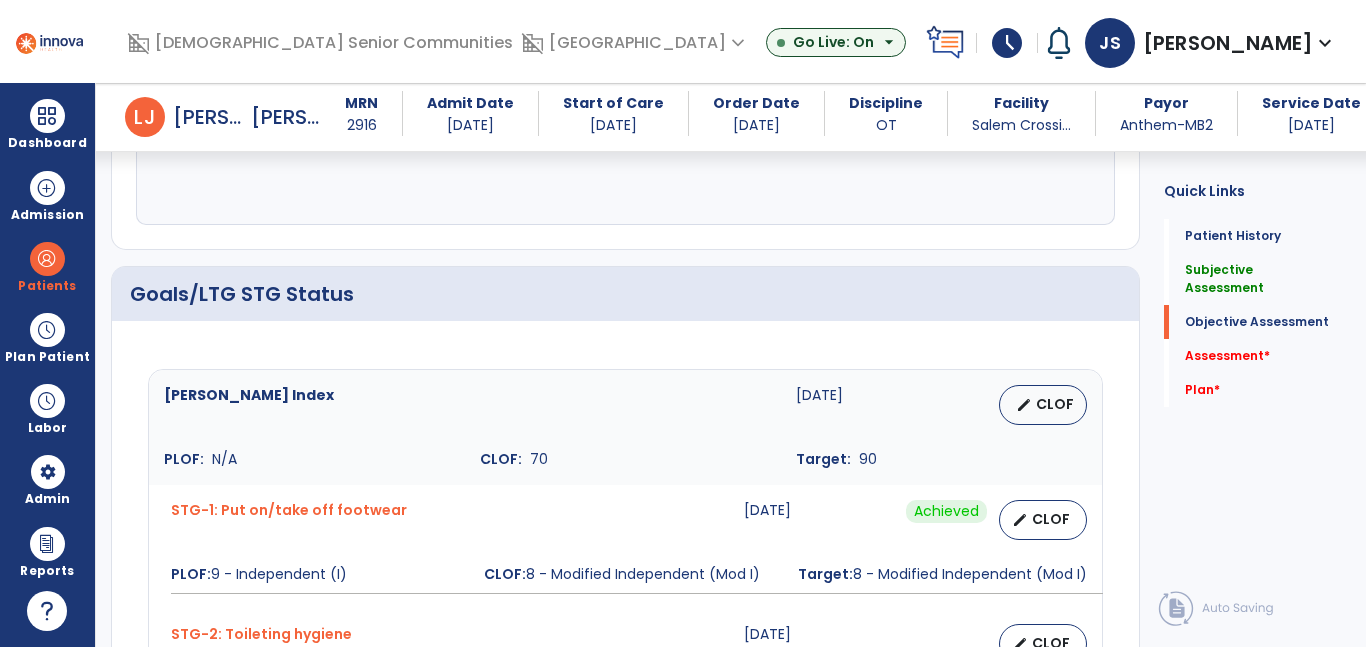 scroll, scrollTop: 589, scrollLeft: 0, axis: vertical 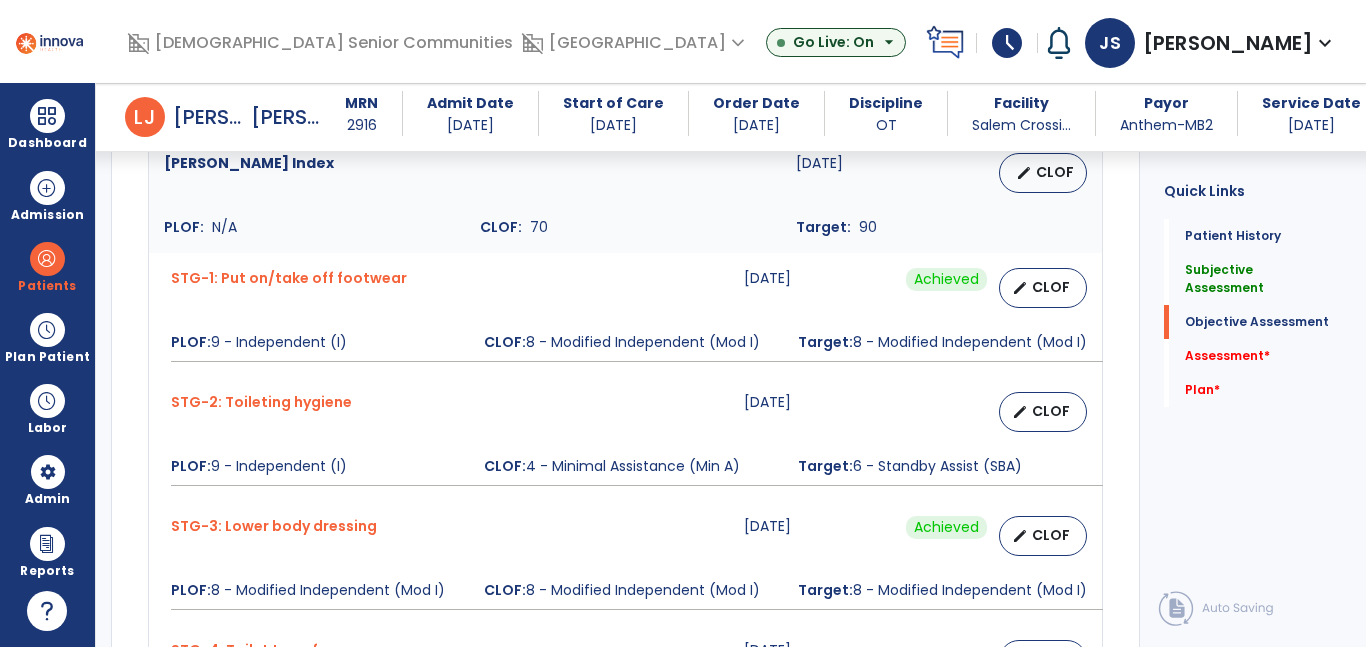 type on "**********" 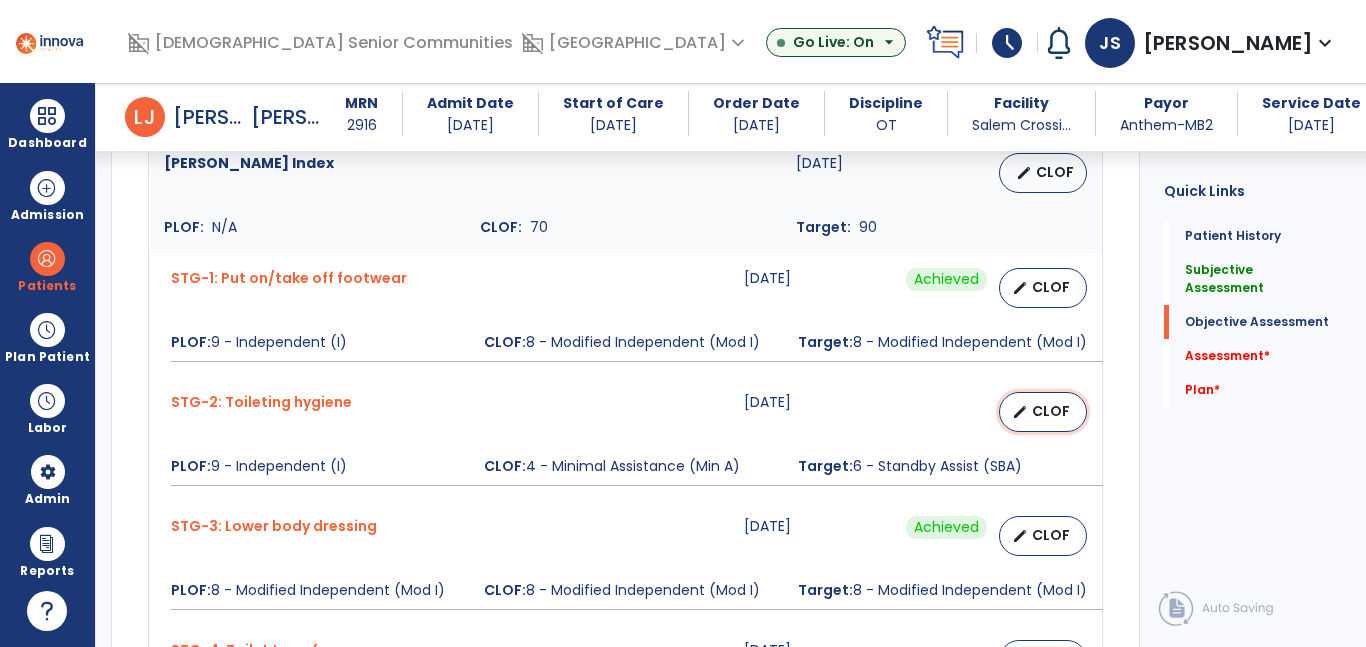 click on "CLOF" at bounding box center [1051, 411] 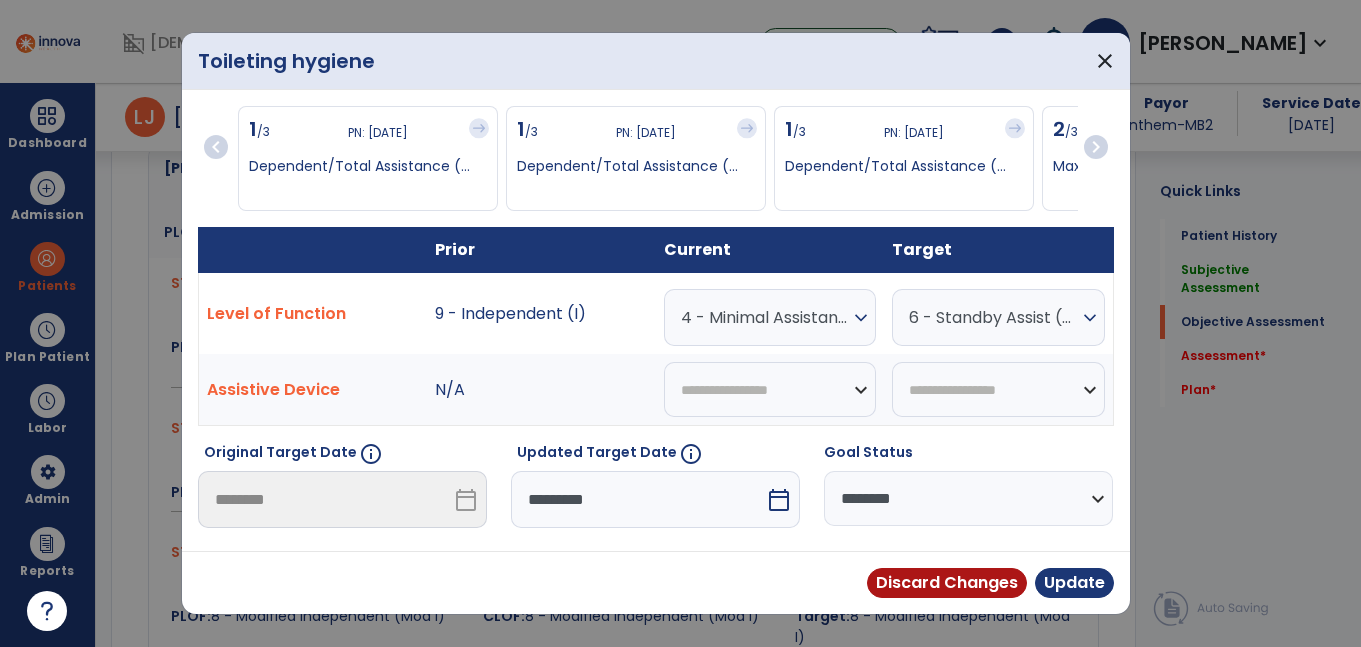 scroll, scrollTop: 793, scrollLeft: 0, axis: vertical 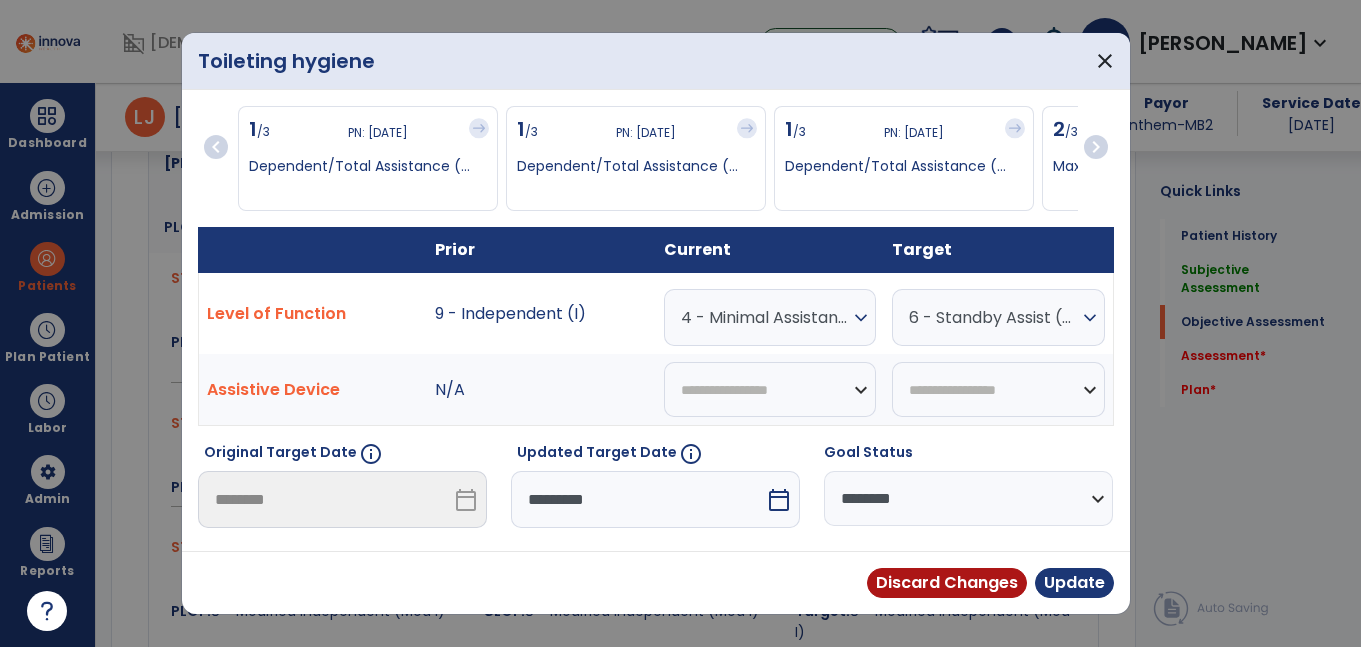 click on "*********" at bounding box center (638, 499) 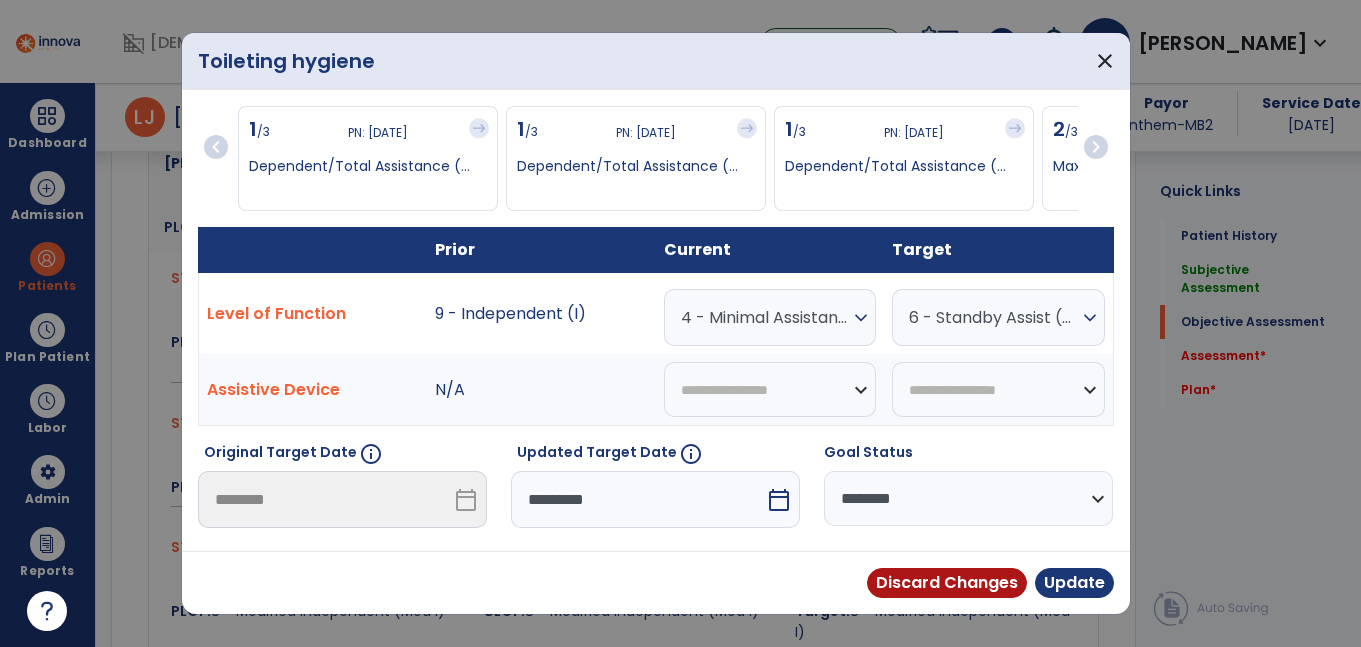 scroll, scrollTop: 275, scrollLeft: 0, axis: vertical 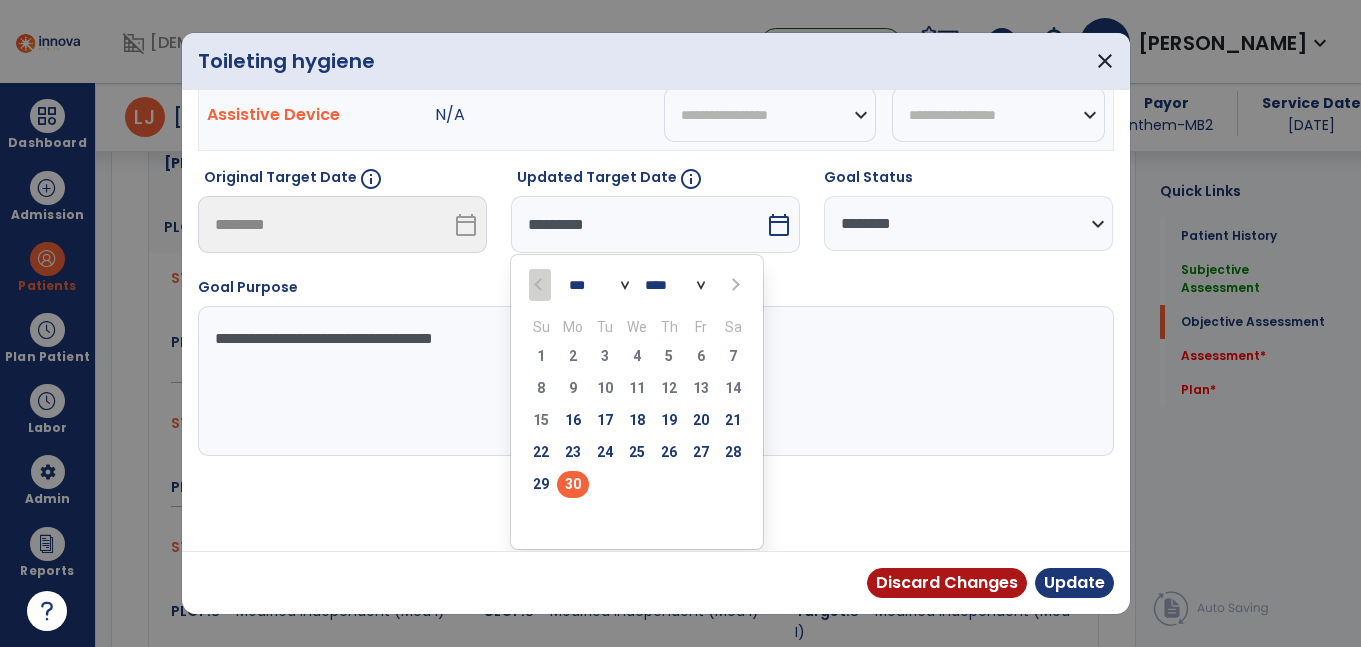 click at bounding box center [733, 284] 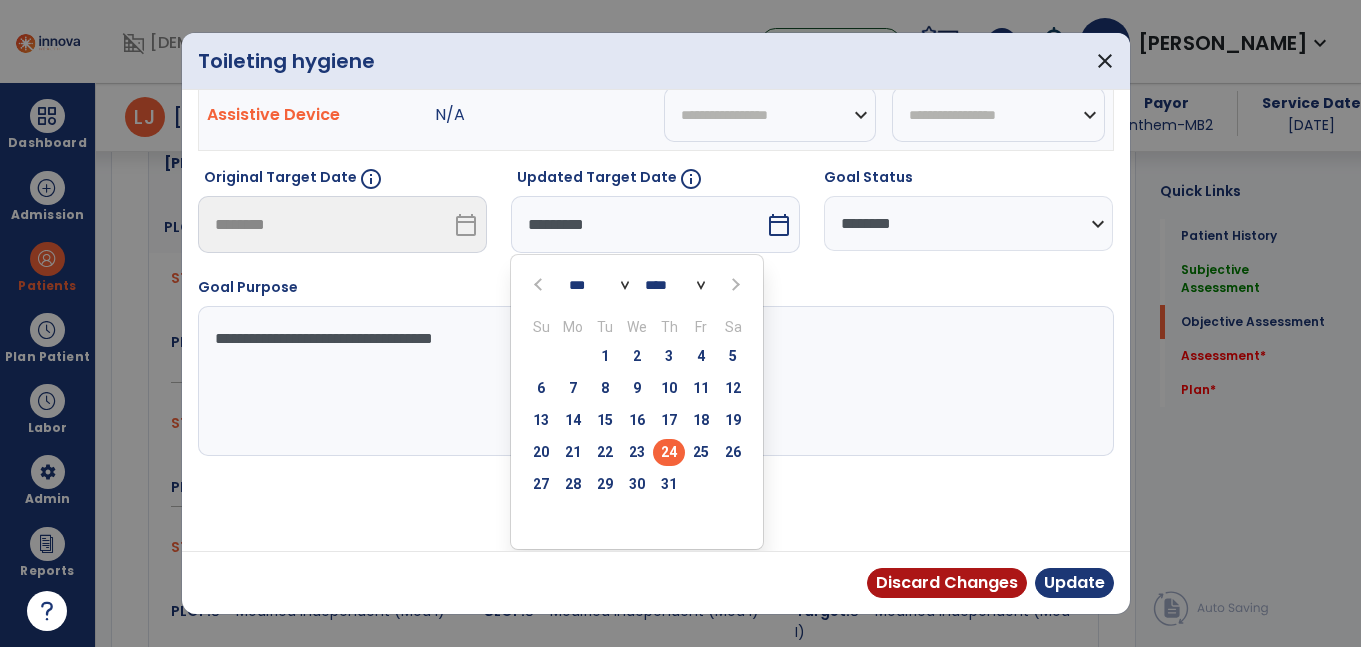 click on "24" at bounding box center [669, 452] 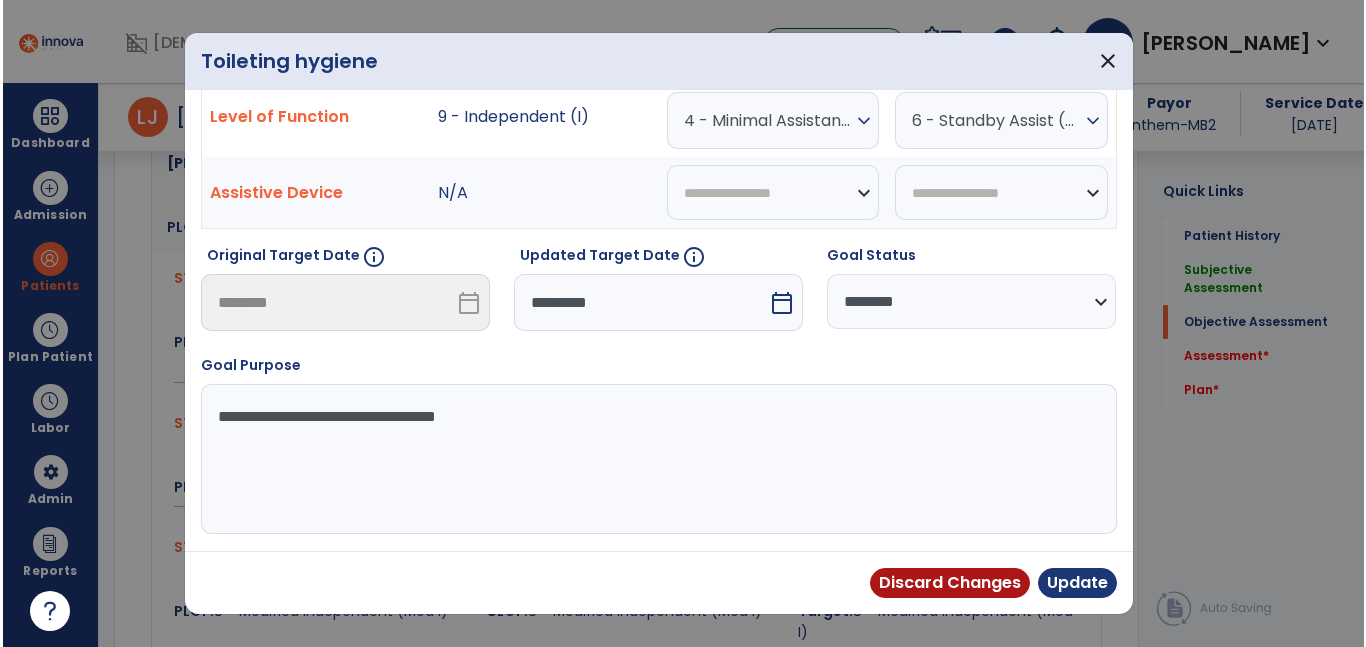 scroll, scrollTop: 197, scrollLeft: 0, axis: vertical 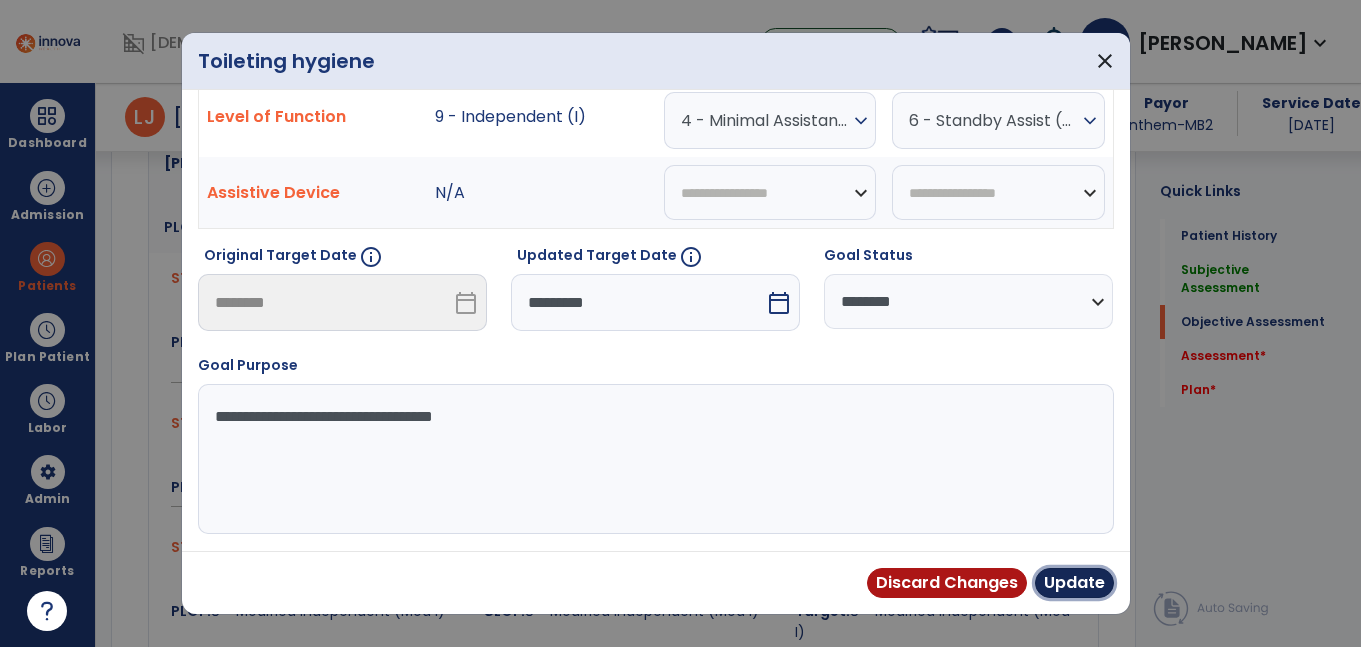 click on "Update" at bounding box center [1074, 583] 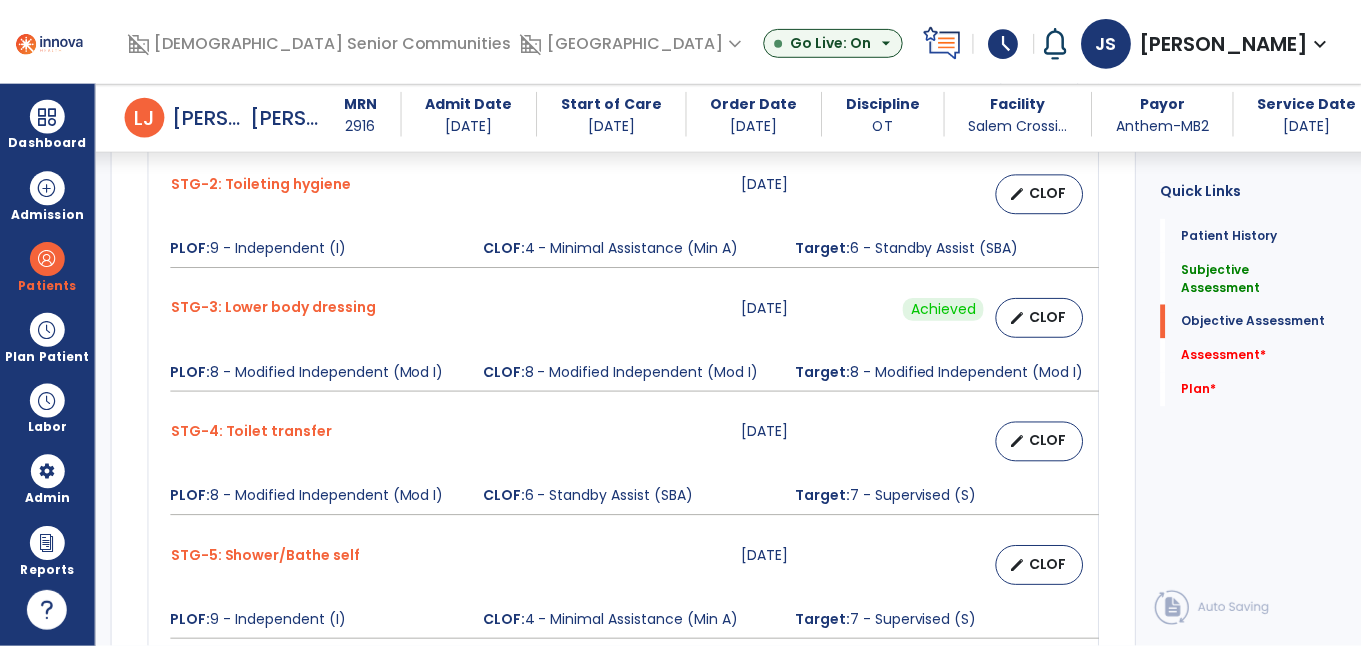 scroll, scrollTop: 1018, scrollLeft: 0, axis: vertical 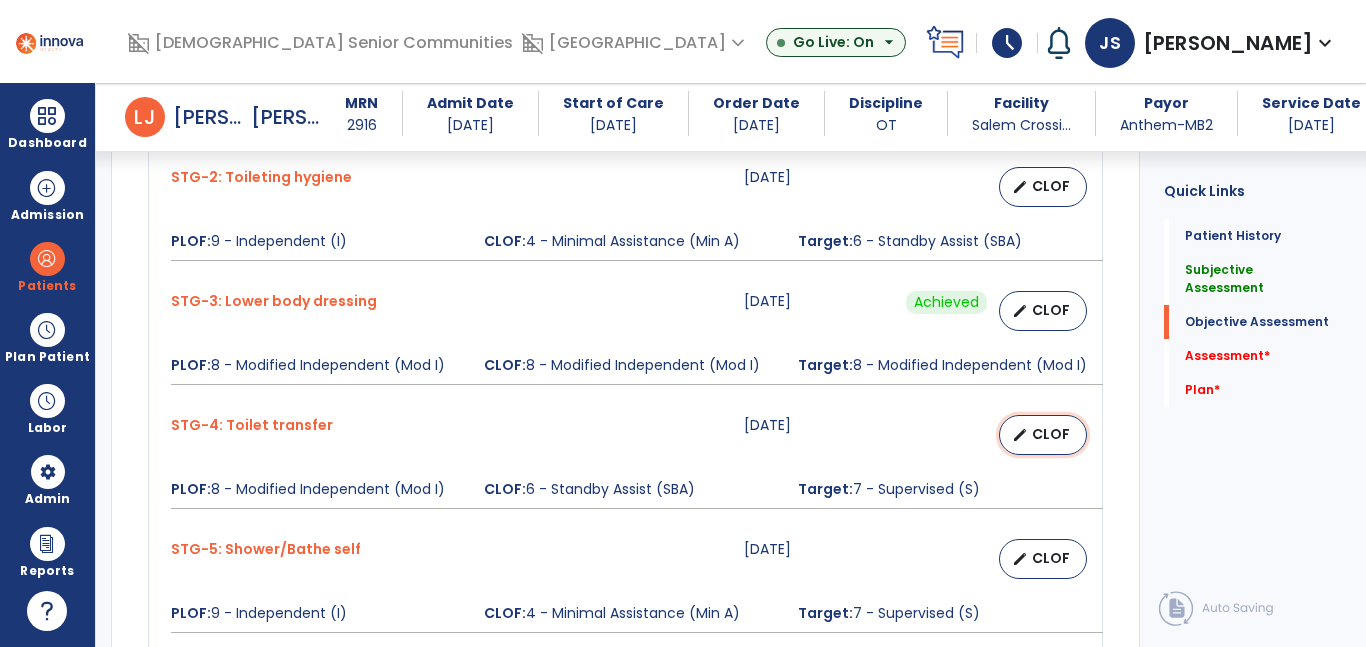 click on "CLOF" at bounding box center [1051, 434] 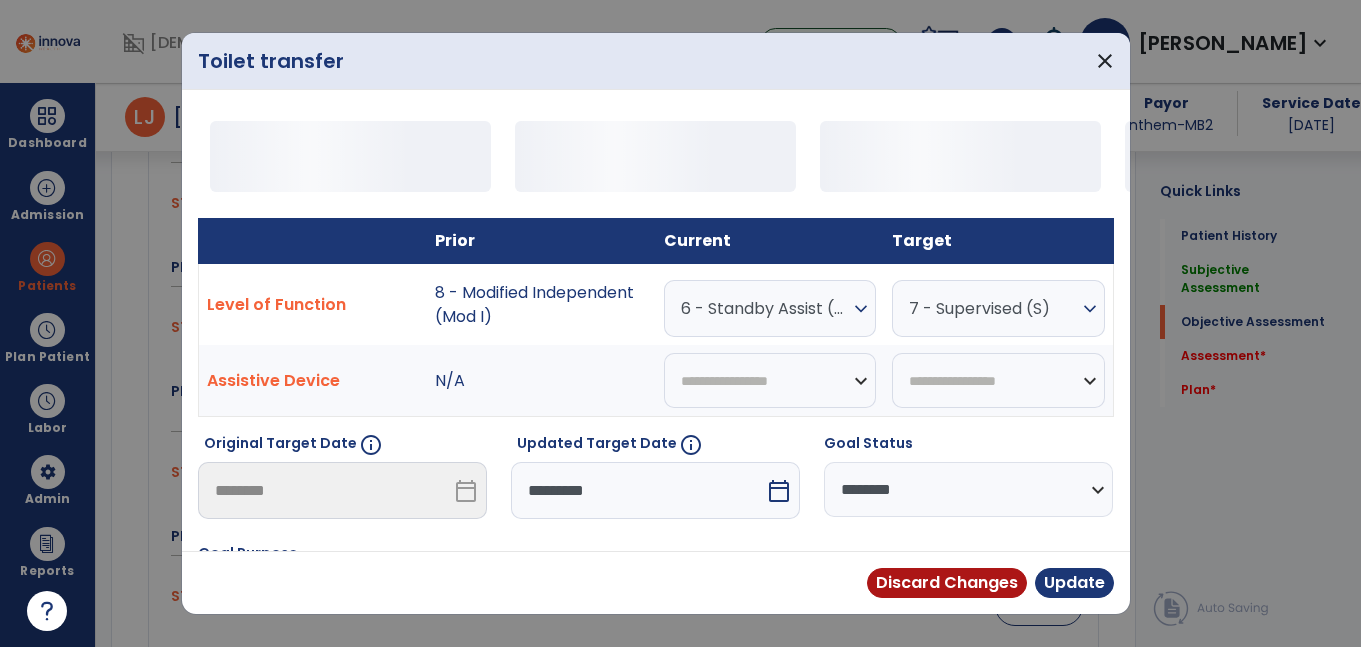 scroll, scrollTop: 1018, scrollLeft: 0, axis: vertical 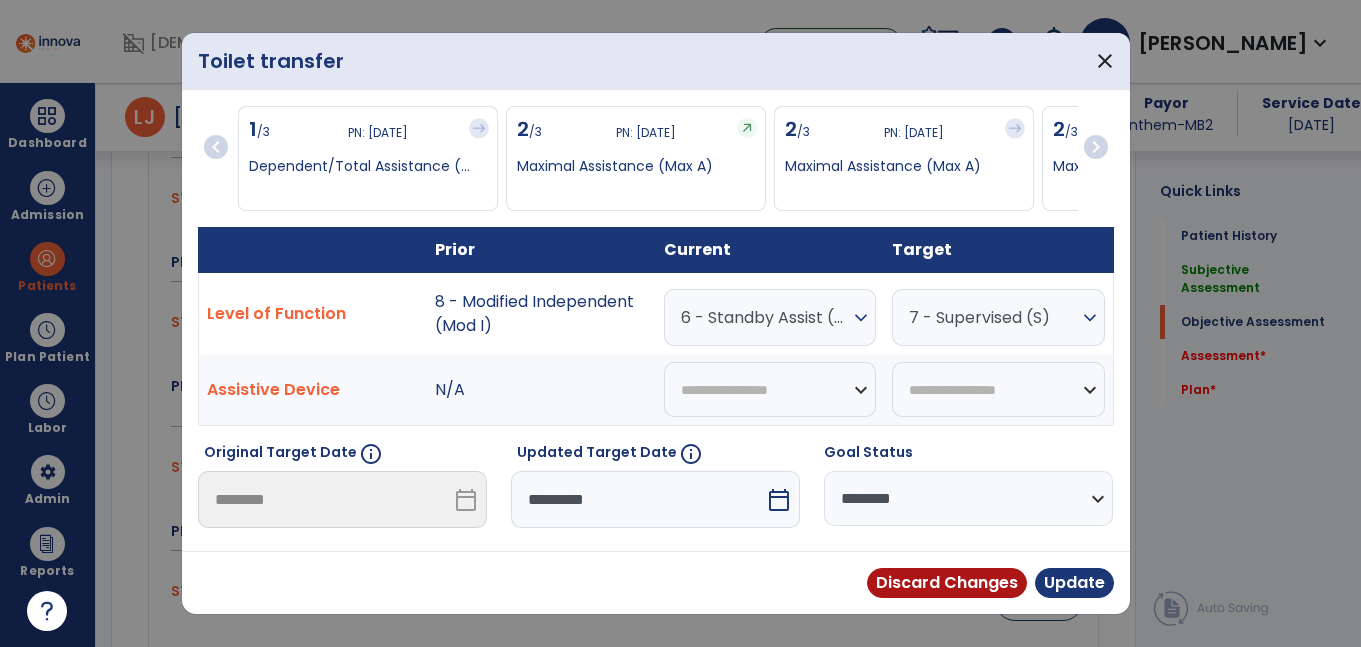 click on "6 - Standby Assist (SBA)" at bounding box center [765, 317] 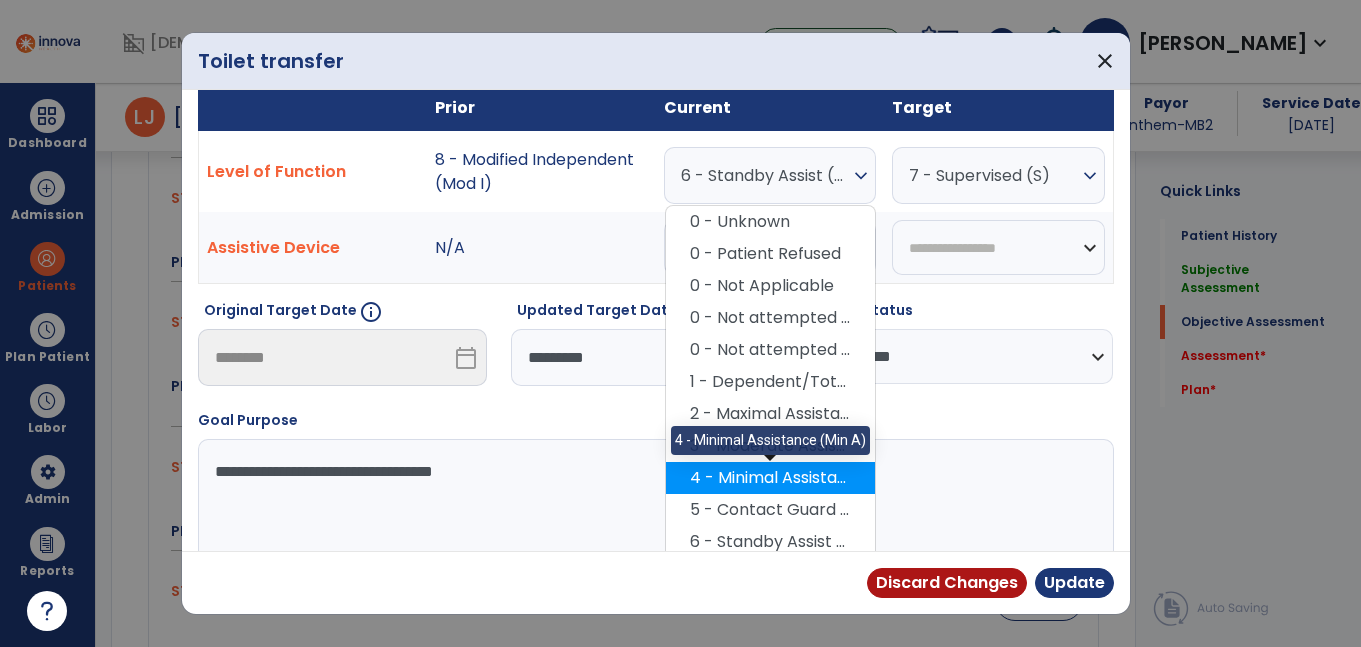scroll, scrollTop: 278, scrollLeft: 0, axis: vertical 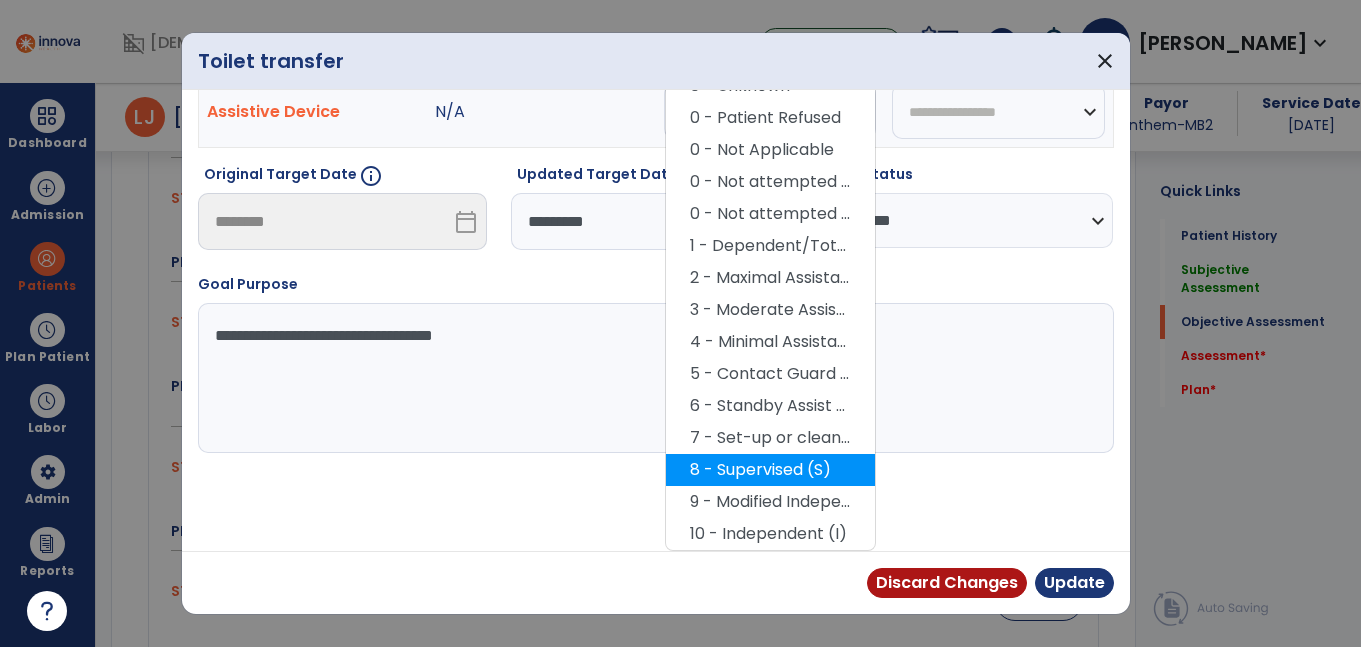 click on "8 - Supervised (S)" at bounding box center [770, 470] 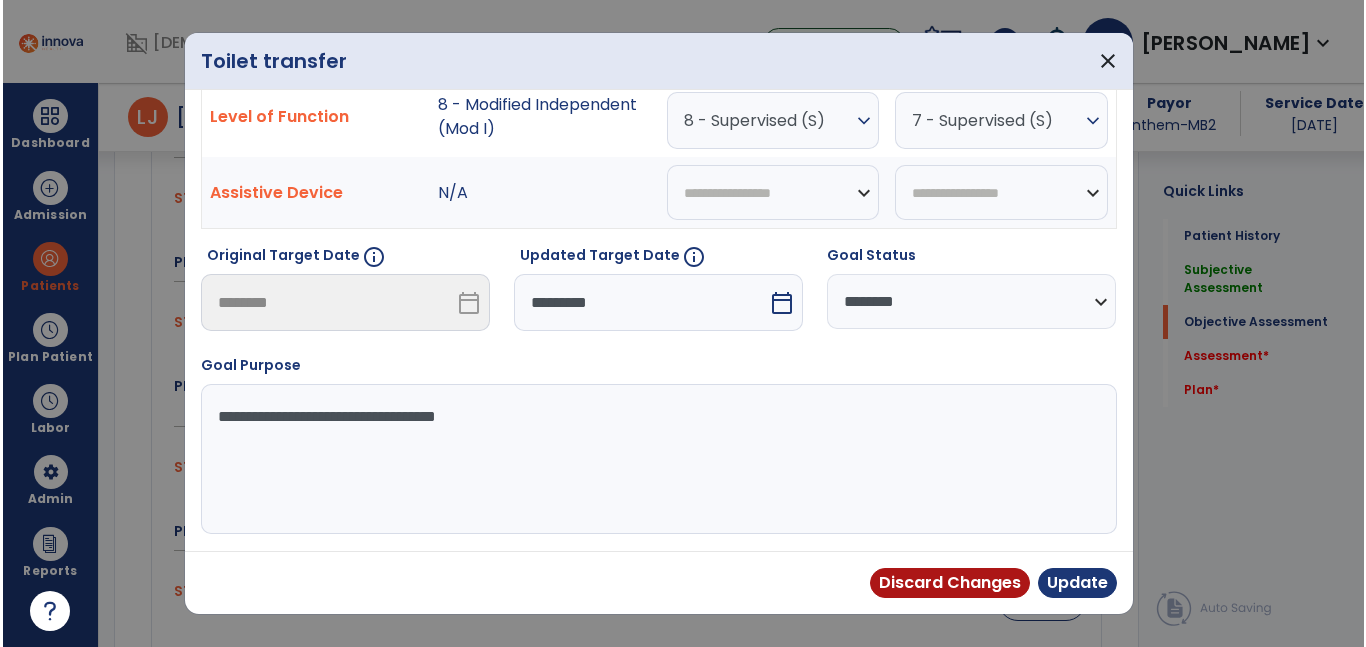 scroll, scrollTop: 197, scrollLeft: 0, axis: vertical 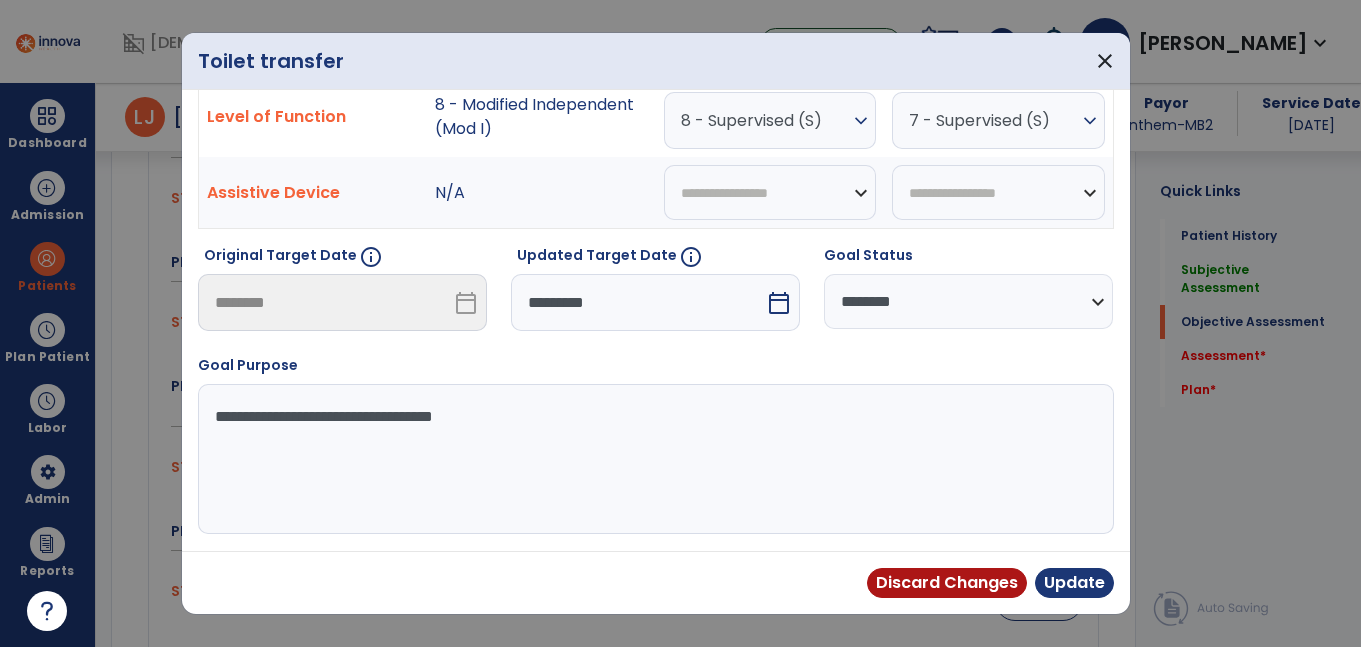 click on "**********" at bounding box center [968, 301] 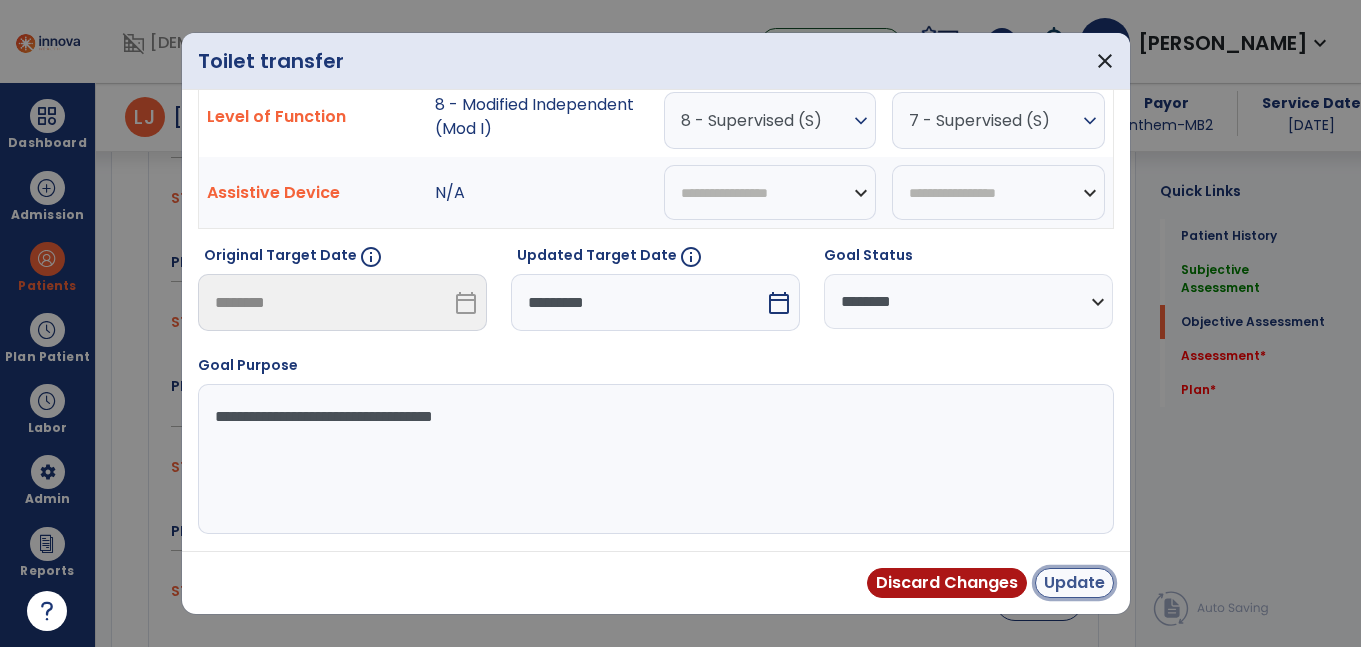 click on "Update" at bounding box center (1074, 583) 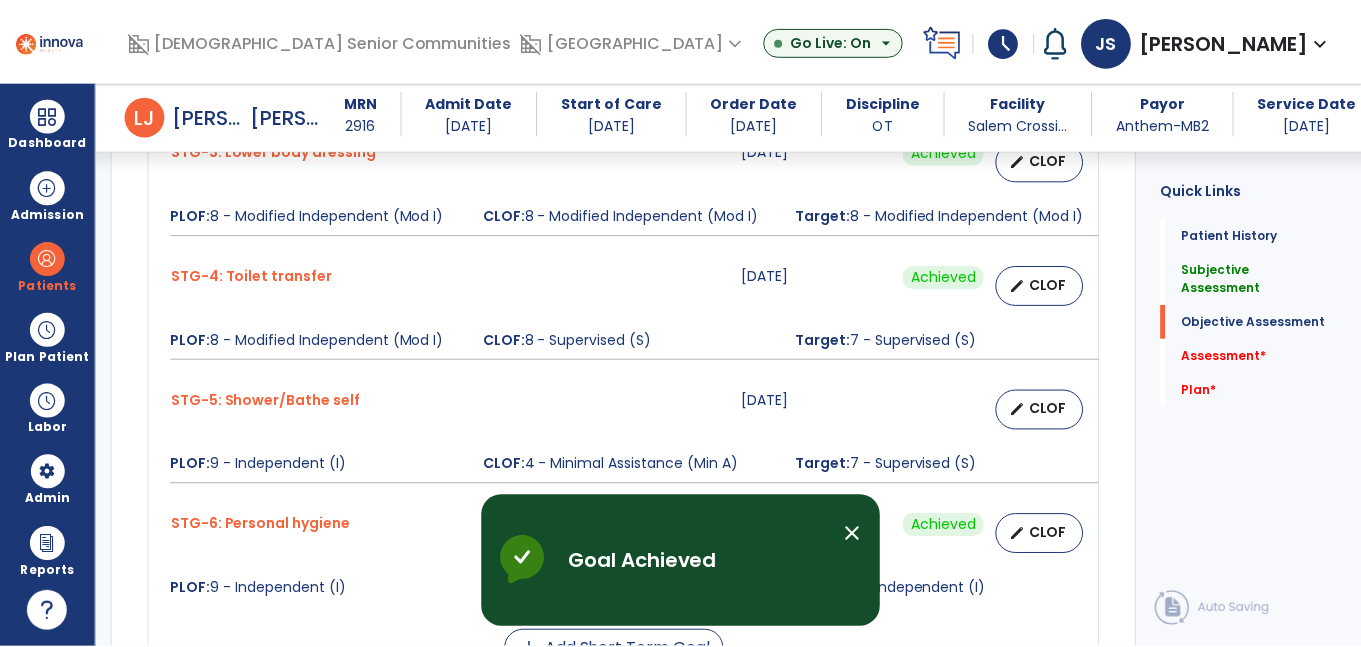 scroll, scrollTop: 1183, scrollLeft: 0, axis: vertical 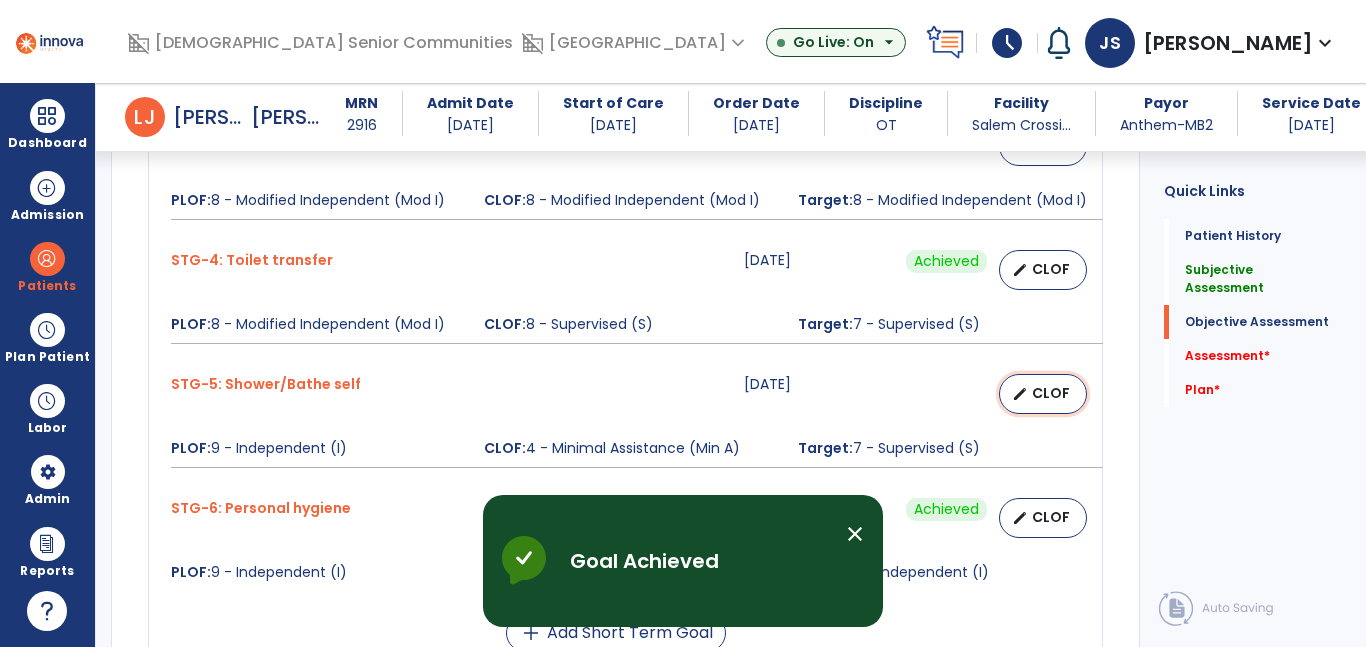 click on "CLOF" at bounding box center [1051, 393] 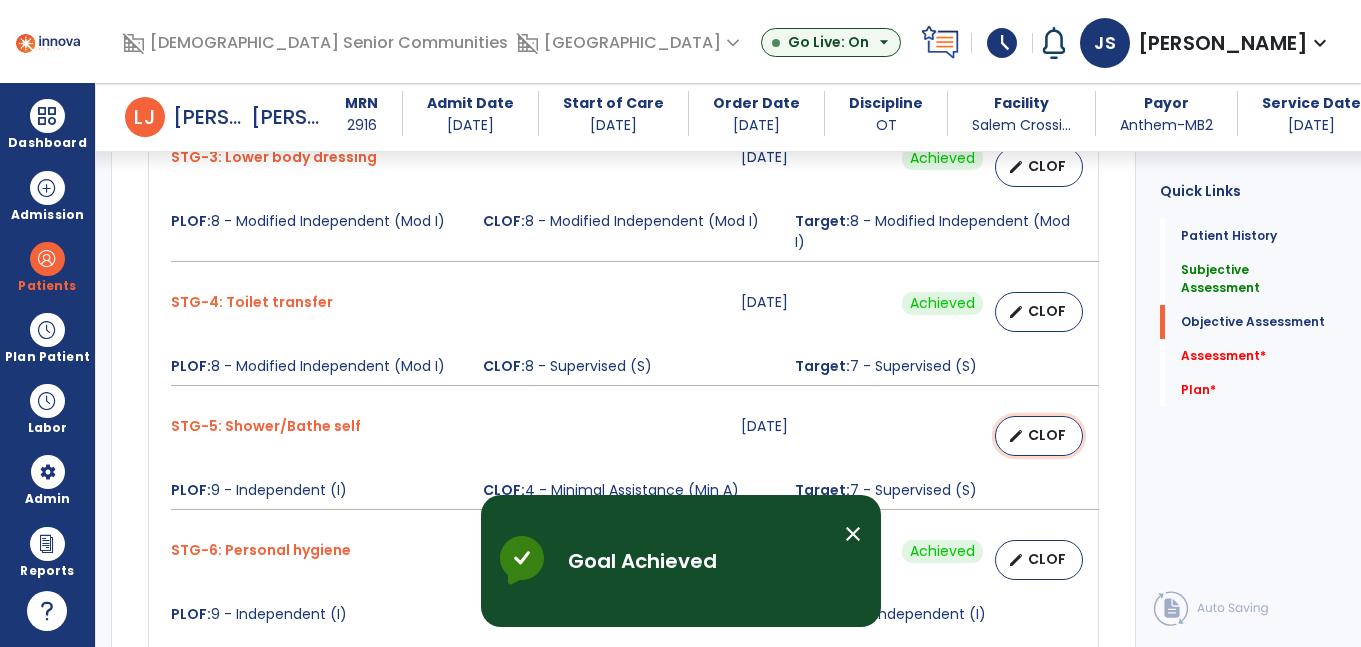 select on "********" 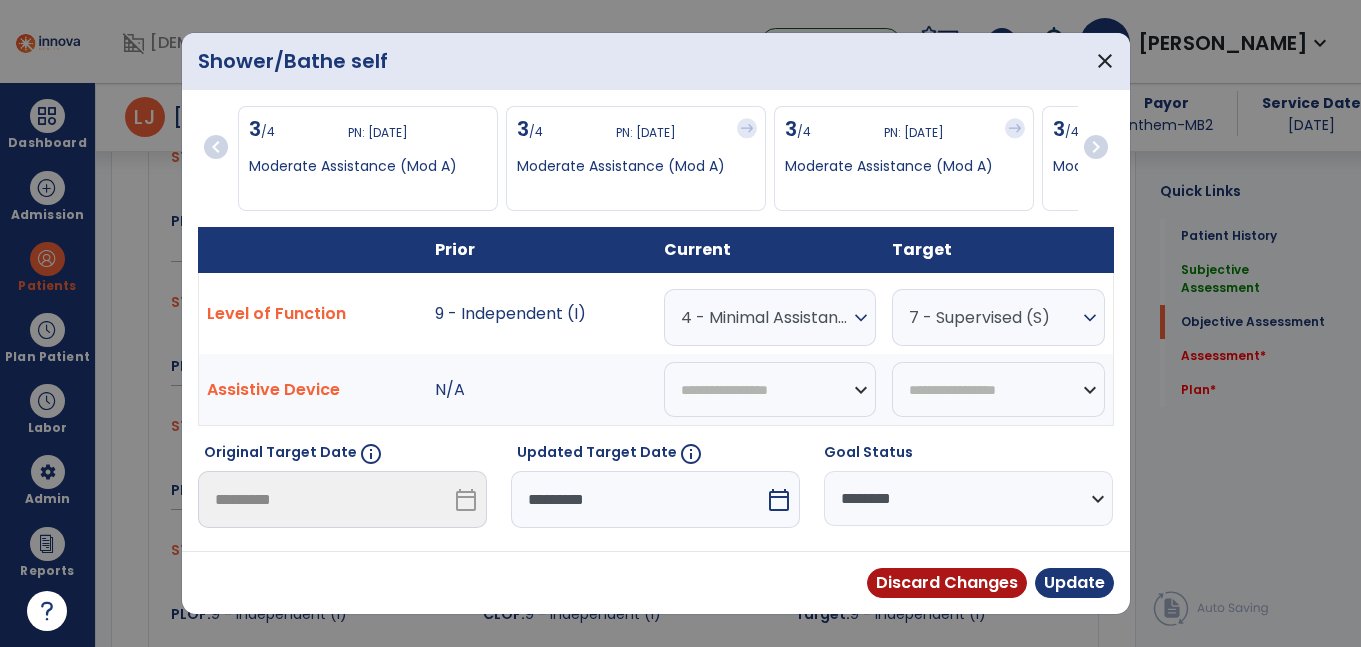 scroll, scrollTop: 1183, scrollLeft: 0, axis: vertical 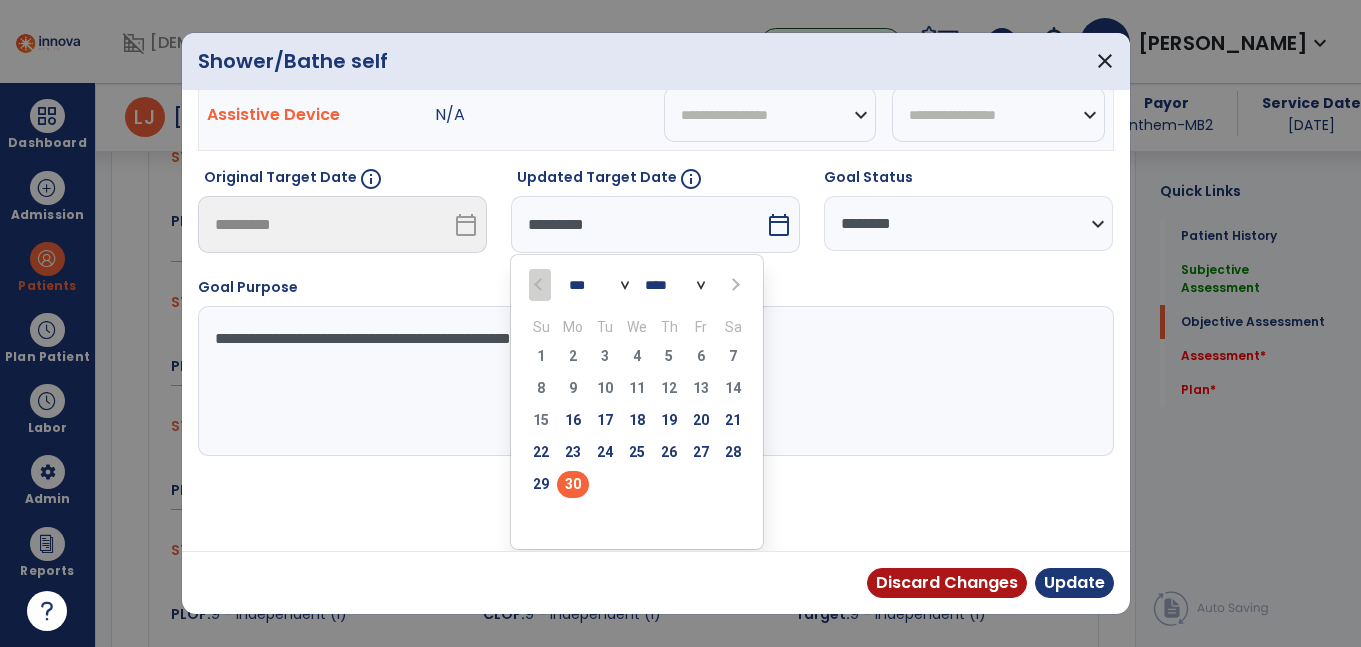 click at bounding box center (733, 284) 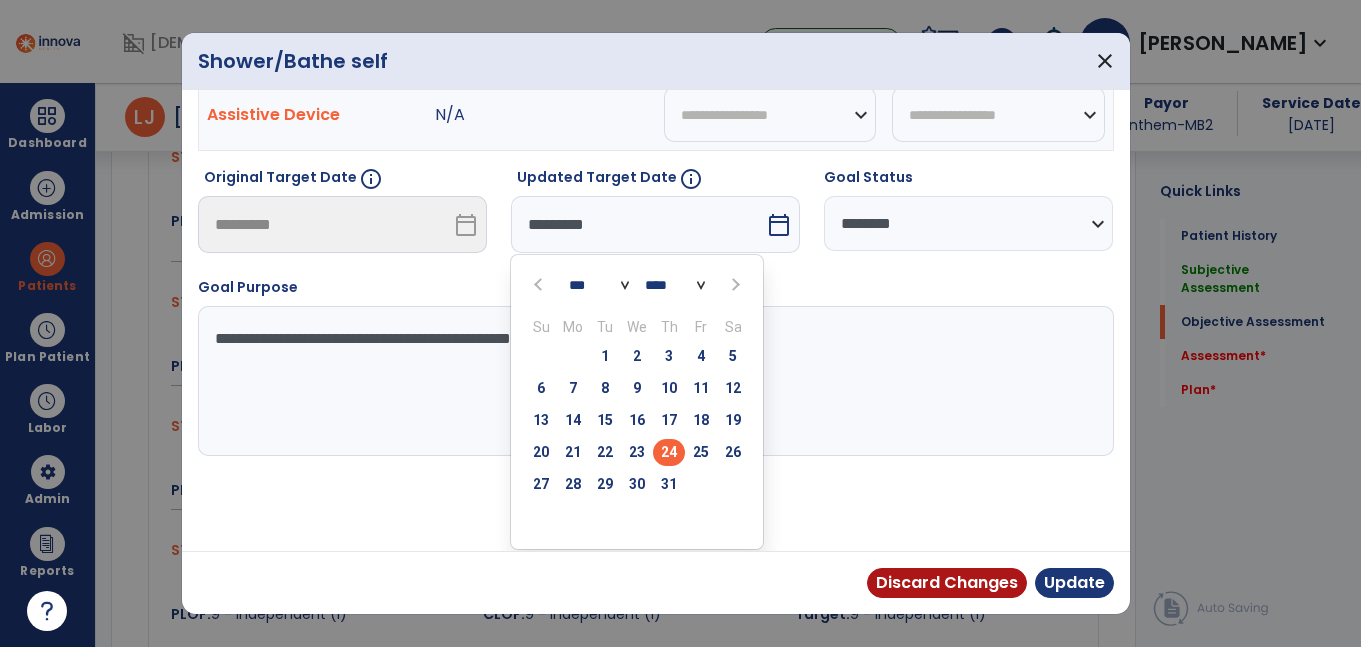 click on "24" at bounding box center (669, 452) 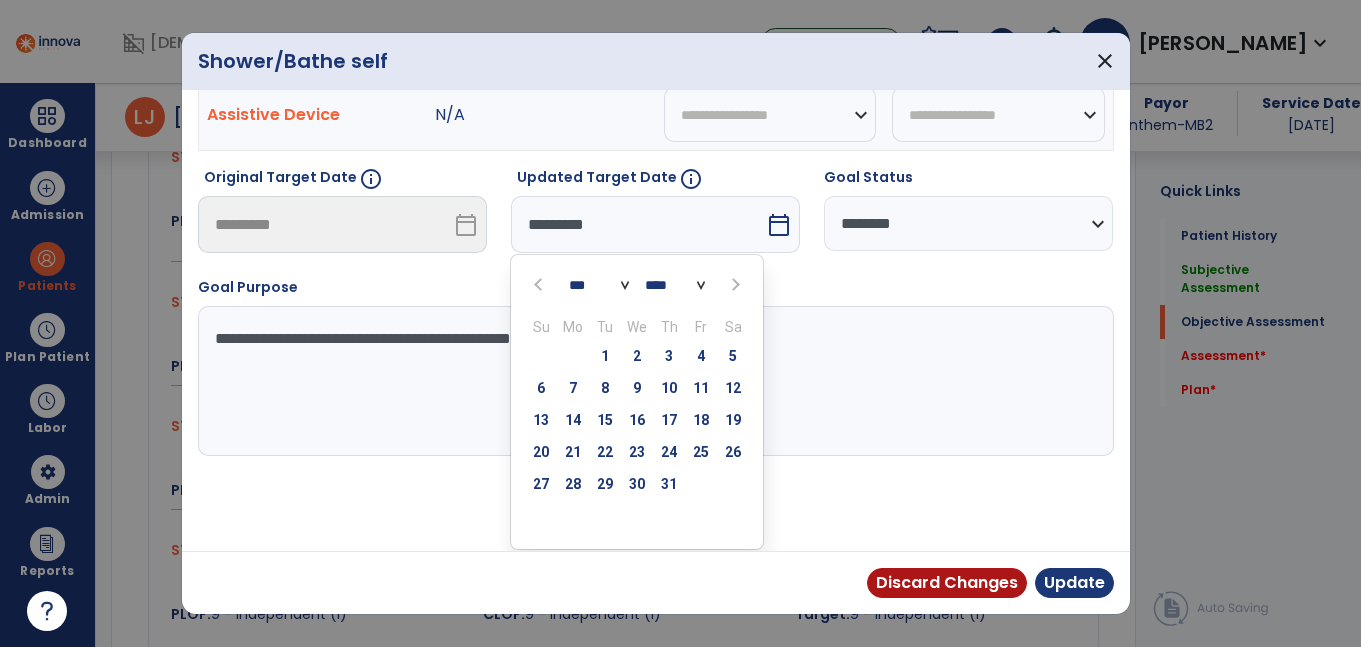 type on "*********" 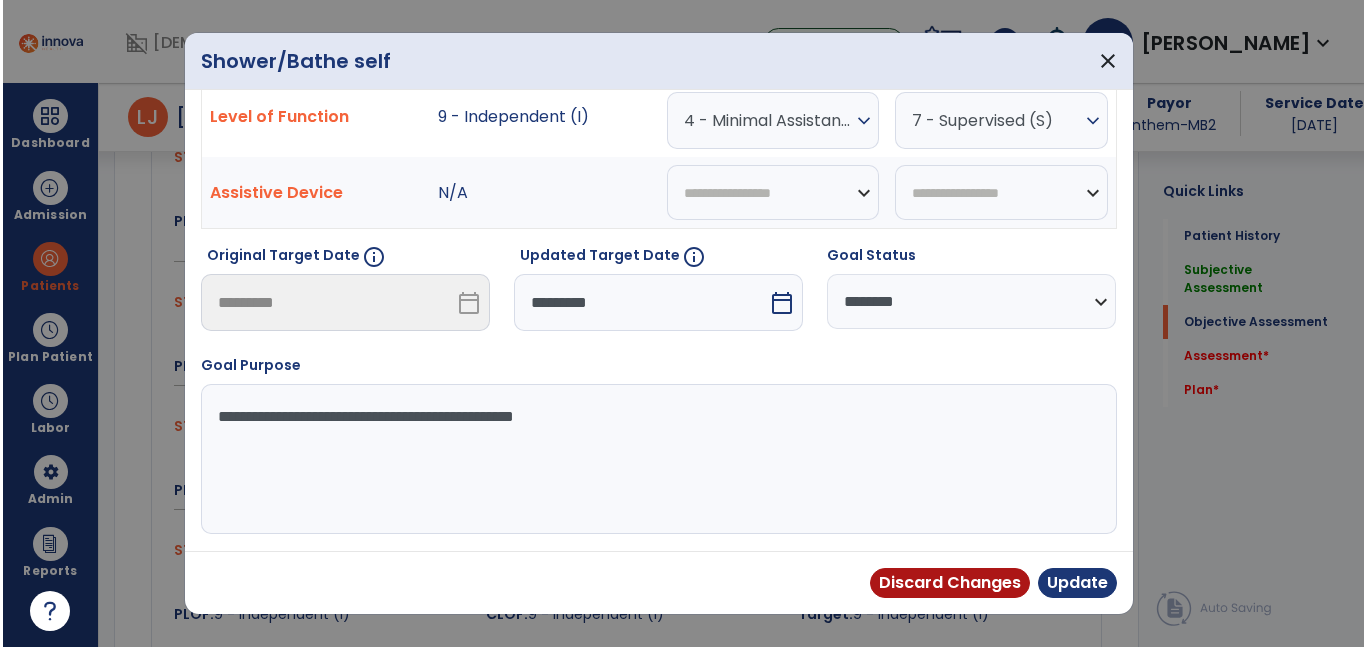 scroll, scrollTop: 197, scrollLeft: 0, axis: vertical 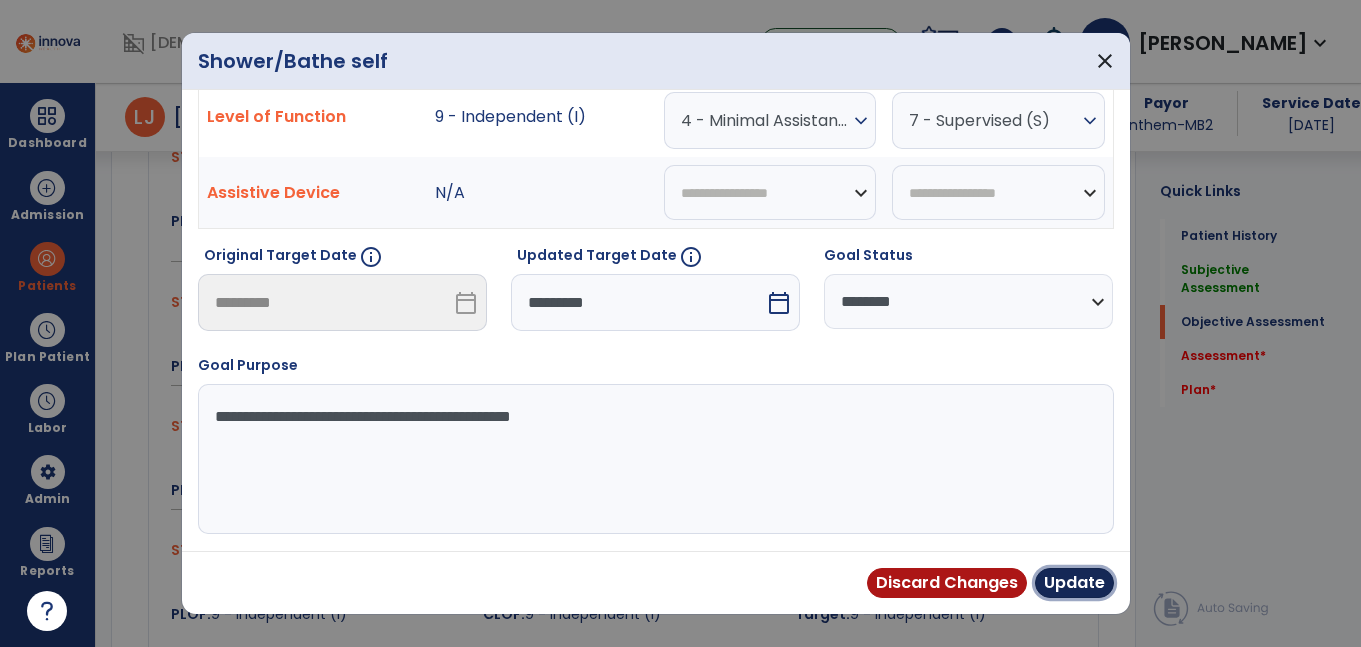 click on "Update" at bounding box center (1074, 583) 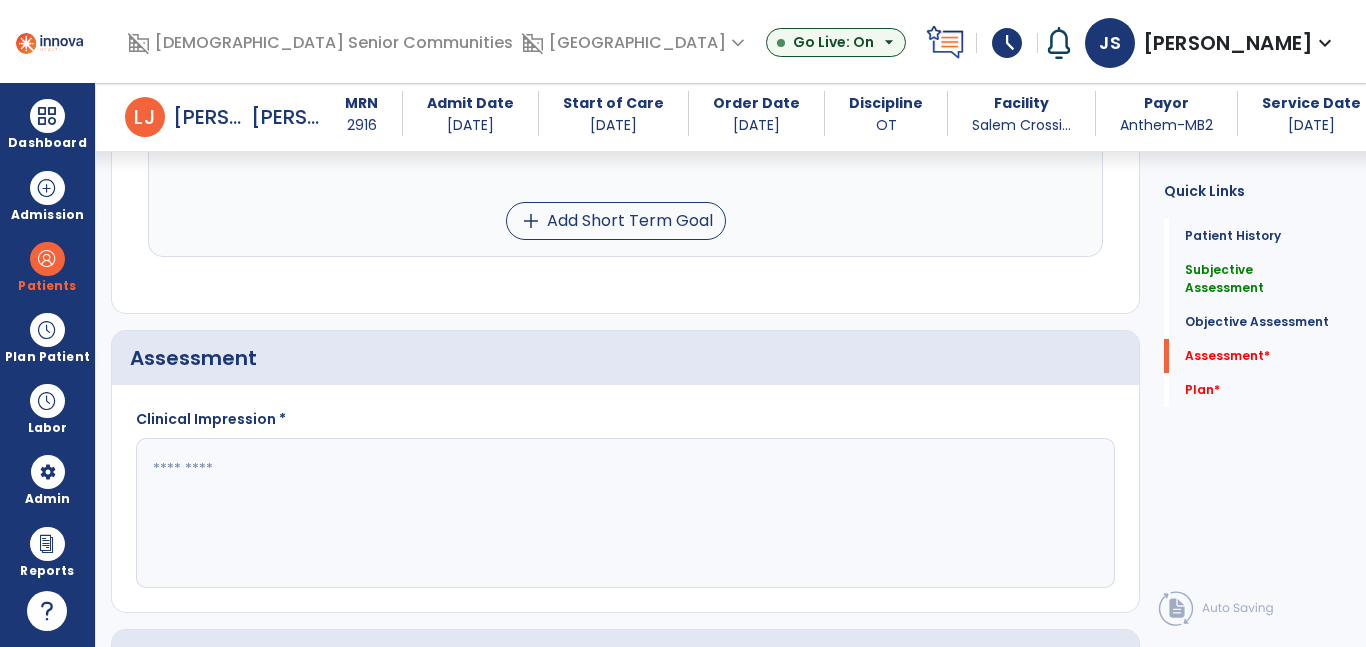 scroll, scrollTop: 2345, scrollLeft: 0, axis: vertical 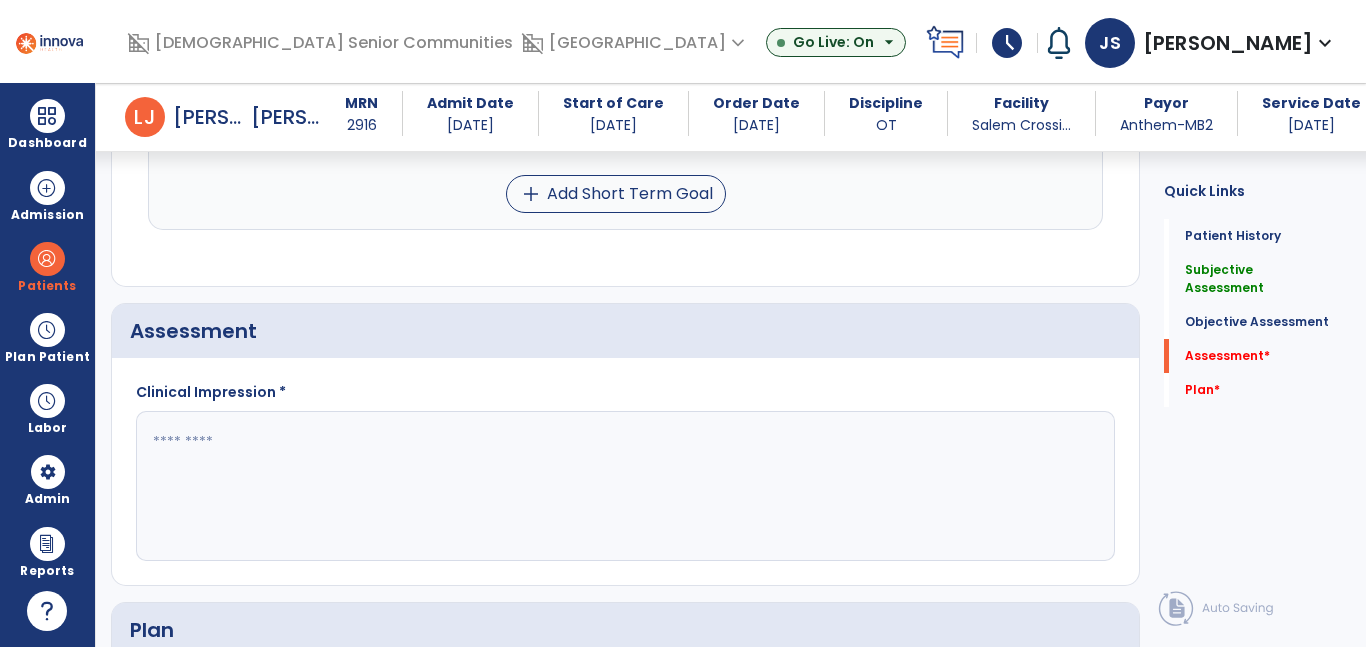 click 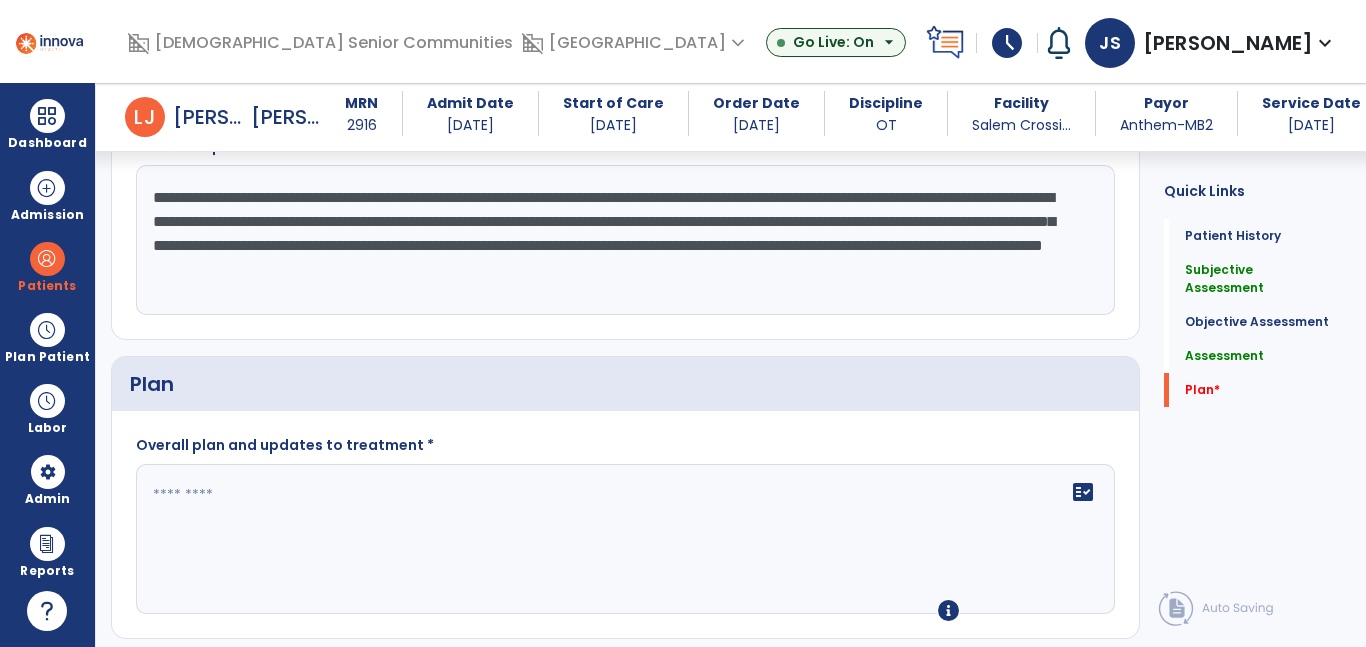 scroll, scrollTop: 2592, scrollLeft: 0, axis: vertical 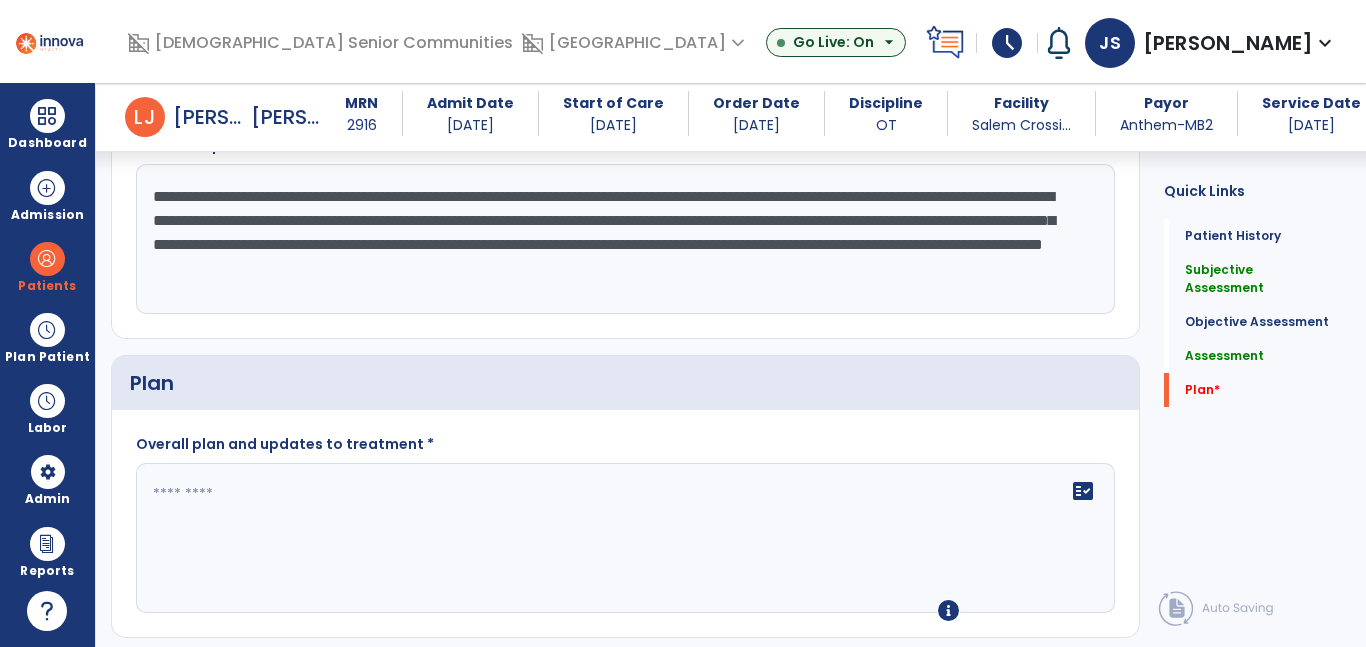 type on "**********" 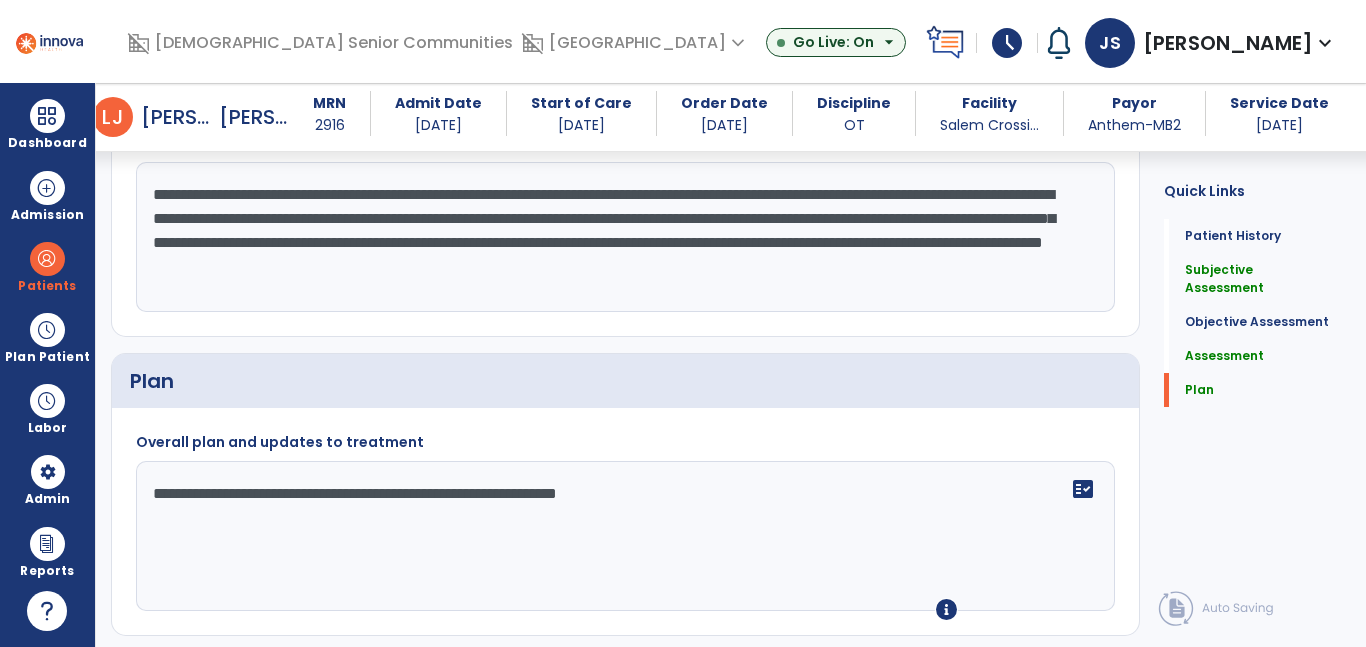 type on "**********" 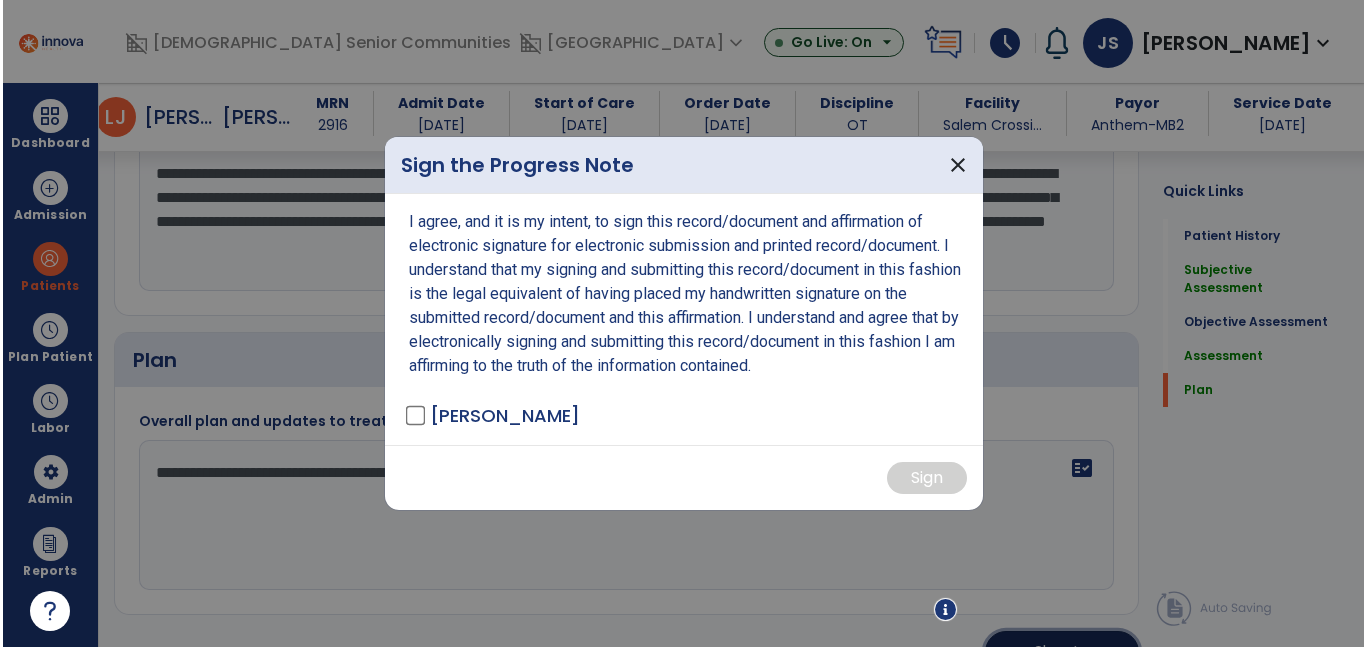scroll, scrollTop: 2657, scrollLeft: 0, axis: vertical 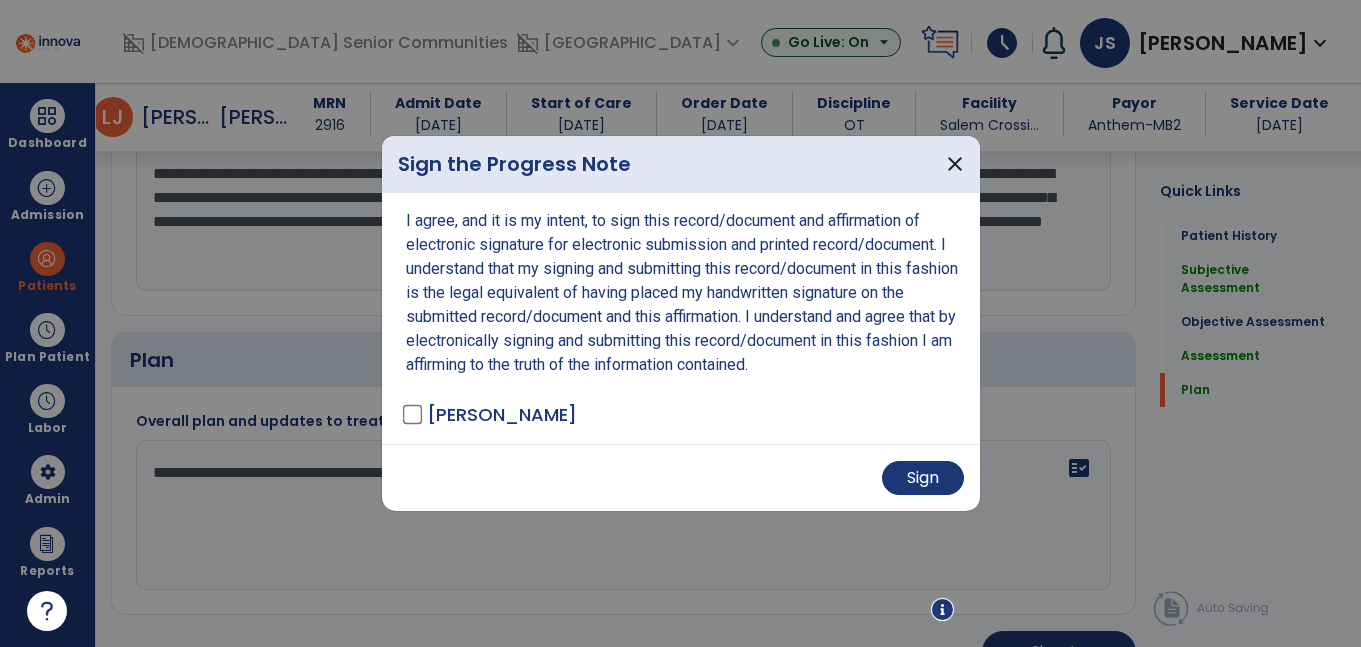 click on "Sign" at bounding box center (681, 477) 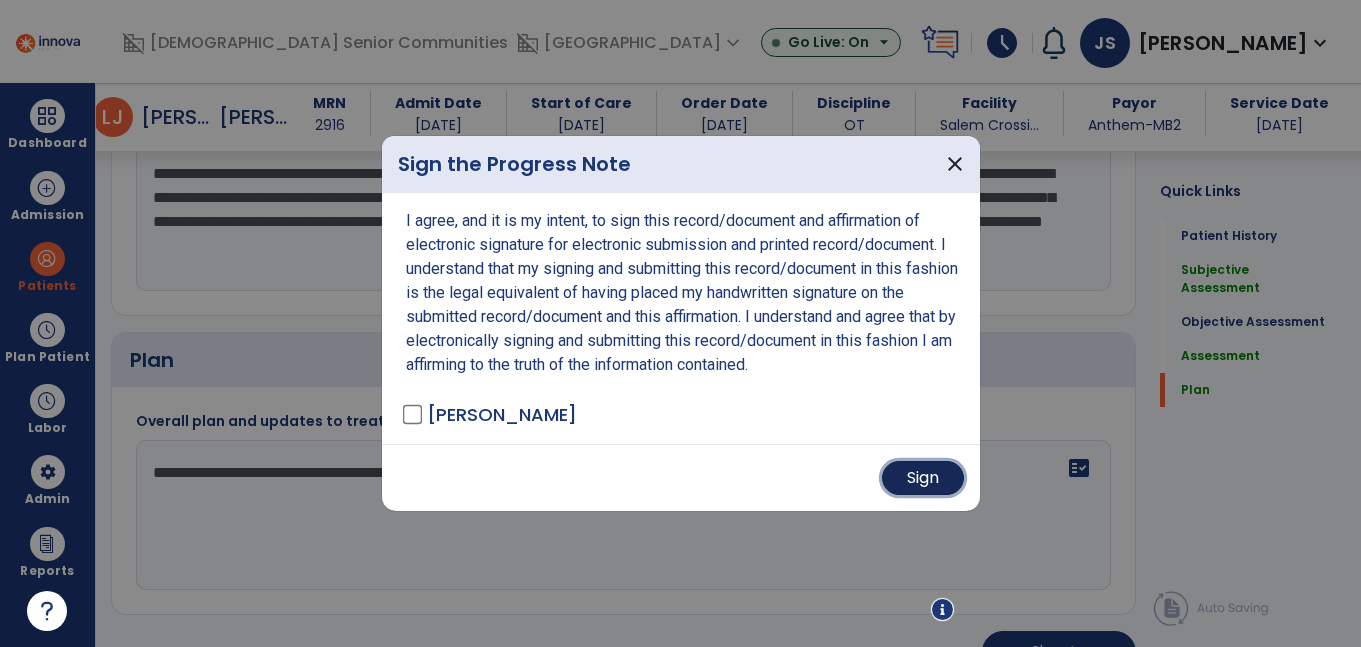 click on "Sign" at bounding box center [923, 478] 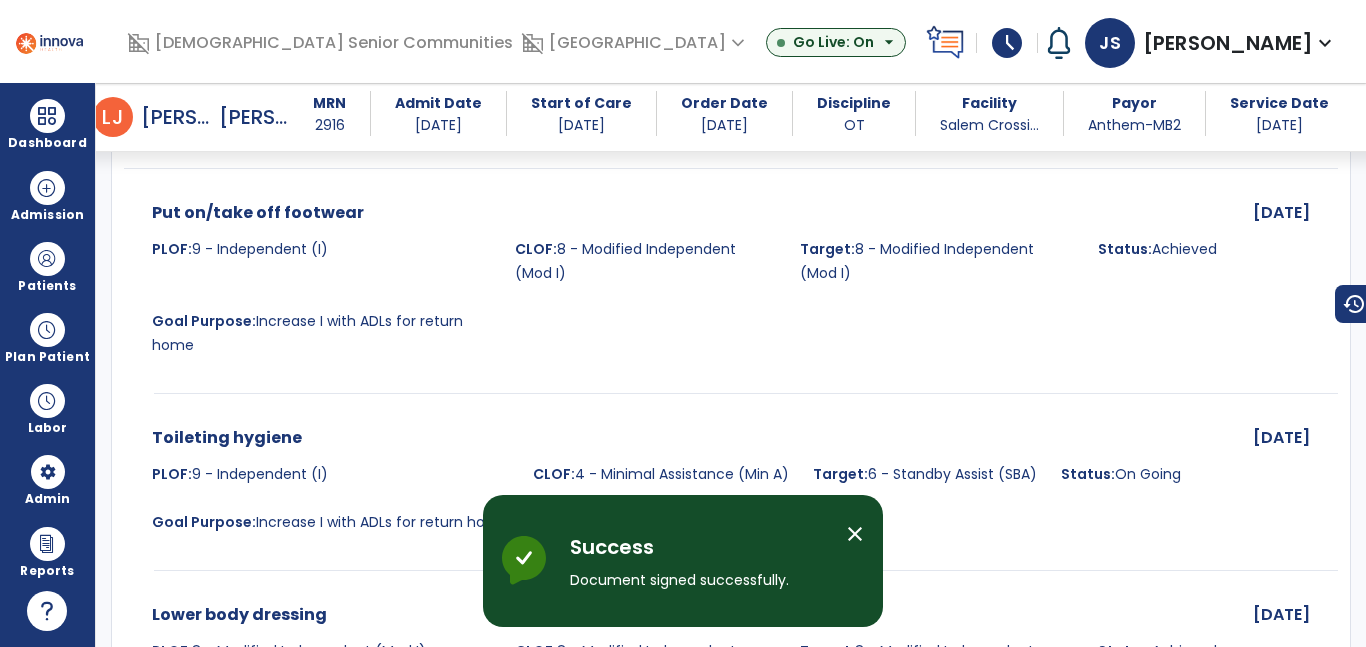 scroll, scrollTop: 0, scrollLeft: 0, axis: both 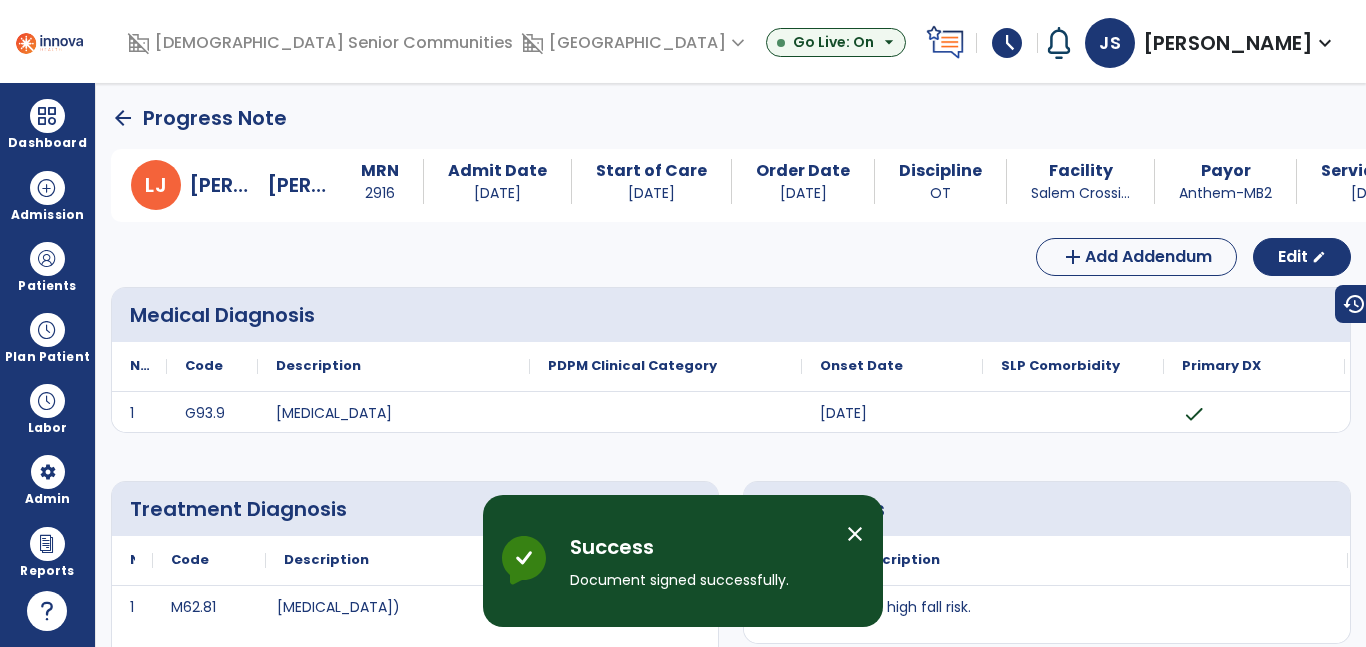 click on "arrow_back" 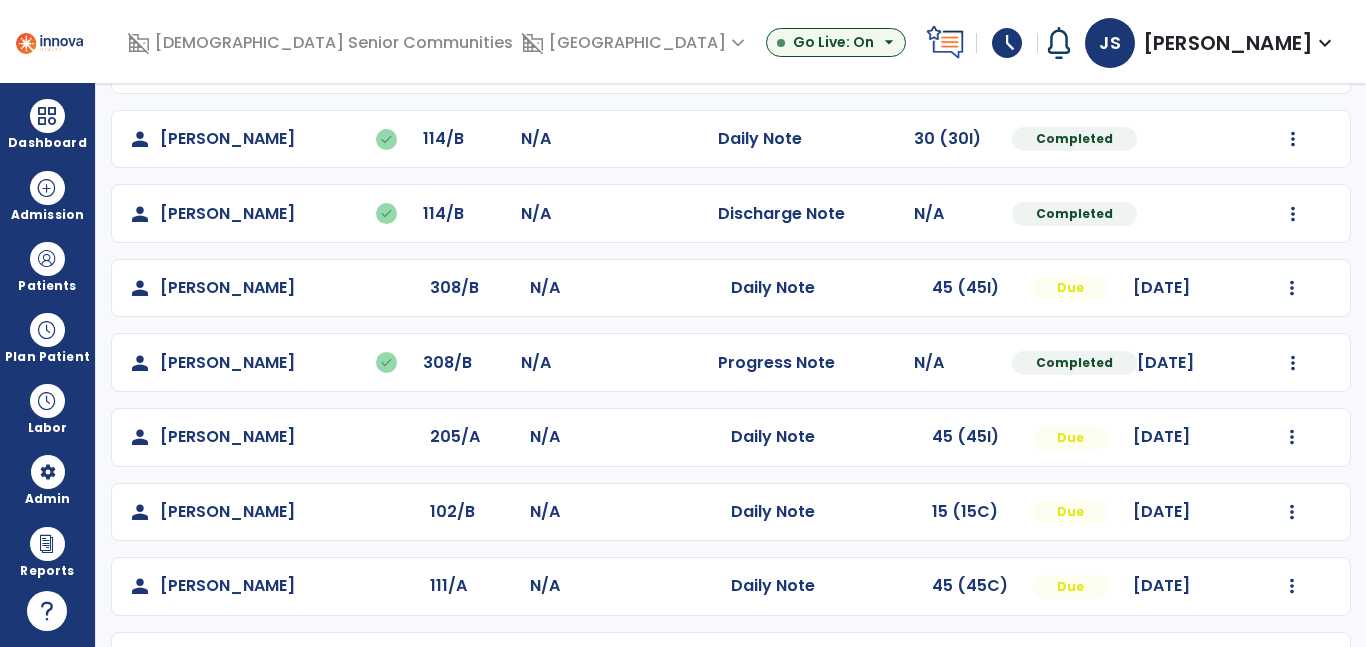 scroll, scrollTop: 691, scrollLeft: 0, axis: vertical 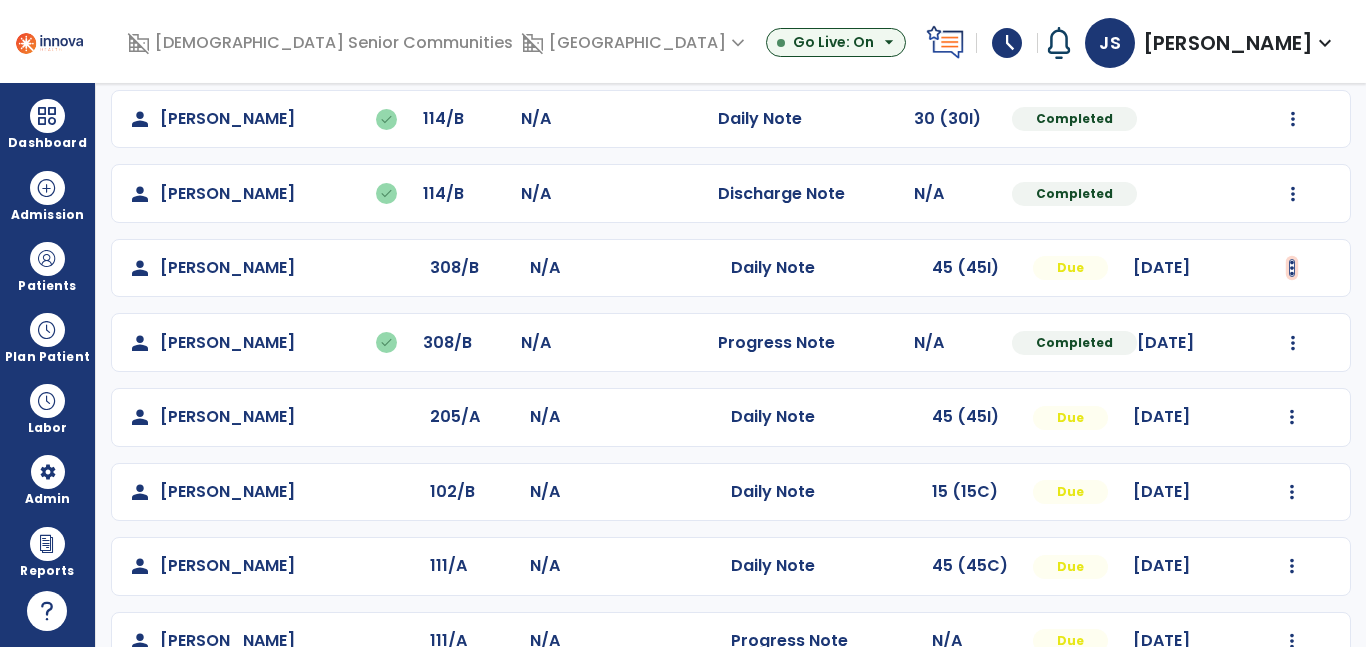 click at bounding box center [1293, -403] 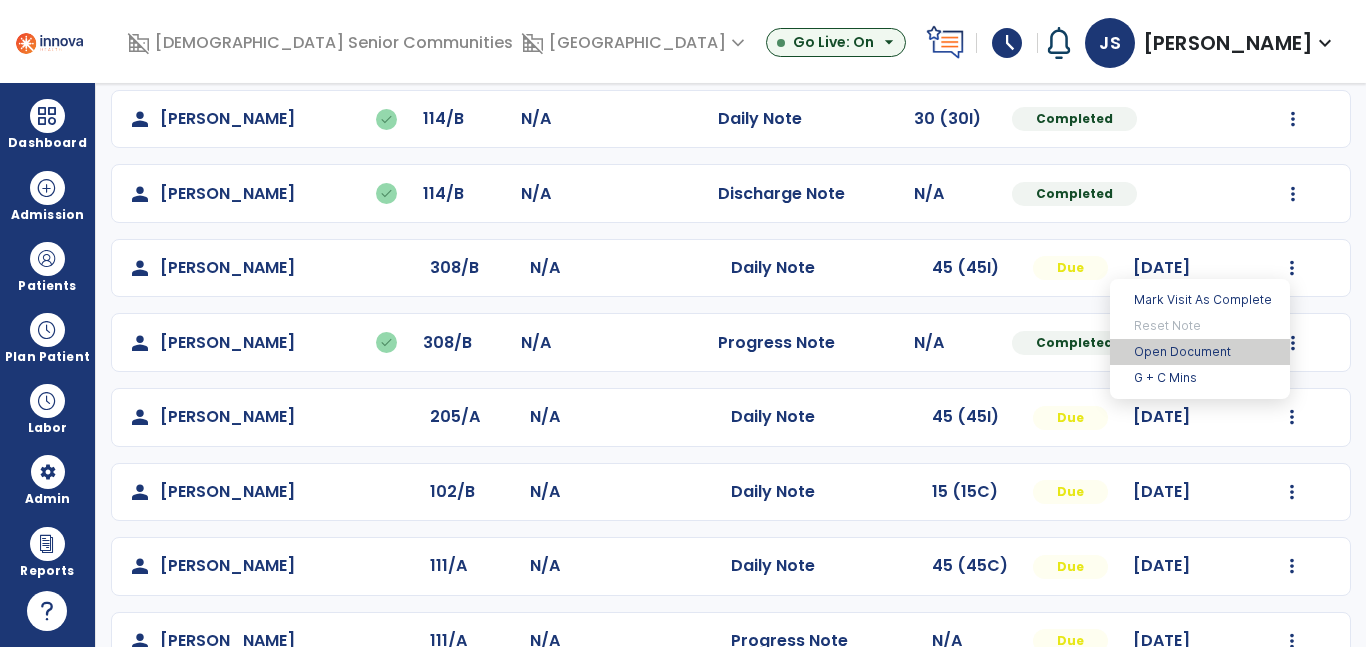 click on "Open Document" at bounding box center [1200, 352] 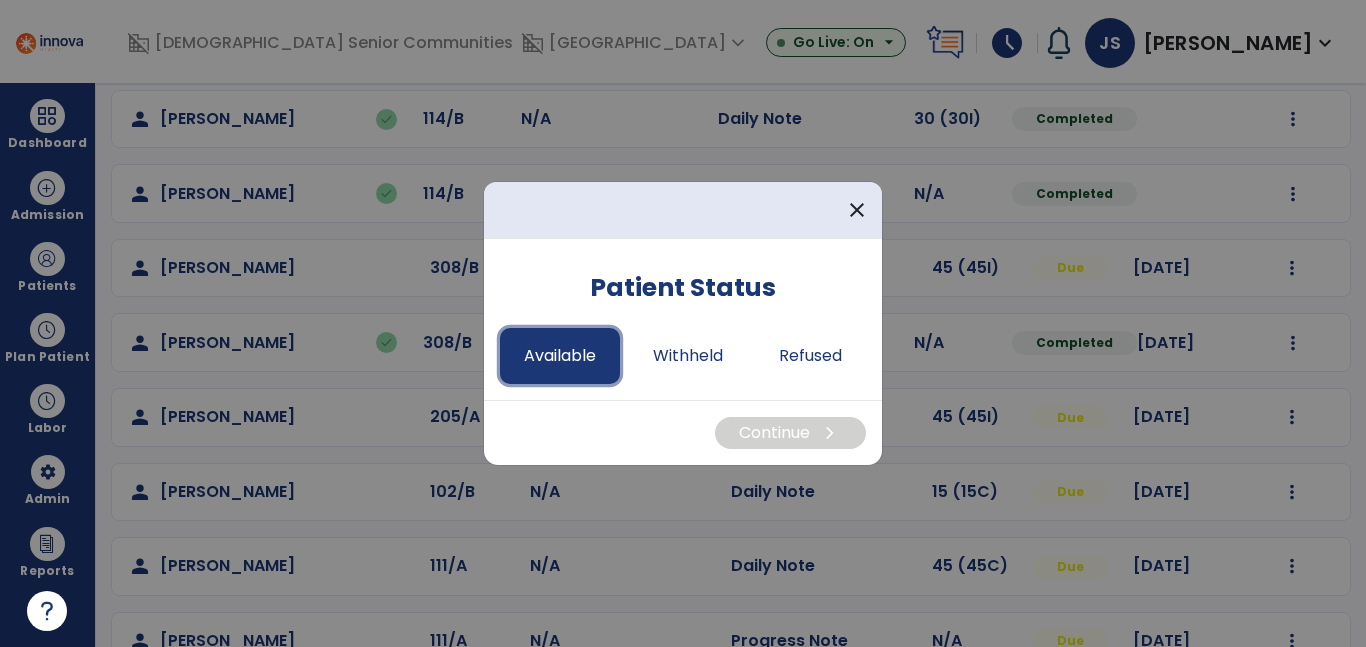 click on "Available" at bounding box center [560, 356] 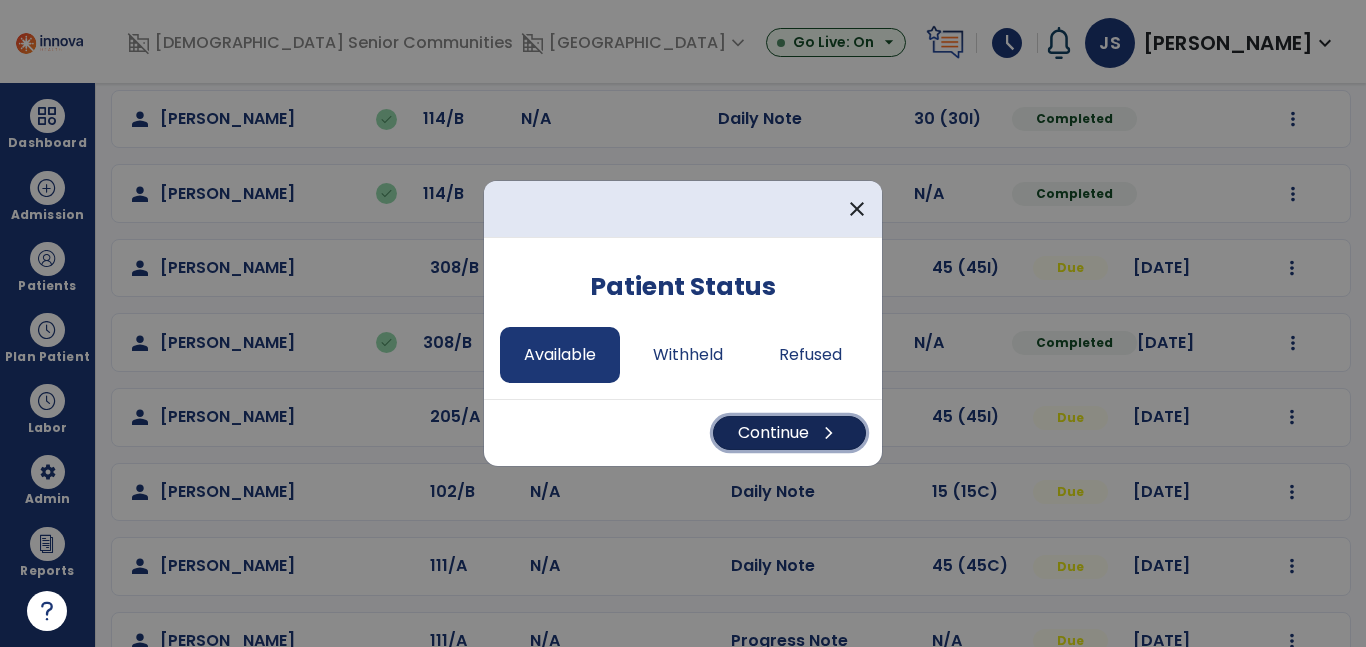click on "chevron_right" at bounding box center (829, 433) 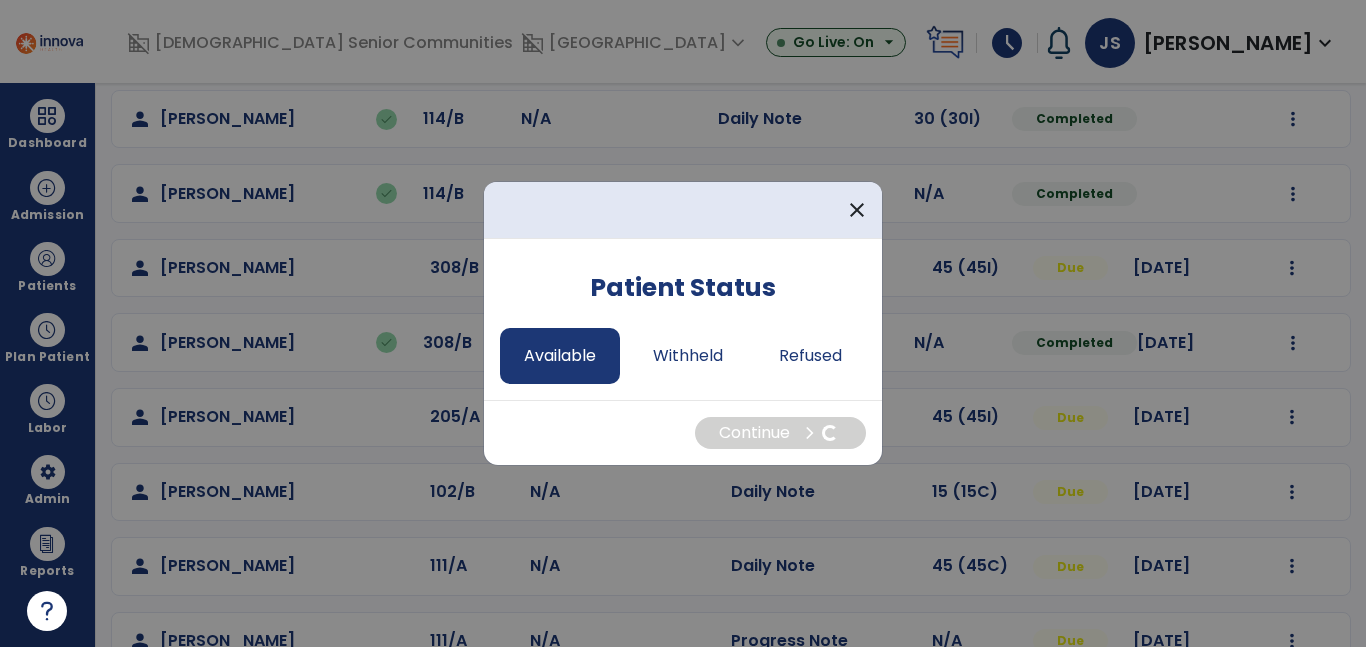 select on "*" 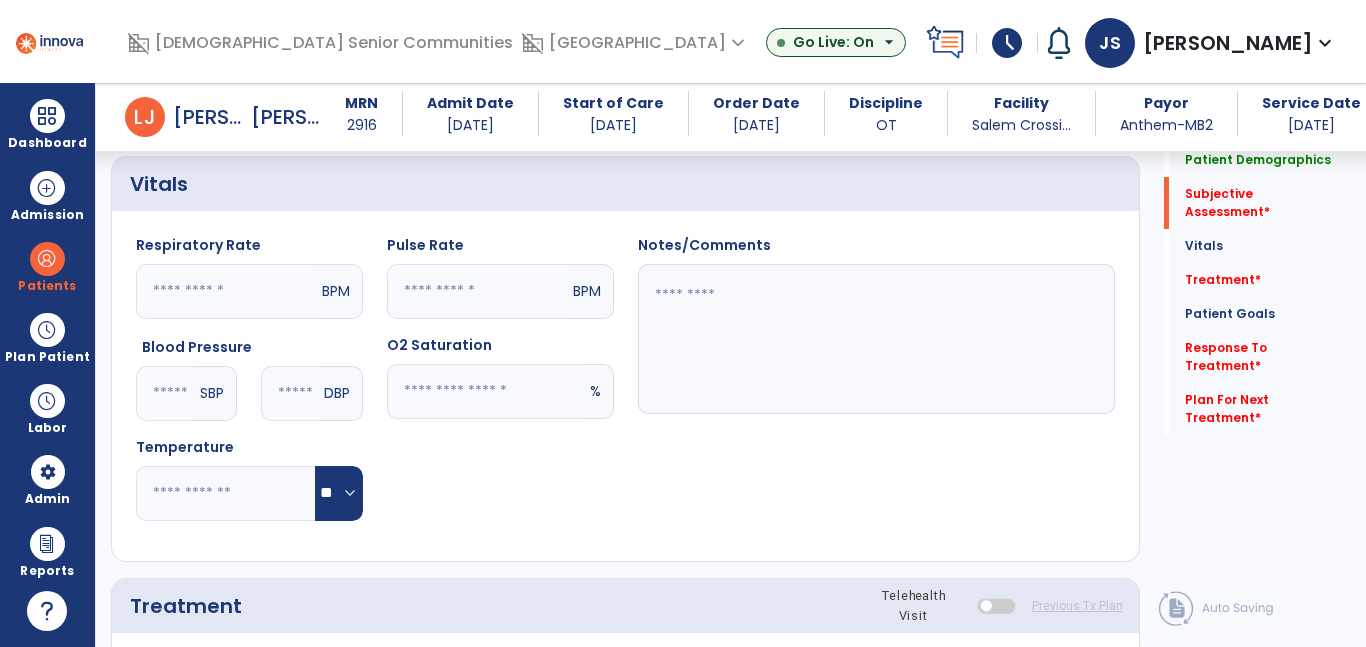 scroll, scrollTop: 375, scrollLeft: 0, axis: vertical 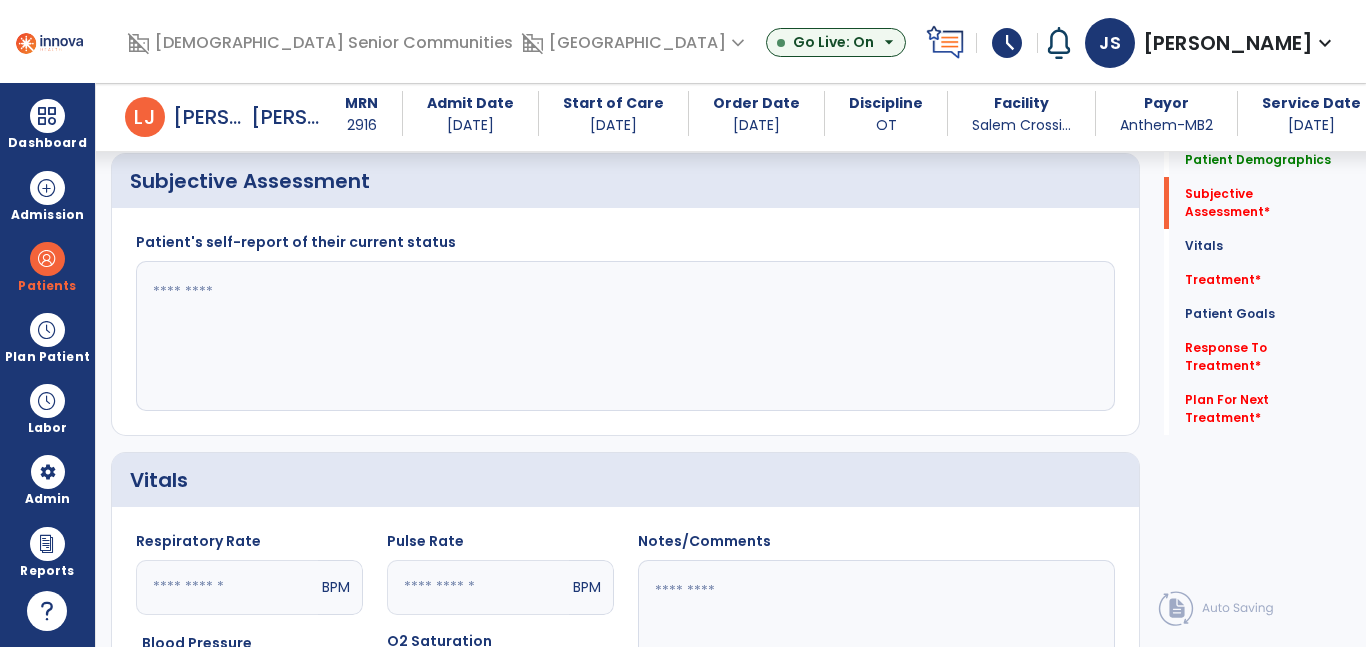 click 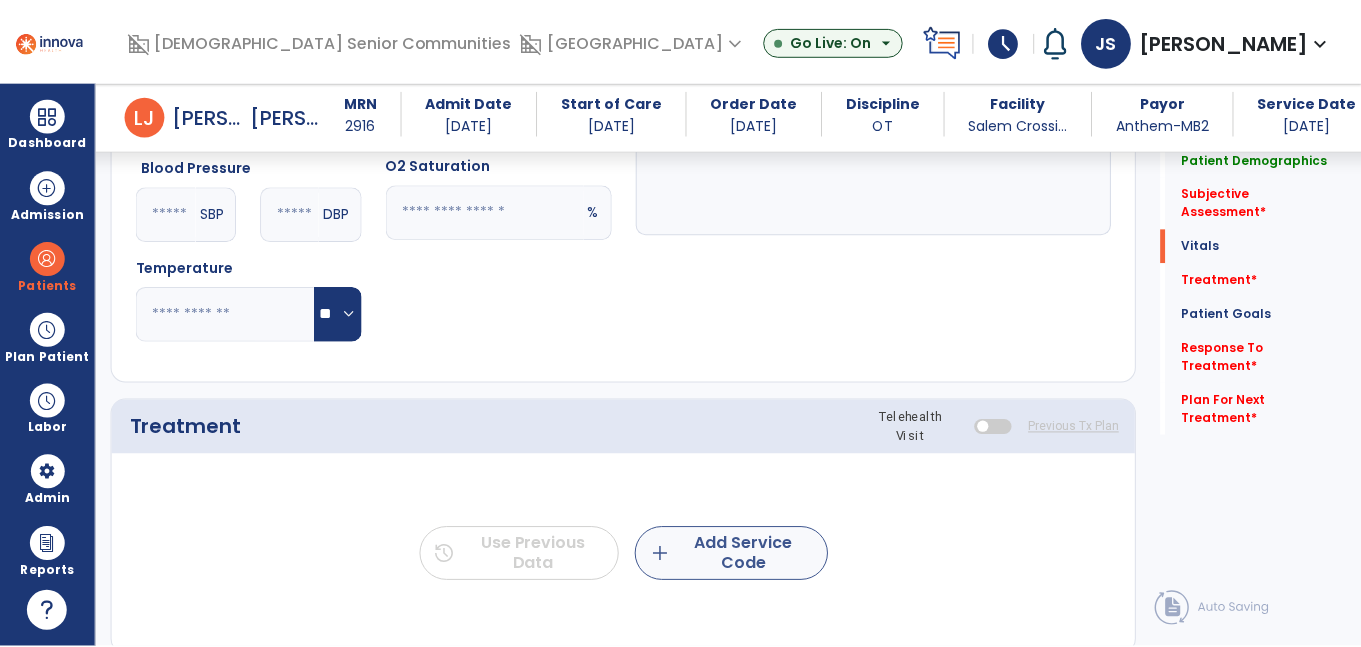 scroll, scrollTop: 863, scrollLeft: 0, axis: vertical 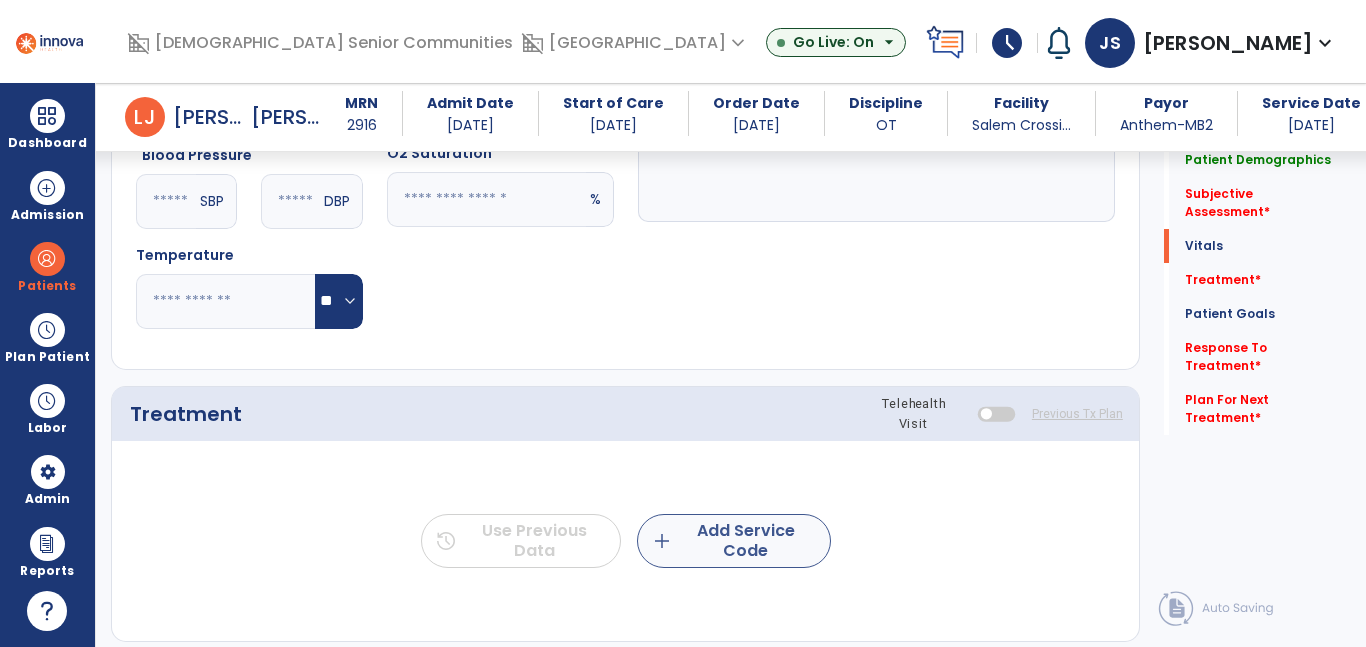 type on "**********" 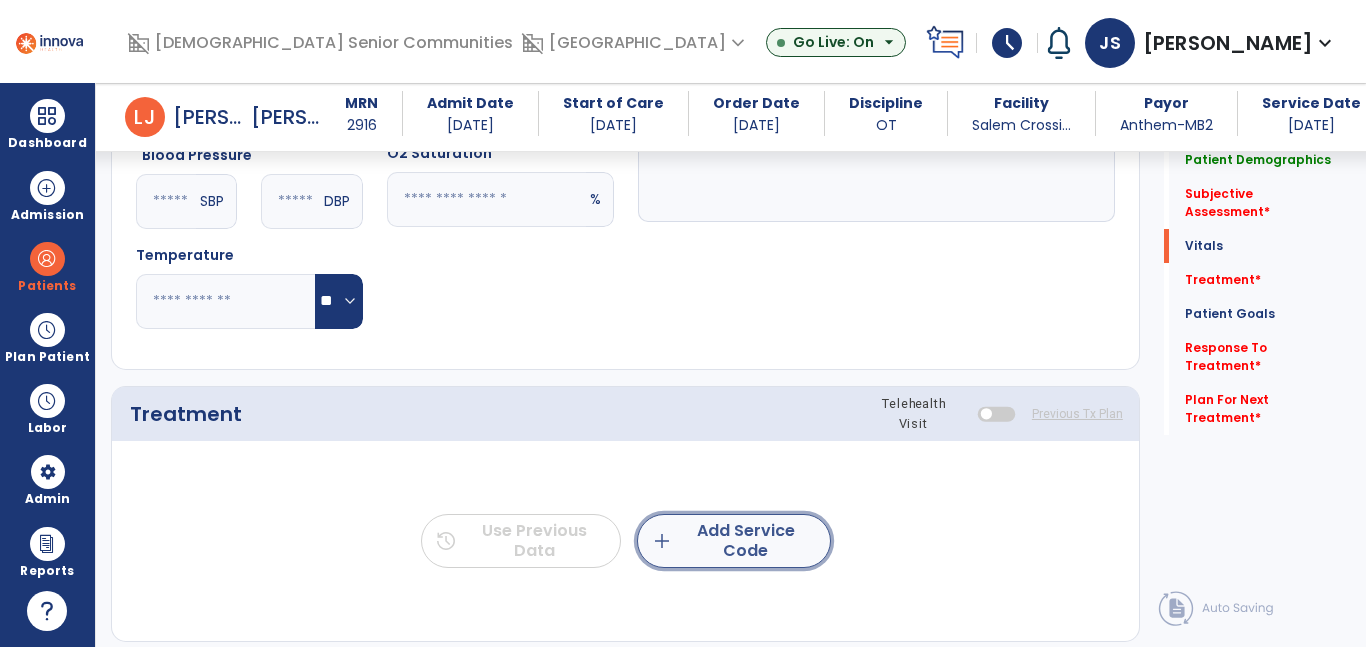 click on "add  Add Service Code" 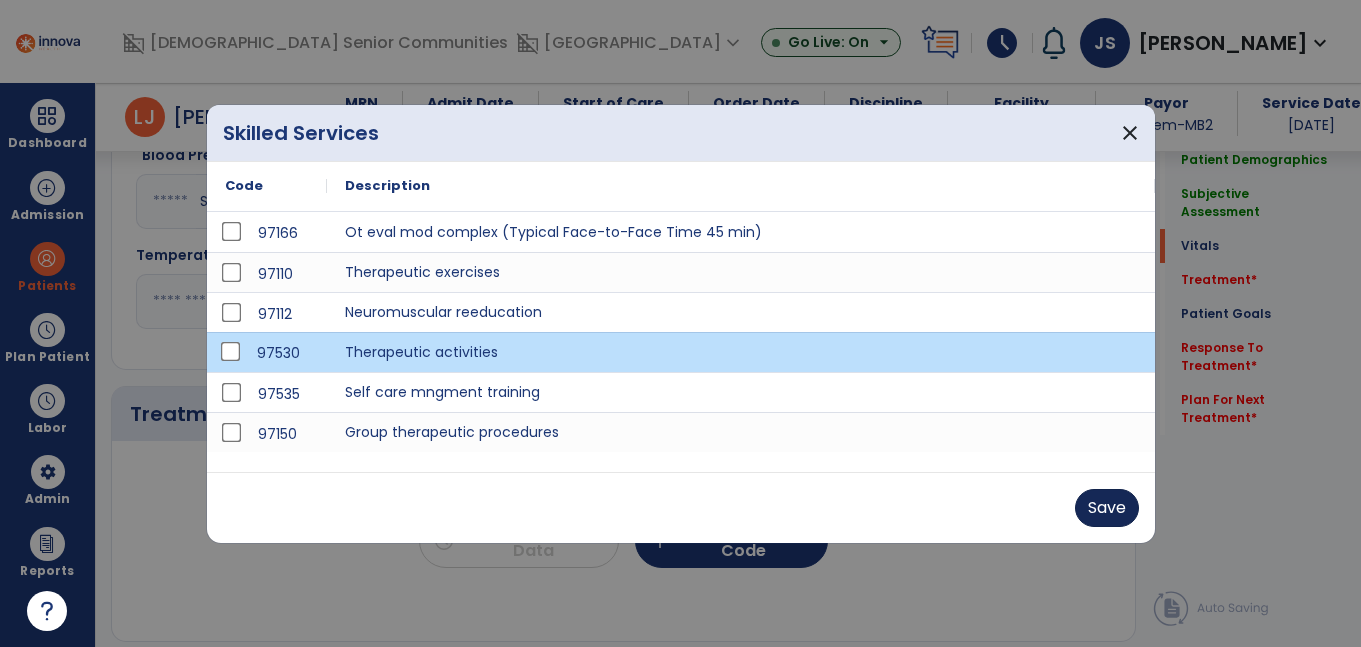 scroll, scrollTop: 863, scrollLeft: 0, axis: vertical 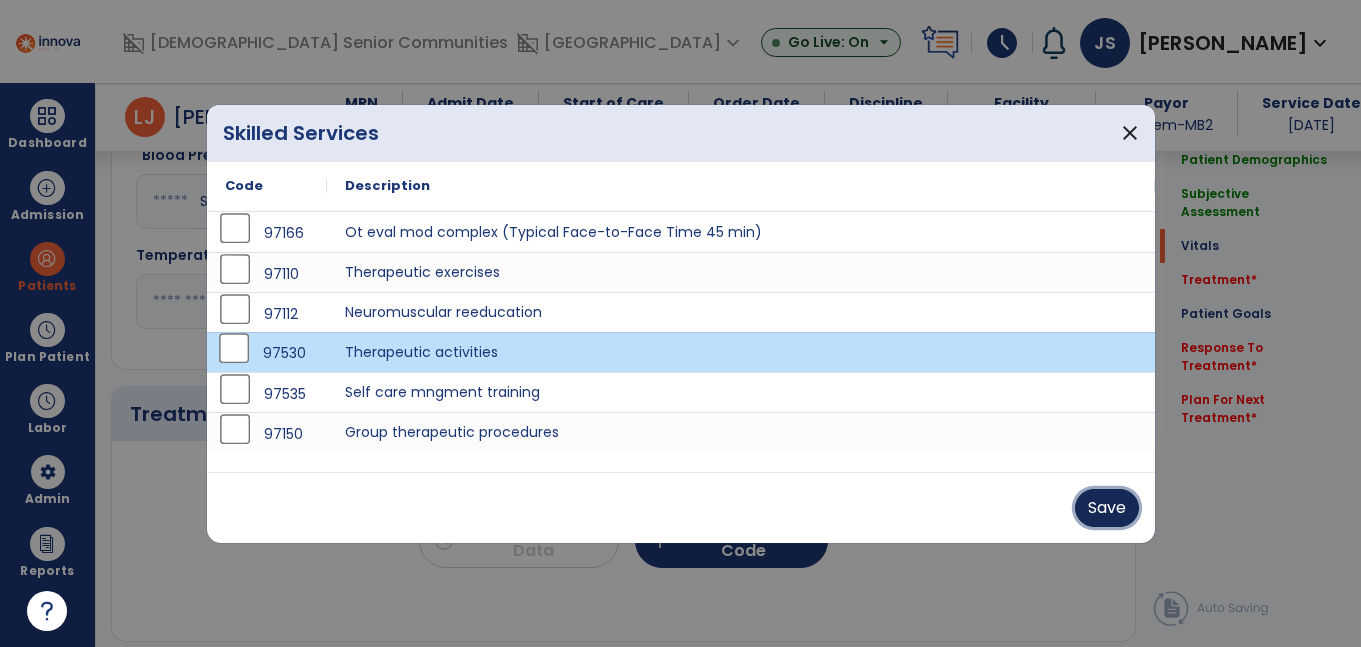 drag, startPoint x: 1112, startPoint y: 505, endPoint x: 969, endPoint y: 374, distance: 193.93298 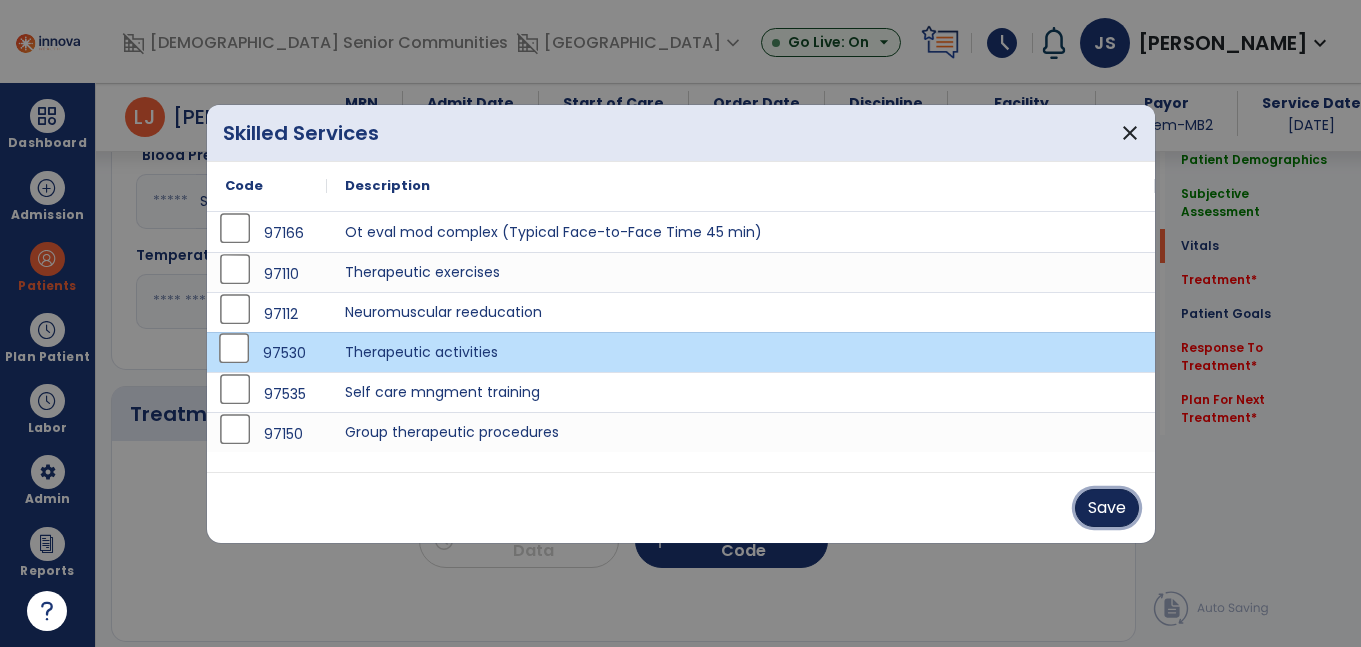click on "Save" at bounding box center [1107, 508] 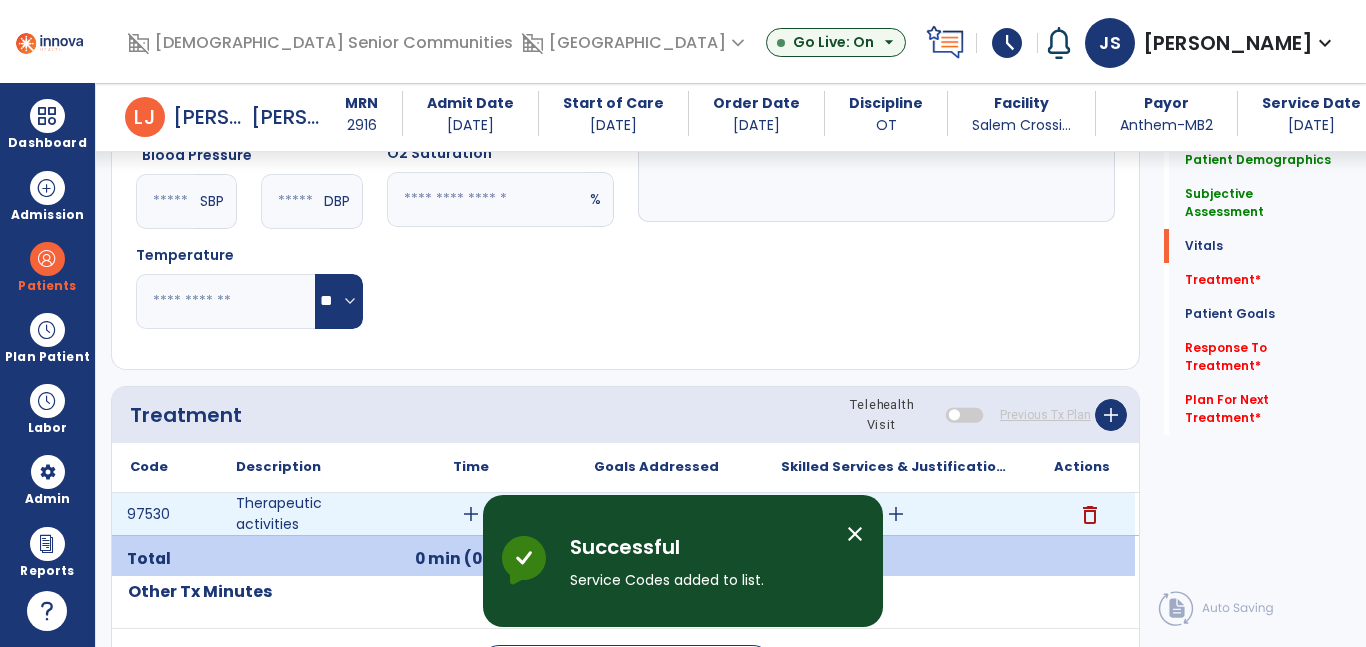 click on "add" at bounding box center (896, 514) 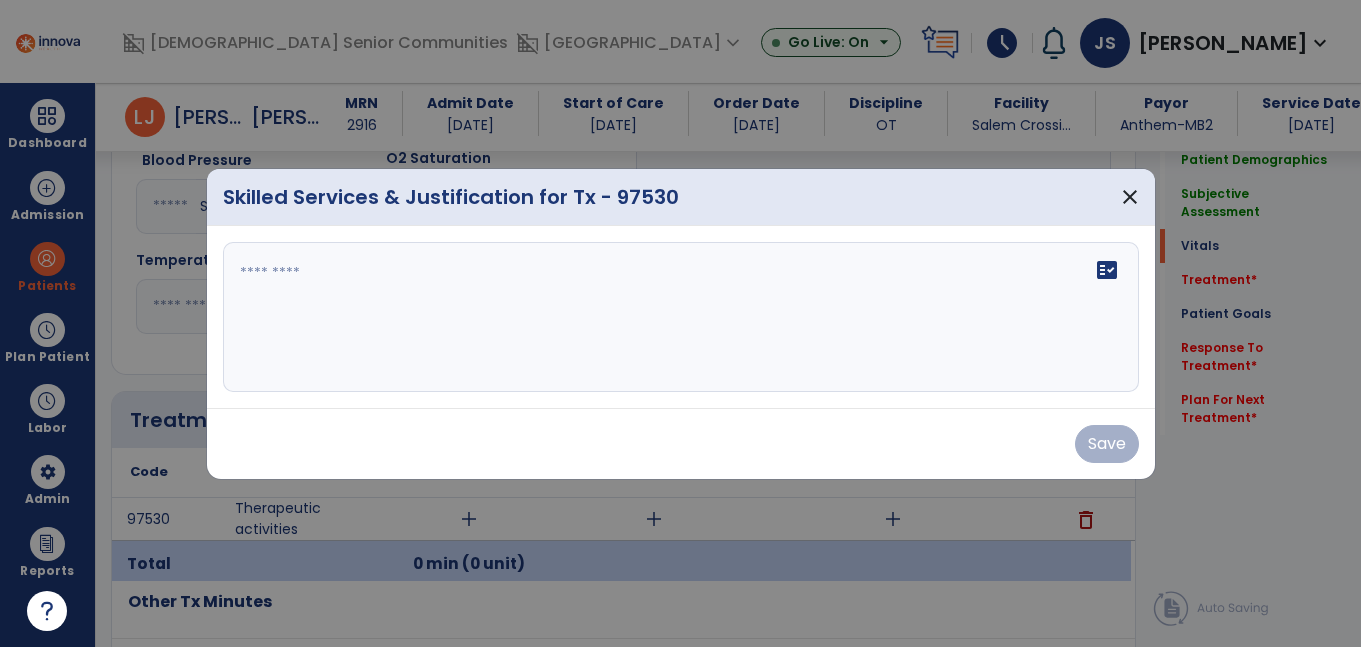 click on "fact_check" at bounding box center [681, 317] 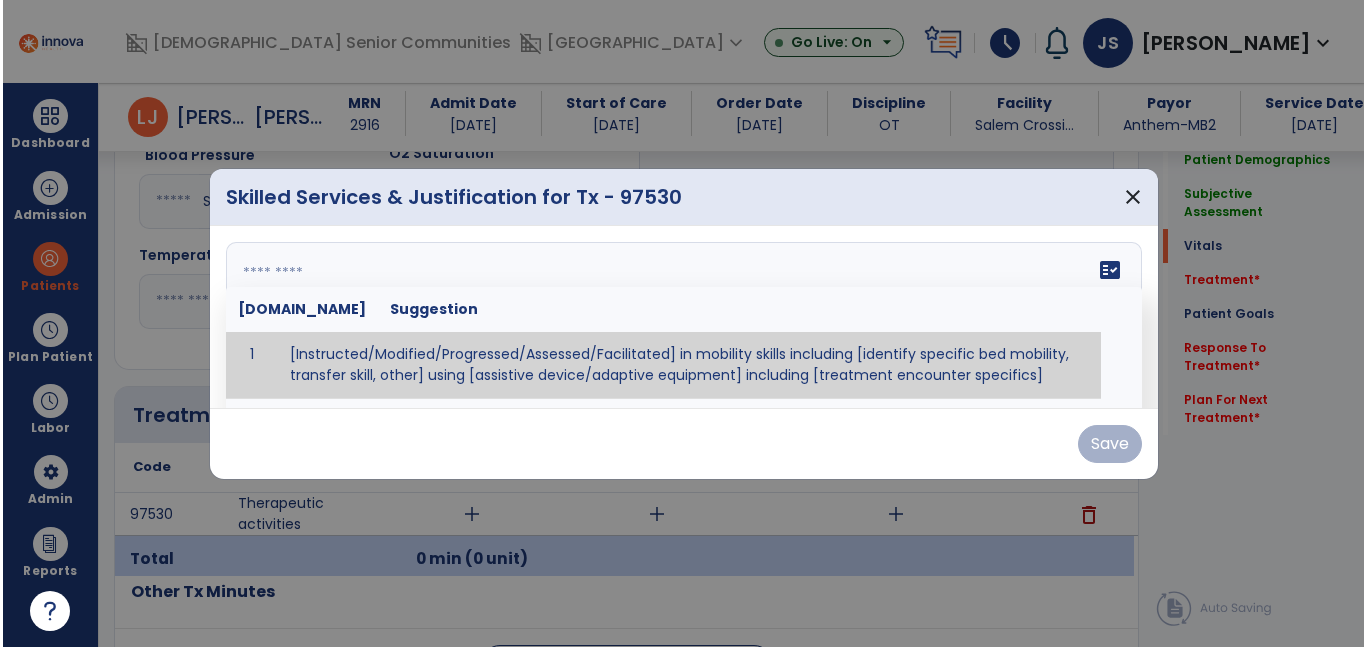 scroll, scrollTop: 863, scrollLeft: 0, axis: vertical 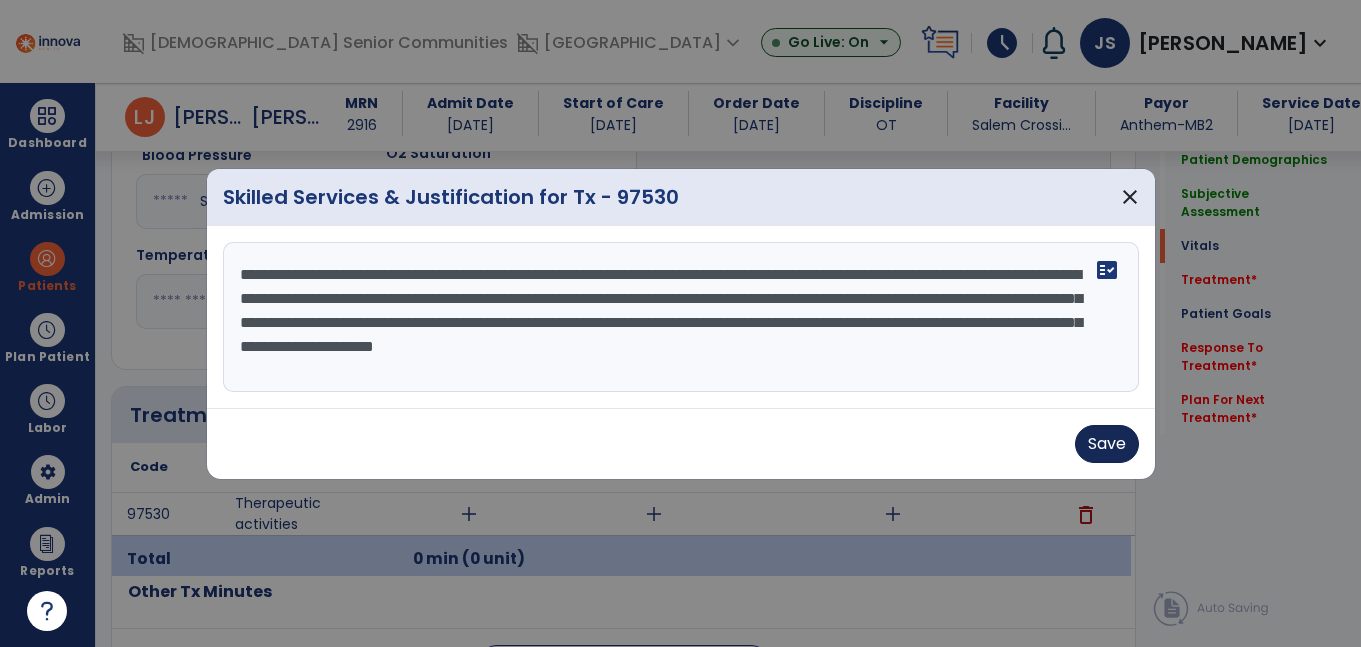 type on "**********" 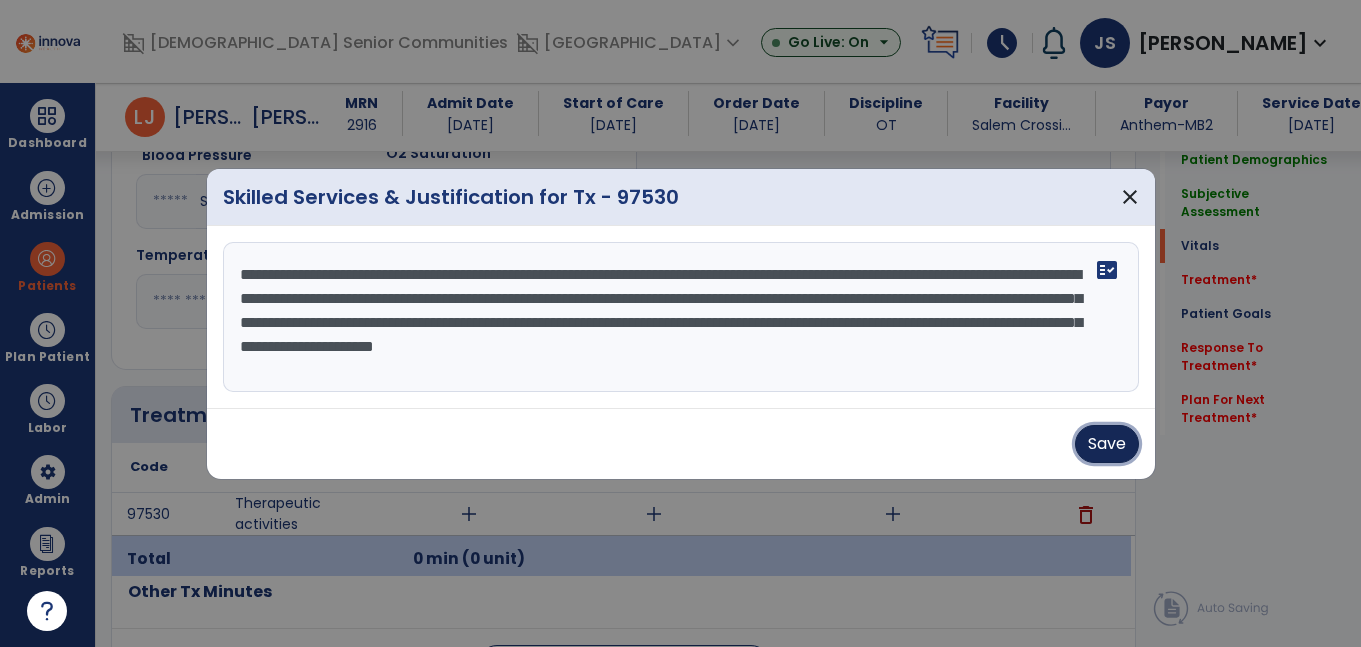 click on "Save" at bounding box center [1107, 444] 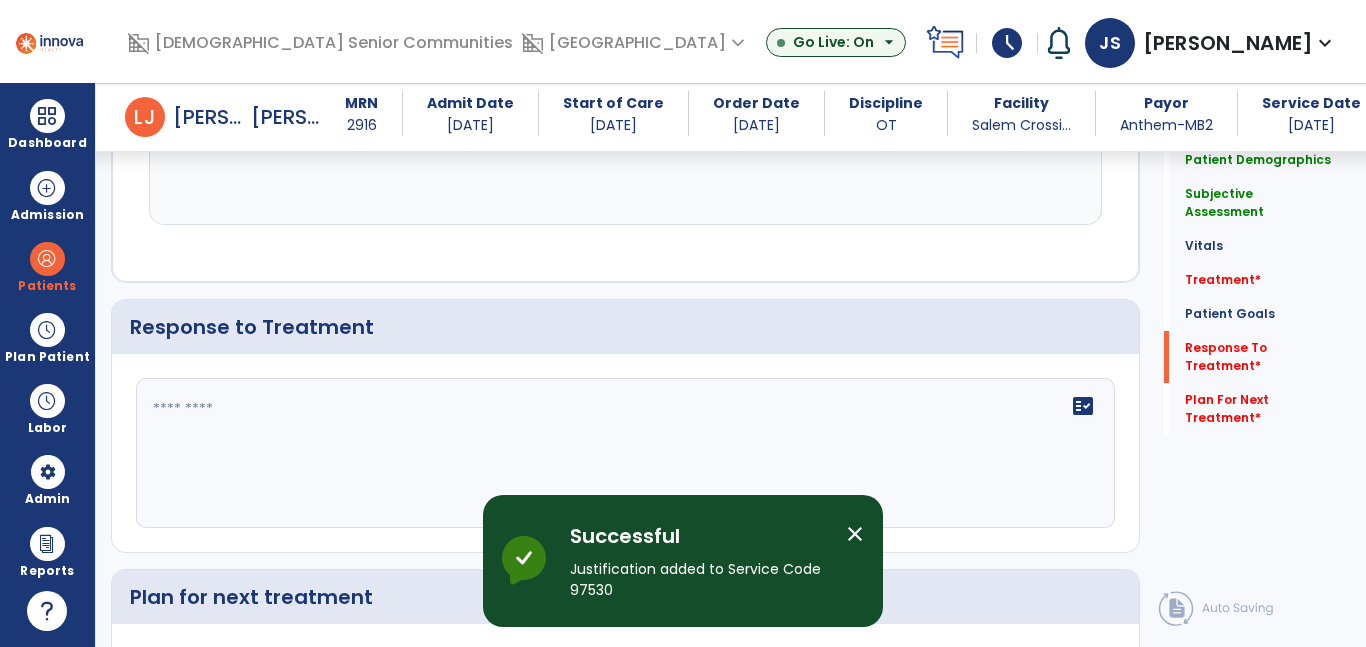 scroll, scrollTop: 3066, scrollLeft: 0, axis: vertical 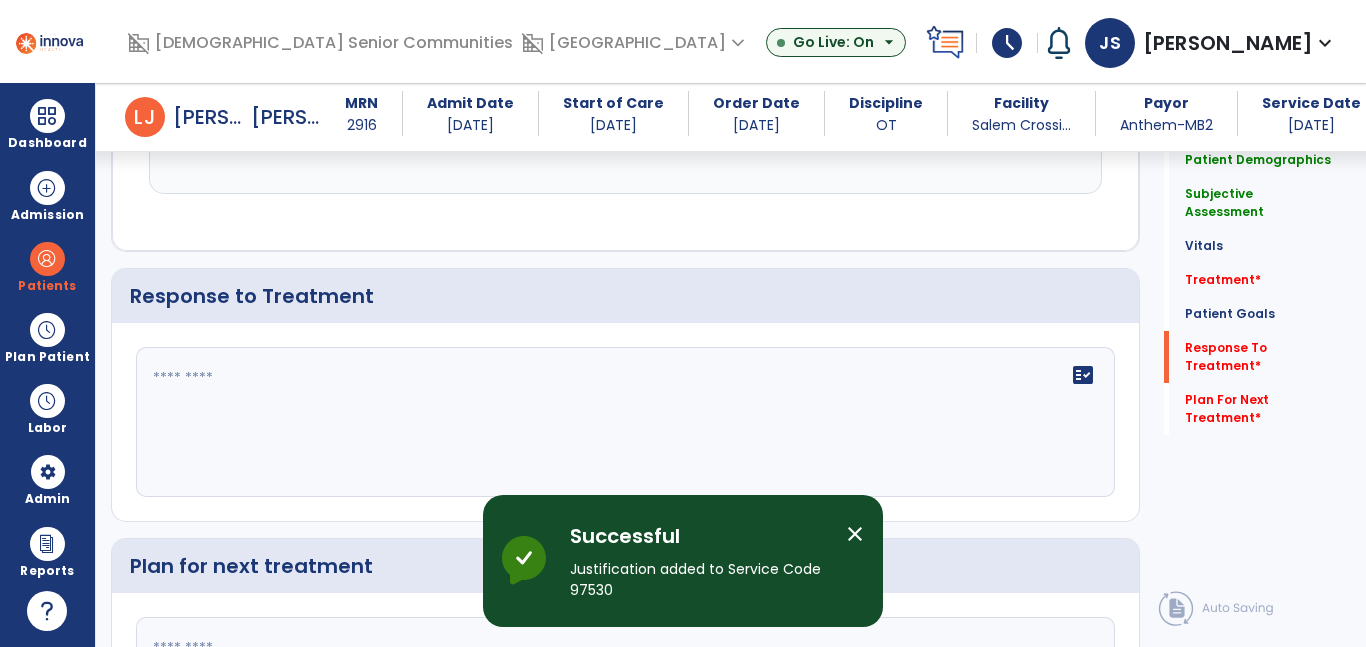 click on "fact_check" 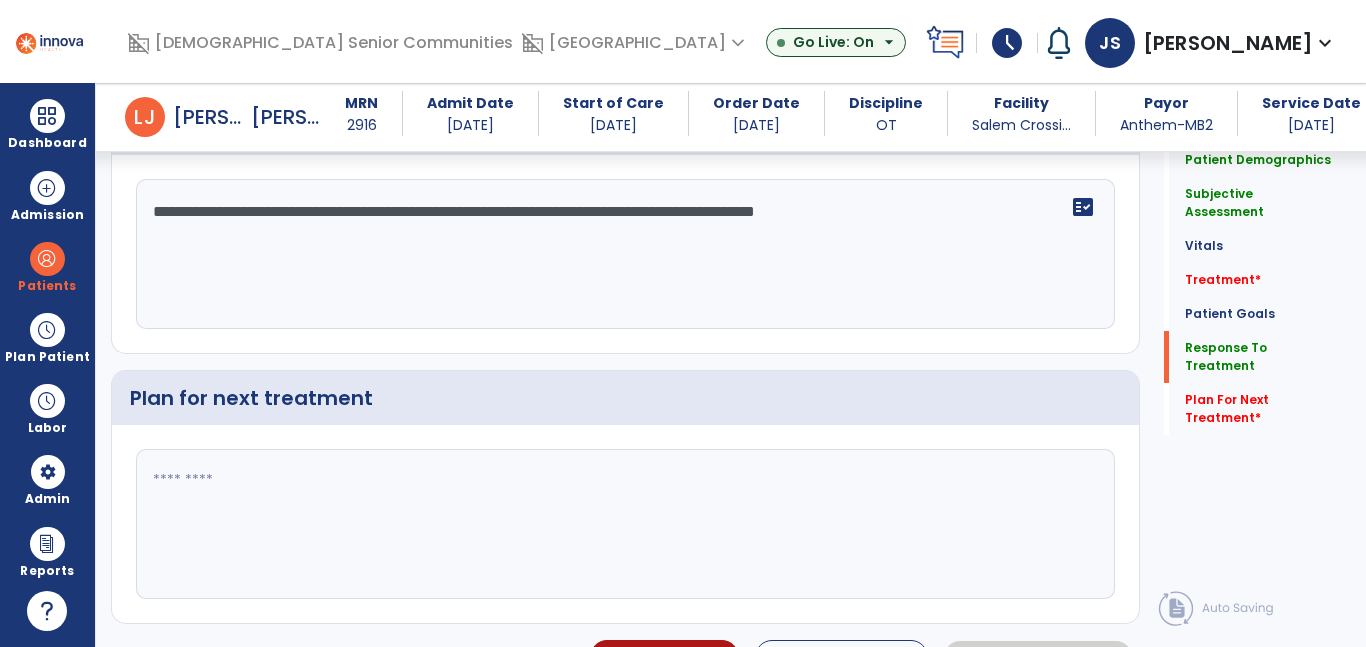scroll, scrollTop: 3235, scrollLeft: 0, axis: vertical 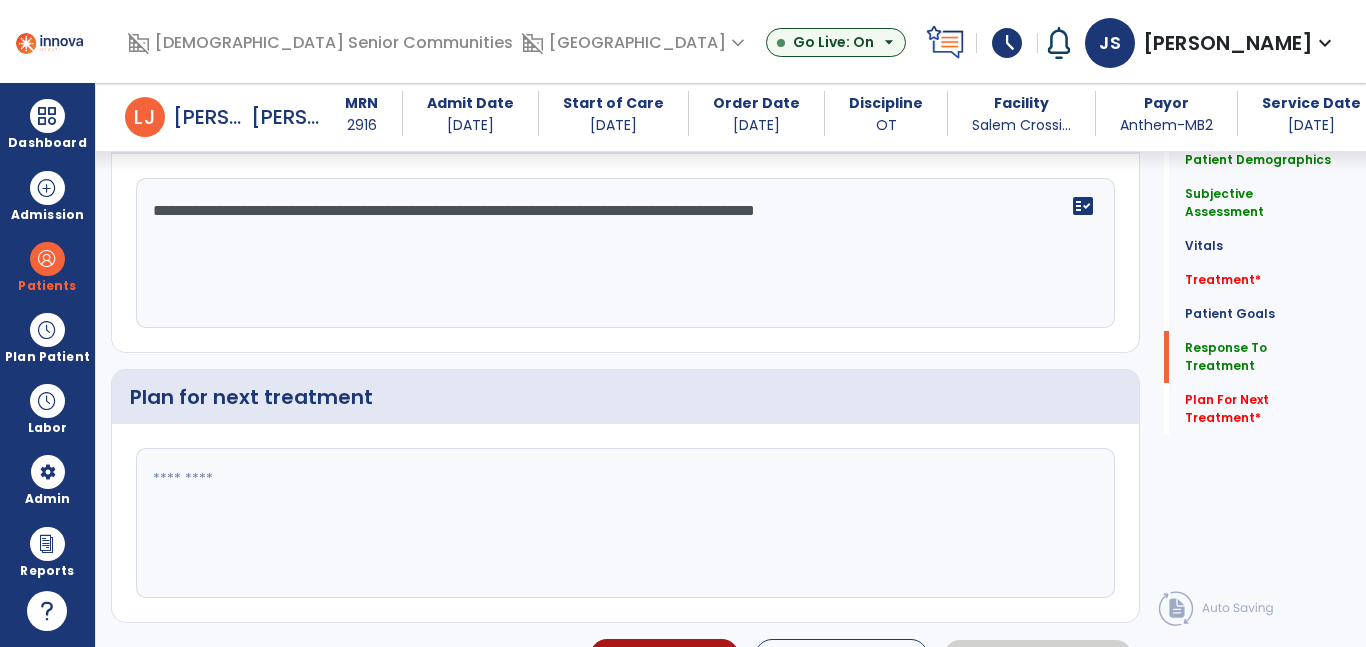 type on "**********" 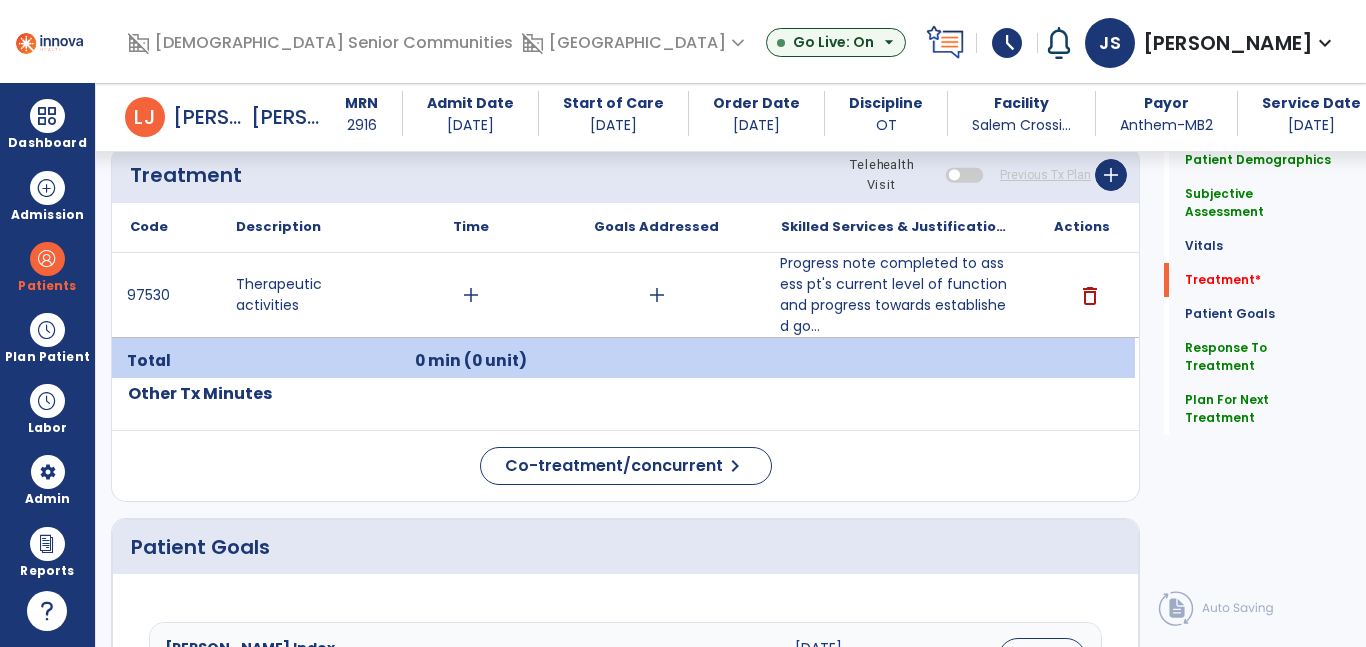 scroll, scrollTop: 1083, scrollLeft: 0, axis: vertical 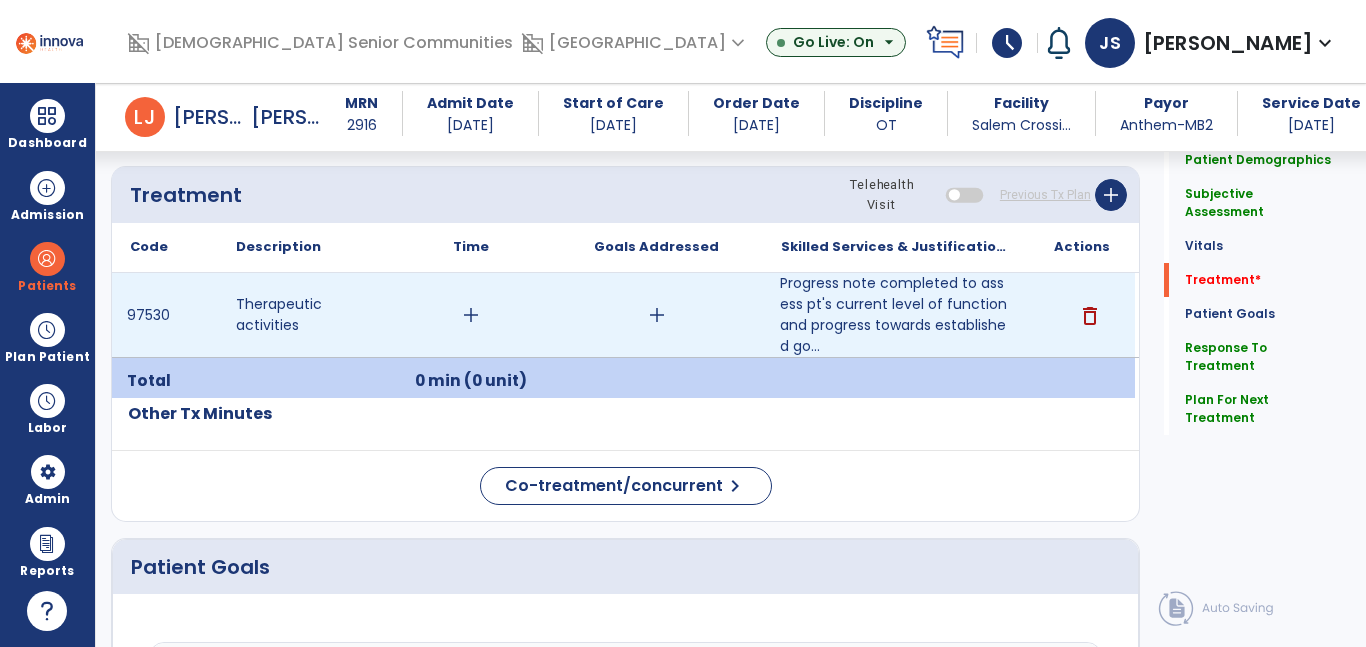 type on "**********" 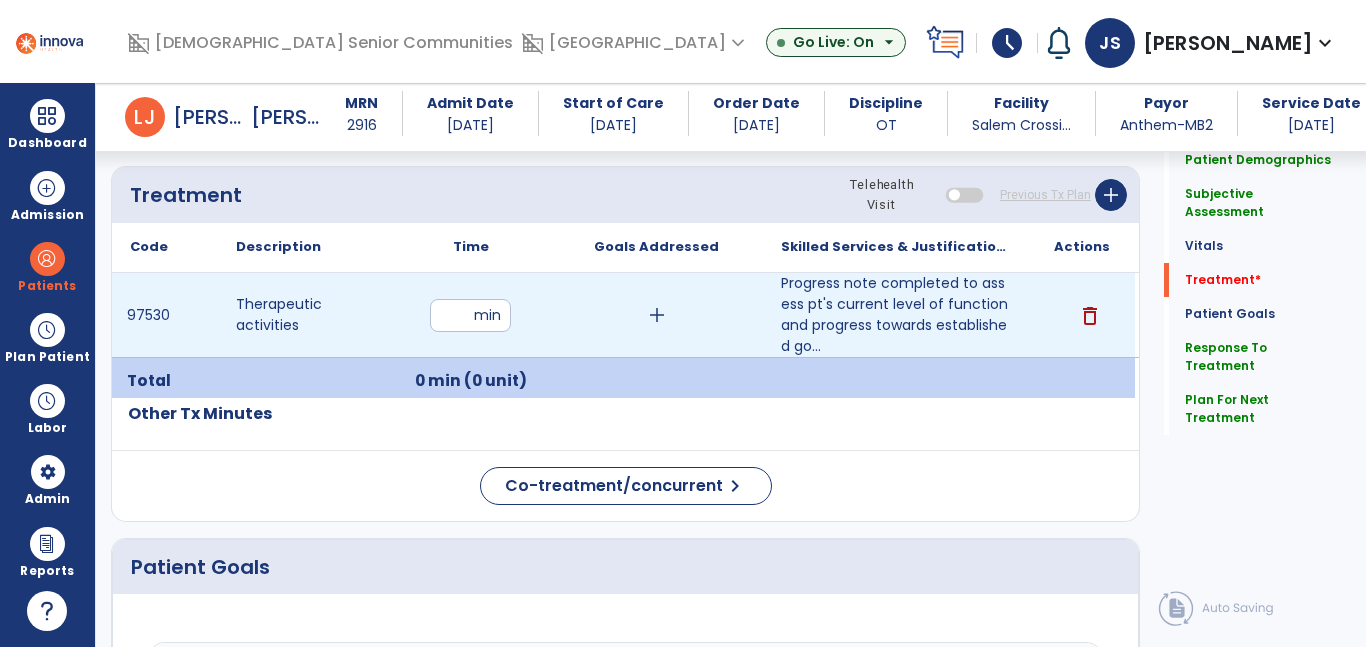 type on "**" 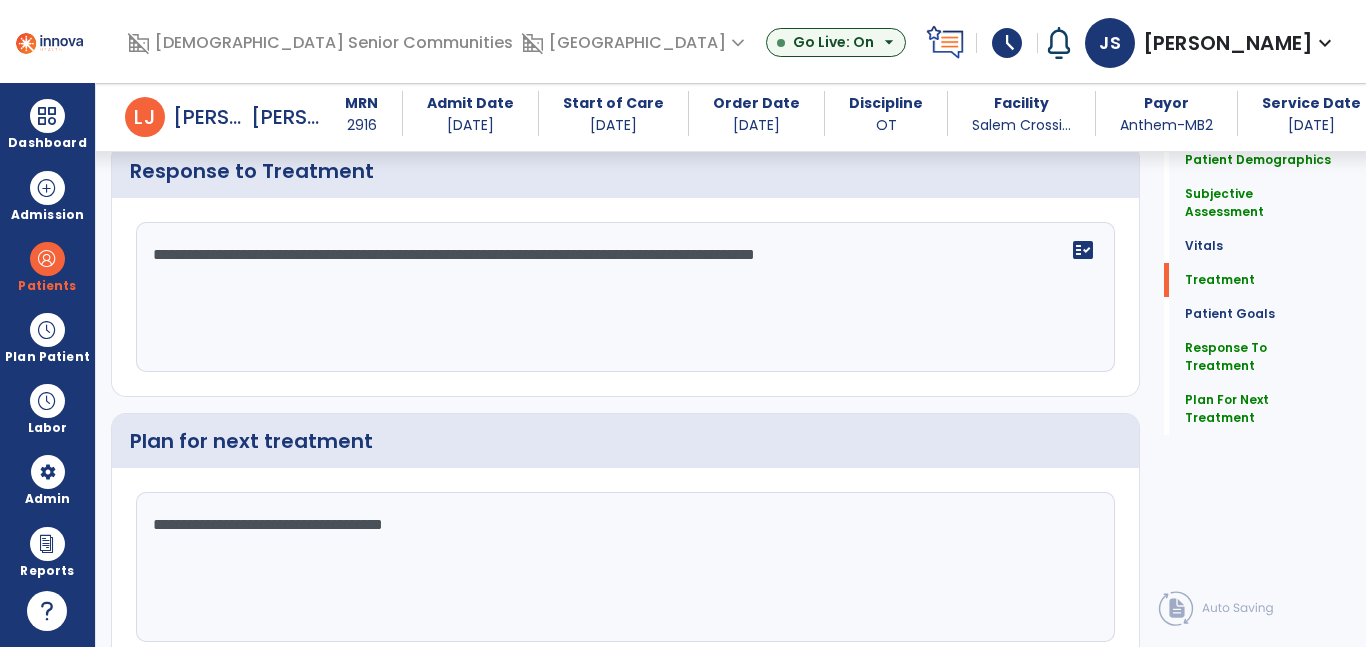 click on "Sign Doc" 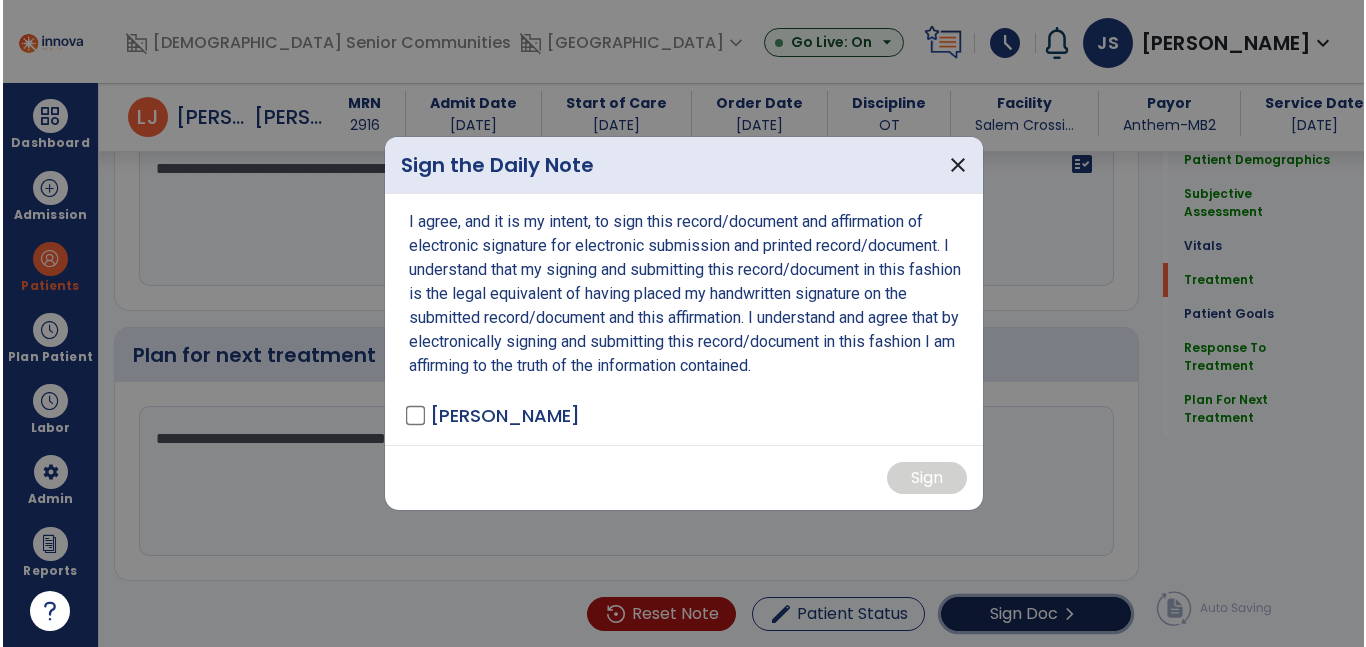 scroll, scrollTop: 3277, scrollLeft: 0, axis: vertical 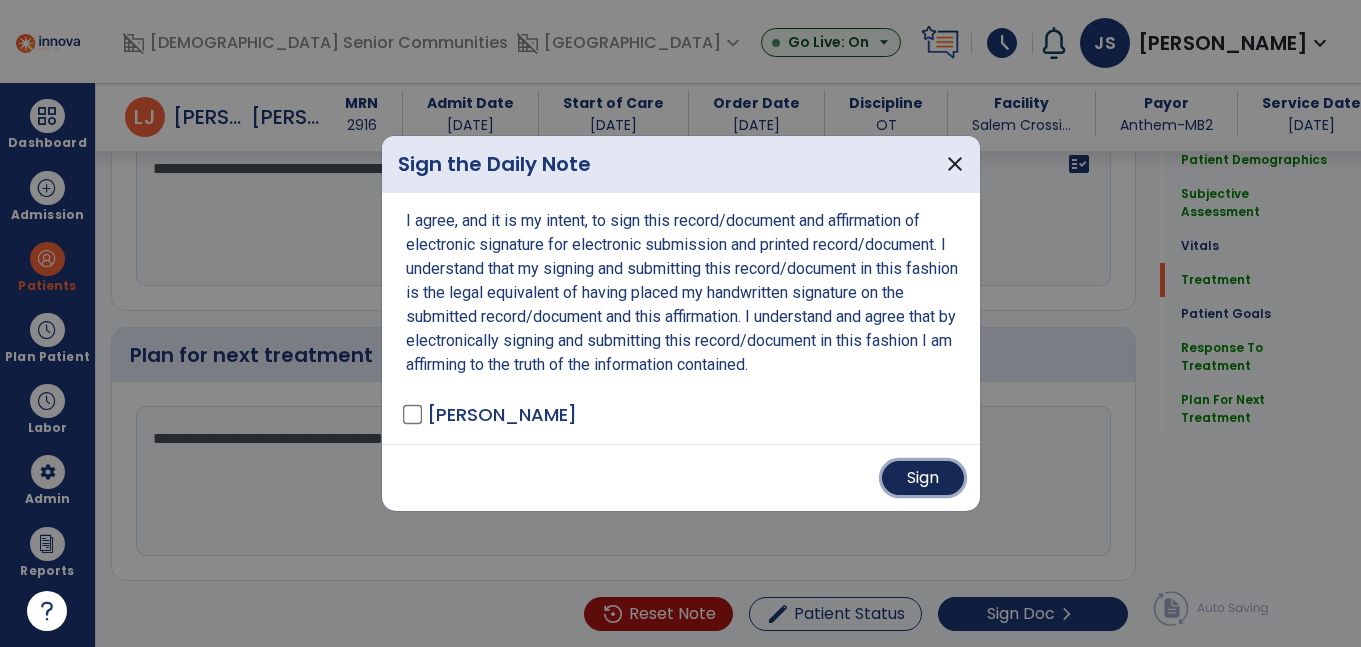 click on "Sign" at bounding box center (923, 478) 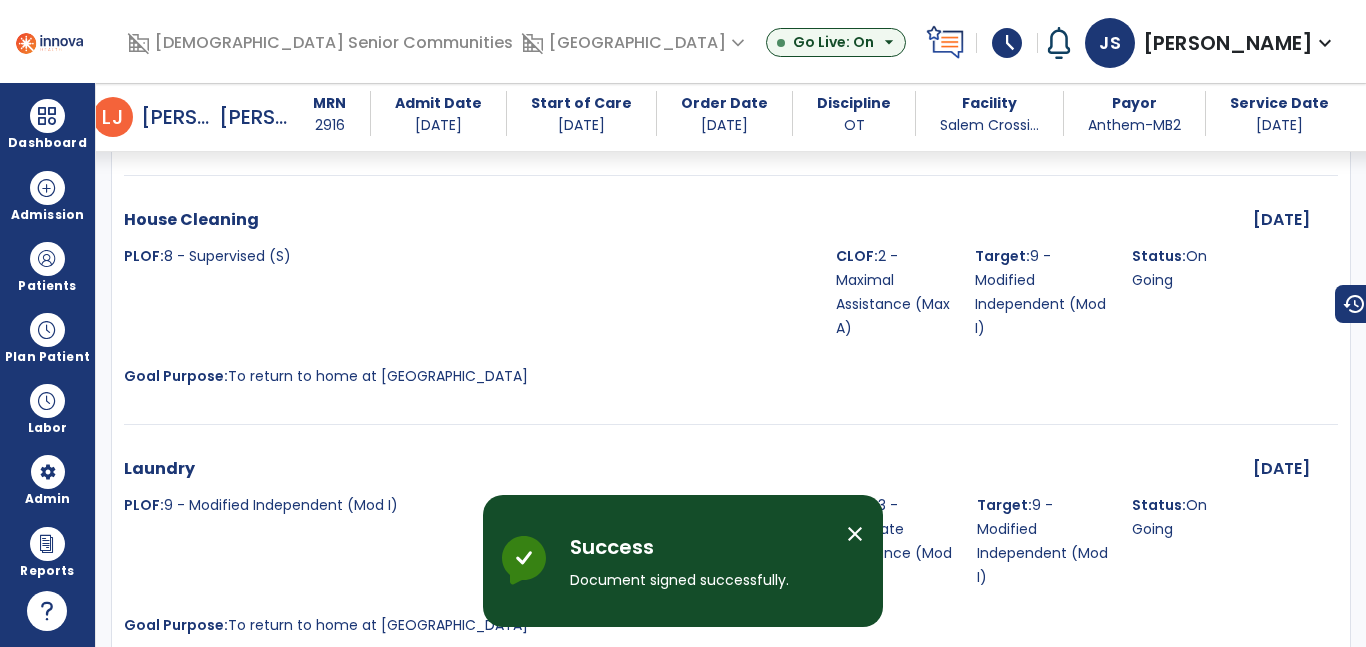 scroll, scrollTop: 4121, scrollLeft: 0, axis: vertical 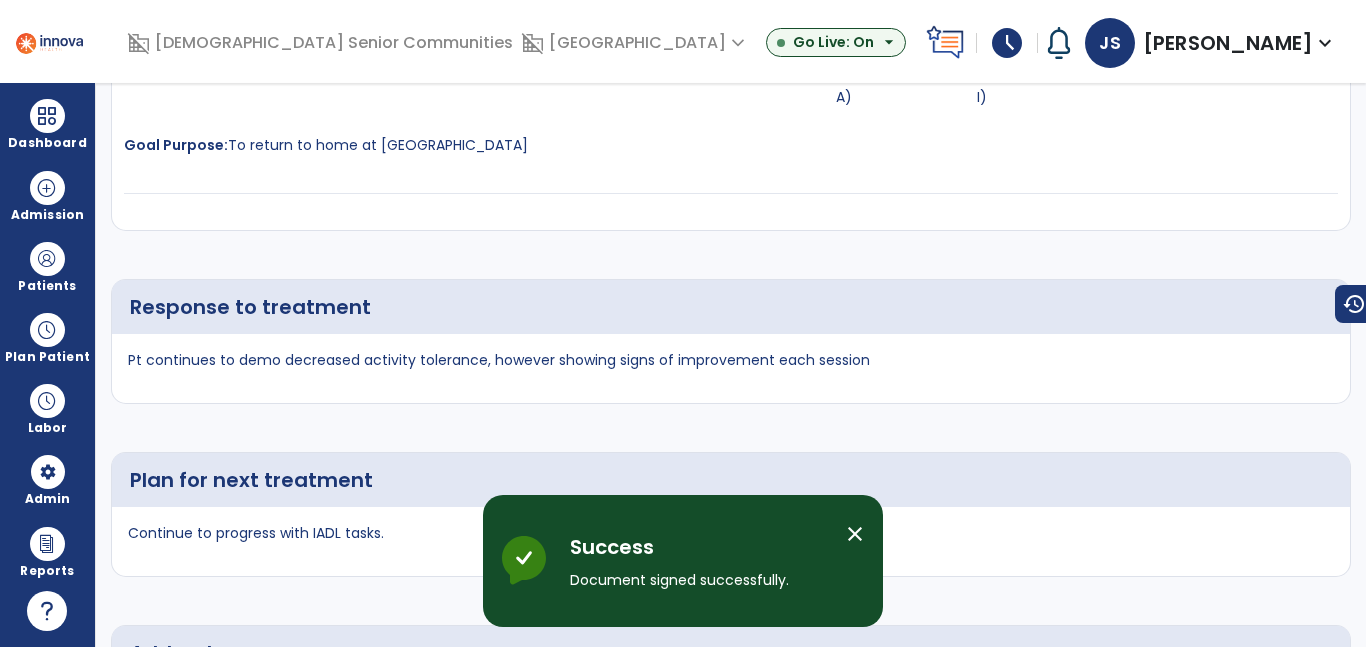 click on "arrow_back" 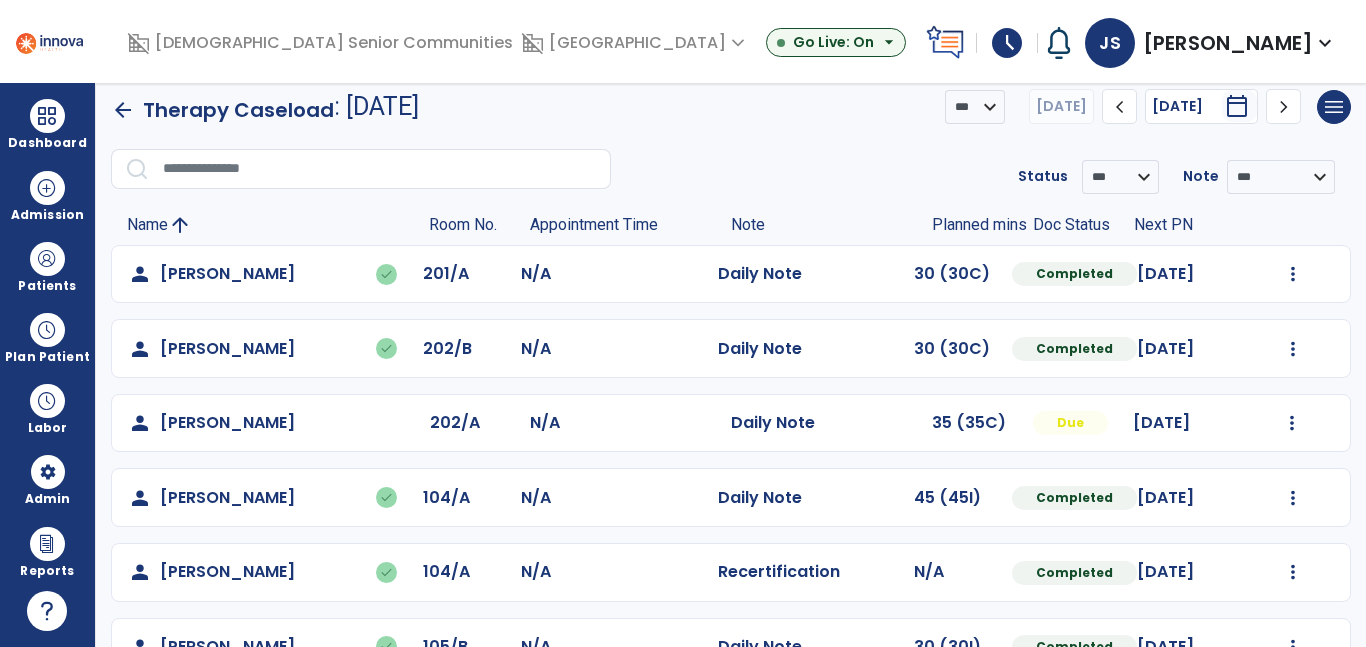 scroll, scrollTop: 0, scrollLeft: 0, axis: both 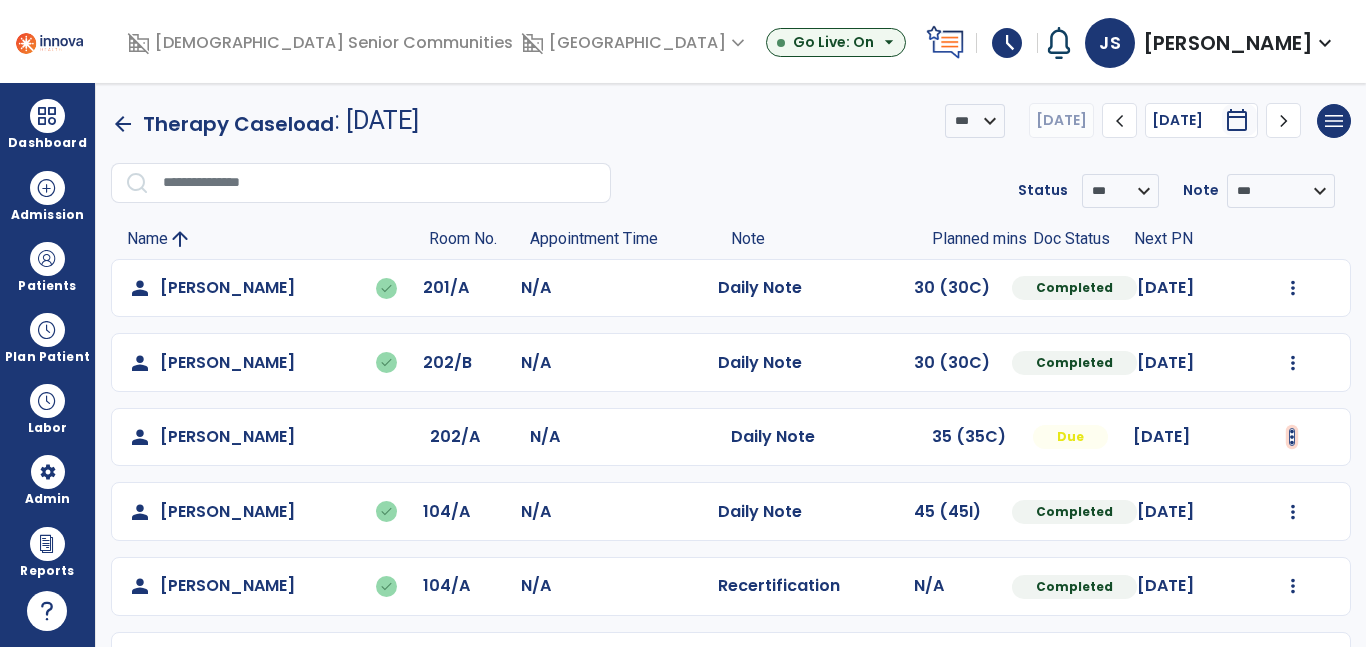 click at bounding box center [1293, 288] 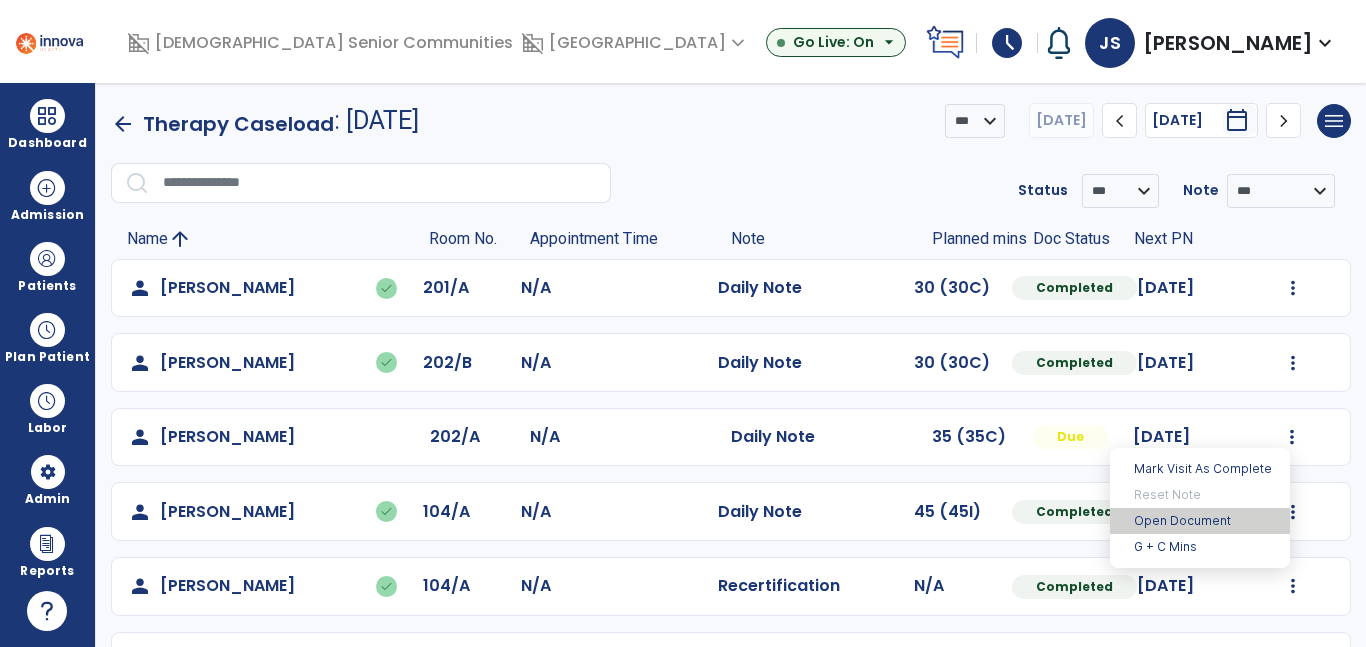 click on "Open Document" at bounding box center (1200, 521) 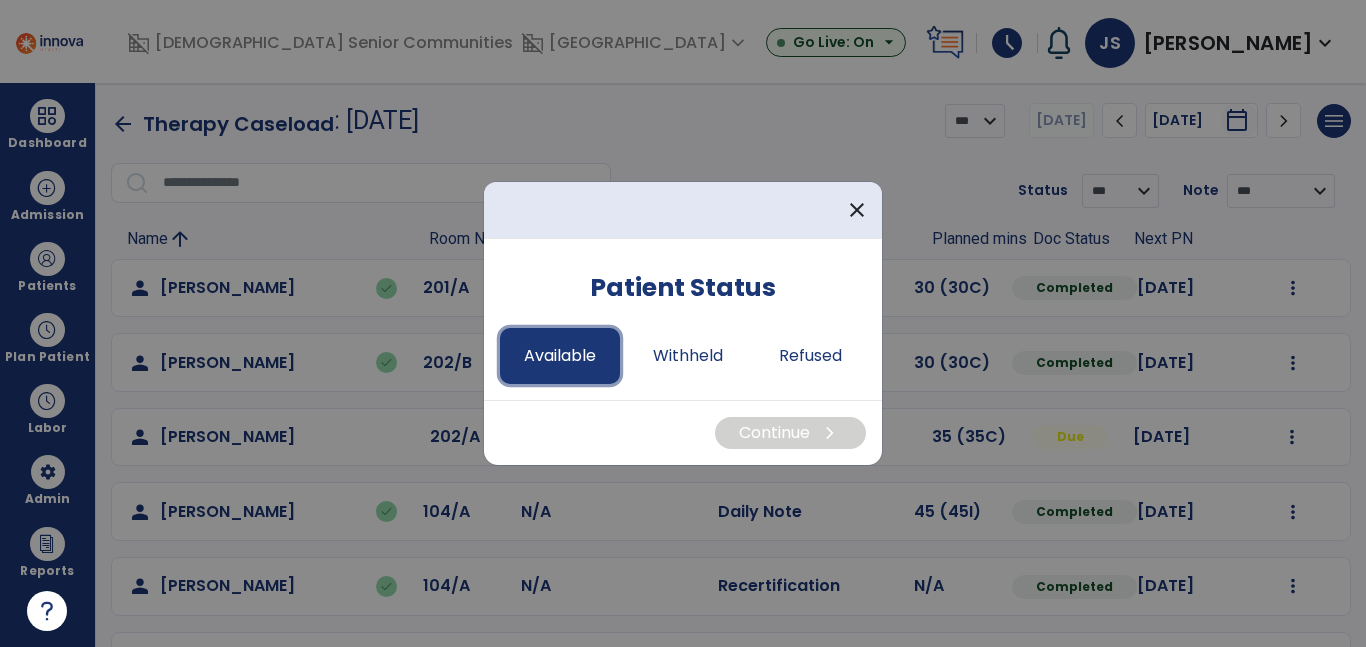 click on "Available" at bounding box center (560, 356) 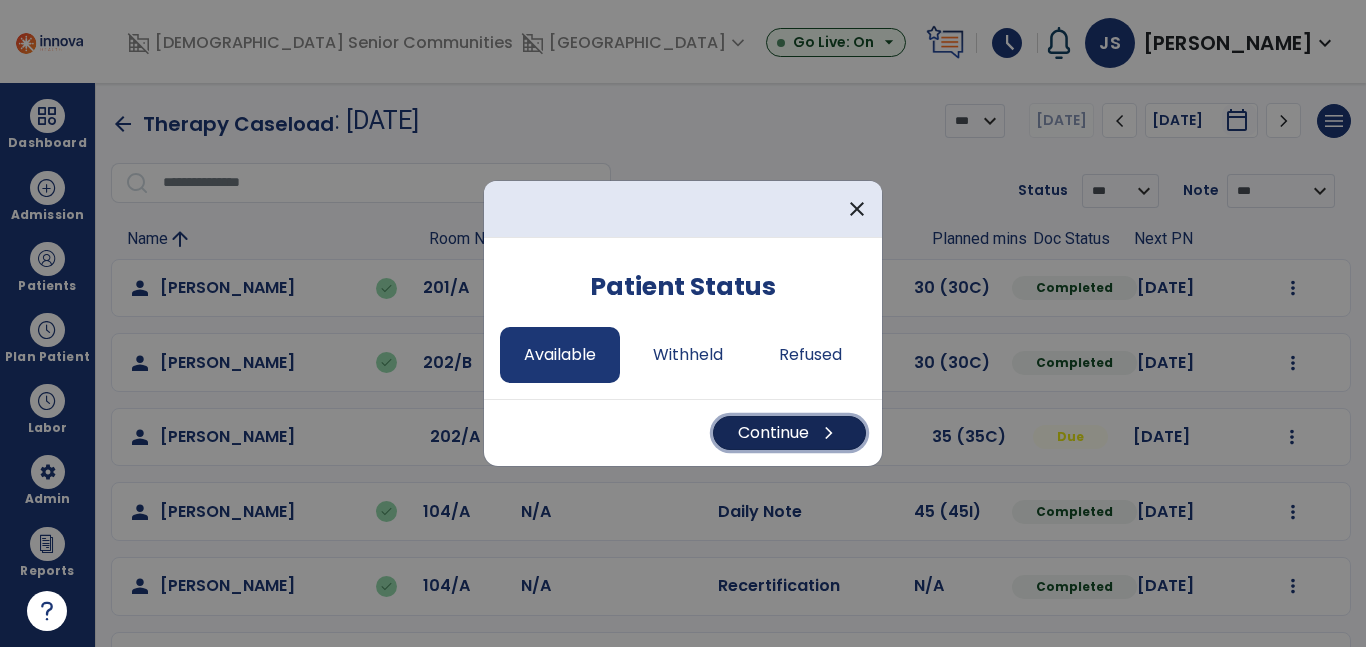 click on "Continue   chevron_right" at bounding box center [789, 433] 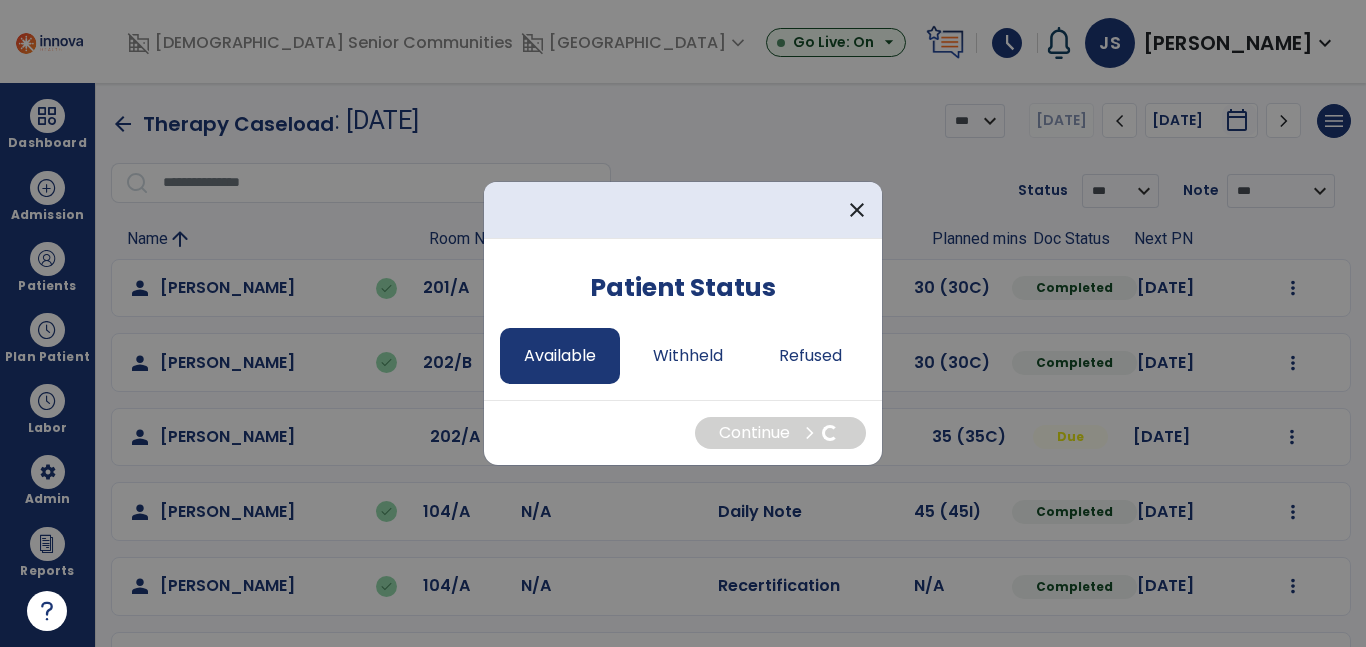 select on "*" 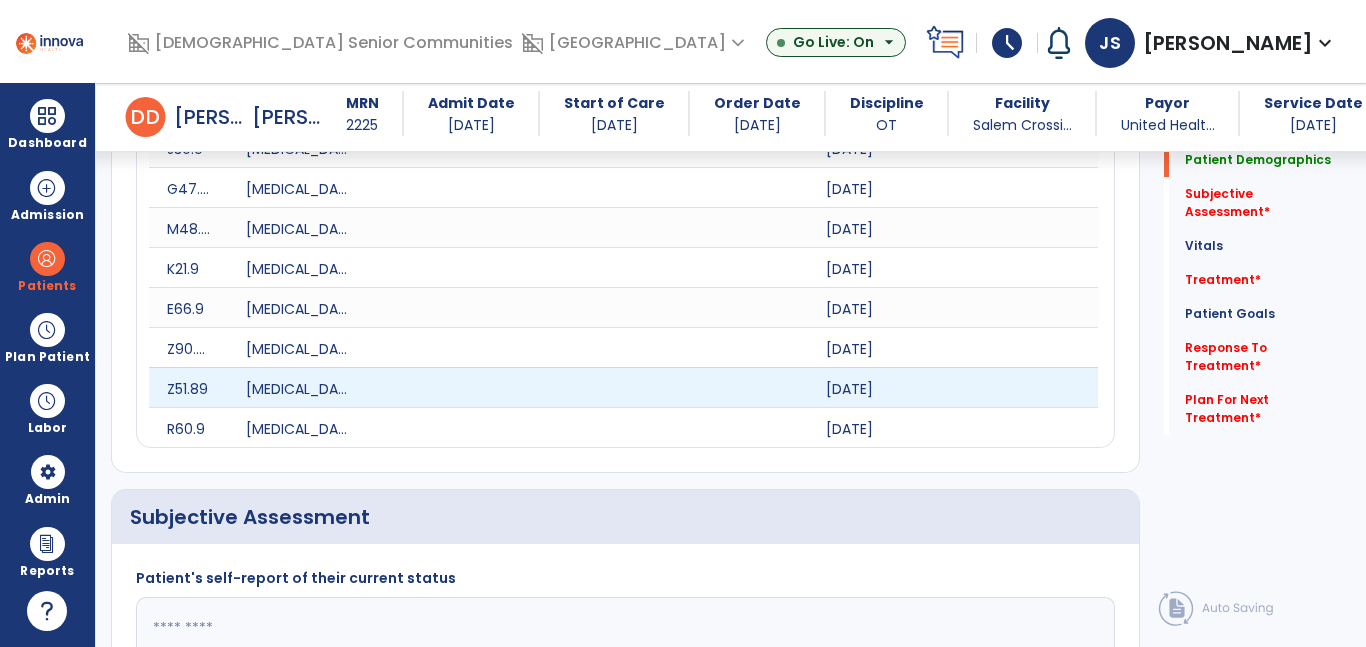 scroll, scrollTop: 691, scrollLeft: 0, axis: vertical 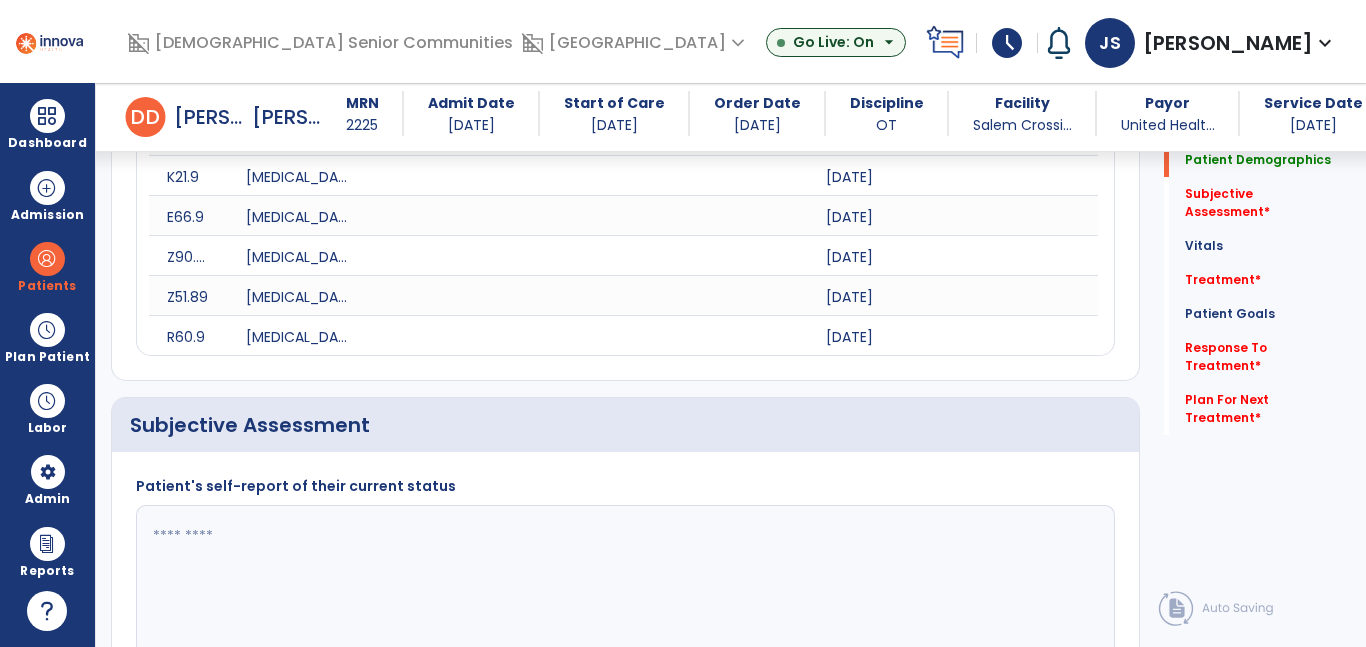 click 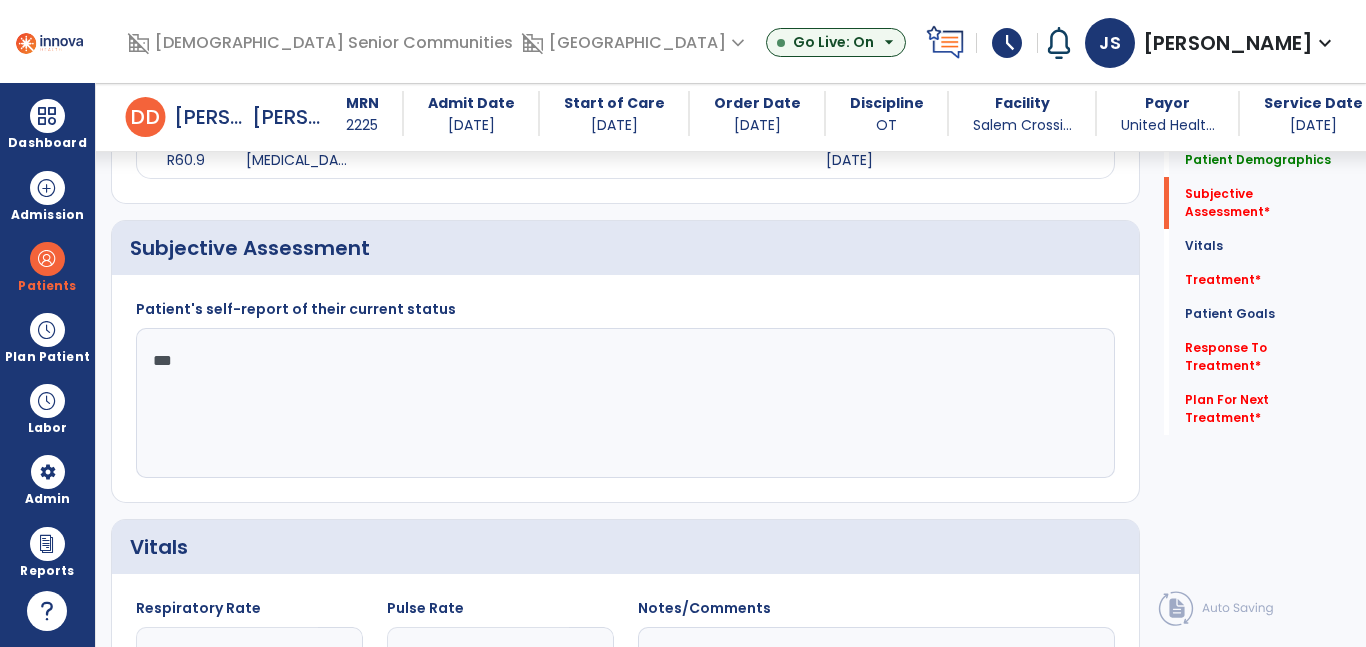 scroll, scrollTop: 870, scrollLeft: 0, axis: vertical 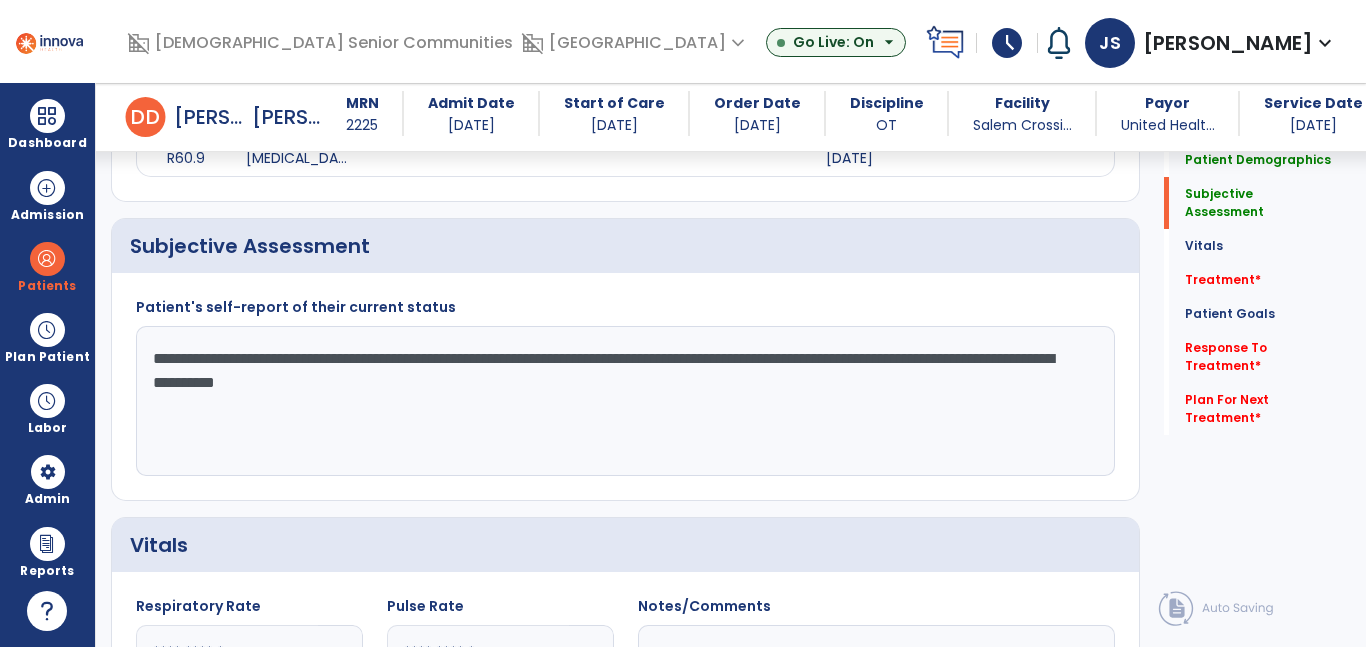 drag, startPoint x: 576, startPoint y: 411, endPoint x: 139, endPoint y: 344, distance: 442.10632 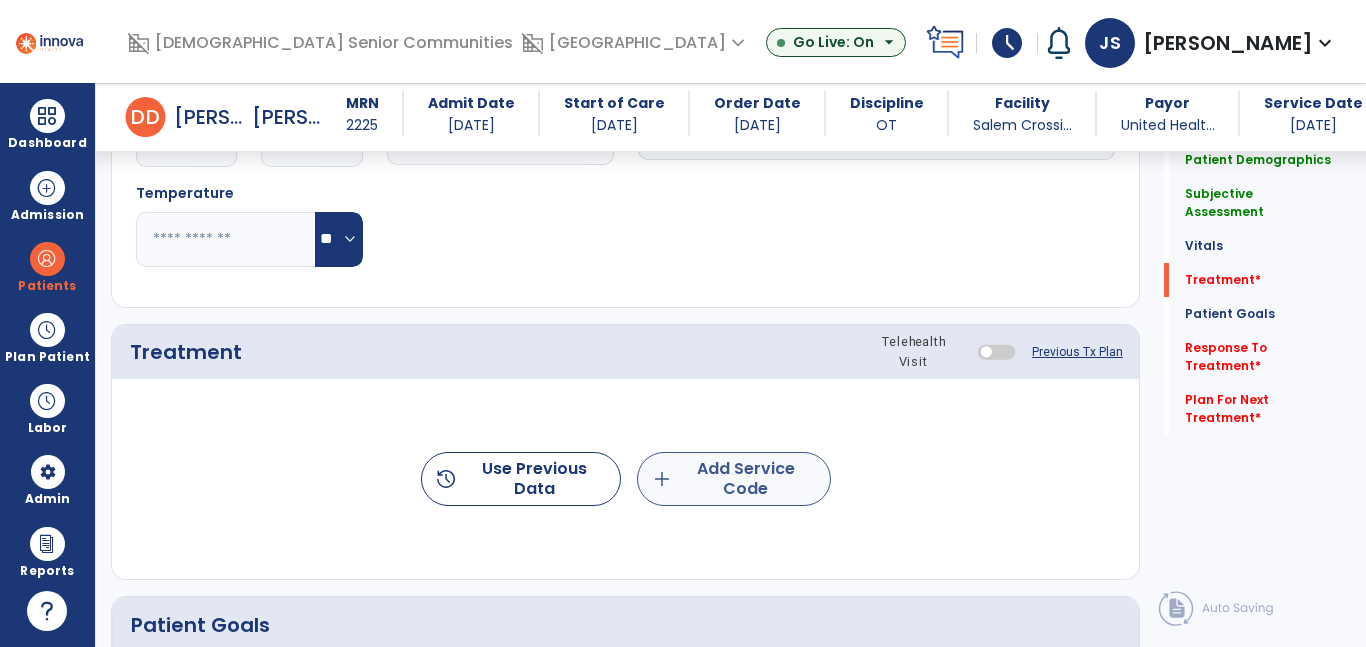 type on "**********" 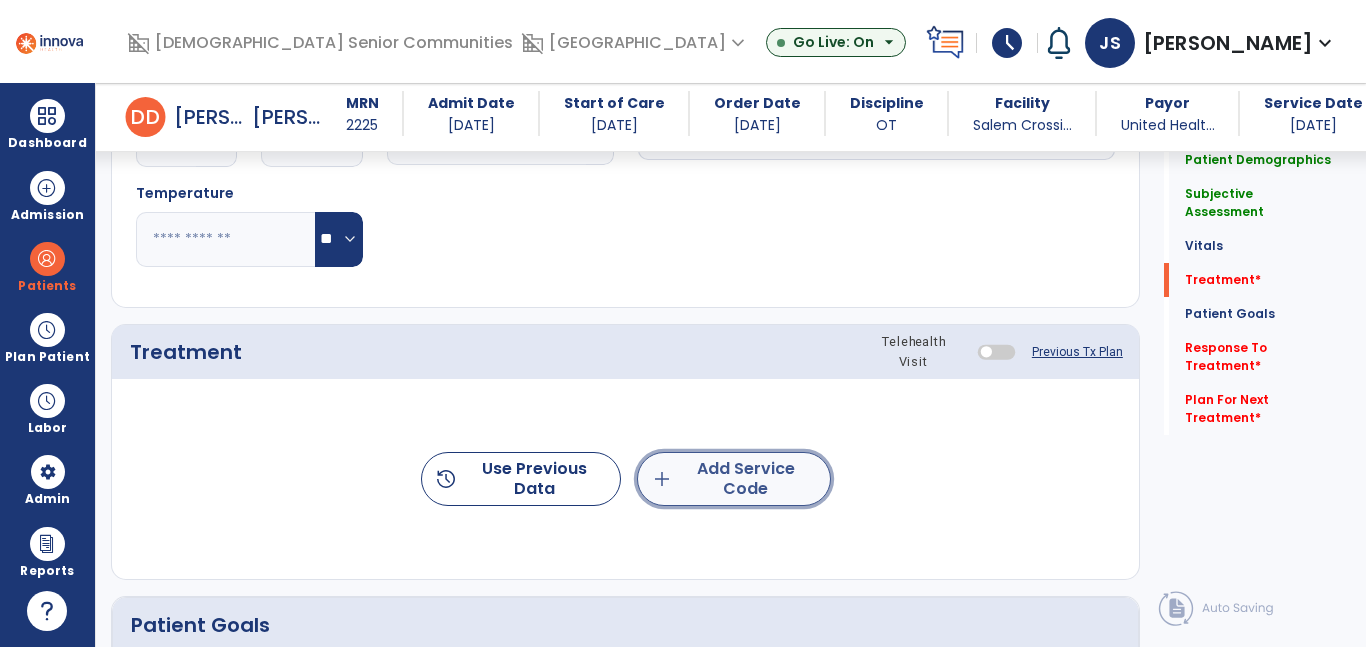 click on "add  Add Service Code" 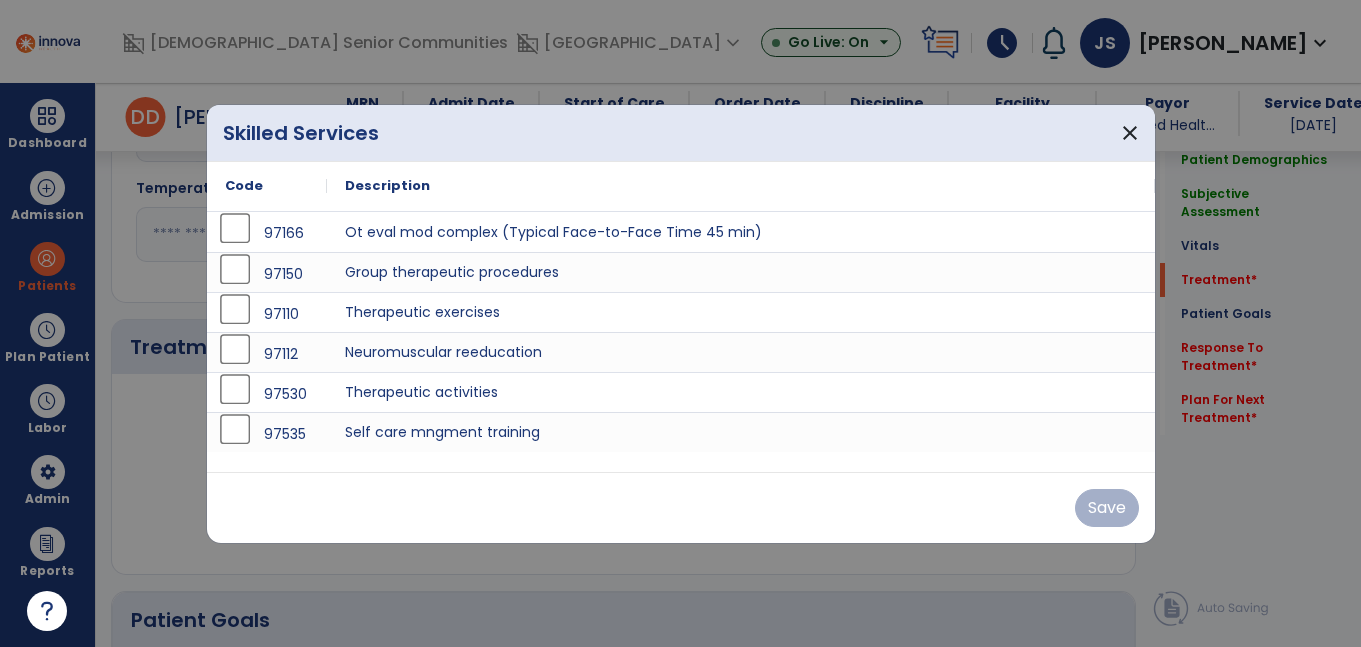 scroll, scrollTop: 1485, scrollLeft: 0, axis: vertical 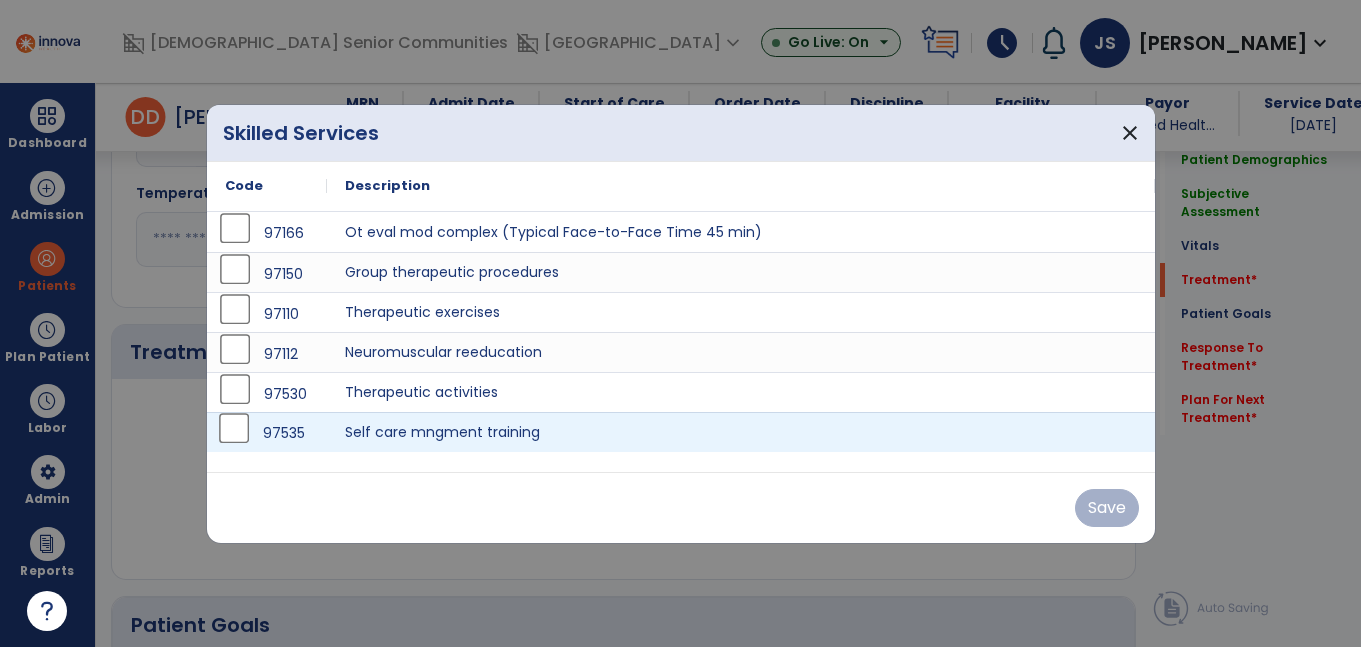 click on "97535" at bounding box center [284, 433] 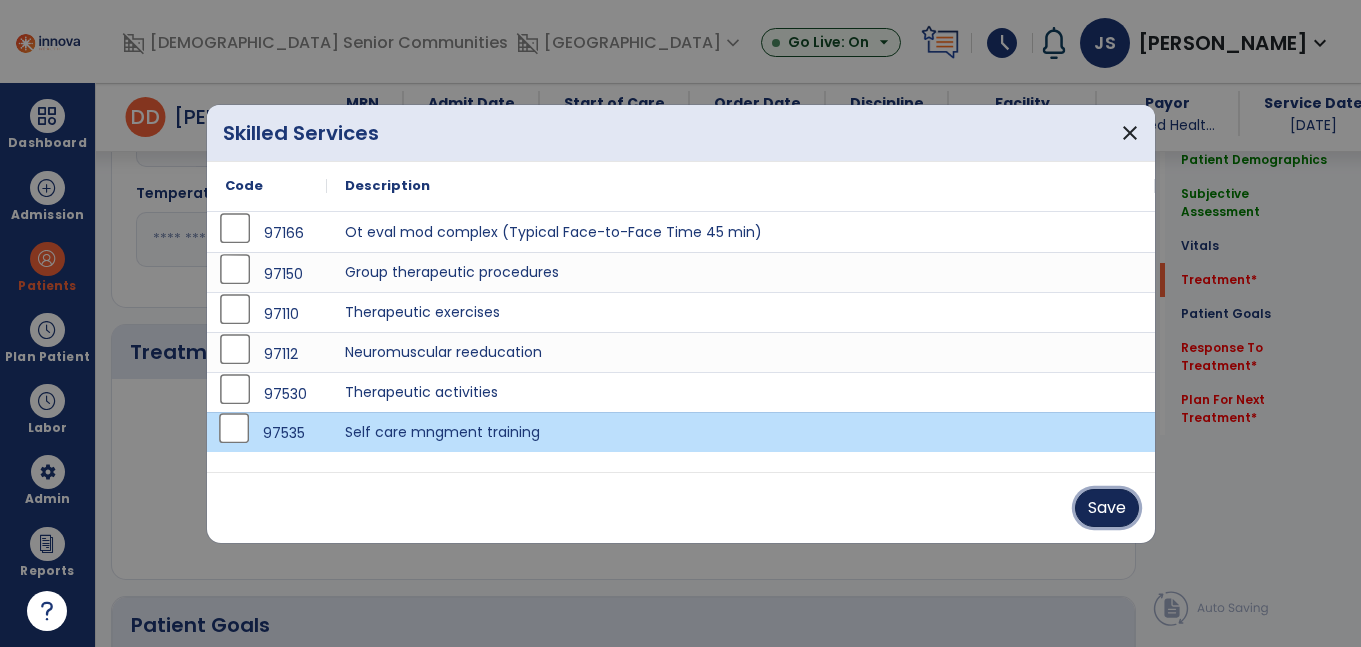 drag, startPoint x: 1091, startPoint y: 510, endPoint x: 1081, endPoint y: 503, distance: 12.206555 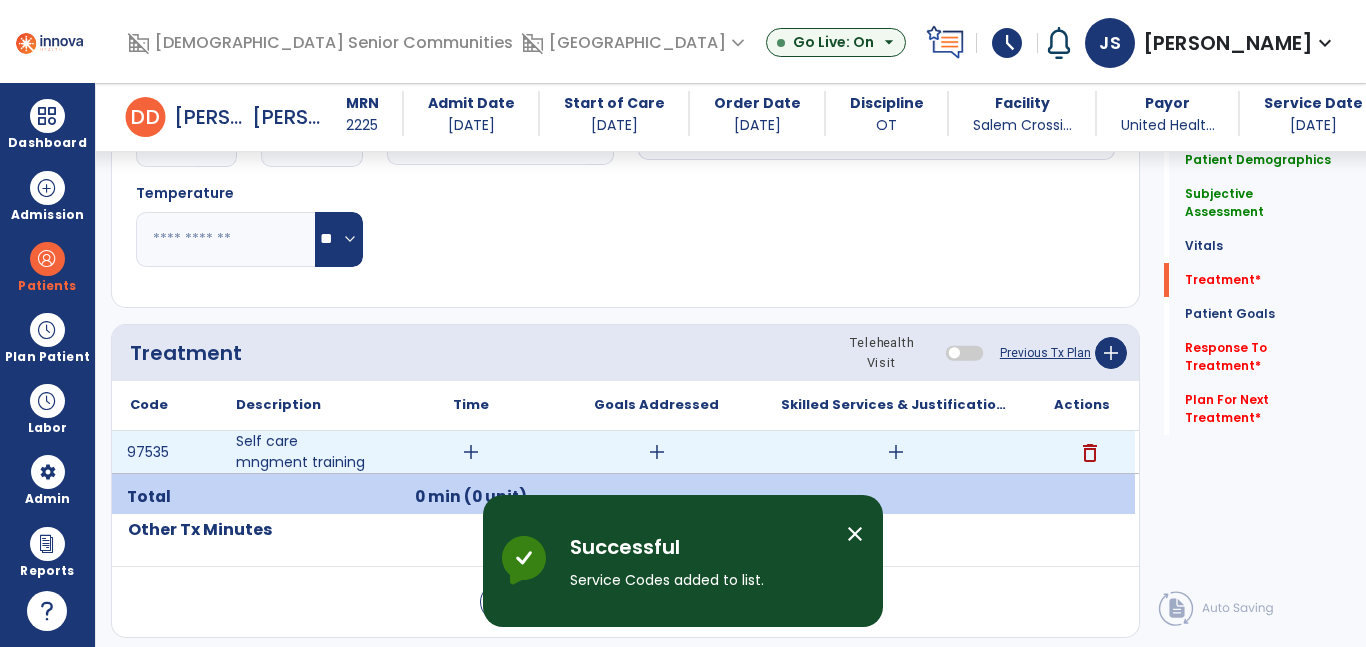 click on "add" at bounding box center [896, 452] 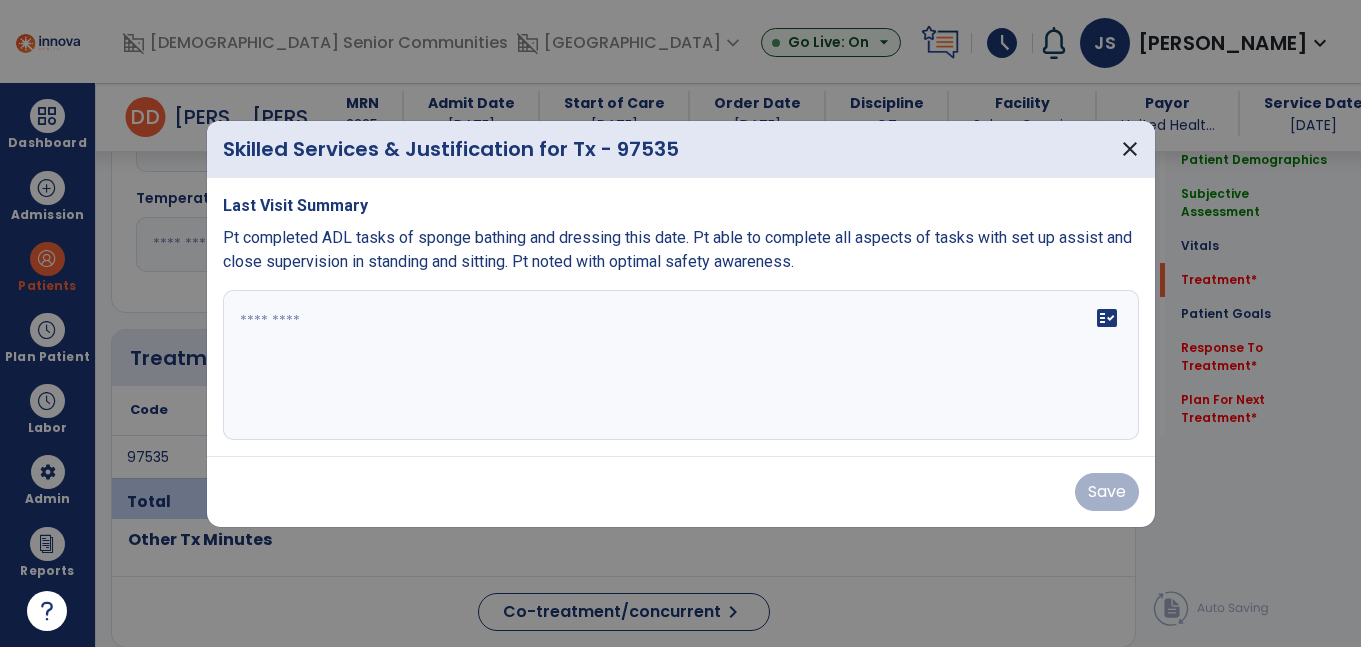 click on "fact_check" at bounding box center [681, 365] 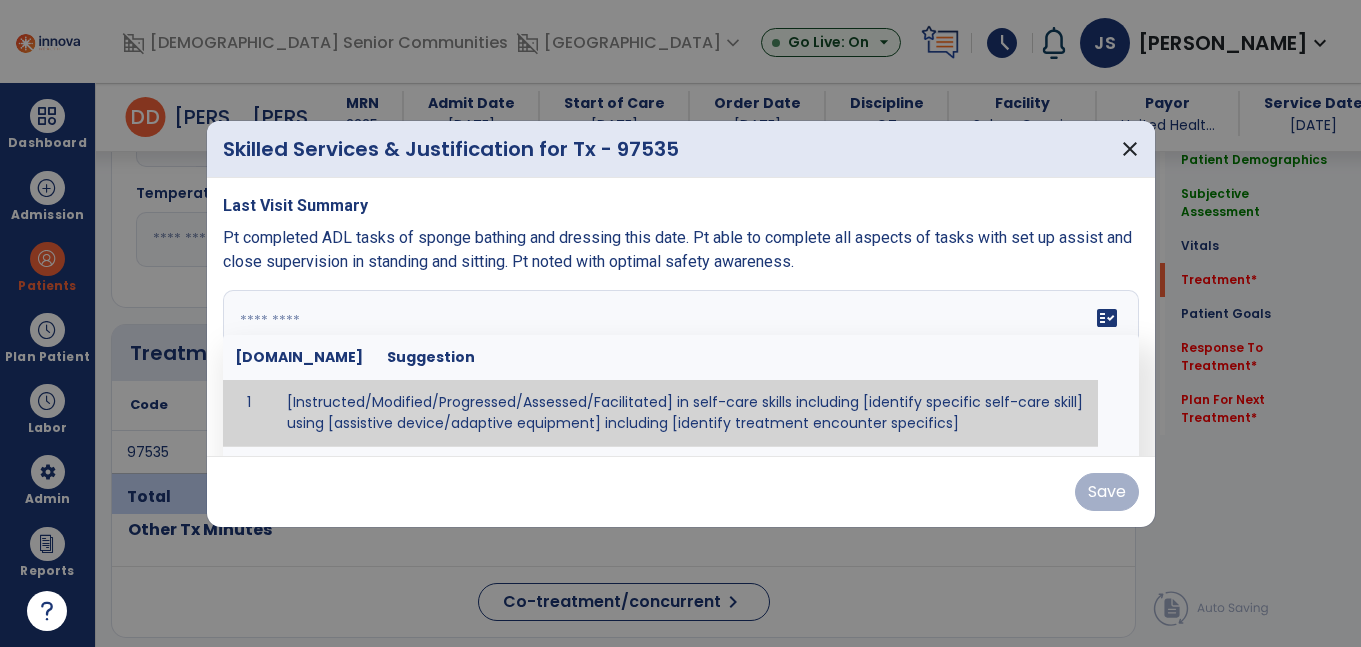 scroll, scrollTop: 1485, scrollLeft: 0, axis: vertical 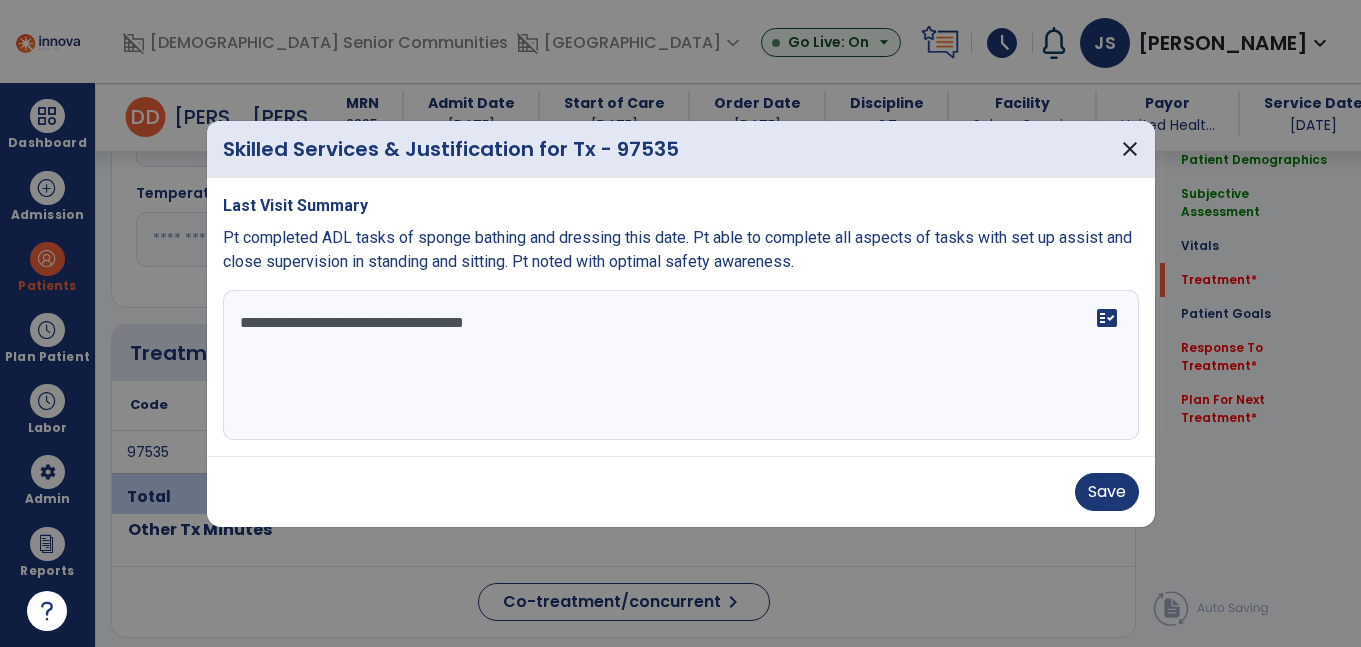 paste on "**********" 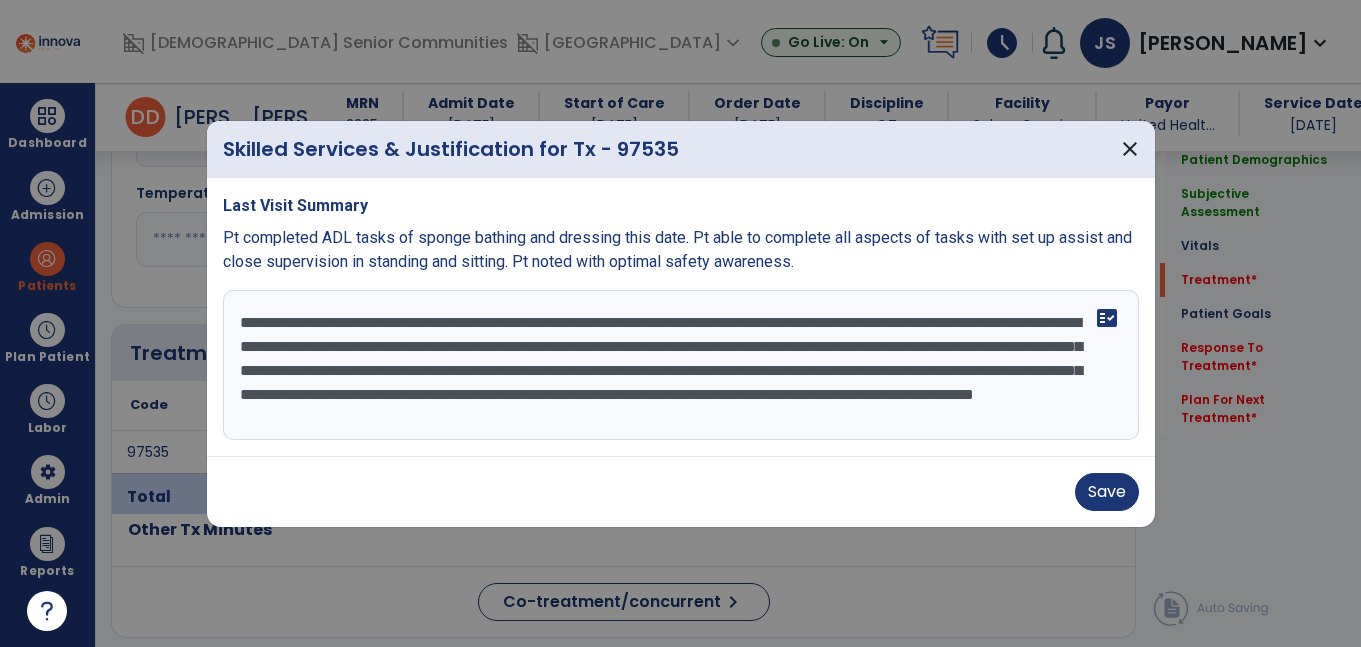 scroll, scrollTop: 16, scrollLeft: 0, axis: vertical 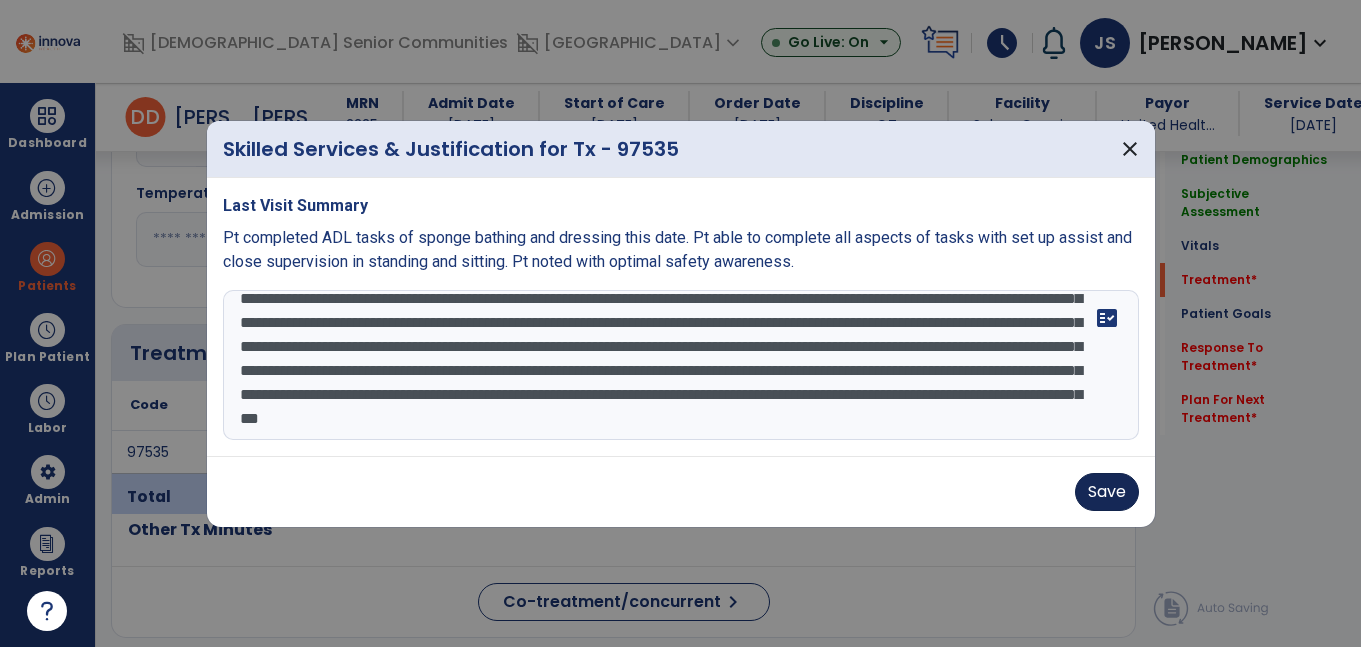 type on "**********" 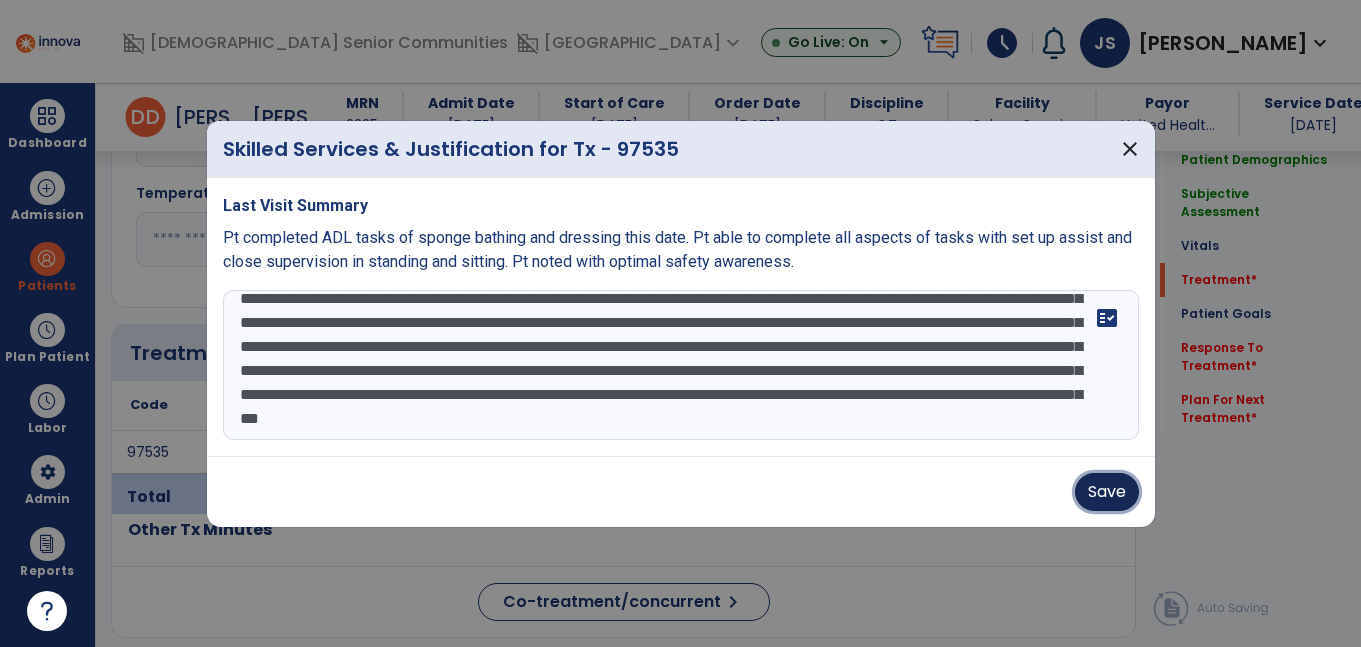 drag, startPoint x: 1094, startPoint y: 492, endPoint x: 905, endPoint y: 464, distance: 191.06282 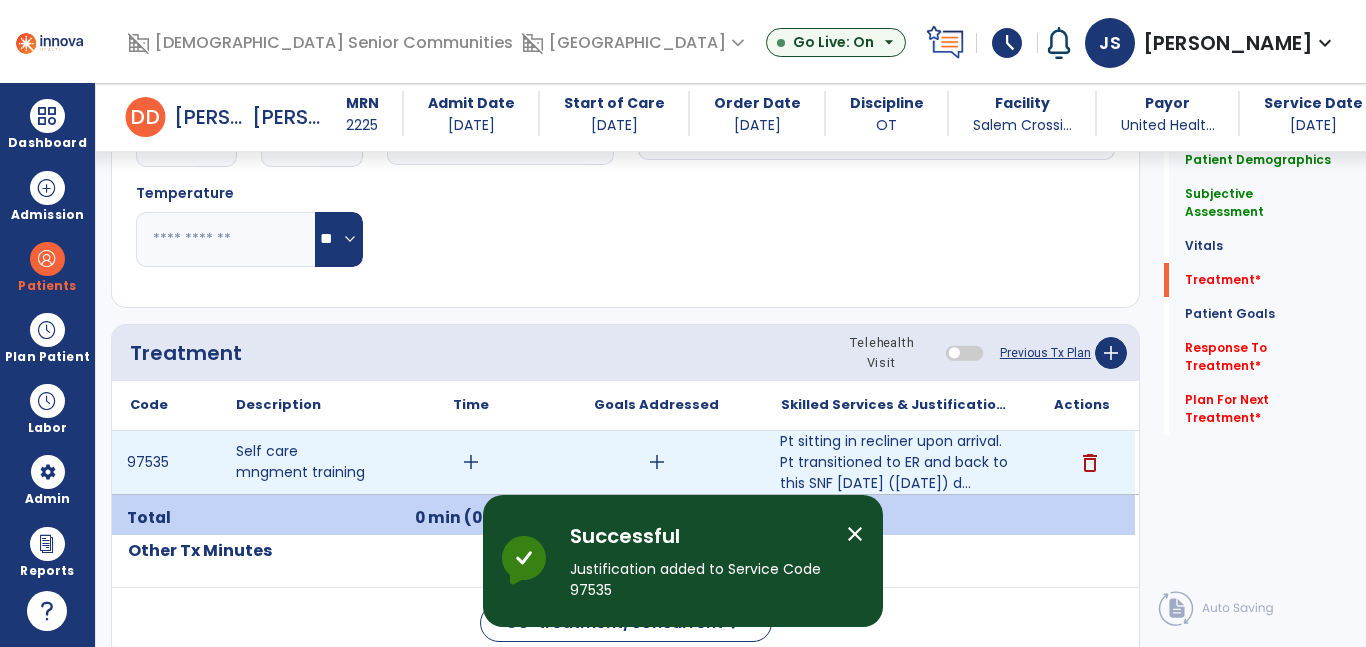 click on "add" at bounding box center [470, 462] 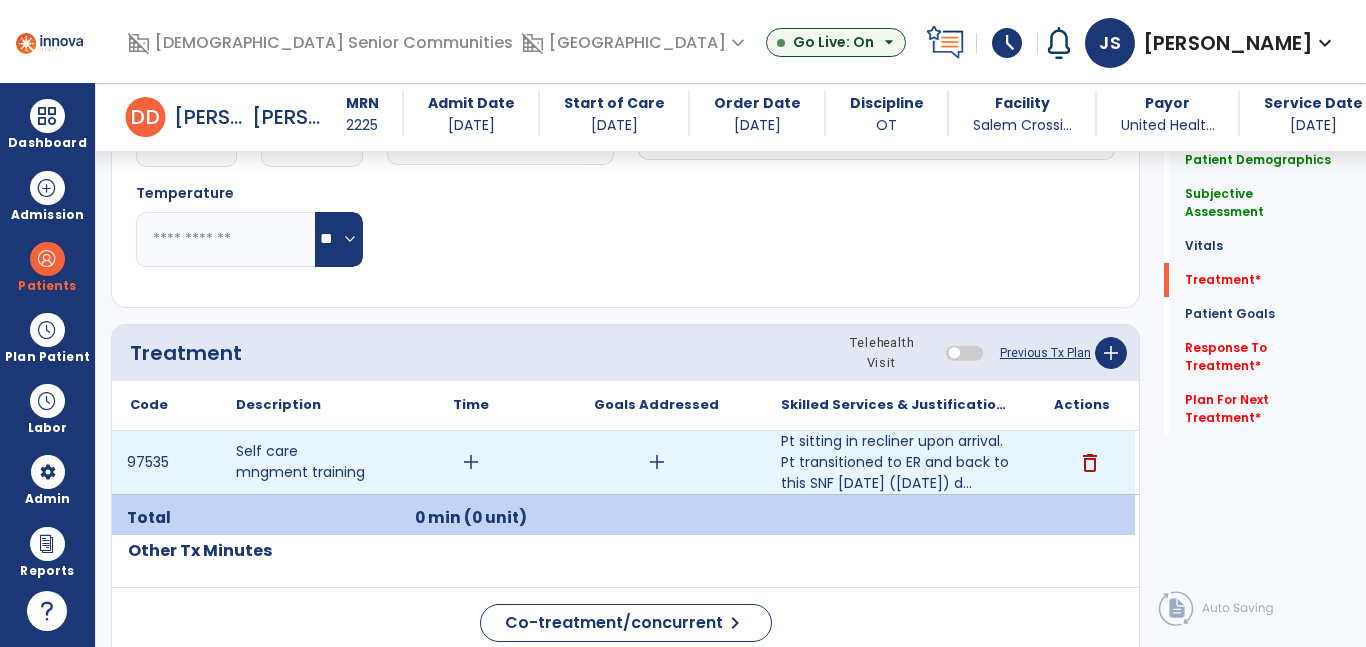 click on "add" at bounding box center (471, 462) 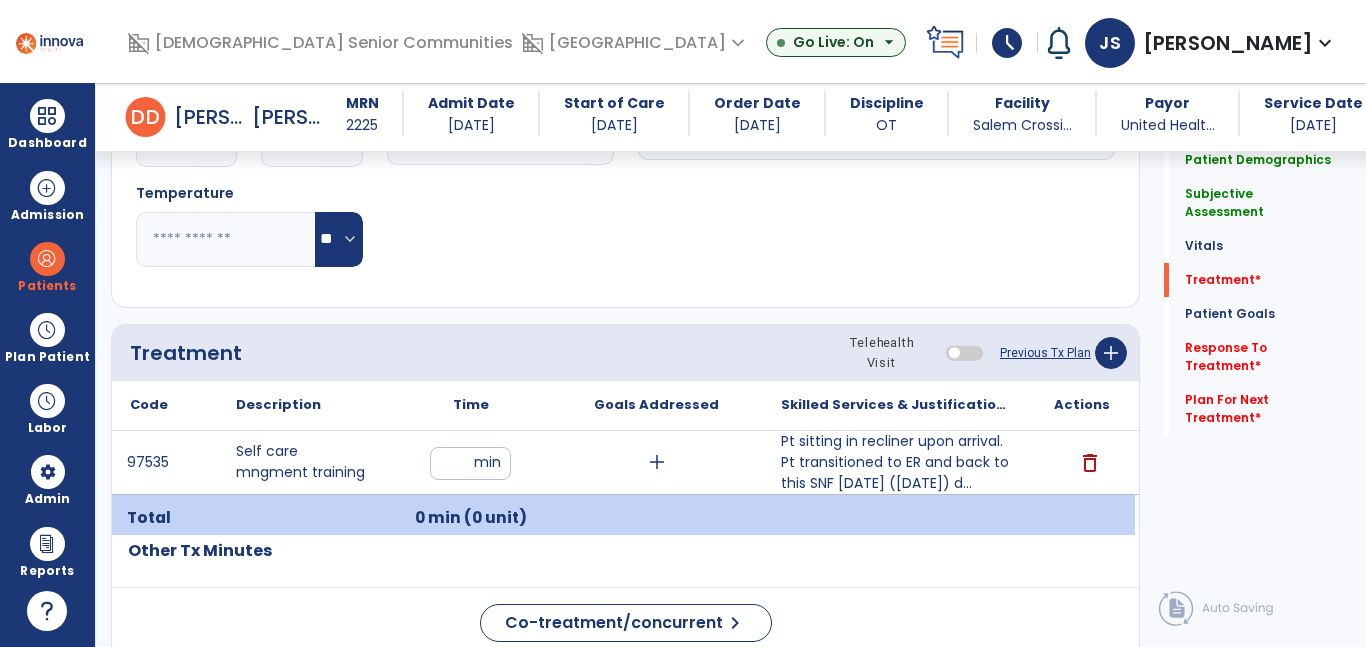 type on "**" 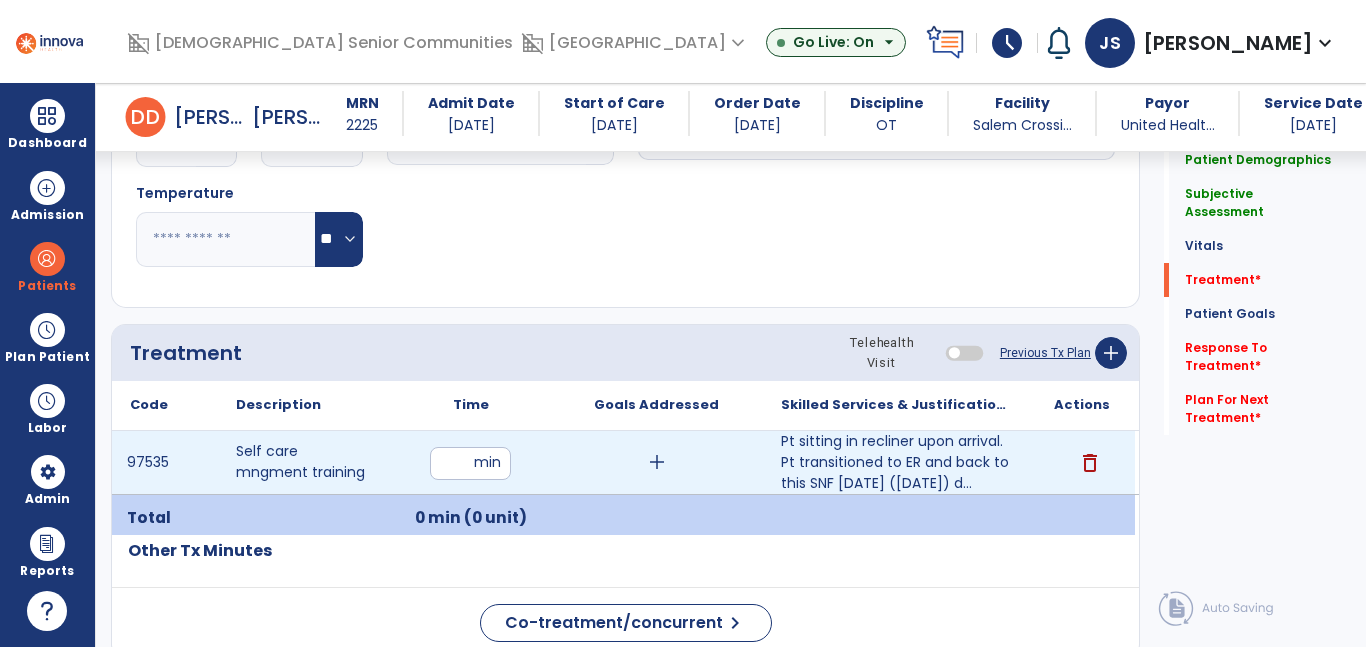 click on "Notes/Comments" 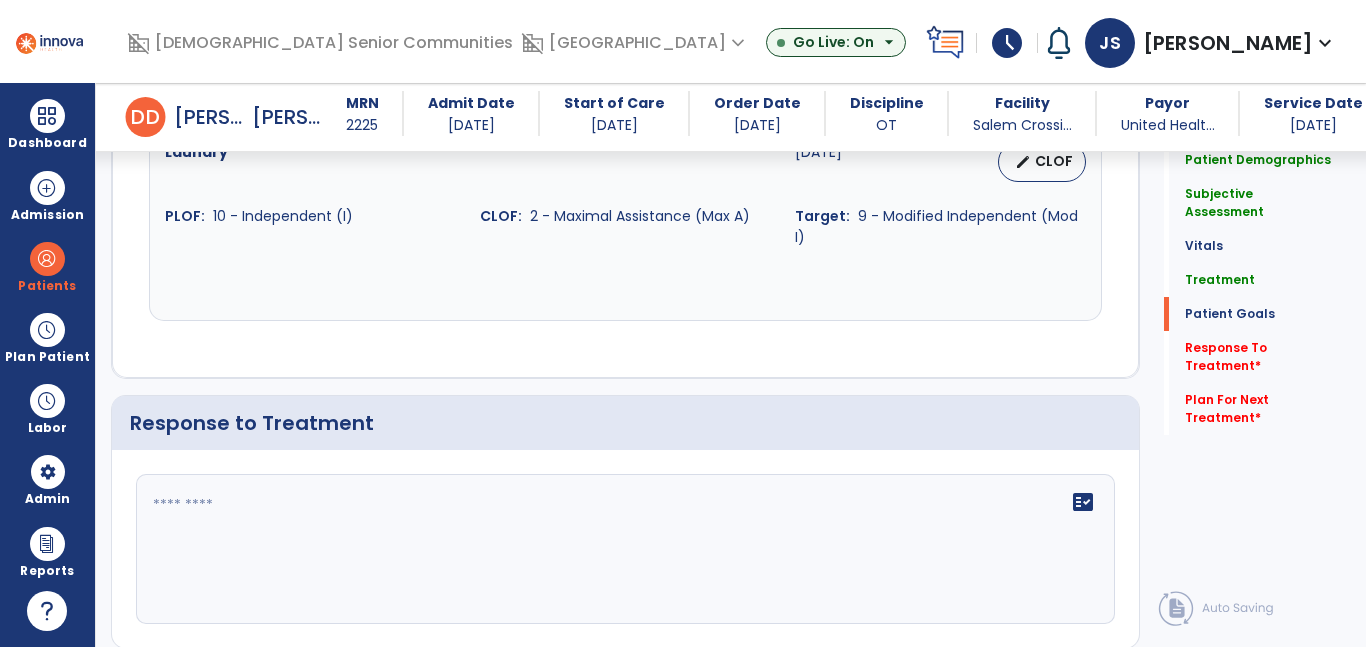 scroll, scrollTop: 2855, scrollLeft: 0, axis: vertical 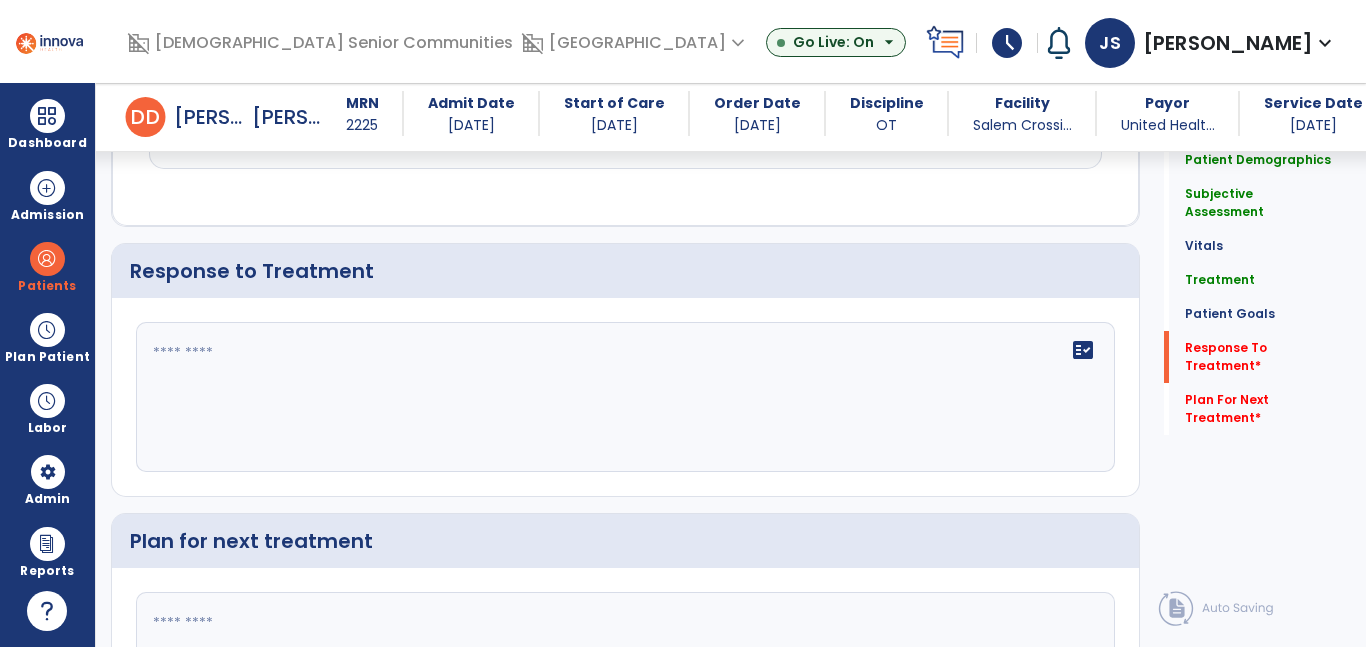 click on "fact_check" 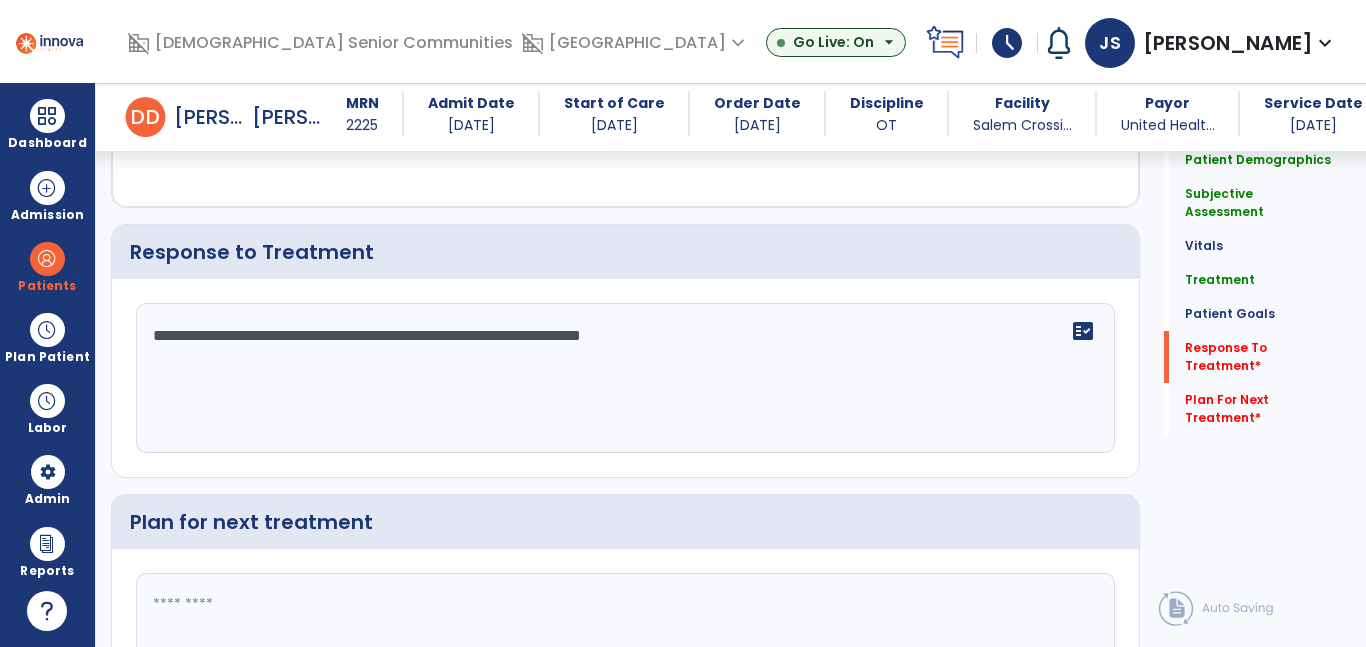 scroll, scrollTop: 2915, scrollLeft: 0, axis: vertical 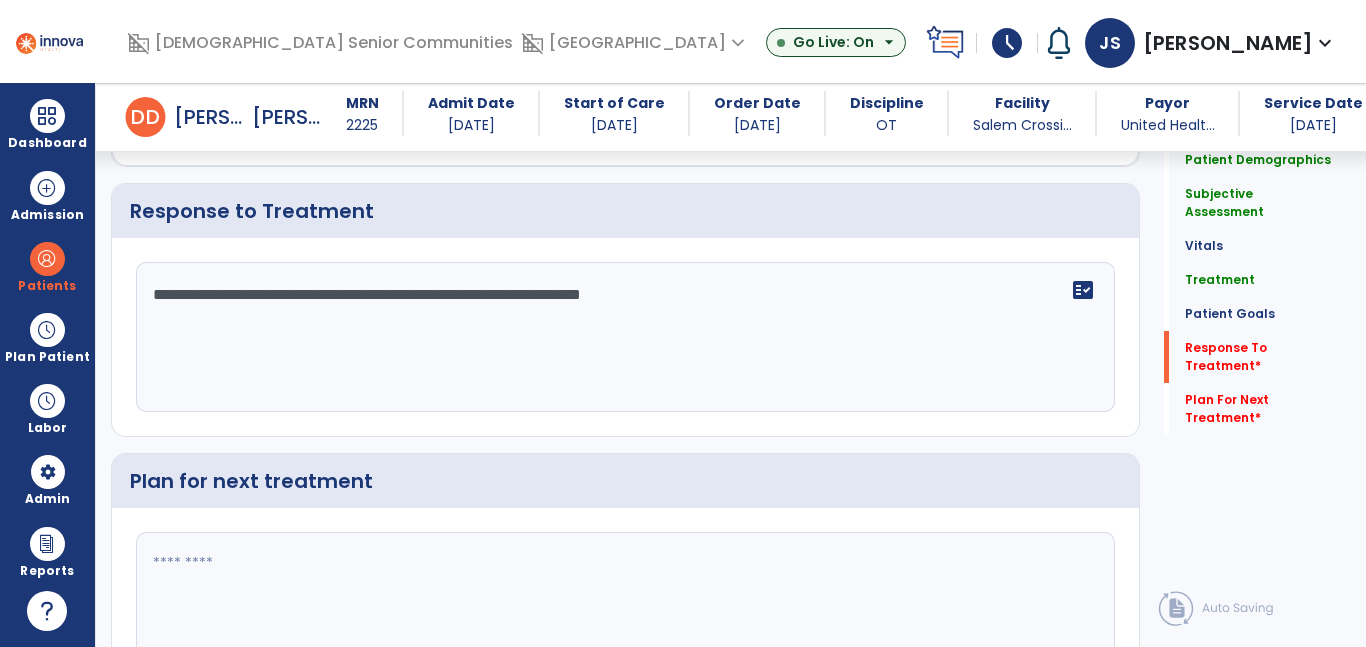 type on "**********" 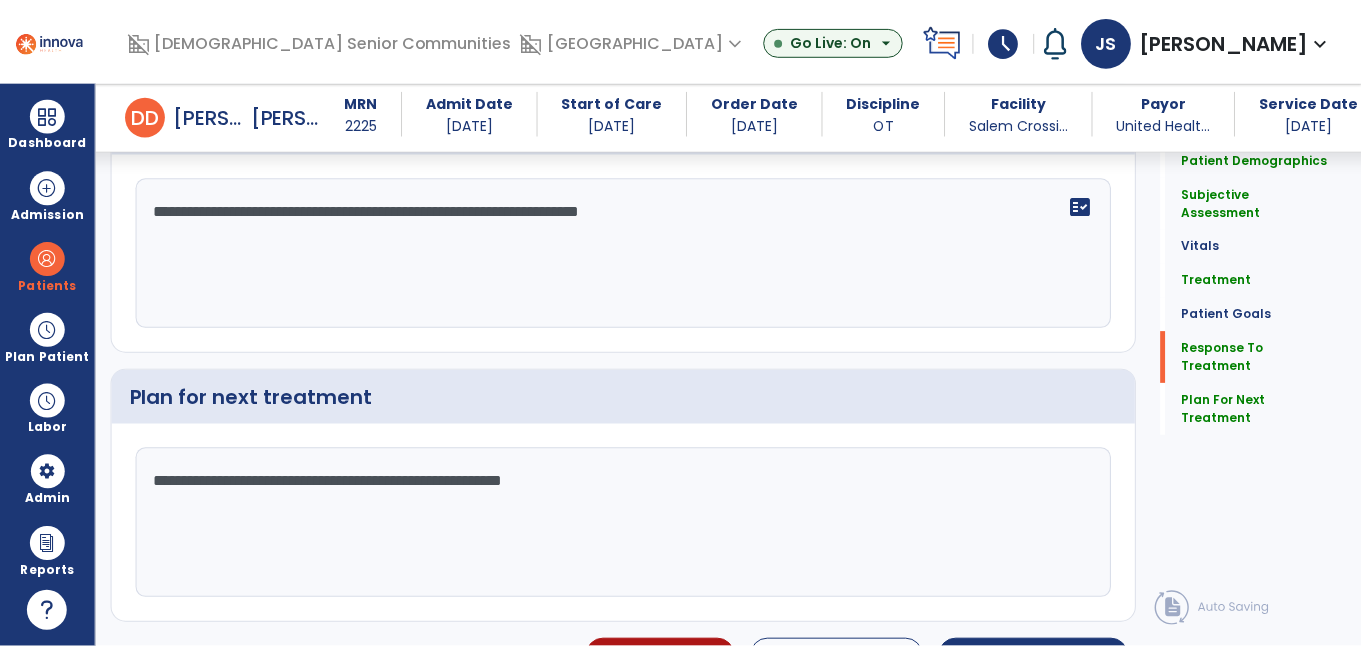 scroll, scrollTop: 3041, scrollLeft: 0, axis: vertical 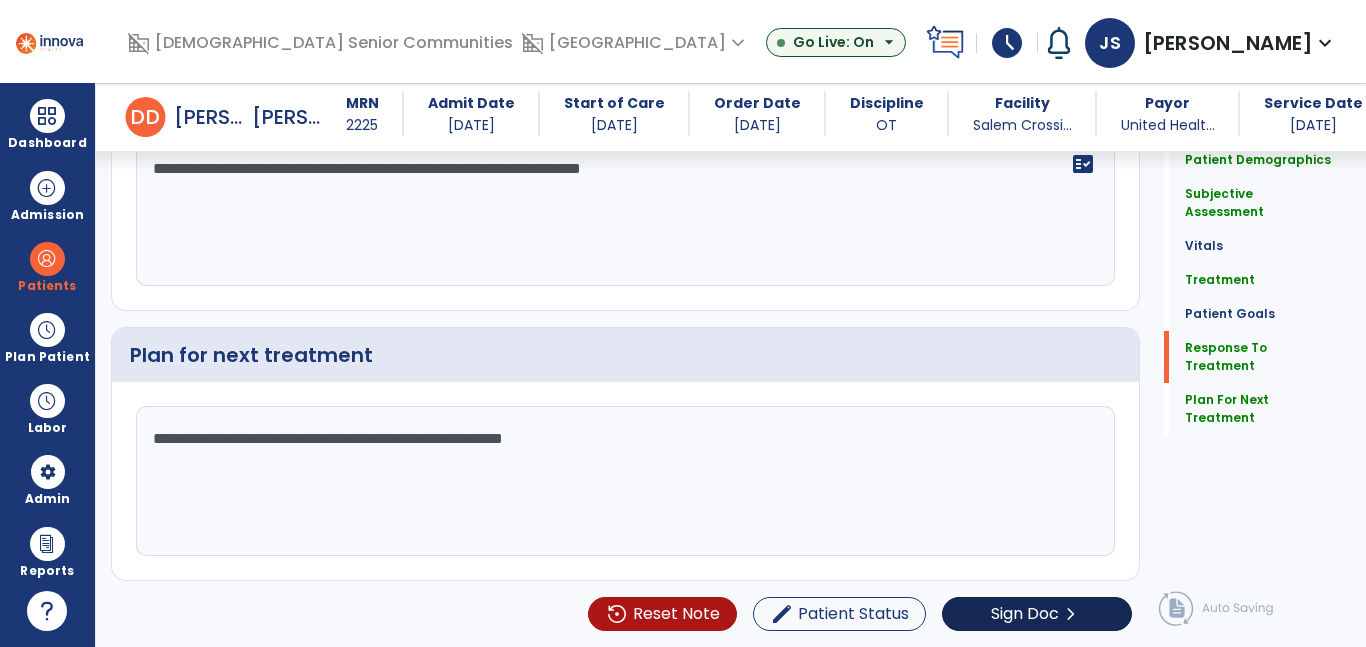 type on "**********" 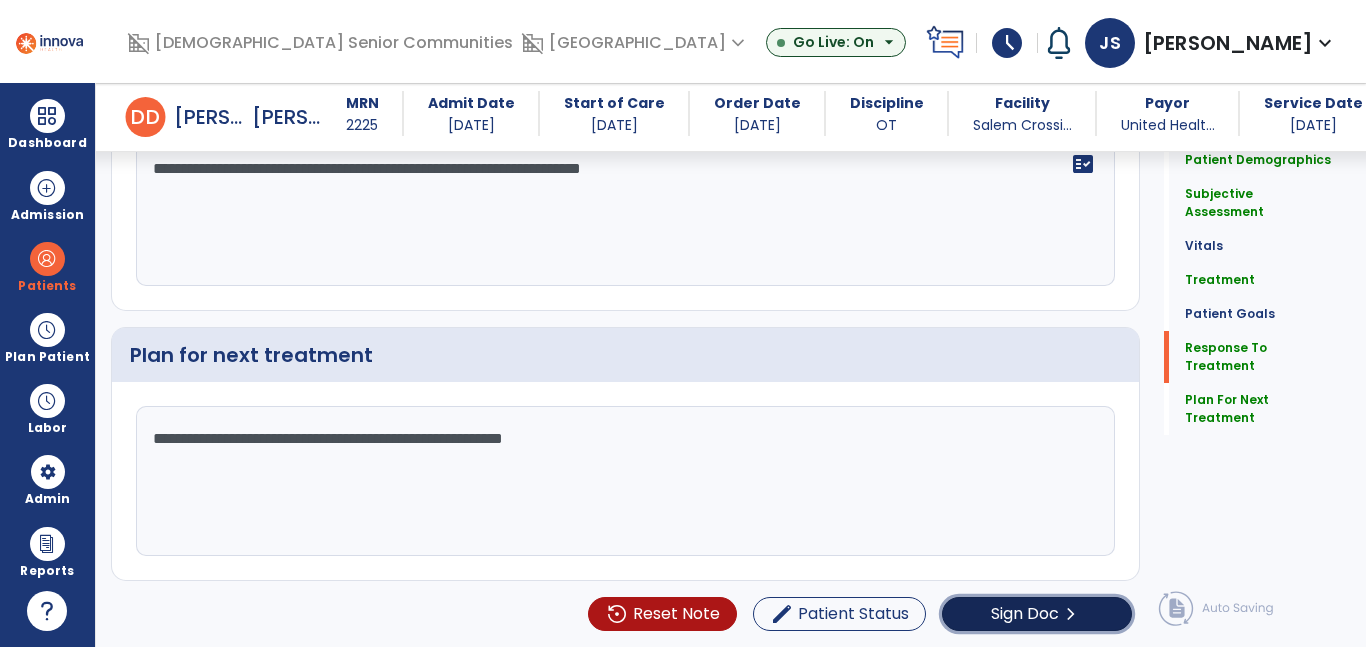 click on "Sign Doc" 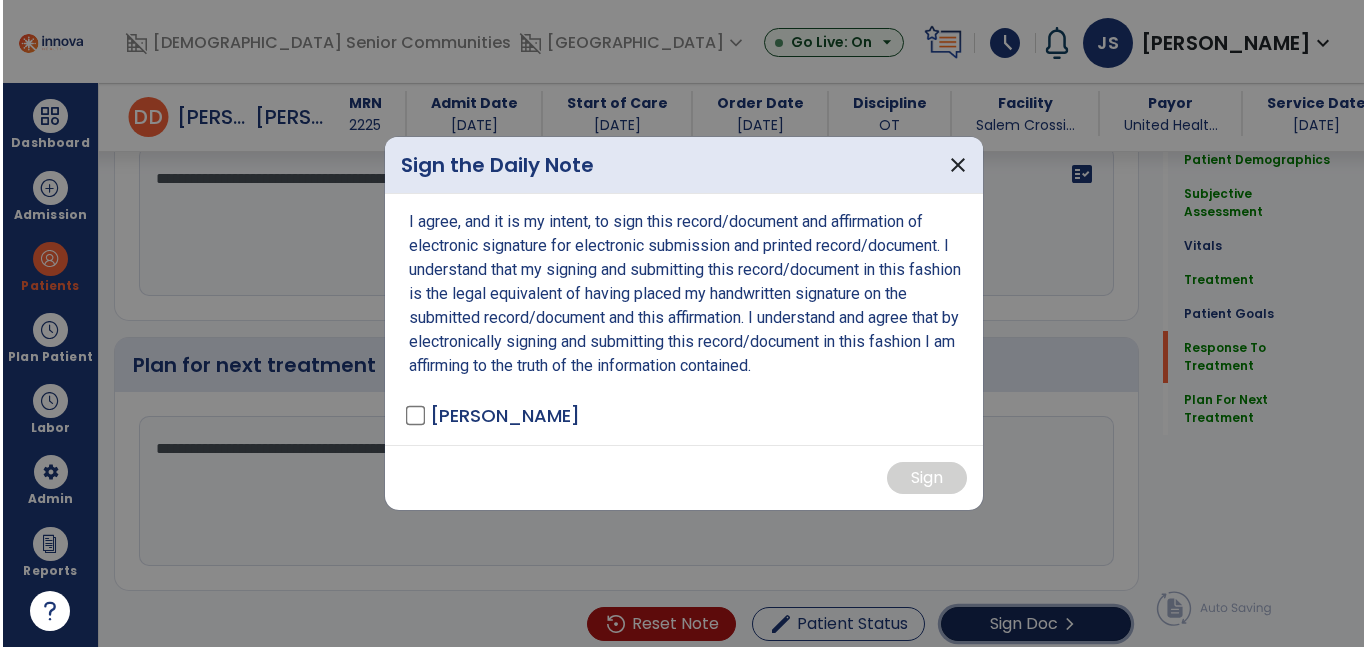 scroll, scrollTop: 3041, scrollLeft: 0, axis: vertical 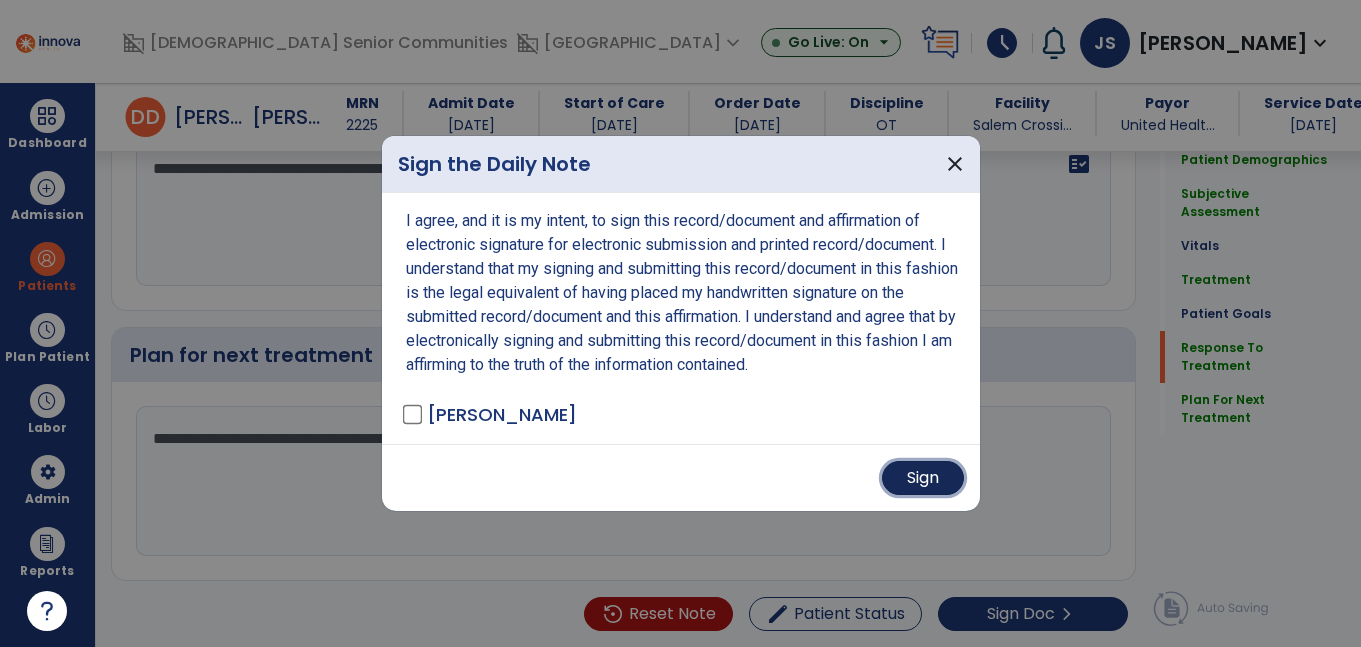 click on "Sign" at bounding box center [923, 478] 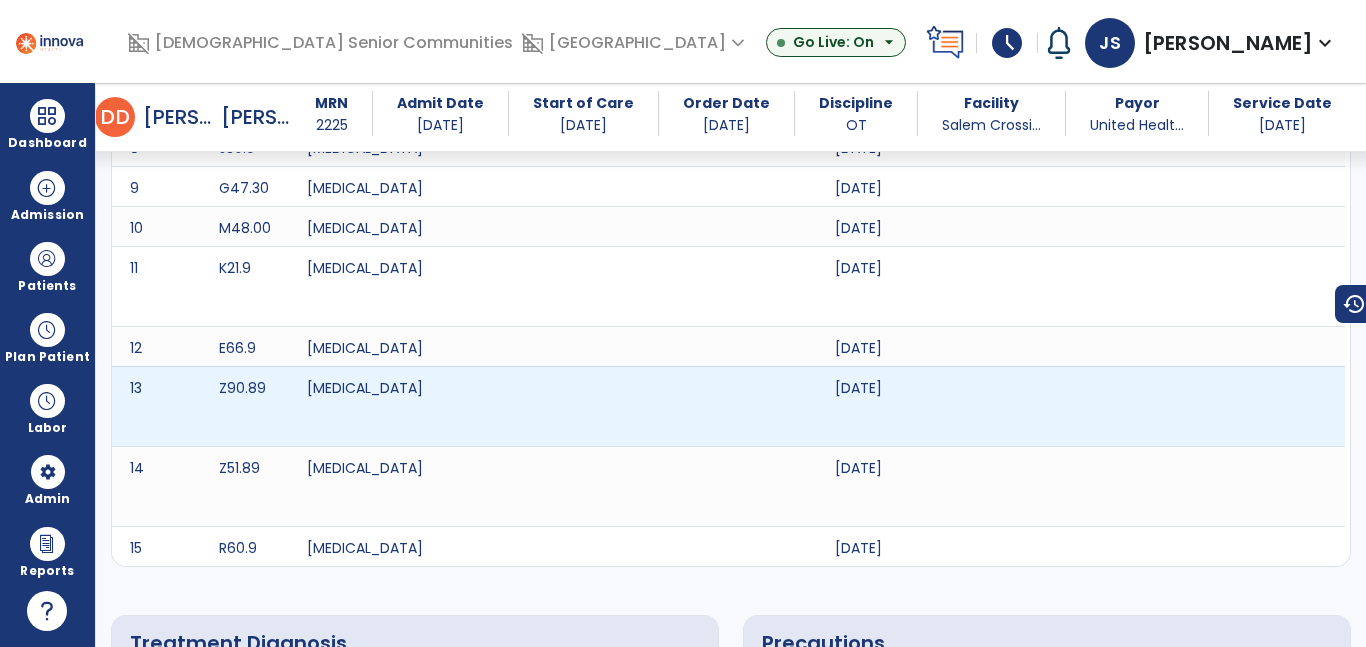 scroll, scrollTop: 0, scrollLeft: 0, axis: both 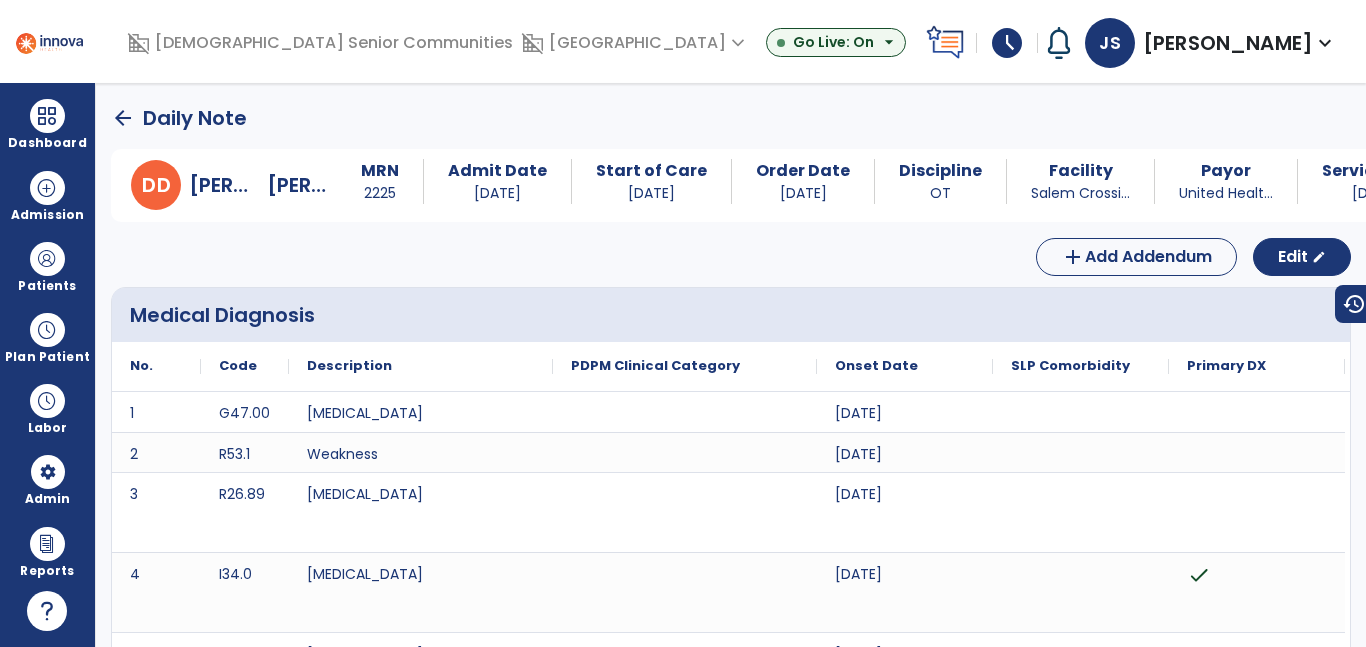 click on "arrow_back" 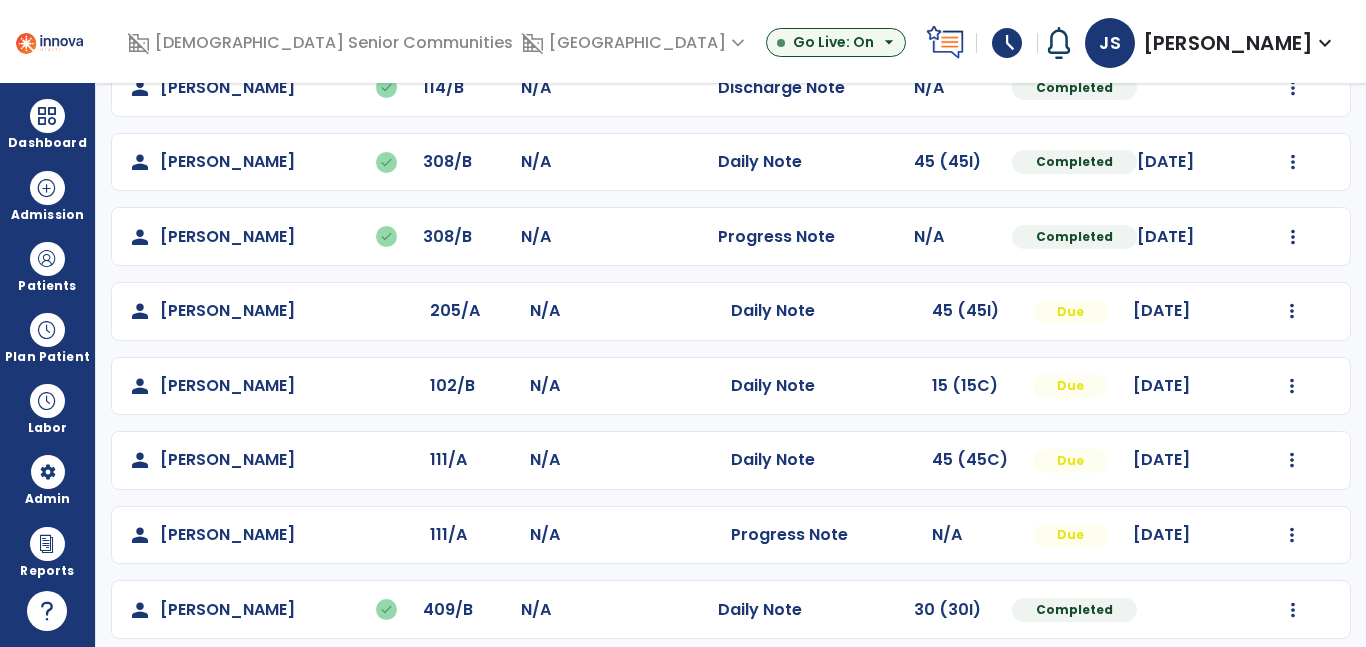 scroll, scrollTop: 887, scrollLeft: 0, axis: vertical 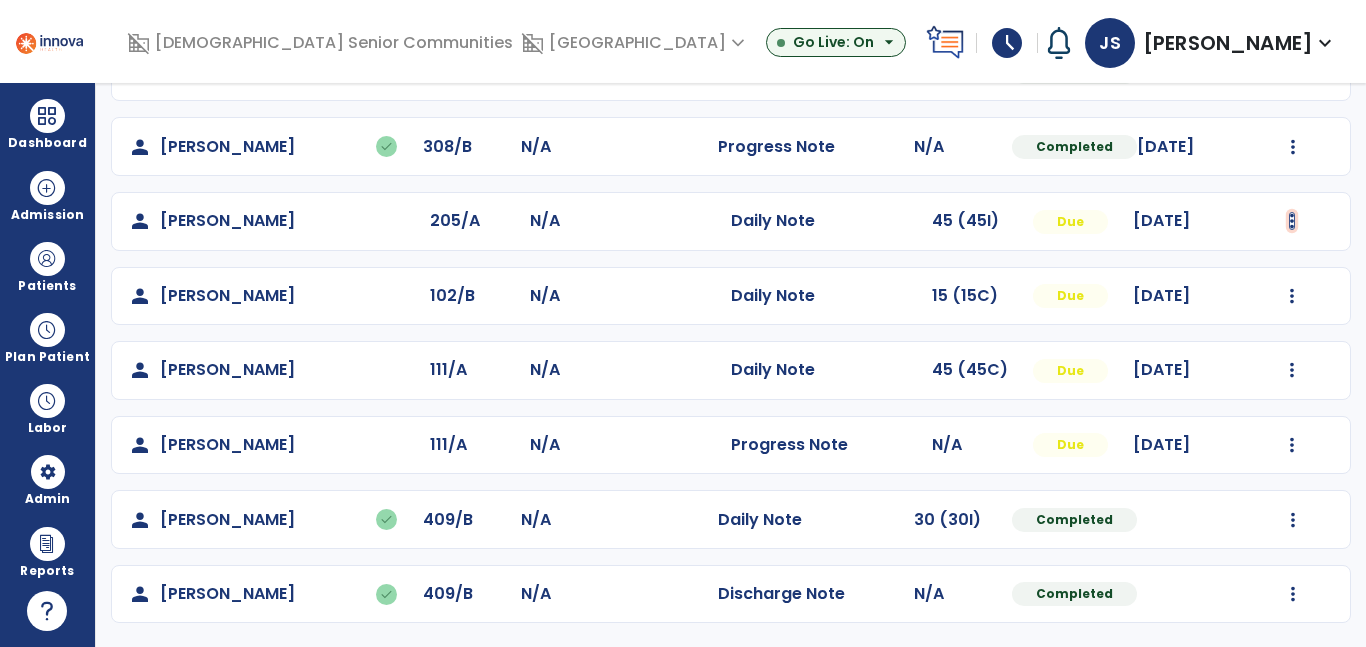 click at bounding box center [1293, -599] 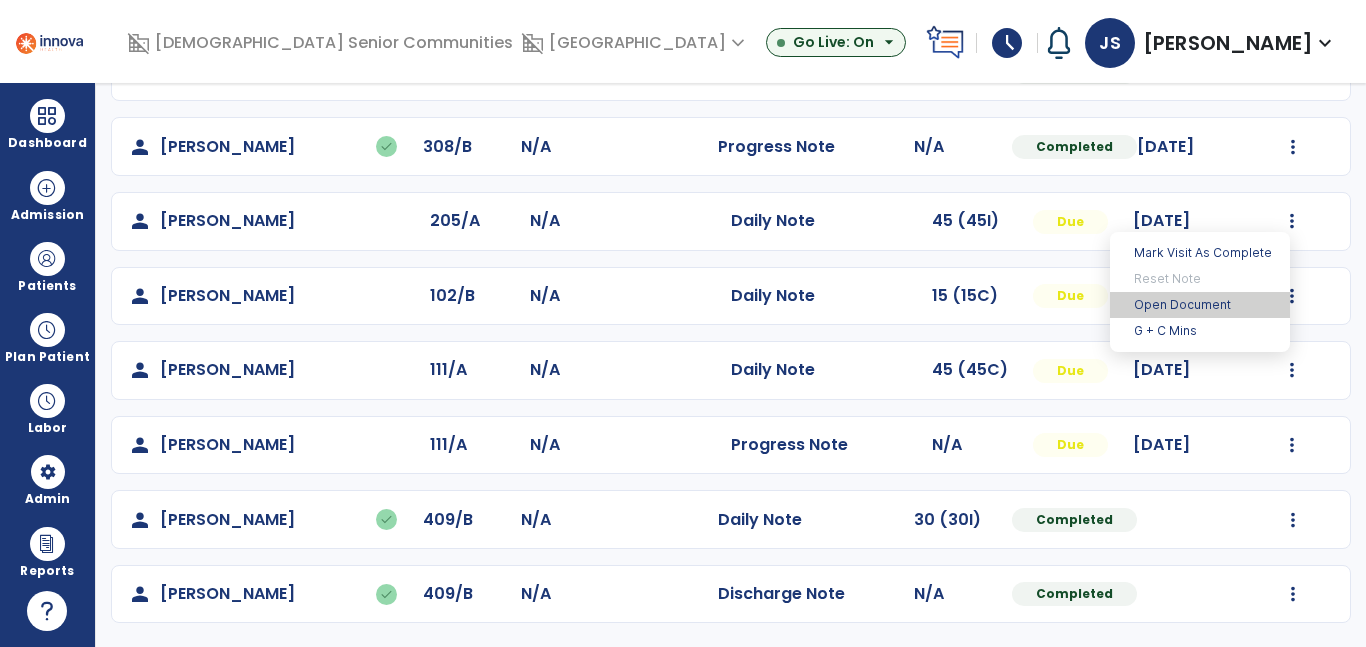 click on "Open Document" at bounding box center [1200, 305] 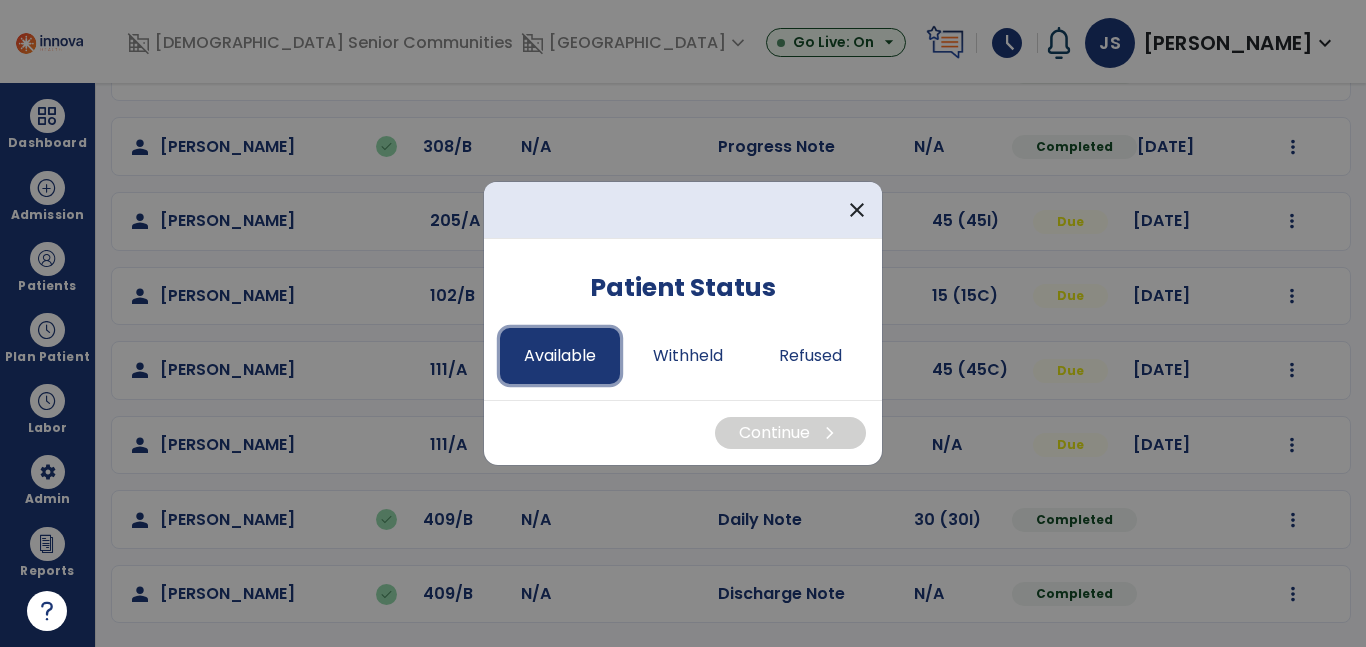 click on "Available" at bounding box center [560, 356] 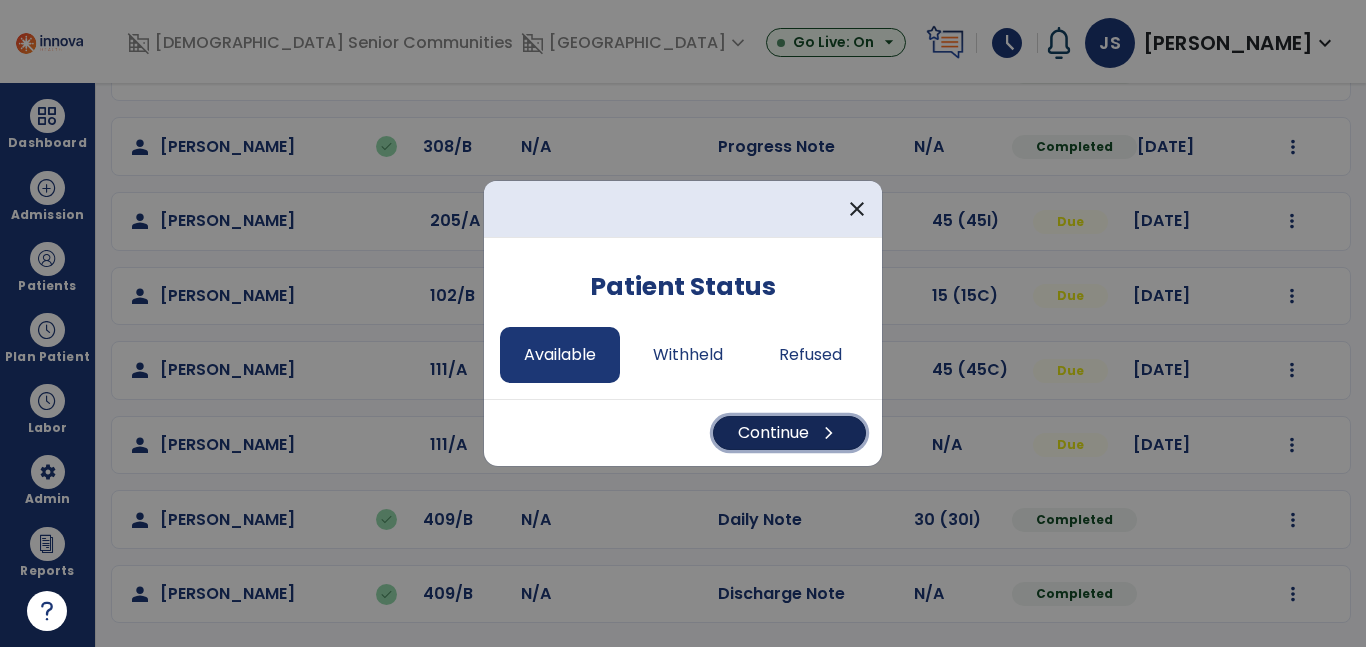 click on "Continue   chevron_right" at bounding box center (789, 433) 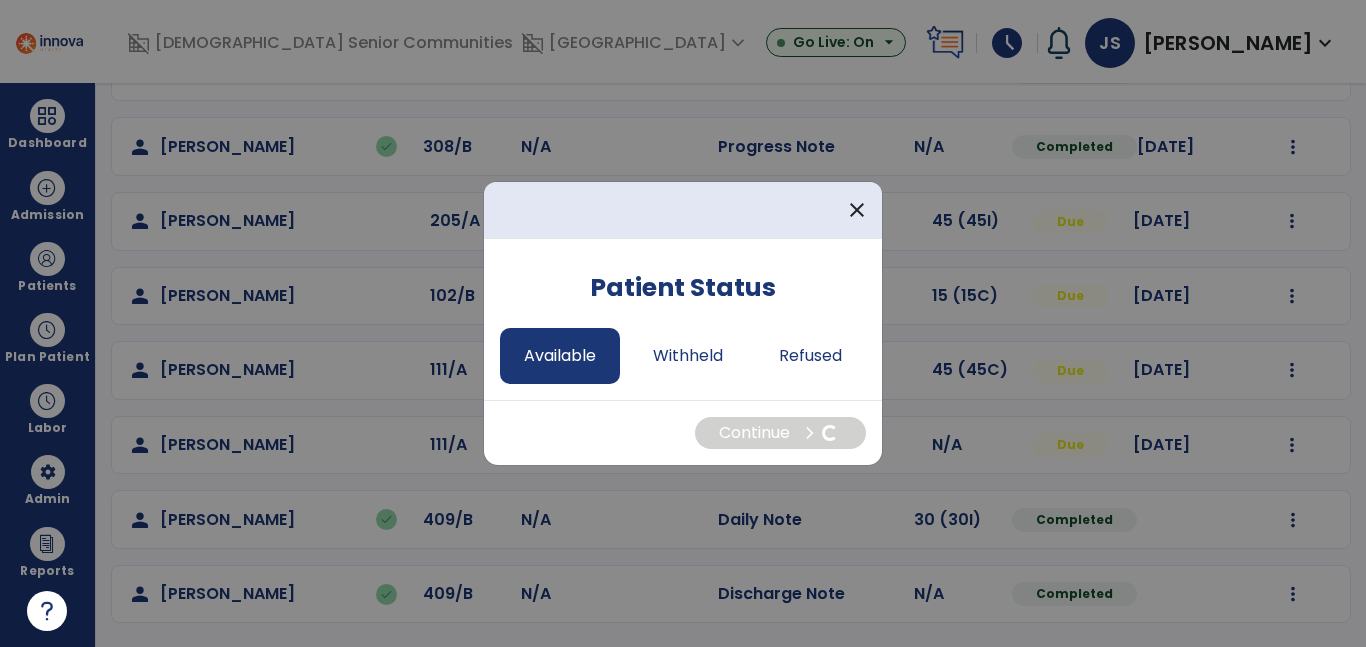 select on "*" 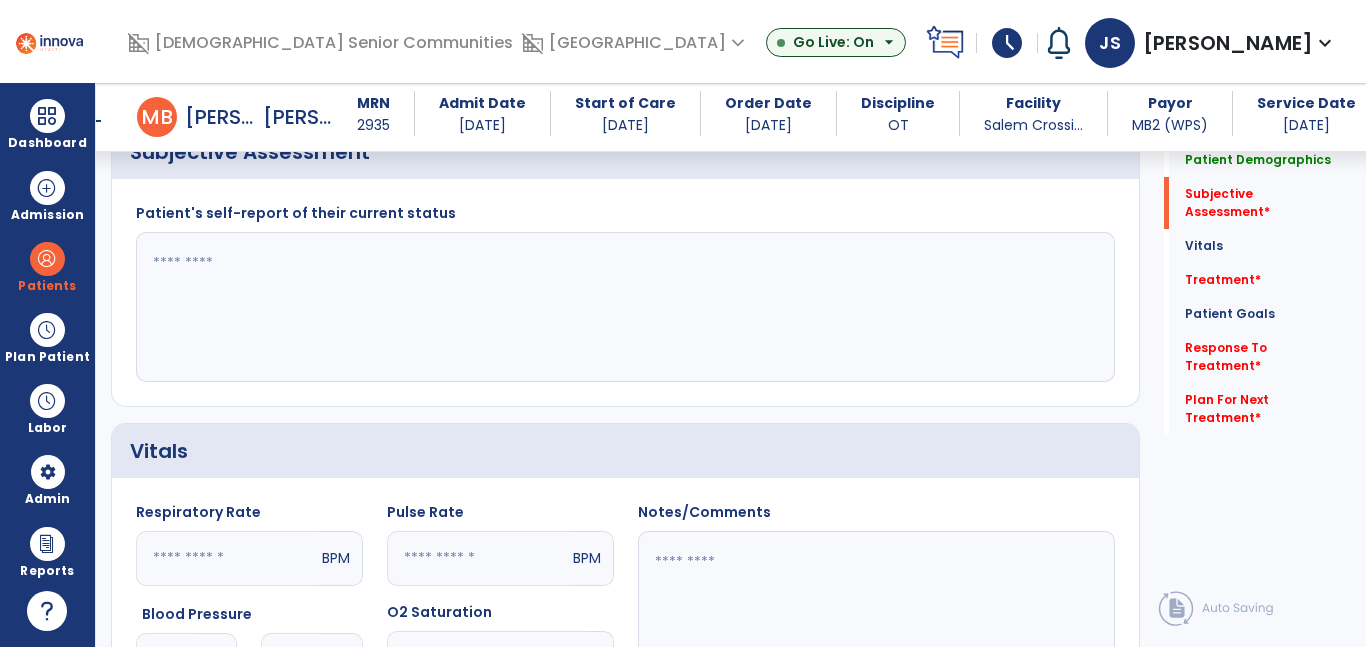 scroll, scrollTop: 523, scrollLeft: 0, axis: vertical 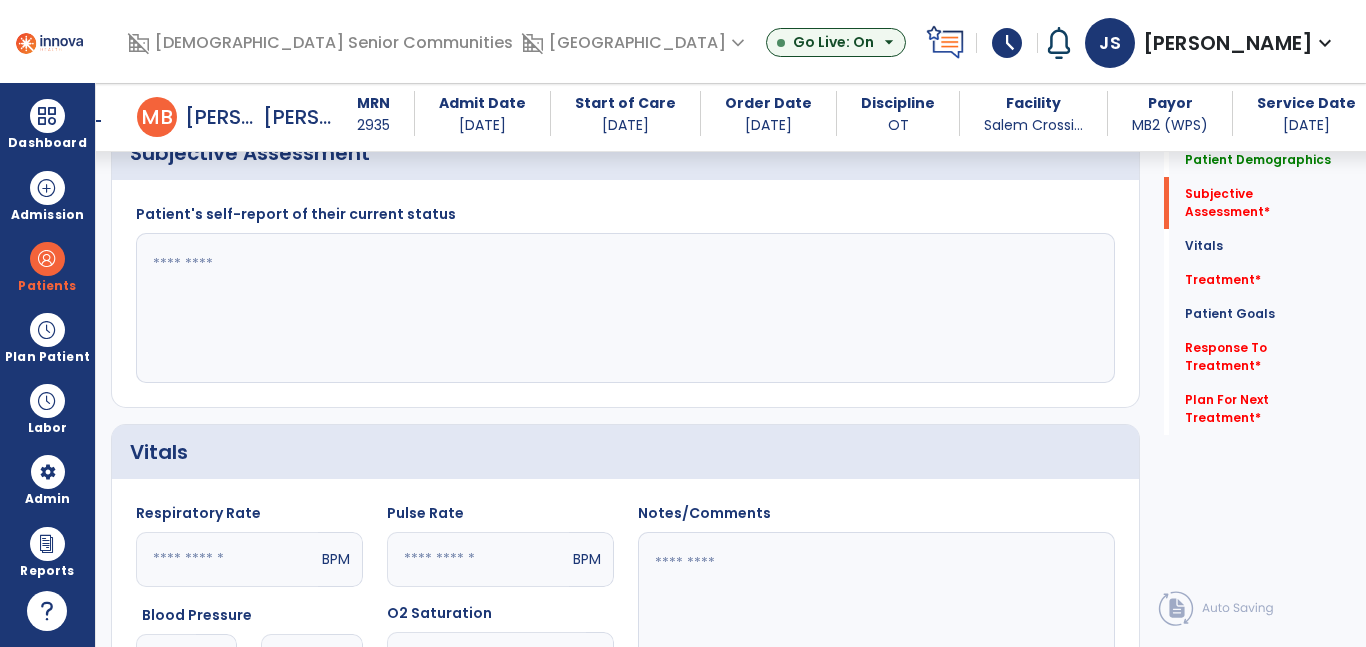 click 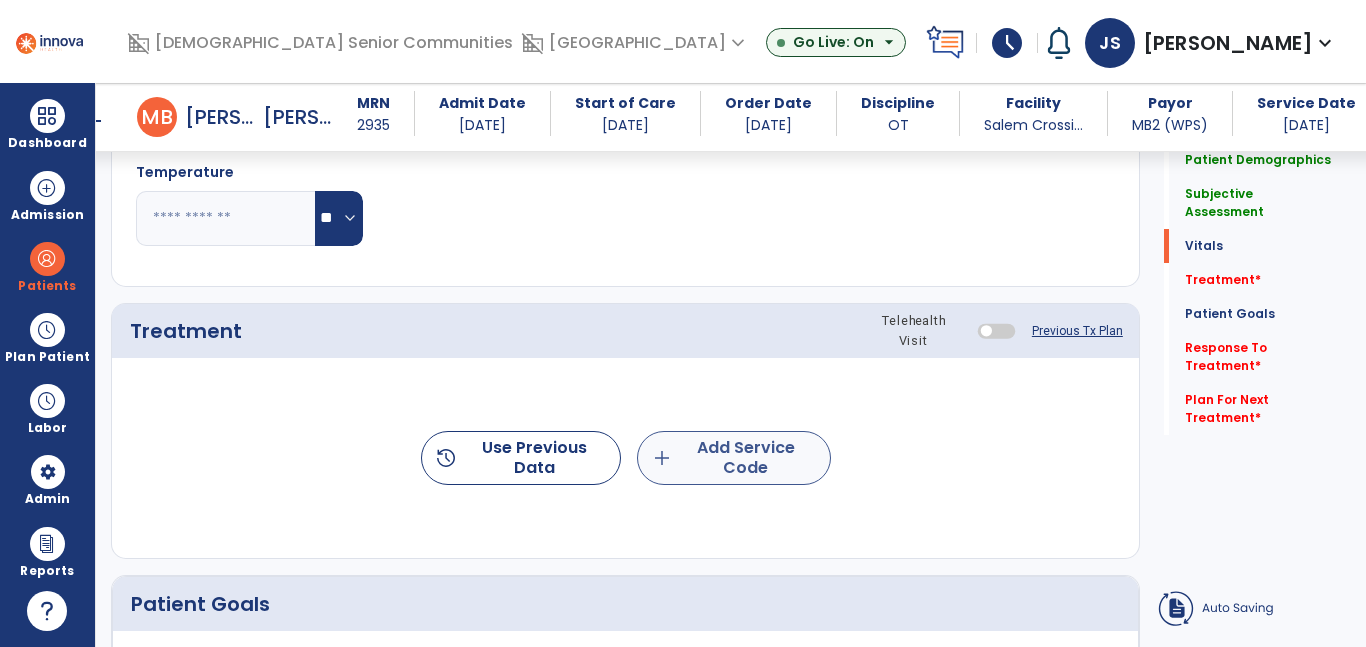 type on "**********" 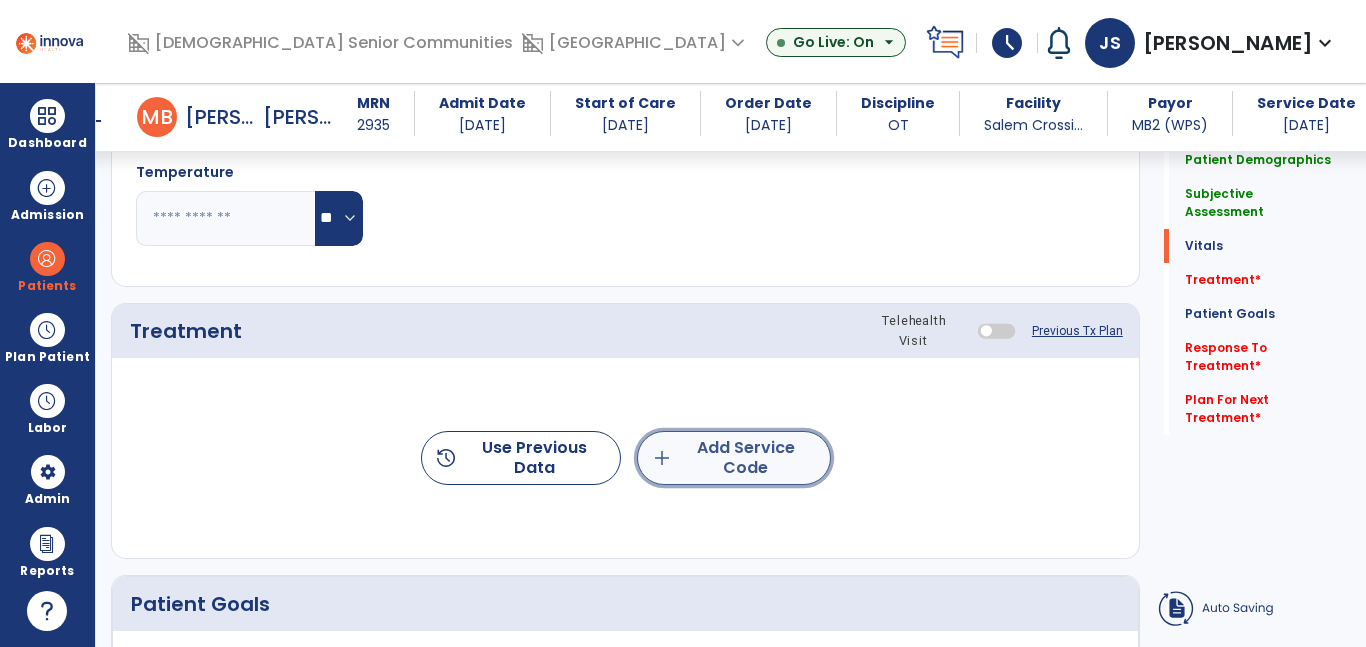 click on "add  Add Service Code" 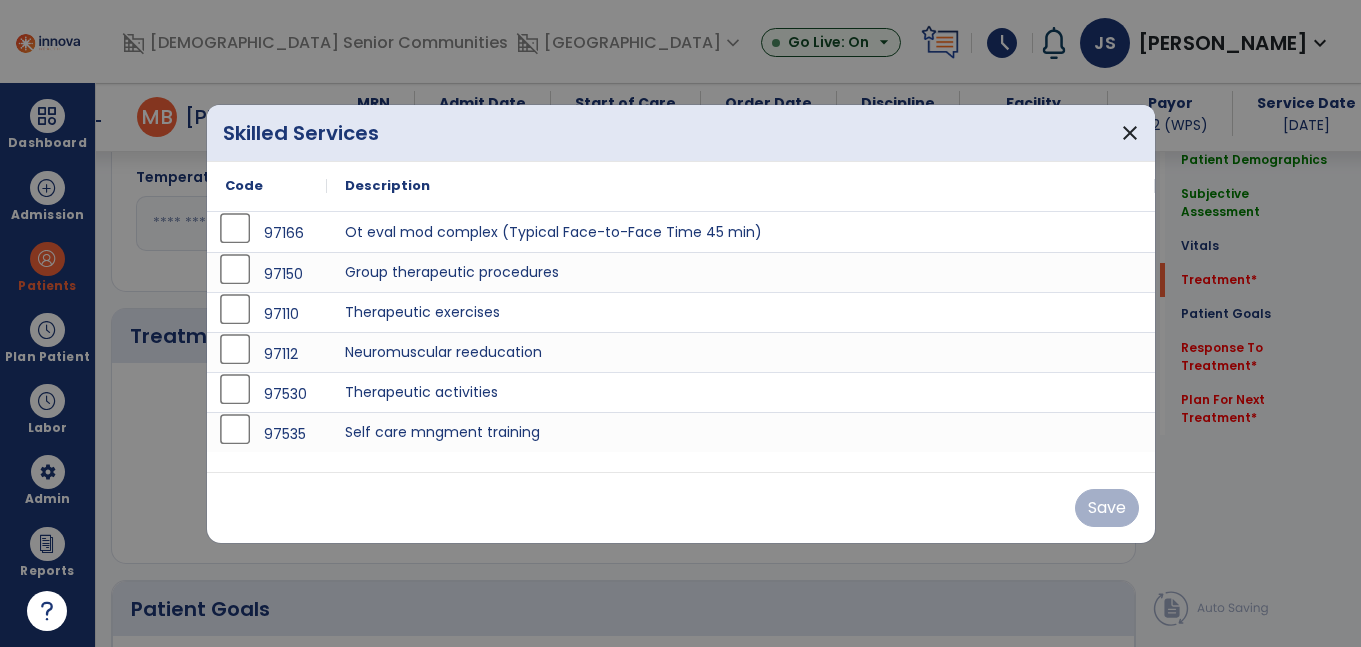 scroll, scrollTop: 1066, scrollLeft: 0, axis: vertical 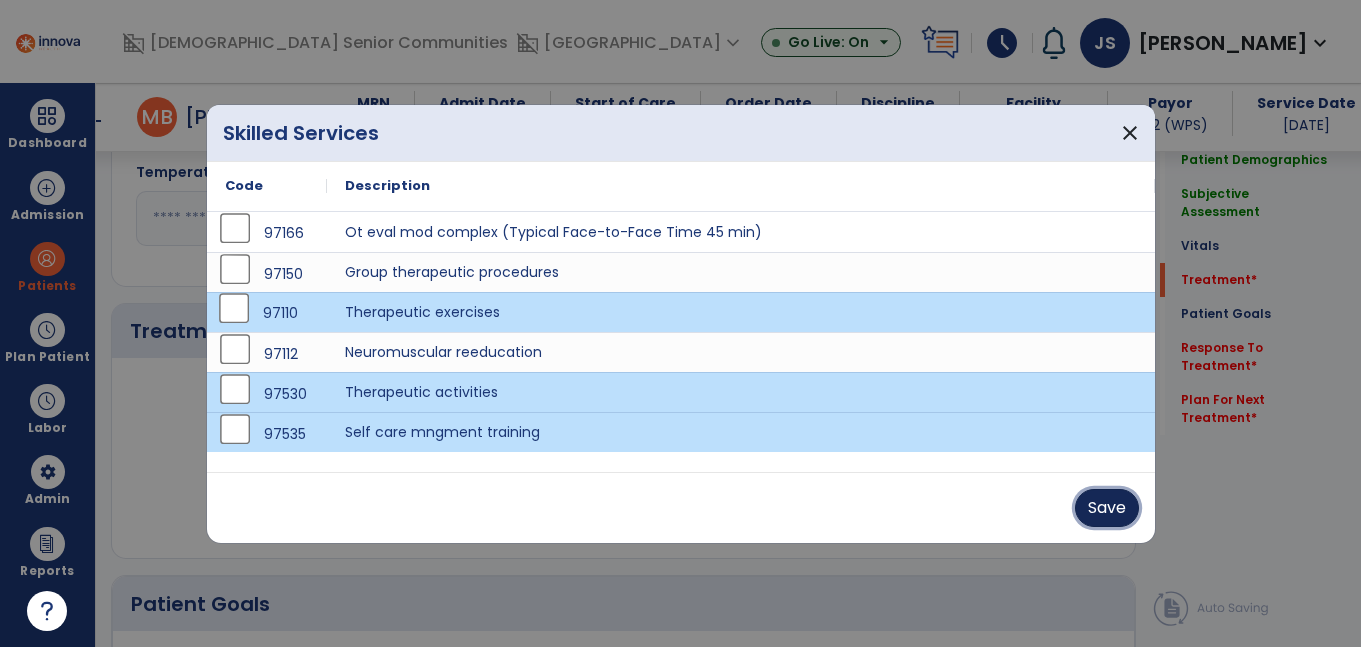click on "Save" at bounding box center [1107, 508] 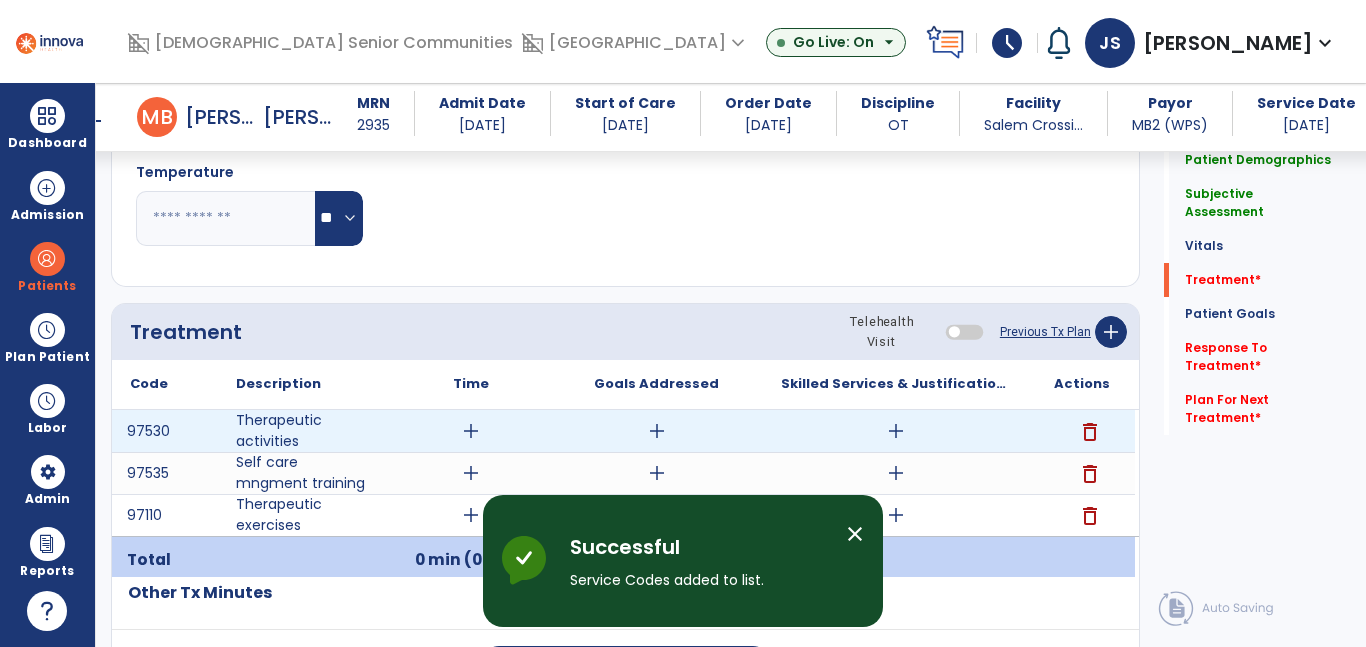 click on "add" at bounding box center [896, 431] 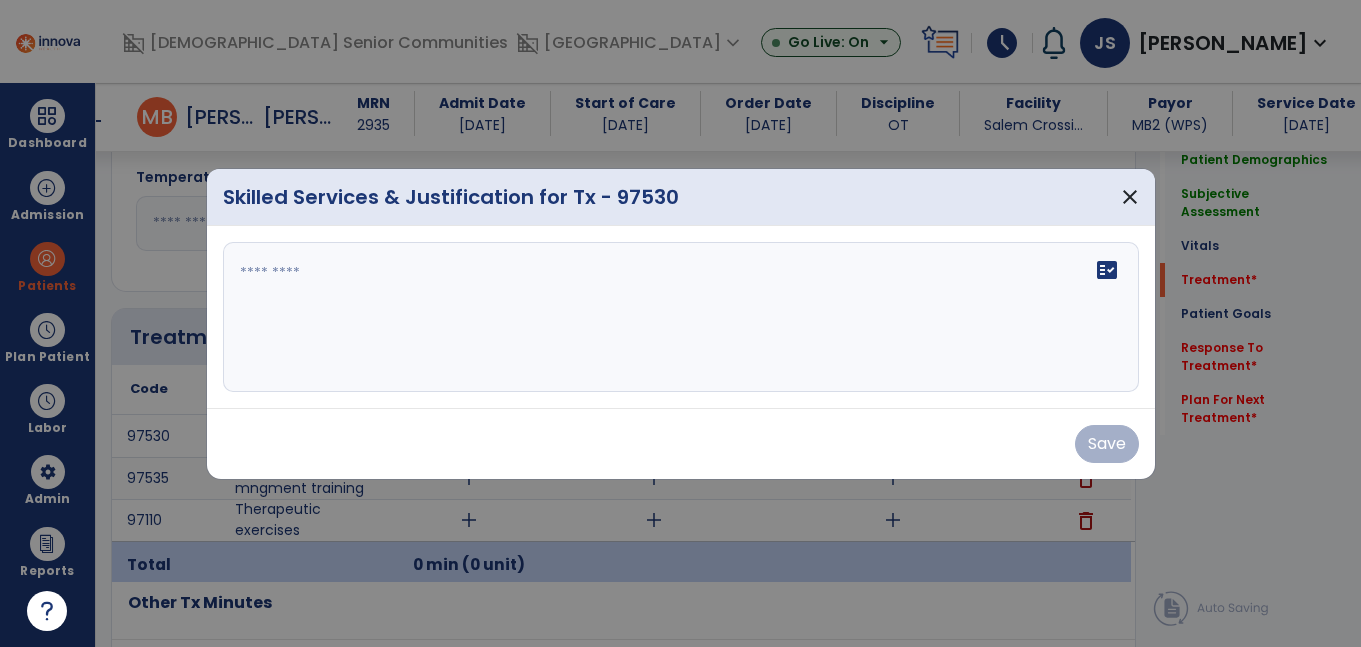 scroll, scrollTop: 1066, scrollLeft: 0, axis: vertical 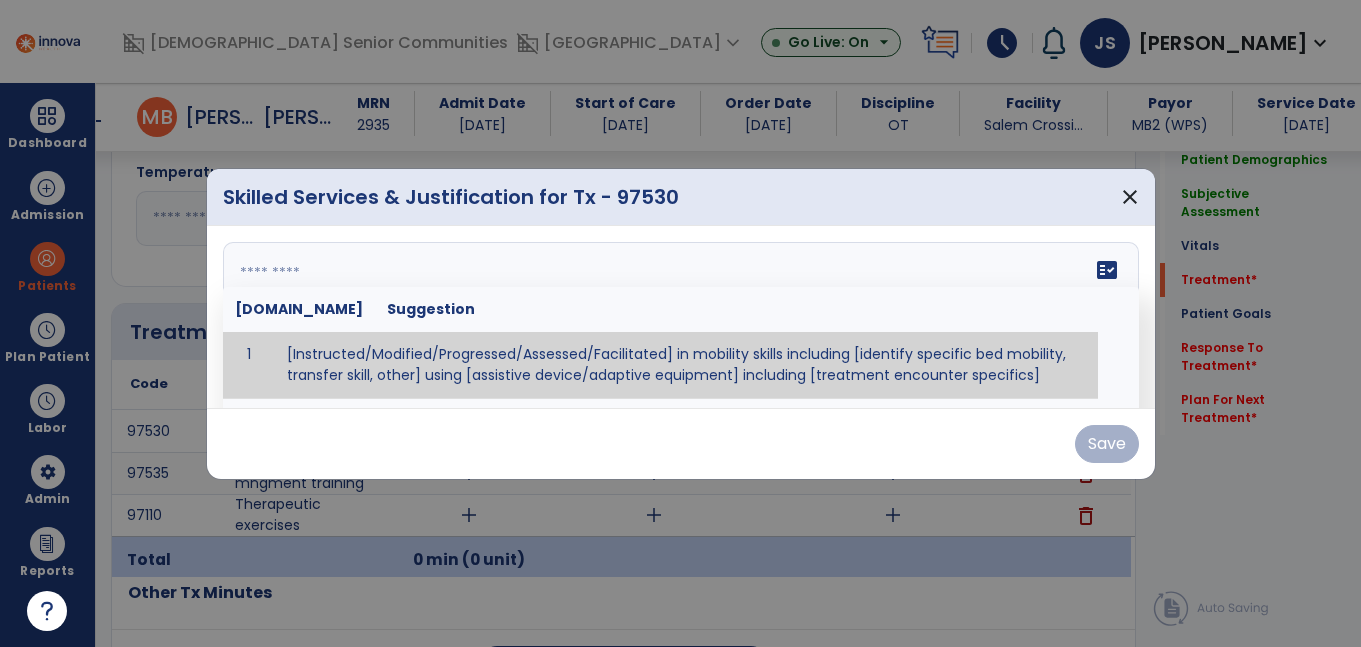 click on "fact_check  [DOMAIN_NAME] Suggestion 1 [Instructed/Modified/Progressed/Assessed/Facilitated] in mobility skills including [identify specific bed mobility, transfer skill, other] using [assistive device/adaptive equipment] including [treatment encounter specifics]" at bounding box center (681, 317) 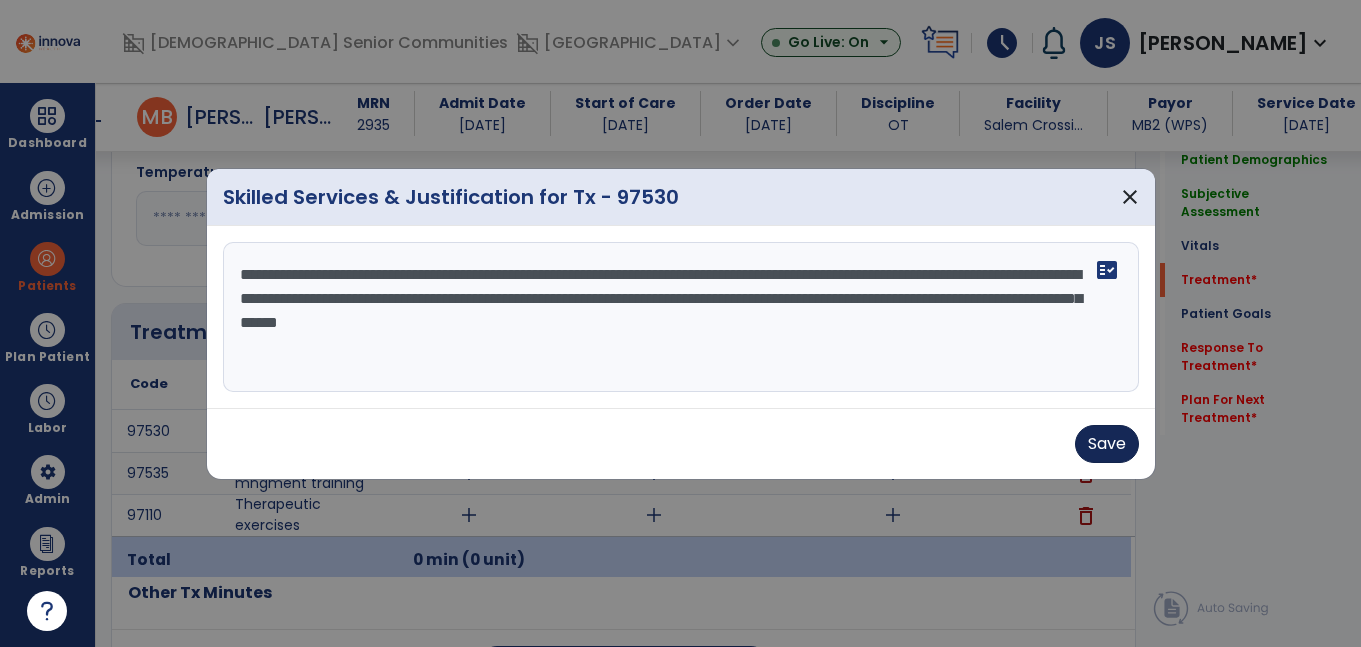 type on "**********" 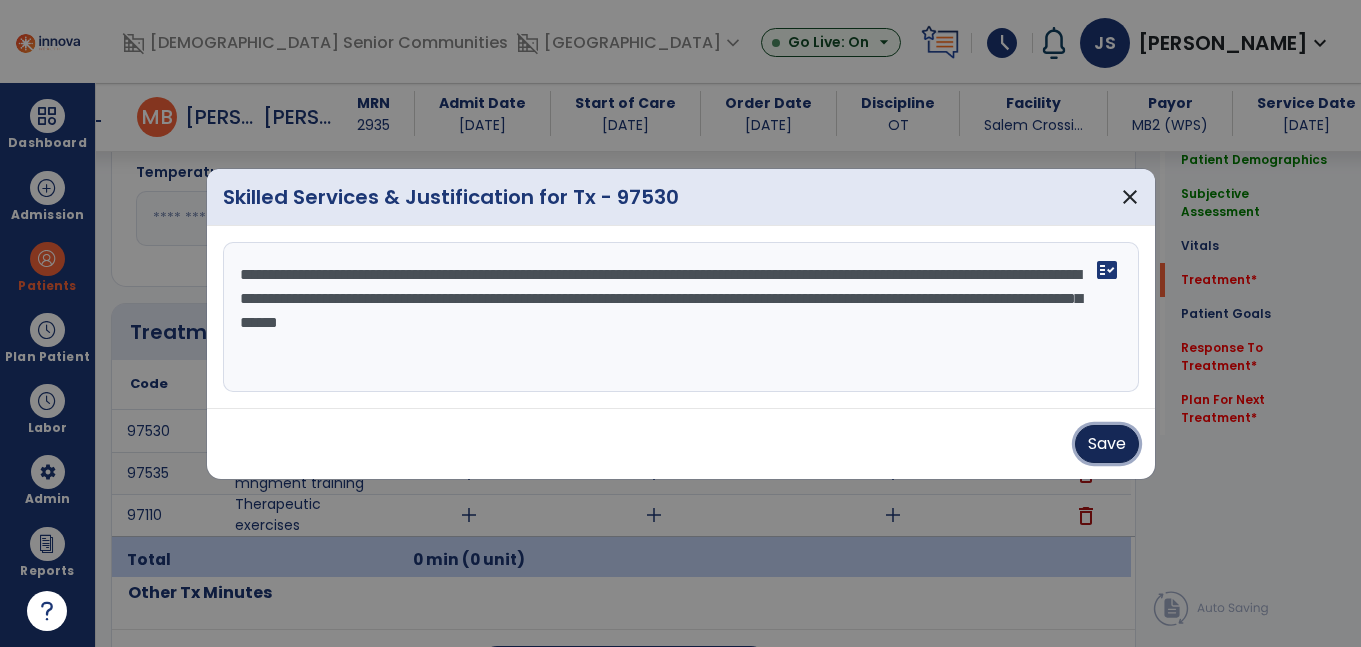 click on "Save" at bounding box center [1107, 444] 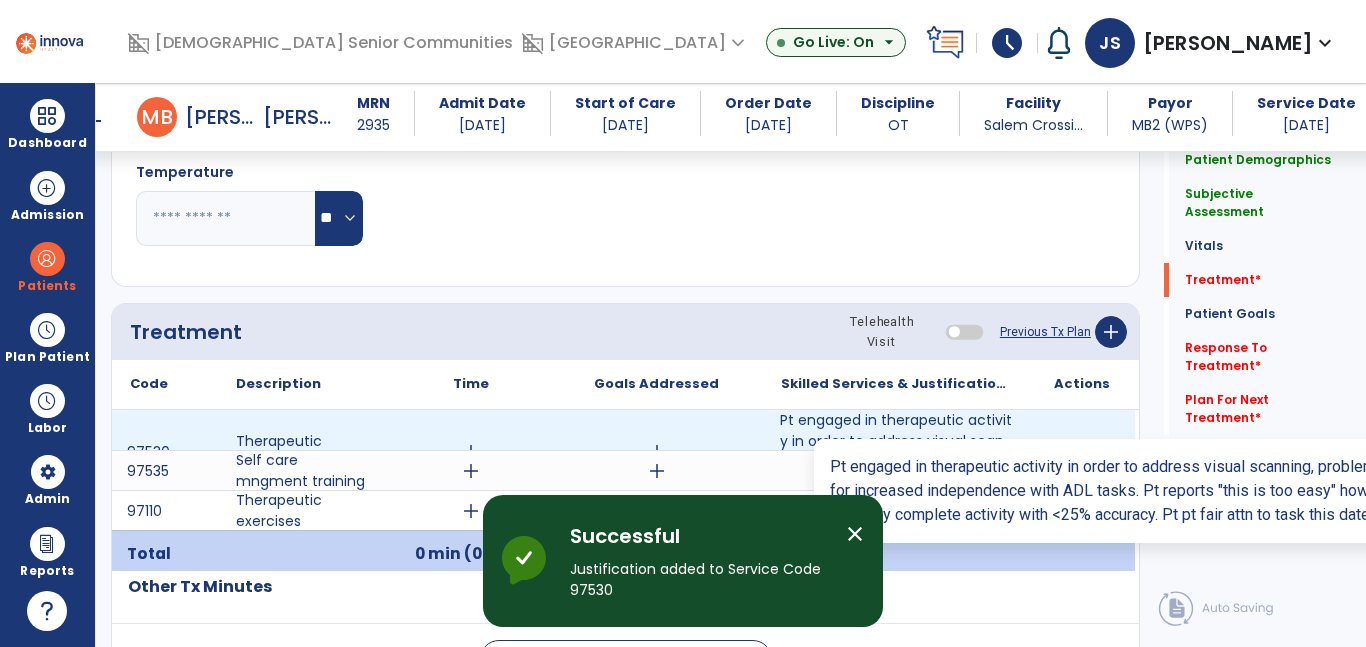 click on "Pt engaged in therapeutic activity in order to address visual scanning, problem solving, and attn to..." at bounding box center [896, 452] 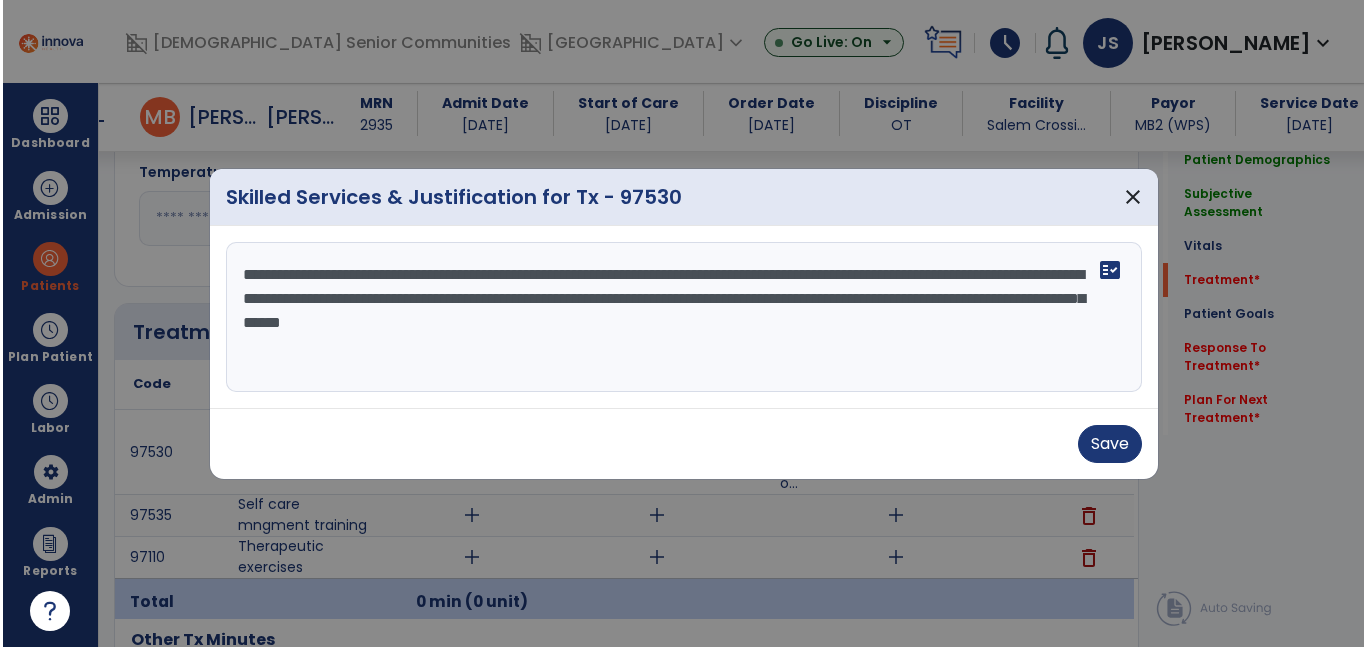 scroll, scrollTop: 1066, scrollLeft: 0, axis: vertical 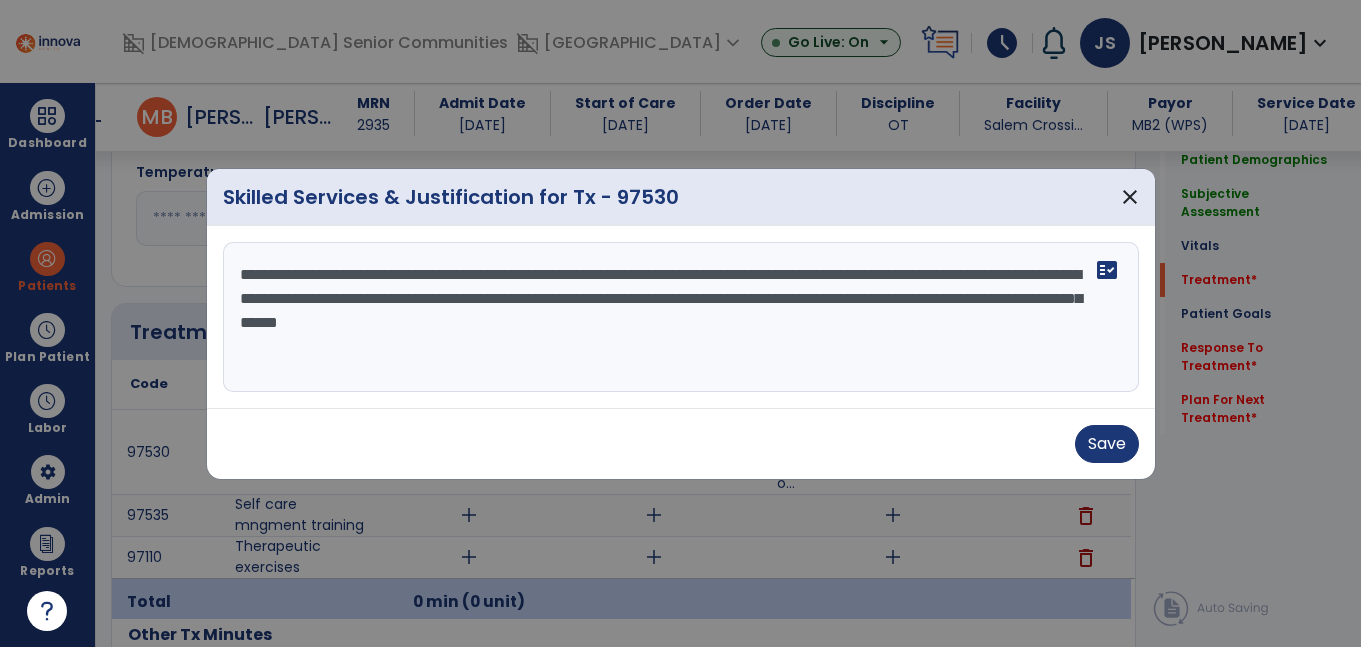 click on "**********" at bounding box center [681, 317] 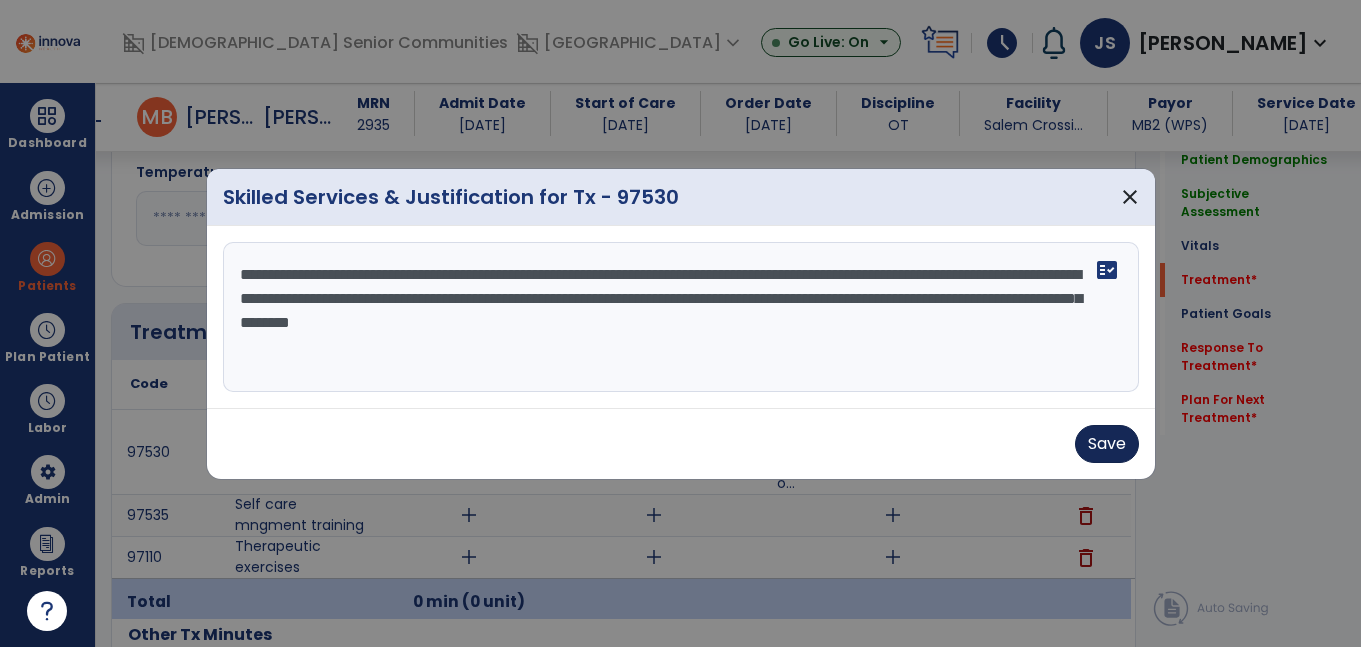 type on "**********" 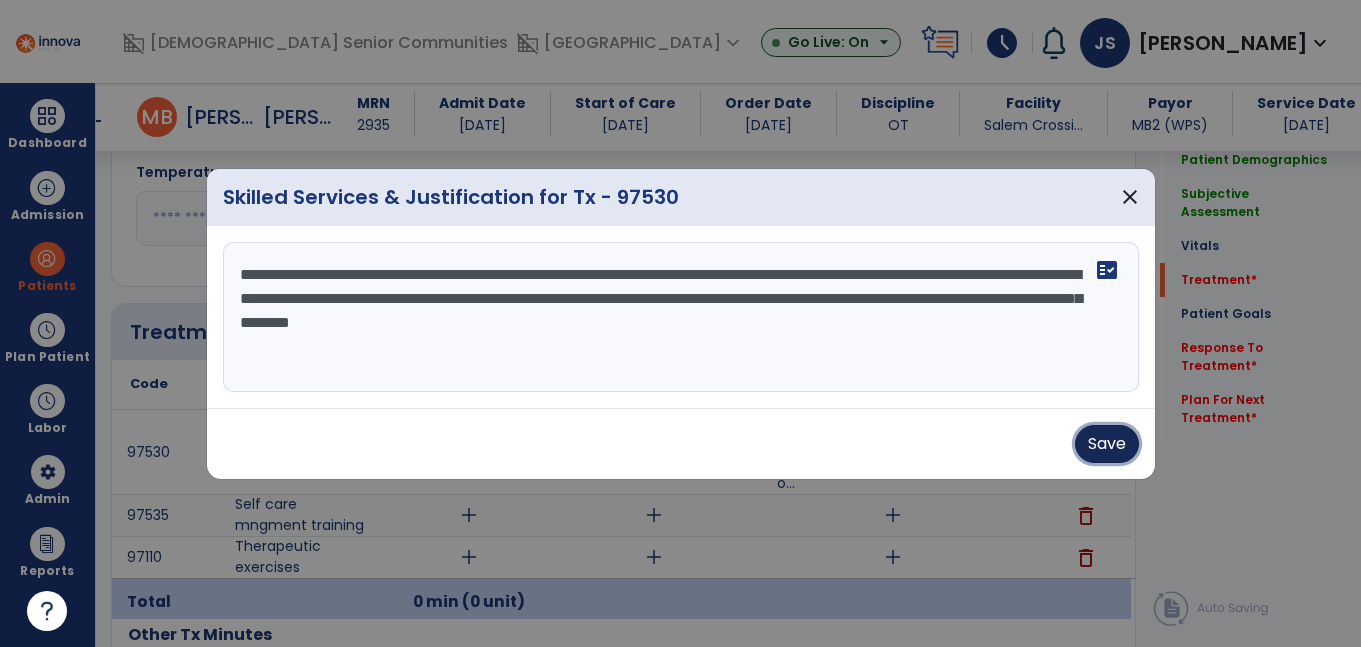 drag, startPoint x: 1094, startPoint y: 450, endPoint x: 1037, endPoint y: 632, distance: 190.71707 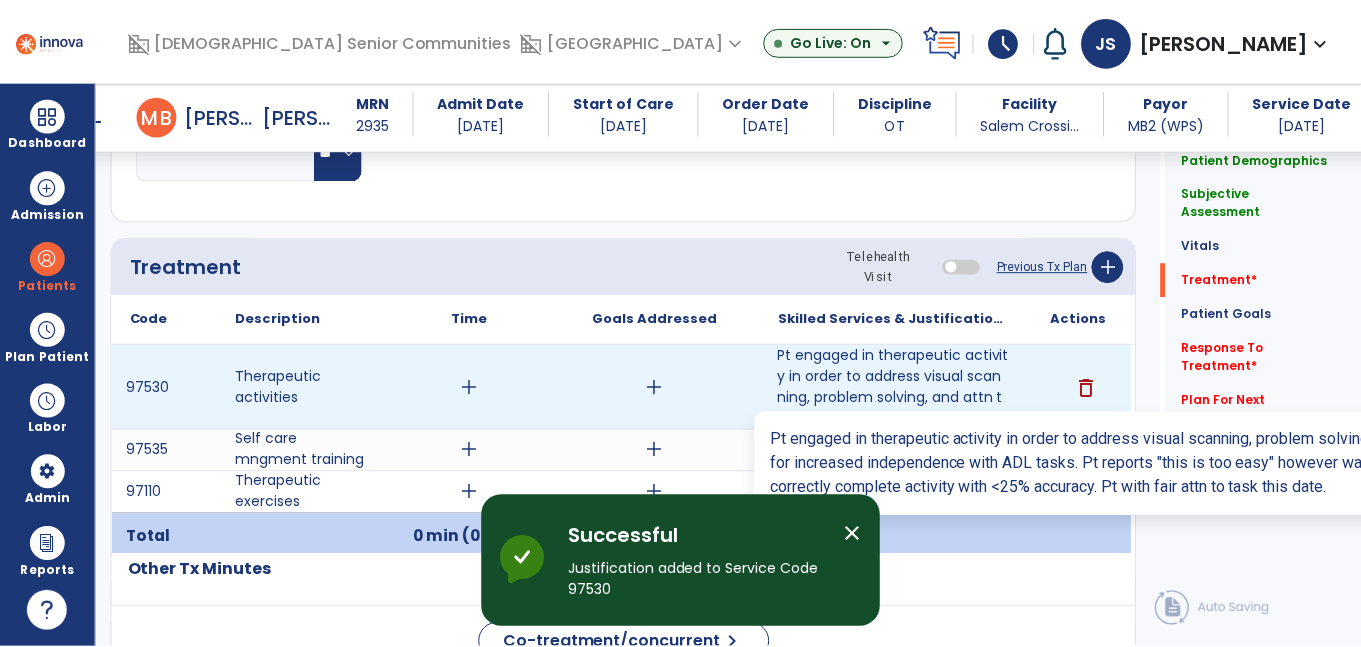 scroll, scrollTop: 1132, scrollLeft: 0, axis: vertical 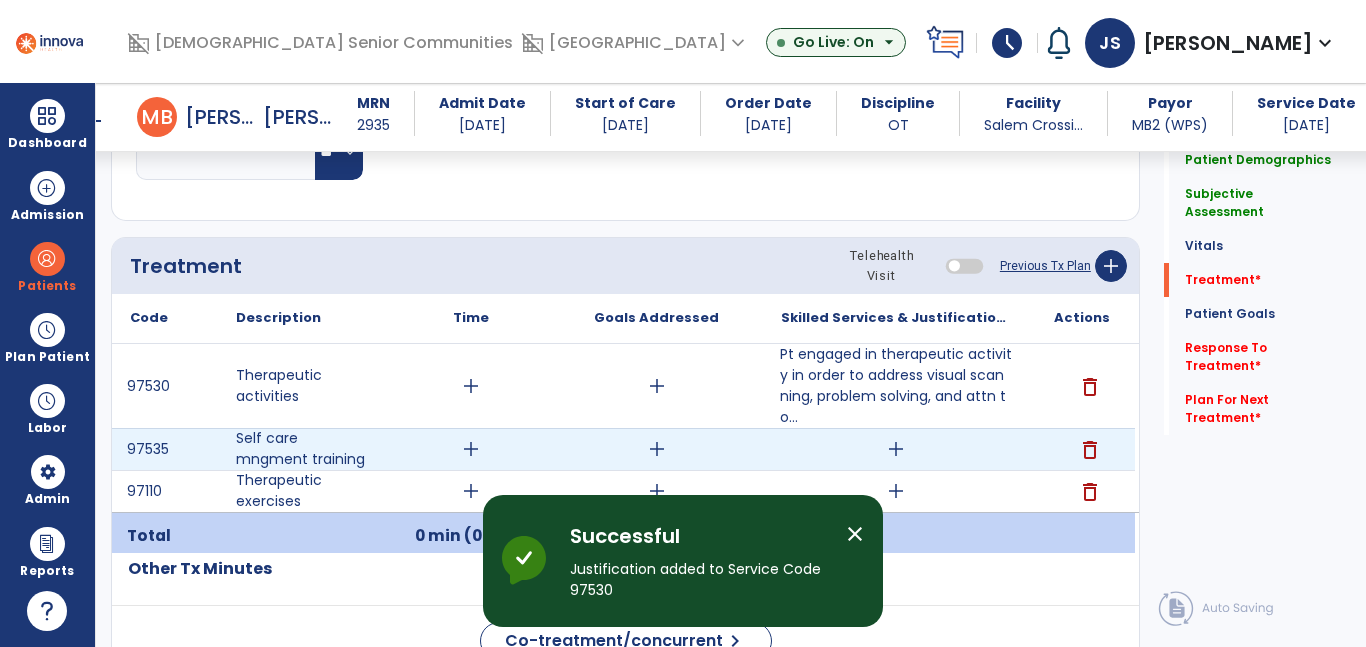 click on "add" at bounding box center [896, 449] 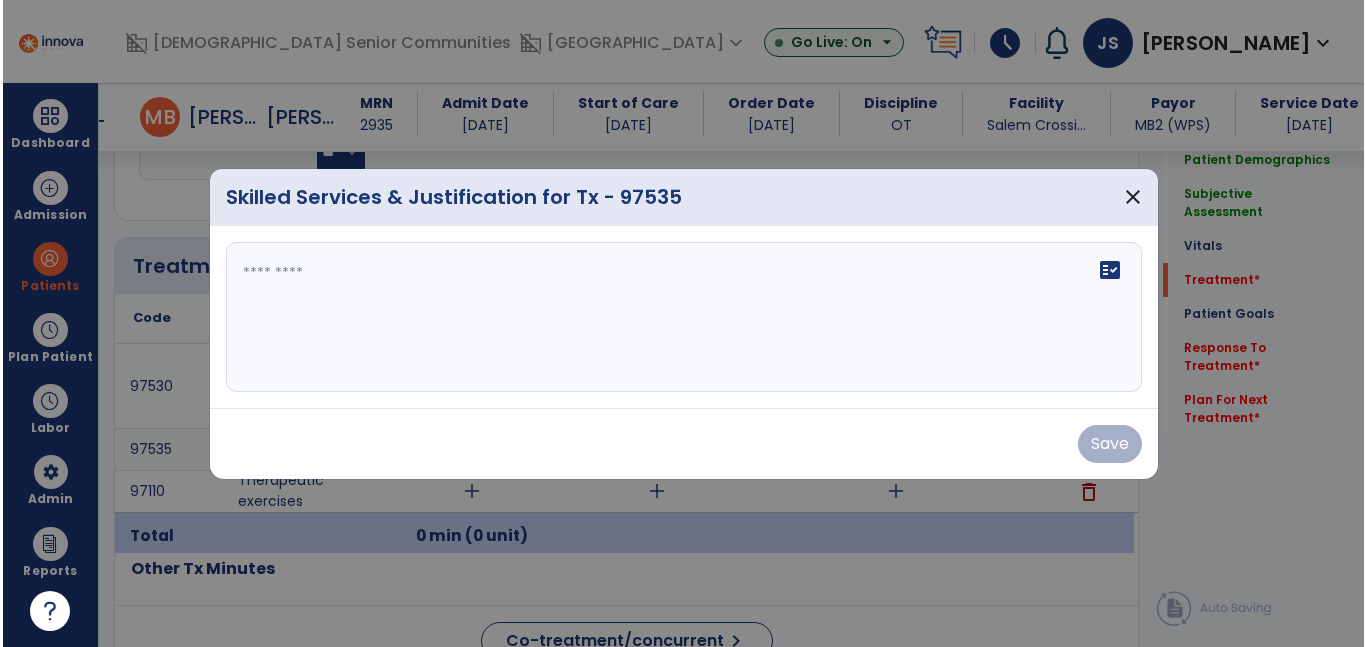 scroll, scrollTop: 1132, scrollLeft: 0, axis: vertical 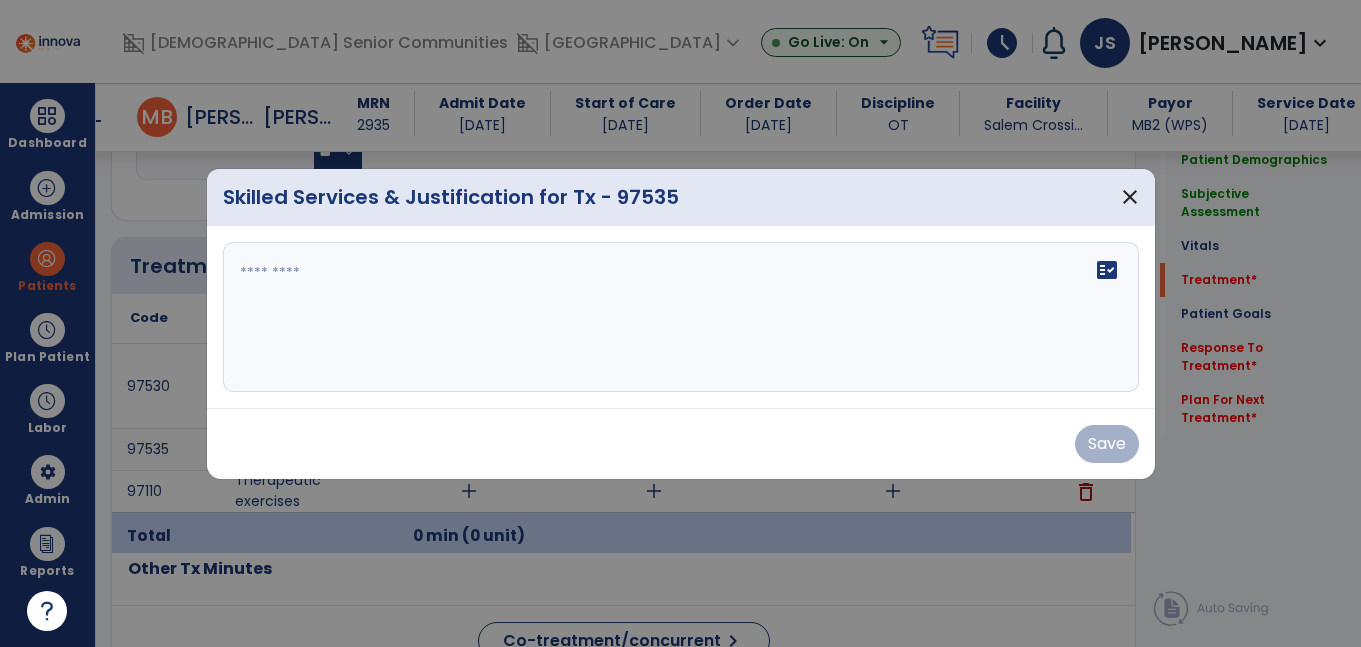 click on "fact_check" at bounding box center (681, 317) 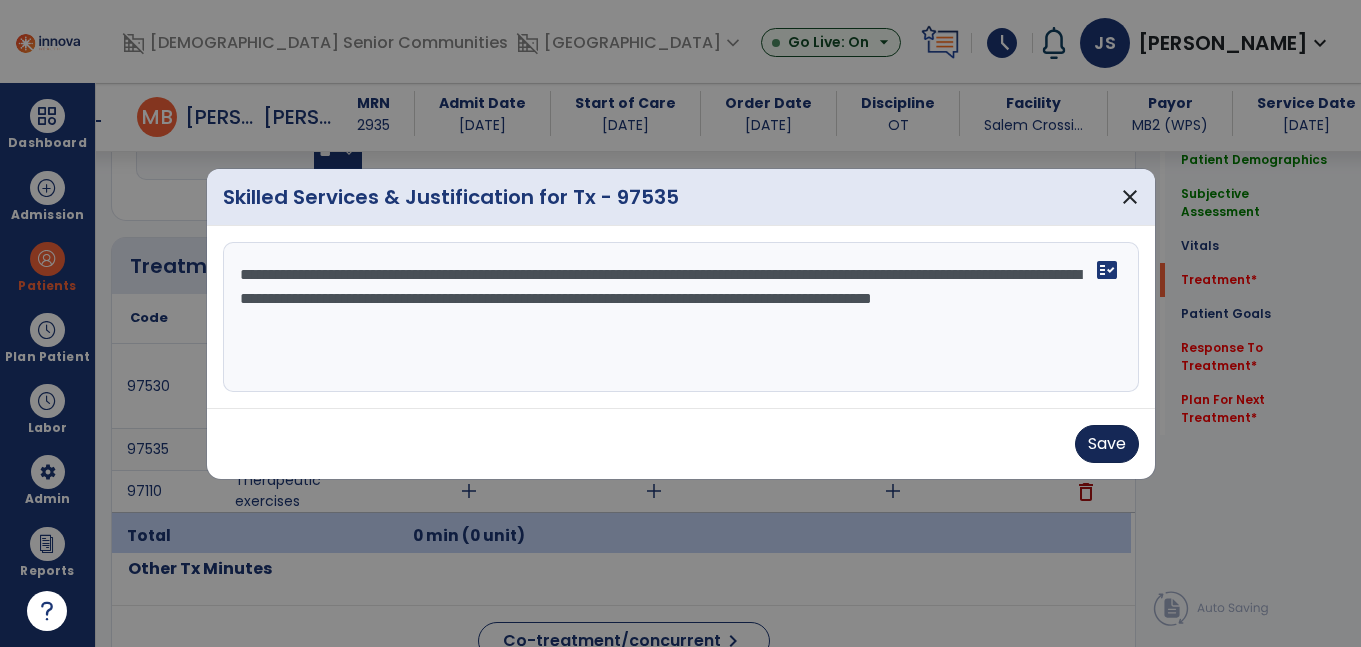 type on "**********" 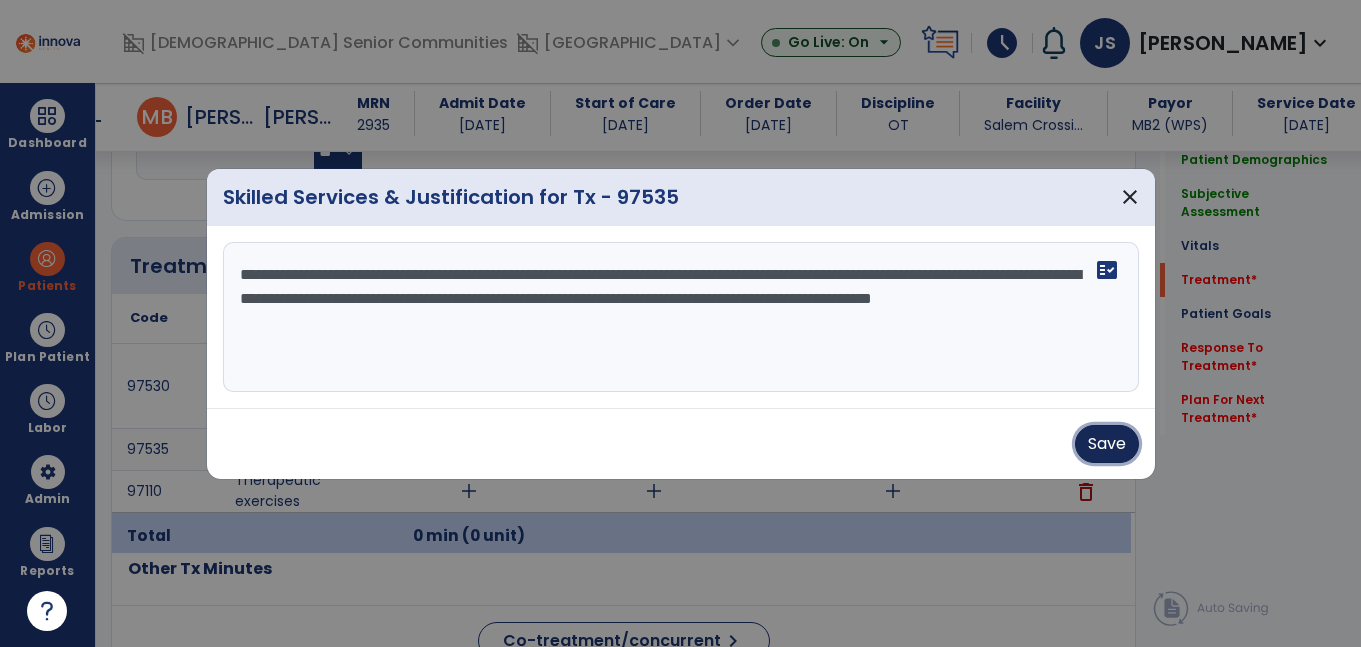 click on "Save" at bounding box center (1107, 444) 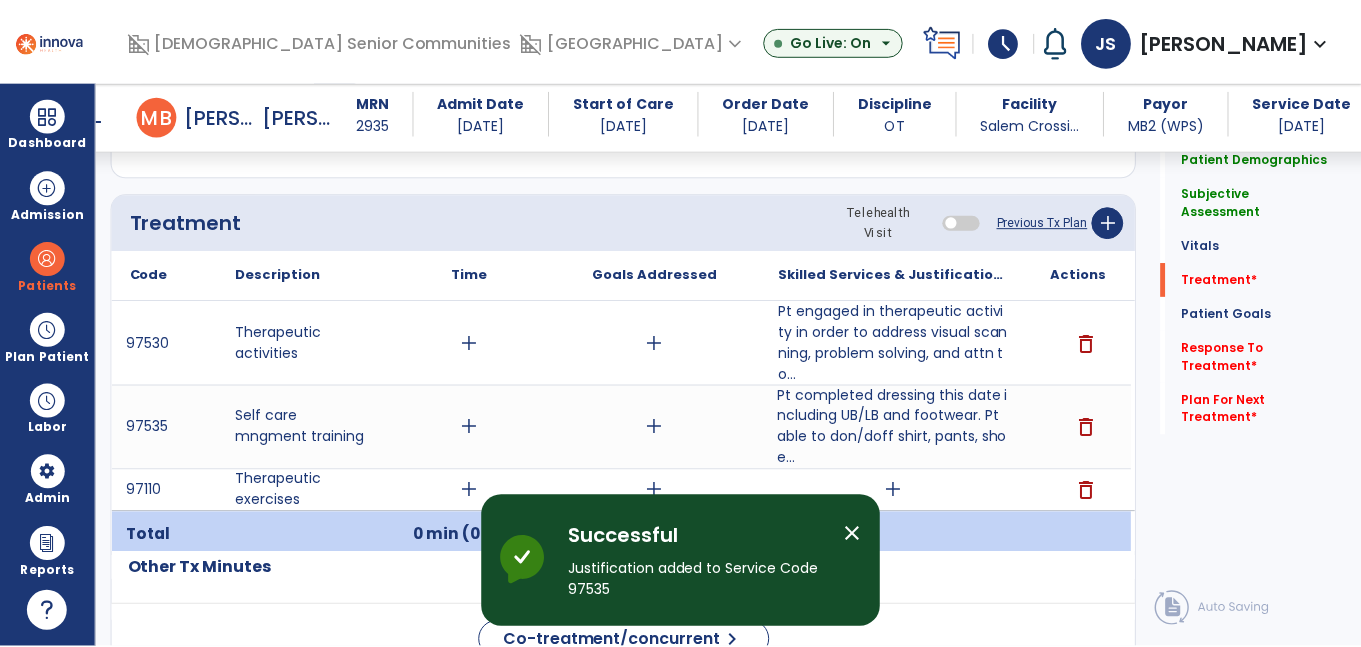 scroll, scrollTop: 1196, scrollLeft: 0, axis: vertical 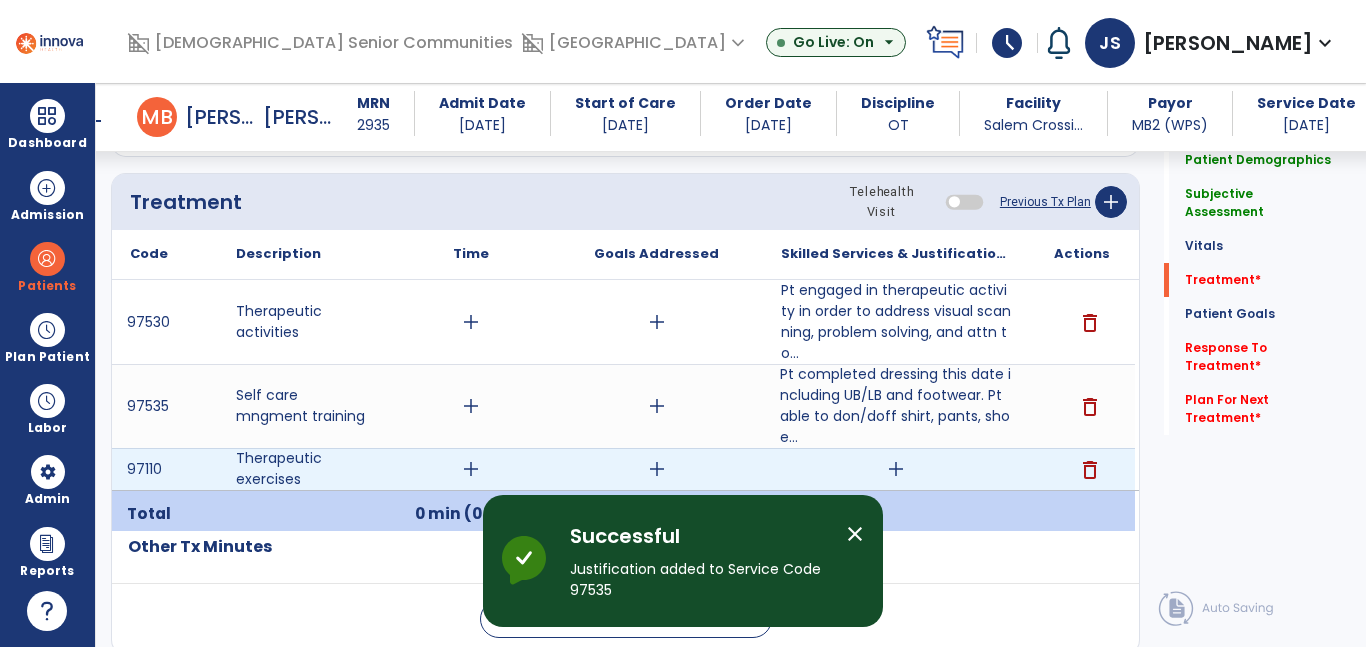 click on "add" at bounding box center [896, 469] 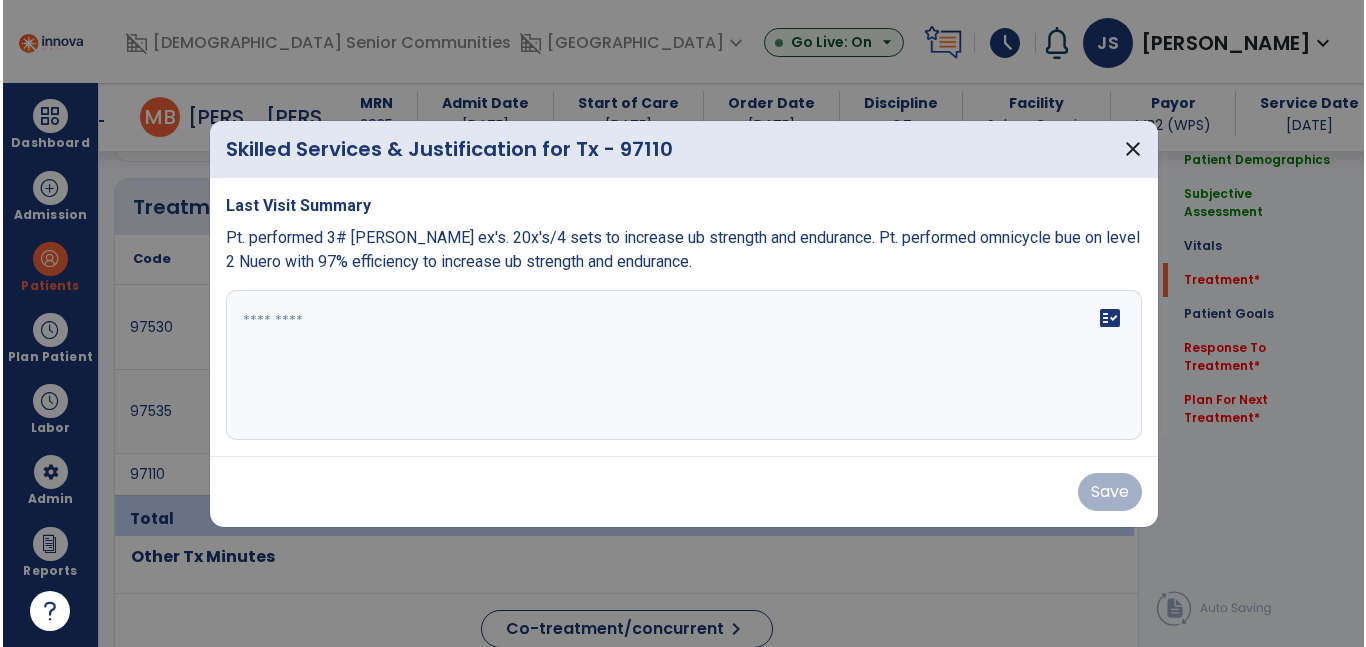 scroll, scrollTop: 1196, scrollLeft: 0, axis: vertical 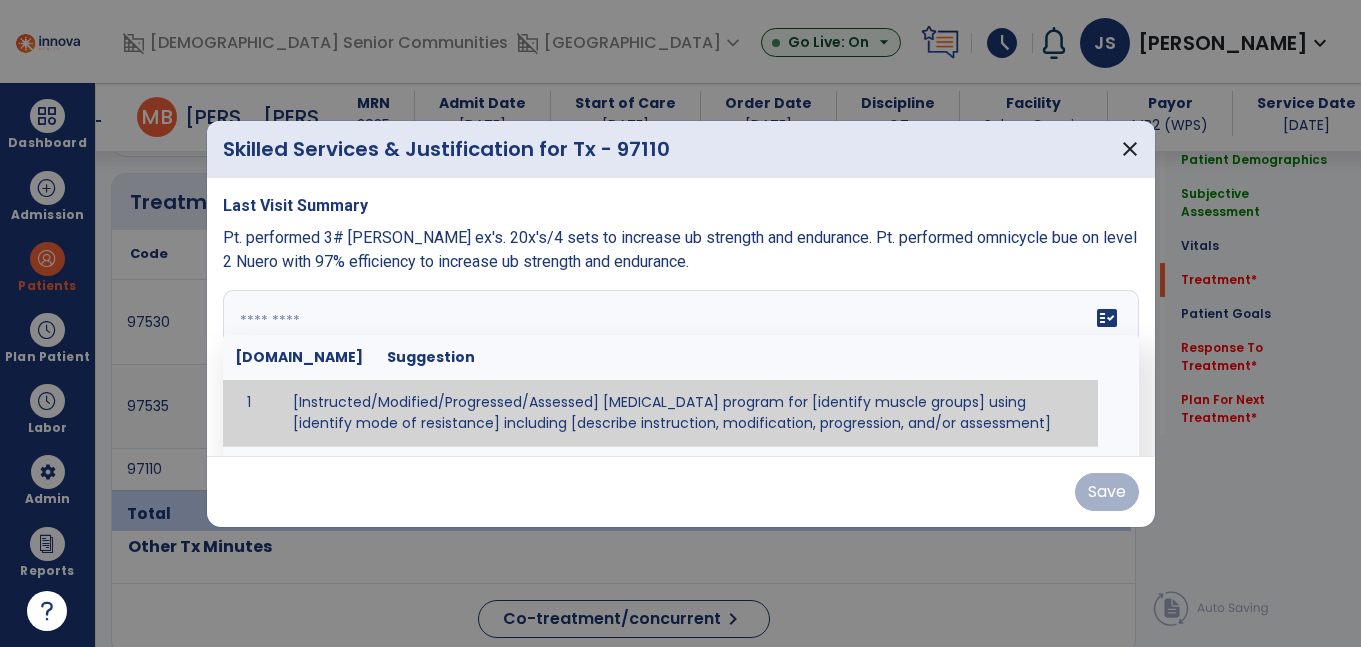 click on "fact_check  [DOMAIN_NAME] Suggestion 1 [Instructed/Modified/Progressed/Assessed] [MEDICAL_DATA] program for [identify muscle groups] using [identify mode of resistance] including [describe instruction, modification, progression, and/or assessment] 2 [Instructed/Modified/Progressed/Assessed] aerobic exercise program using [identify equipment/mode] including [describe instruction, modification,progression, and/or assessment] 3 [Instructed/Modified/Progressed/Assessed] [PROM/A/AROM/AROM] program for [identify joint movements] using [contract-relax, over-pressure, inhibitory techniques, other] 4 [Assessed/Tested] aerobic capacity with administration of [aerobic capacity test]" at bounding box center (681, 365) 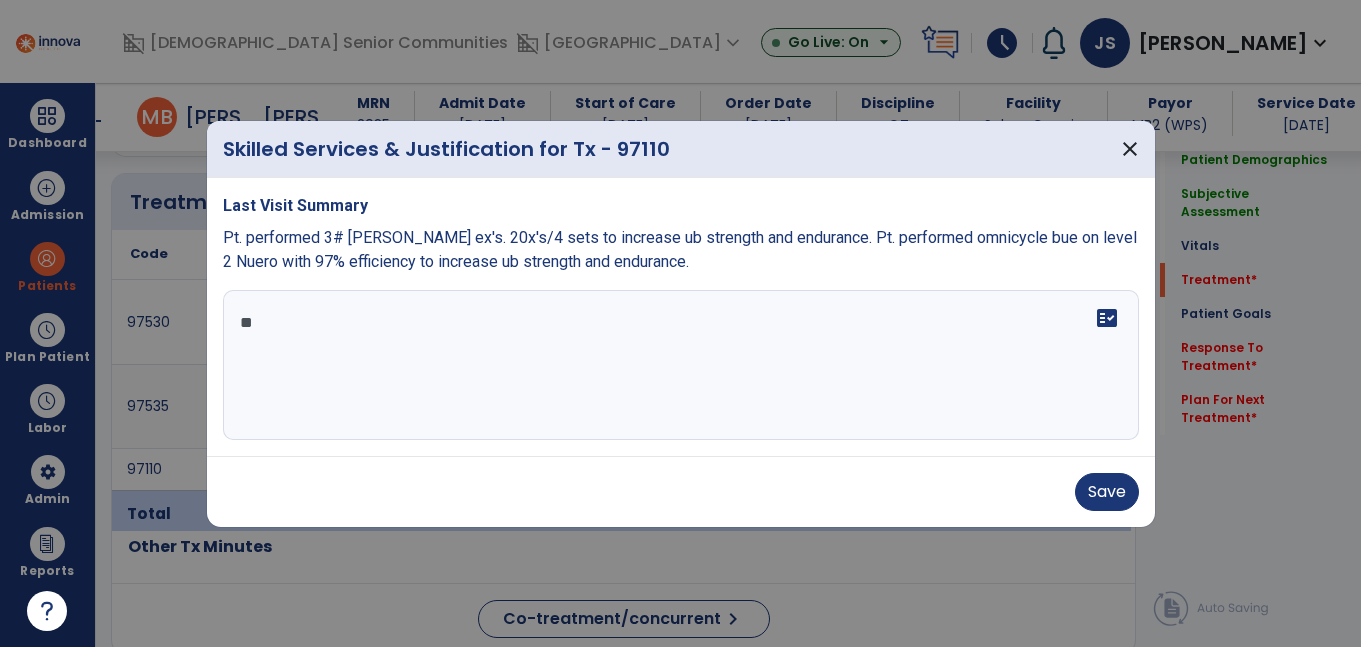 type on "*" 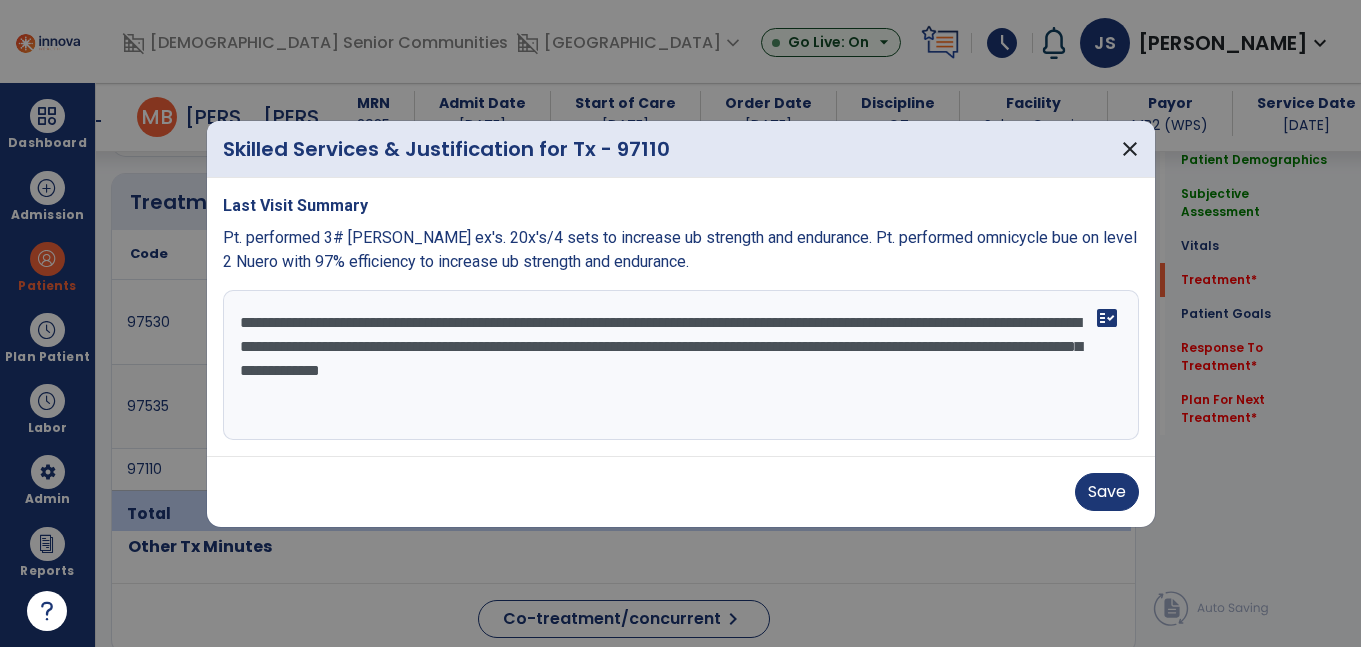 type on "**********" 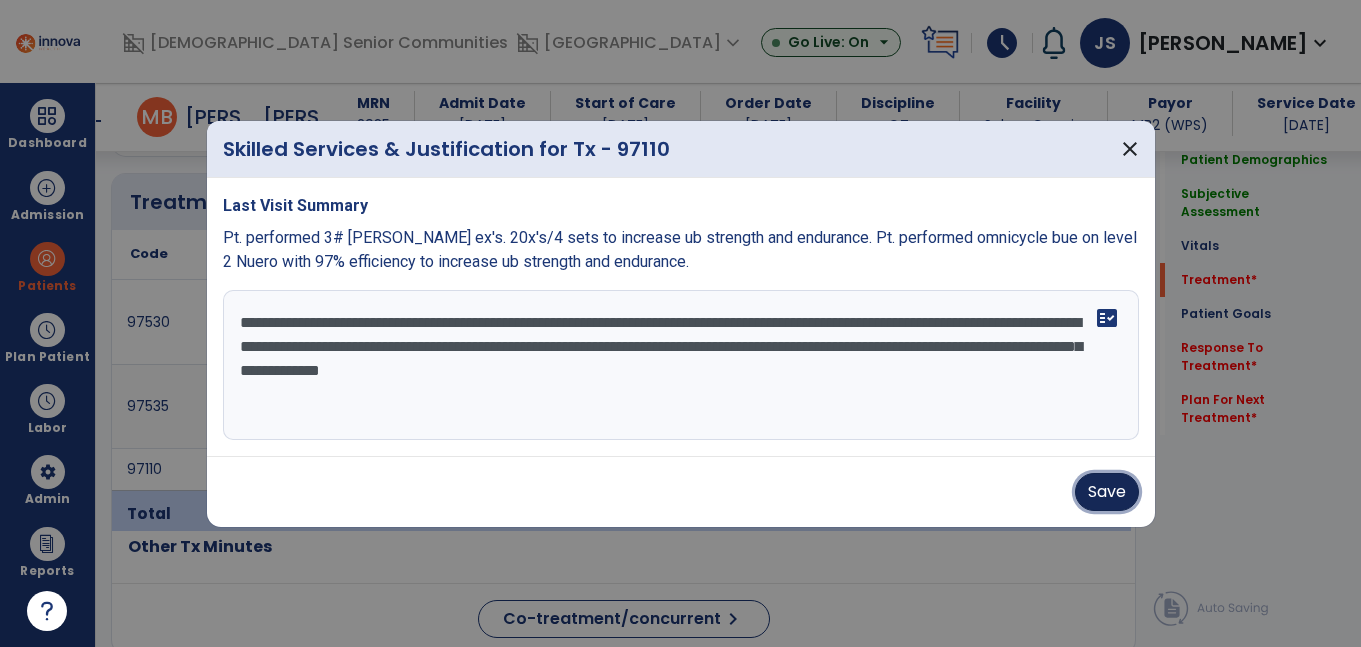 click on "Save" at bounding box center [1107, 492] 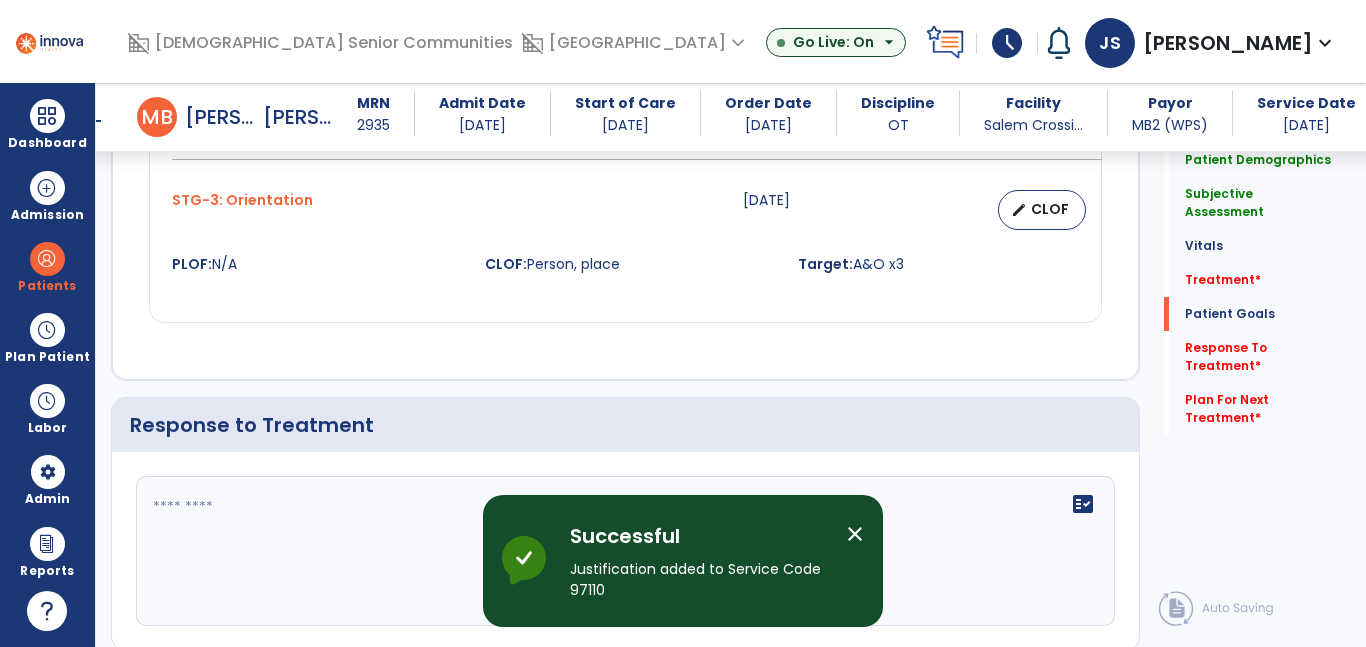 scroll, scrollTop: 2972, scrollLeft: 0, axis: vertical 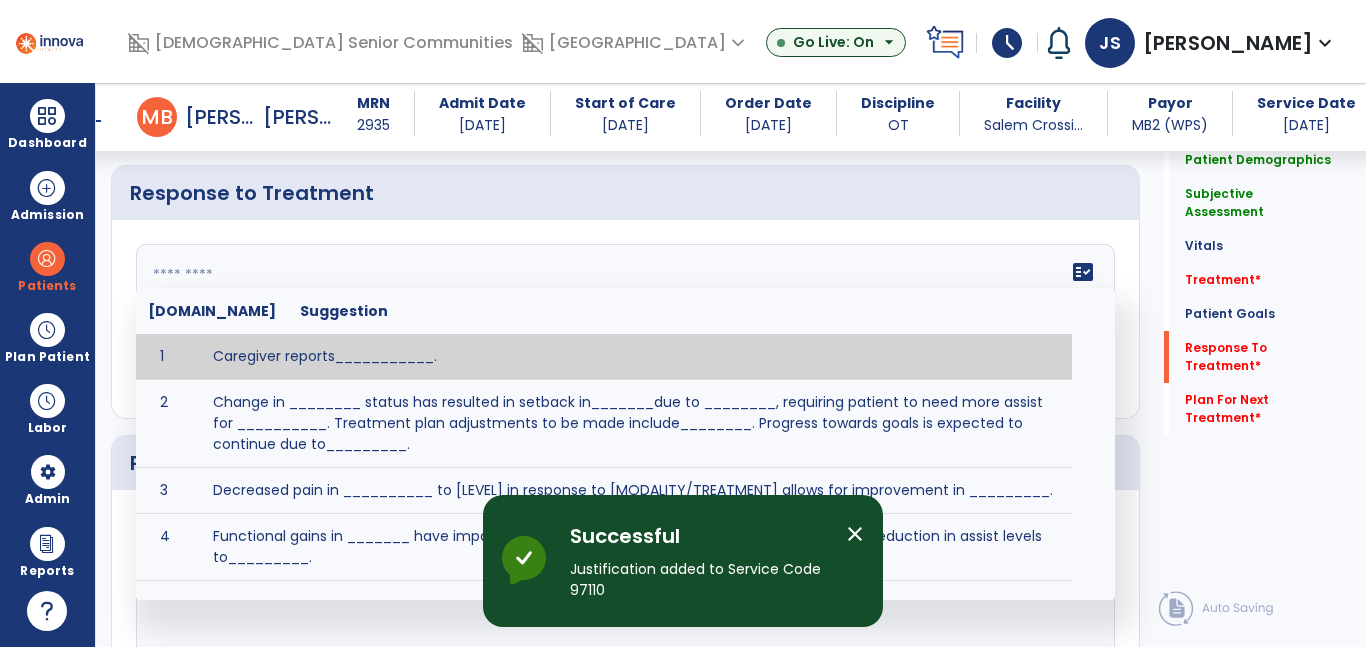 click on "fact_check  [DOMAIN_NAME] Suggestion 1 Caregiver reports___________. 2 Change in ________ status has resulted in setback in_______due to ________, requiring patient to need more assist for __________.   Treatment plan adjustments to be made include________.  Progress towards goals is expected to continue due to_________. 3 Decreased pain in __________ to [LEVEL] in response to [MODALITY/TREATMENT] allows for improvement in _________. 4 Functional gains in _______ have impacted the patient's ability to perform_________ with a reduction in assist levels to_________. 5 Functional progress this week has been significant due to__________. 6 Gains in ________ have improved the patient's ability to perform ______with decreased levels of assist to___________. 7 Improvement in ________allows patient to tolerate higher levels of challenges in_________. 8 Pain in [AREA] has decreased to [LEVEL] in response to [TREATMENT/MODALITY], allowing fore ease in completing__________. 9 10 11 12 13 14 15 16 17 18 19 20 21" 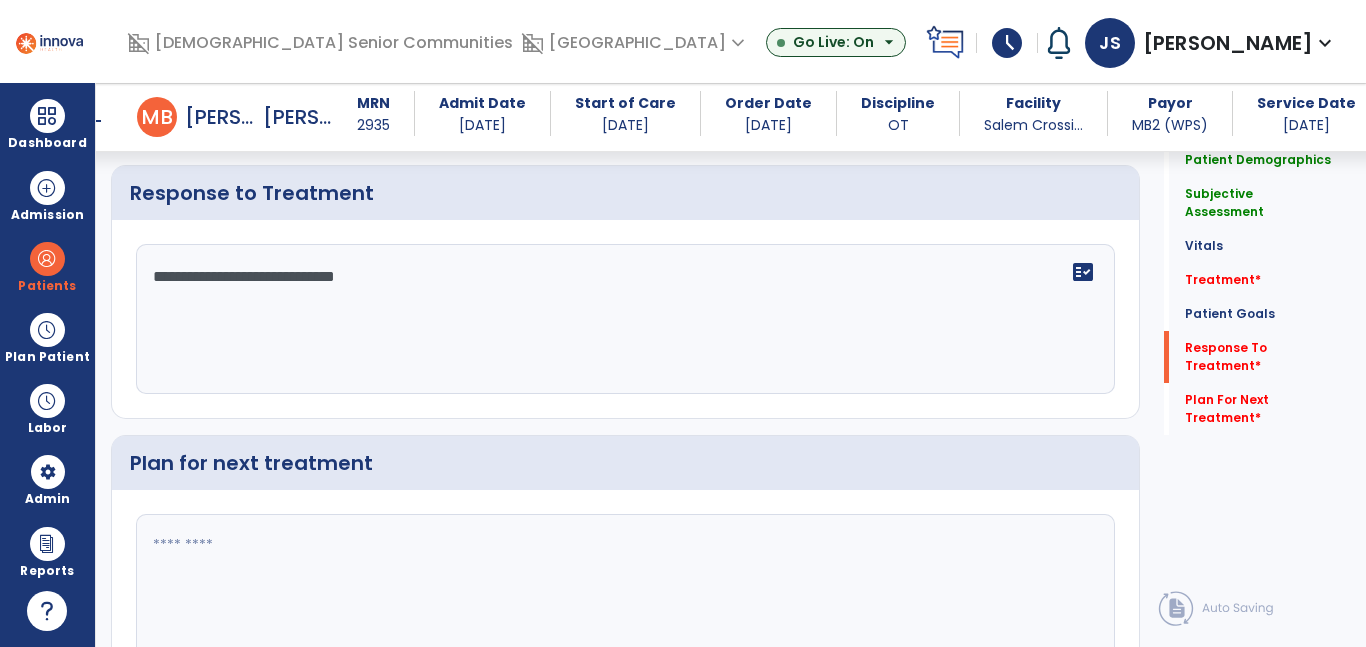 type on "**********" 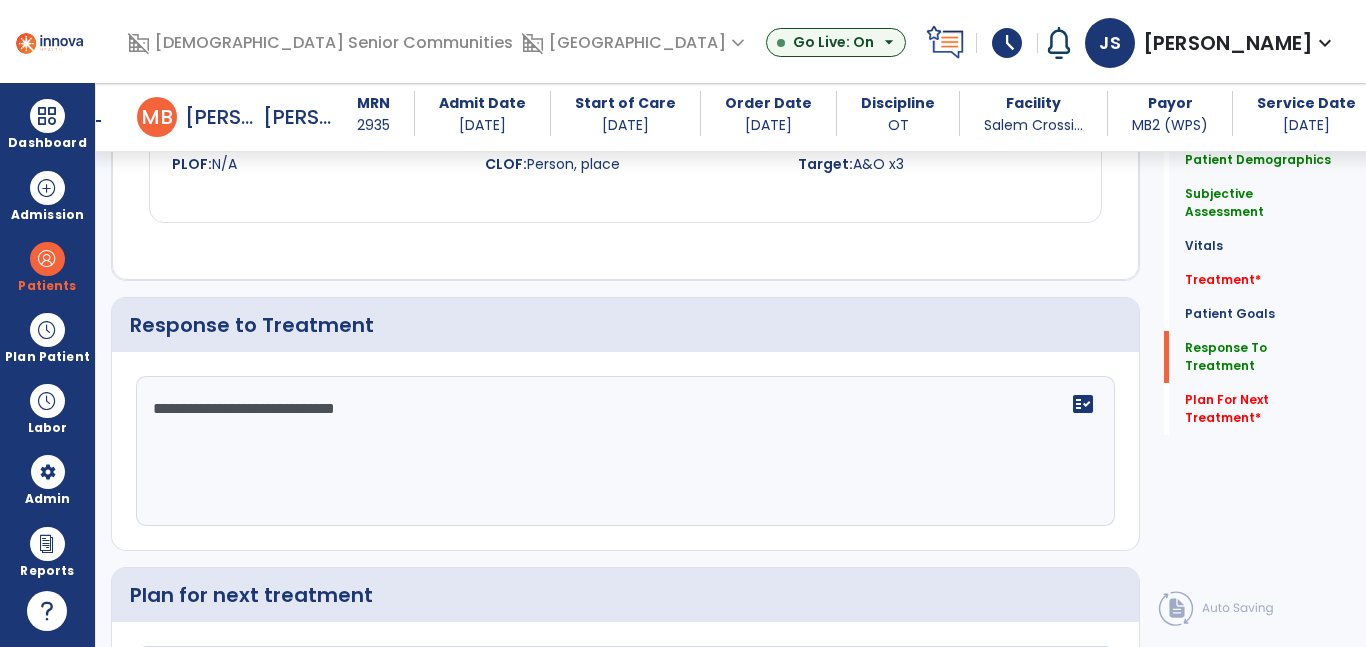 scroll, scrollTop: 2972, scrollLeft: 0, axis: vertical 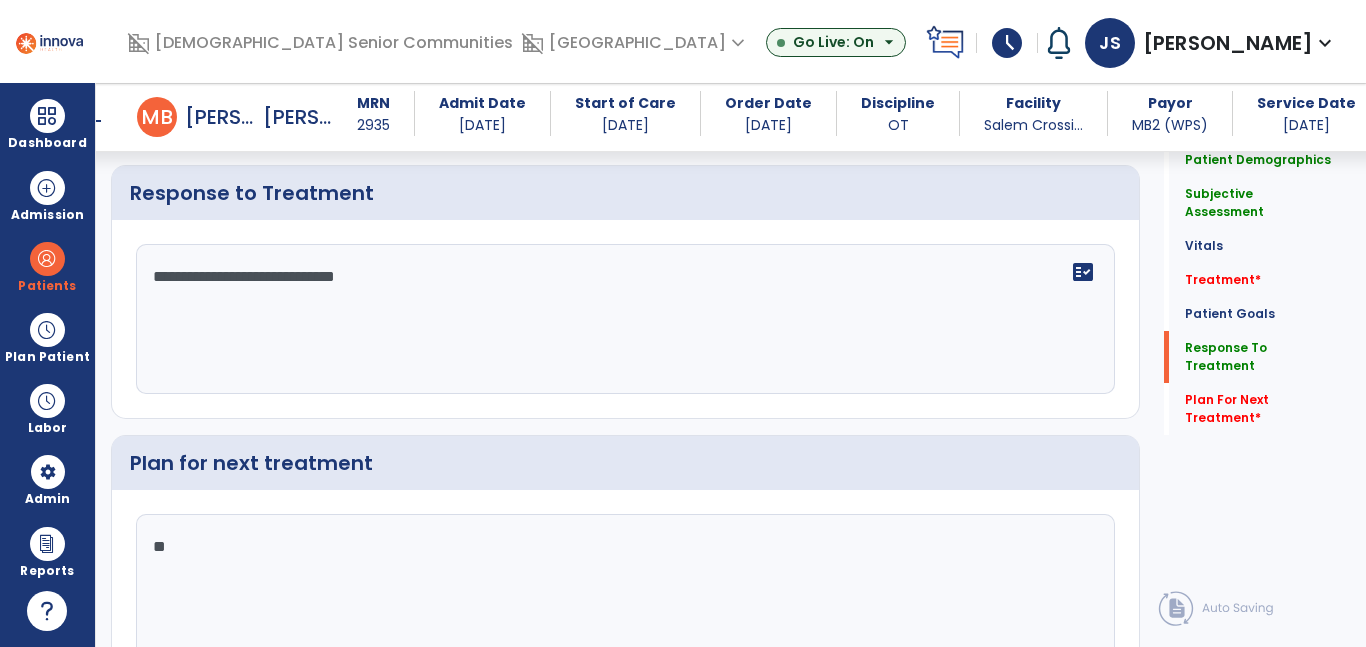type on "*" 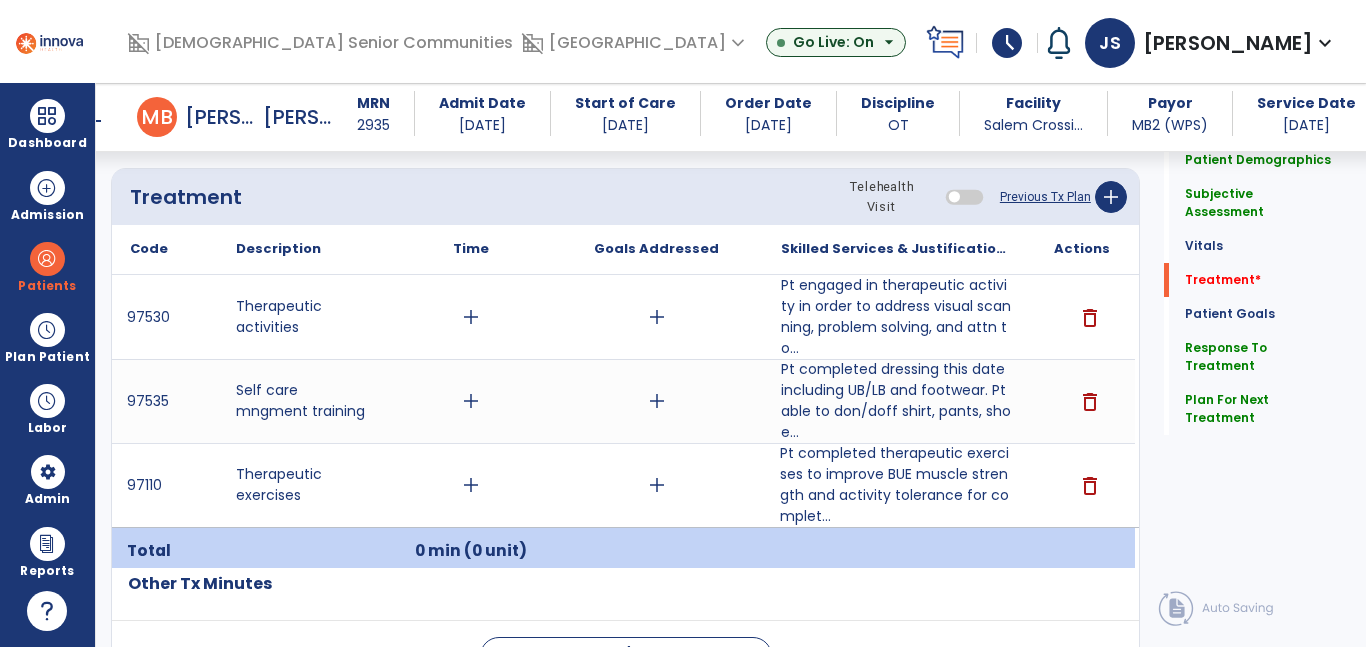 scroll, scrollTop: 1195, scrollLeft: 0, axis: vertical 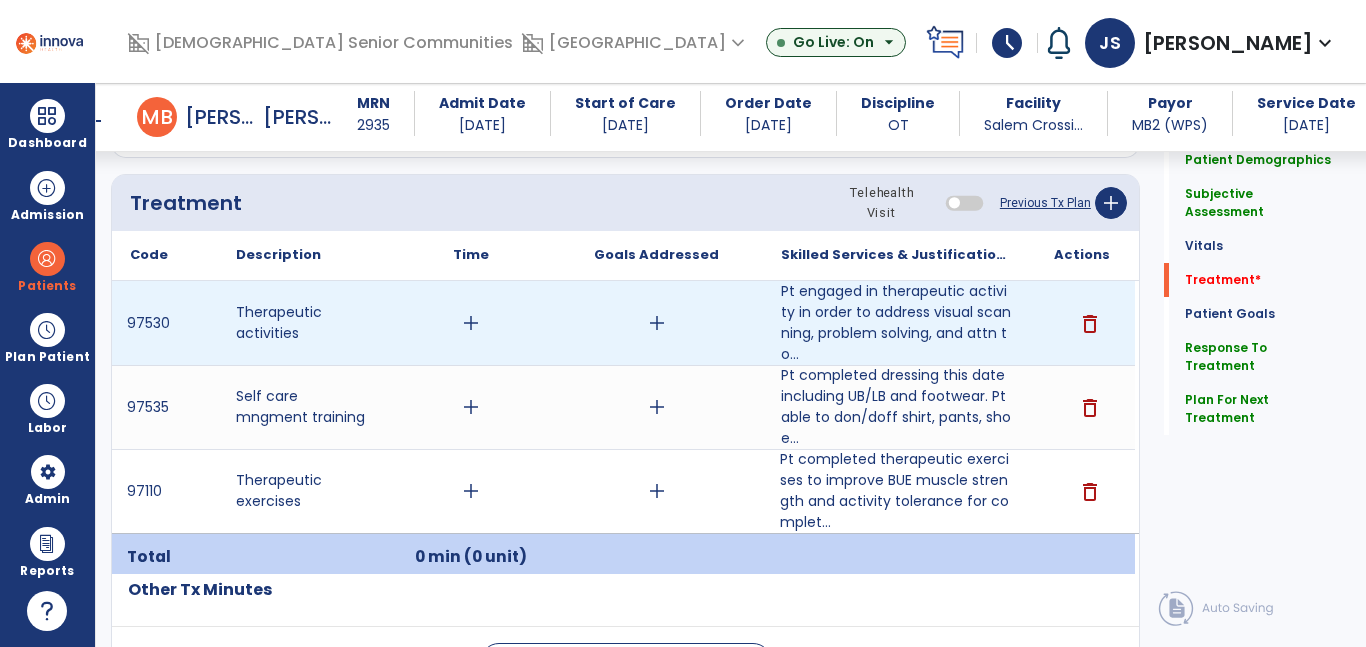 type on "**********" 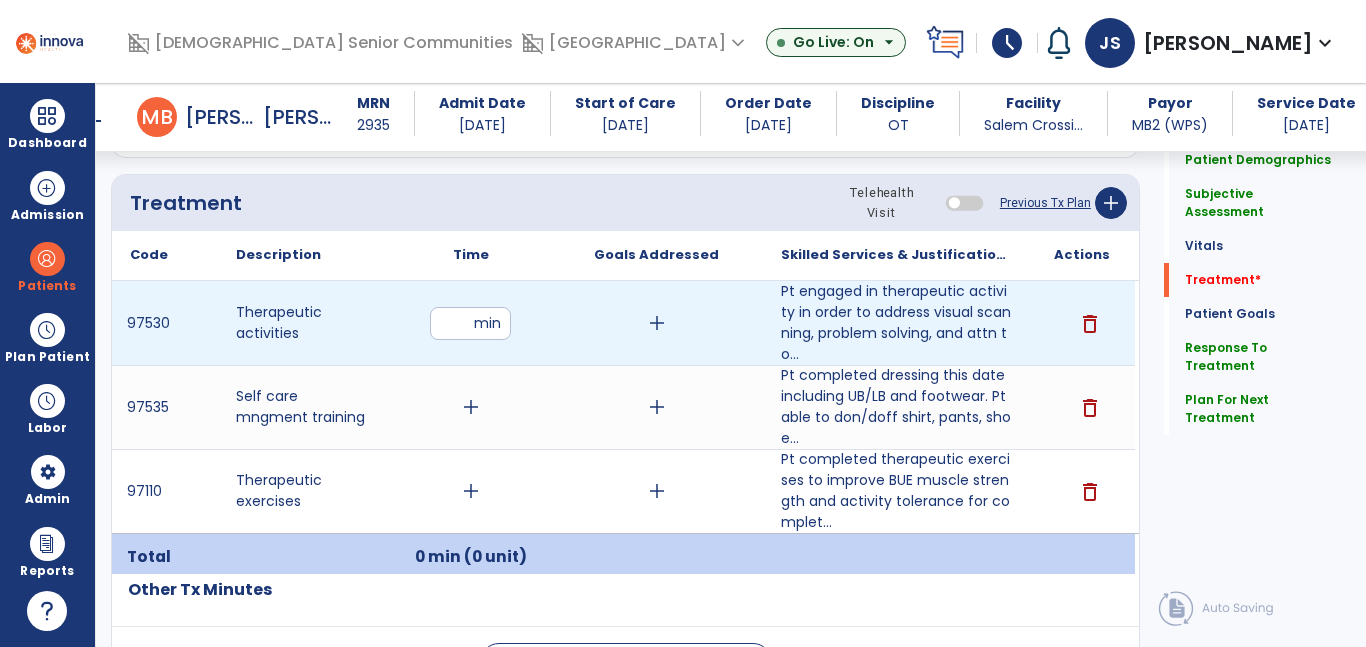 type on "**" 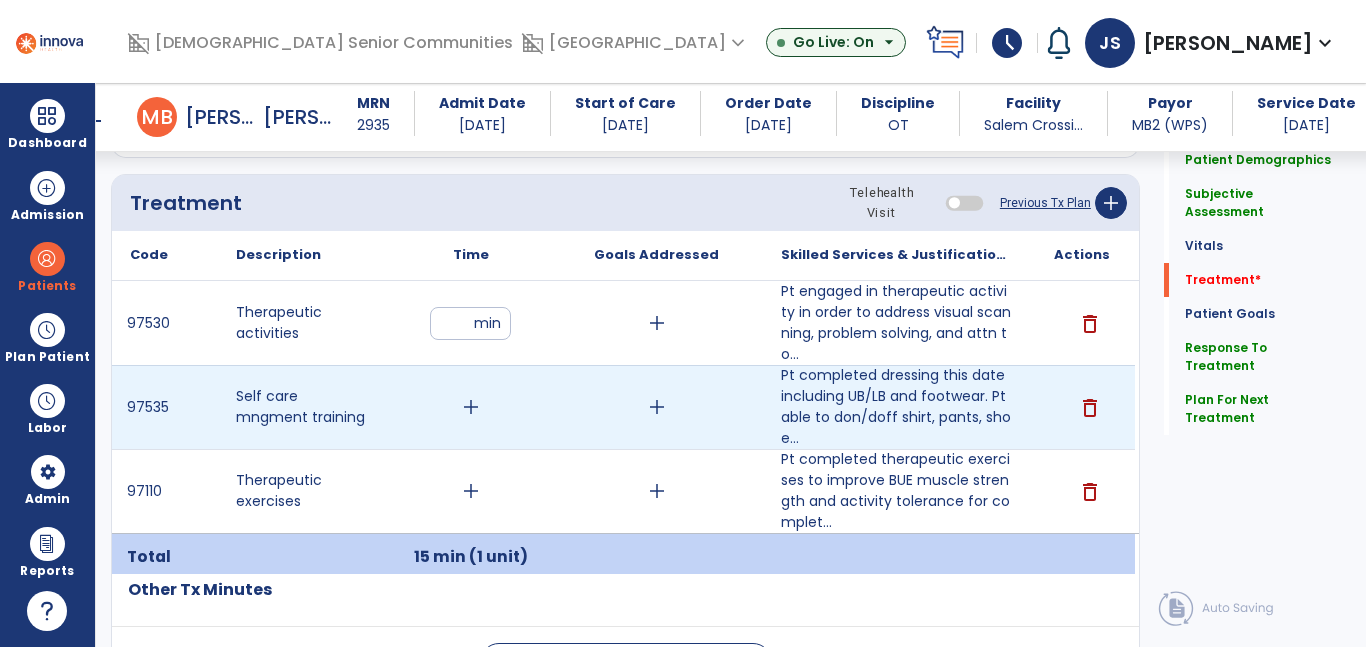 click on "add" at bounding box center [471, 407] 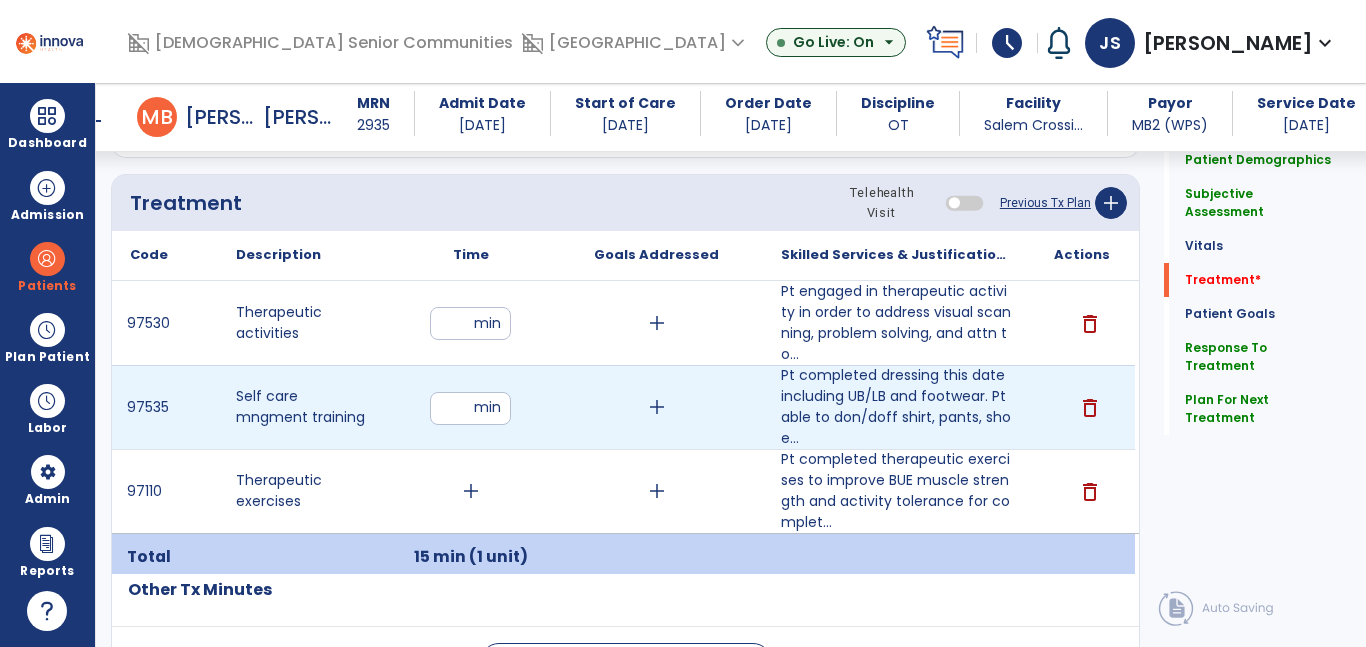 type on "**" 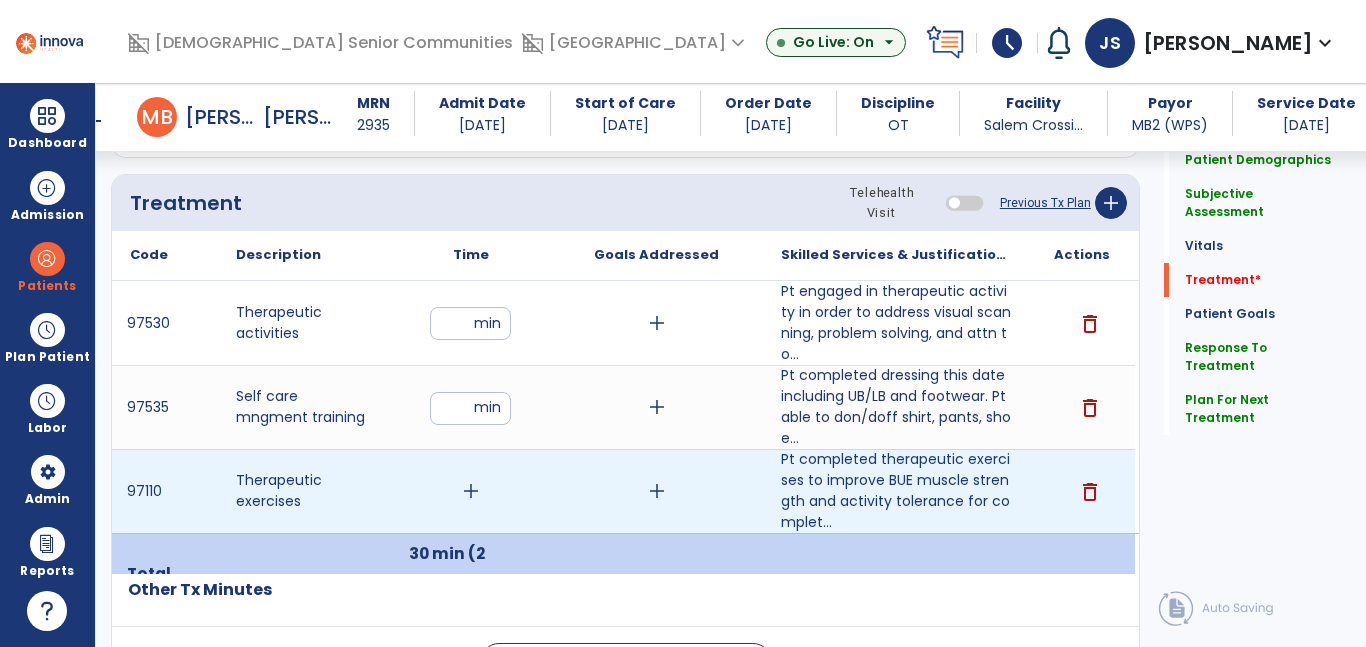 click on "add" at bounding box center (471, 491) 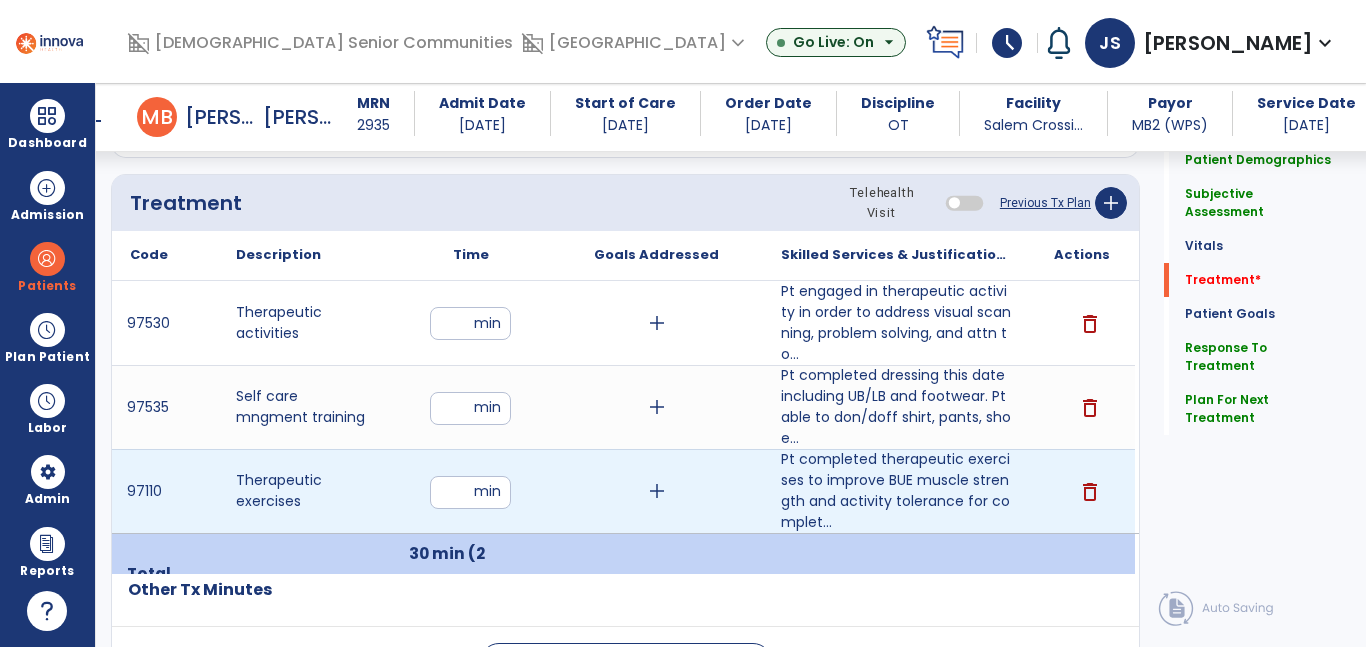 type on "**" 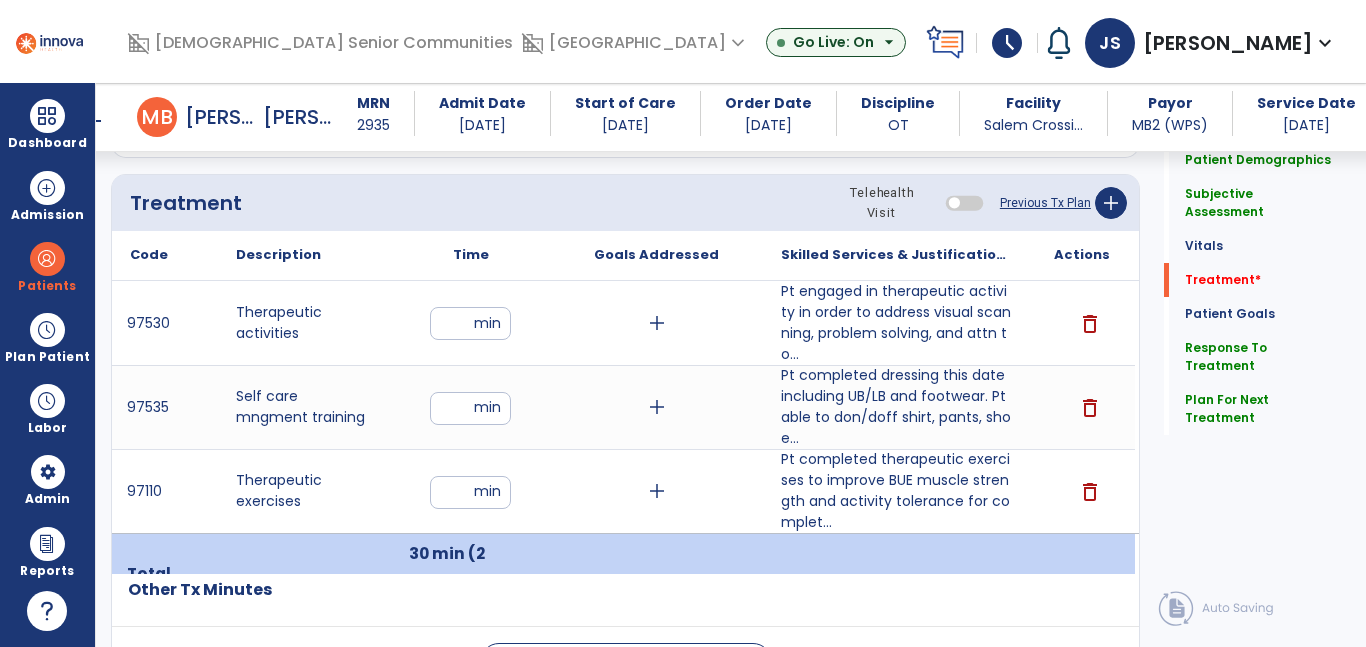 click on "Patient Demographics  Medical Diagnosis   Treatment Diagnosis   Precautions   Contraindications
Code
Description
Pdpm Clinical Category
G93.40" 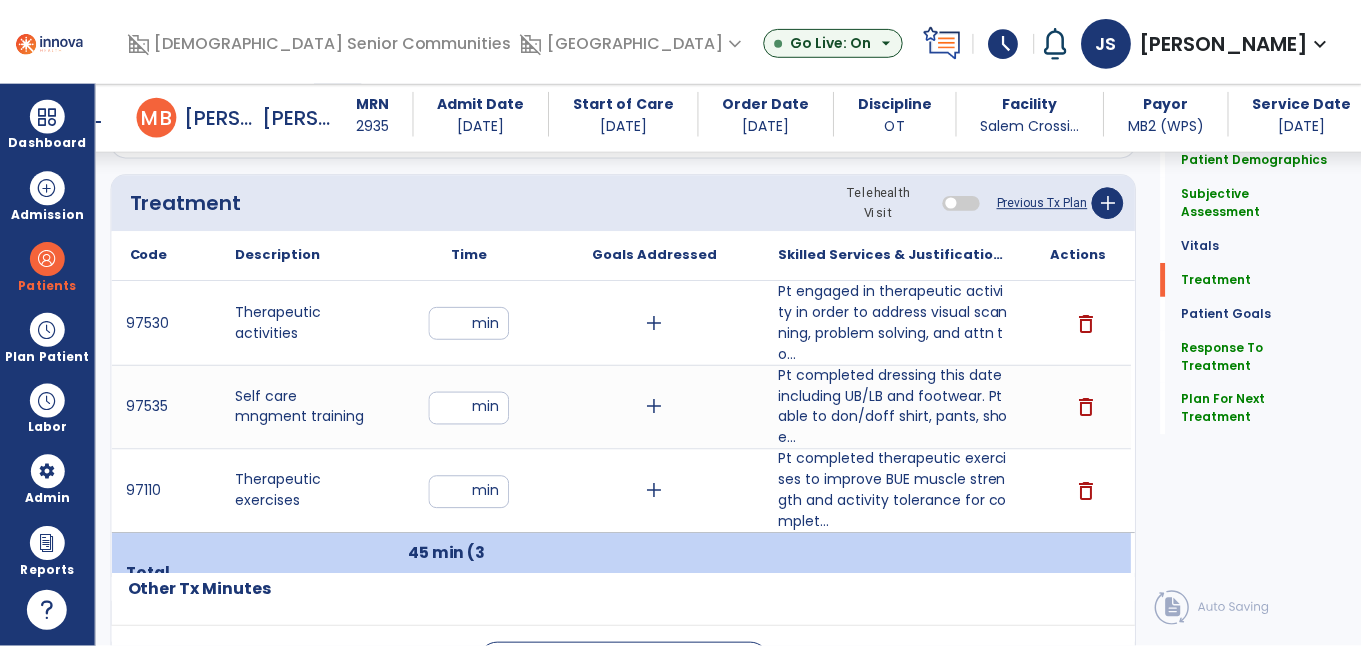 scroll, scrollTop: 3059, scrollLeft: 0, axis: vertical 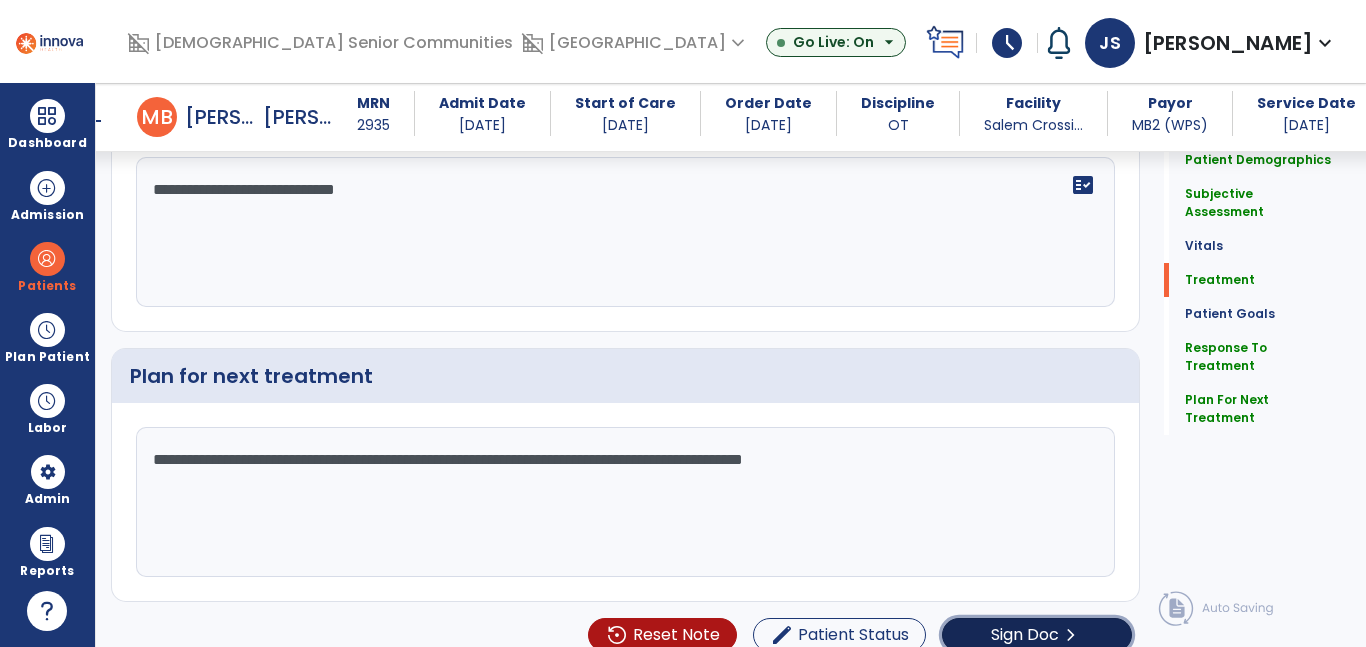 click on "Sign Doc" 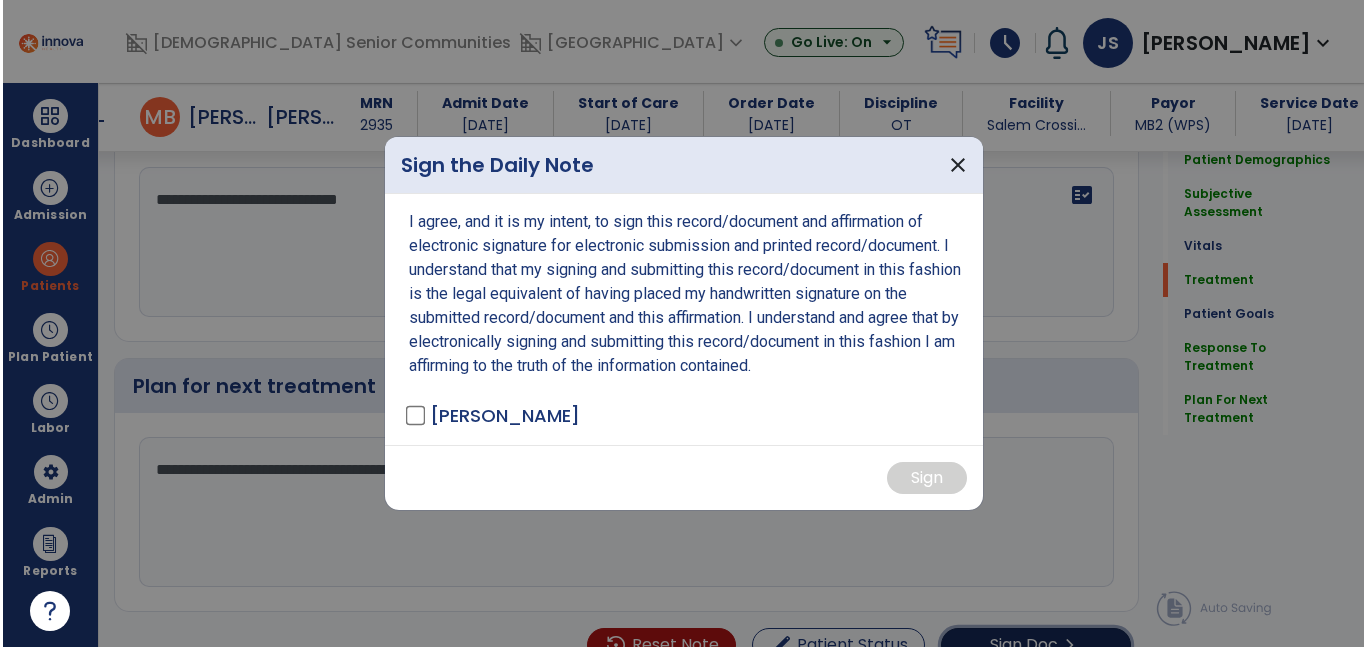 scroll, scrollTop: 3080, scrollLeft: 0, axis: vertical 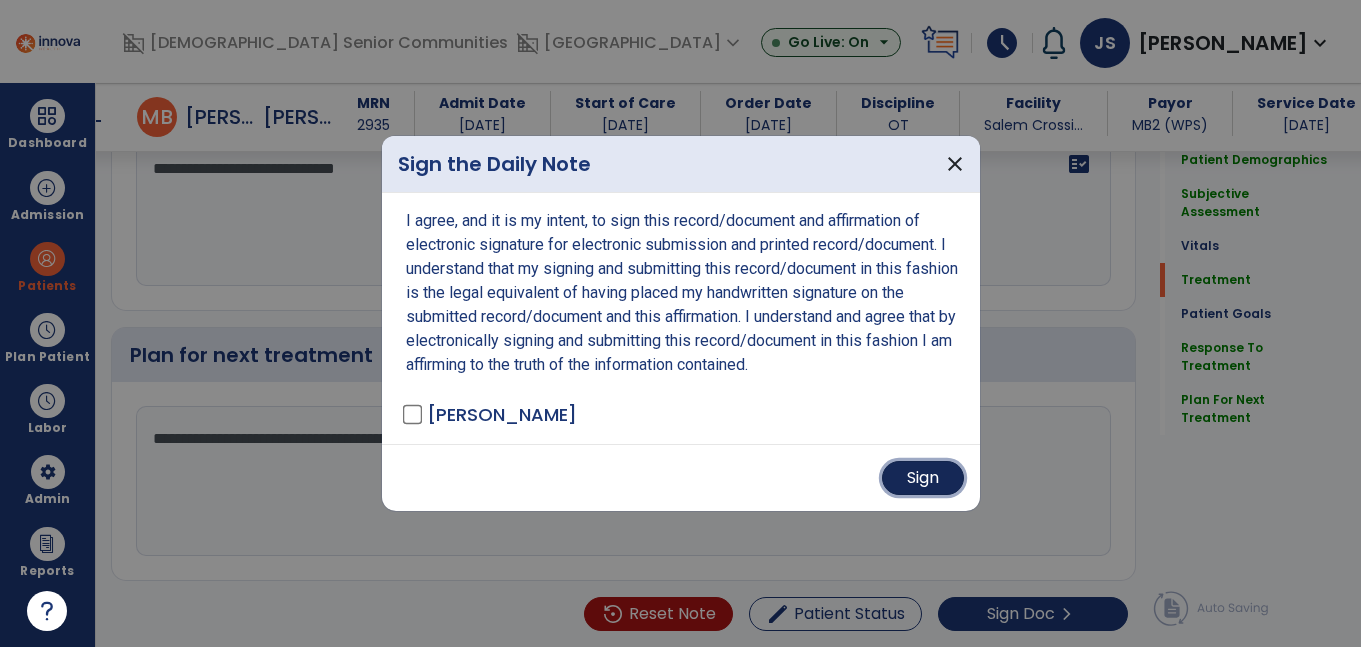click on "Sign" at bounding box center [923, 478] 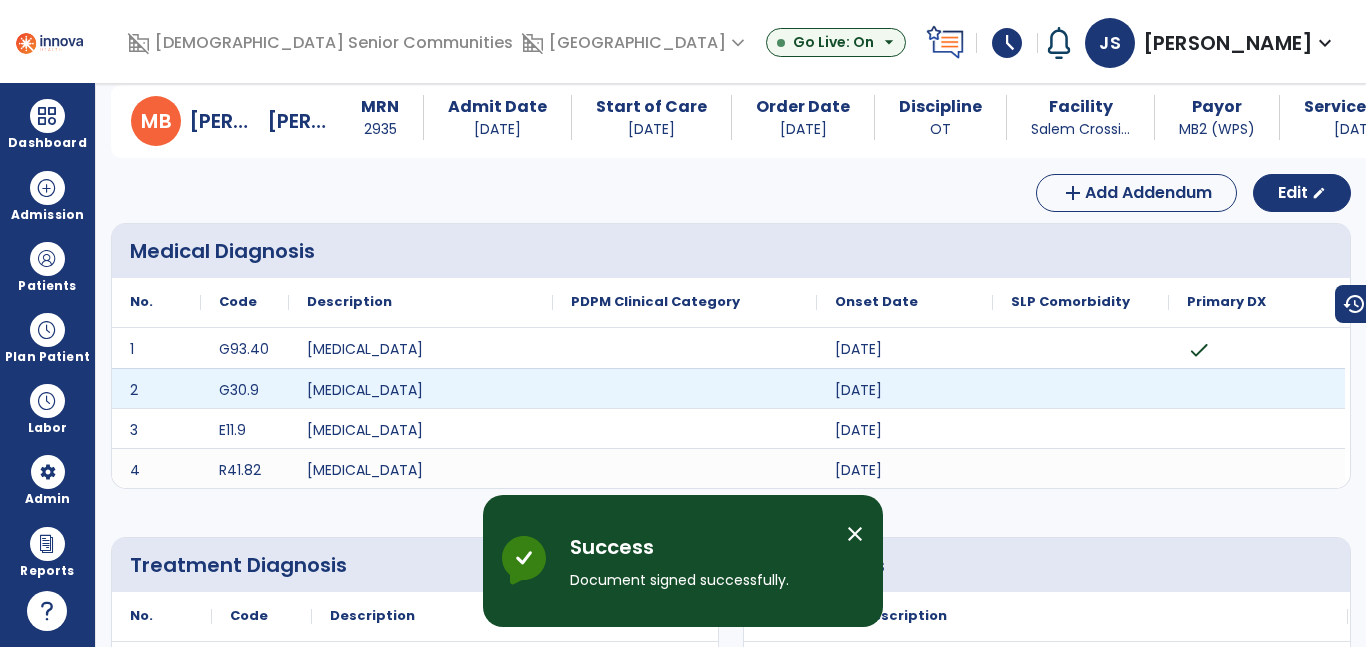 scroll, scrollTop: 0, scrollLeft: 0, axis: both 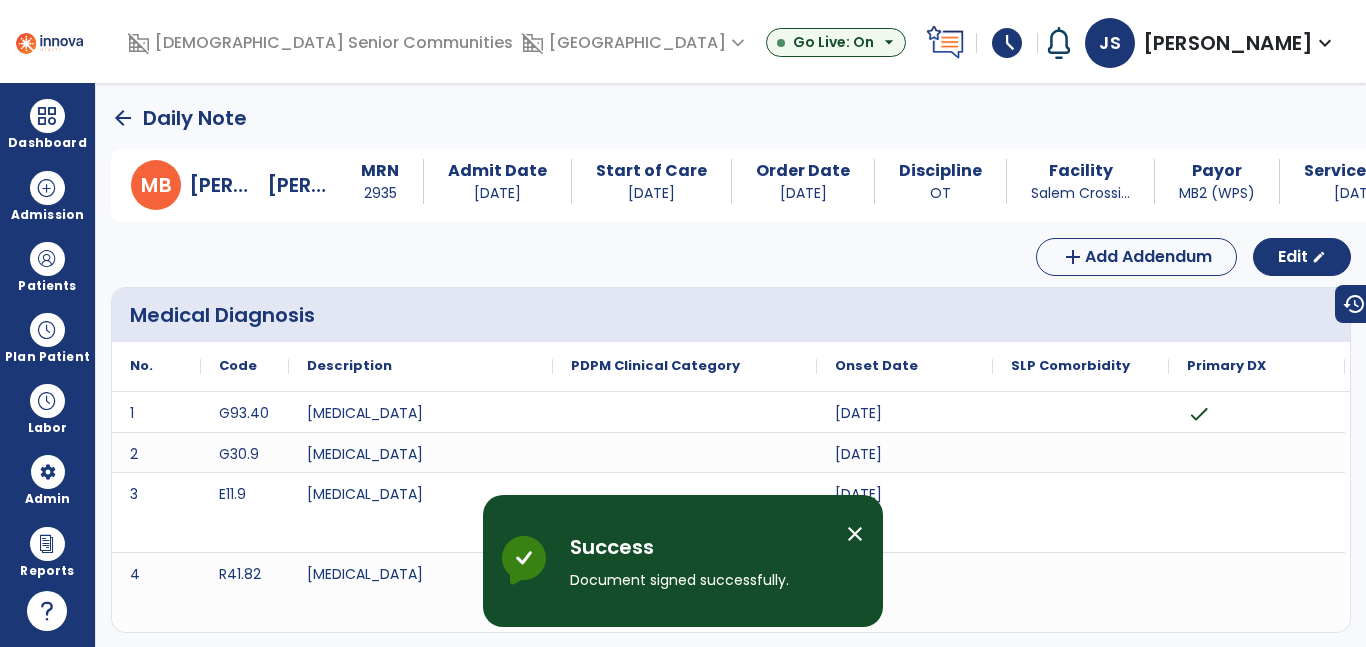 click on "arrow_back" 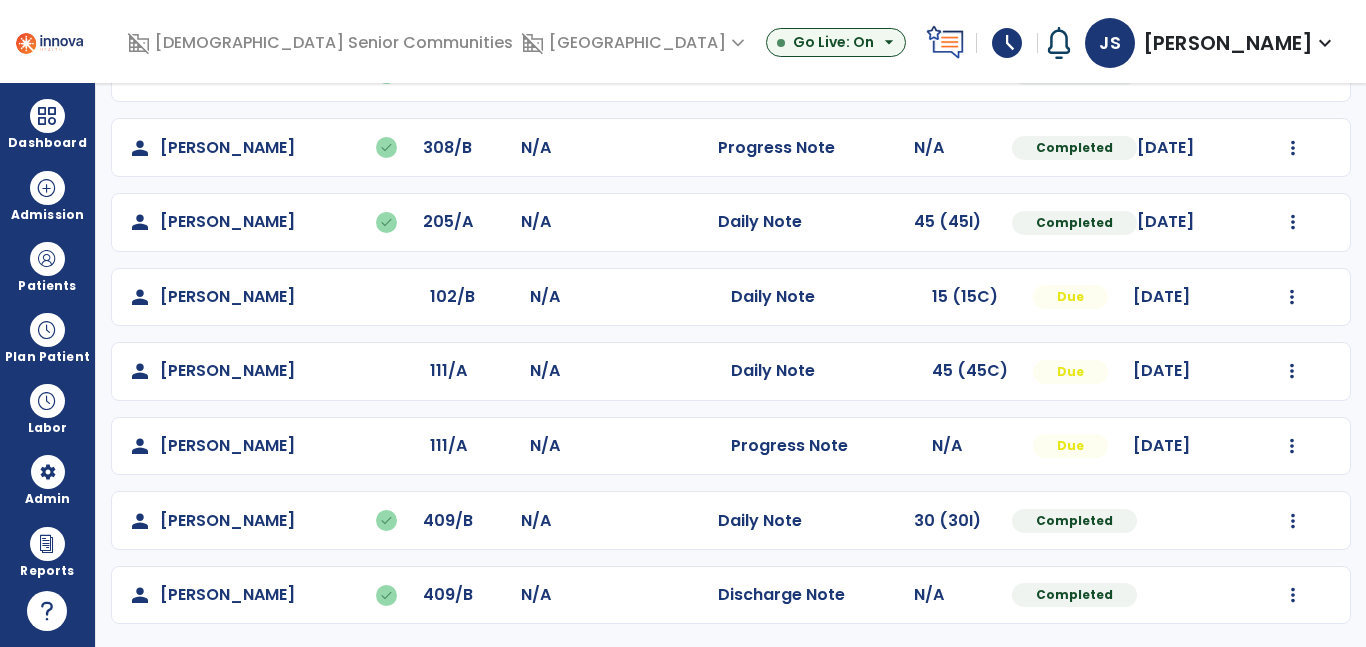 scroll, scrollTop: 887, scrollLeft: 0, axis: vertical 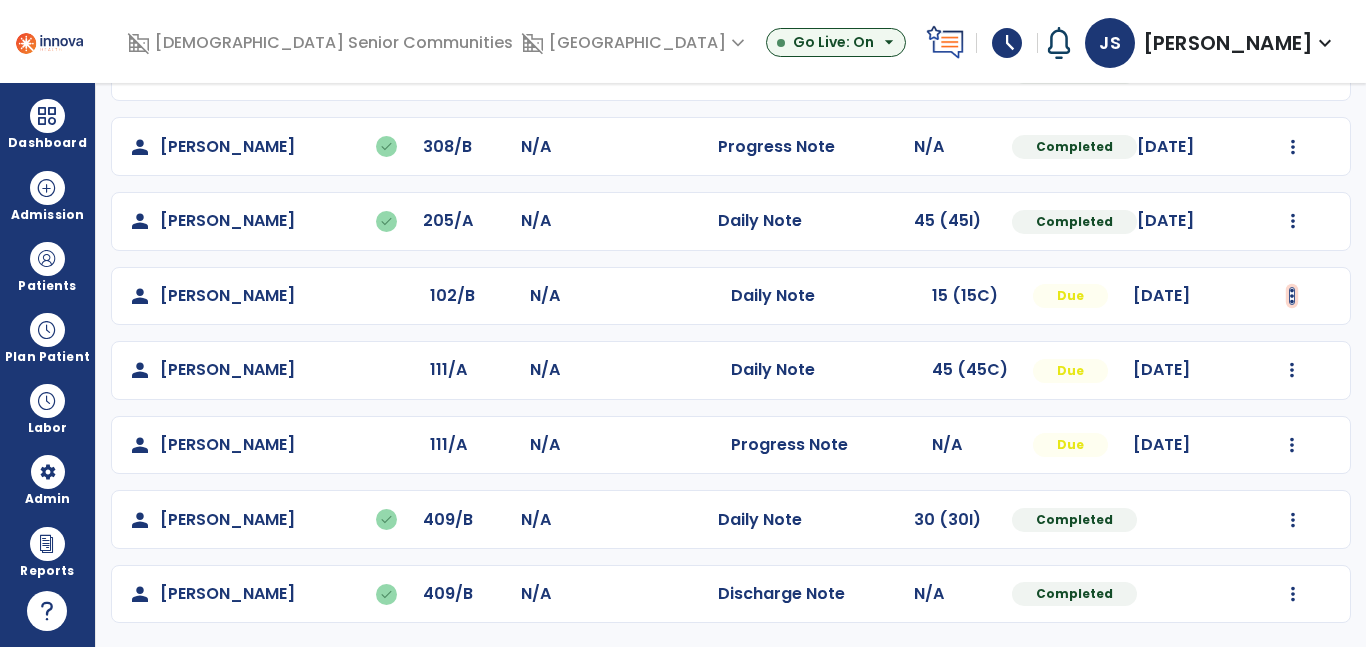 click at bounding box center (1293, -599) 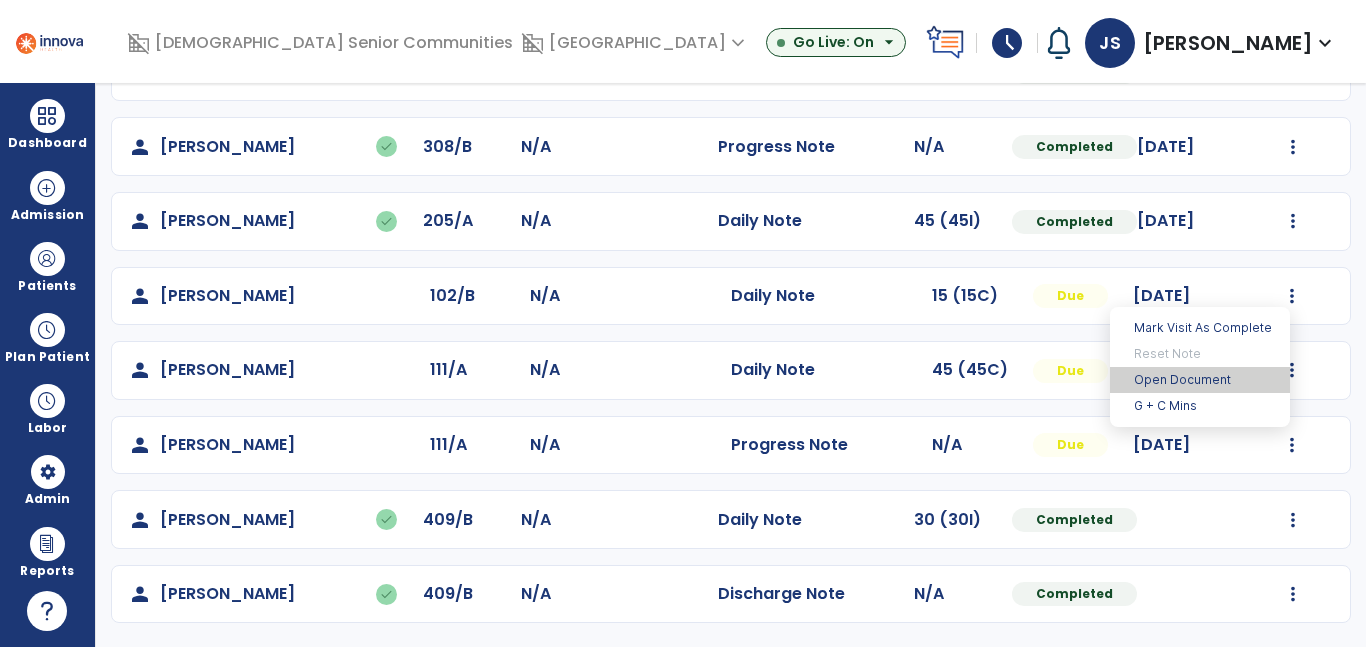 click on "Open Document" at bounding box center (1200, 380) 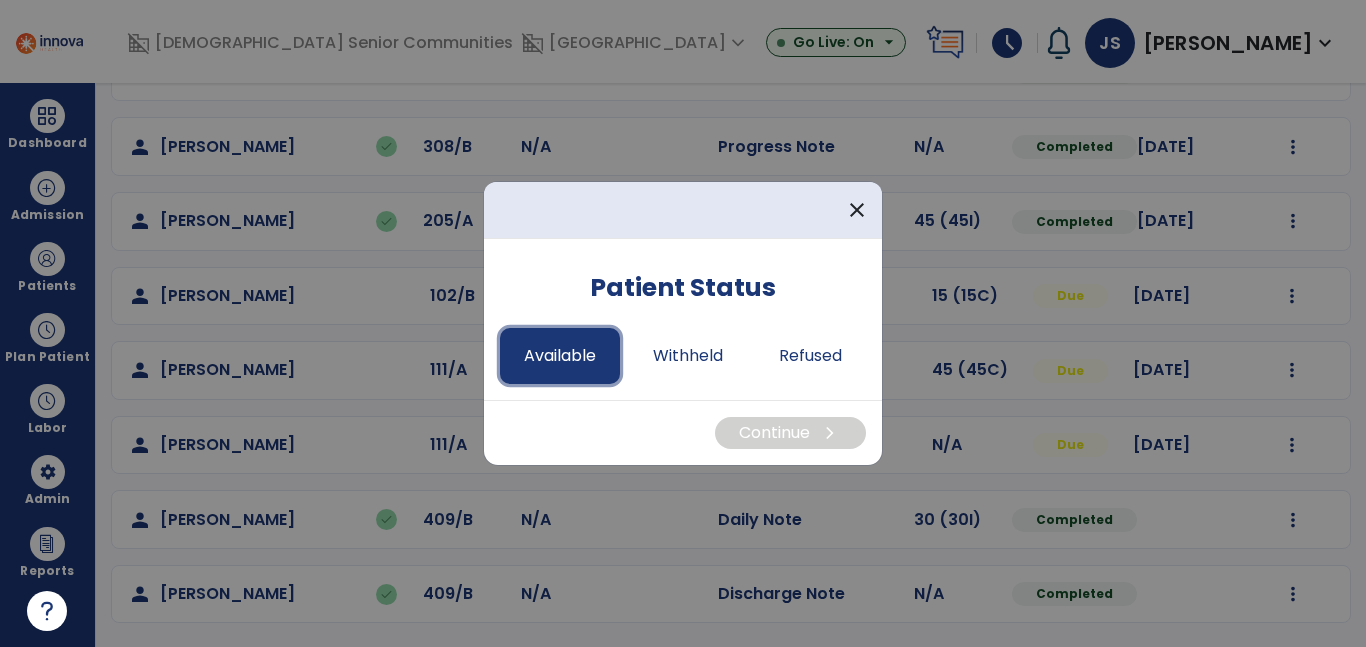 click on "Available" at bounding box center [560, 356] 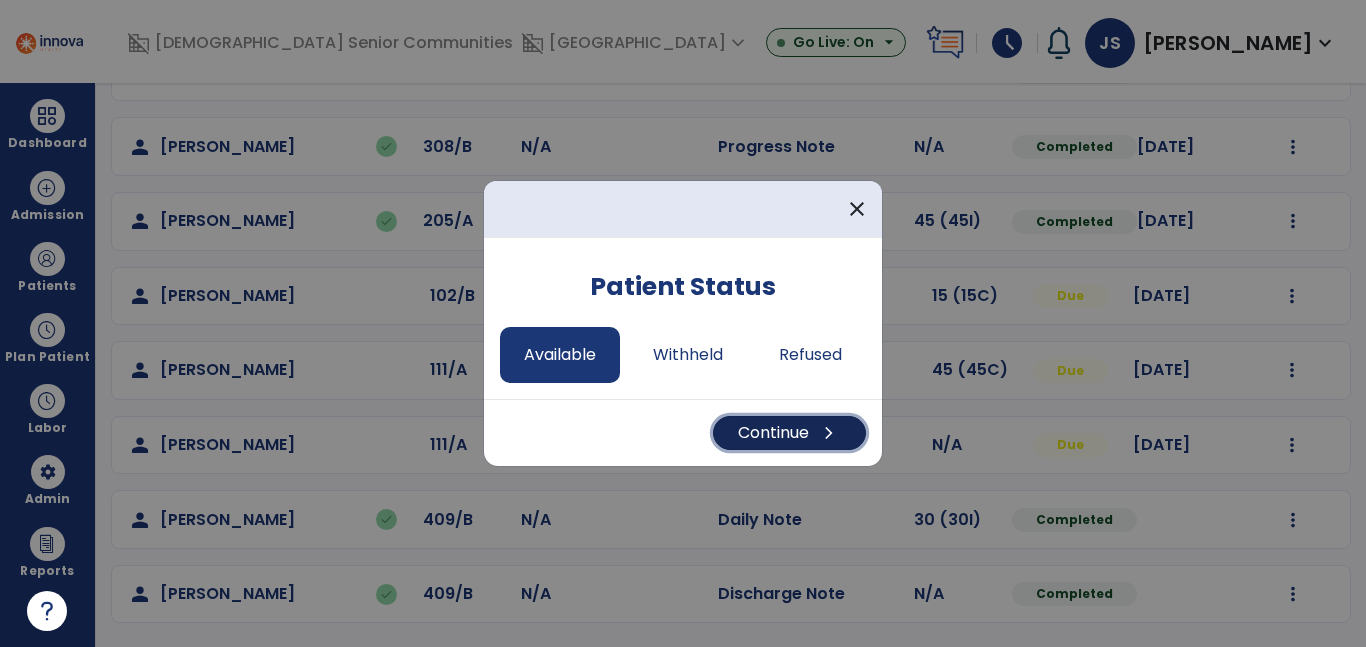 click on "Continue   chevron_right" at bounding box center (789, 433) 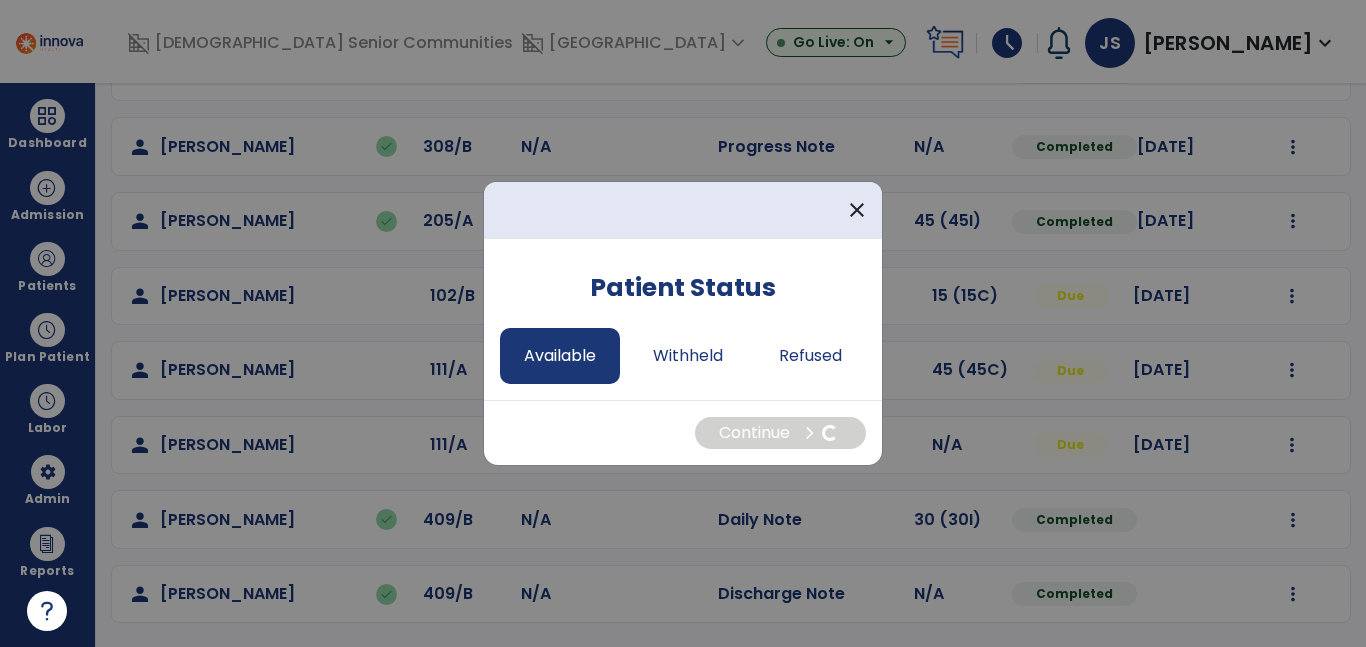 select on "*" 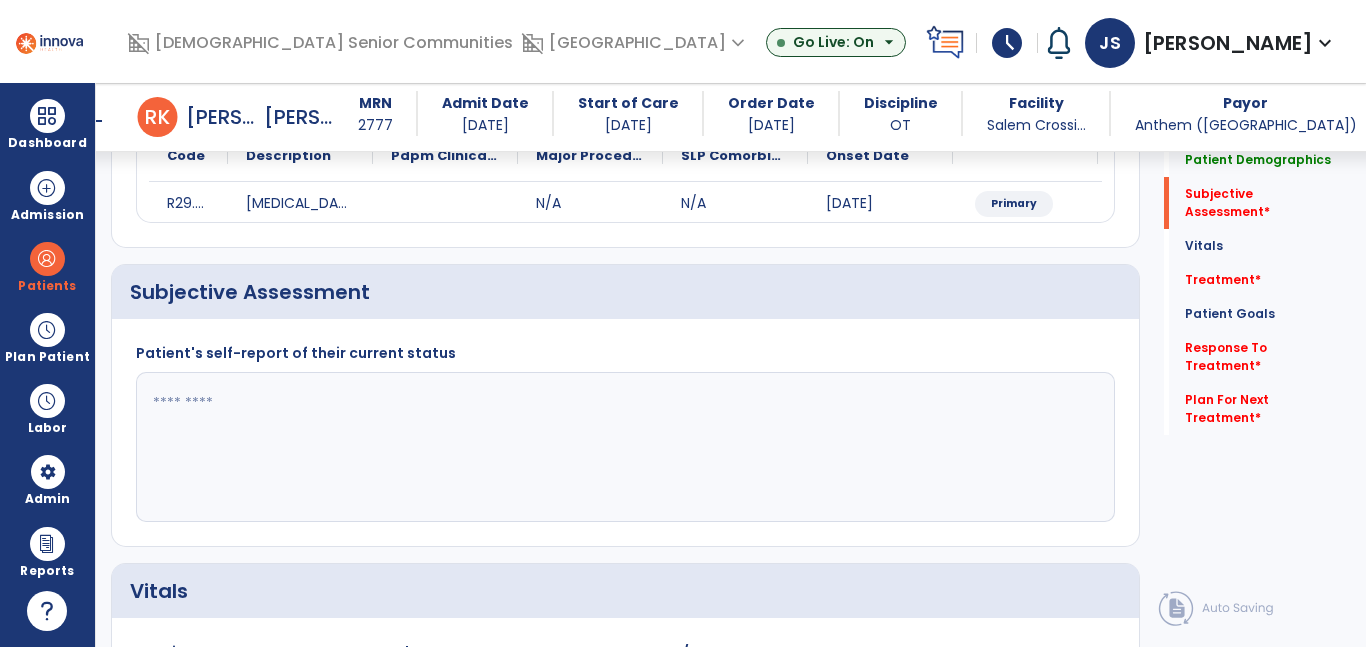 scroll, scrollTop: 260, scrollLeft: 0, axis: vertical 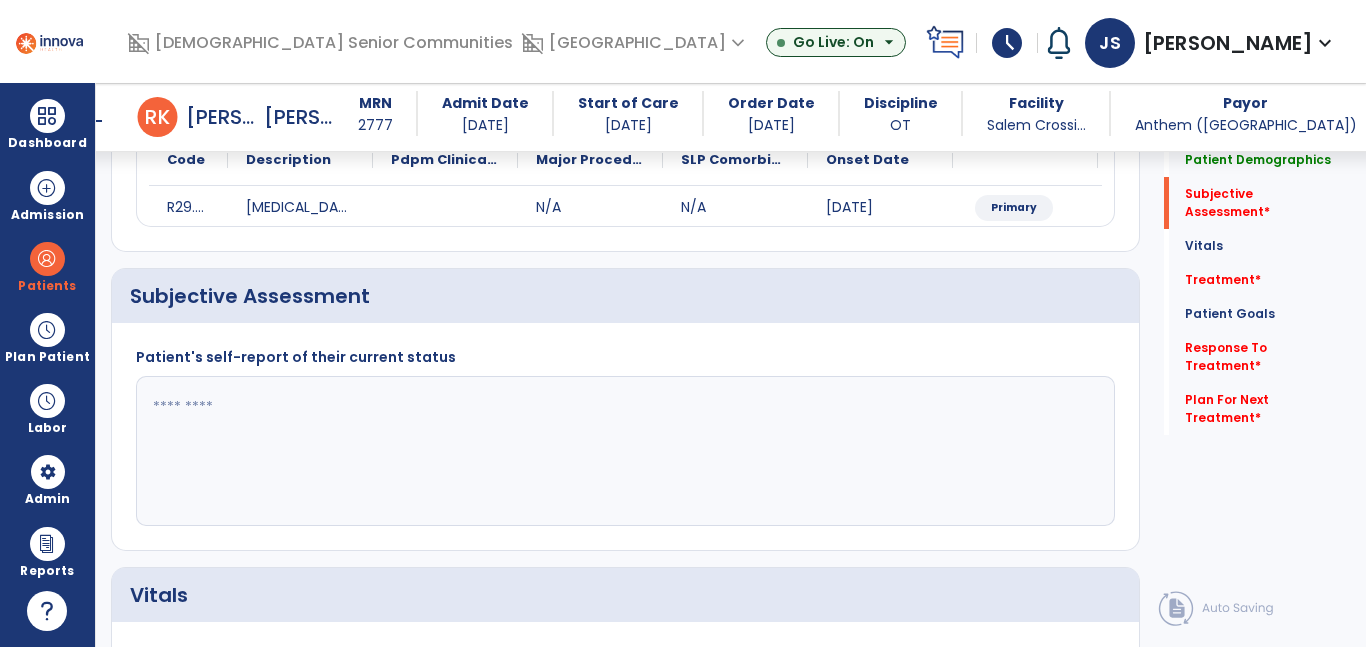 click 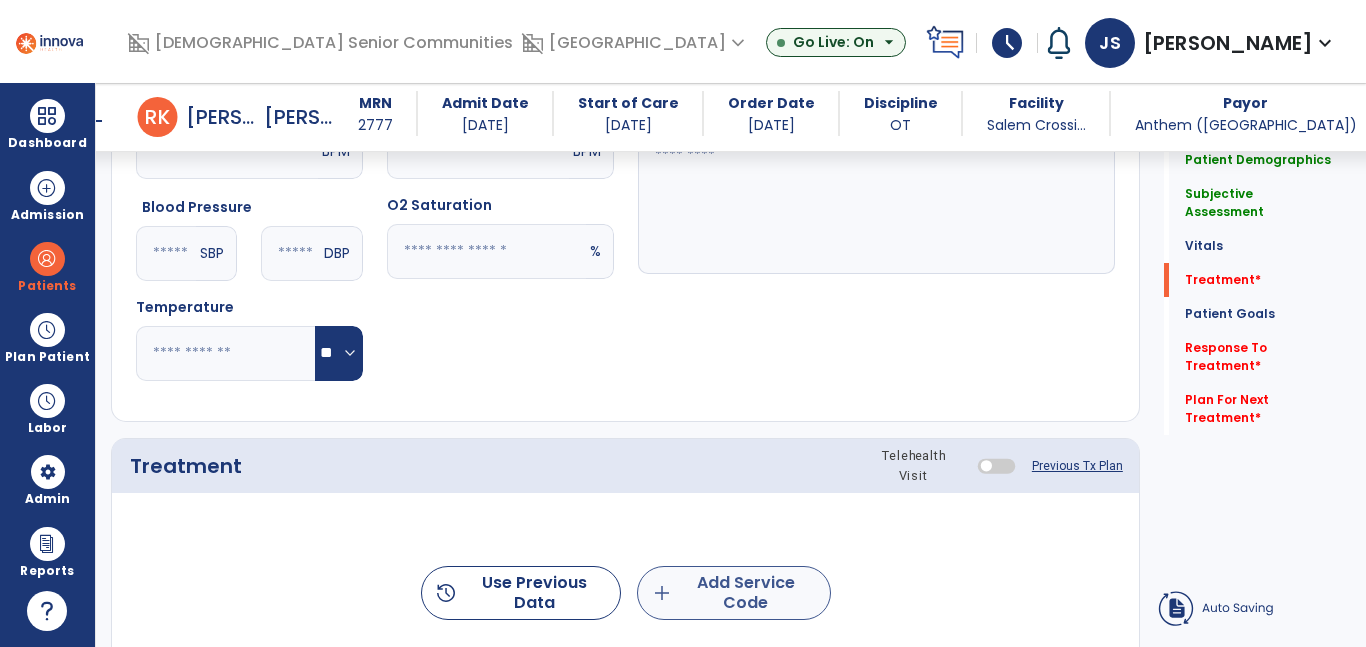 type on "**********" 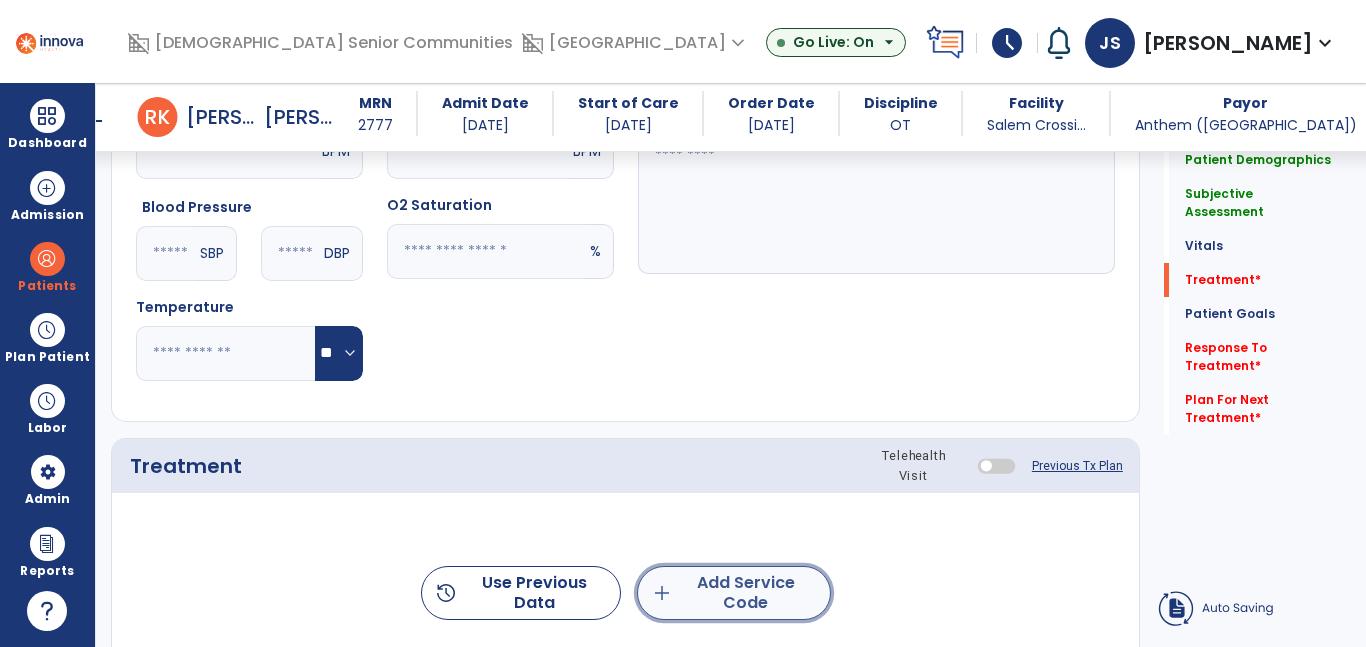 click on "add  Add Service Code" 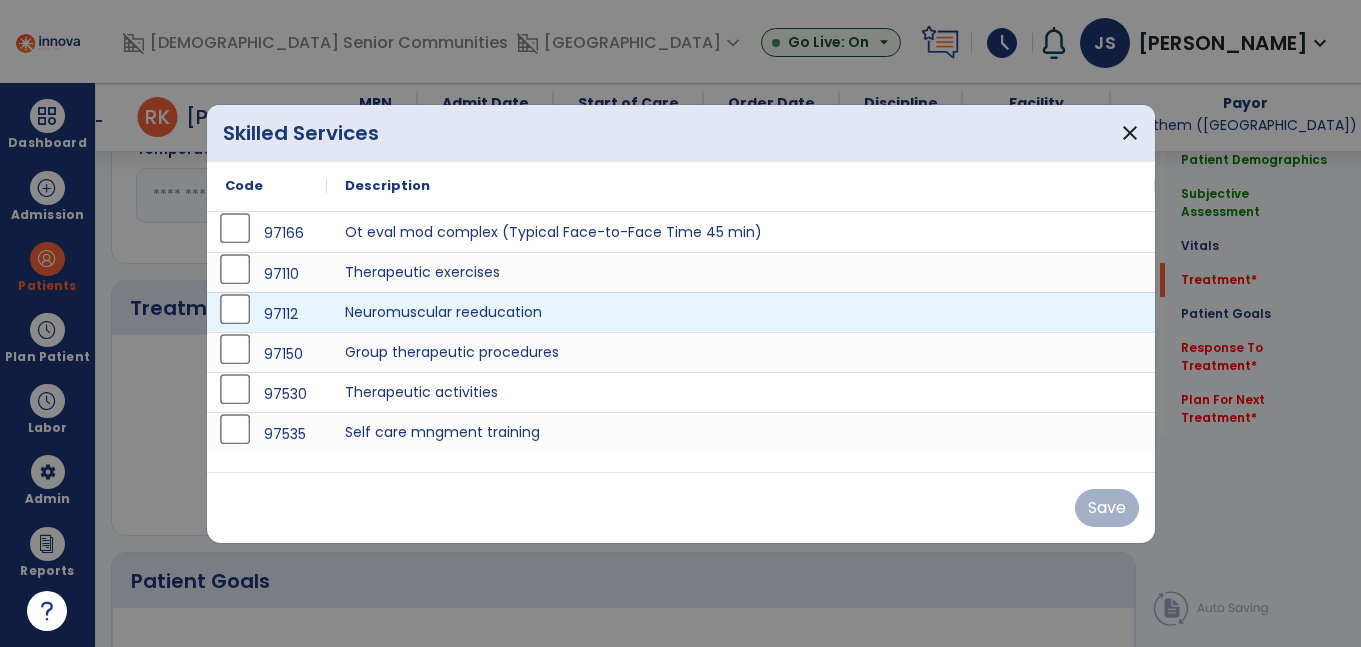 scroll, scrollTop: 969, scrollLeft: 0, axis: vertical 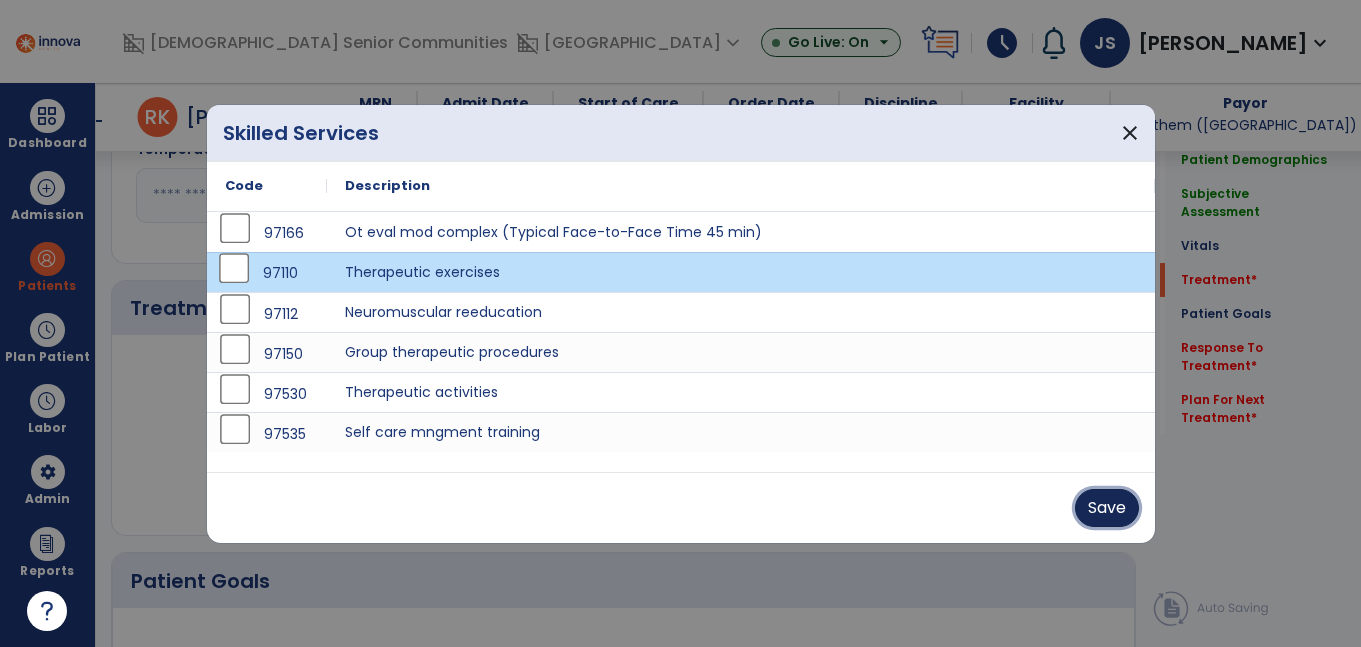 click on "Save" at bounding box center [1107, 508] 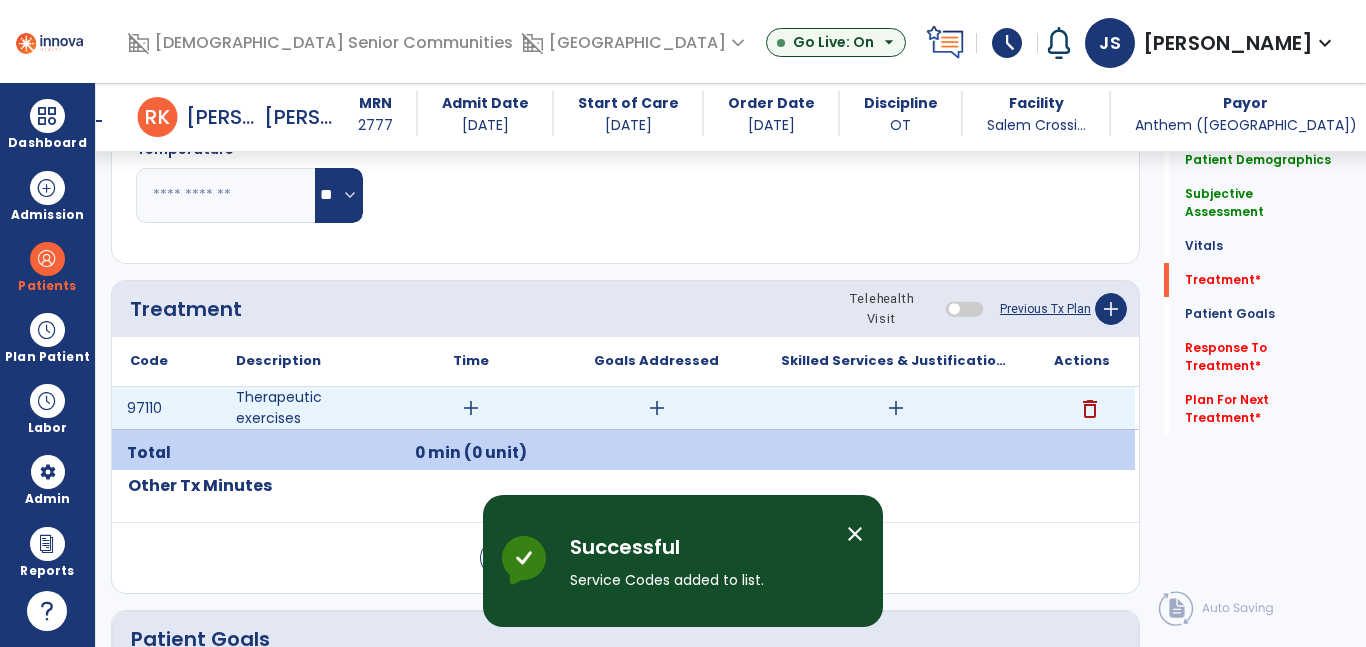 click on "add" at bounding box center (896, 408) 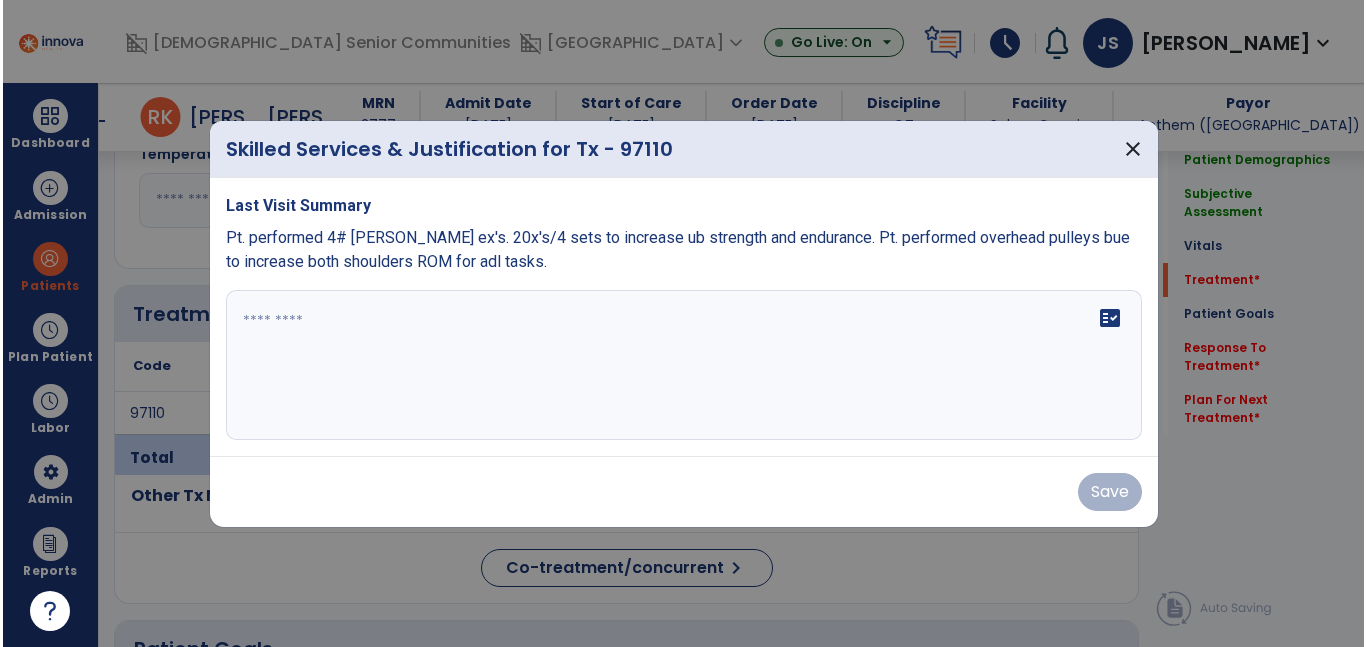 scroll, scrollTop: 969, scrollLeft: 0, axis: vertical 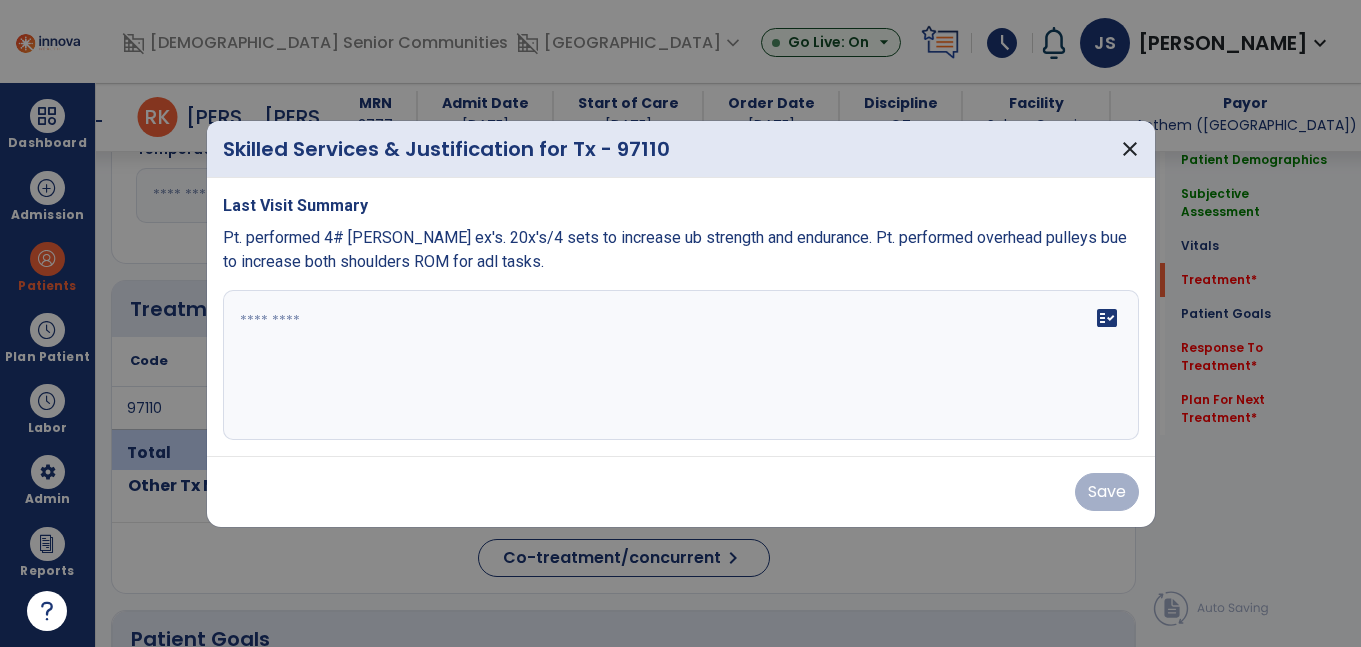 click on "fact_check" at bounding box center [681, 365] 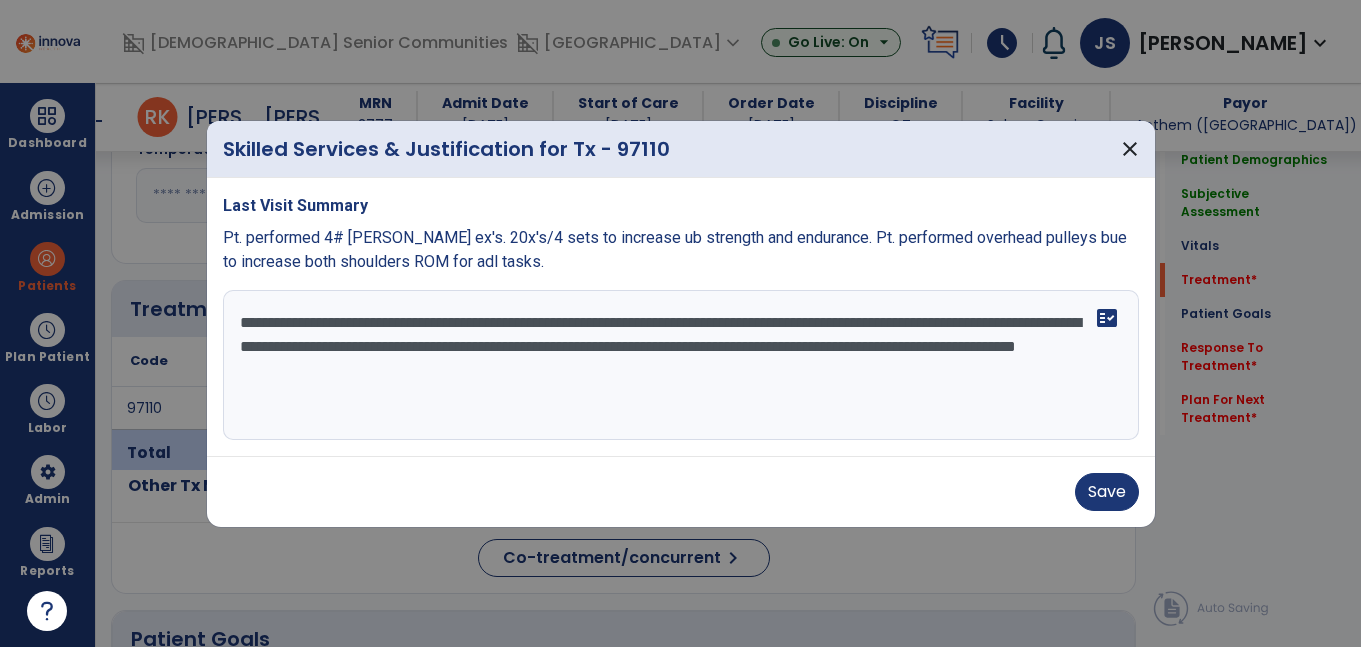 type on "**********" 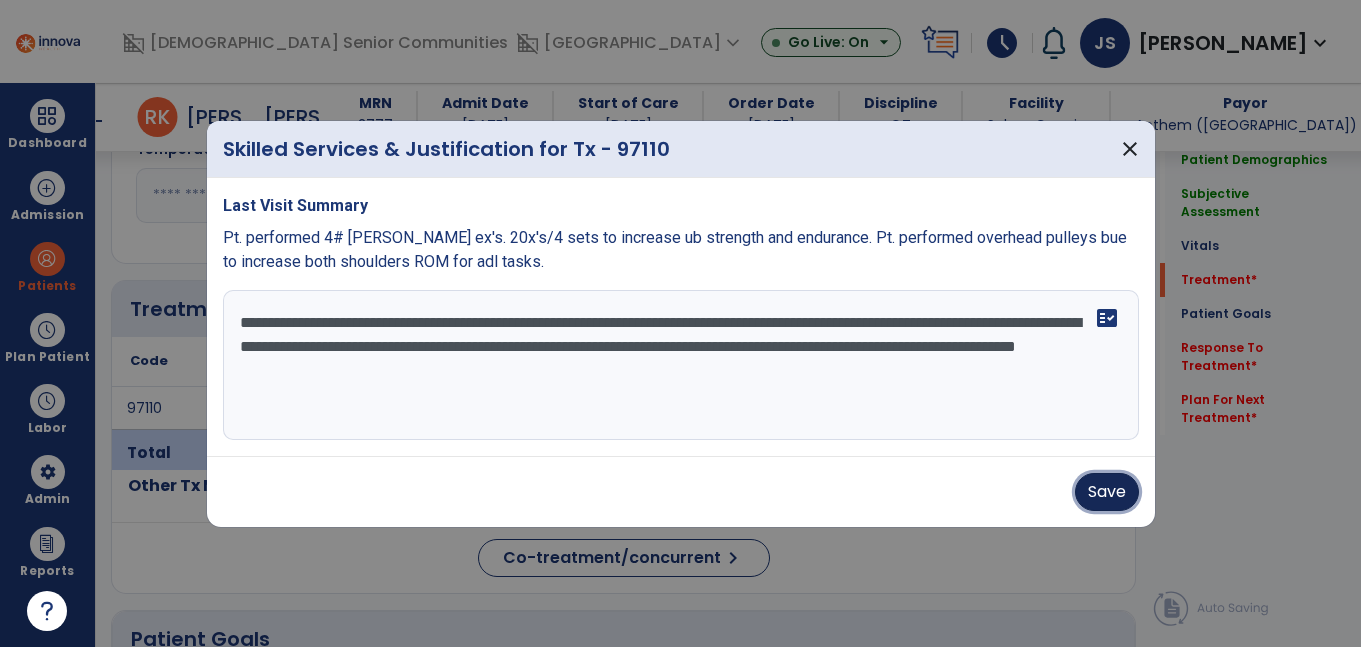 click on "Save" at bounding box center [1107, 492] 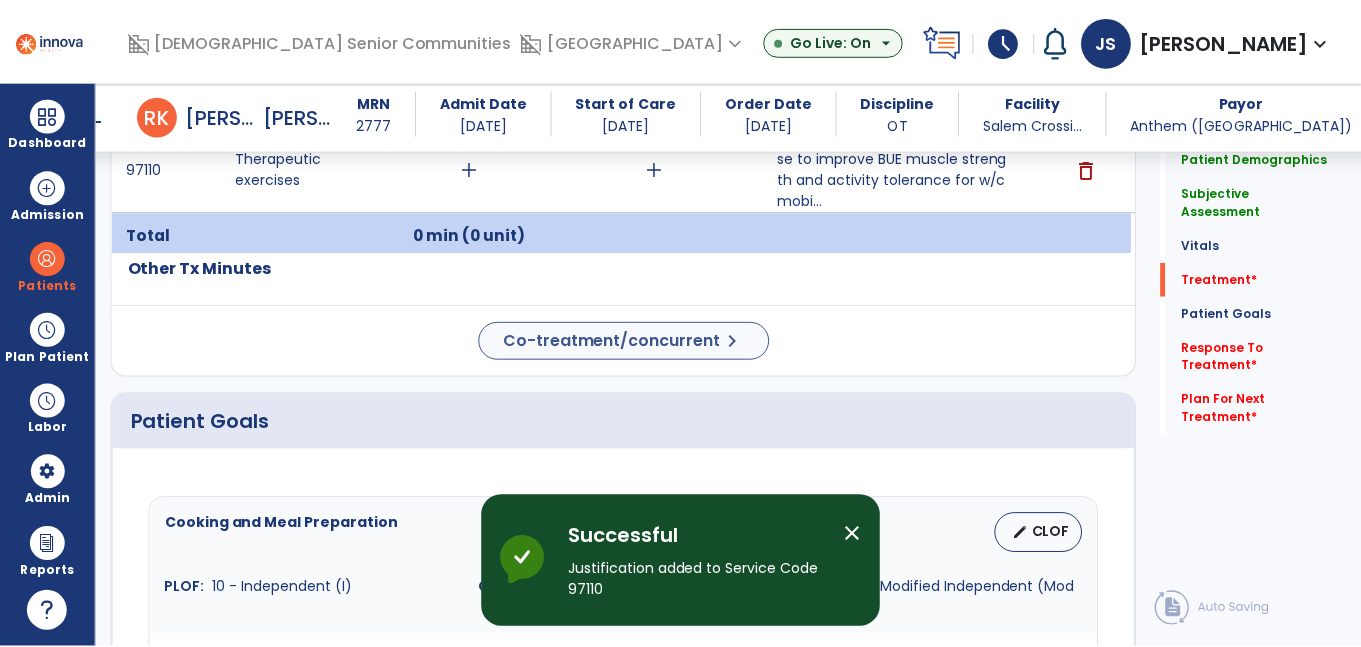 scroll, scrollTop: 1194, scrollLeft: 0, axis: vertical 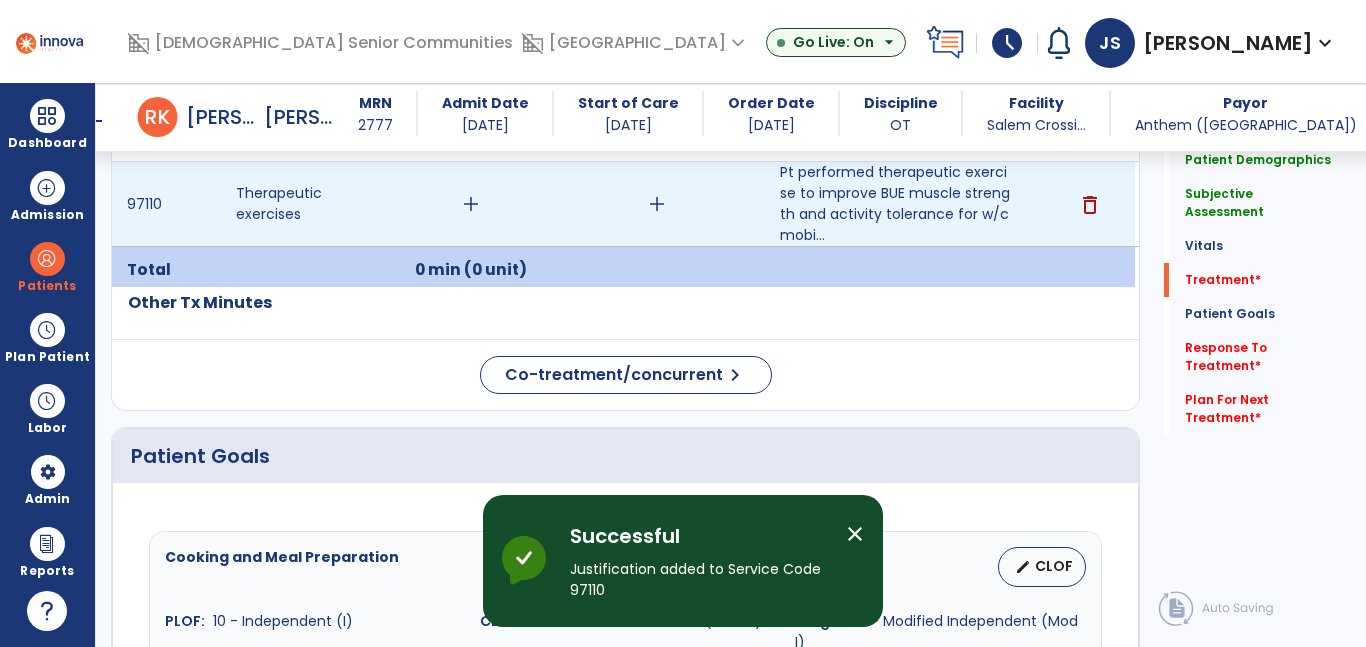 click on "add" at bounding box center (471, 204) 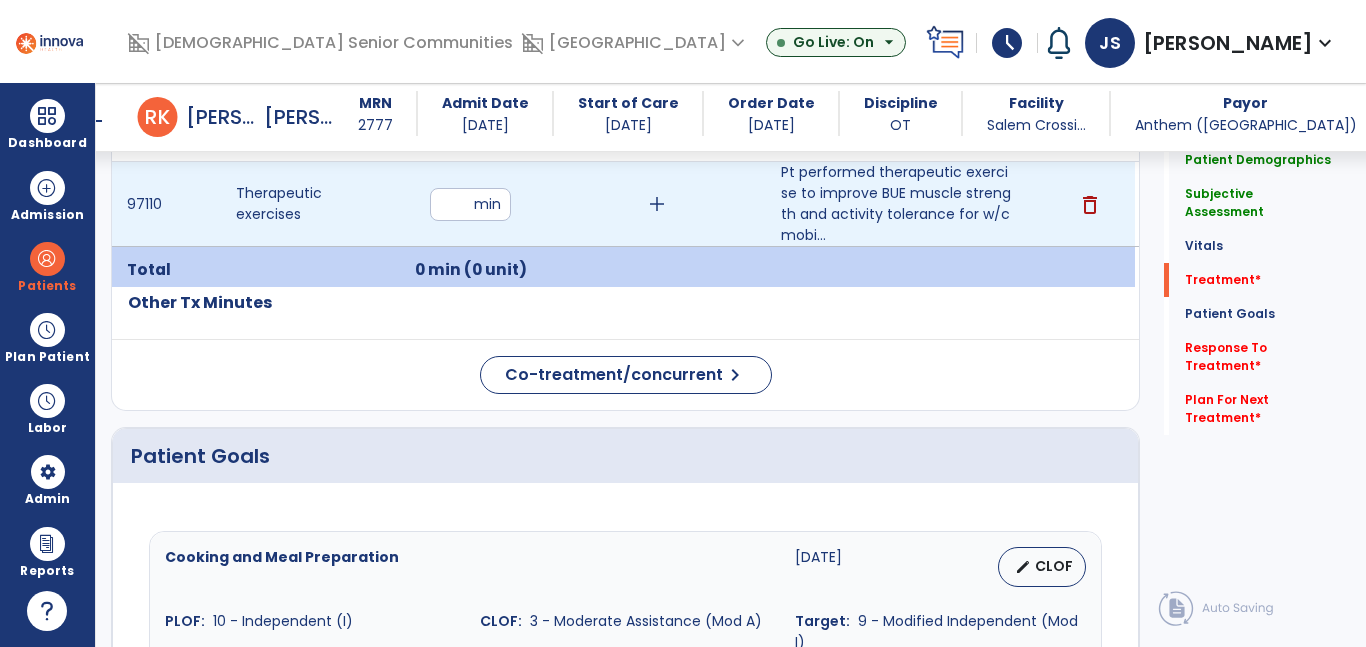 type on "**" 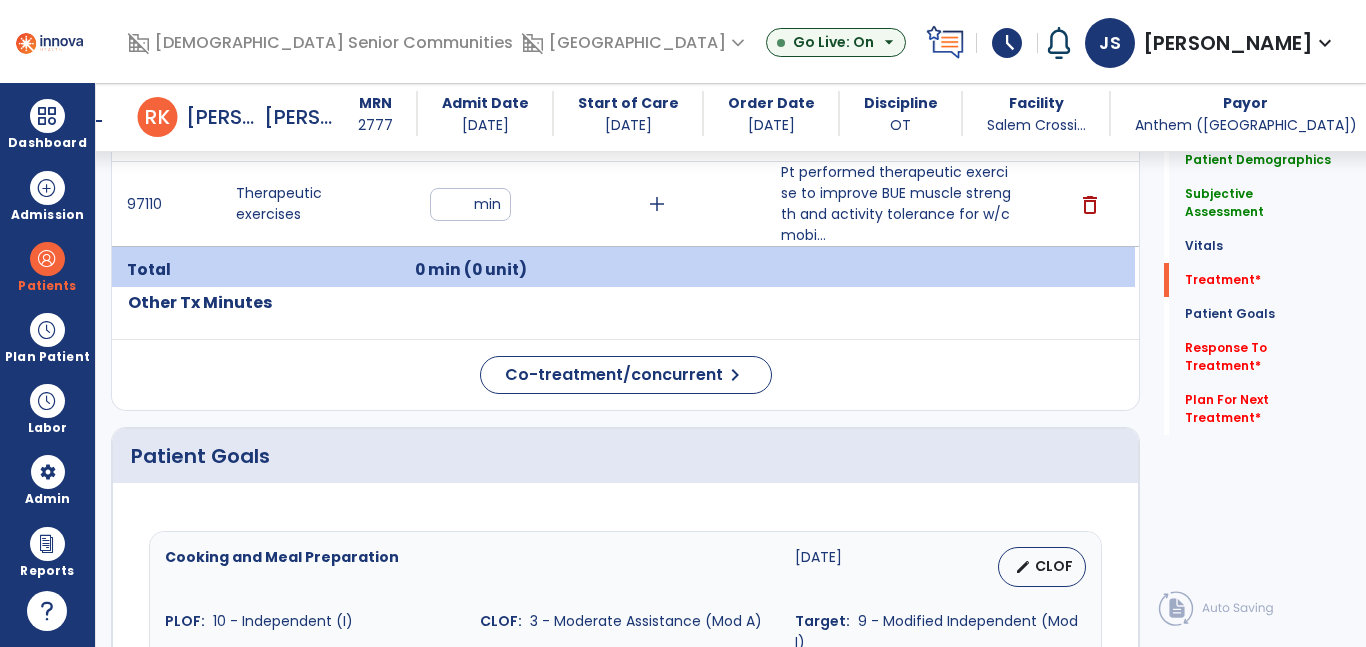 click on "Patient Demographics  Medical Diagnosis   Treatment Diagnosis   Precautions   Contraindications
Code
Description
Pdpm Clinical Category
R29.898" 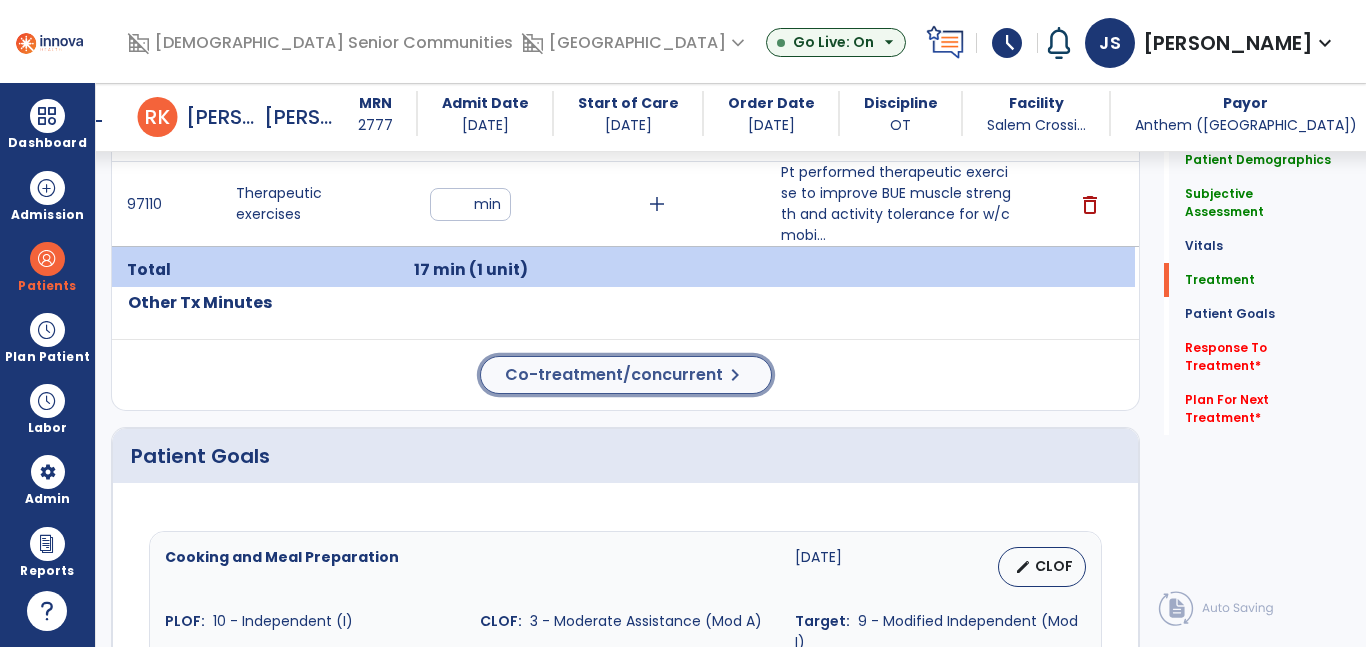 click on "Co-treatment/concurrent" 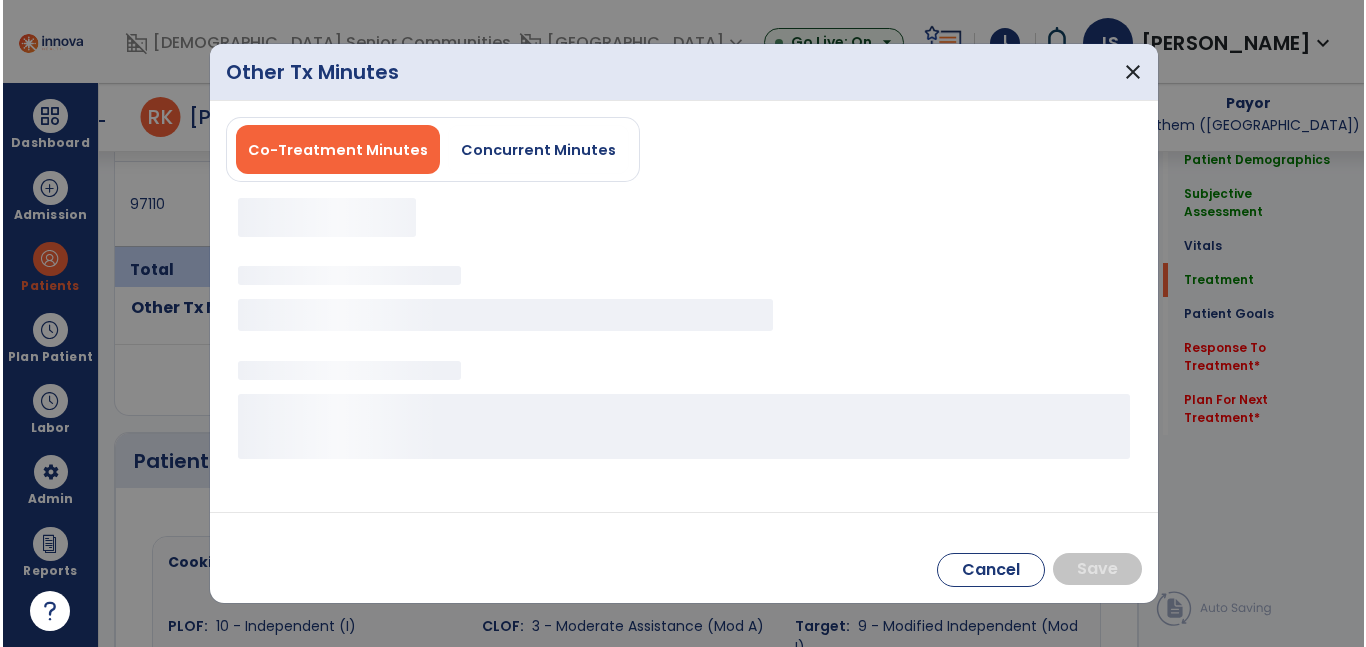 scroll, scrollTop: 1194, scrollLeft: 0, axis: vertical 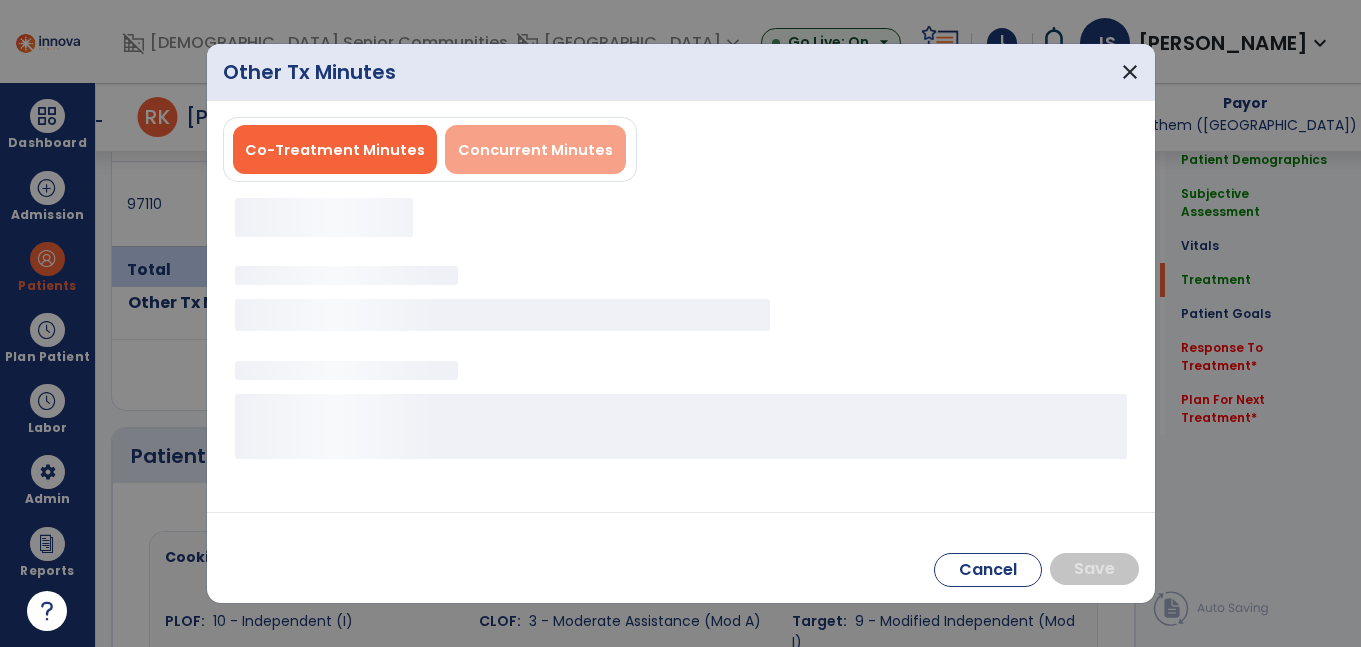 click on "Concurrent Minutes" at bounding box center [535, 150] 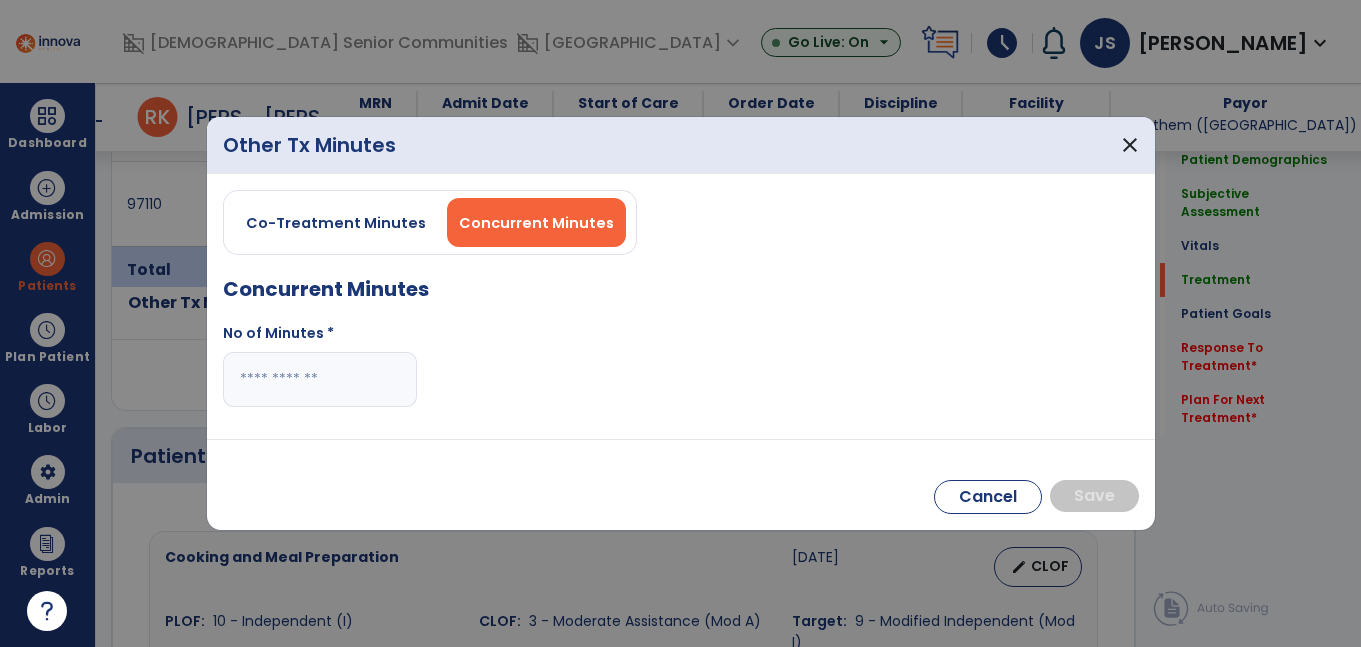 click at bounding box center (320, 379) 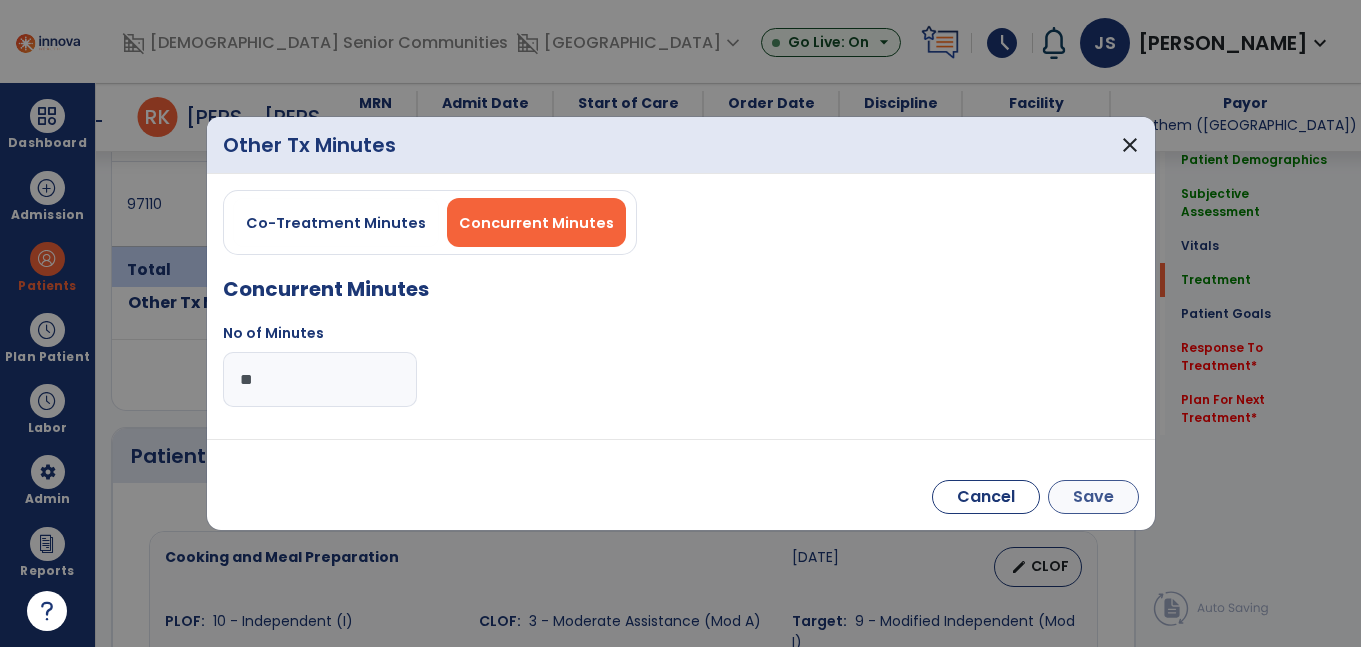 type on "**" 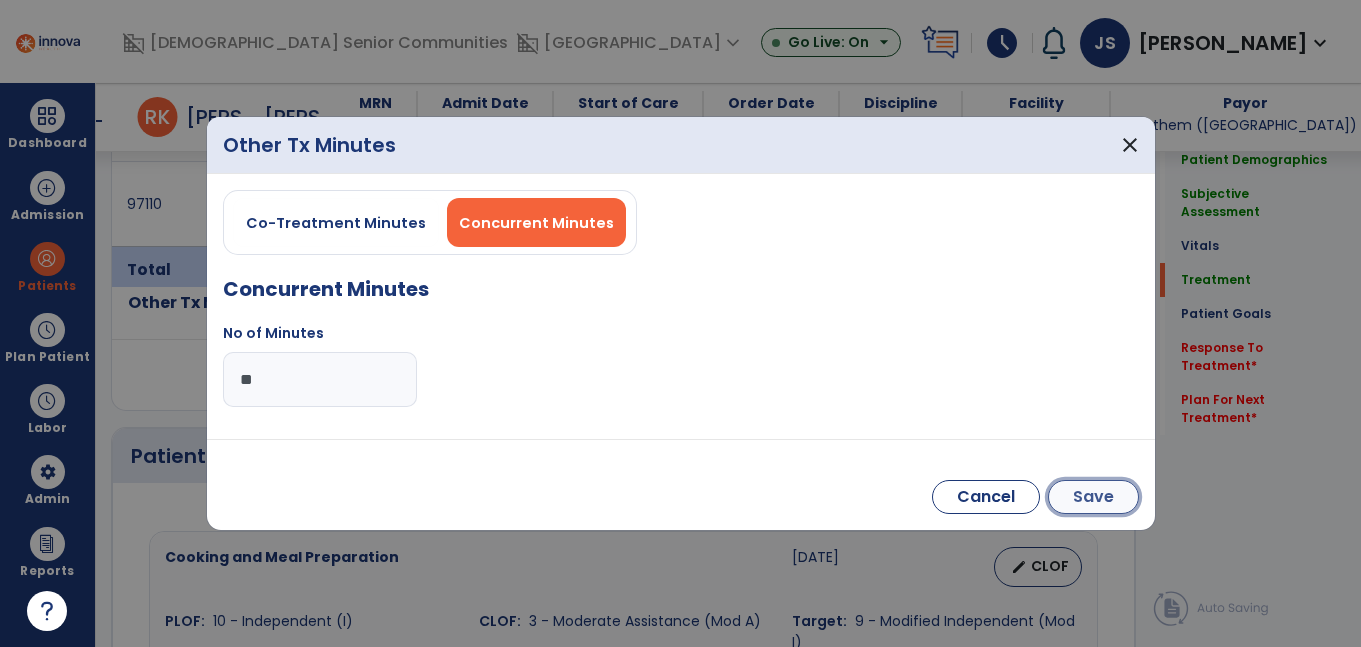 click on "Save" at bounding box center [1093, 497] 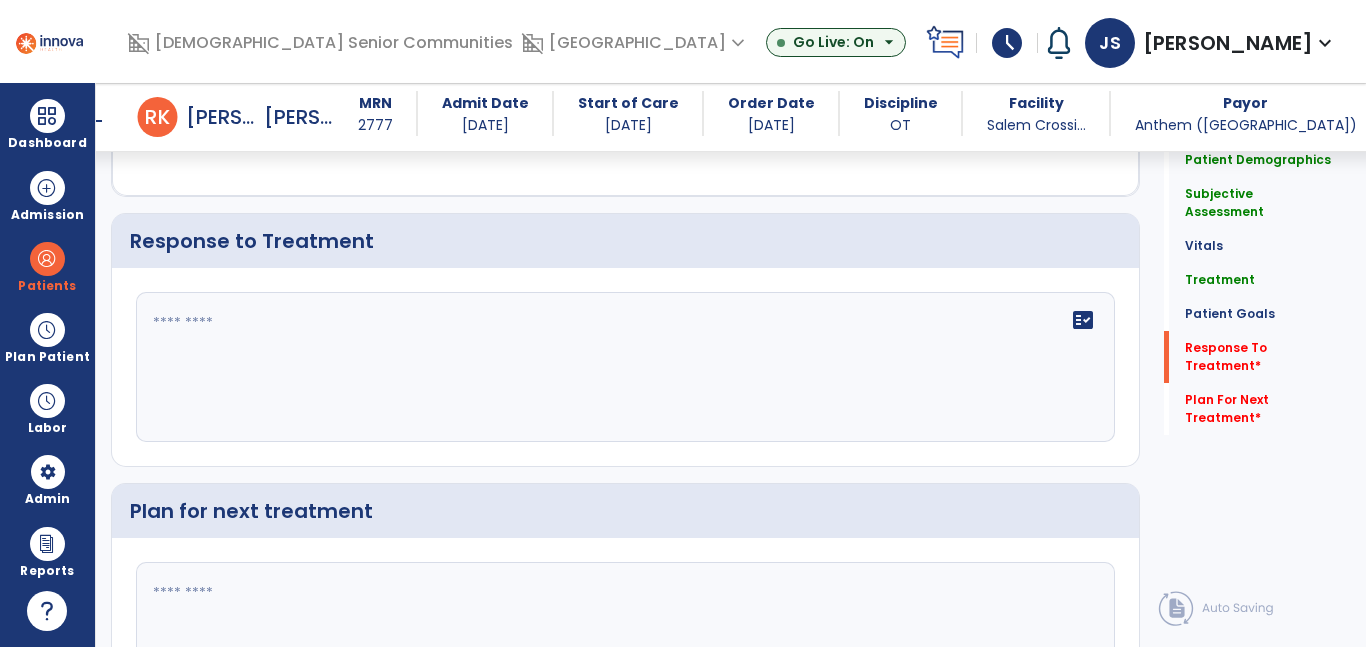 scroll, scrollTop: 2782, scrollLeft: 0, axis: vertical 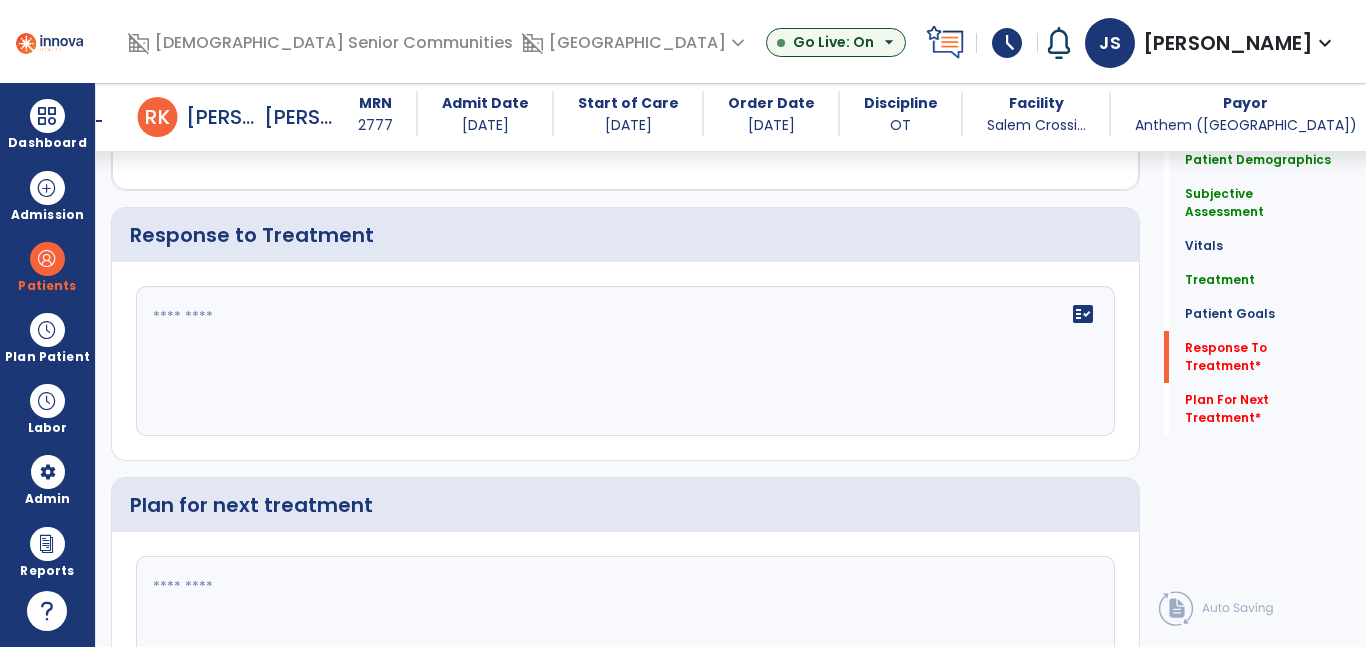 click on "fact_check" 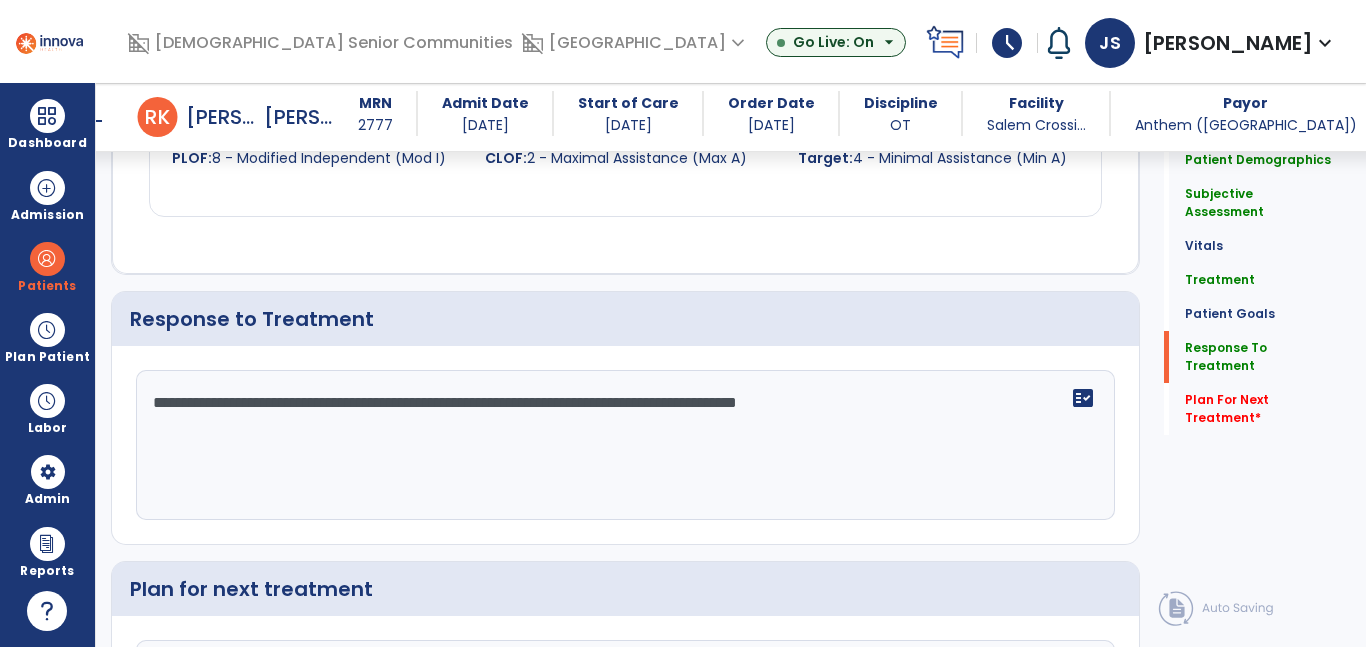 scroll, scrollTop: 2782, scrollLeft: 0, axis: vertical 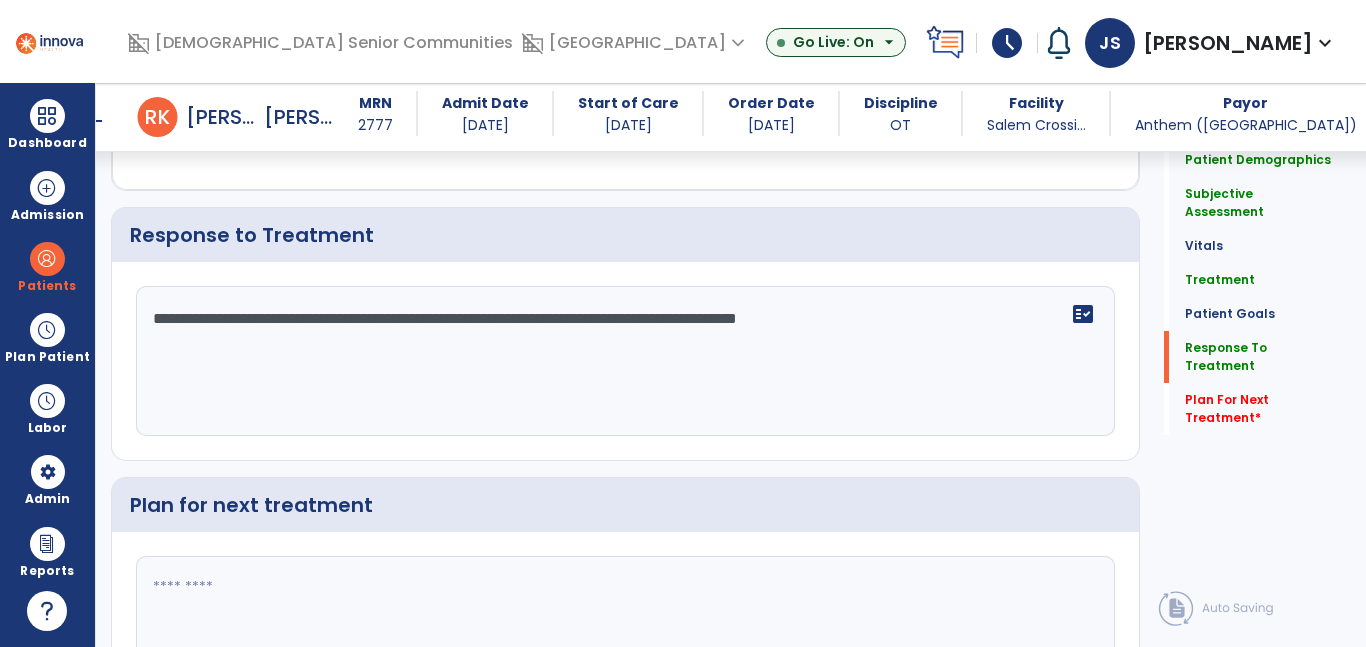 type on "**********" 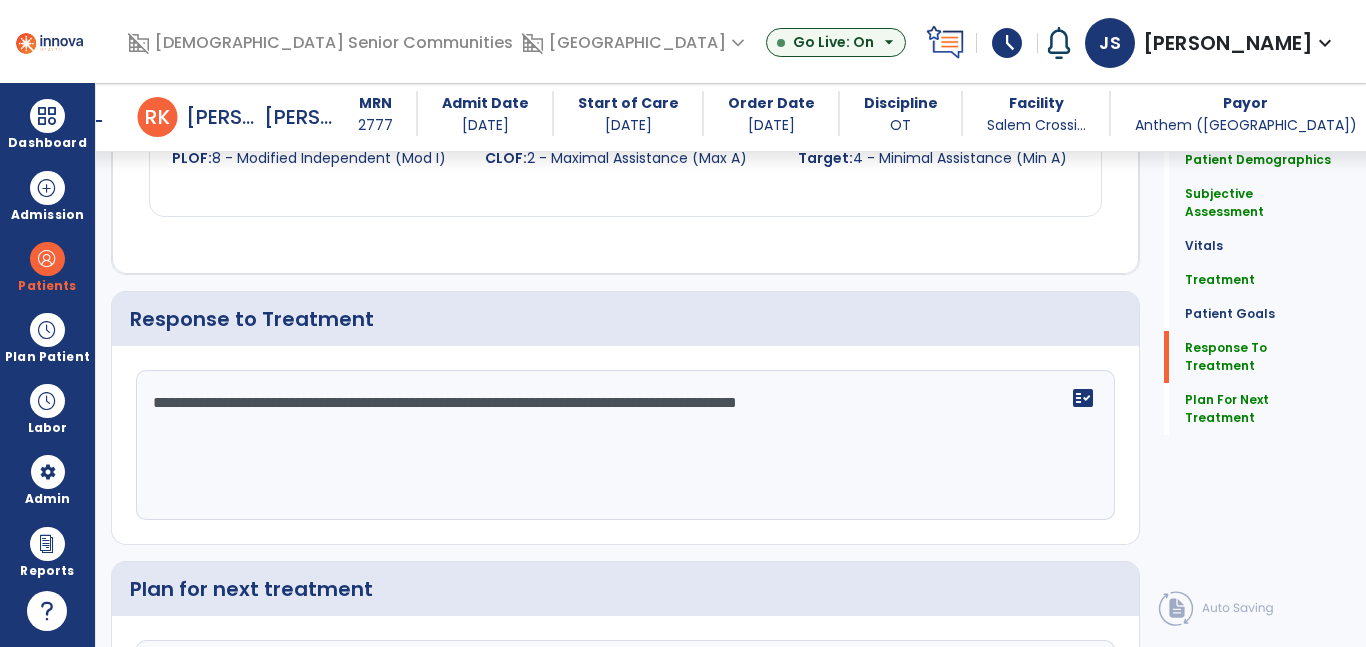 scroll, scrollTop: 2782, scrollLeft: 0, axis: vertical 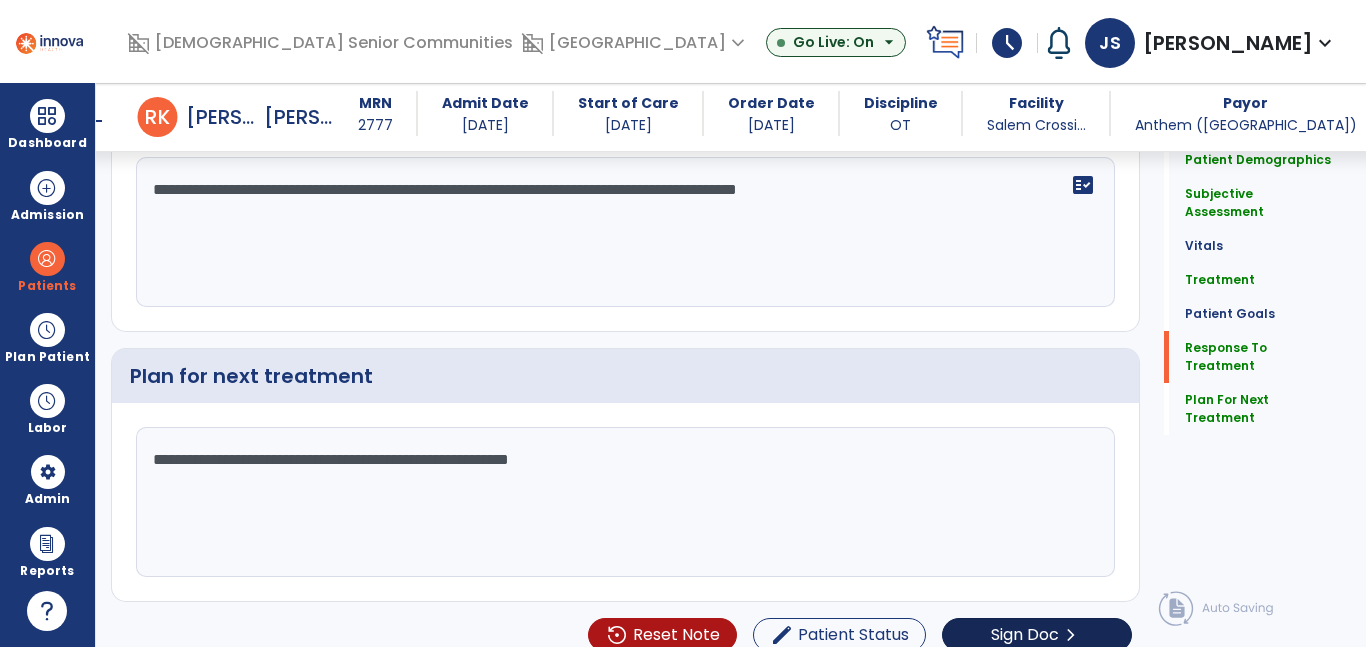 type on "**********" 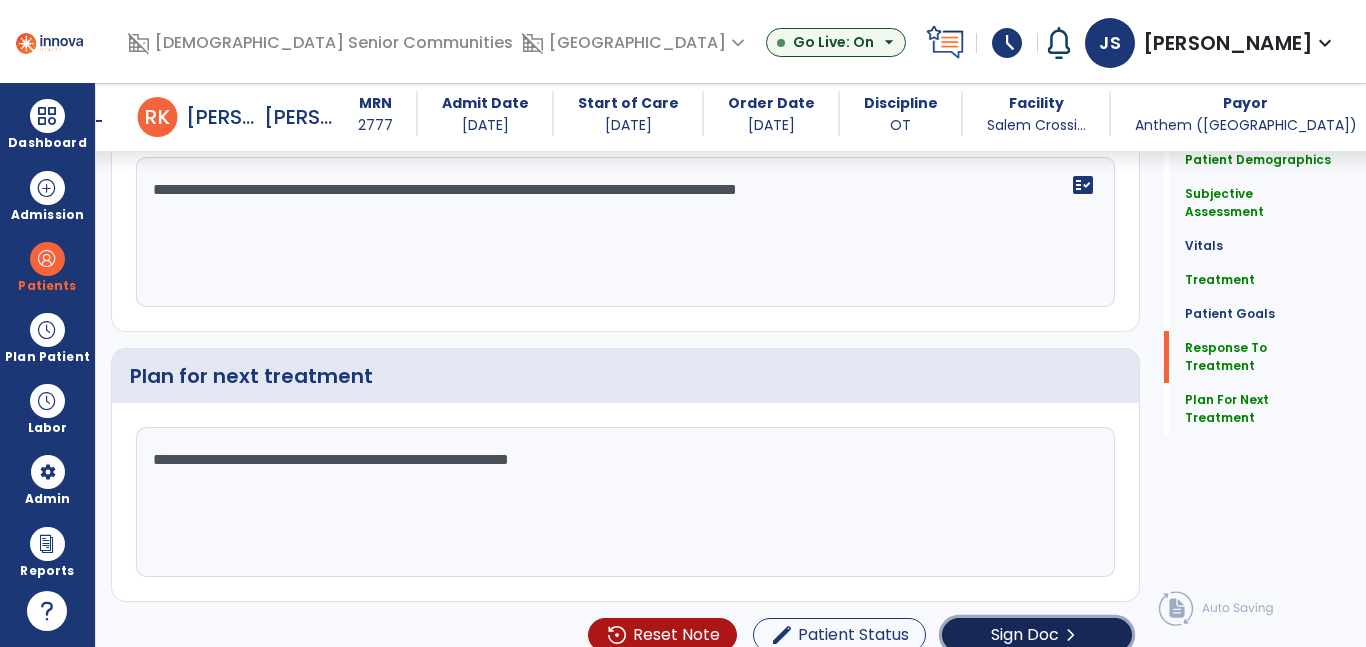 click on "Sign Doc  chevron_right" 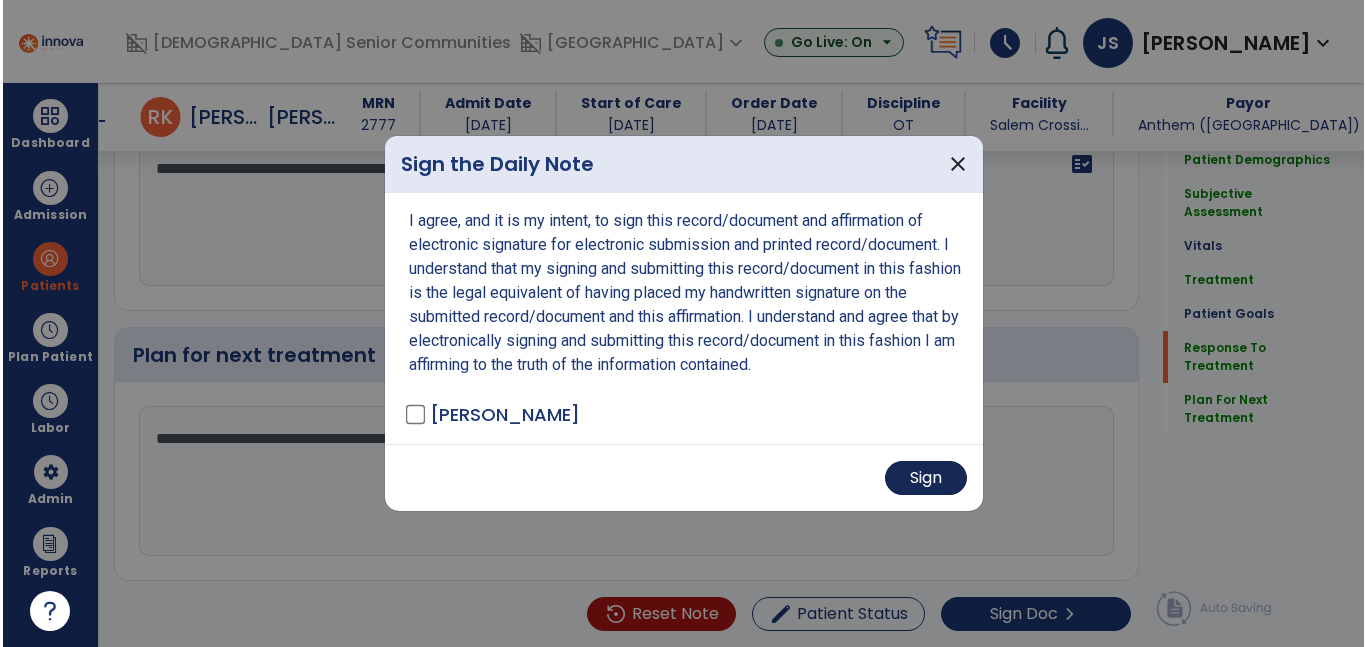 scroll, scrollTop: 2972, scrollLeft: 0, axis: vertical 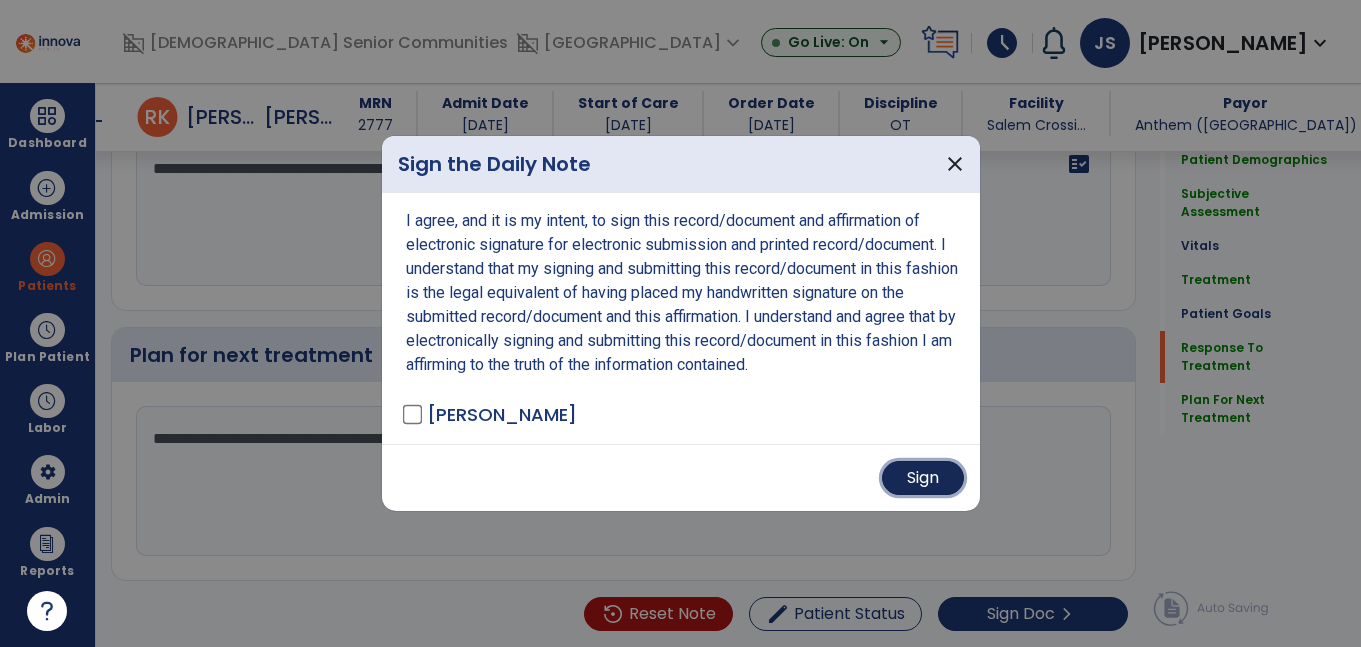 click on "Sign" at bounding box center [923, 478] 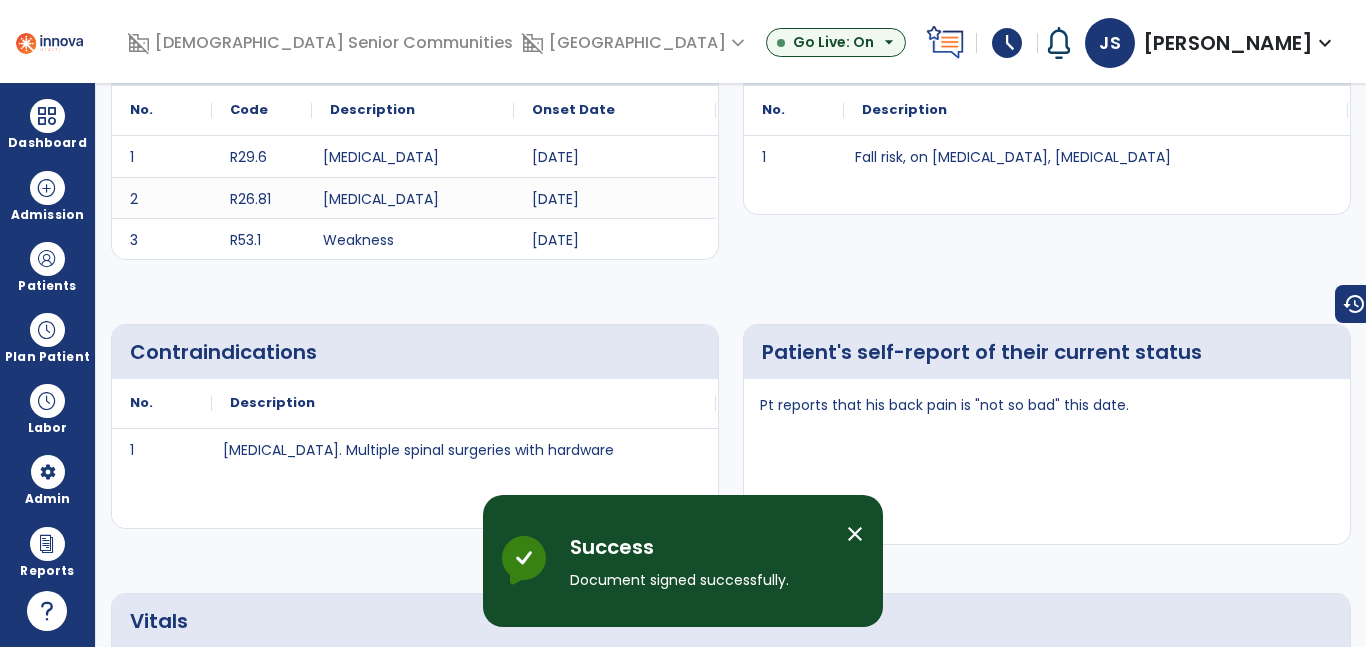 scroll, scrollTop: 0, scrollLeft: 0, axis: both 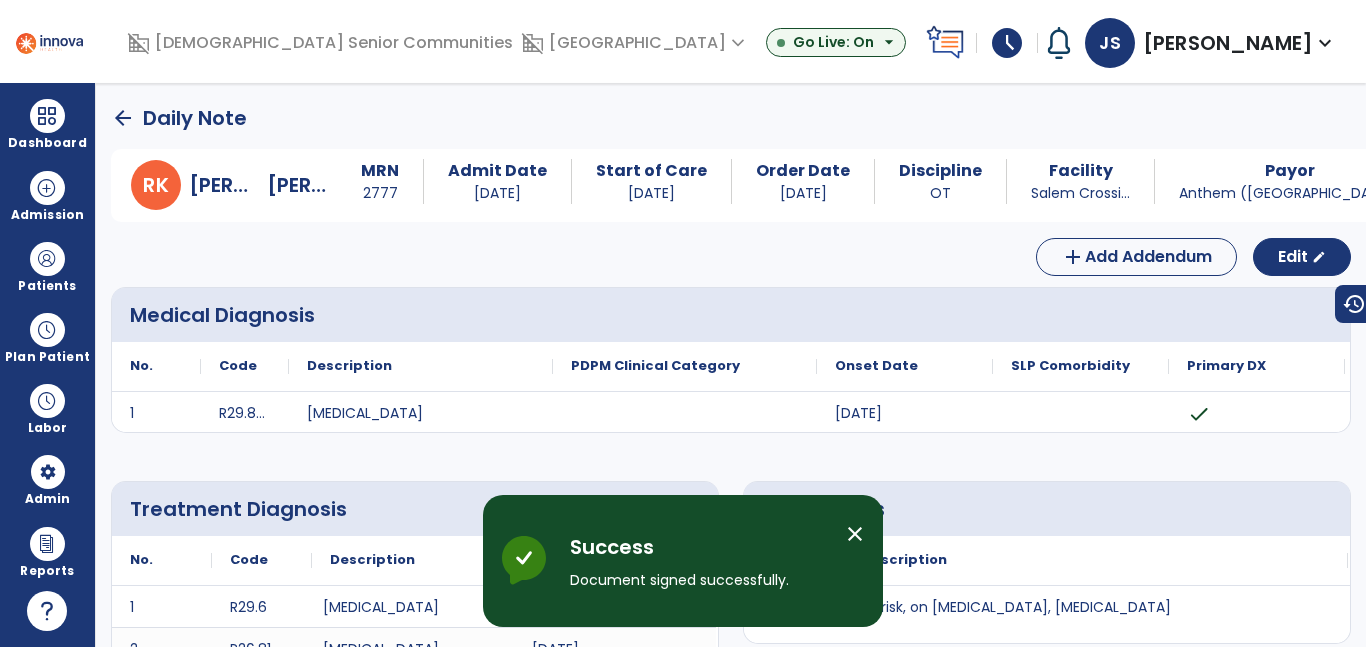 click on "arrow_back" 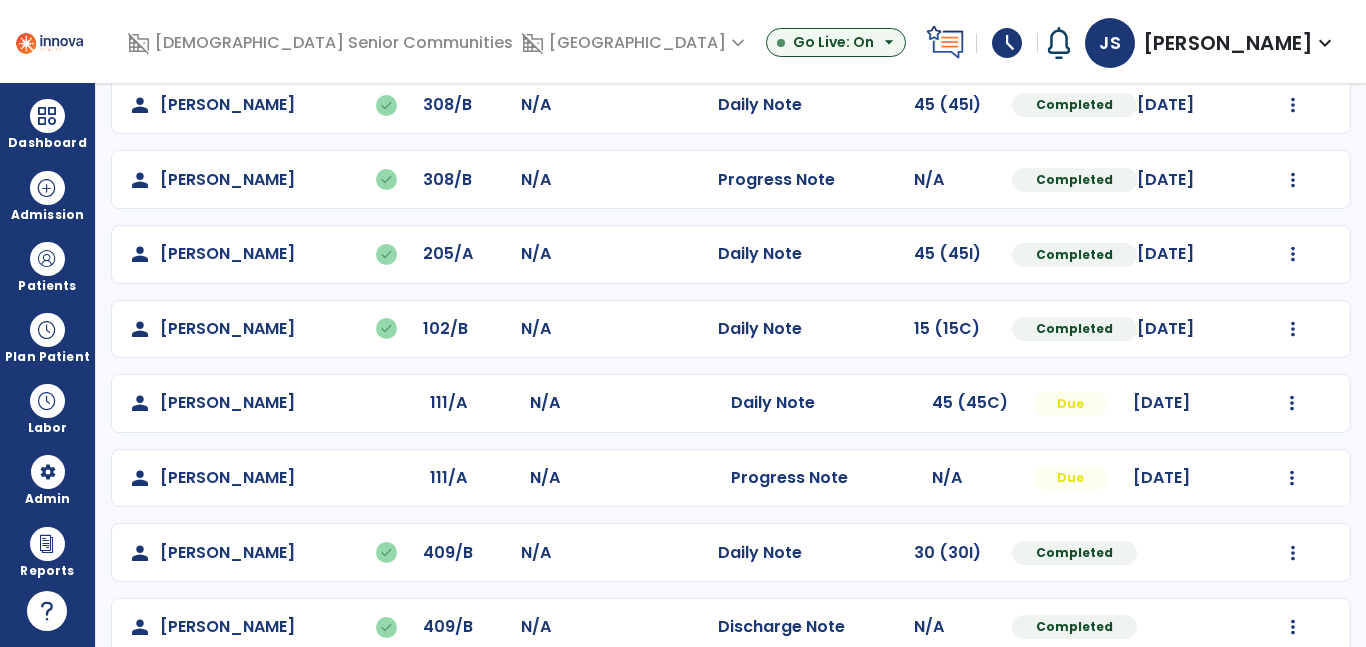 scroll, scrollTop: 887, scrollLeft: 0, axis: vertical 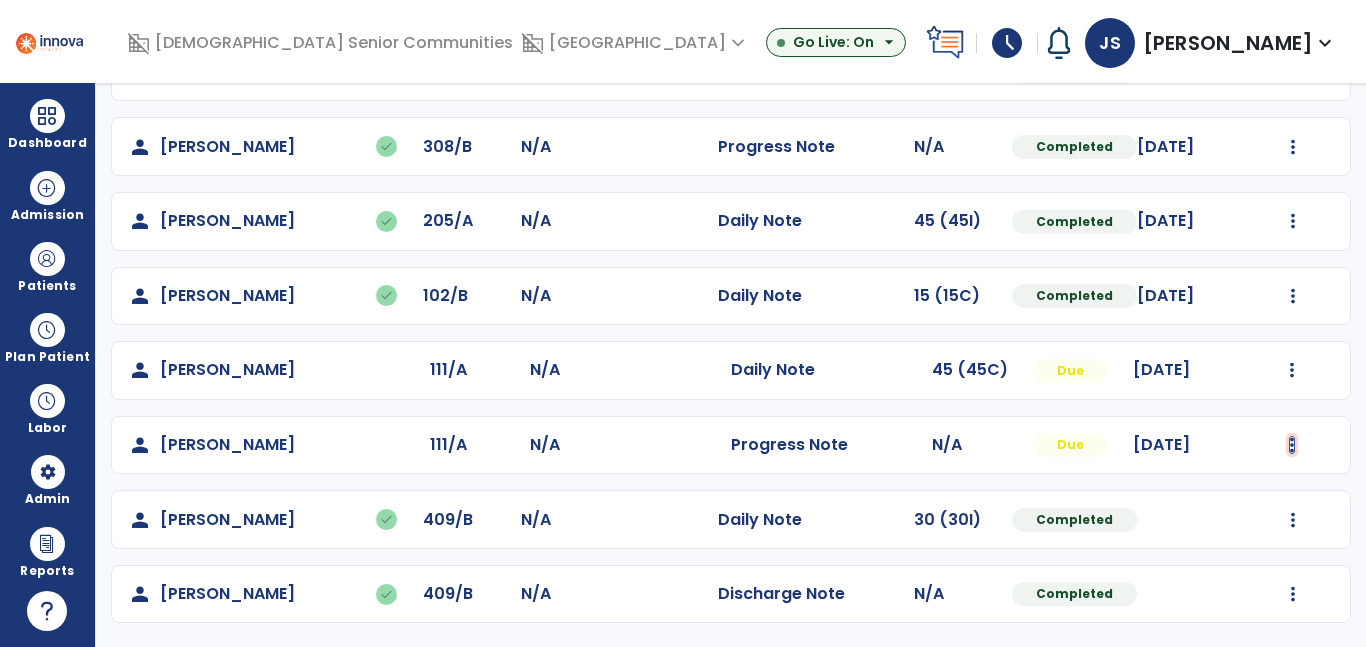 click at bounding box center (1293, -599) 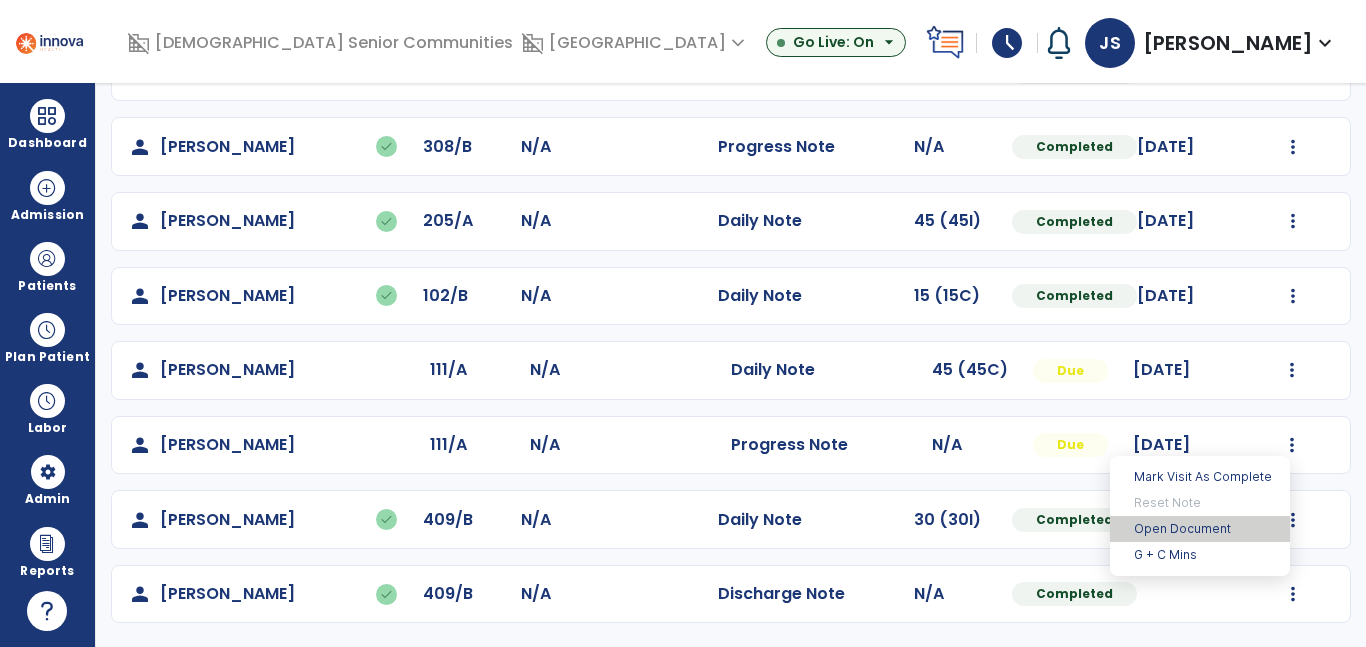 click on "Open Document" at bounding box center [1200, 529] 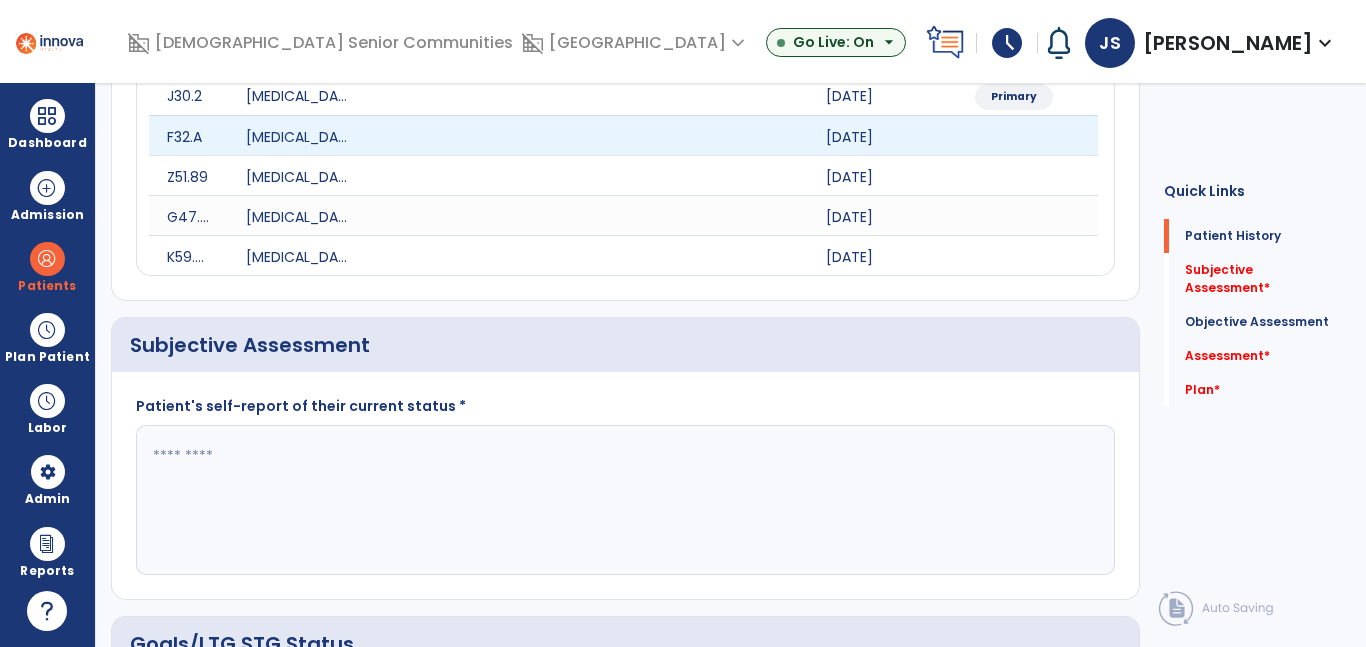 scroll, scrollTop: 0, scrollLeft: 0, axis: both 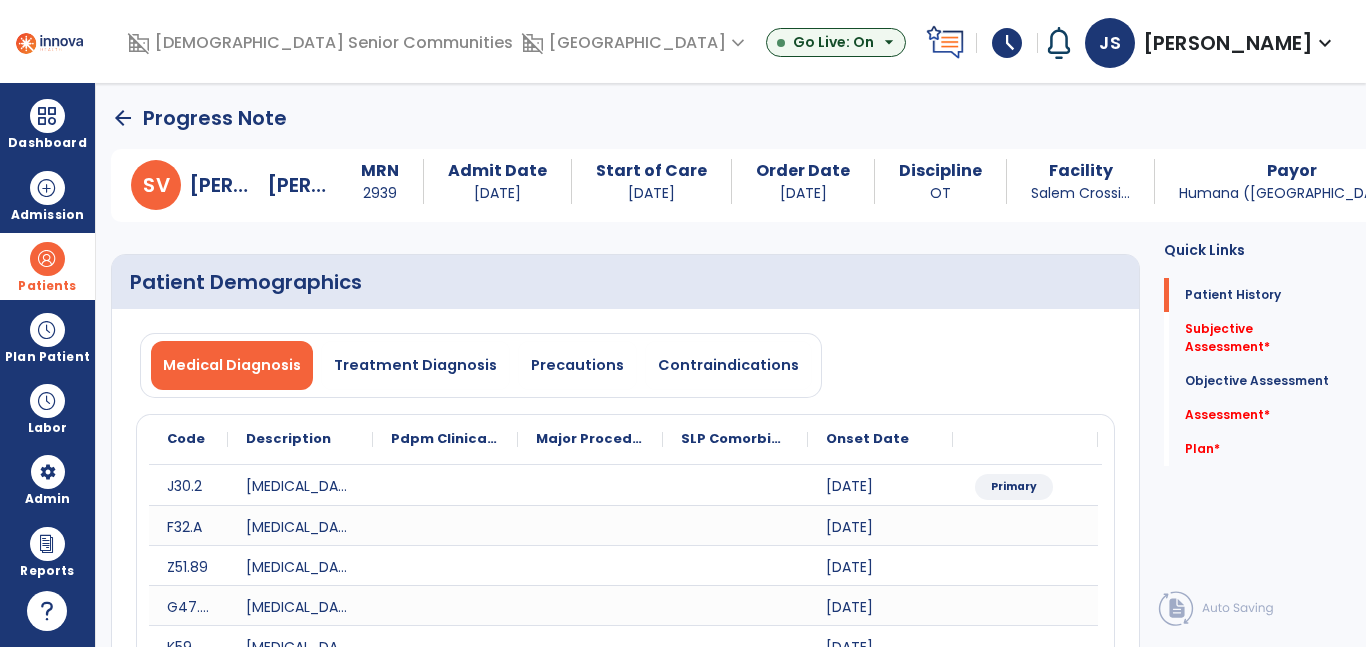 click at bounding box center [47, 259] 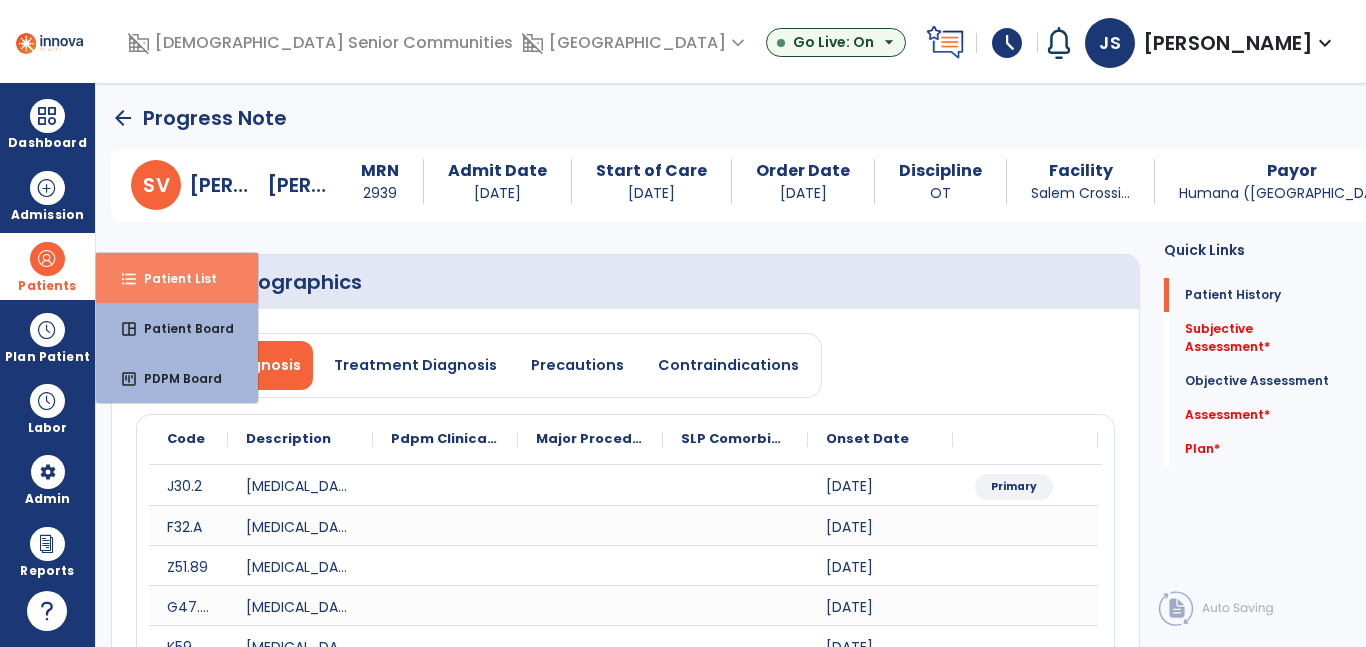 click on "Patient List" at bounding box center [172, 278] 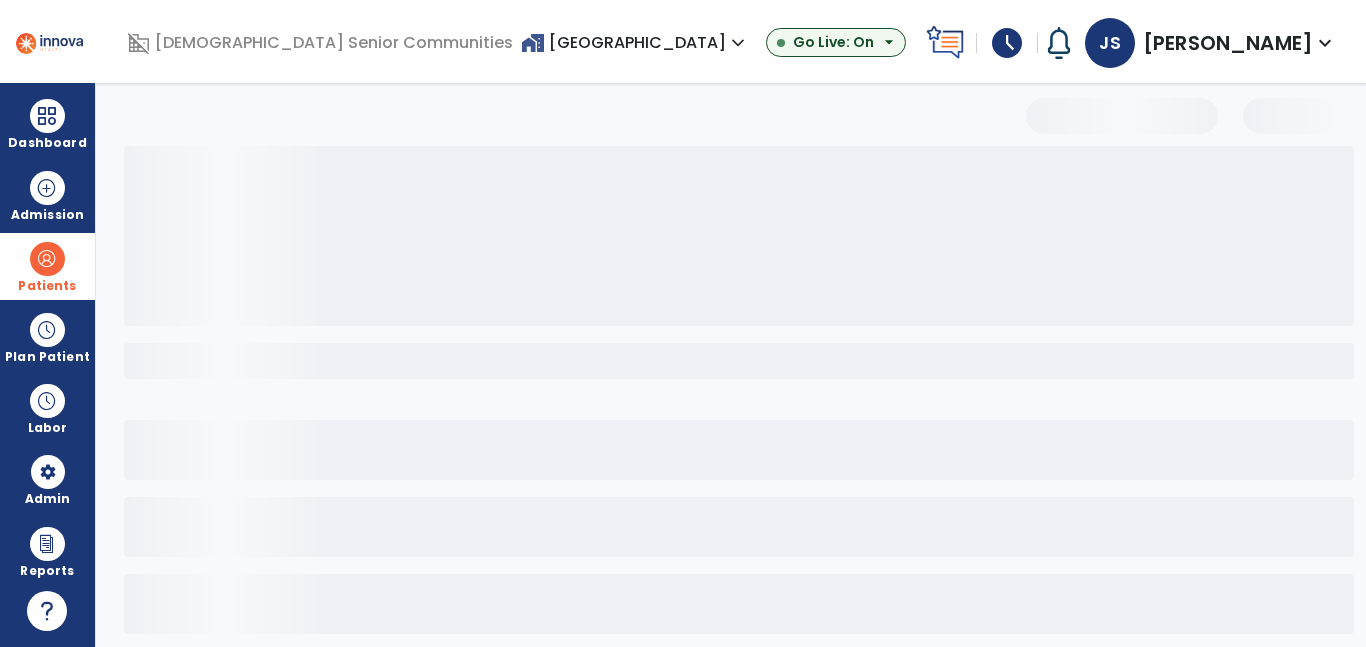 select on "***" 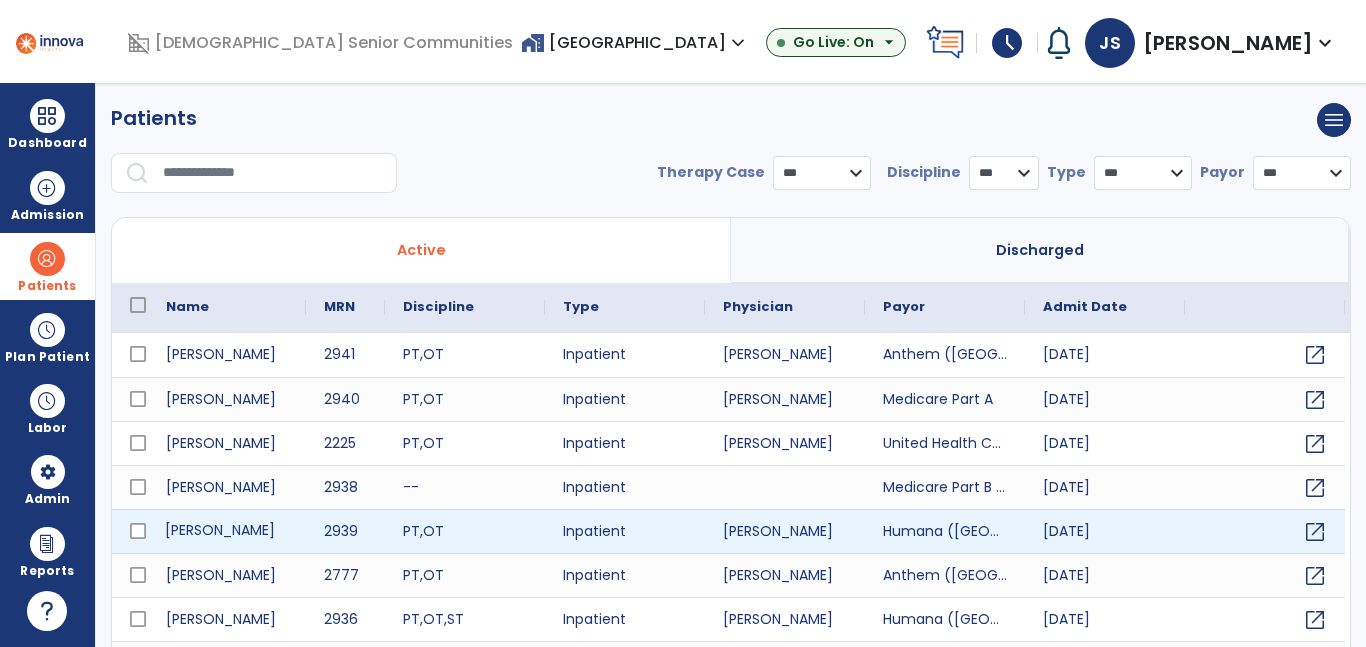 click on "[PERSON_NAME]" at bounding box center (227, 531) 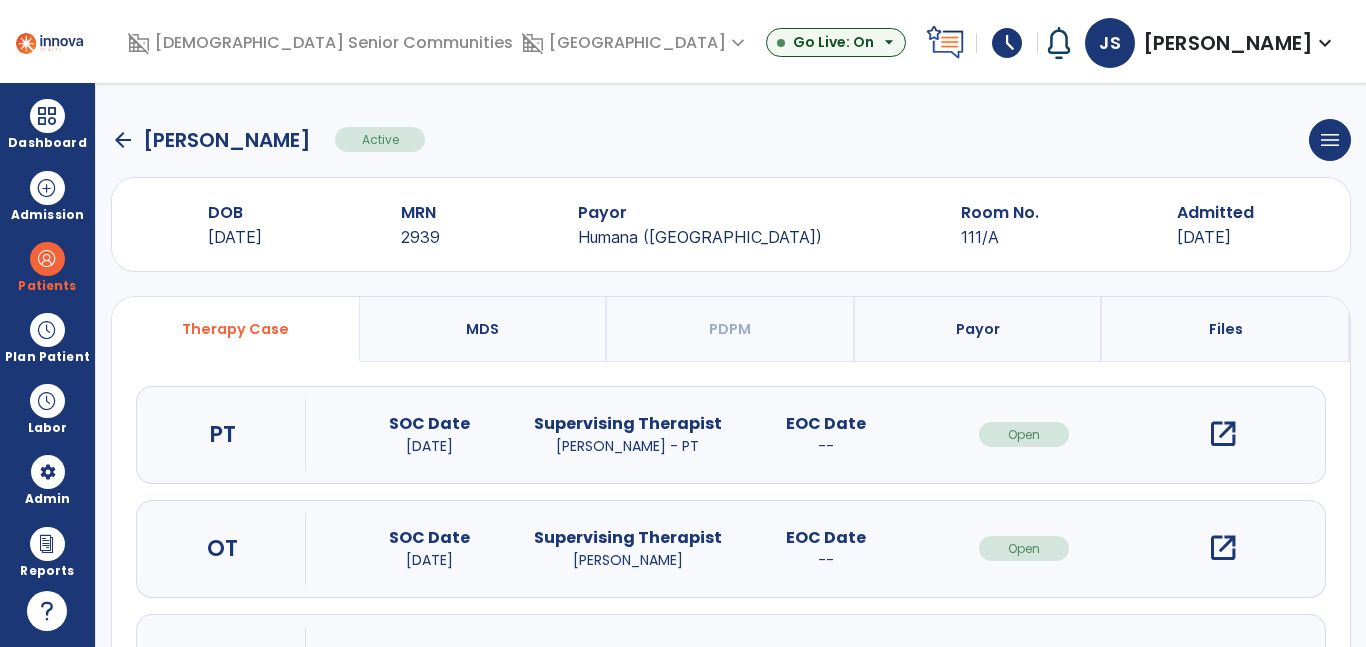 scroll, scrollTop: 0, scrollLeft: 0, axis: both 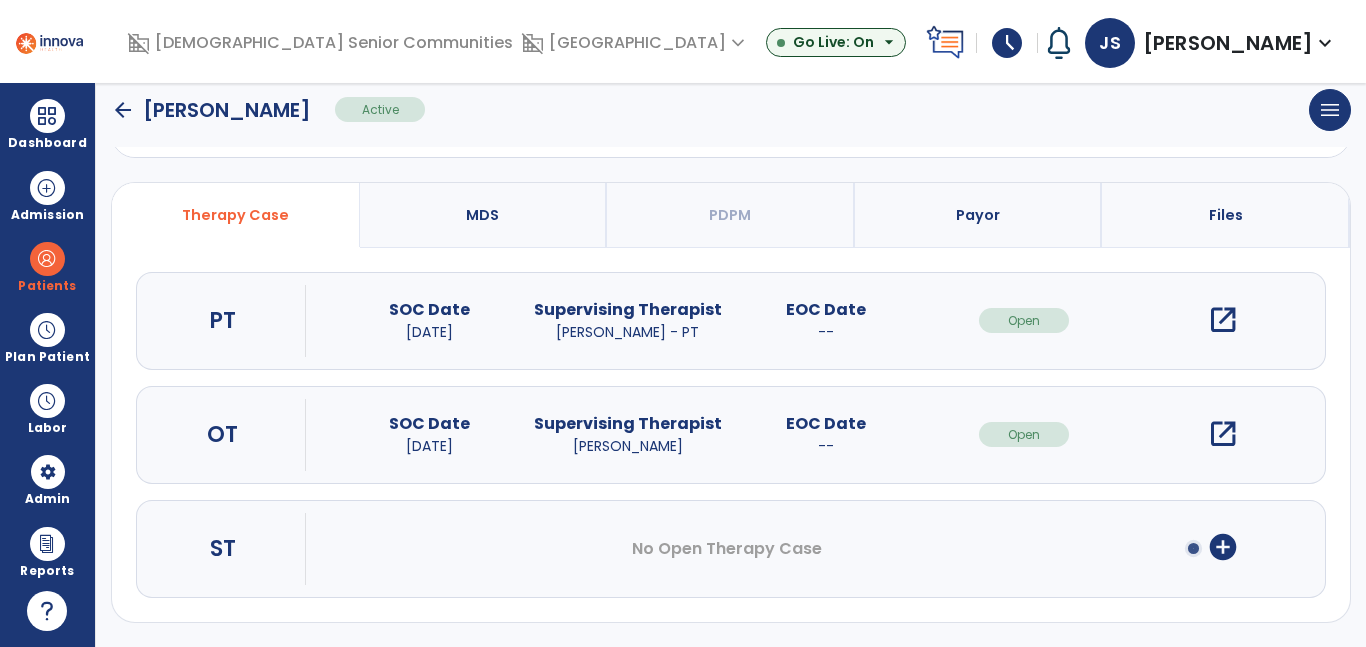 click on "open_in_new" at bounding box center (1223, 434) 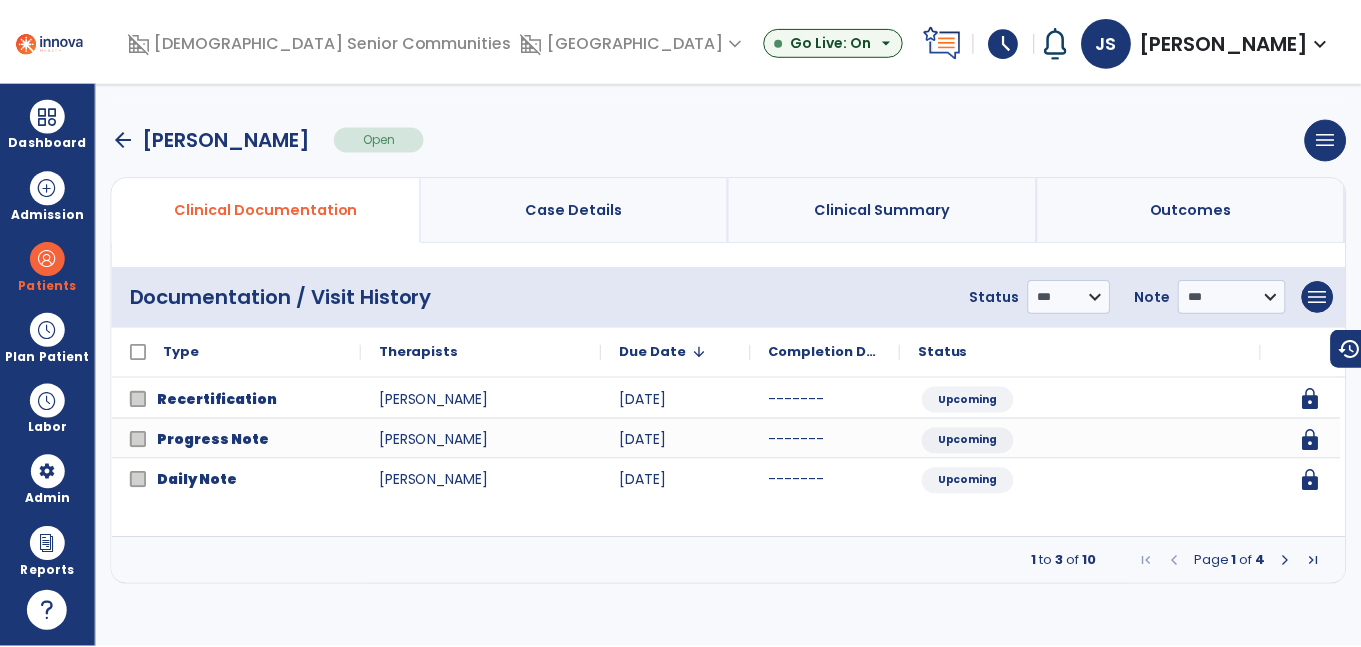 scroll, scrollTop: 0, scrollLeft: 0, axis: both 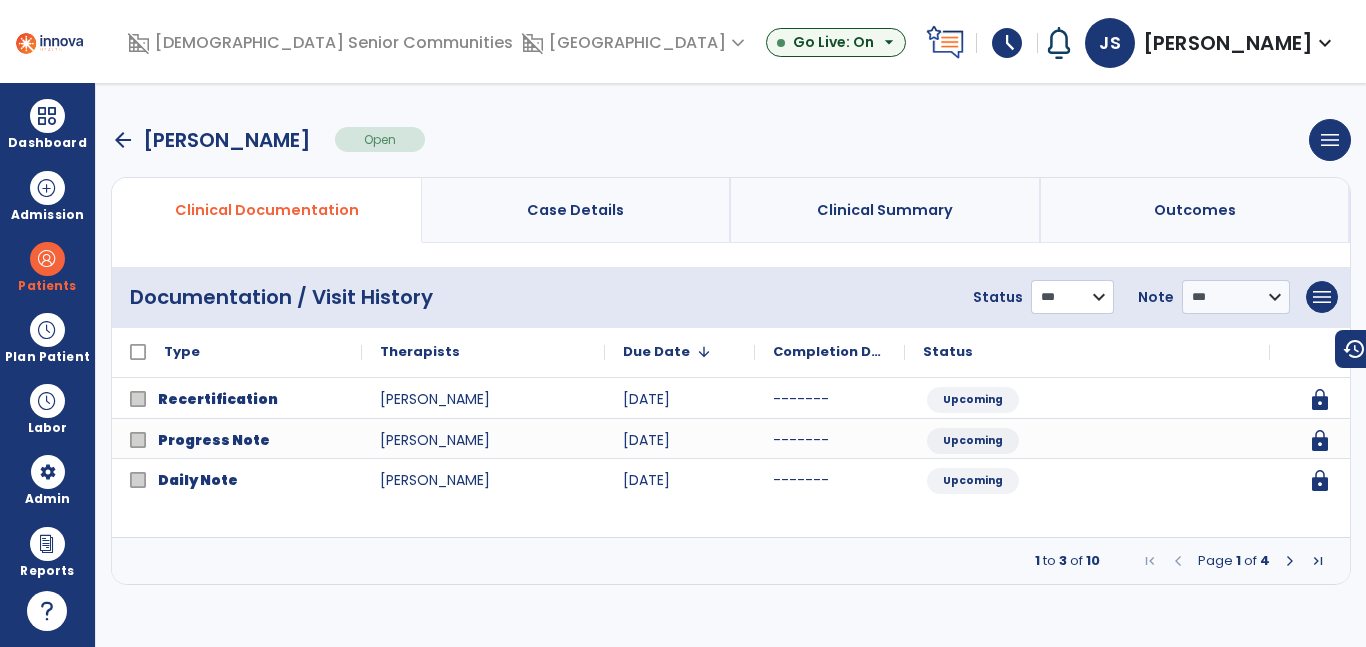 click on "**********" at bounding box center (1072, 297) 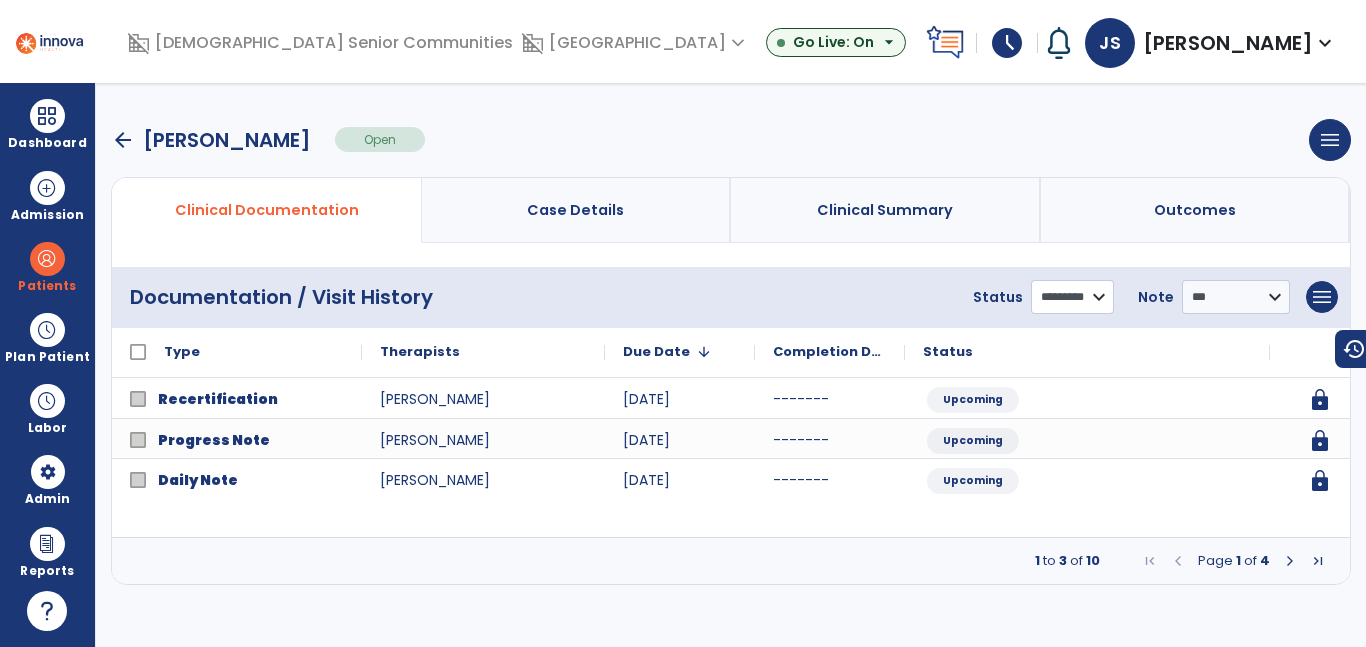 click on "**********" at bounding box center (1072, 297) 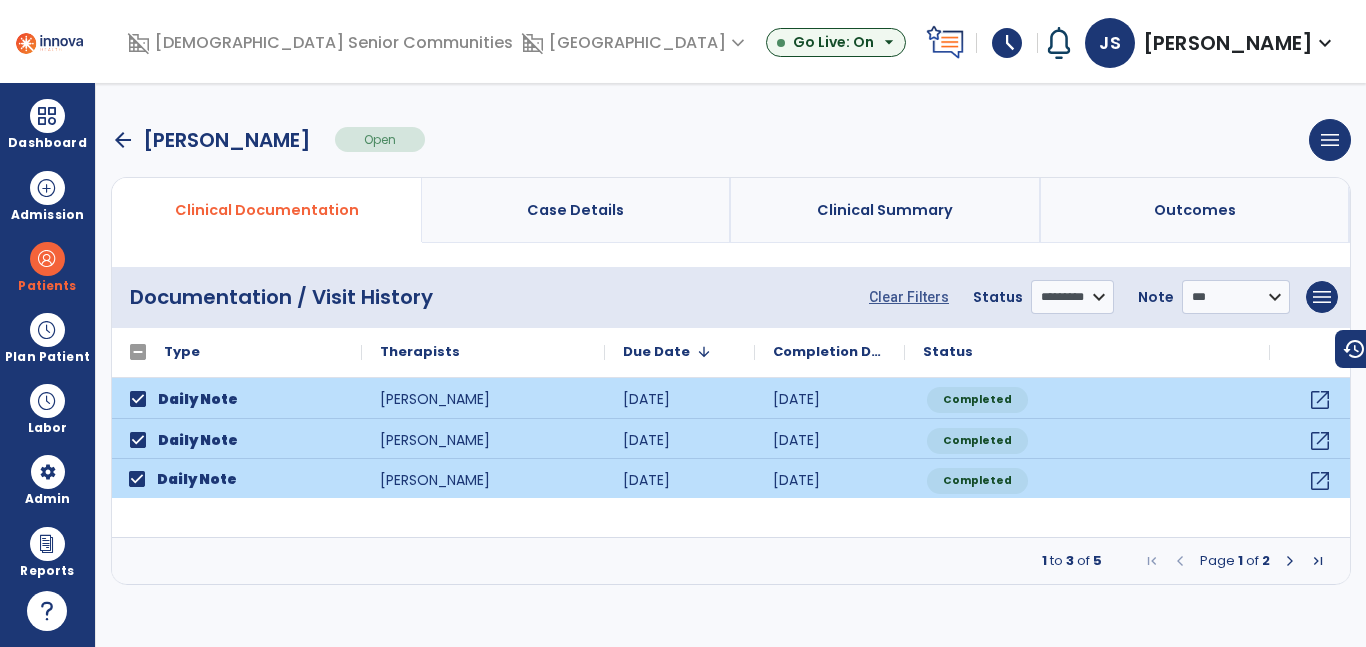 click at bounding box center [1290, 561] 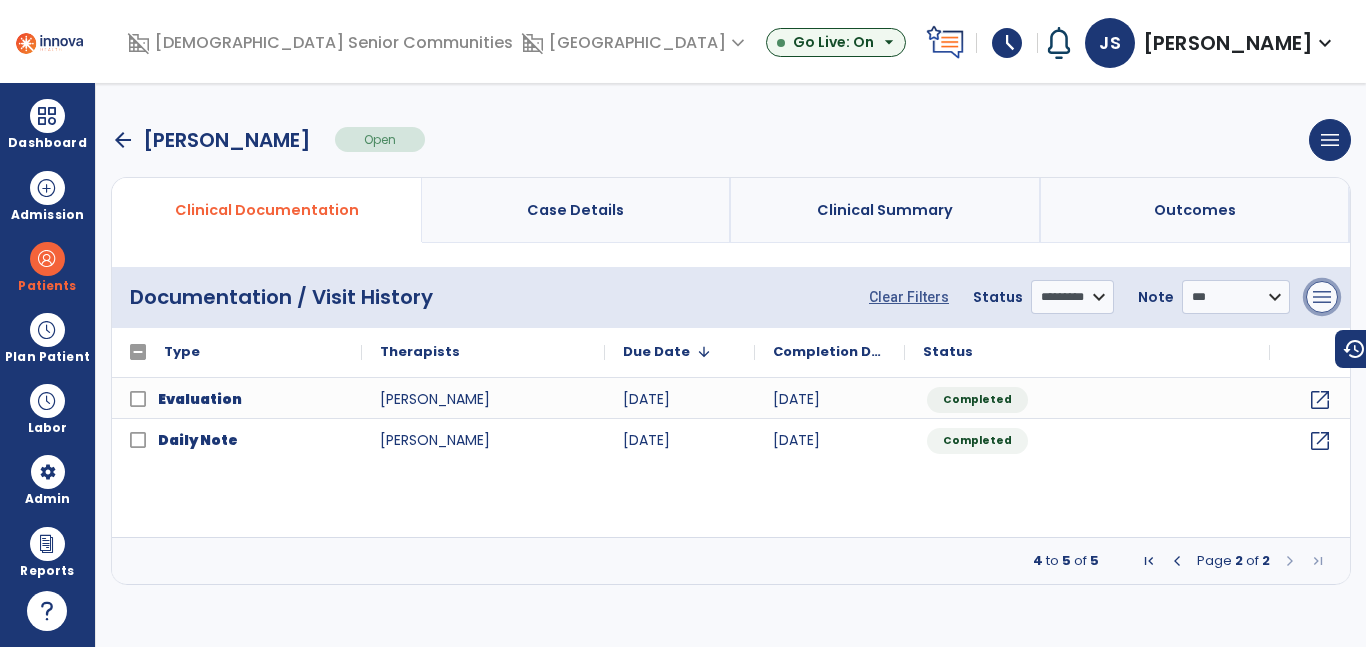 click on "menu" at bounding box center (1322, 297) 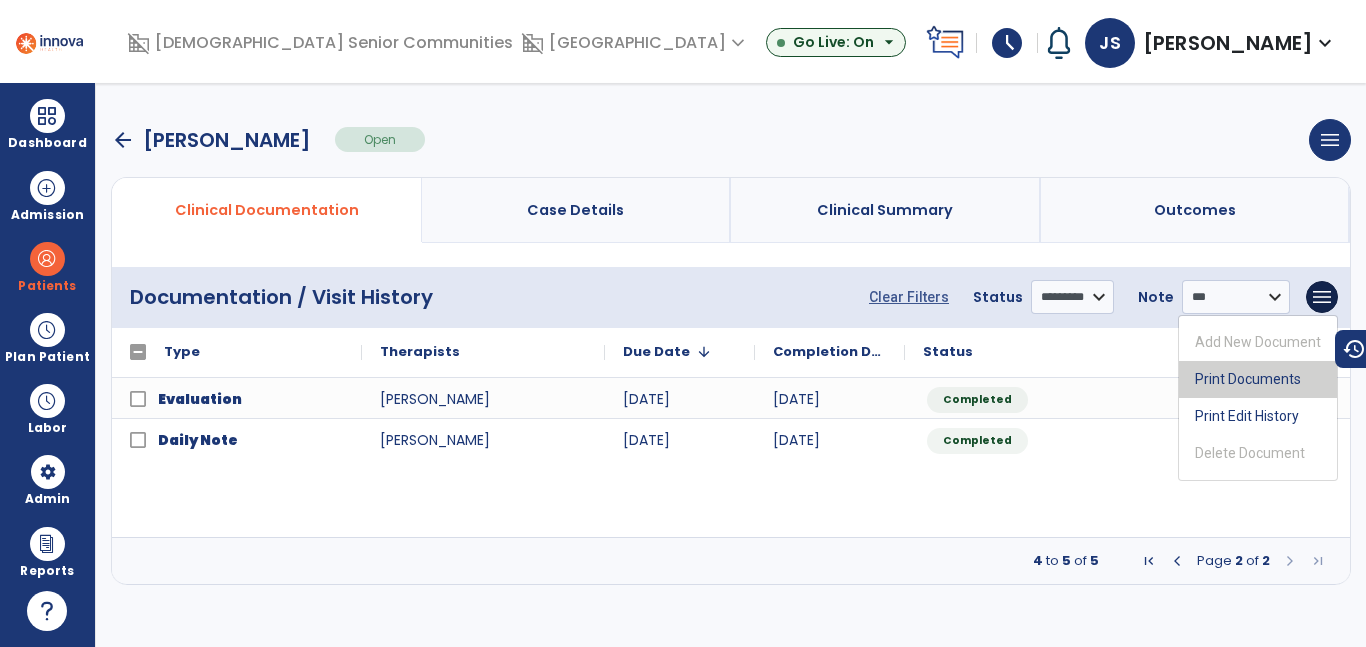 click on "Print Documents" at bounding box center (1258, 379) 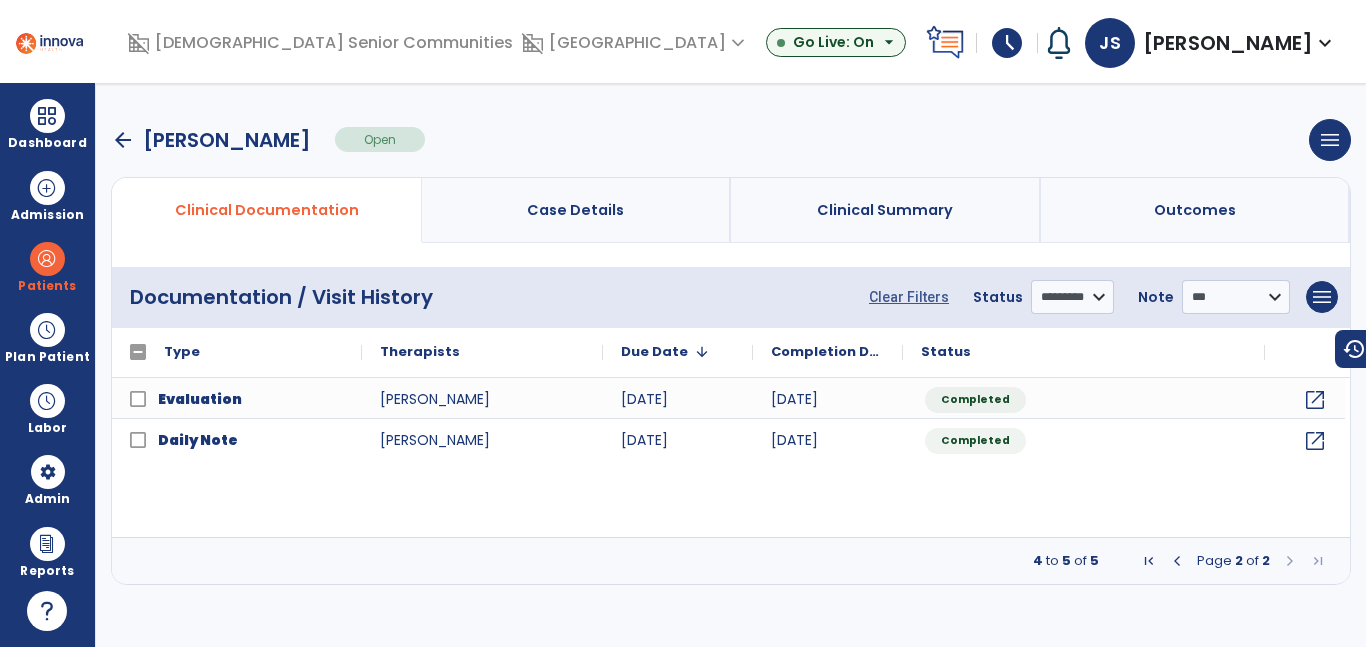 select on "***" 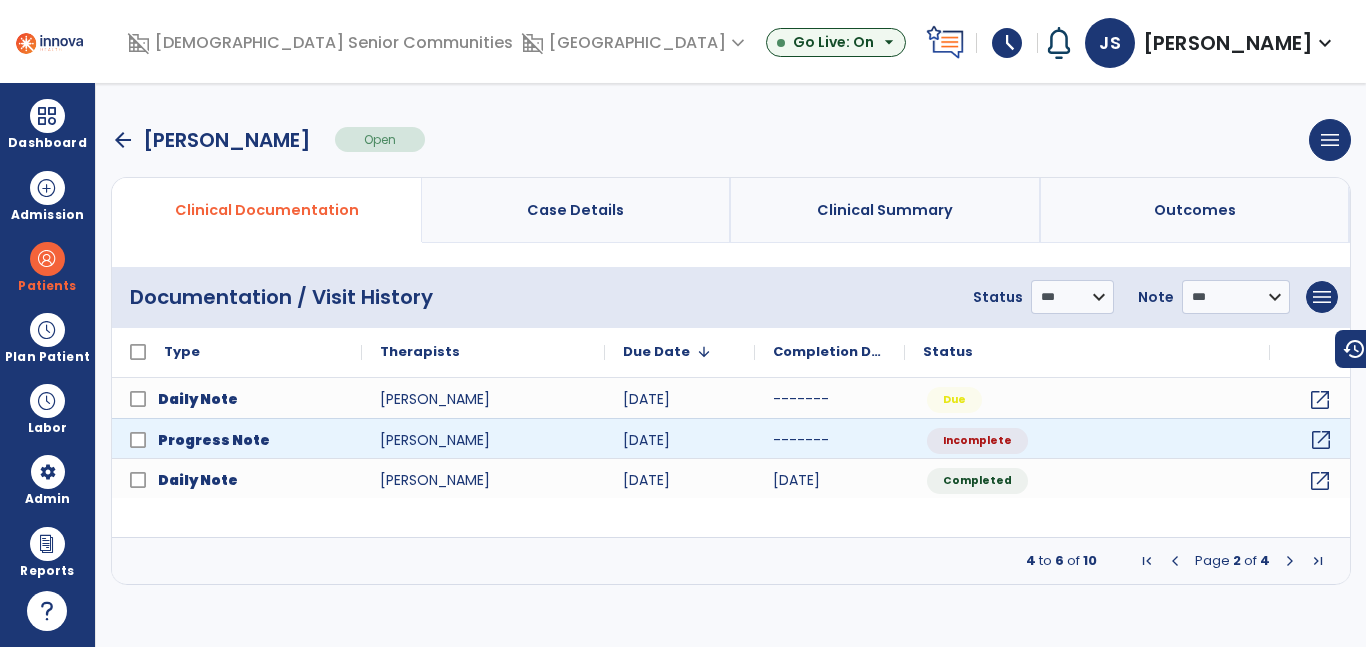 click on "open_in_new" 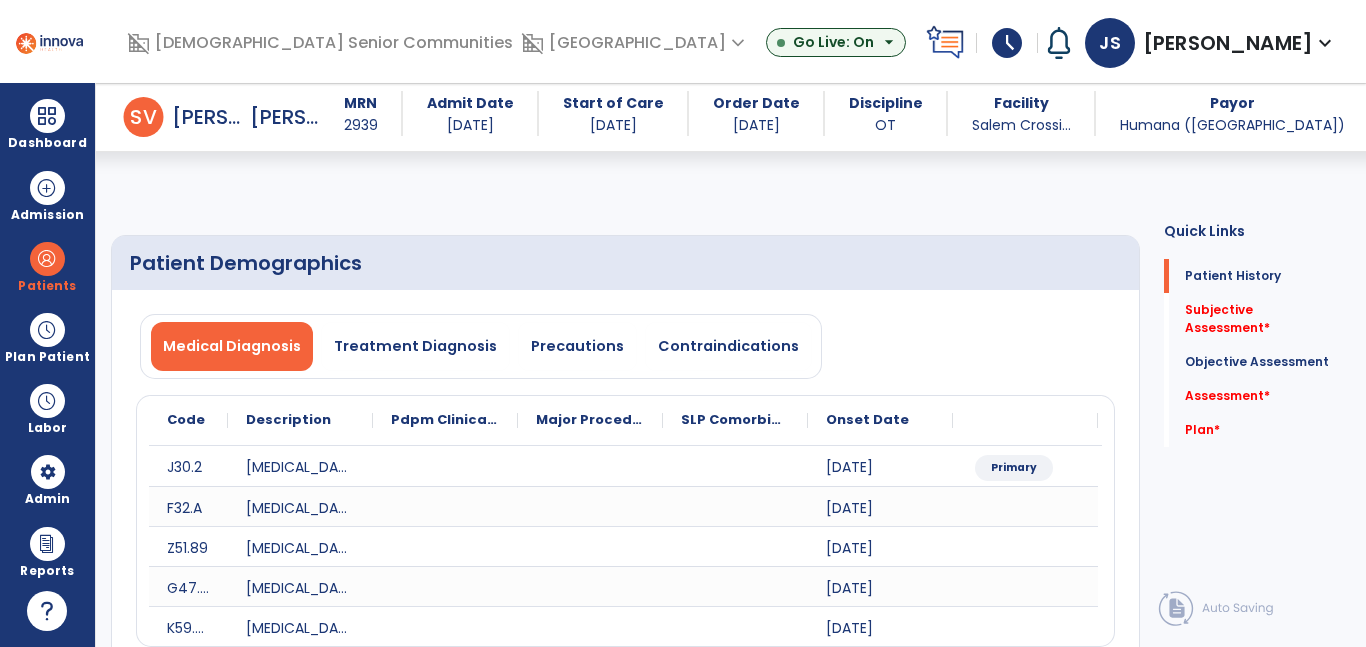 click 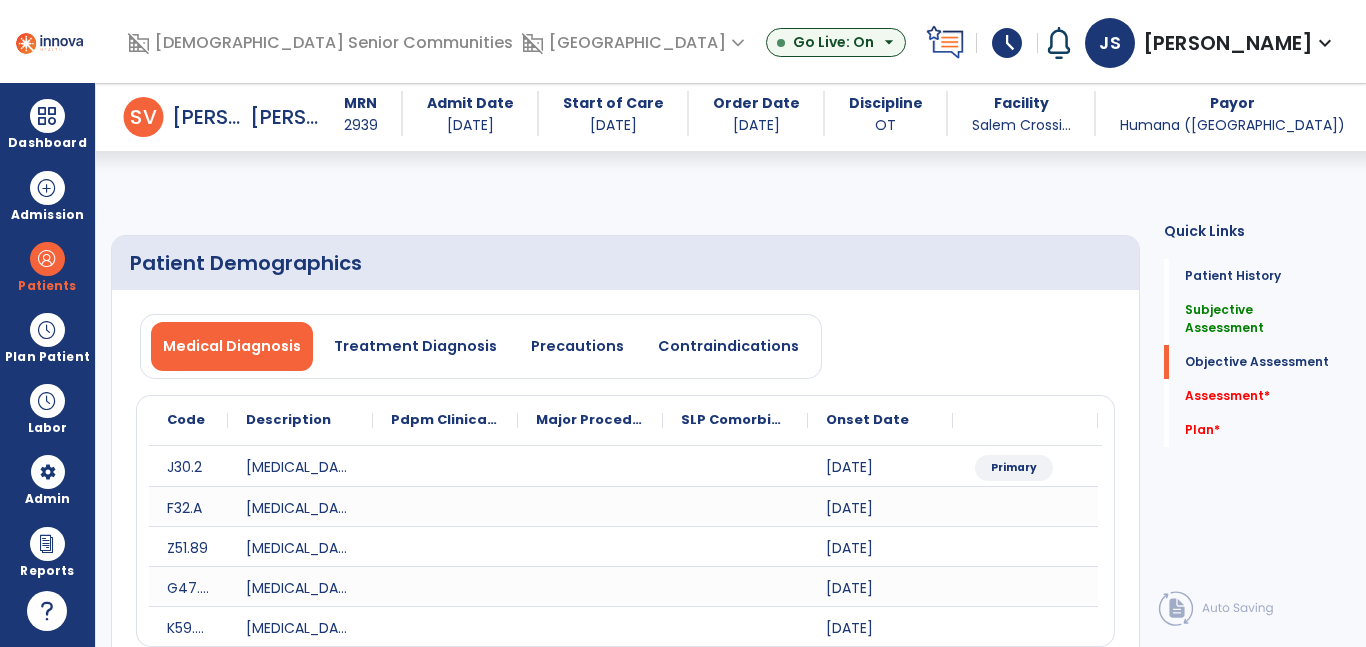 type on "**********" 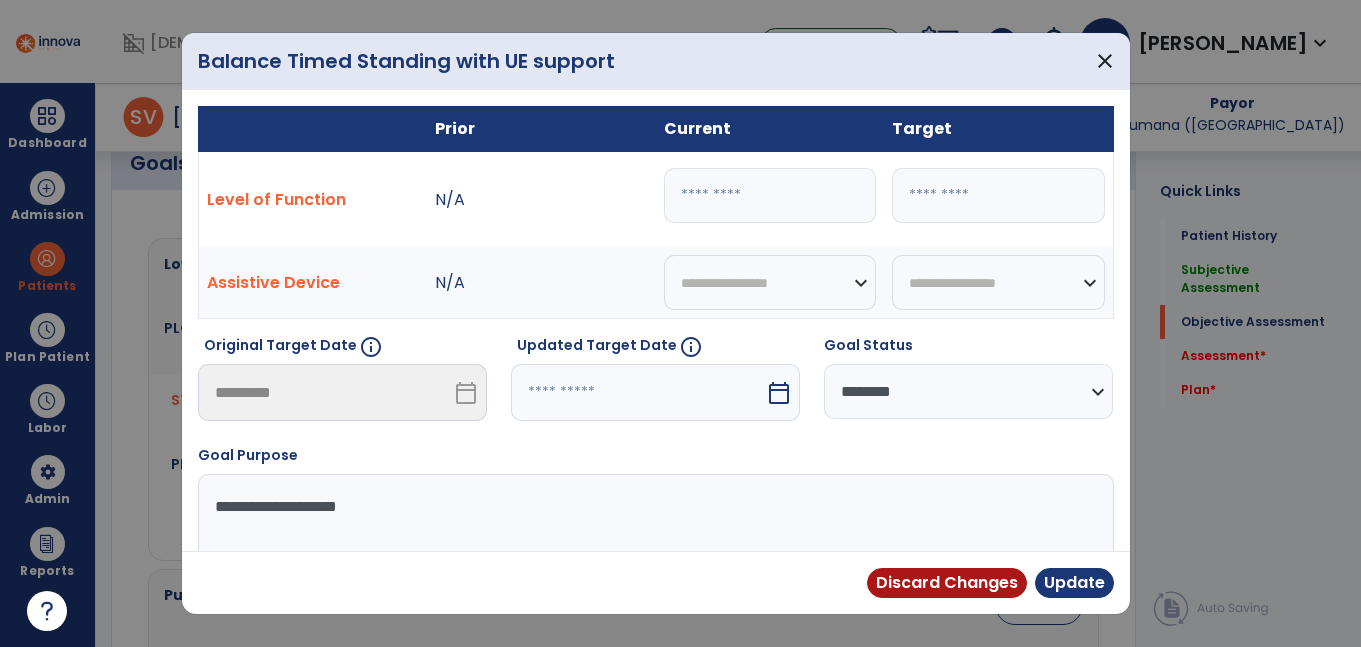 scroll, scrollTop: 847, scrollLeft: 0, axis: vertical 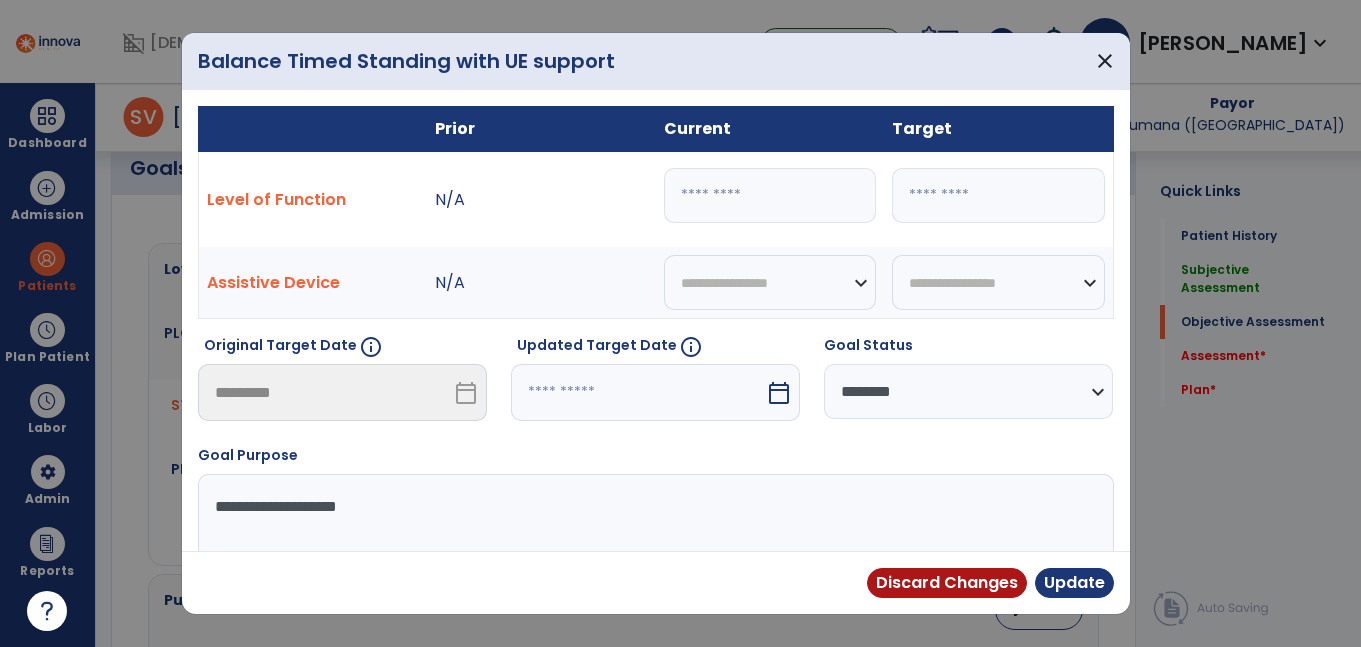 drag, startPoint x: 574, startPoint y: 182, endPoint x: 554, endPoint y: 178, distance: 20.396078 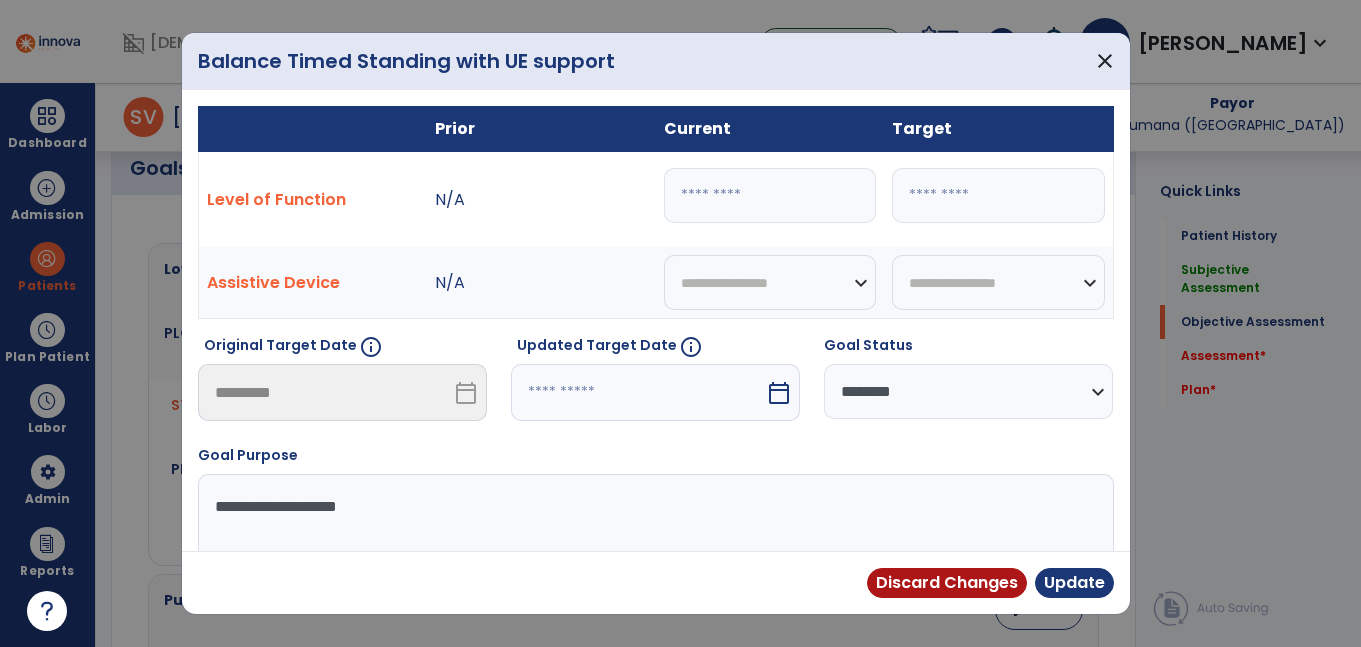 type on "***" 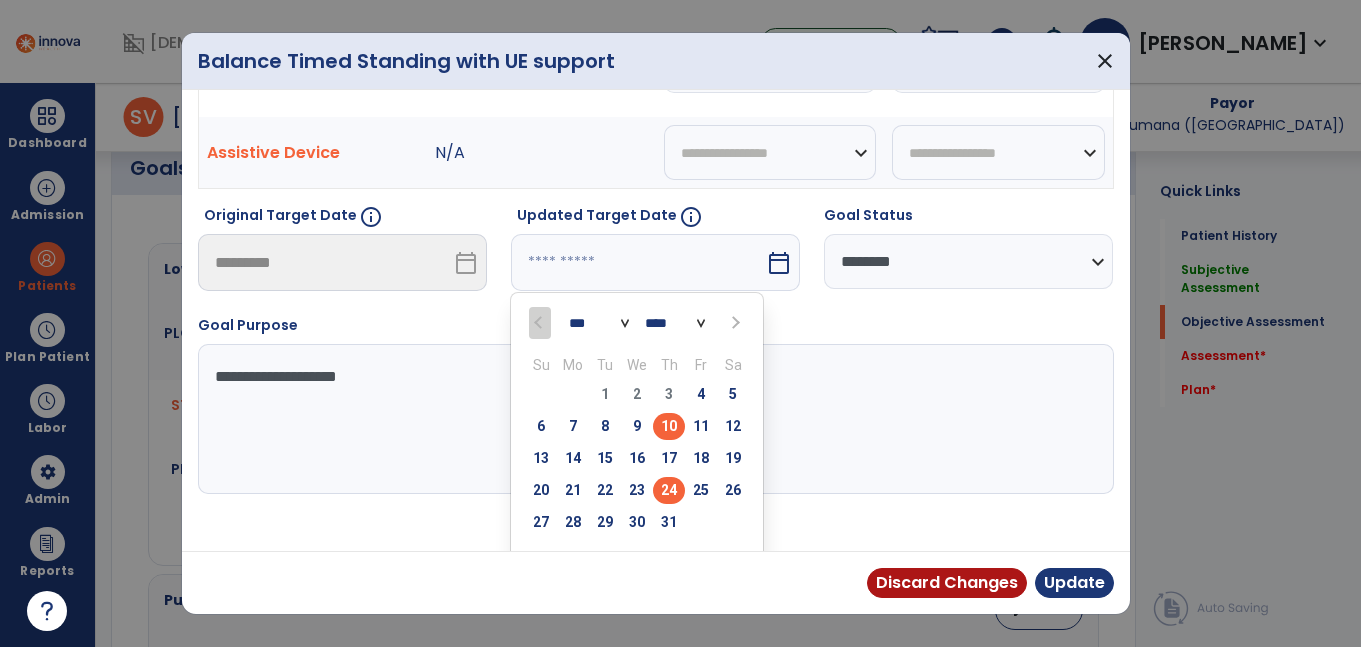 click on "24" at bounding box center [669, 490] 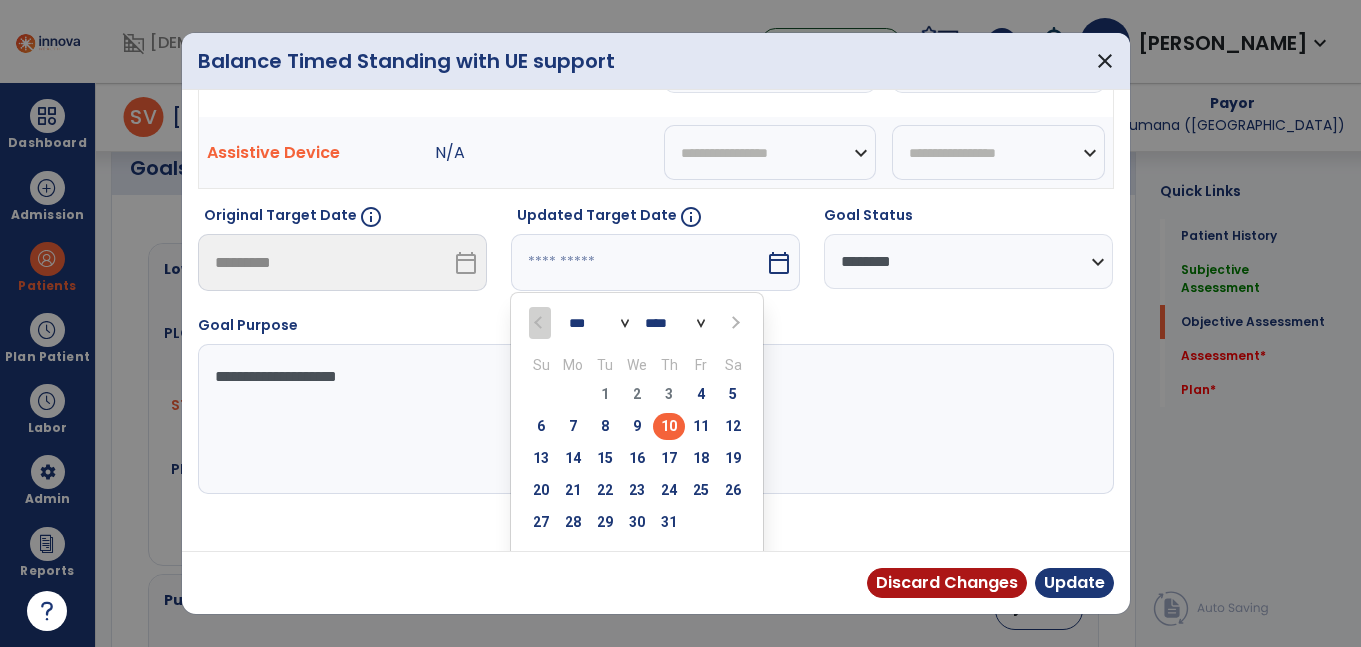 type on "*********" 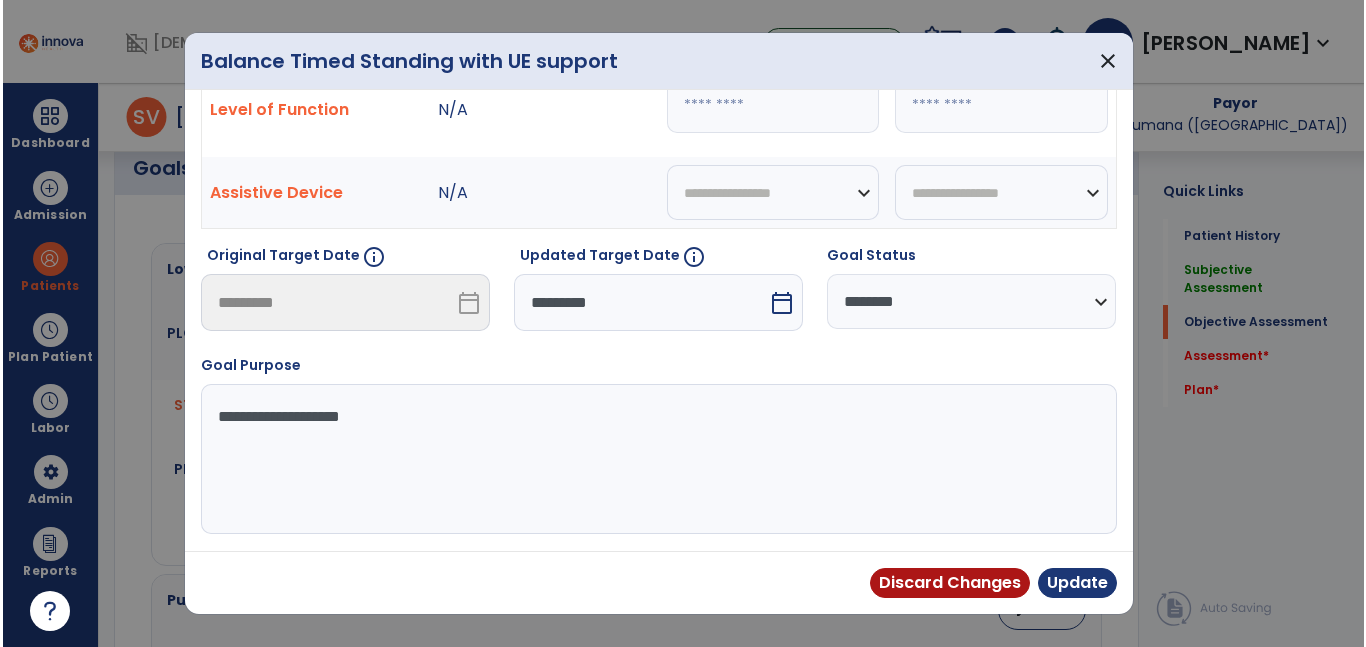 scroll, scrollTop: 90, scrollLeft: 0, axis: vertical 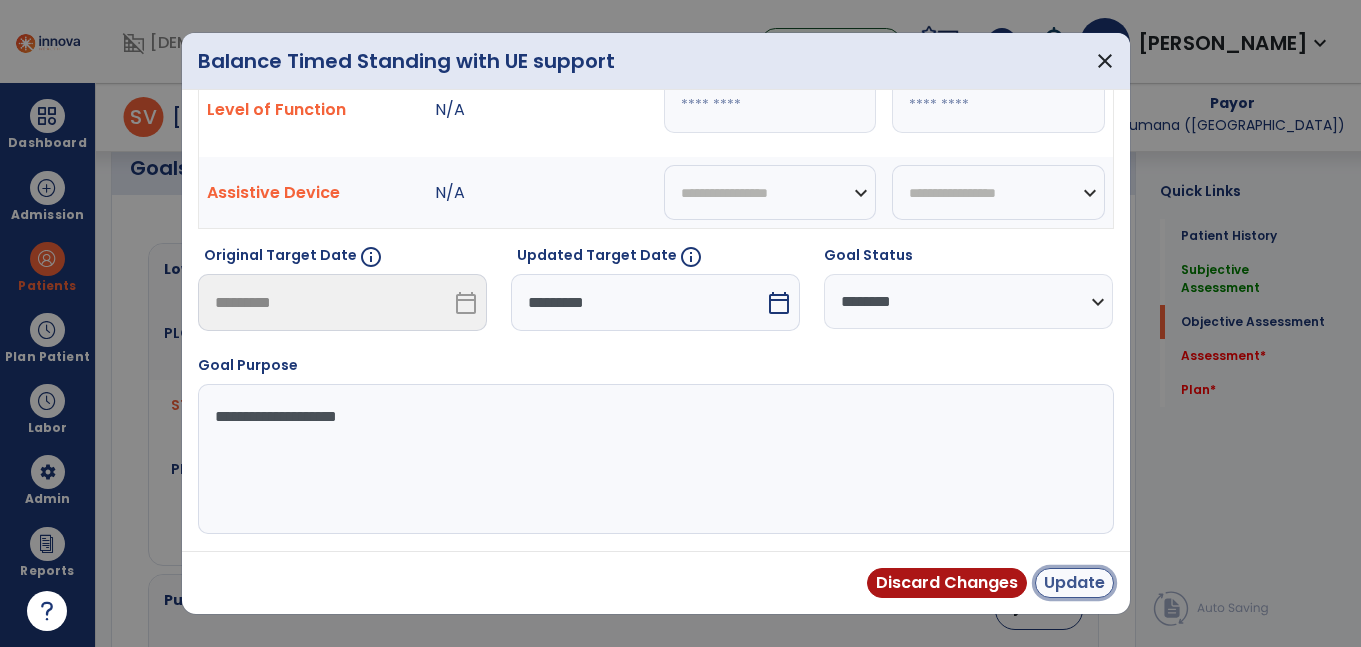 click on "Update" at bounding box center [1074, 583] 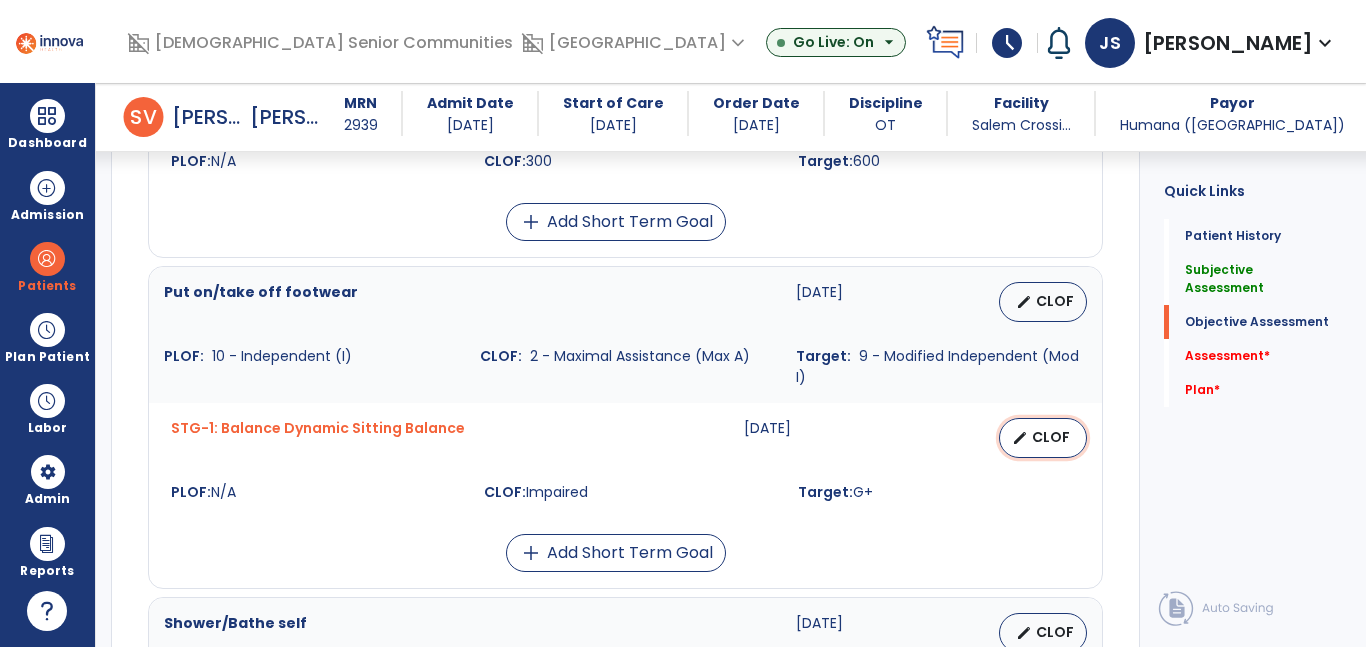 click on "CLOF" at bounding box center [1051, 437] 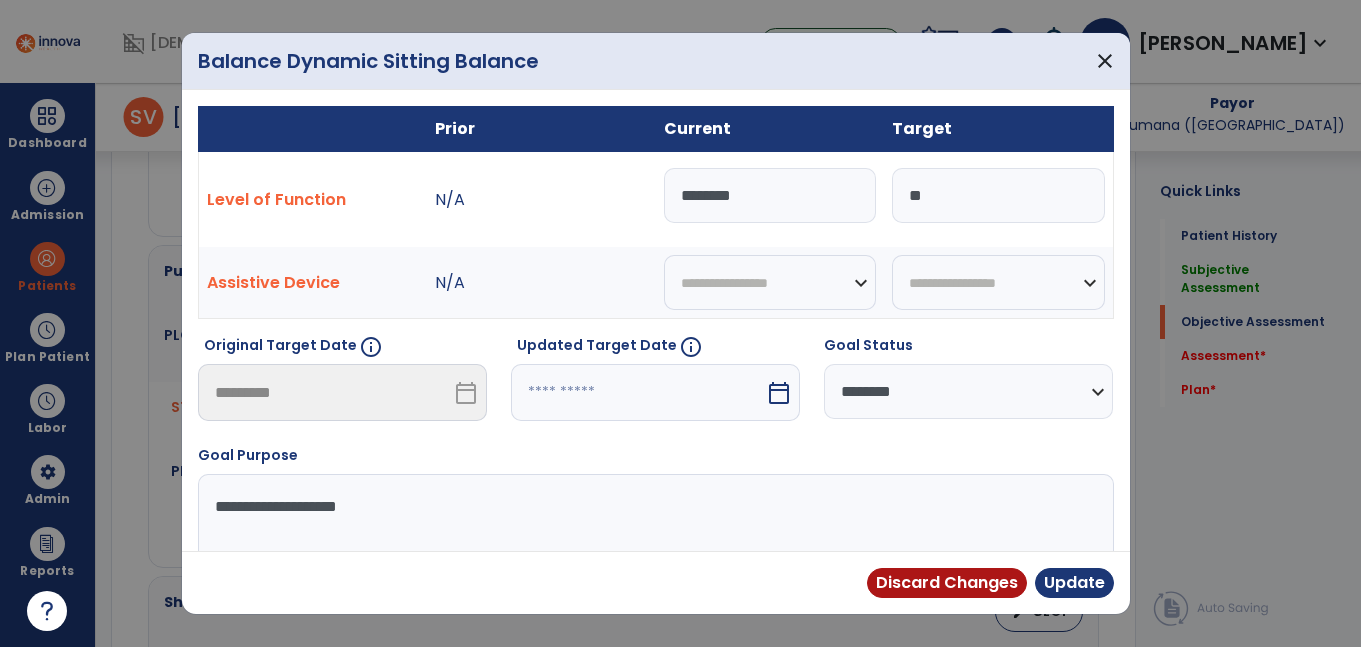 scroll, scrollTop: 1176, scrollLeft: 0, axis: vertical 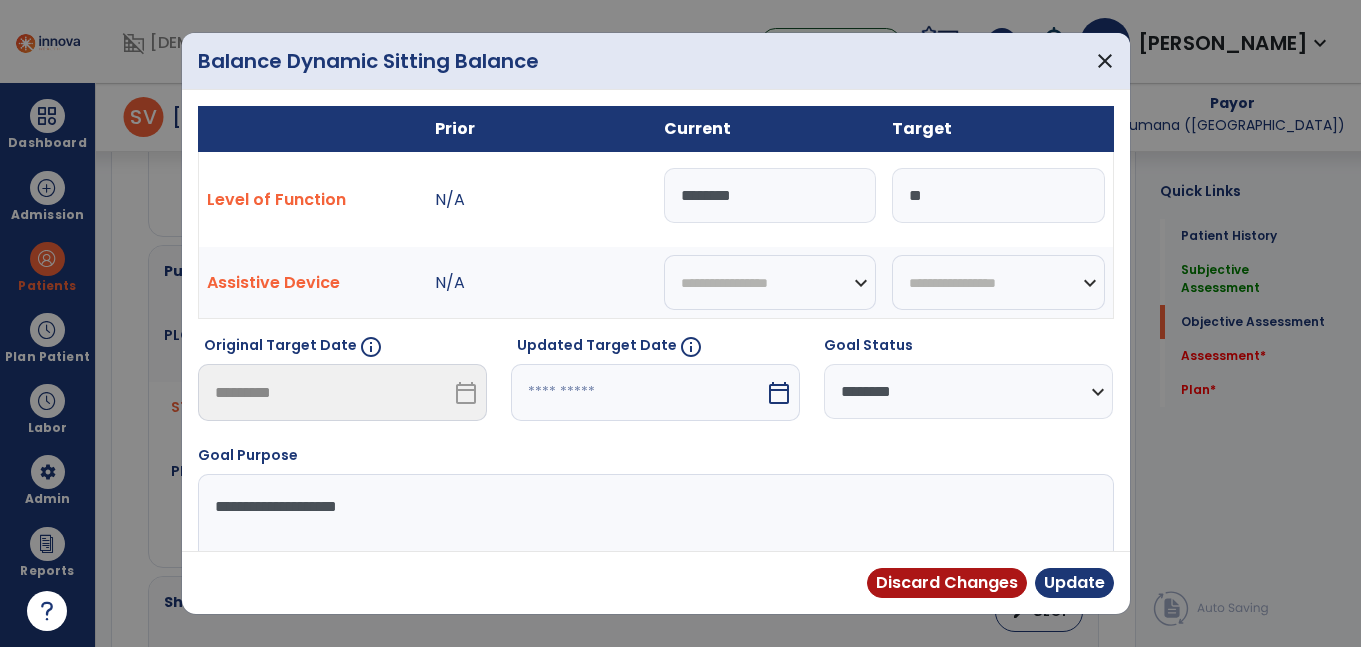 click at bounding box center [638, 392] 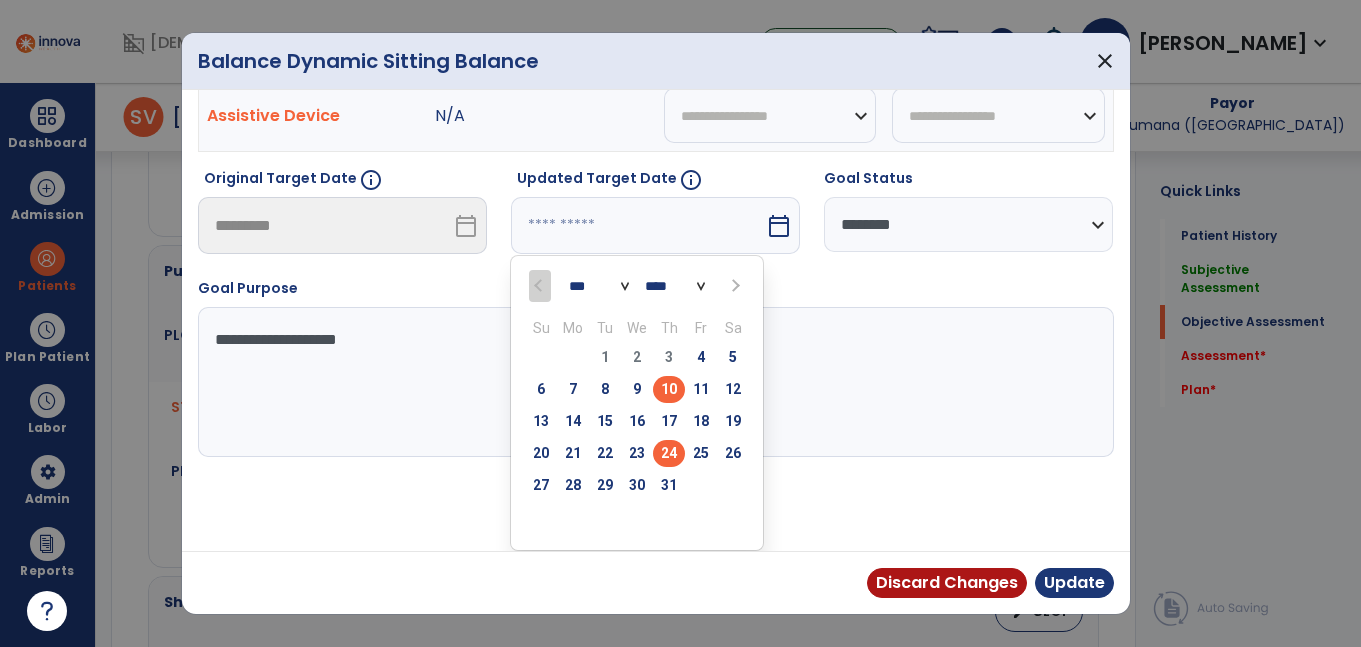 click on "24" at bounding box center [669, 453] 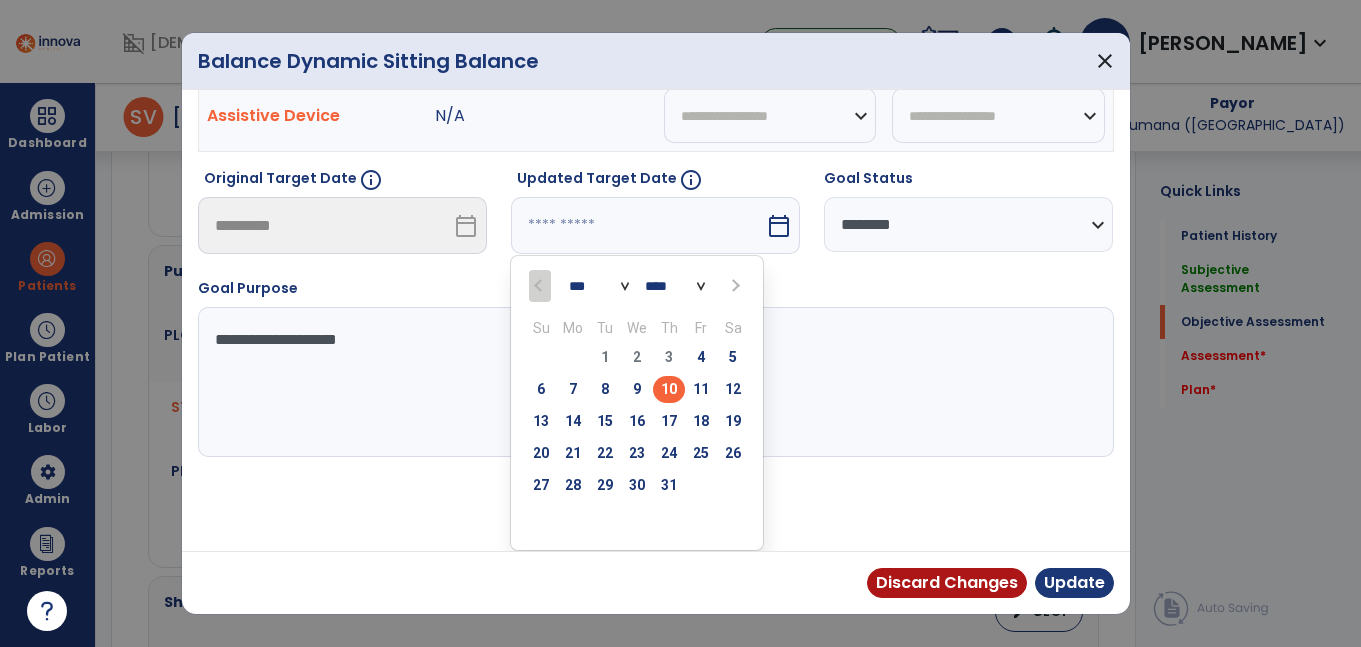 type on "*********" 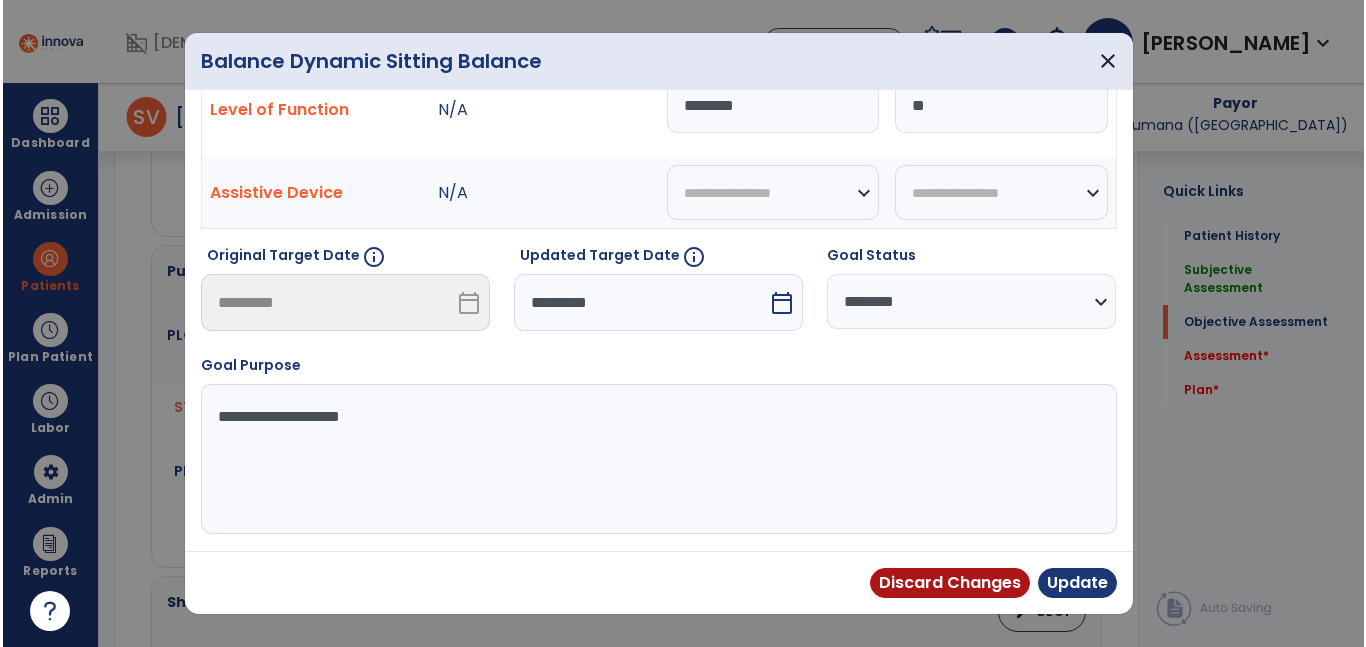 scroll, scrollTop: 90, scrollLeft: 0, axis: vertical 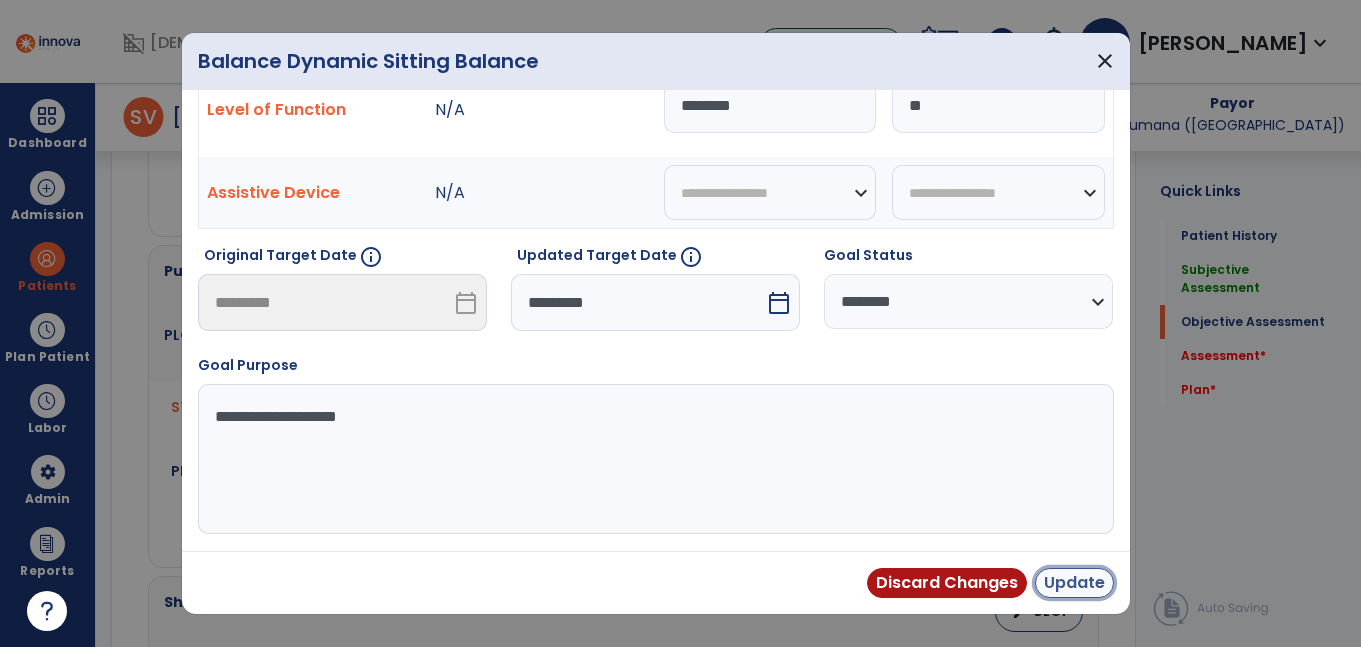 click on "Update" at bounding box center (1074, 583) 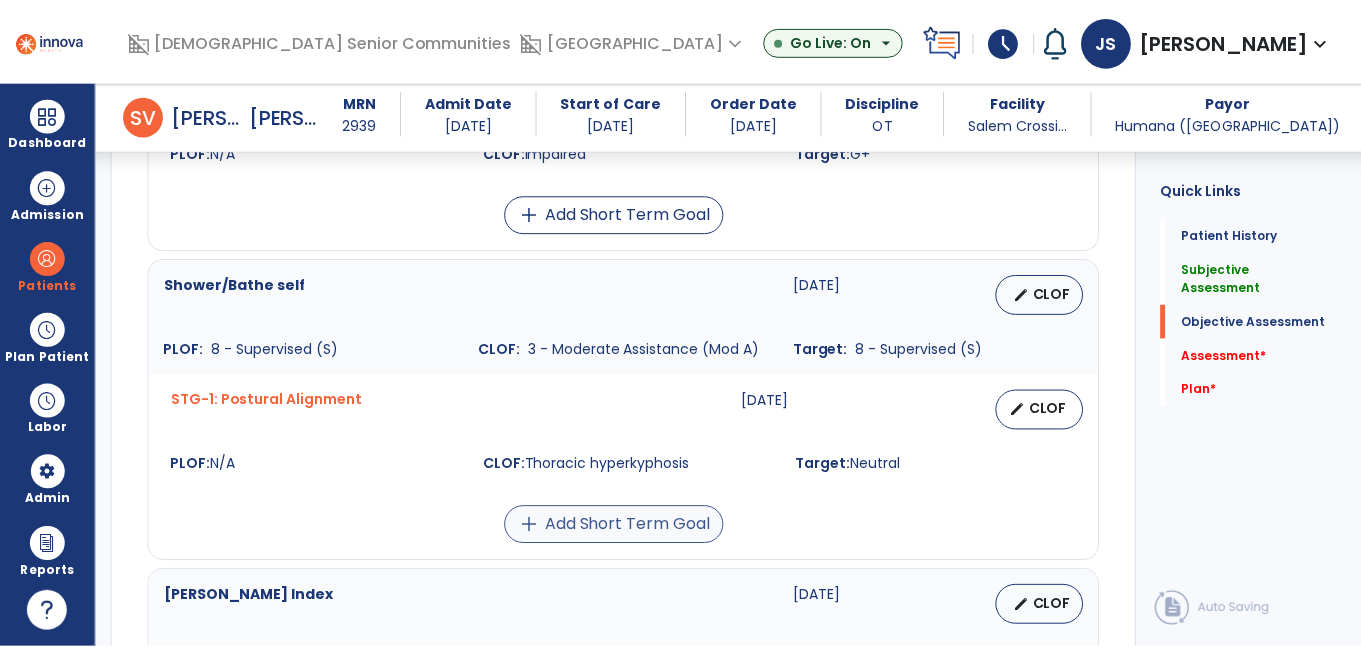 scroll, scrollTop: 1515, scrollLeft: 0, axis: vertical 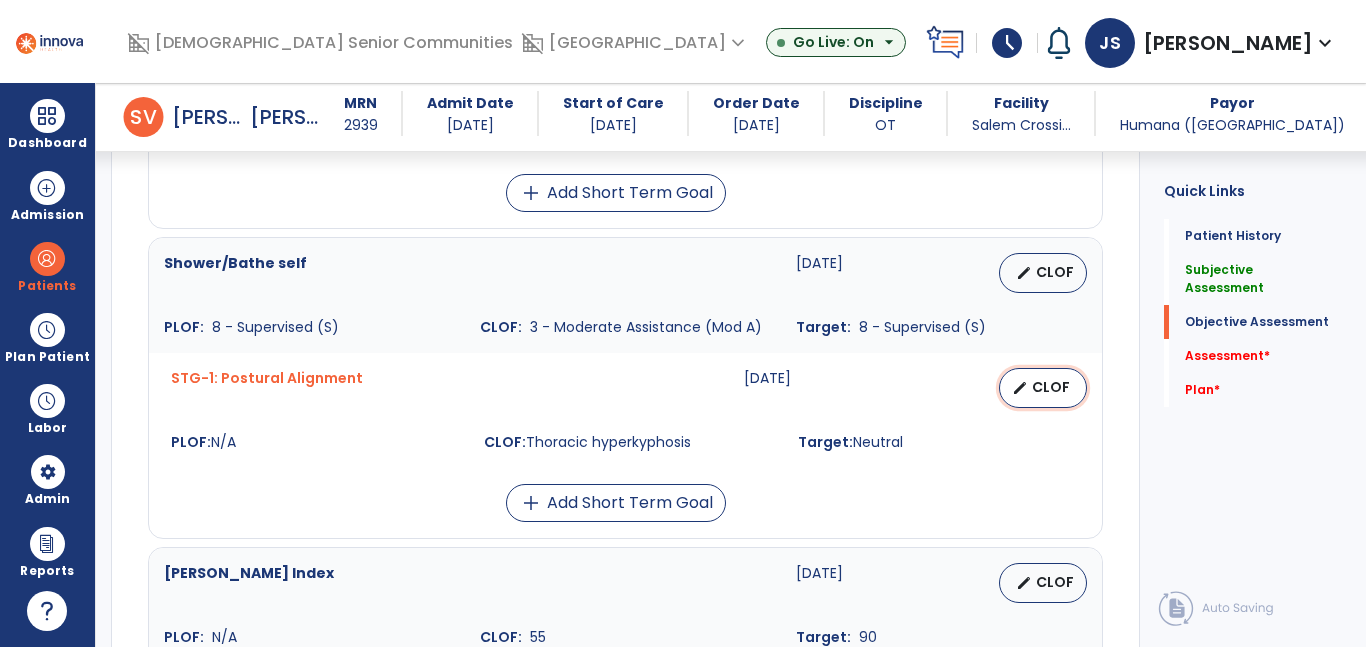 click on "edit" at bounding box center (1020, 388) 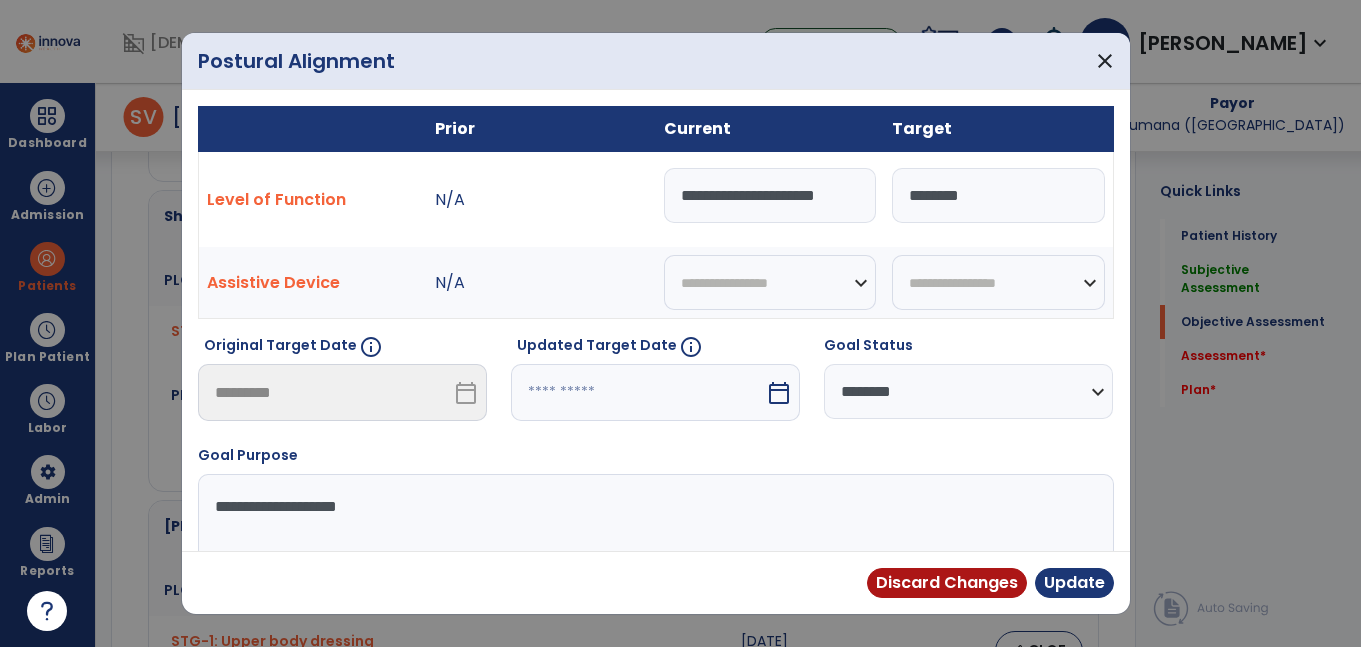 scroll, scrollTop: 1557, scrollLeft: 0, axis: vertical 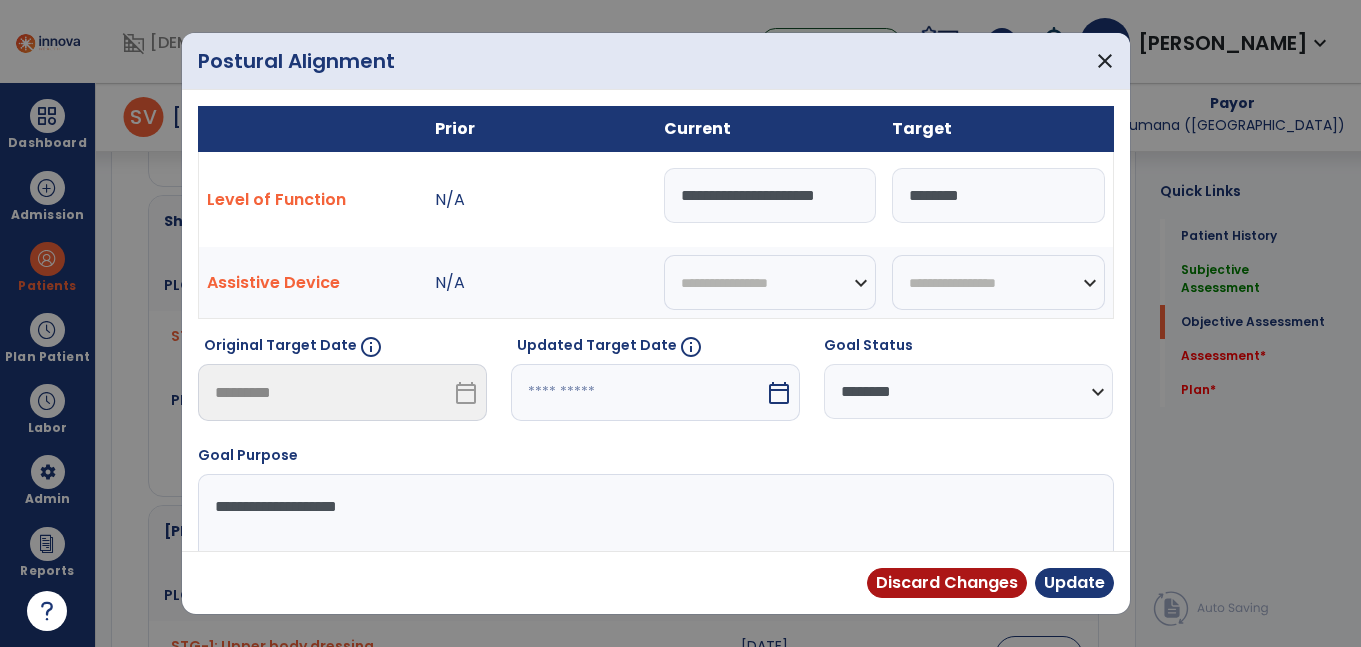 click at bounding box center (638, 392) 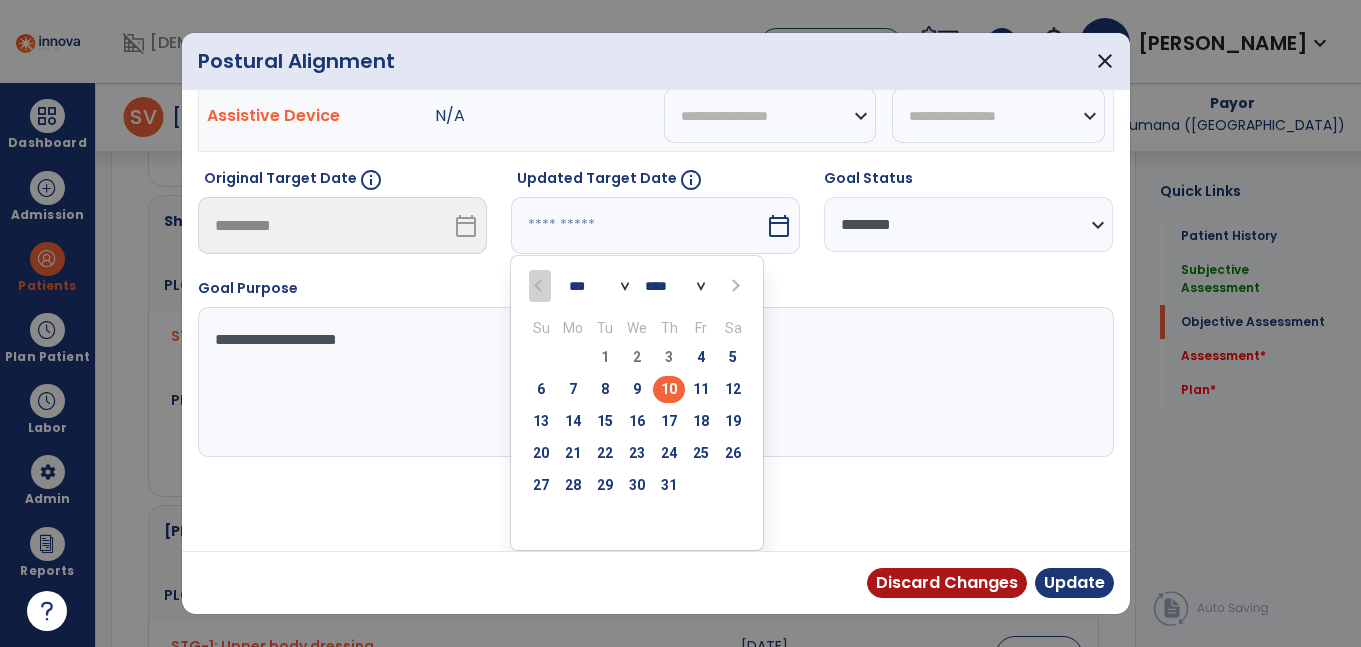 drag, startPoint x: 666, startPoint y: 453, endPoint x: 685, endPoint y: 459, distance: 19.924858 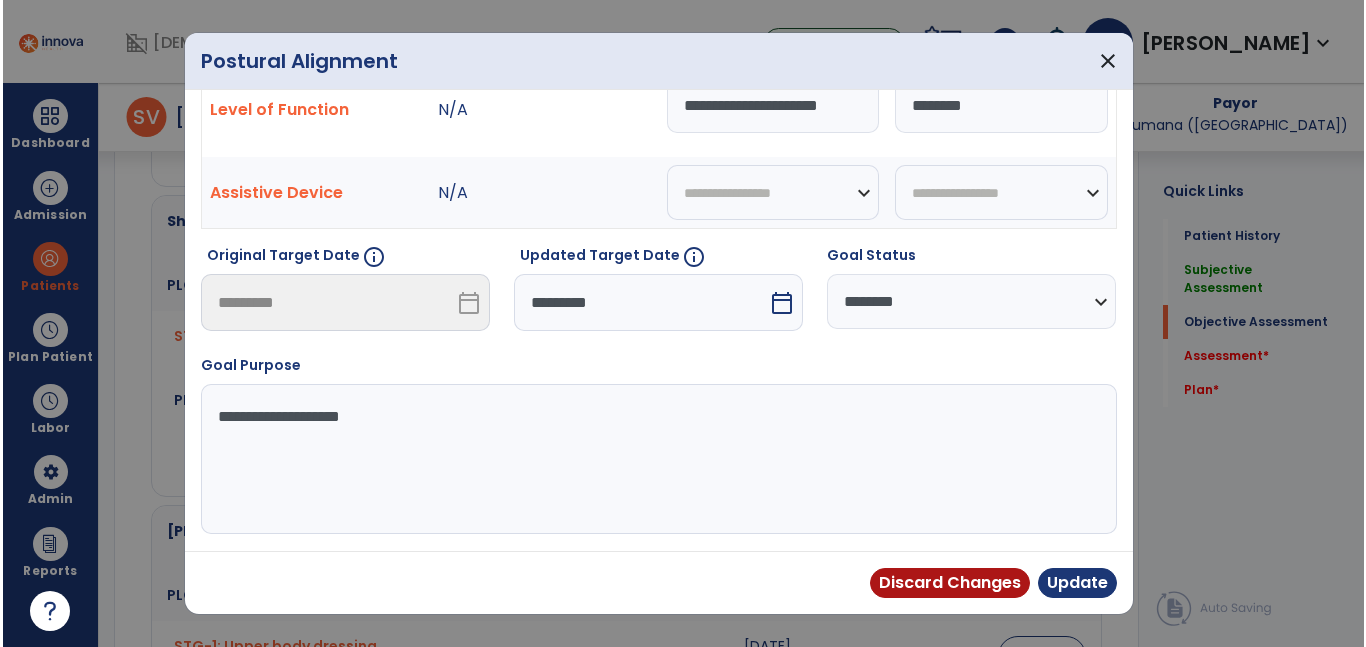 scroll, scrollTop: 90, scrollLeft: 0, axis: vertical 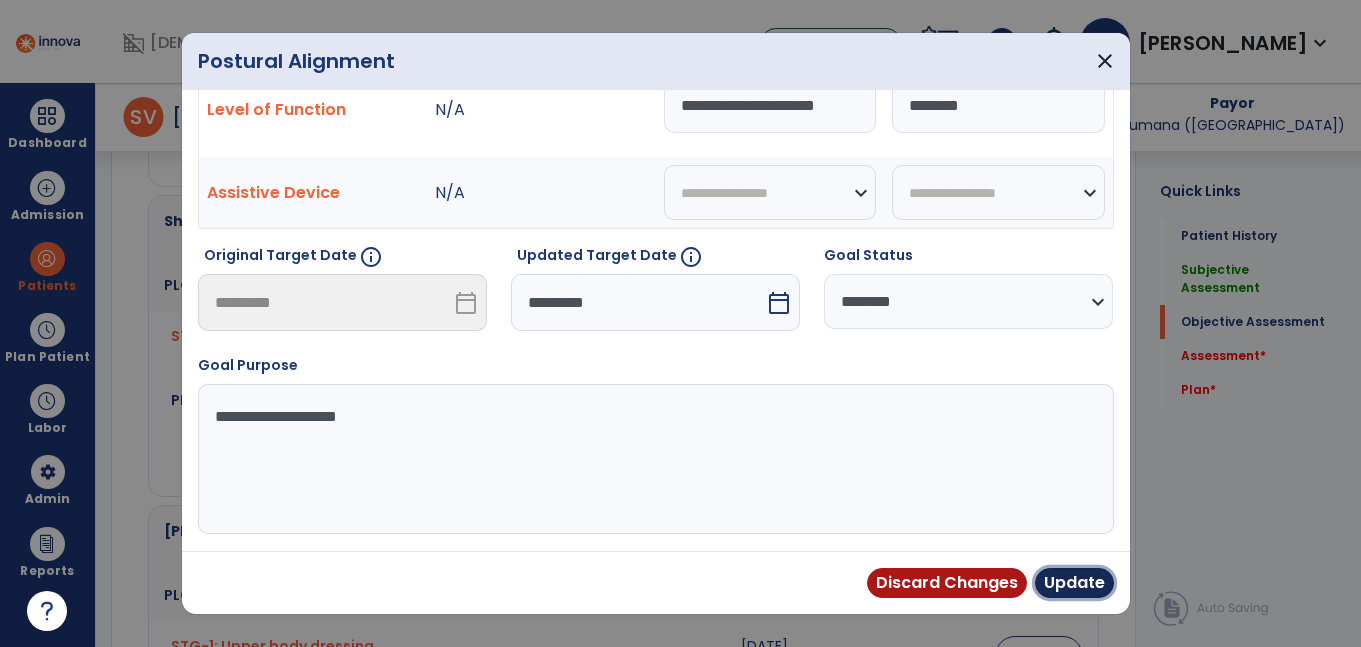 click on "Update" at bounding box center (1074, 583) 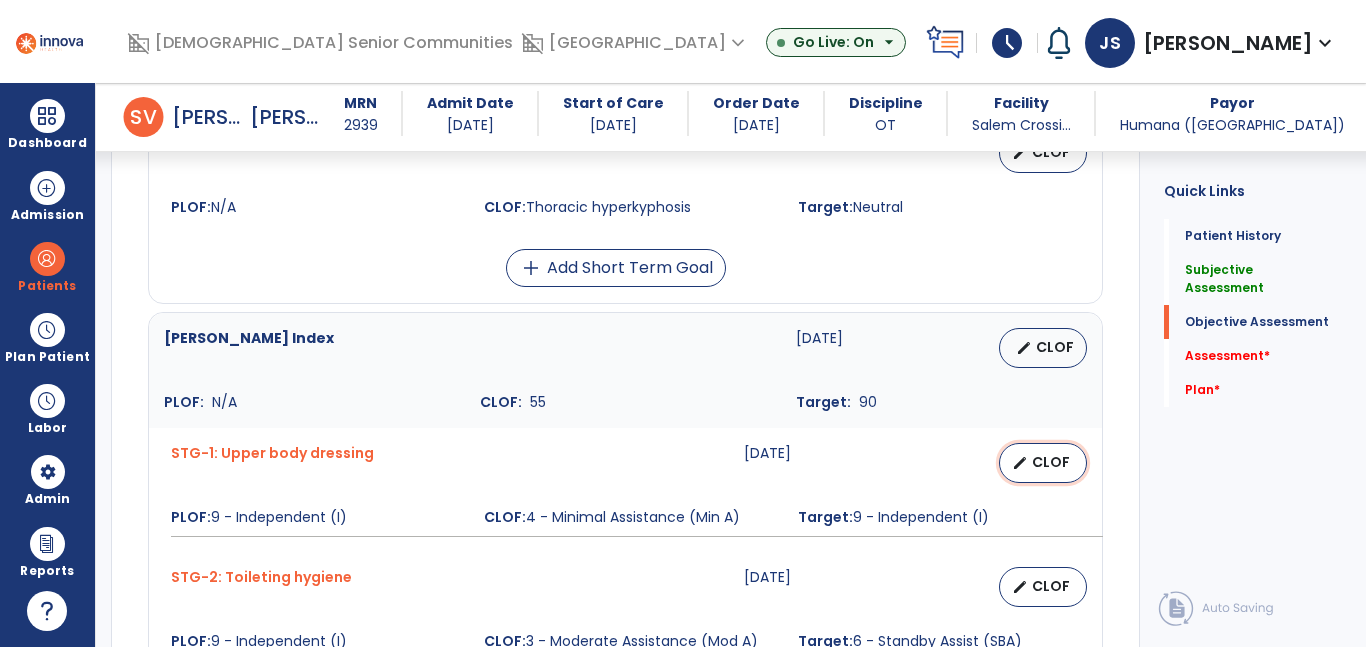 click on "edit   CLOF" at bounding box center [1043, 463] 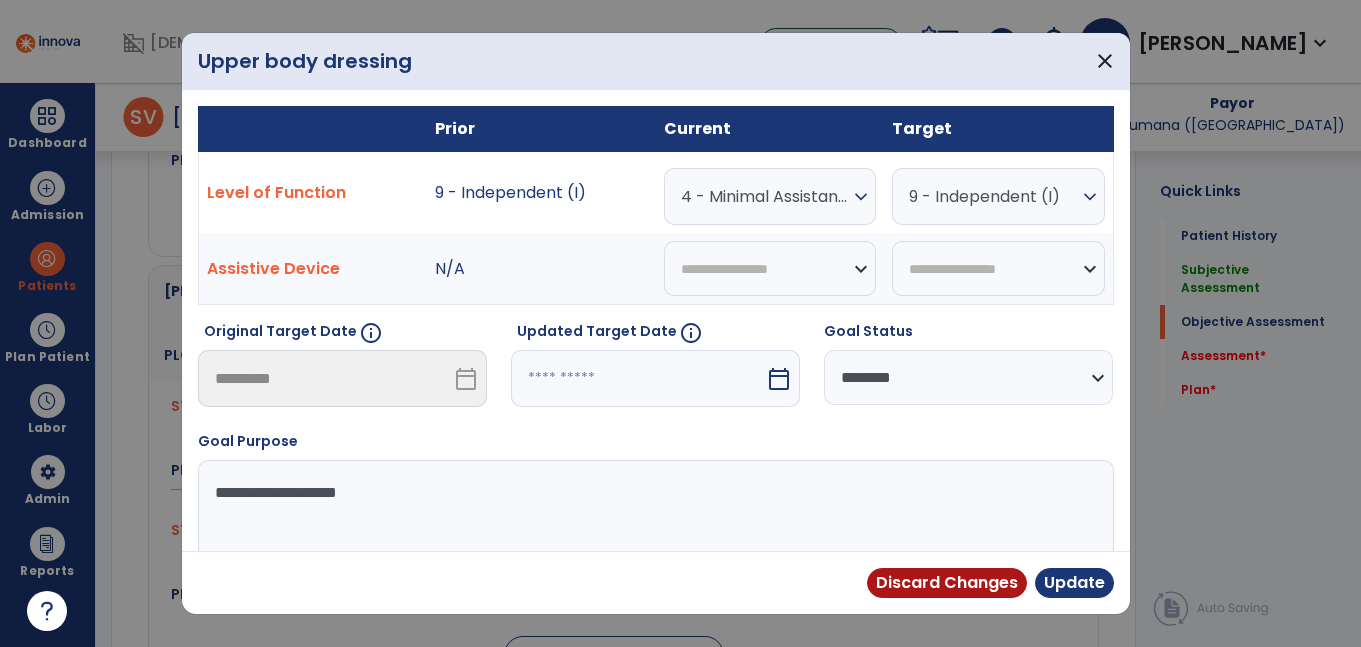 scroll, scrollTop: 1792, scrollLeft: 0, axis: vertical 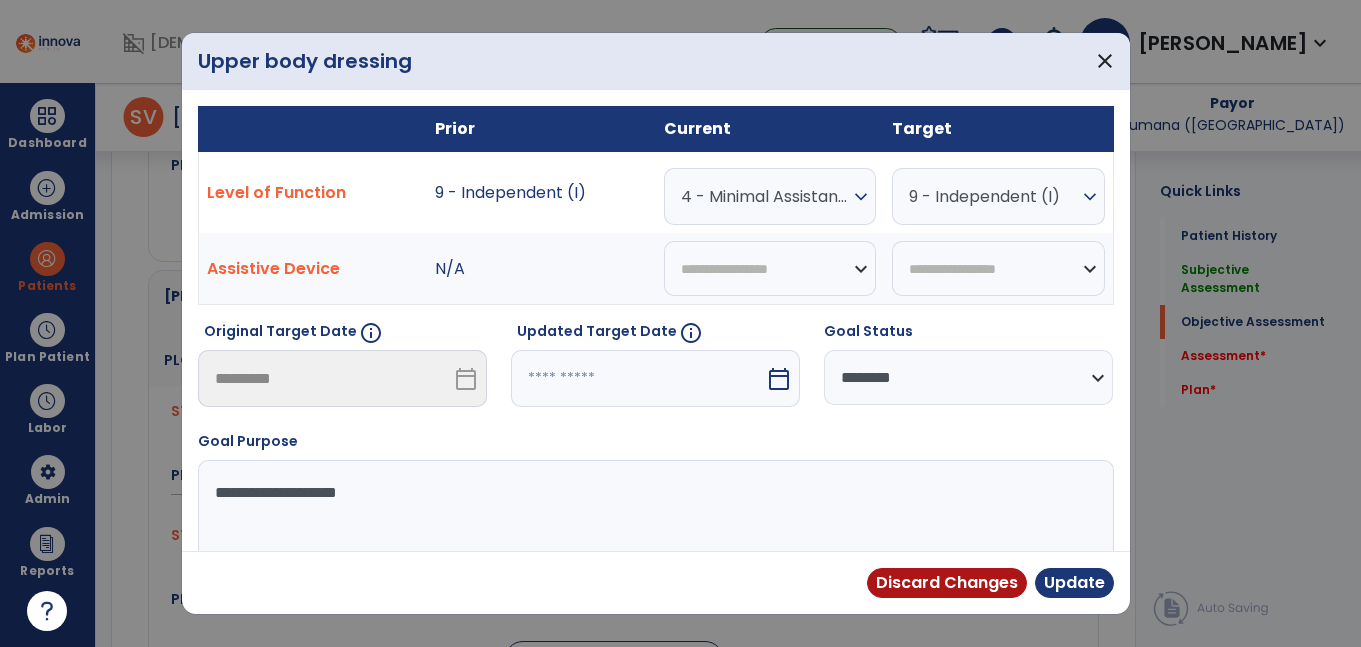 click on "4 - Minimal Assistance (Min A)" at bounding box center [765, 196] 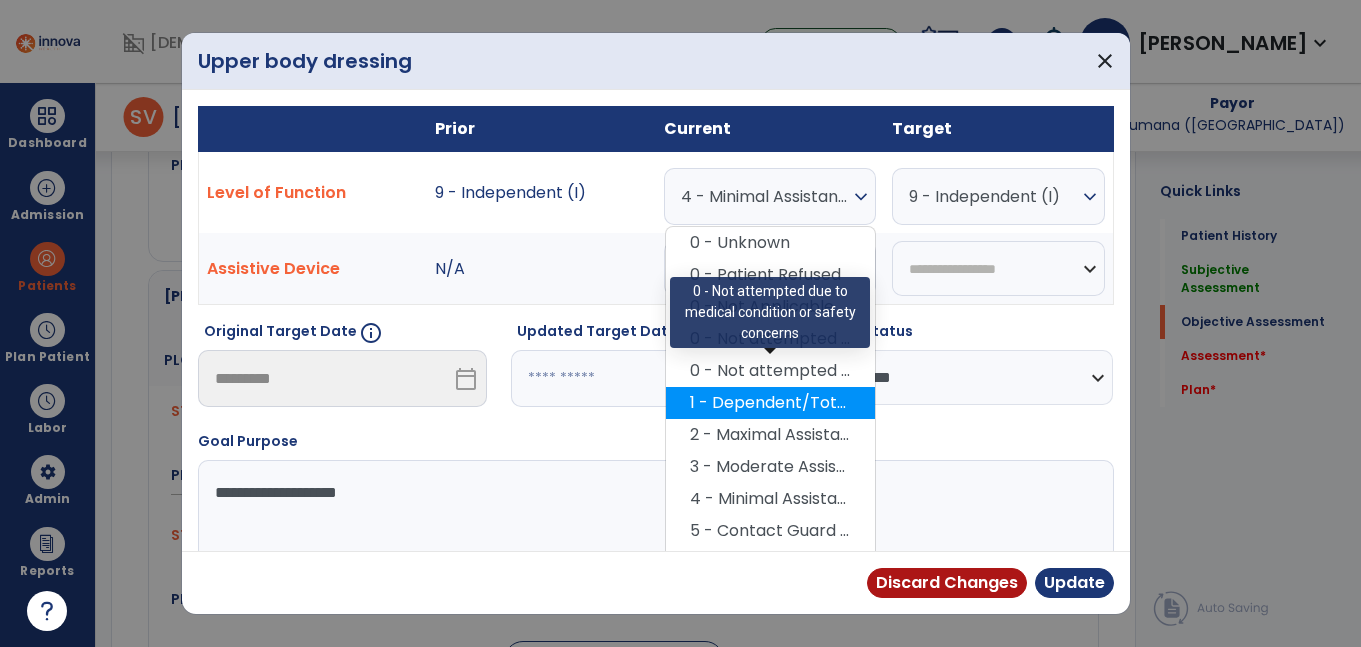 scroll, scrollTop: 32, scrollLeft: 0, axis: vertical 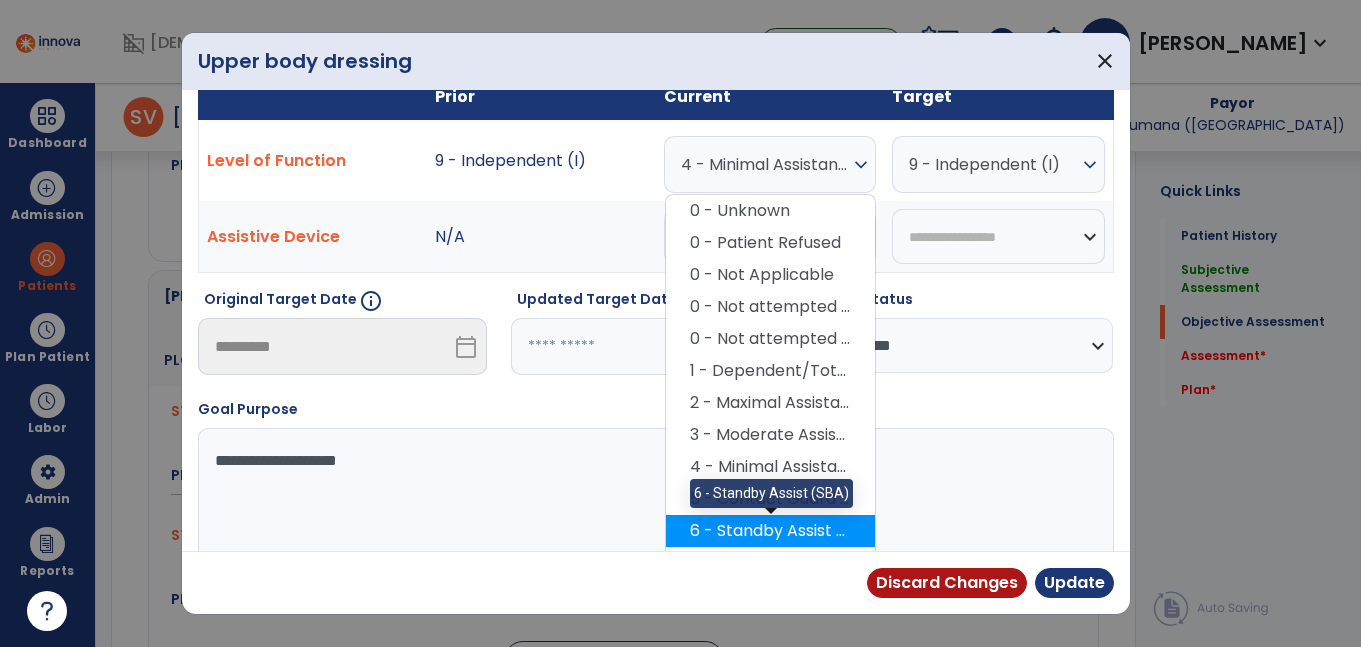 click on "6 - Standby Assist (SBA)" at bounding box center (770, 531) 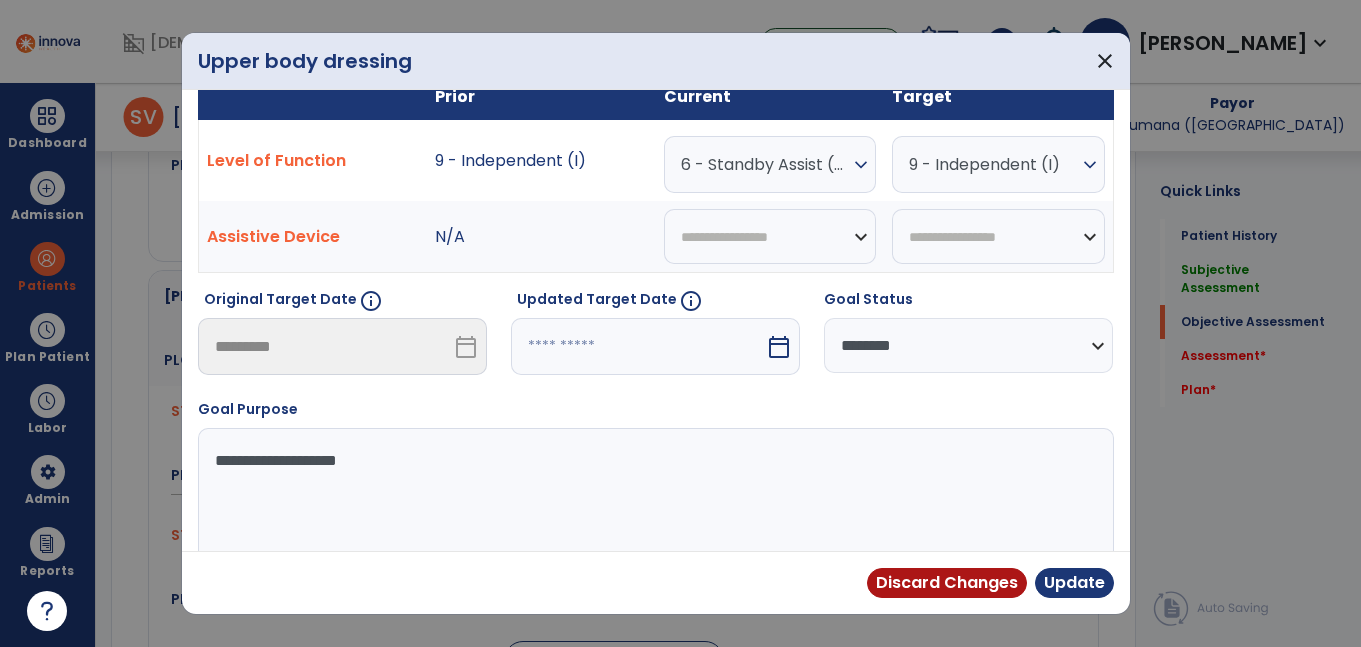click at bounding box center (638, 346) 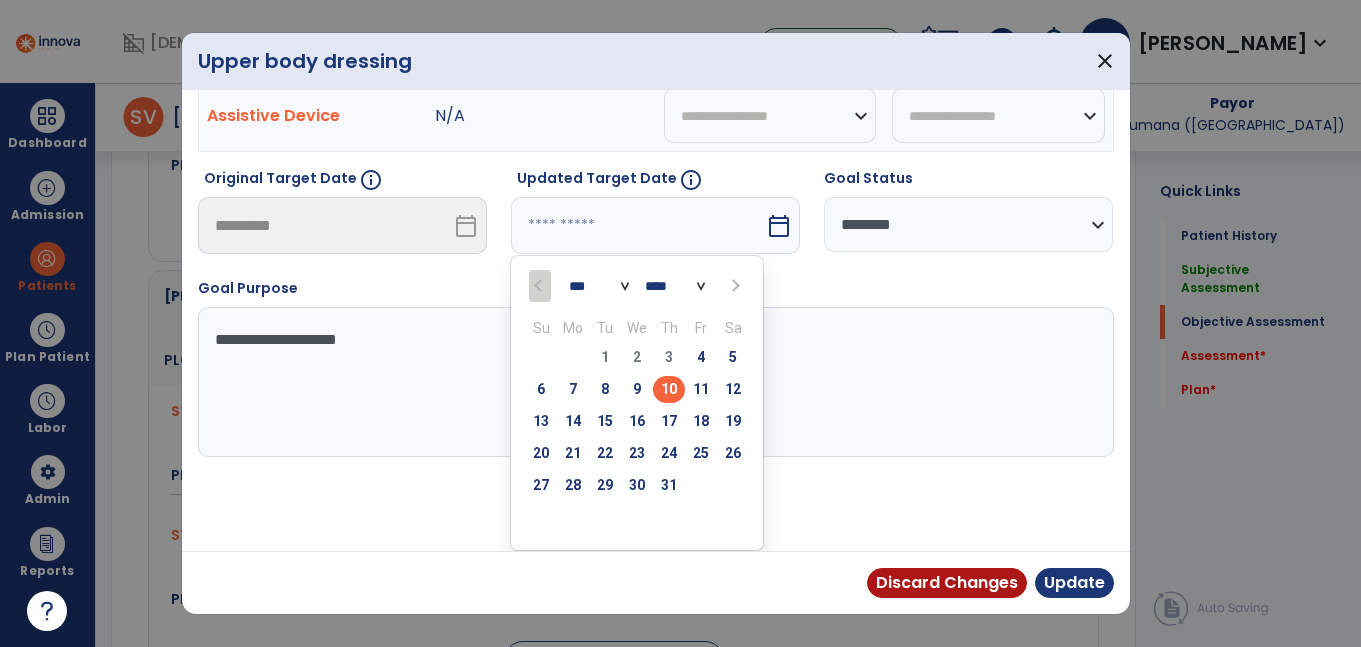click on "24" at bounding box center (669, 453) 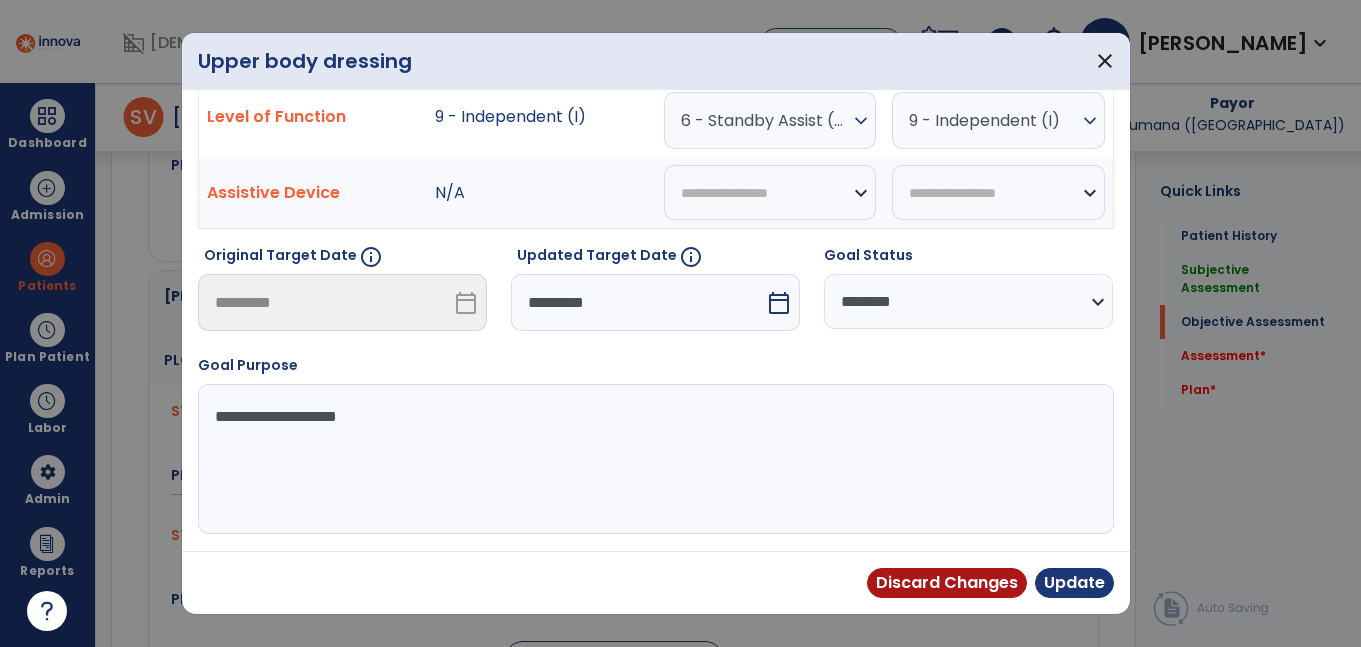 scroll, scrollTop: 76, scrollLeft: 0, axis: vertical 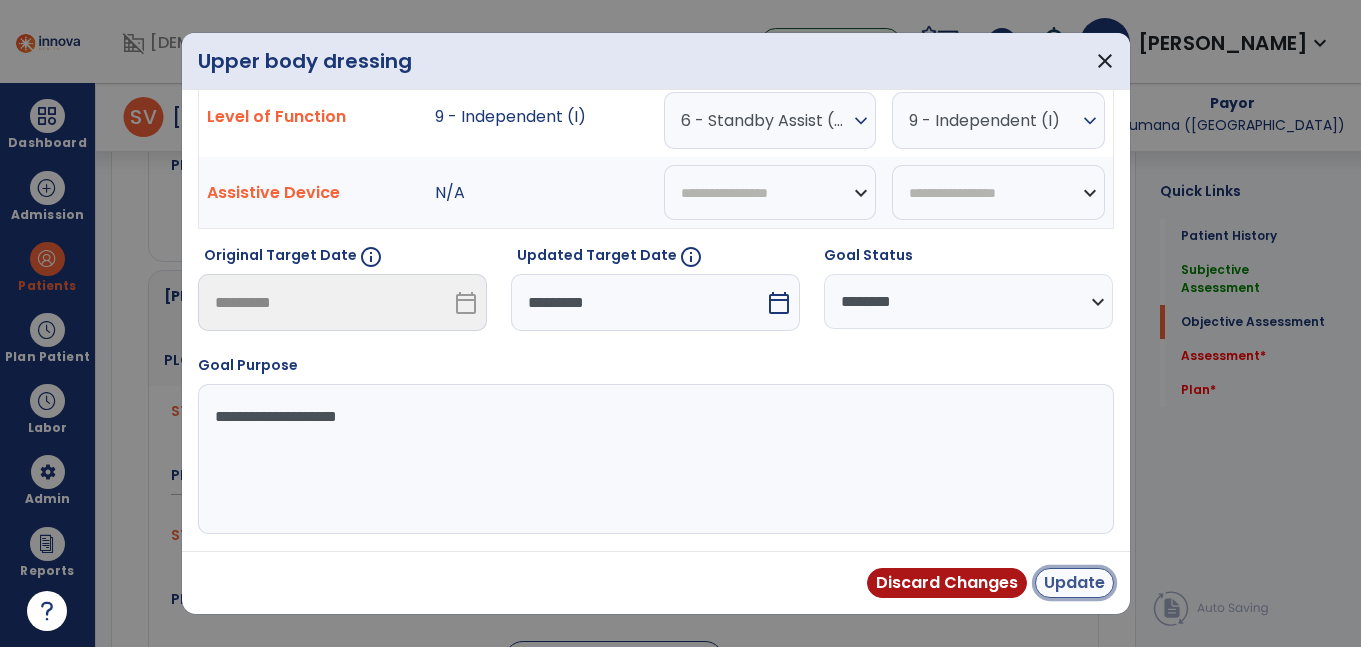 click on "Update" at bounding box center (1074, 583) 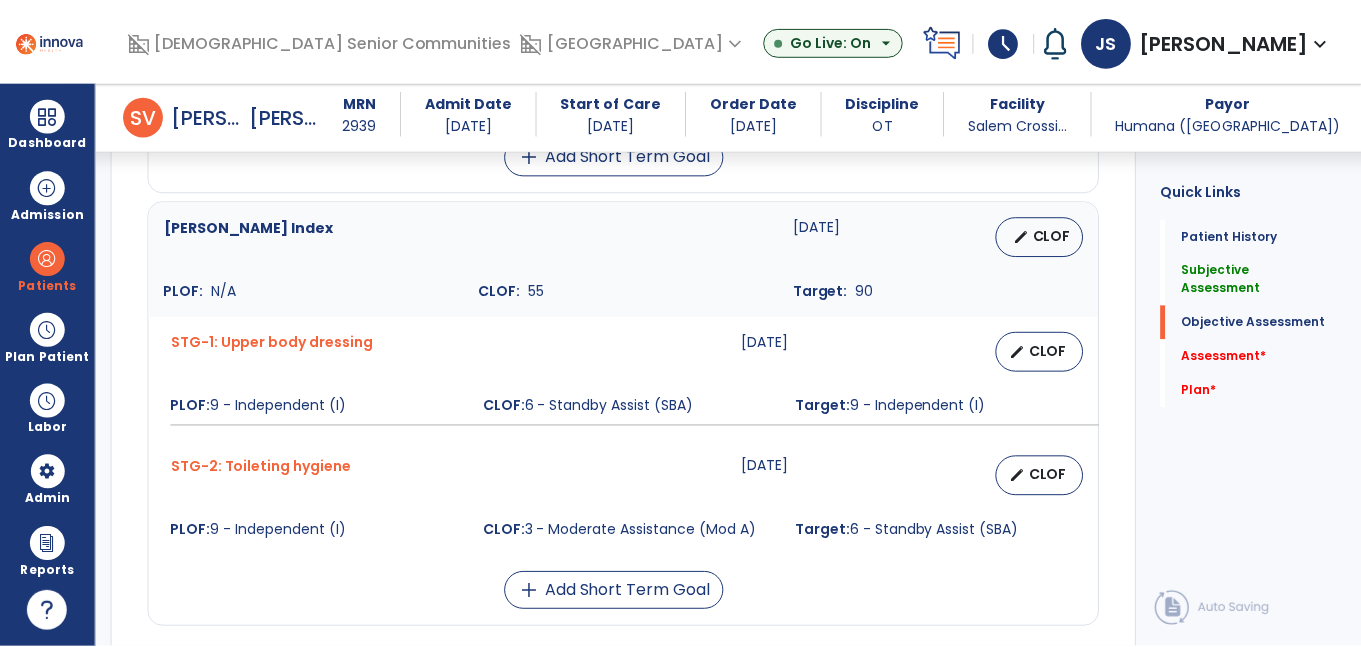 scroll, scrollTop: 1891, scrollLeft: 0, axis: vertical 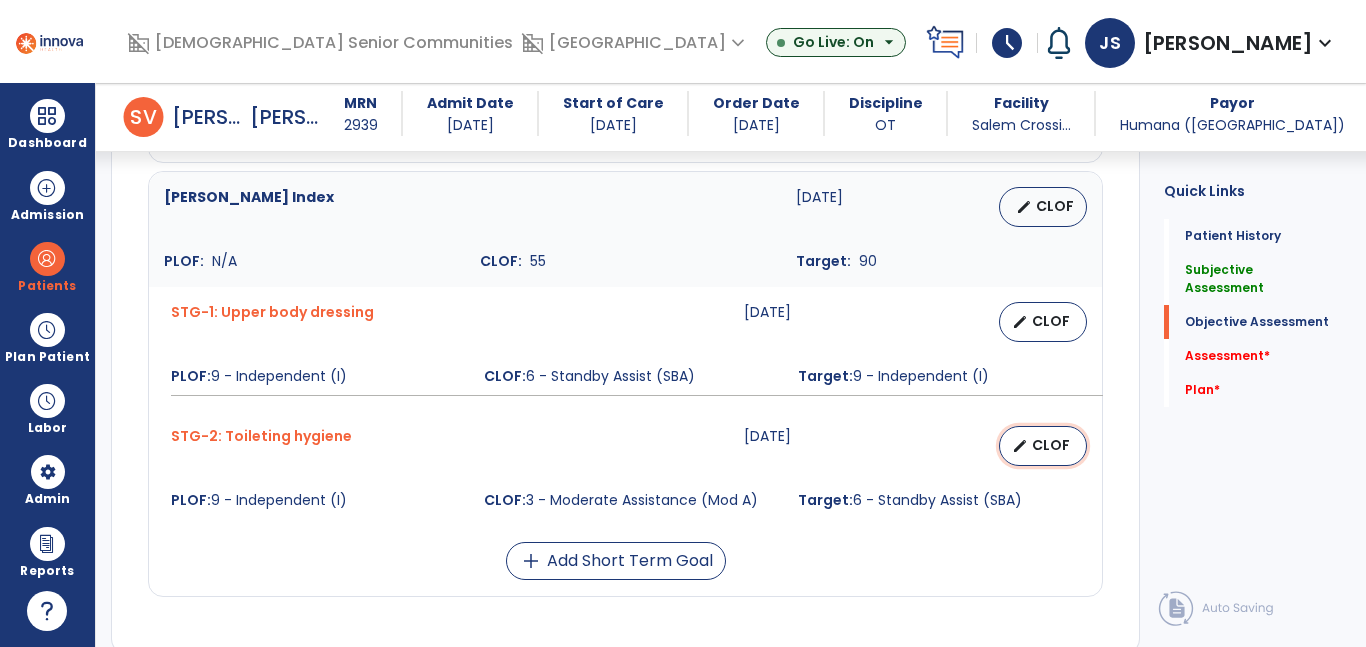 click on "CLOF" at bounding box center (1051, 445) 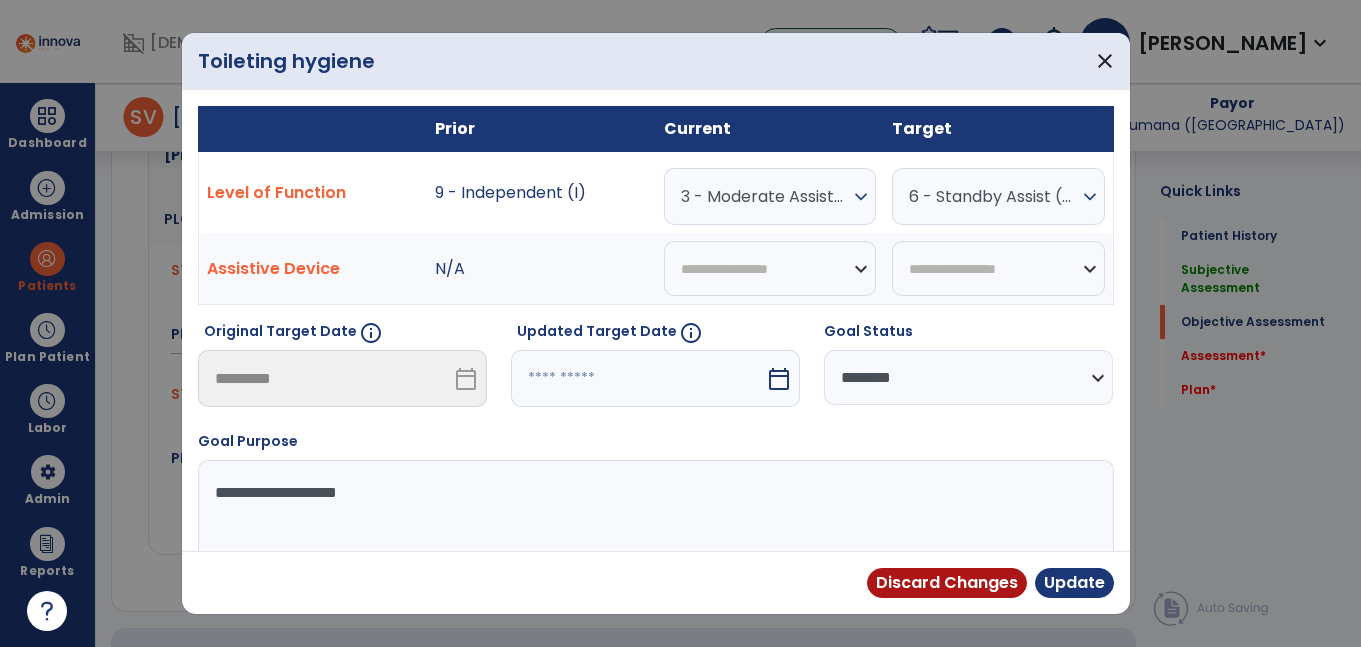 scroll, scrollTop: 1933, scrollLeft: 0, axis: vertical 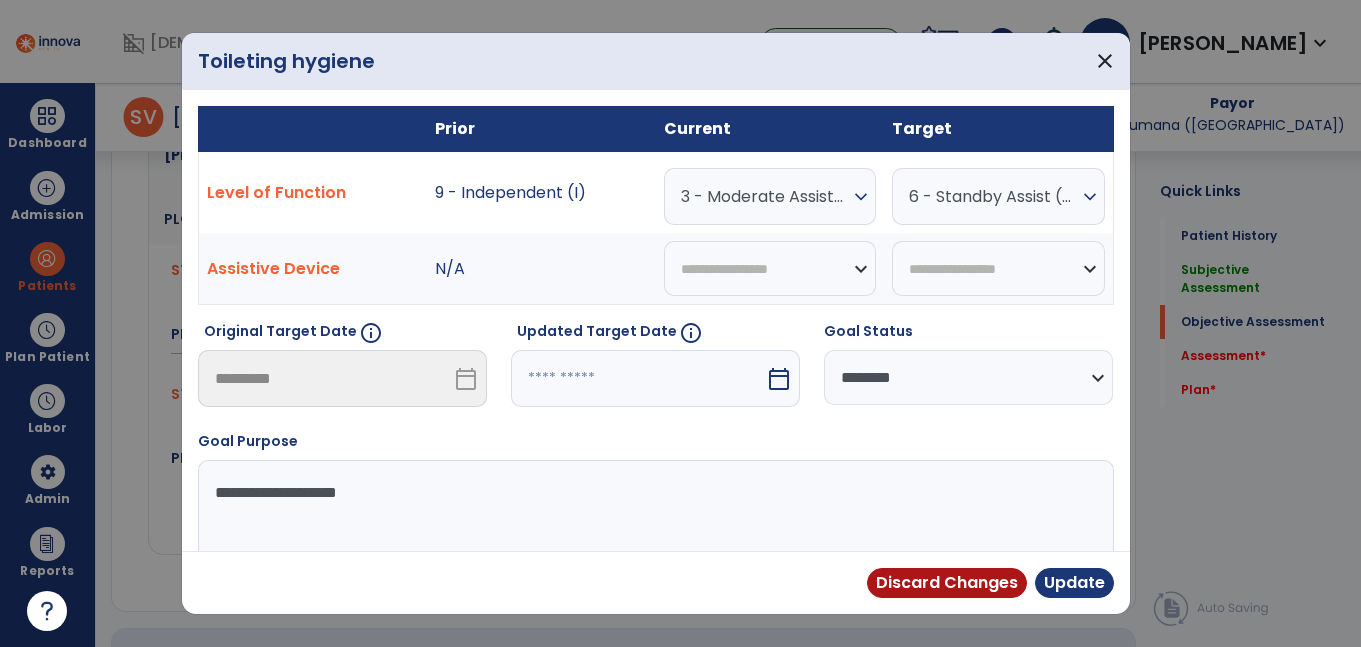 click on "3 - Moderate Assistance (Mod A)" at bounding box center [765, 196] 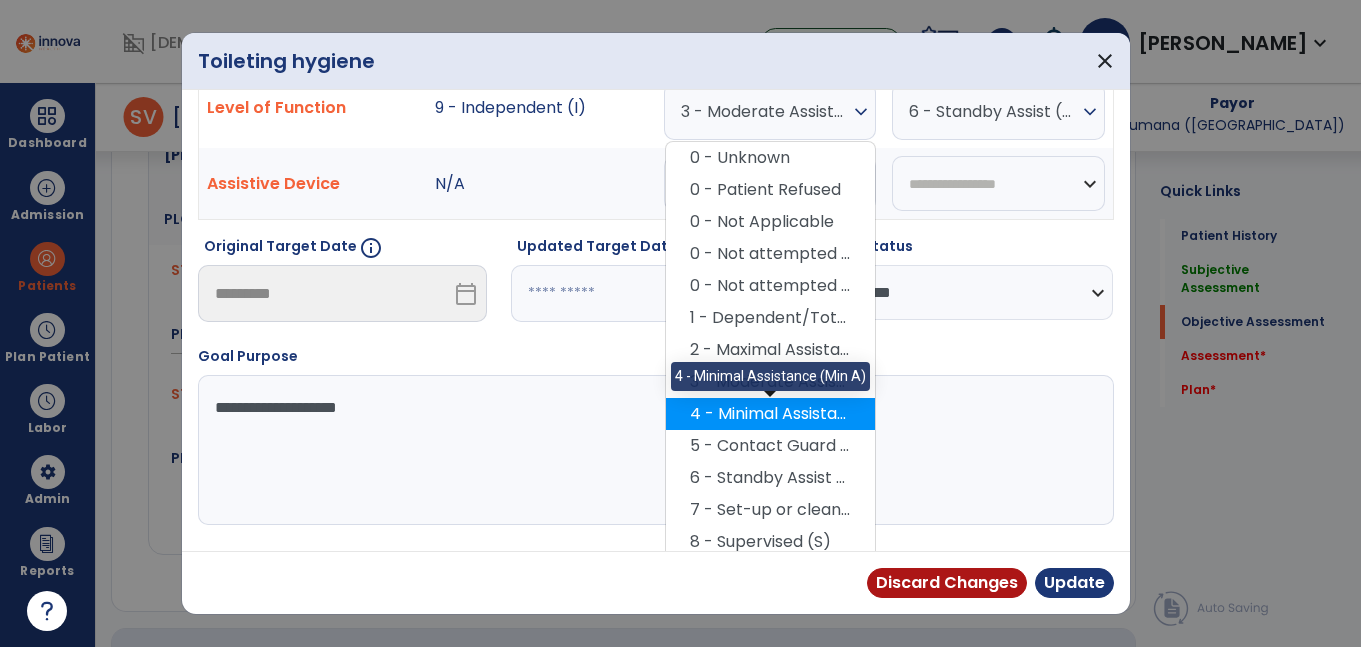 click on "4 - Minimal Assistance (Min A)" at bounding box center [770, 414] 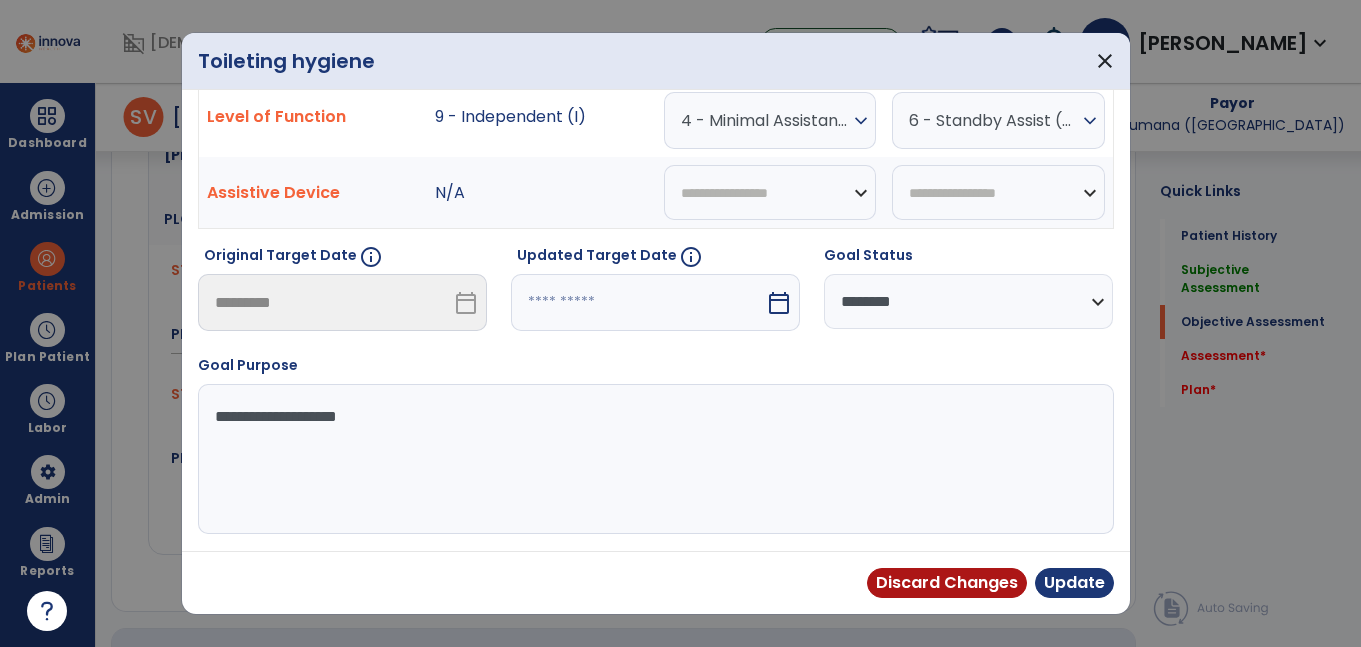 click at bounding box center [638, 302] 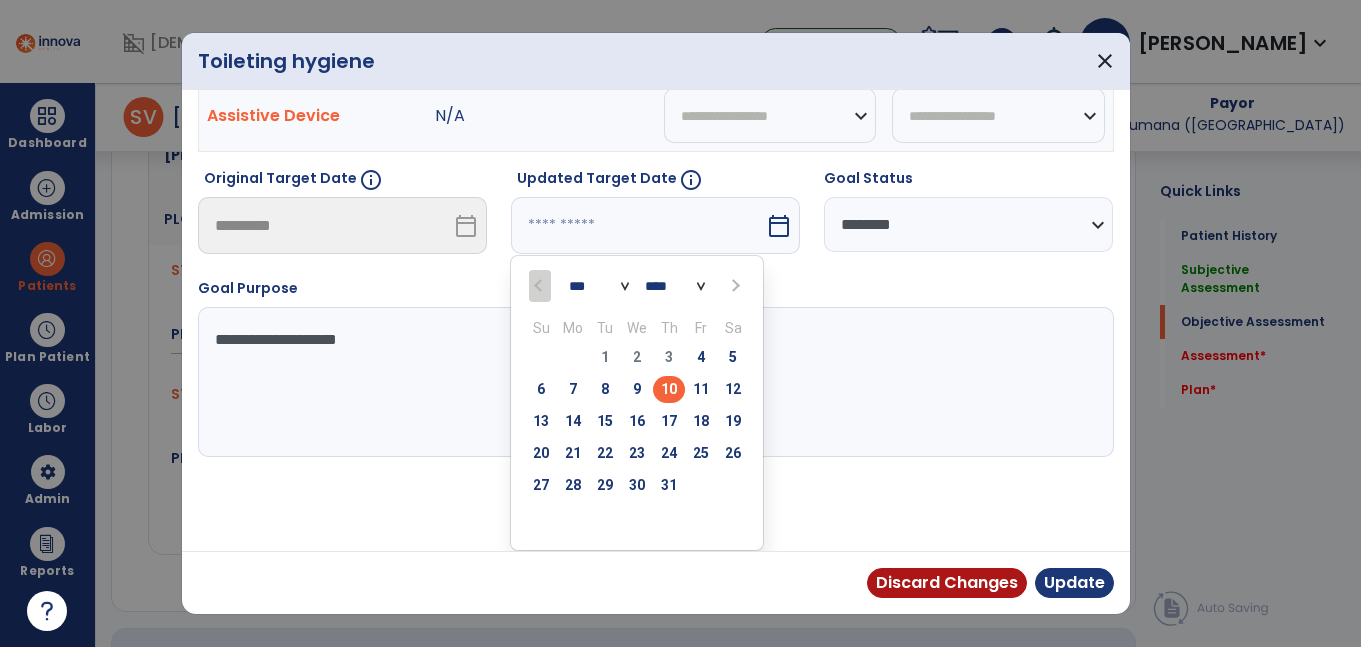 drag, startPoint x: 671, startPoint y: 464, endPoint x: 685, endPoint y: 474, distance: 17.20465 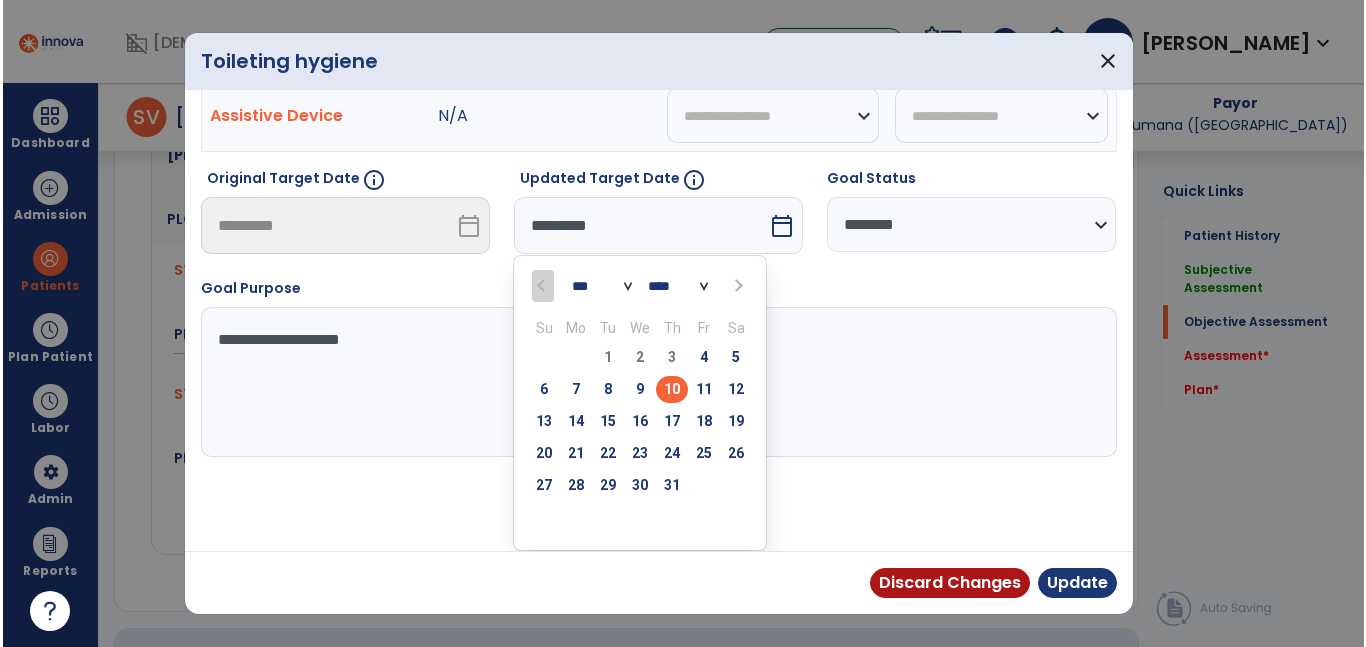 scroll, scrollTop: 76, scrollLeft: 0, axis: vertical 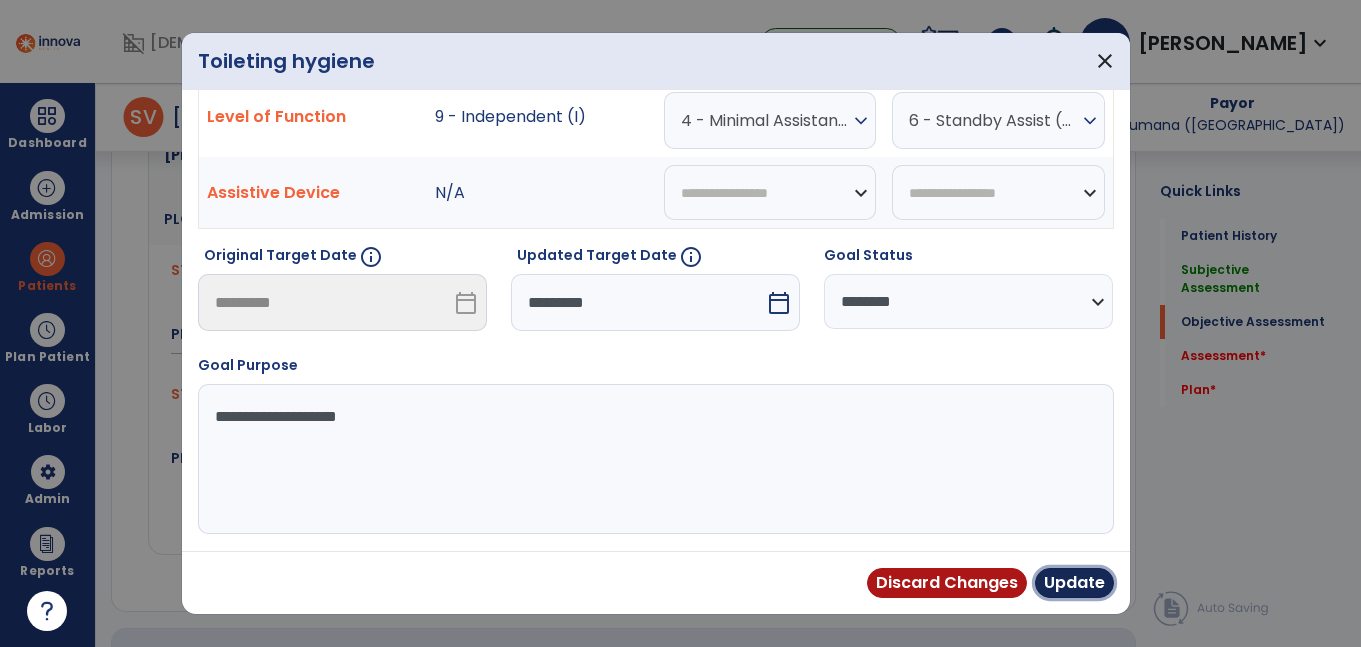 click on "Update" at bounding box center (1074, 583) 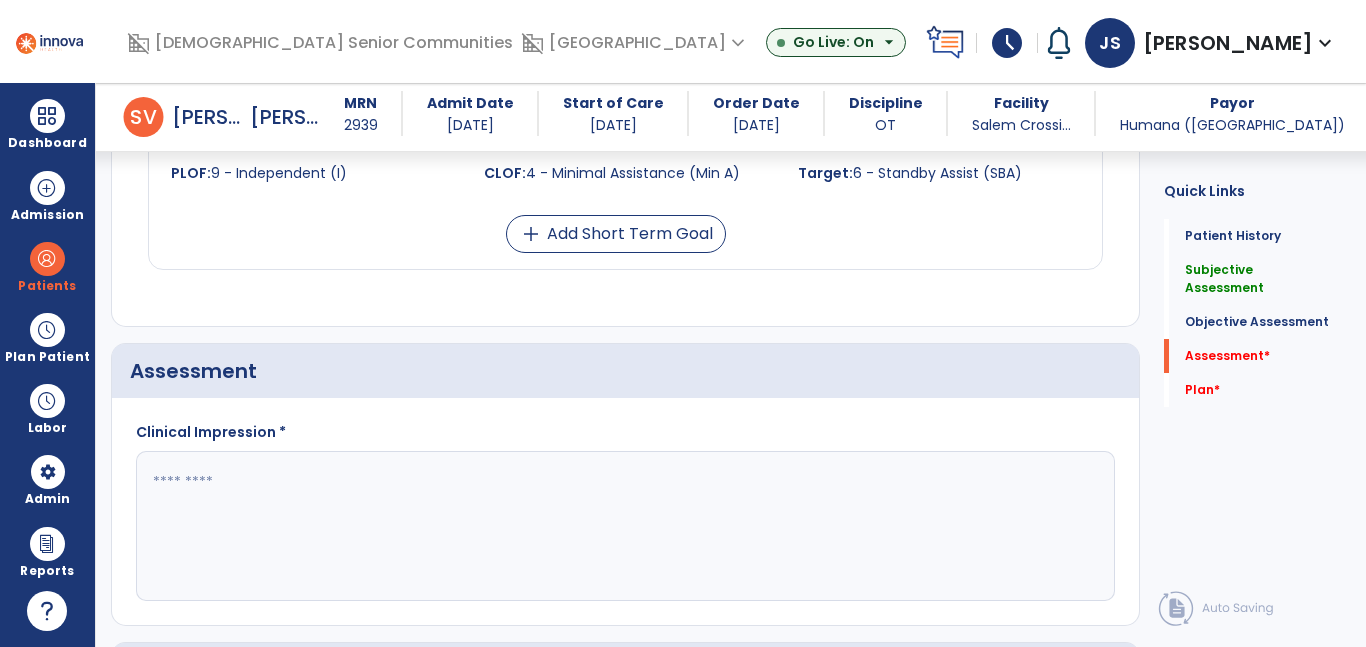 scroll, scrollTop: 2225, scrollLeft: 0, axis: vertical 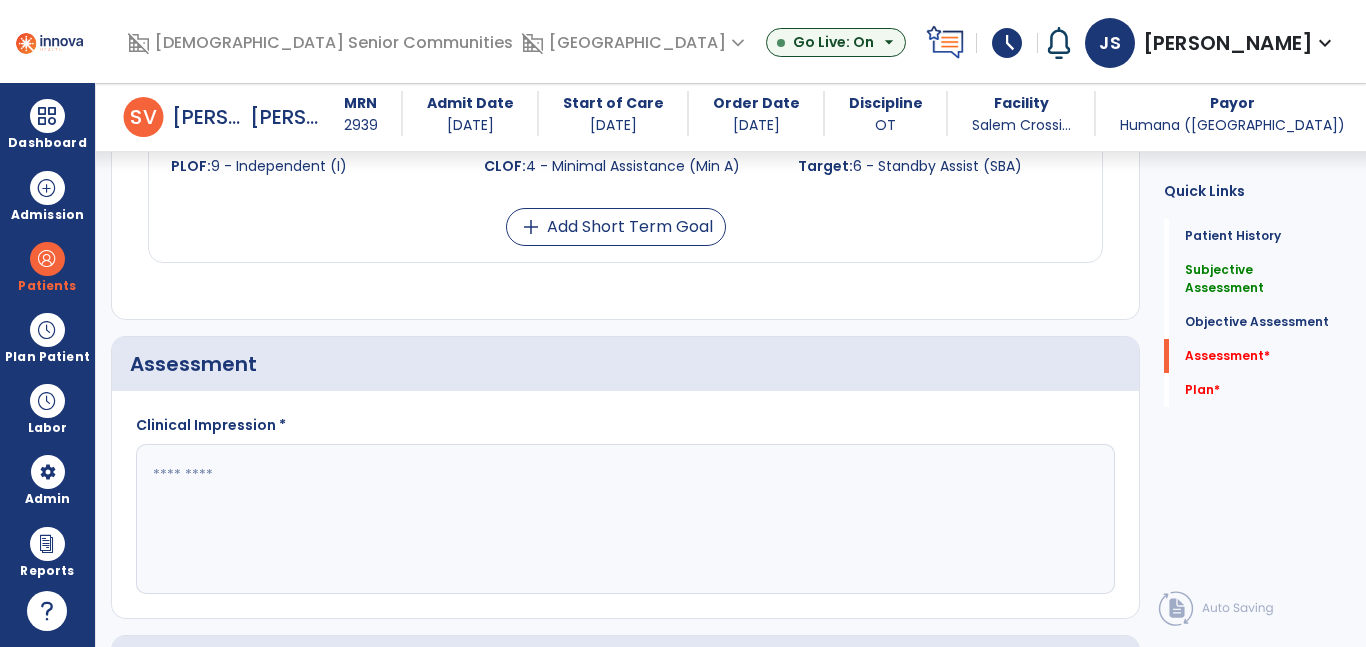 click 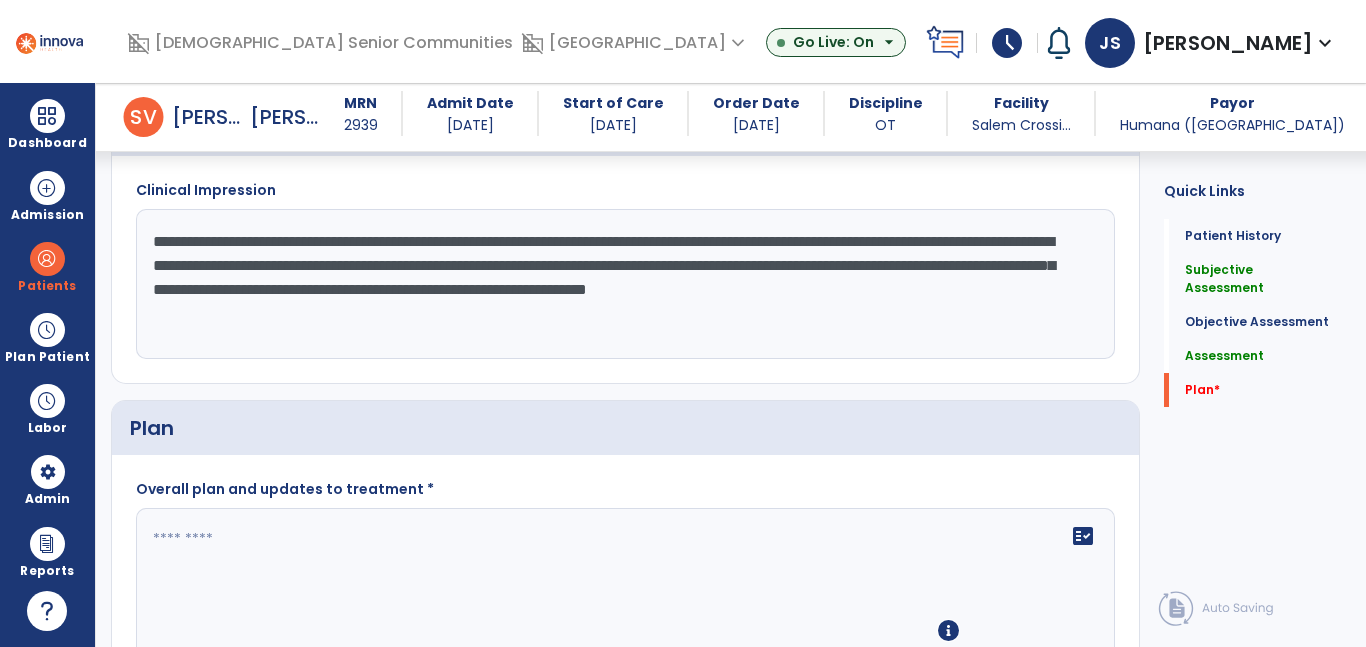 scroll, scrollTop: 2519, scrollLeft: 0, axis: vertical 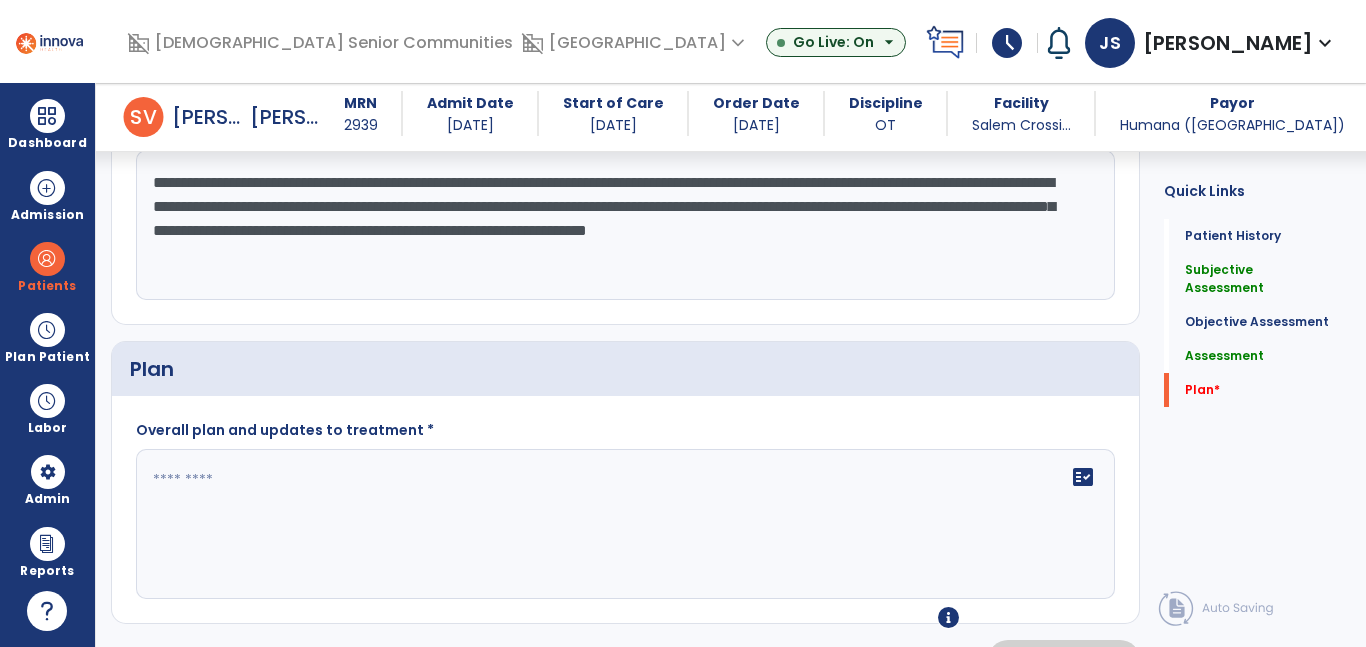 type on "**********" 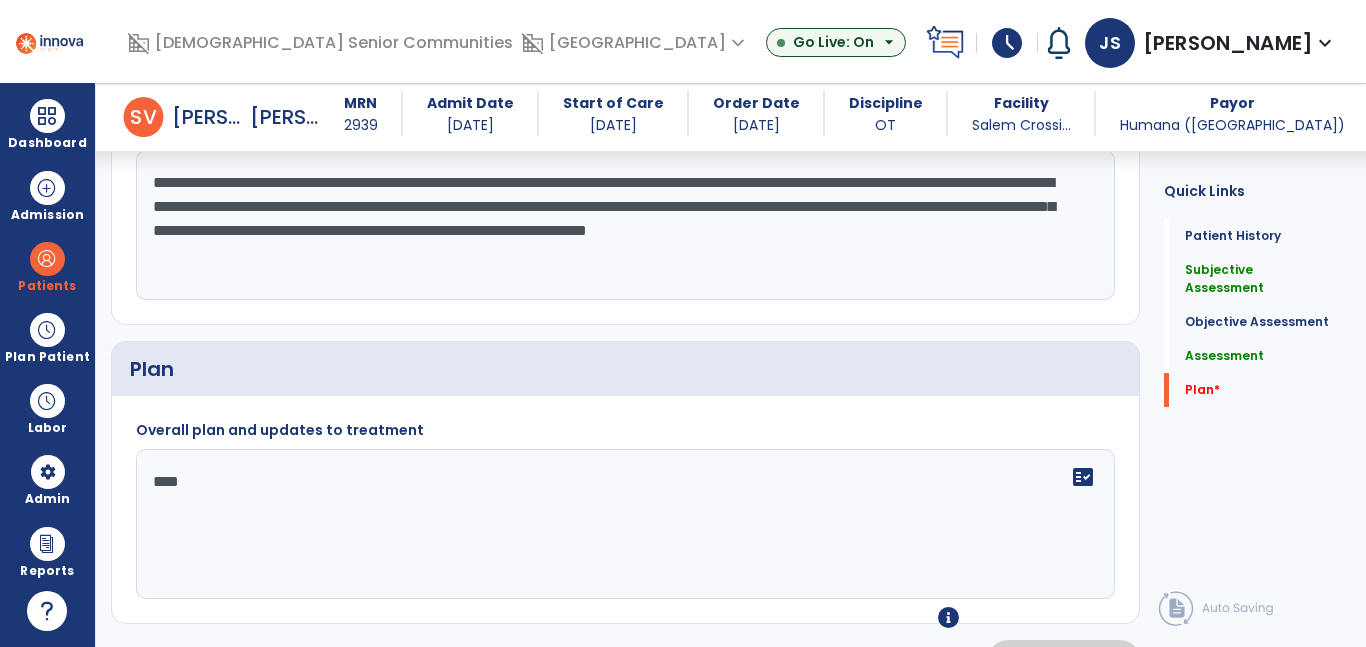 type on "*****" 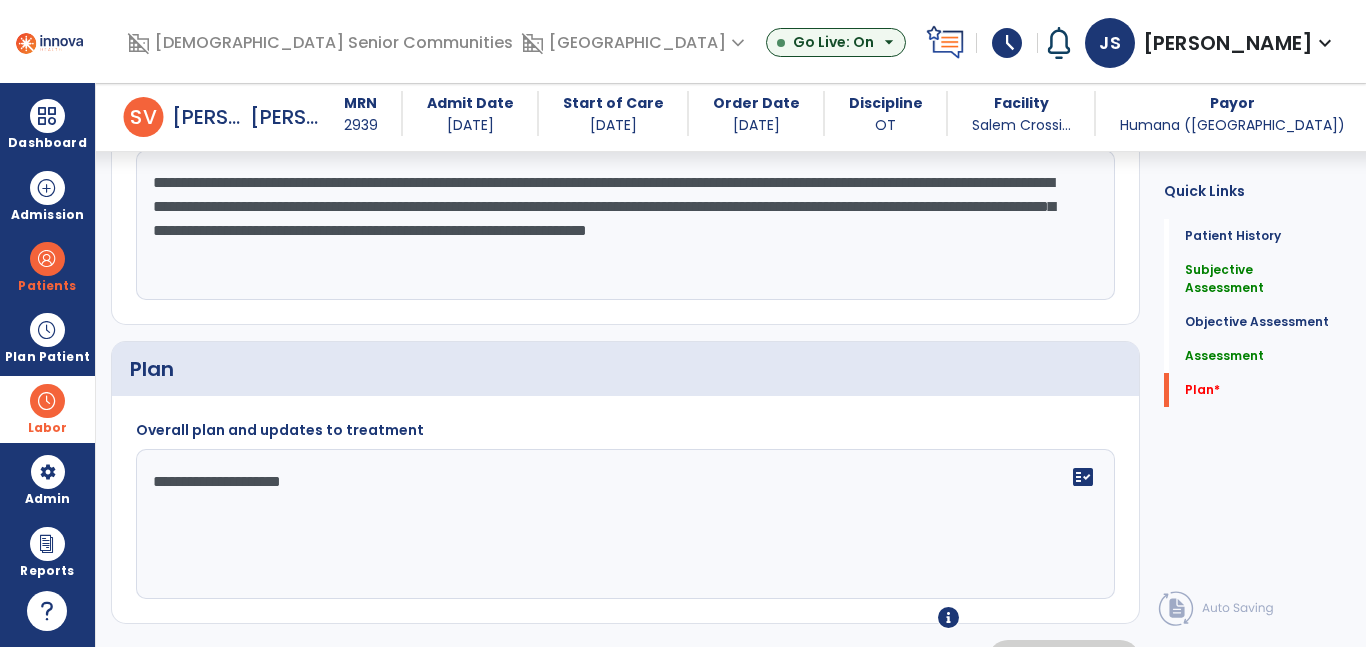 drag, startPoint x: 374, startPoint y: 462, endPoint x: 0, endPoint y: 432, distance: 375.2013 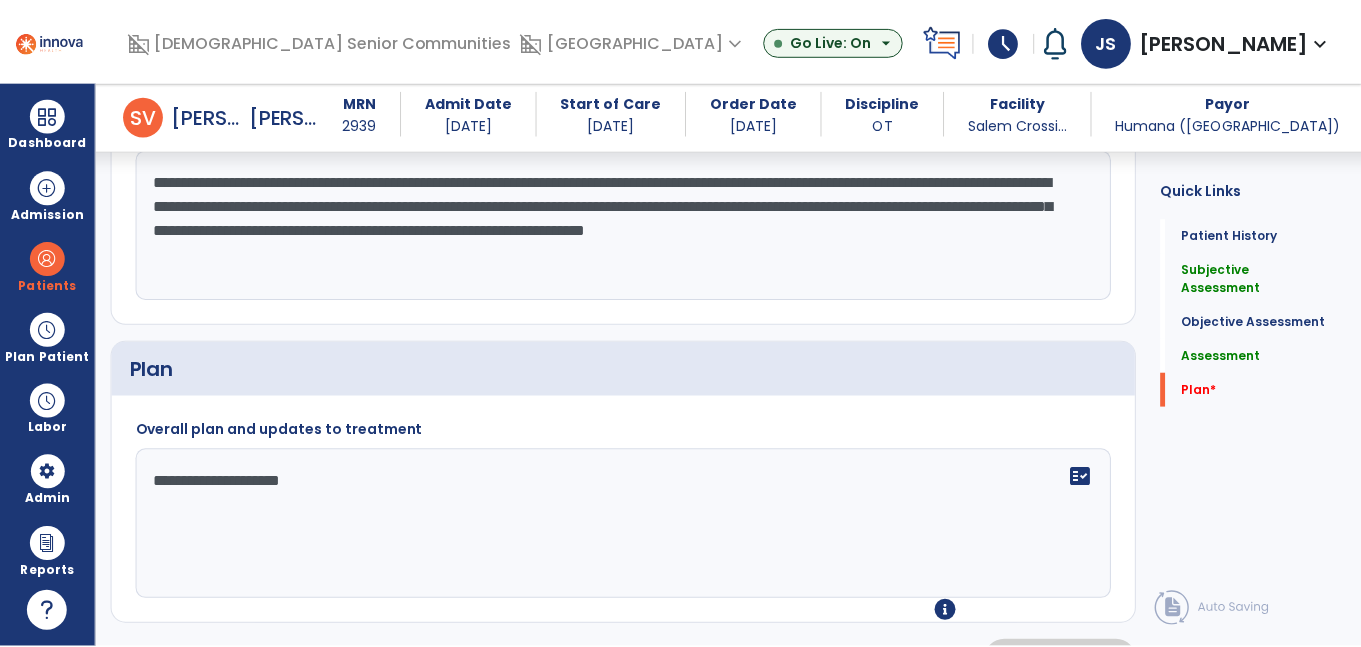 scroll, scrollTop: 2526, scrollLeft: 0, axis: vertical 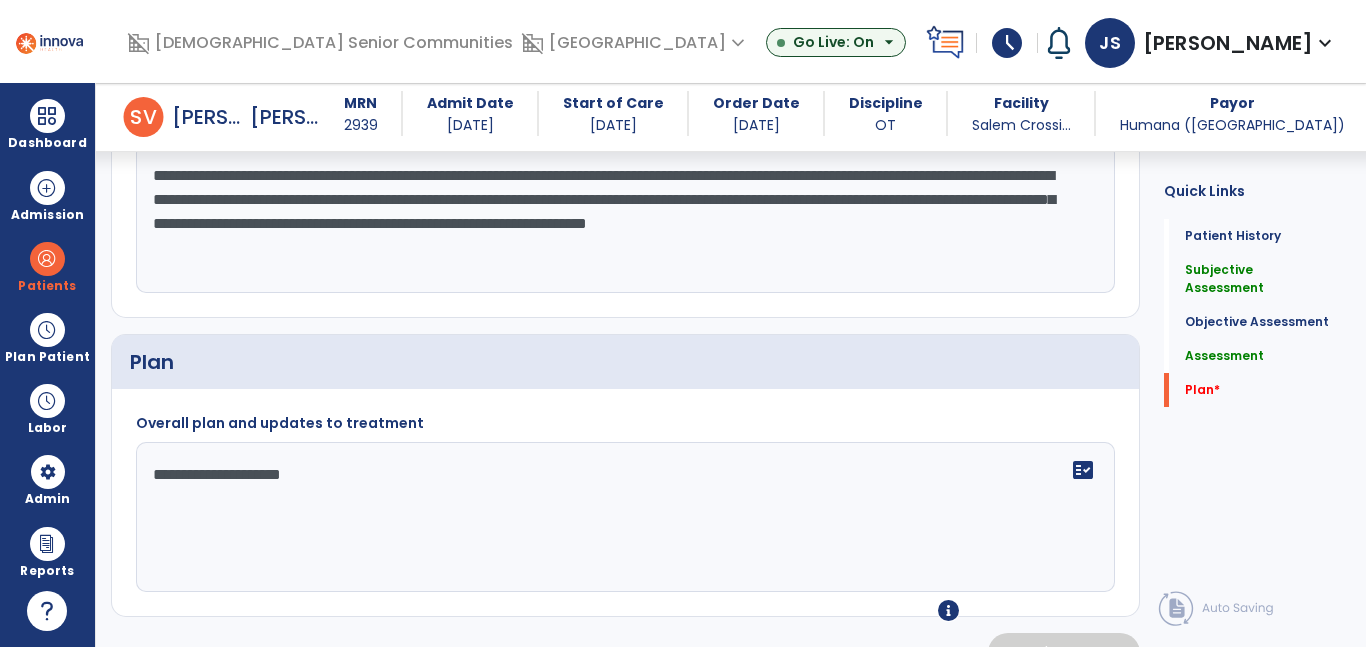 type on "**********" 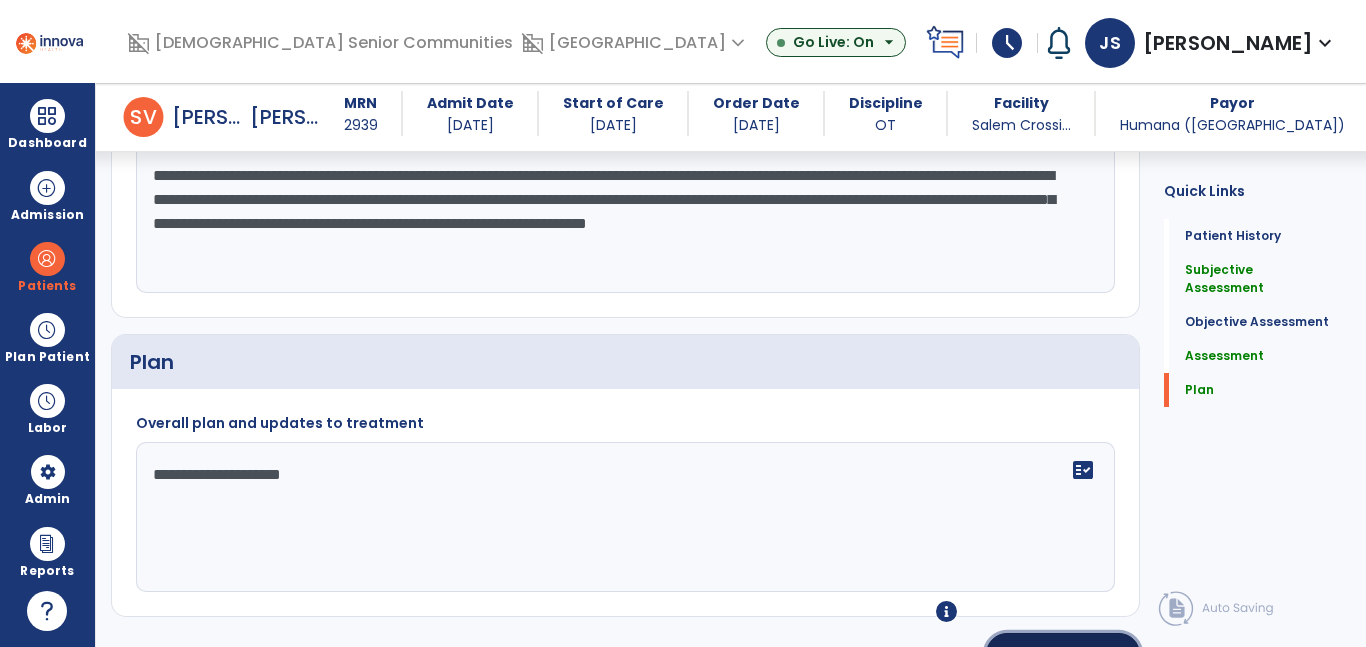 click on "Sign" 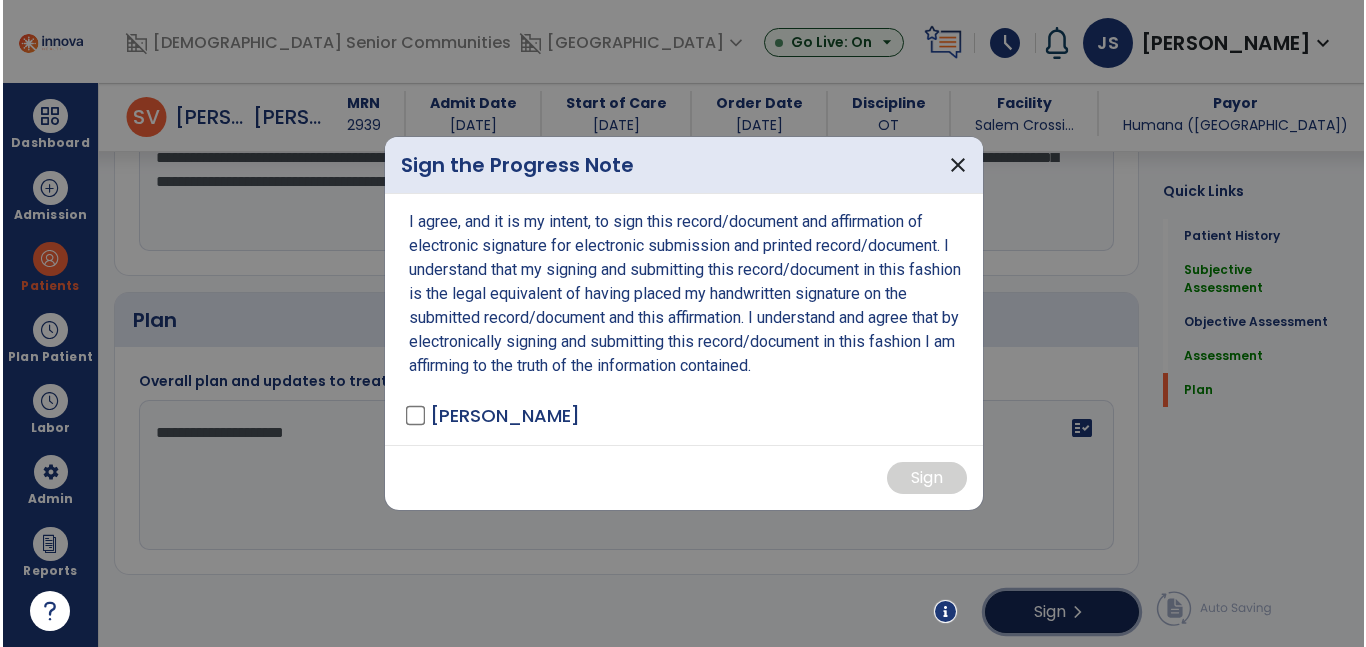 scroll, scrollTop: 2568, scrollLeft: 0, axis: vertical 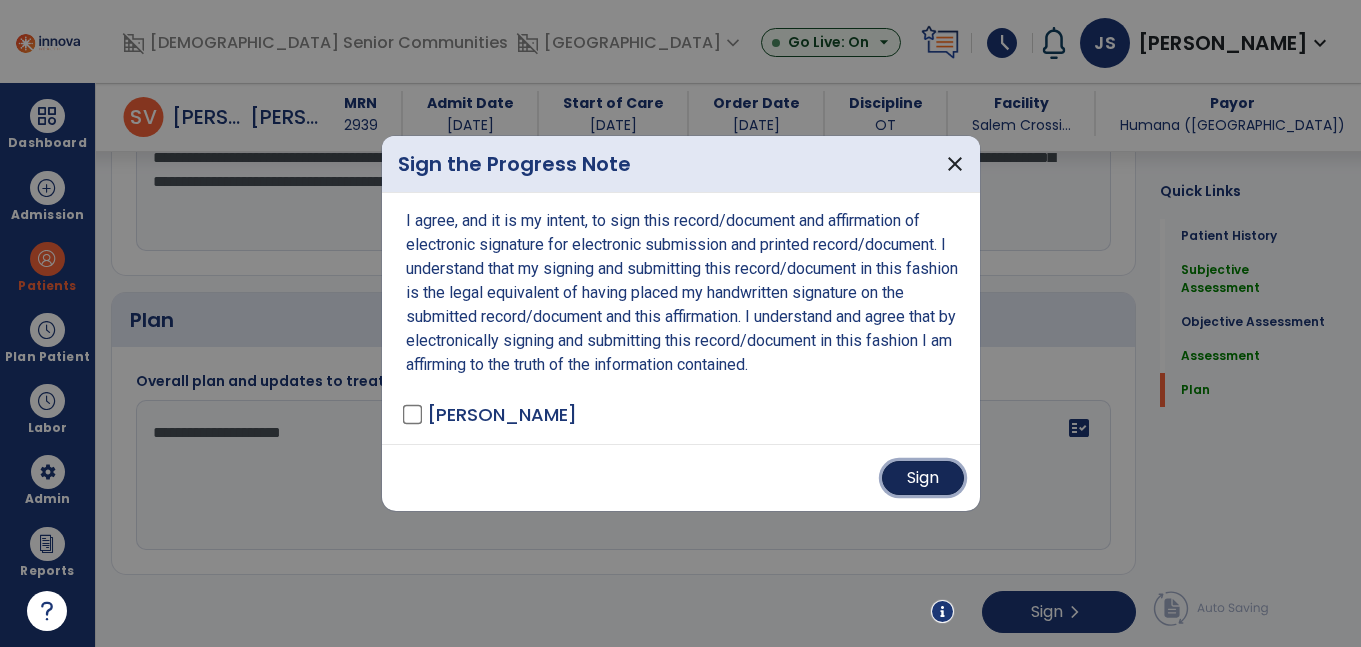 click on "Sign" at bounding box center [923, 478] 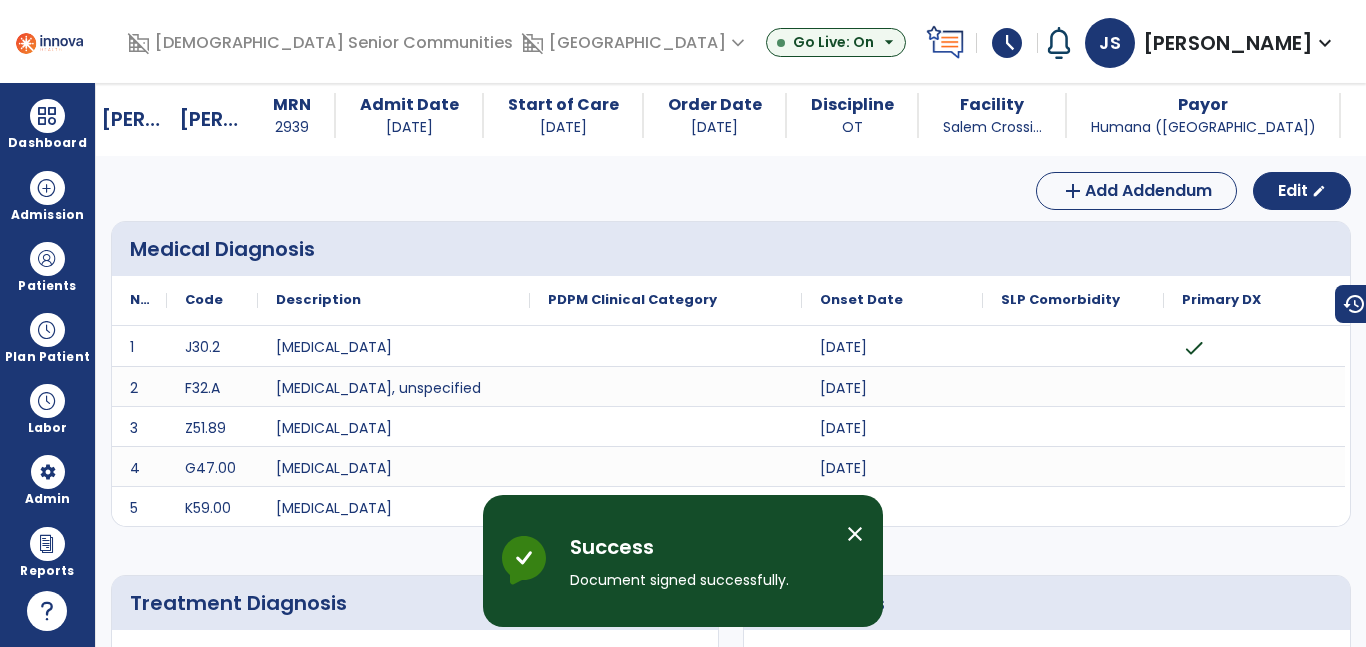 scroll, scrollTop: 0, scrollLeft: 0, axis: both 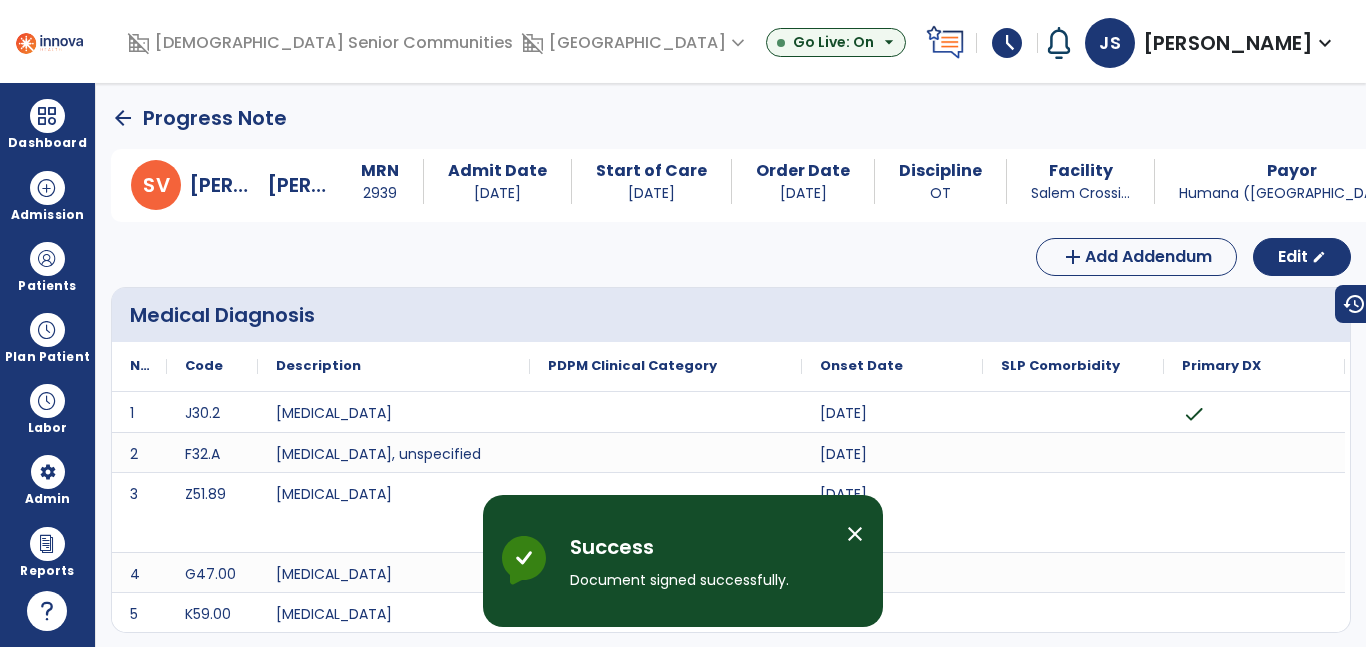 click on "arrow_back" 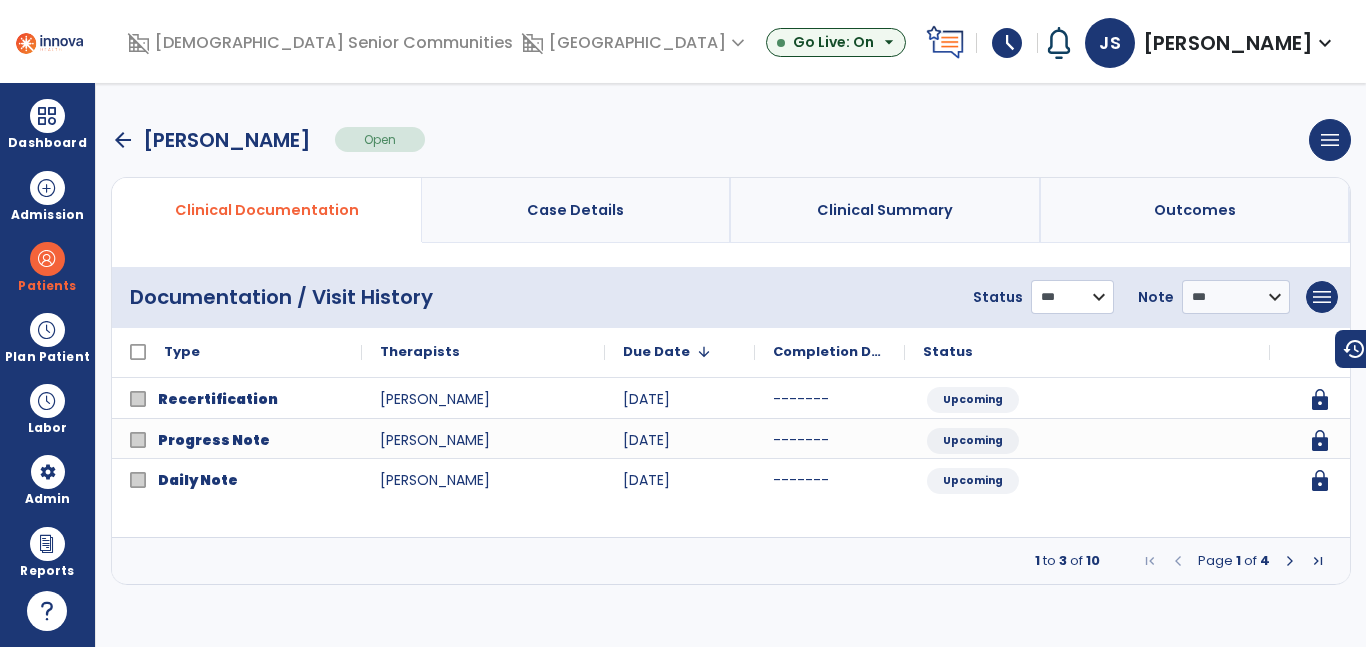 click on "**********" at bounding box center (1072, 297) 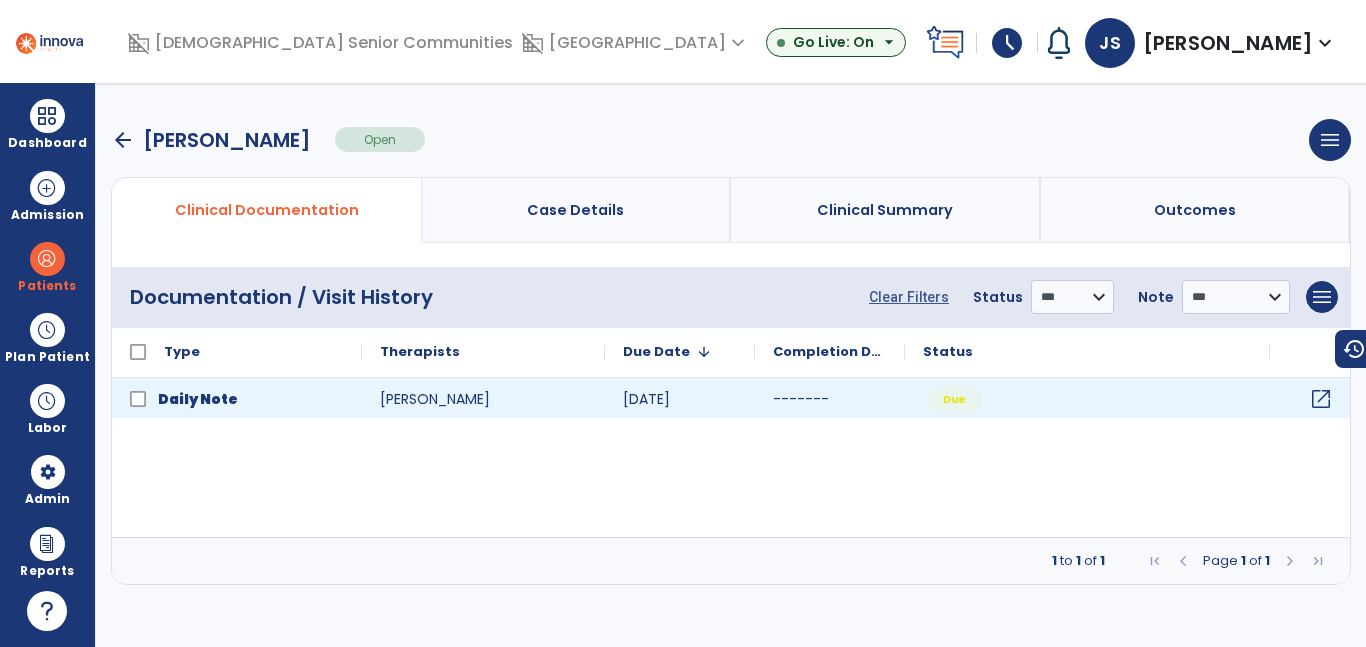 click on "open_in_new" 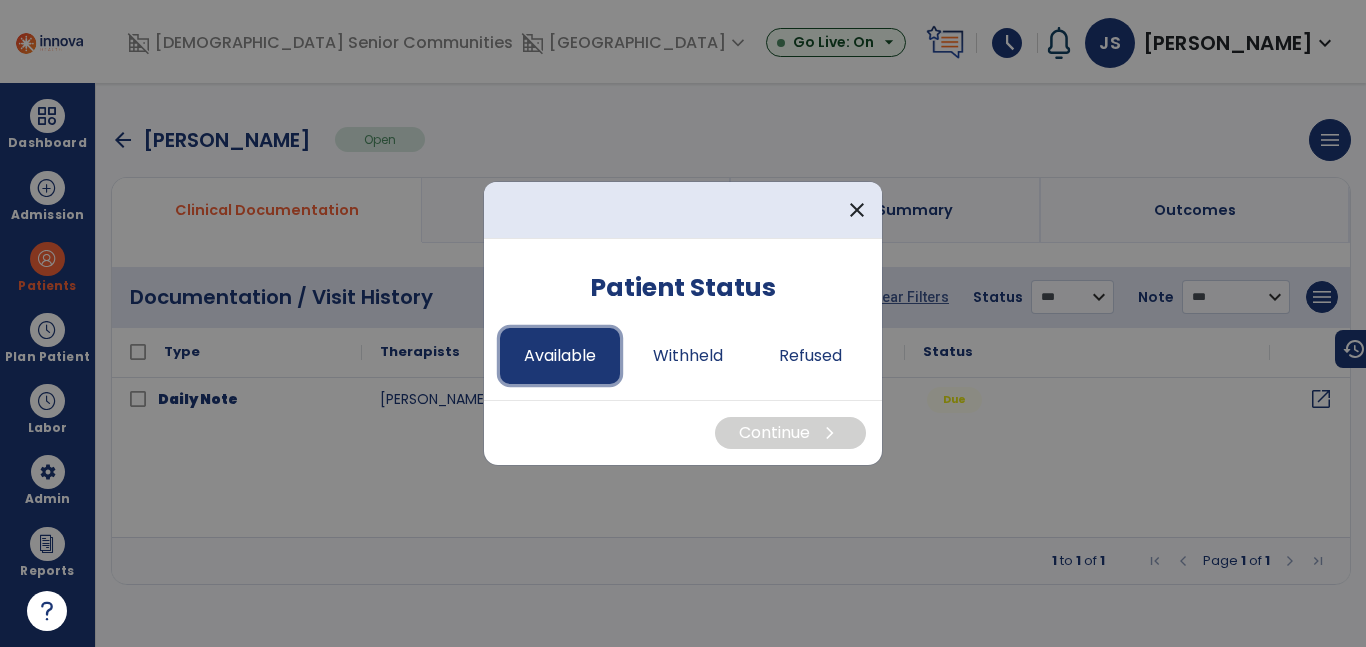 click on "Available" at bounding box center (560, 356) 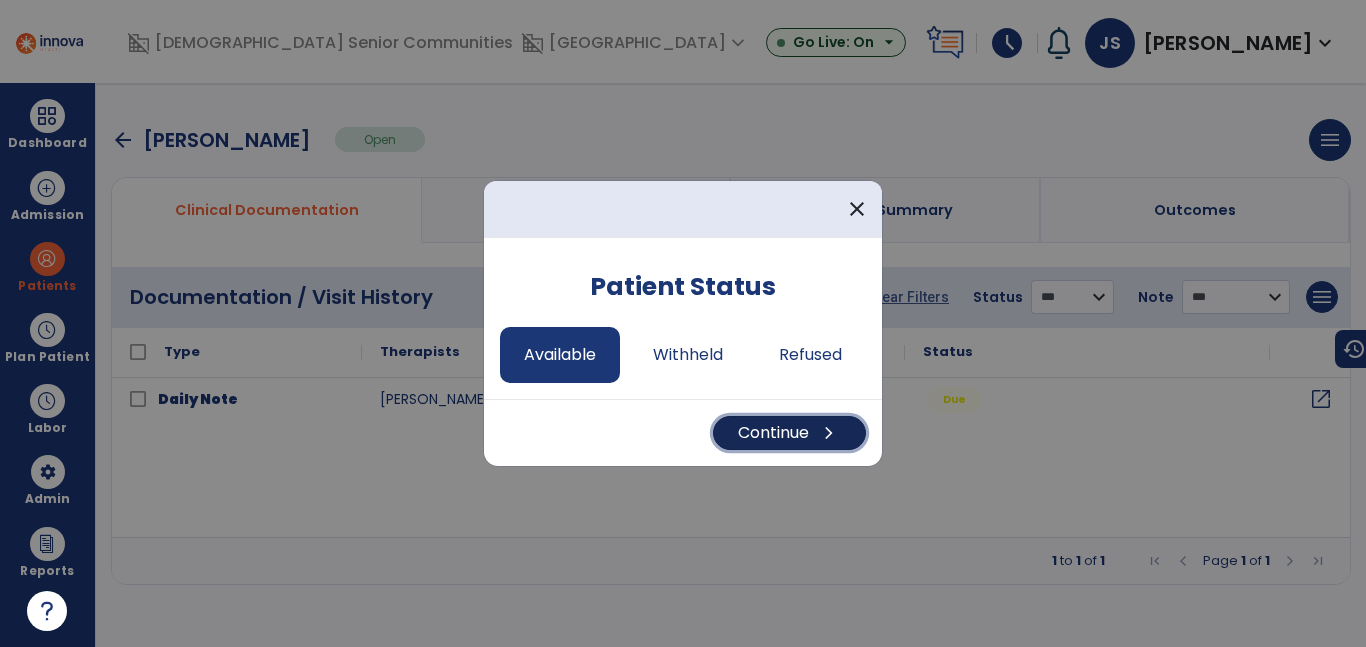 click on "Continue   chevron_right" at bounding box center [789, 433] 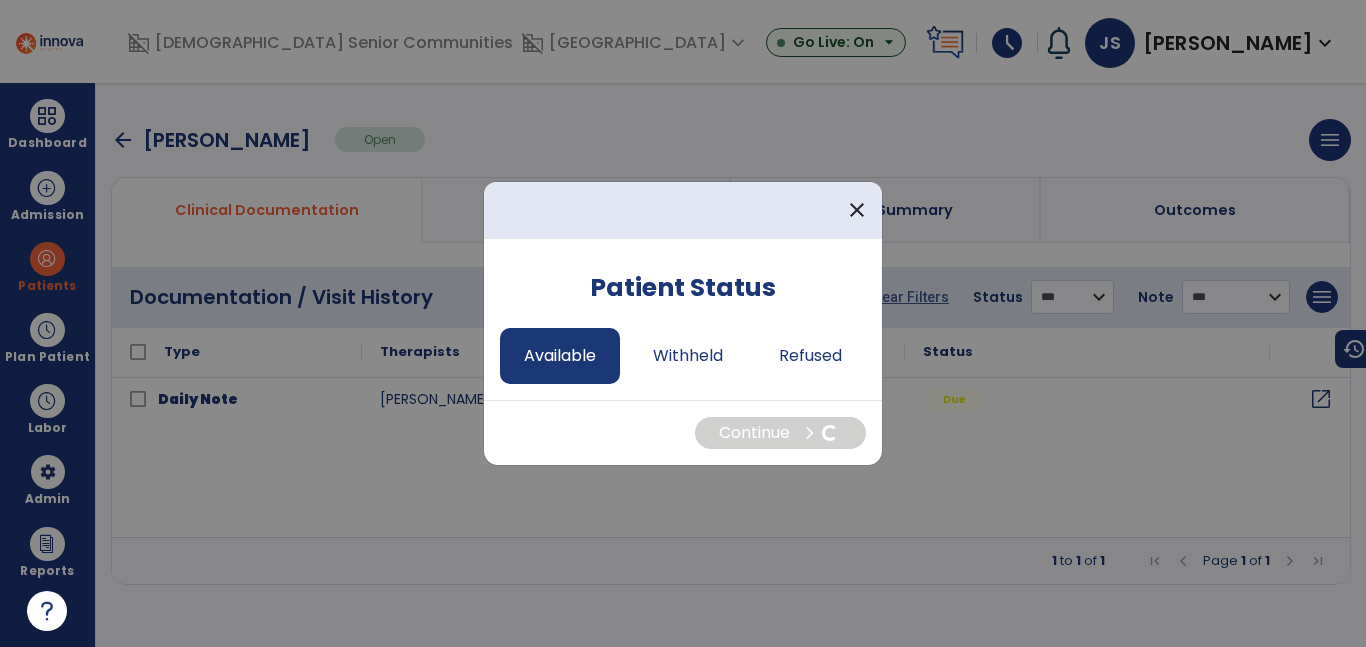 select on "*" 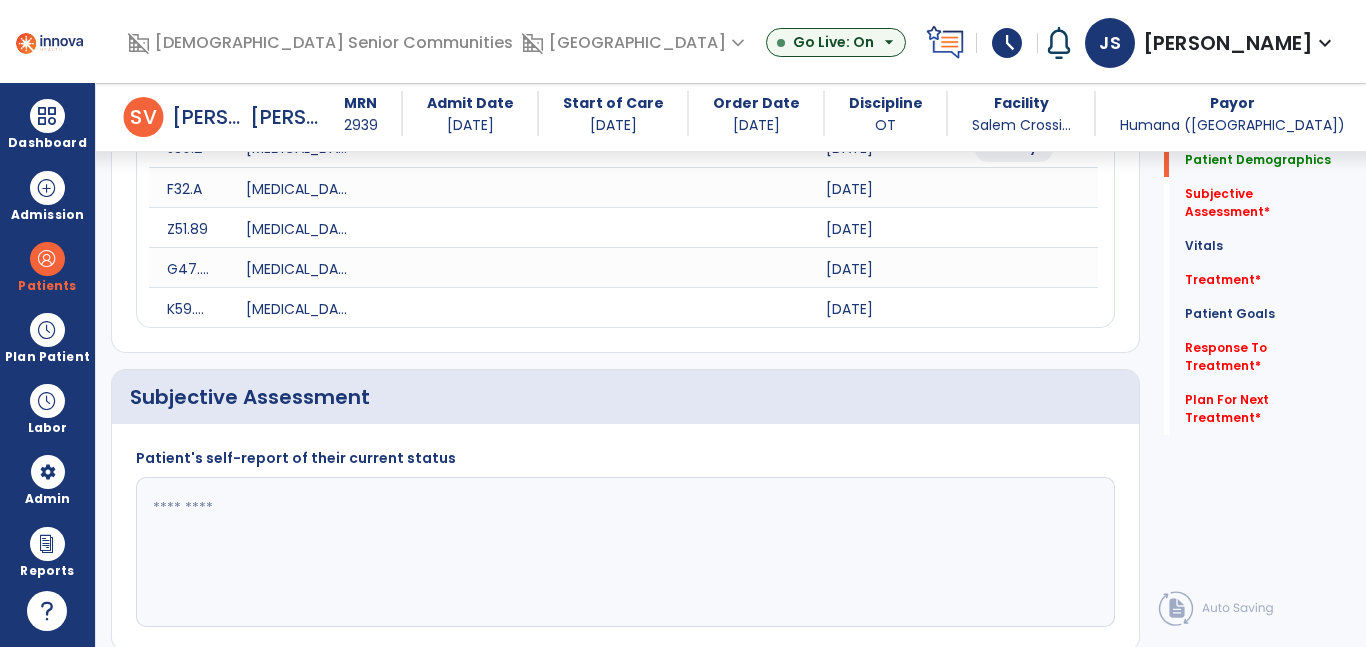 scroll, scrollTop: 341, scrollLeft: 0, axis: vertical 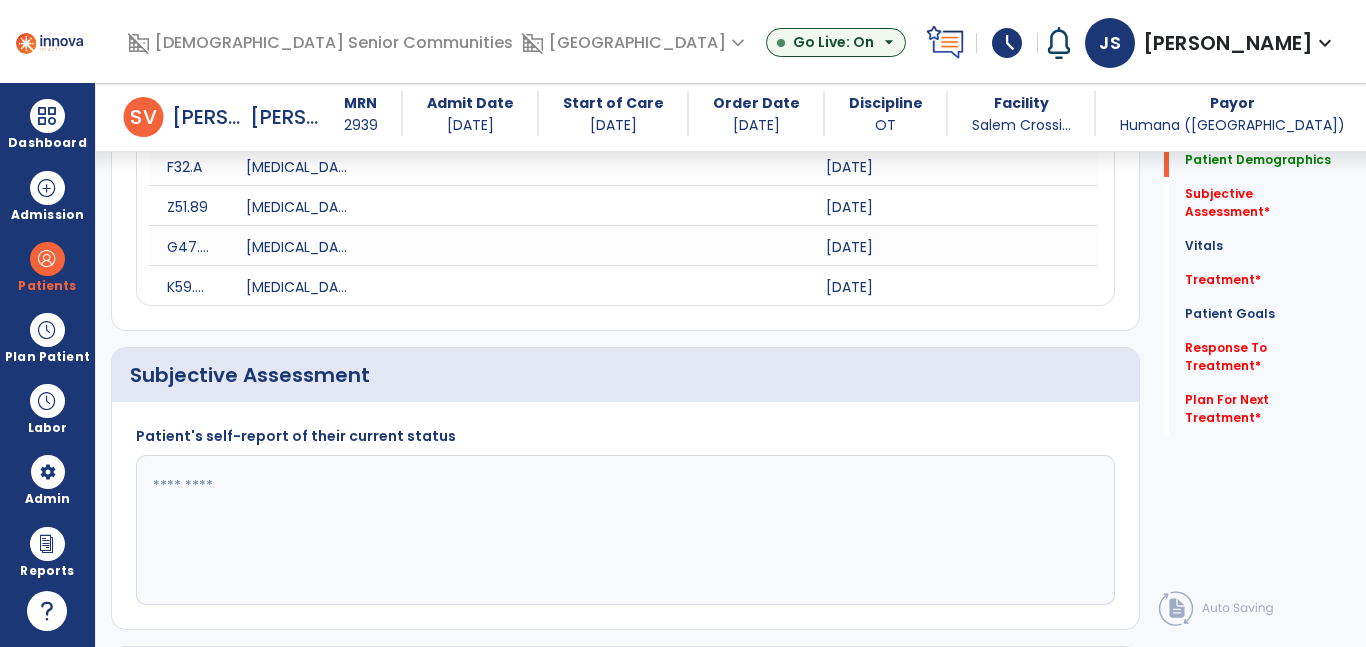 drag, startPoint x: 612, startPoint y: 516, endPoint x: 602, endPoint y: 509, distance: 12.206555 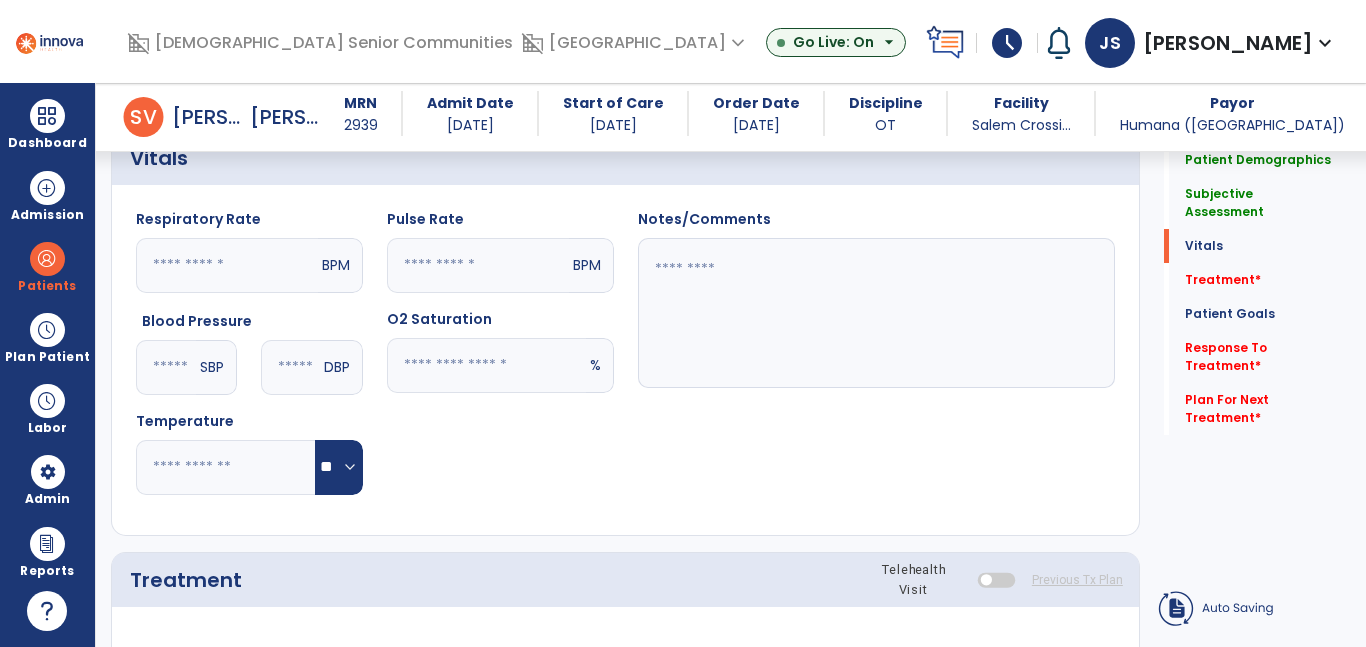 type on "**********" 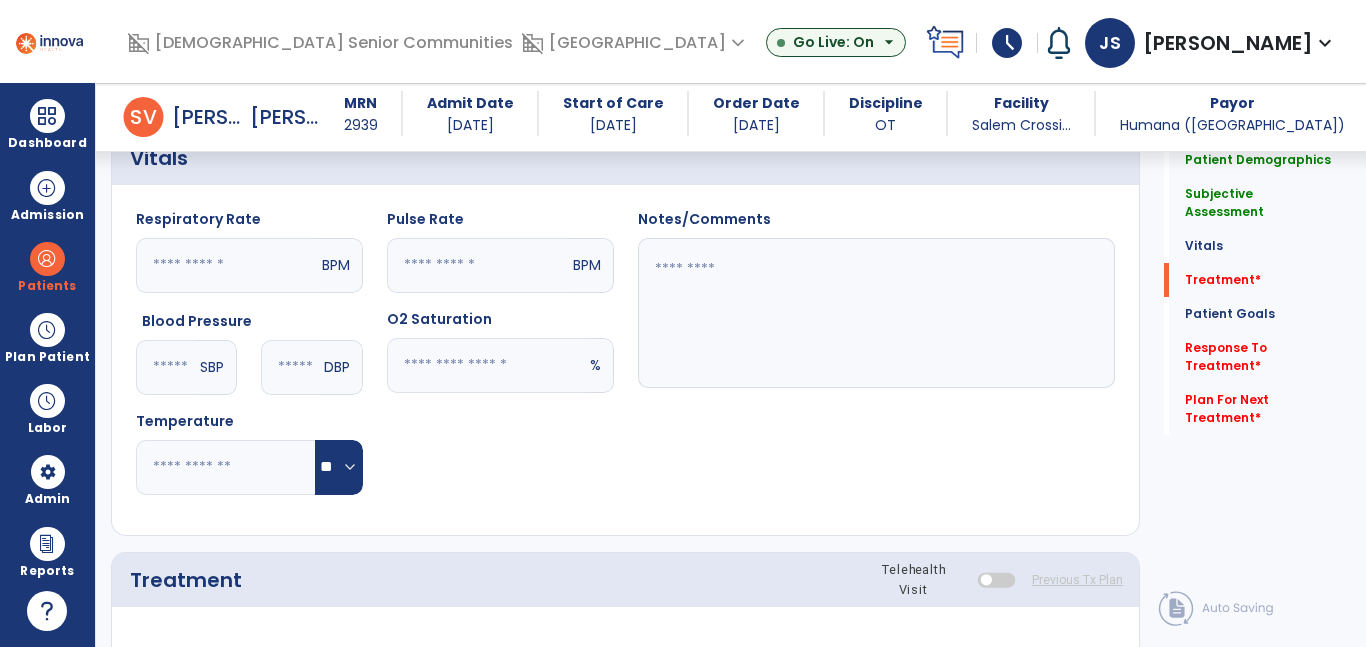 click on "add  Add Service Code" 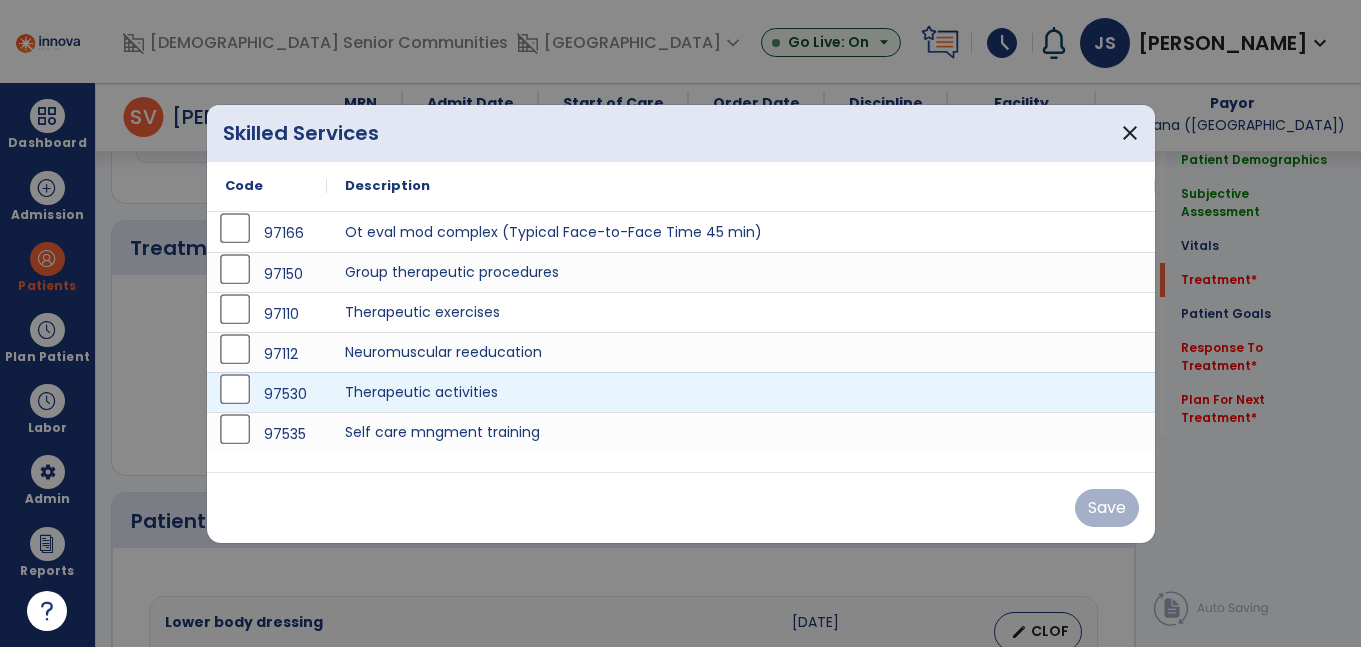 scroll, scrollTop: 1184, scrollLeft: 0, axis: vertical 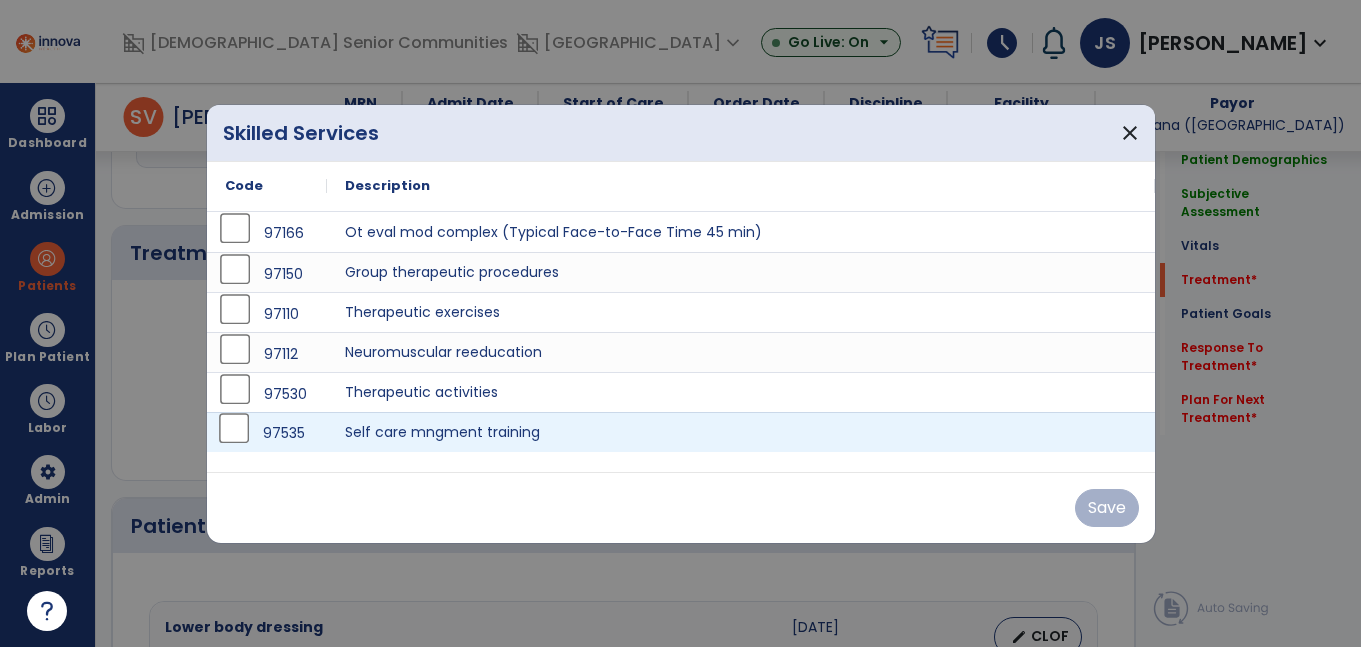 click on "97535" at bounding box center [267, 433] 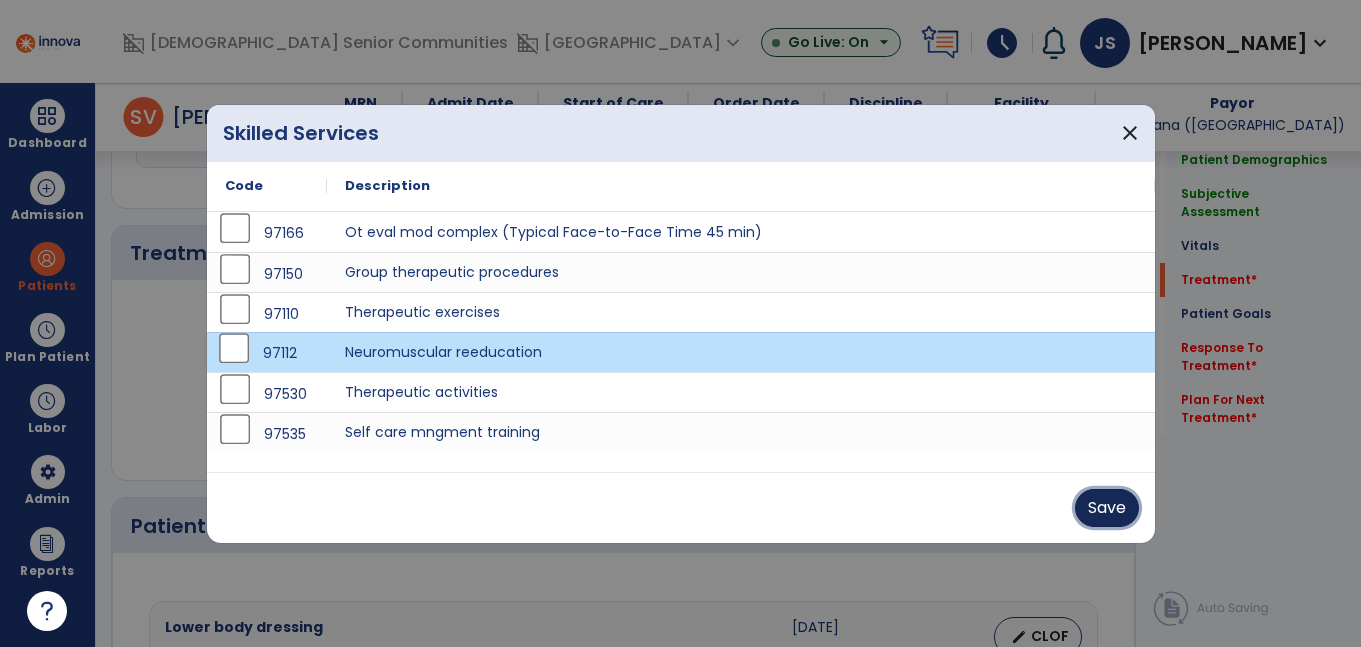 click on "Save" at bounding box center [1107, 508] 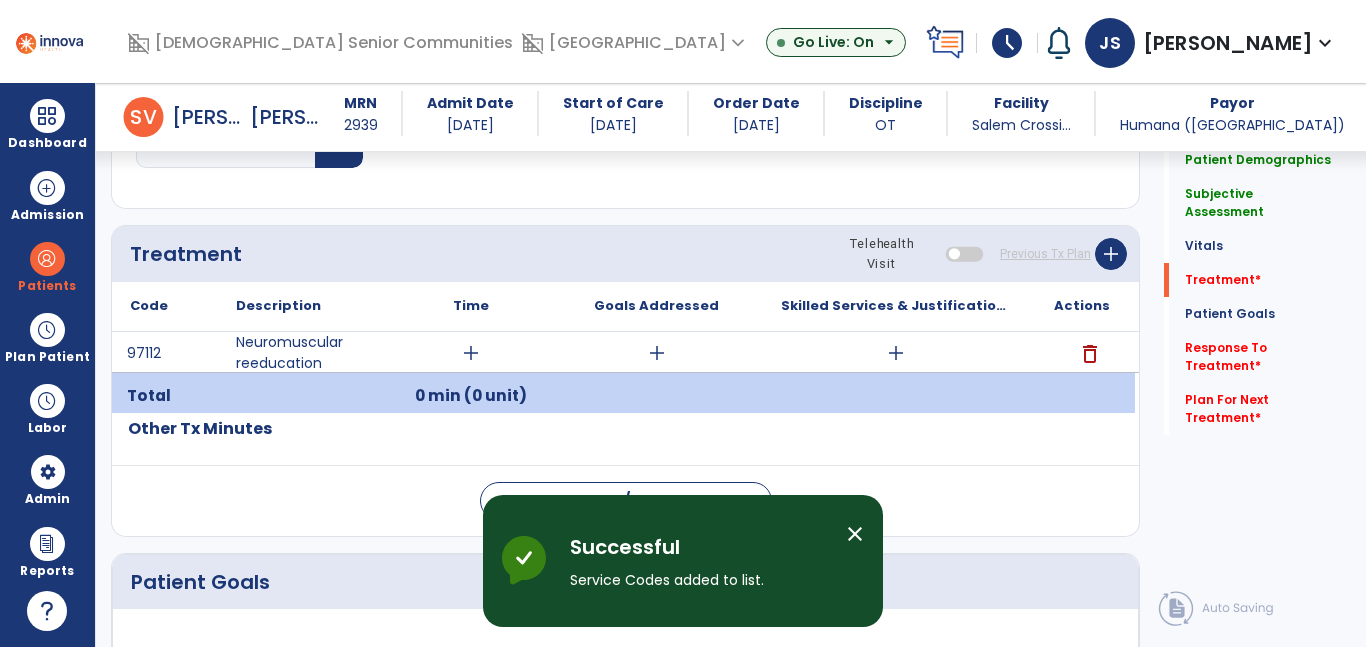 click on "add" at bounding box center [896, 353] 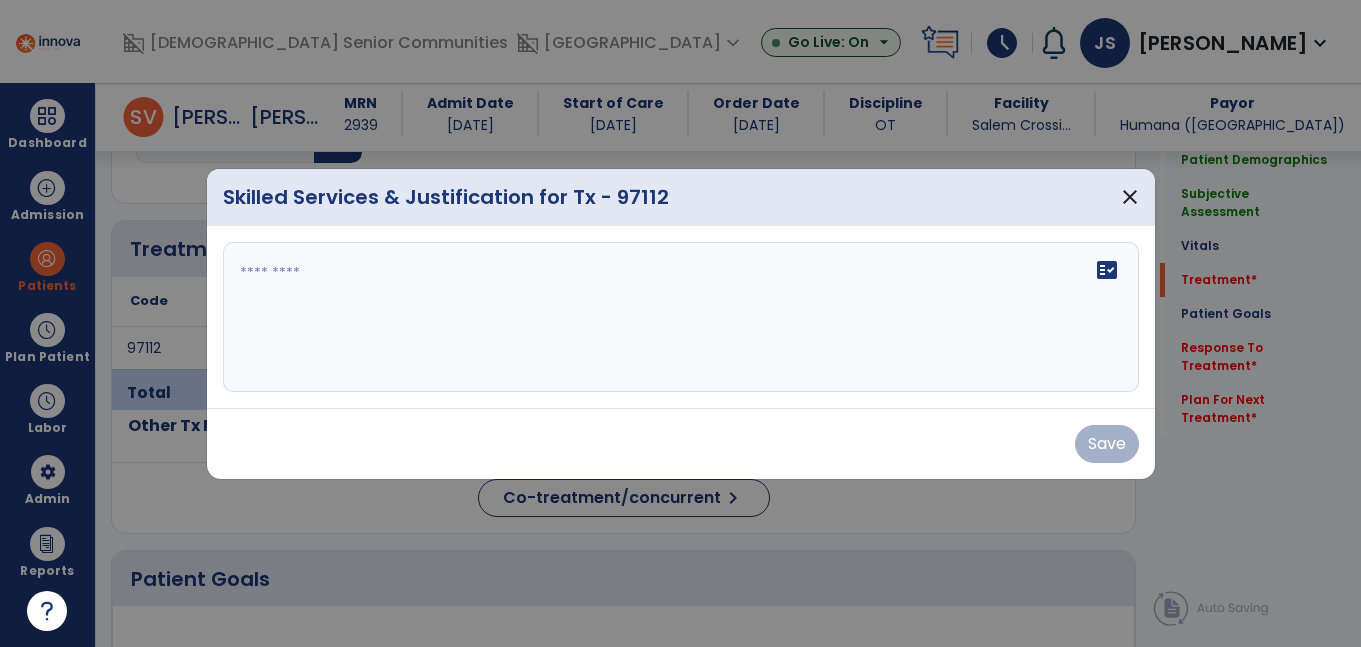 click on "fact_check" at bounding box center [681, 317] 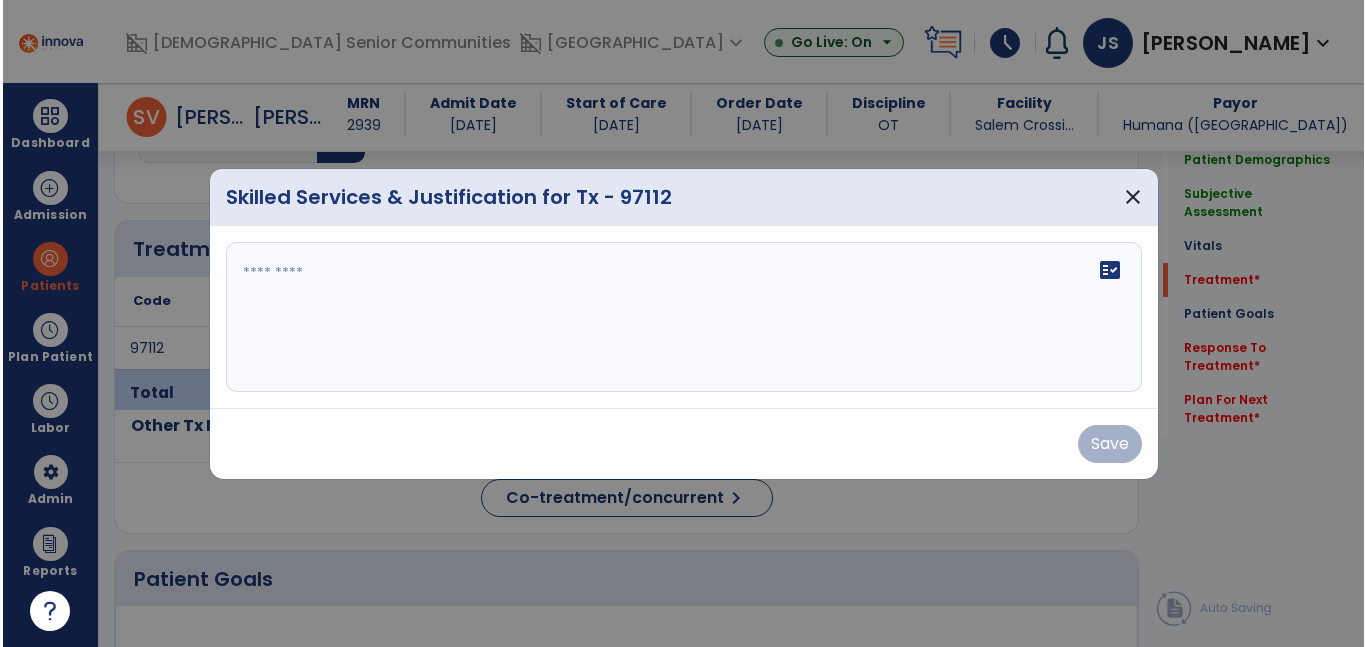 scroll, scrollTop: 1184, scrollLeft: 0, axis: vertical 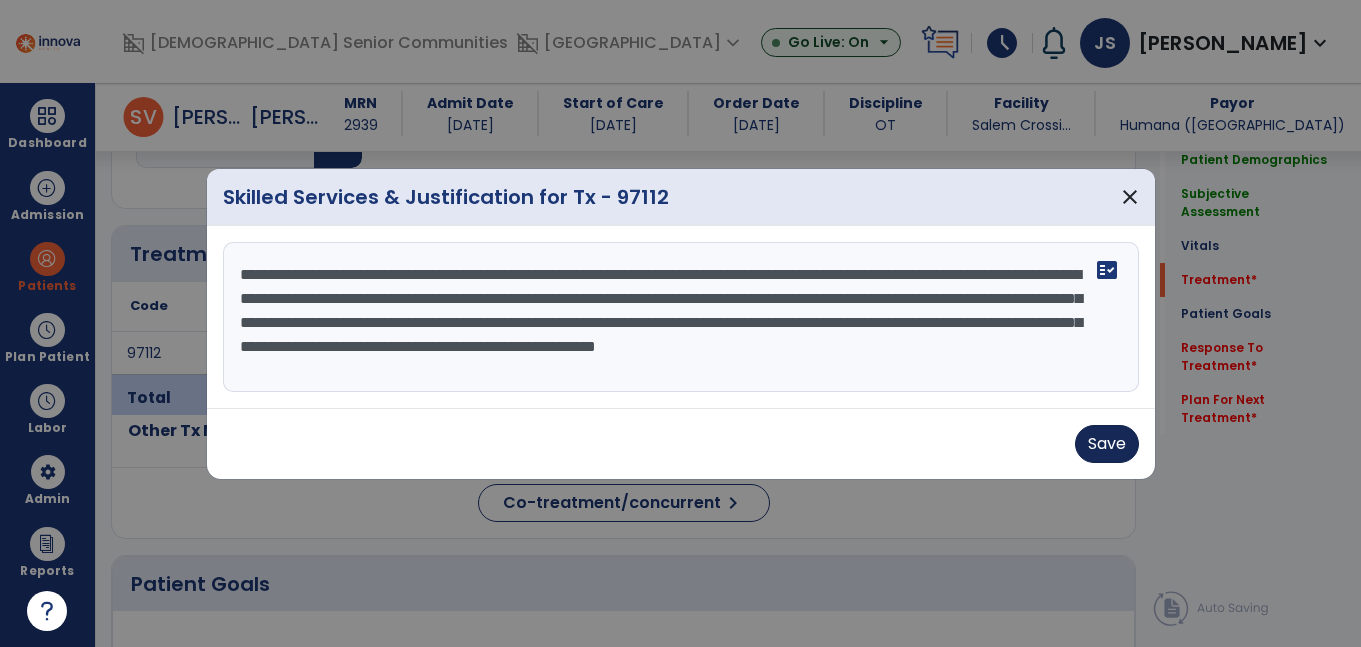 type on "**********" 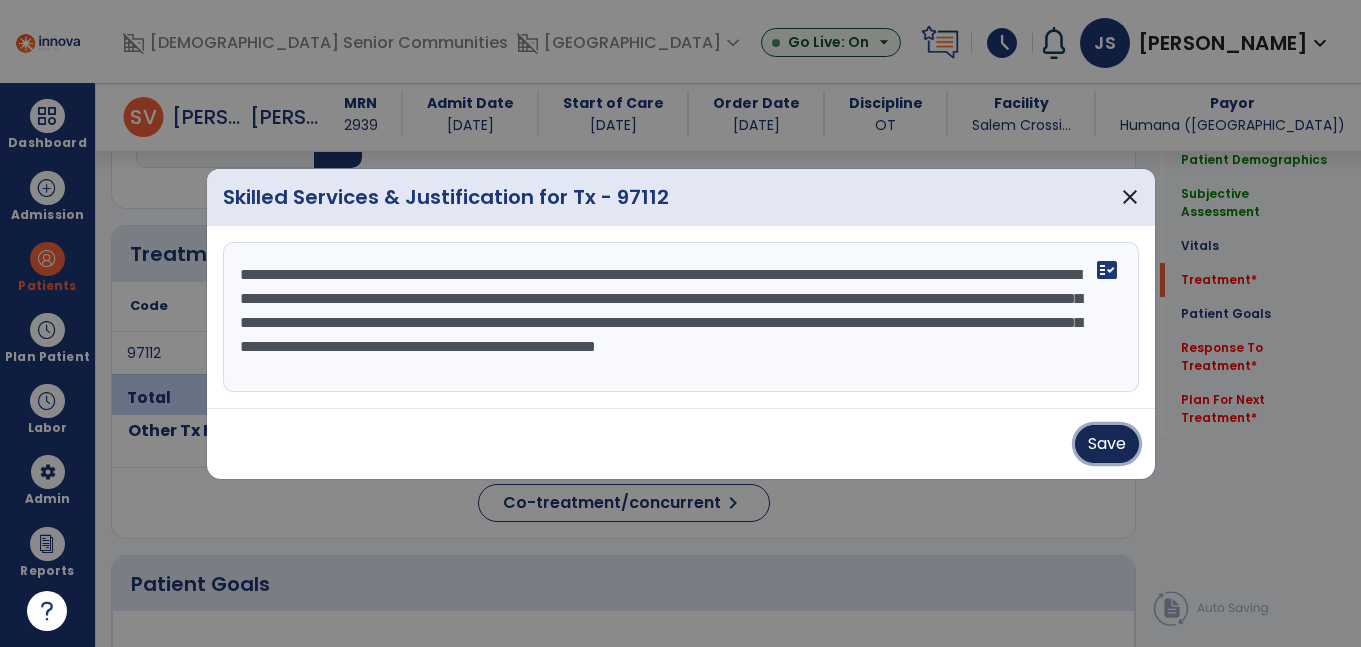 click on "Save" at bounding box center [1107, 444] 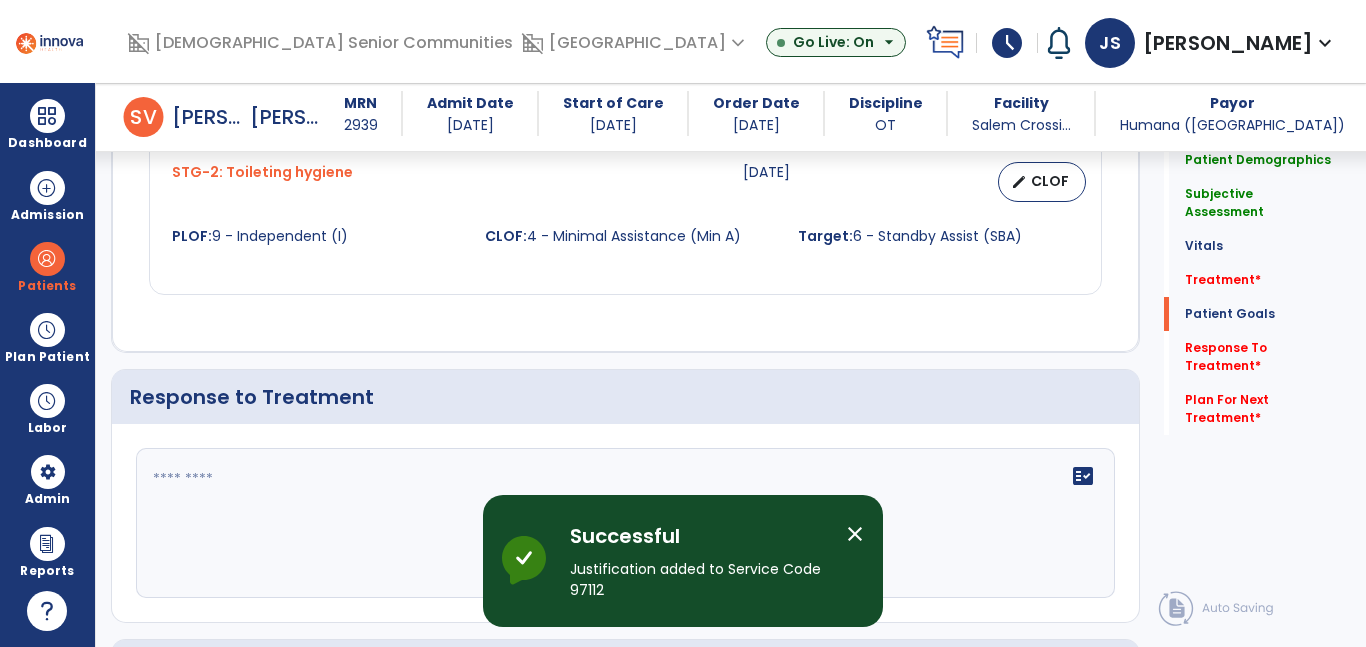 scroll, scrollTop: 2889, scrollLeft: 0, axis: vertical 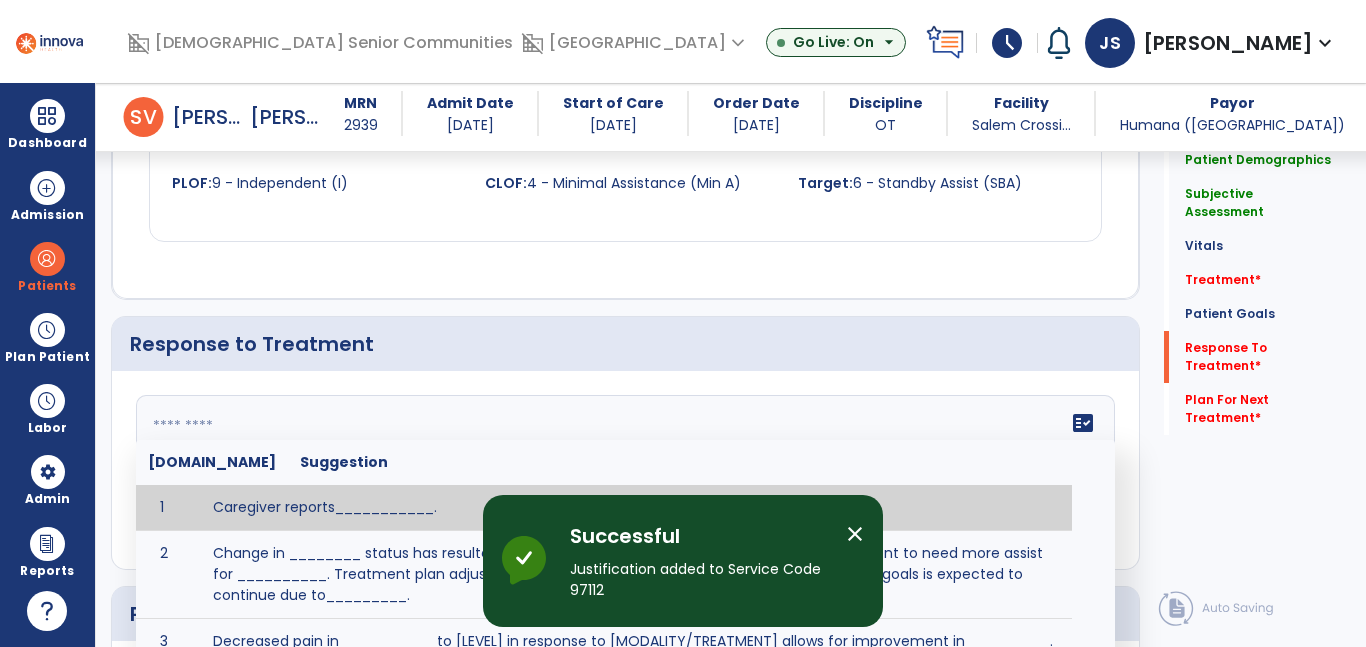 click 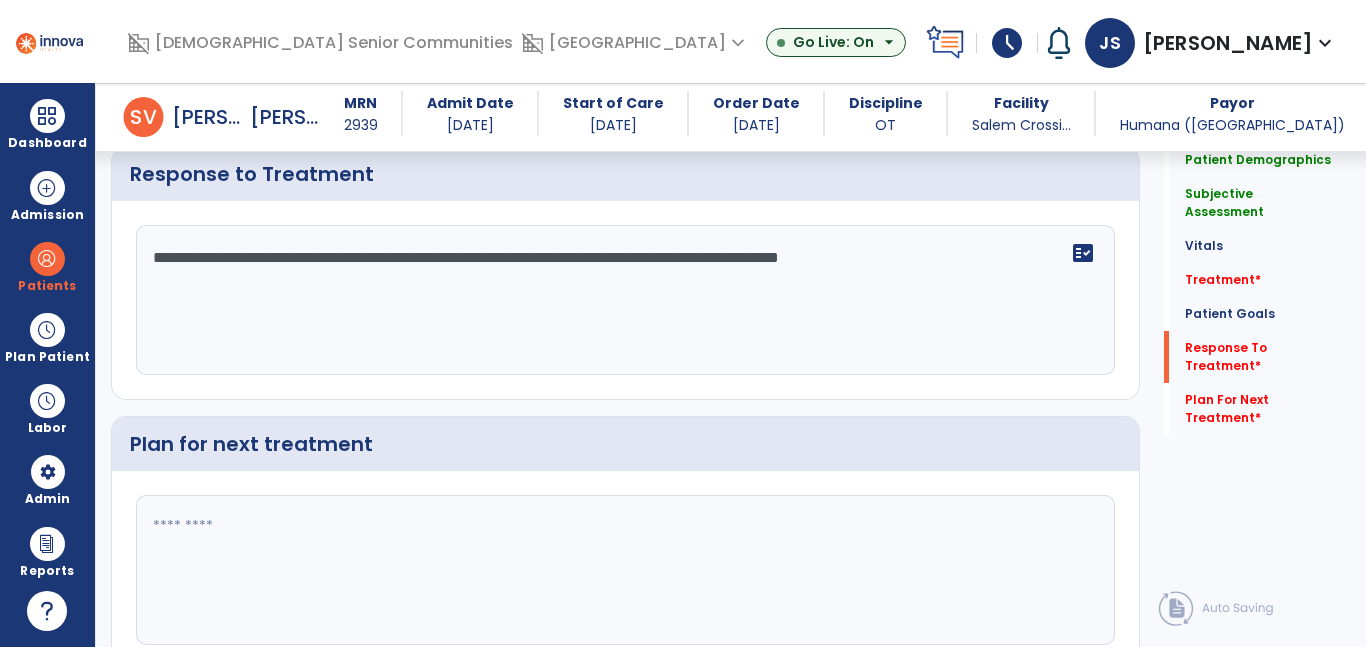 scroll, scrollTop: 3061, scrollLeft: 0, axis: vertical 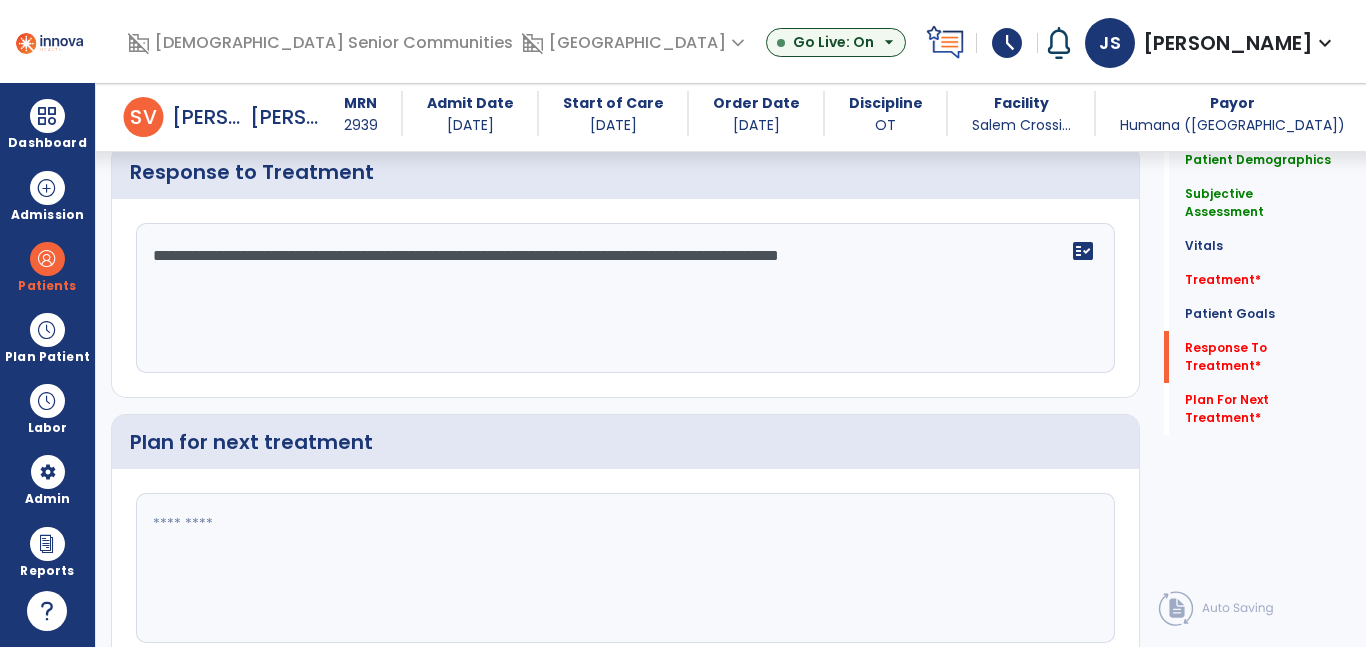type on "**********" 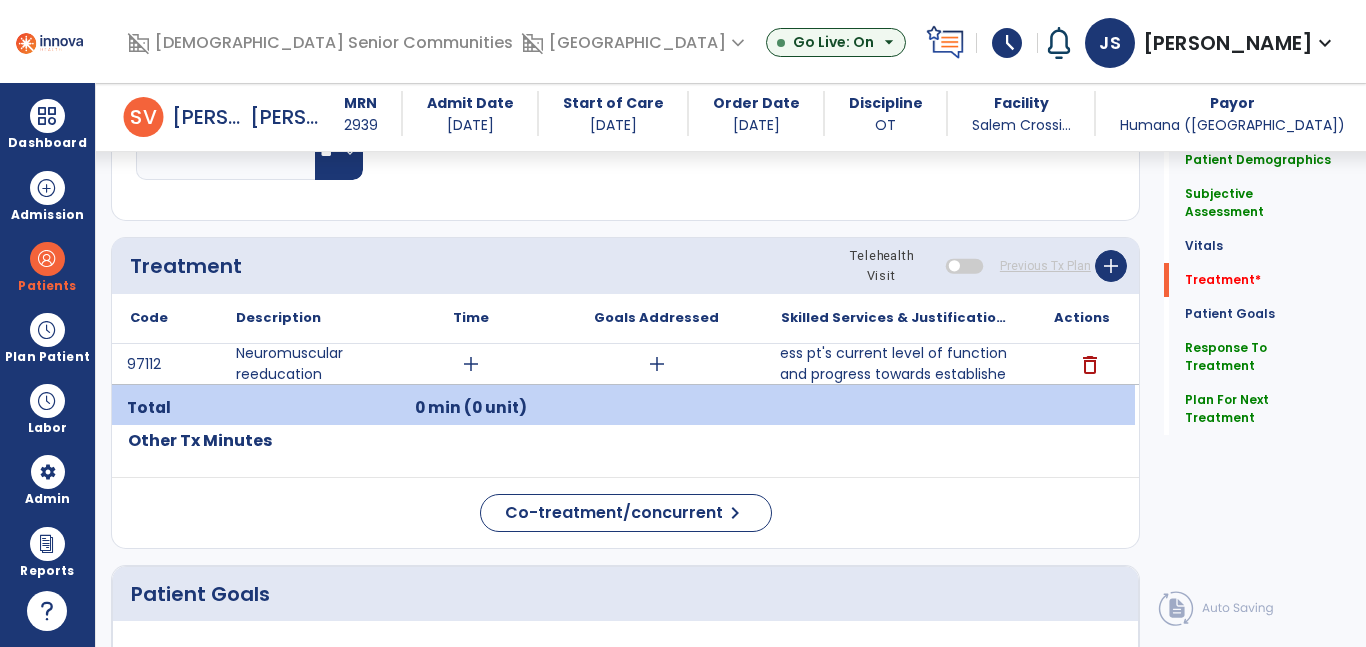scroll, scrollTop: 1090, scrollLeft: 0, axis: vertical 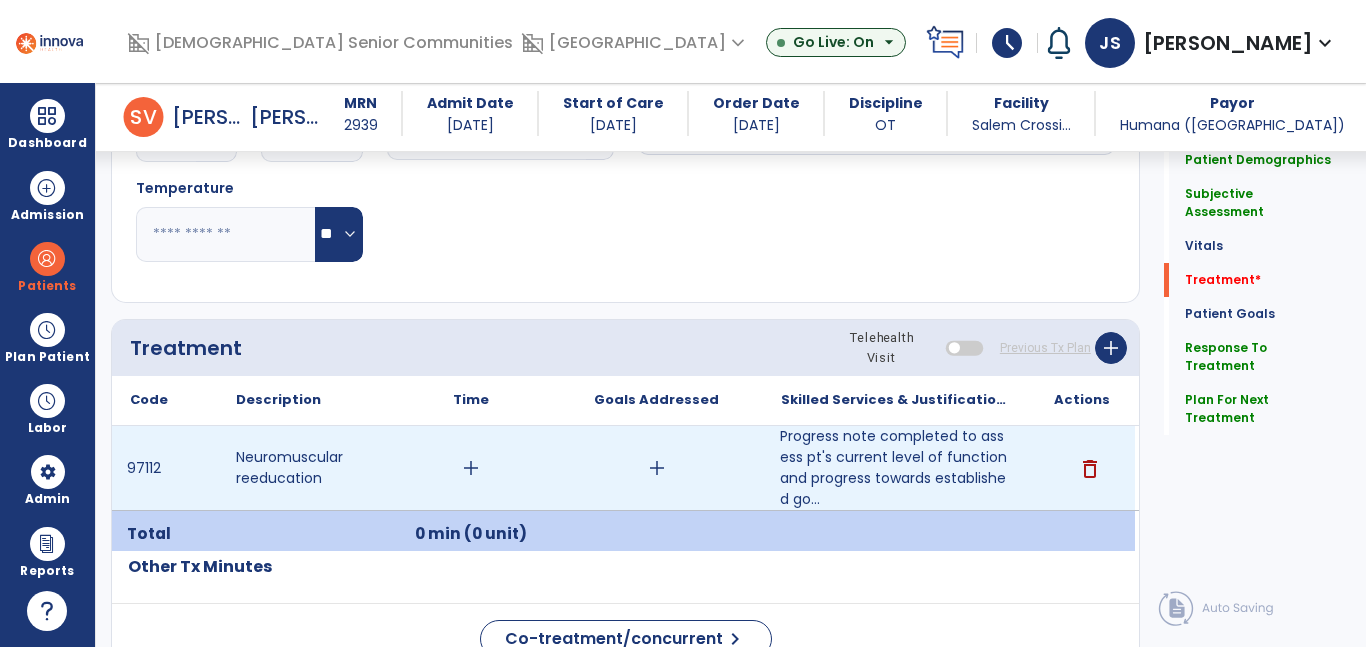 type on "**********" 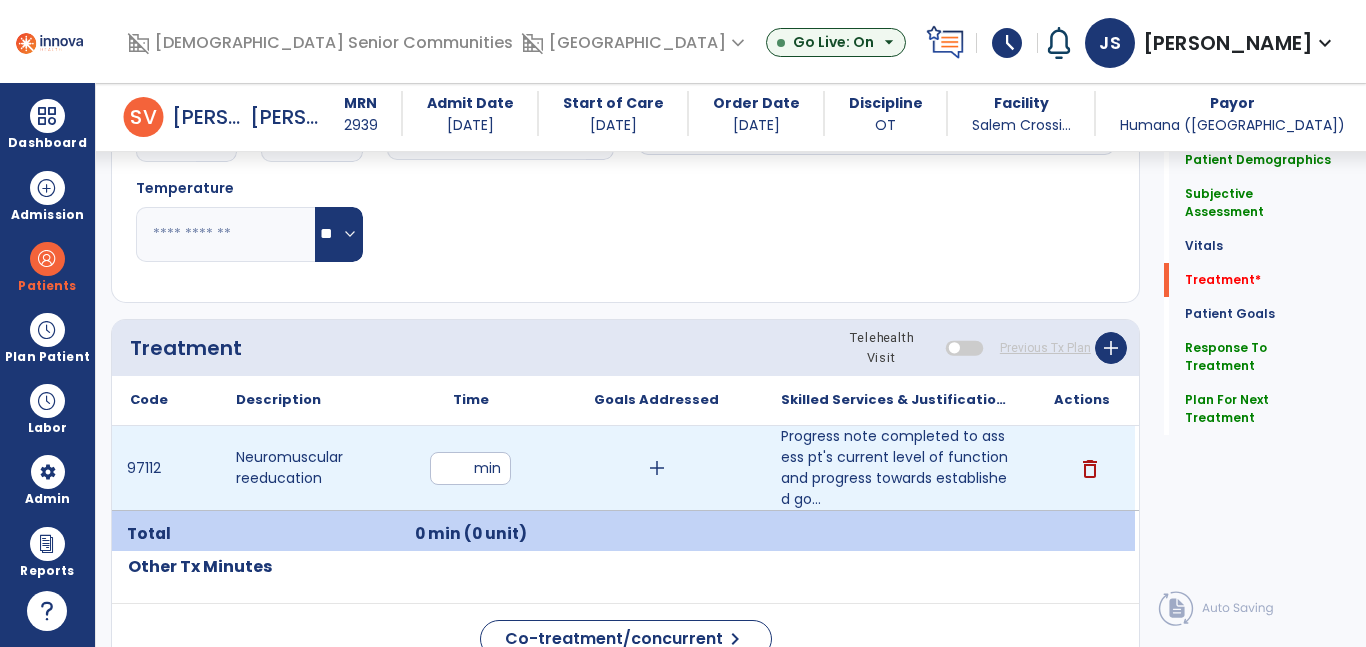 type on "**" 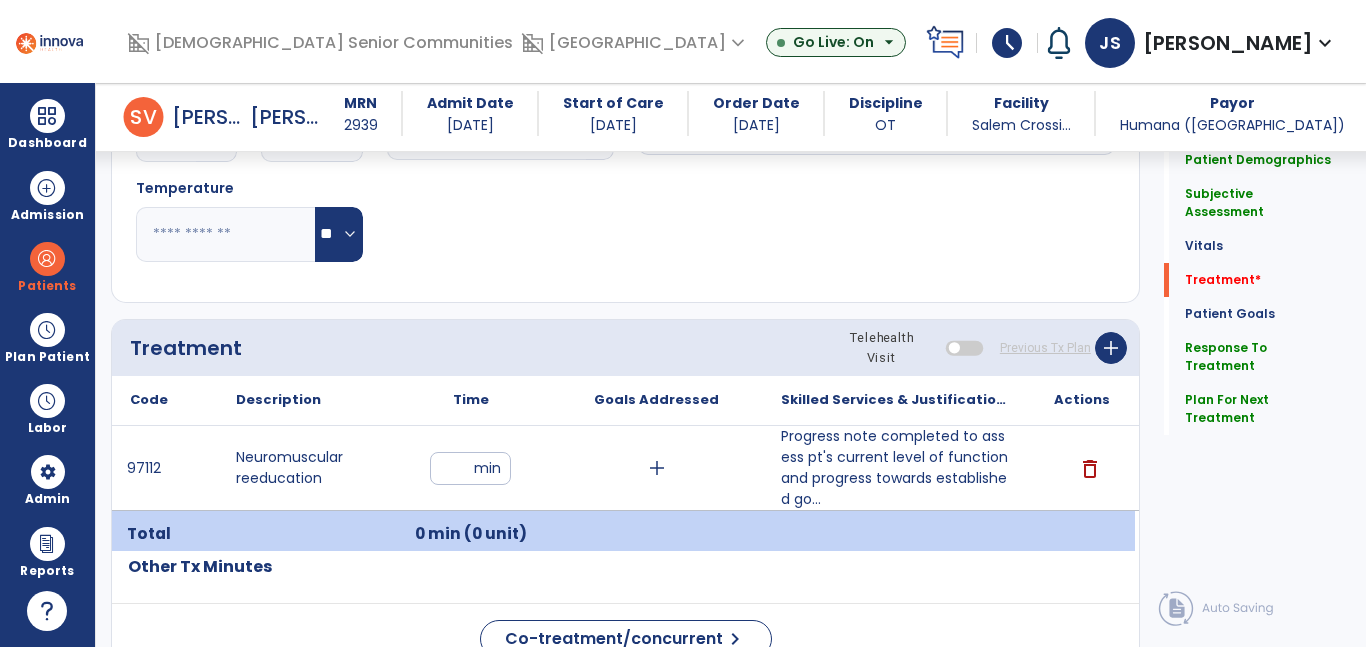 click on "Code
Description
Time" 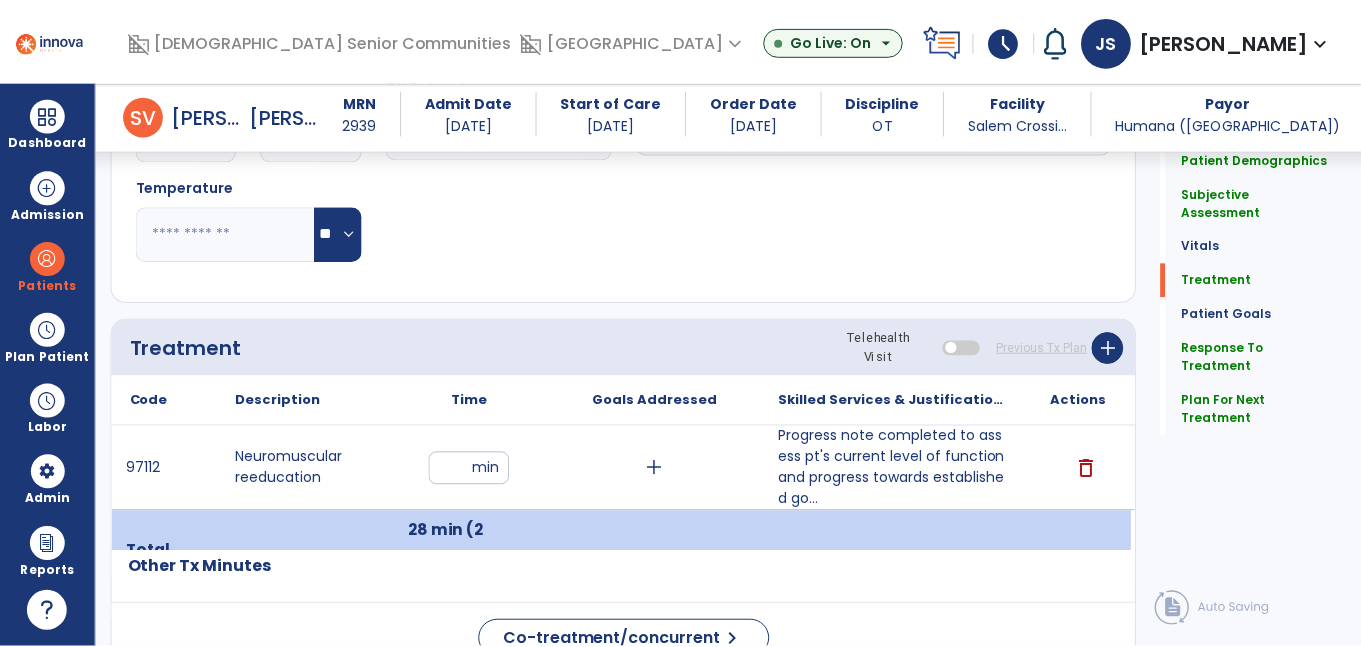 scroll, scrollTop: 3148, scrollLeft: 0, axis: vertical 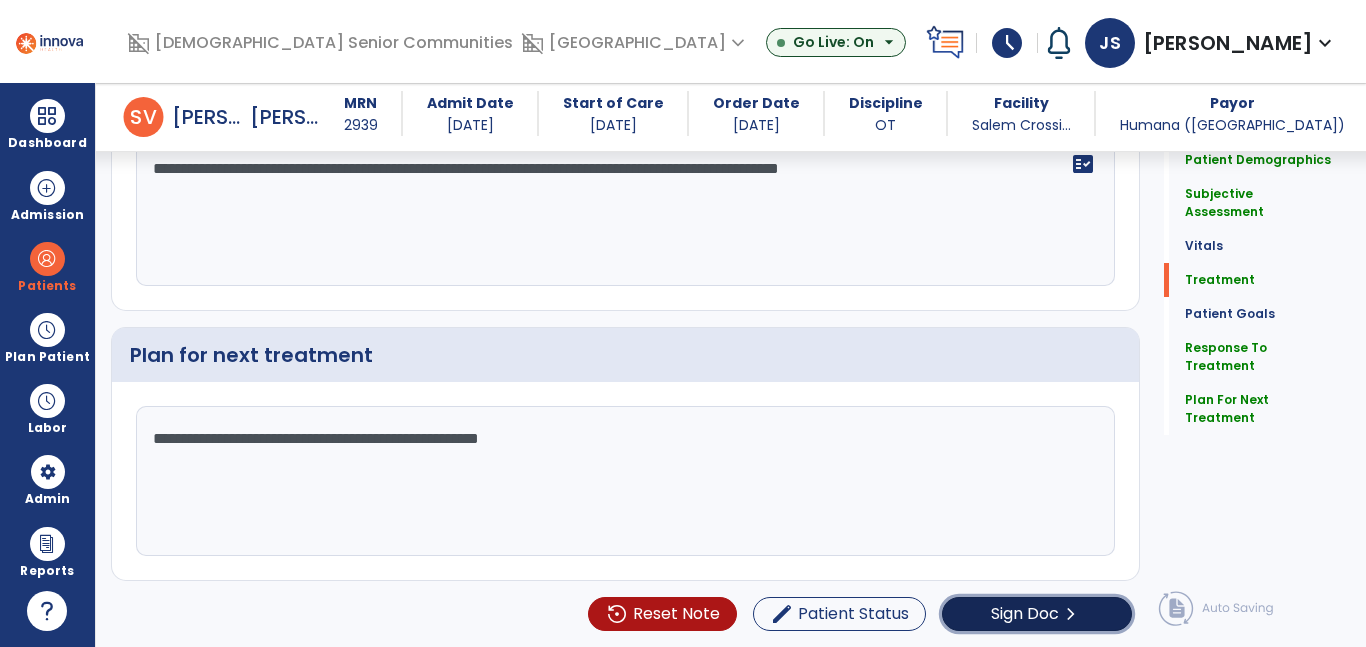 click on "Sign Doc" 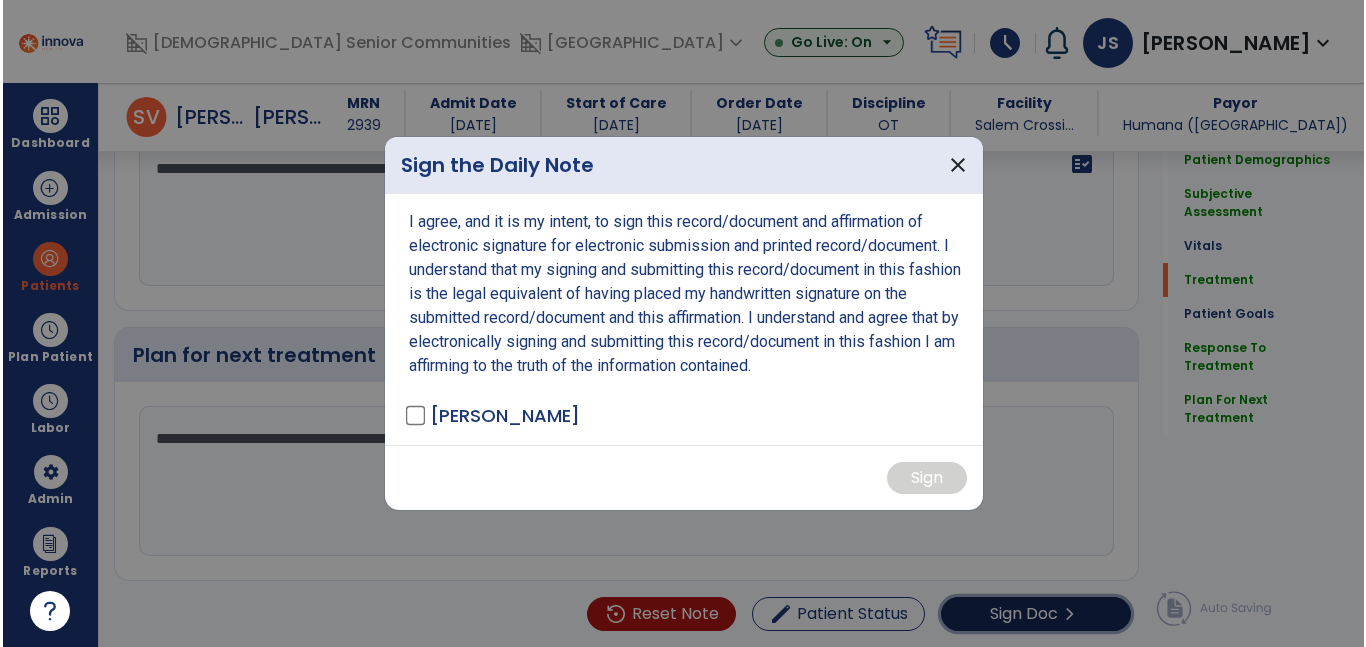 scroll, scrollTop: 3148, scrollLeft: 0, axis: vertical 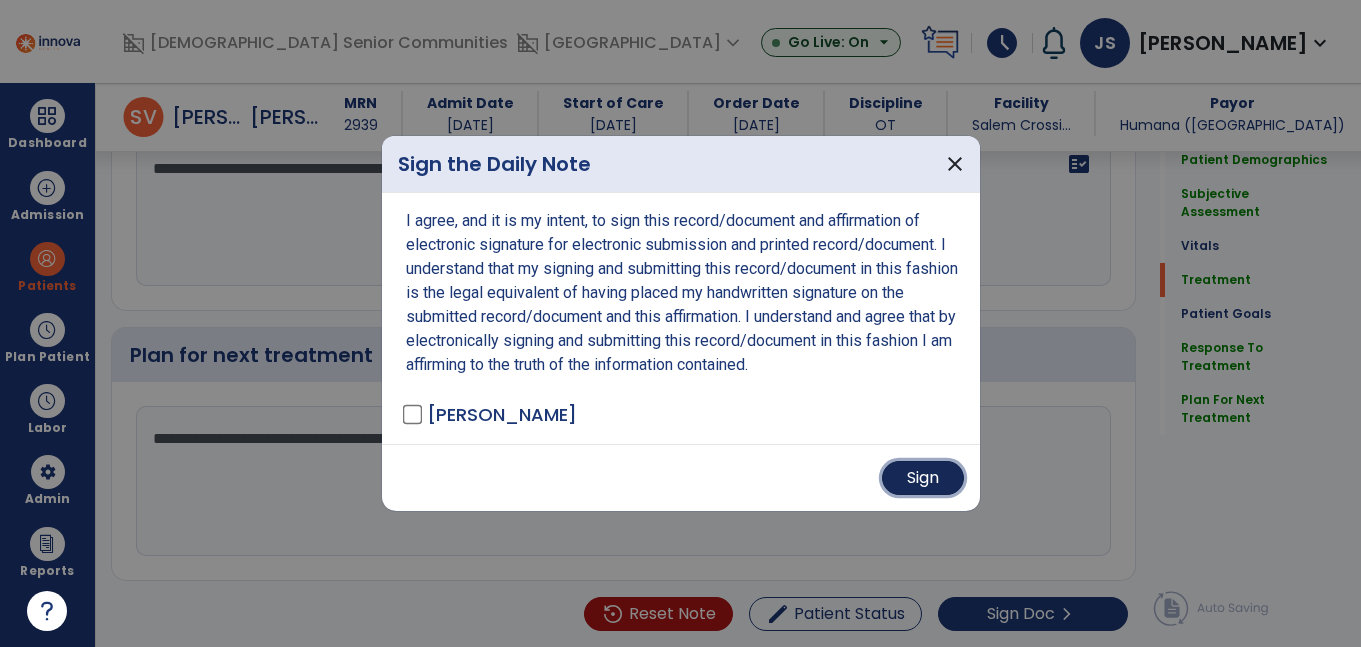 click on "Sign" at bounding box center (923, 478) 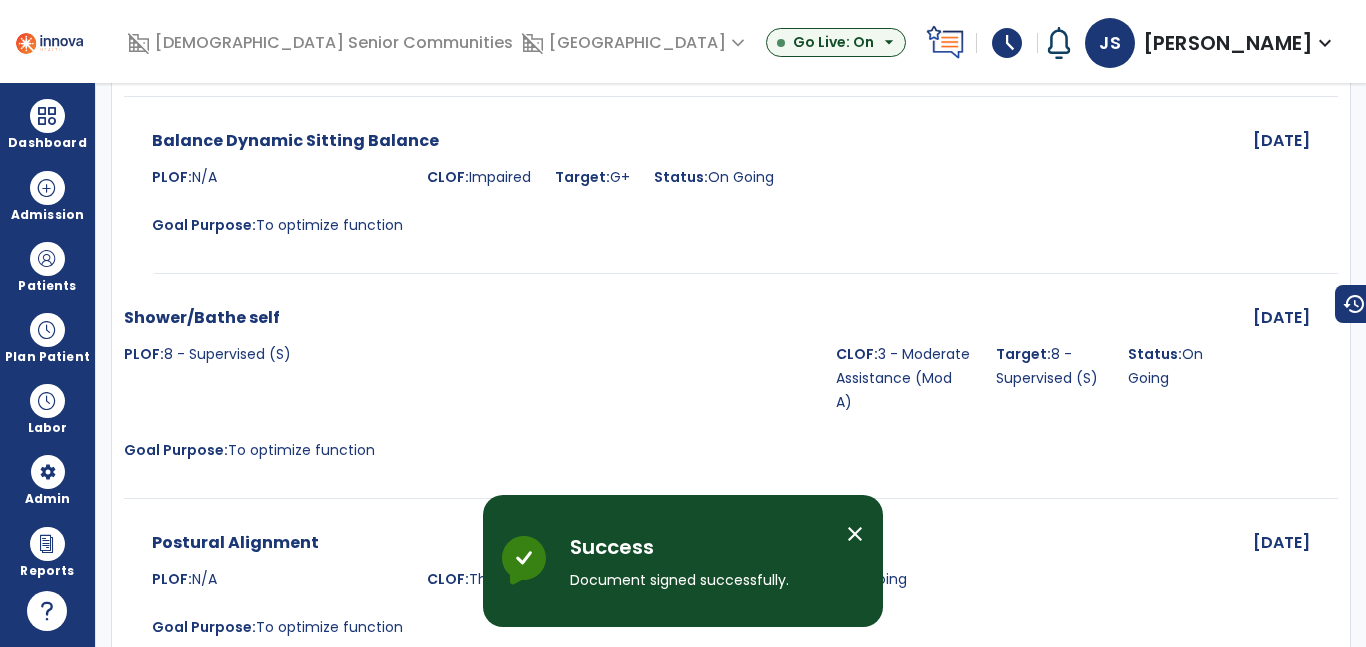 scroll, scrollTop: 0, scrollLeft: 0, axis: both 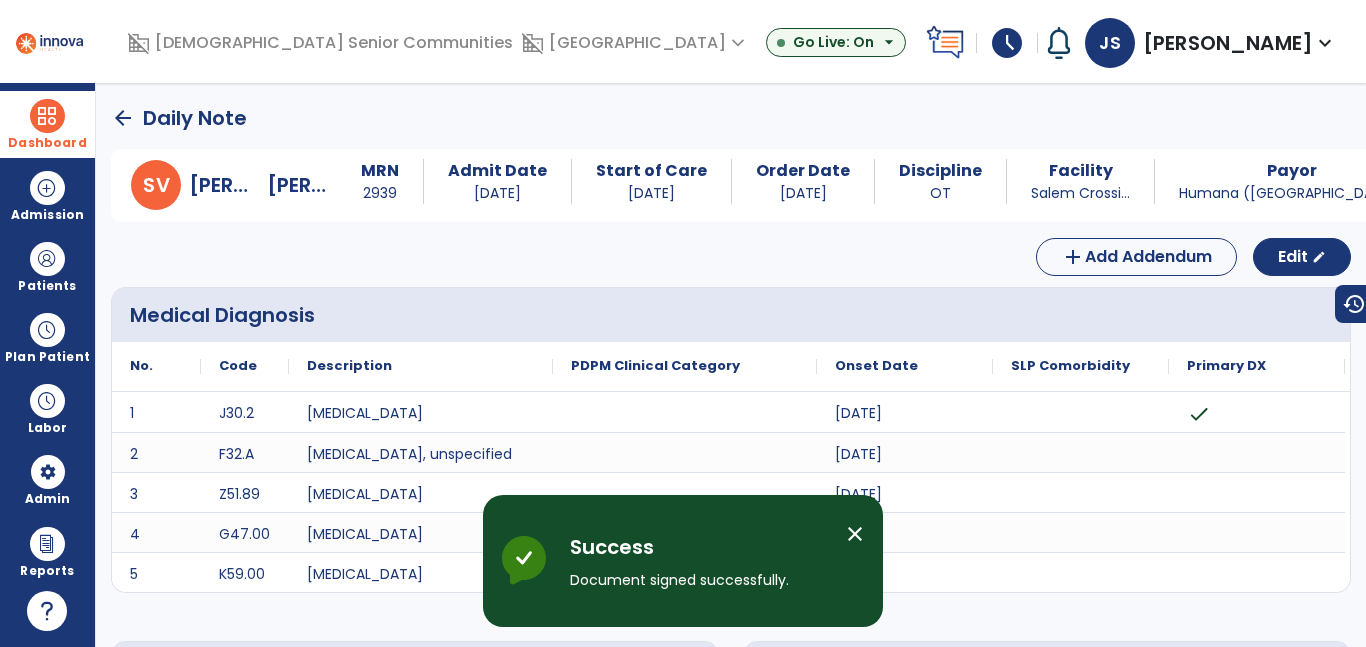 click on "Dashboard" at bounding box center (47, 124) 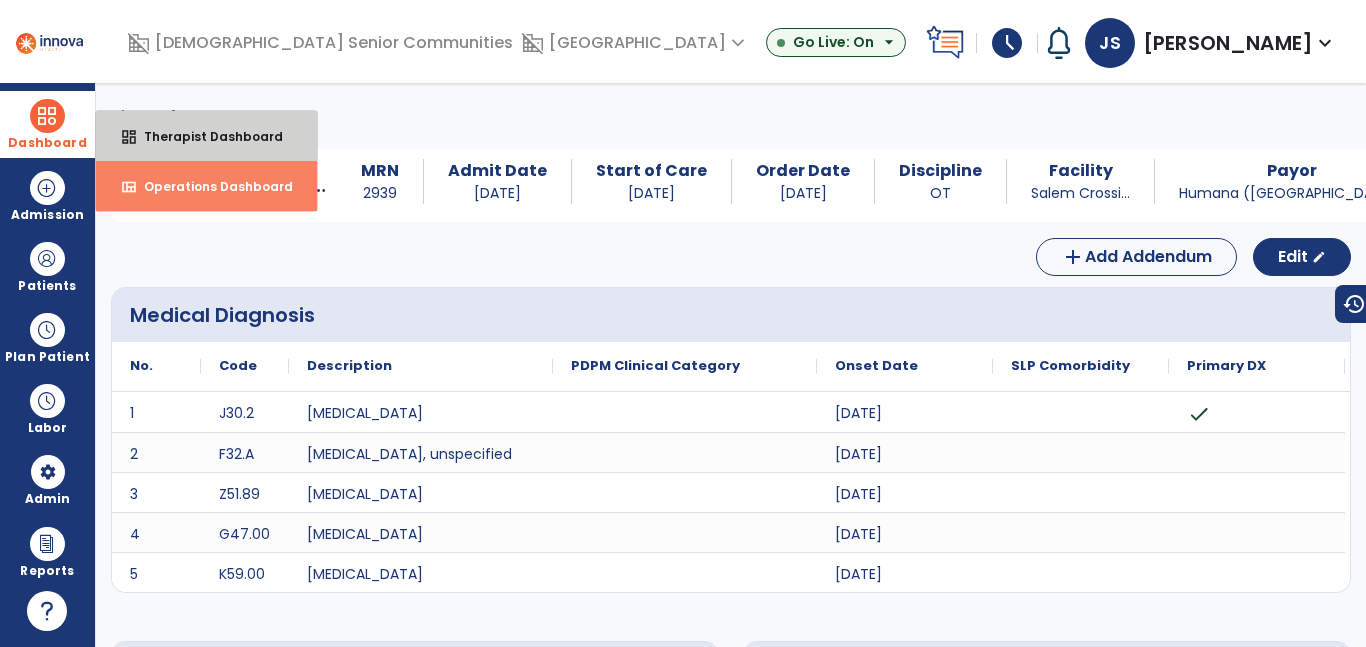 click on "Therapist Dashboard" at bounding box center [205, 136] 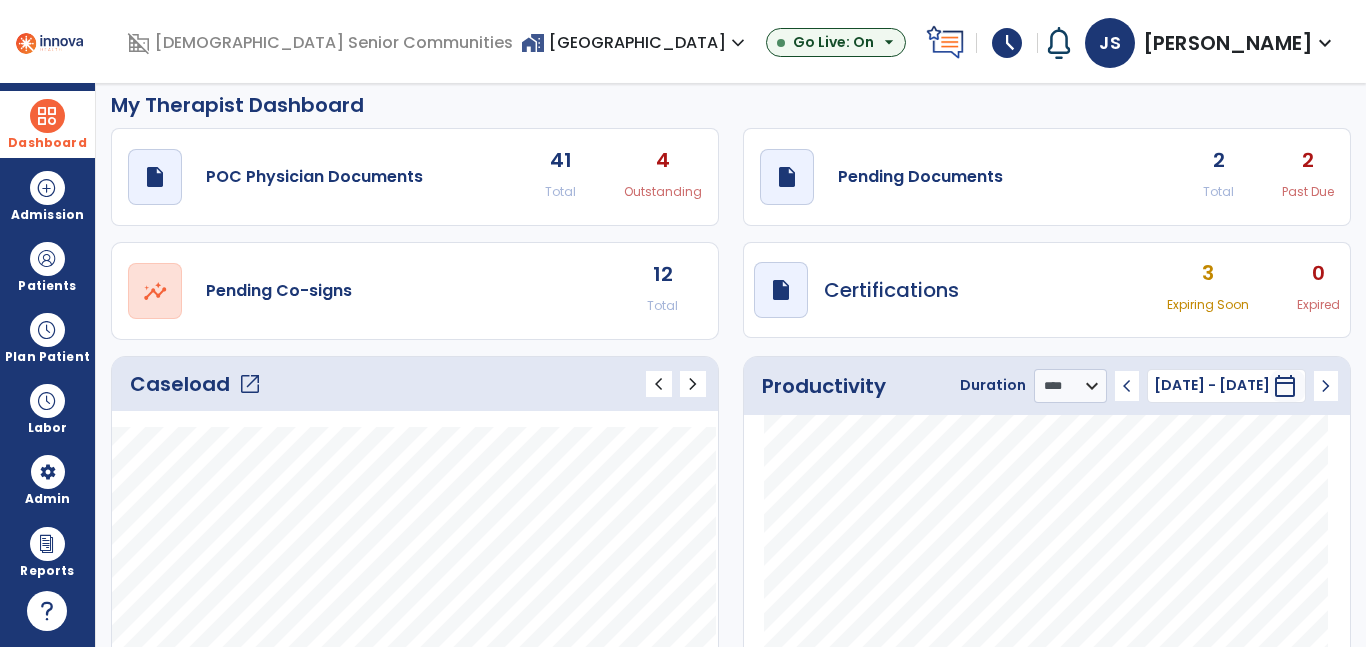 scroll, scrollTop: 0, scrollLeft: 0, axis: both 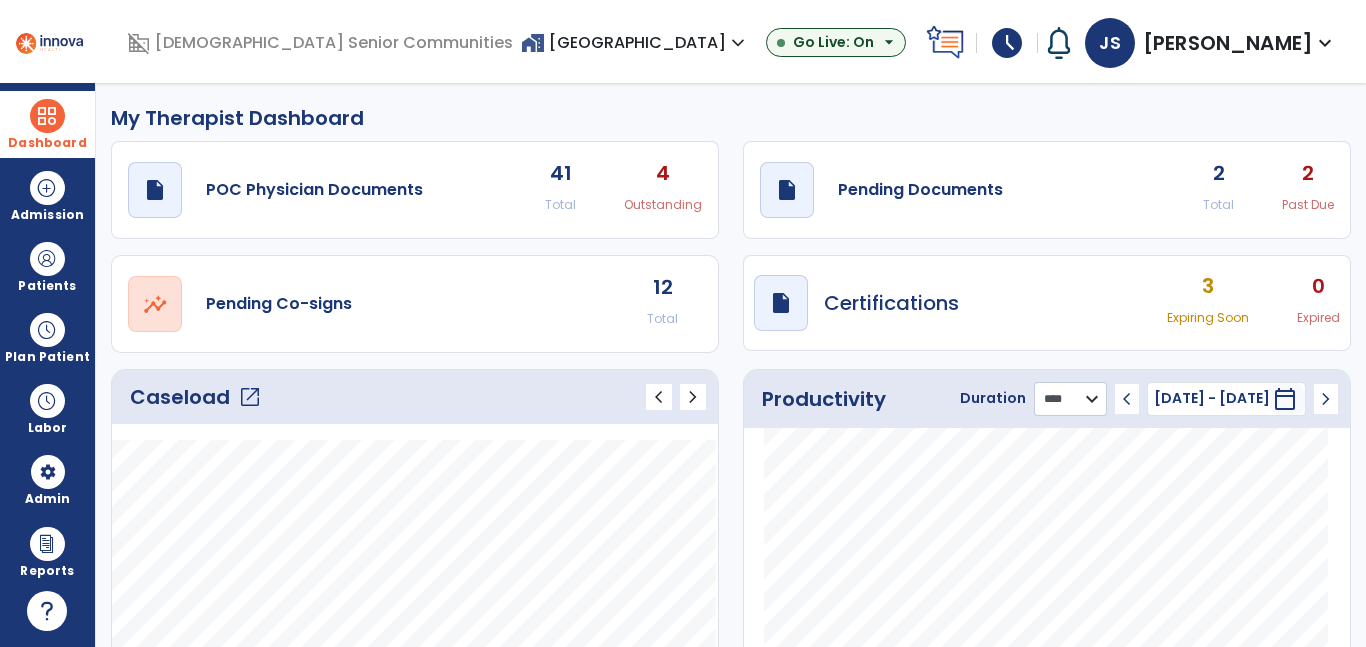 click on "******** **** ***" 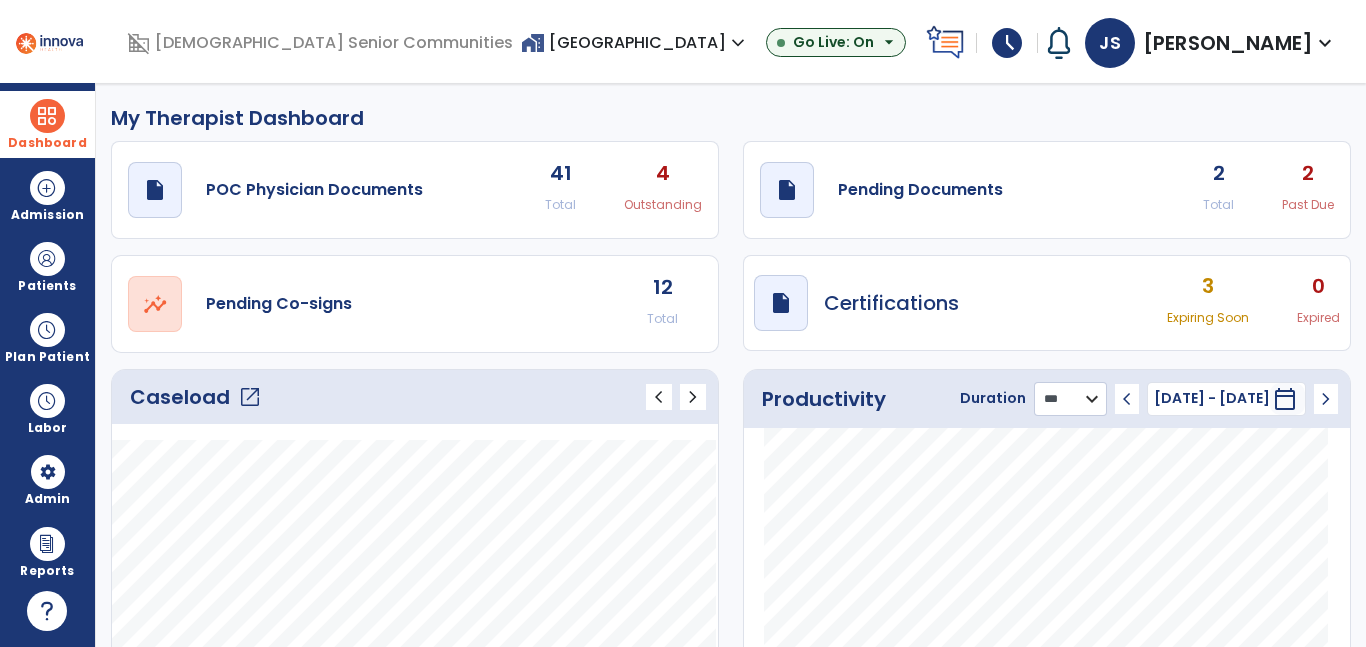 click on "******** **** ***" 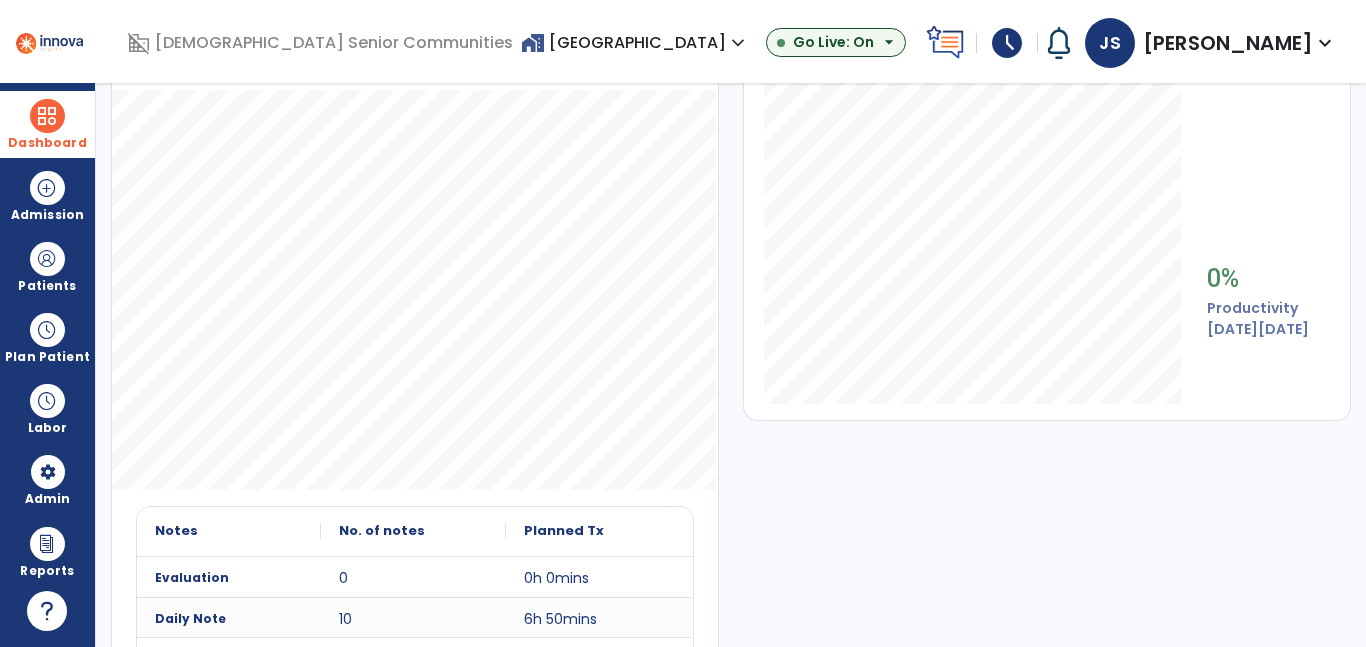 scroll, scrollTop: 351, scrollLeft: 0, axis: vertical 